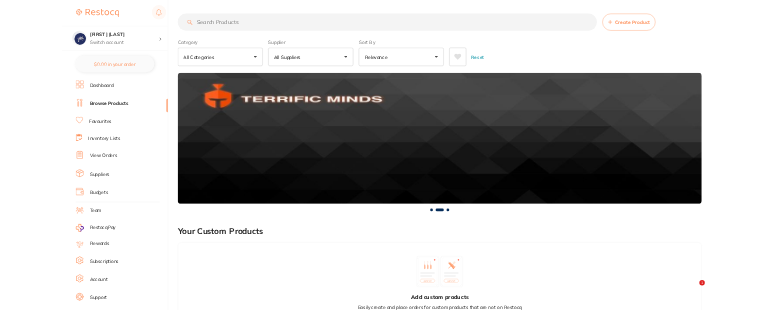 scroll, scrollTop: 0, scrollLeft: 0, axis: both 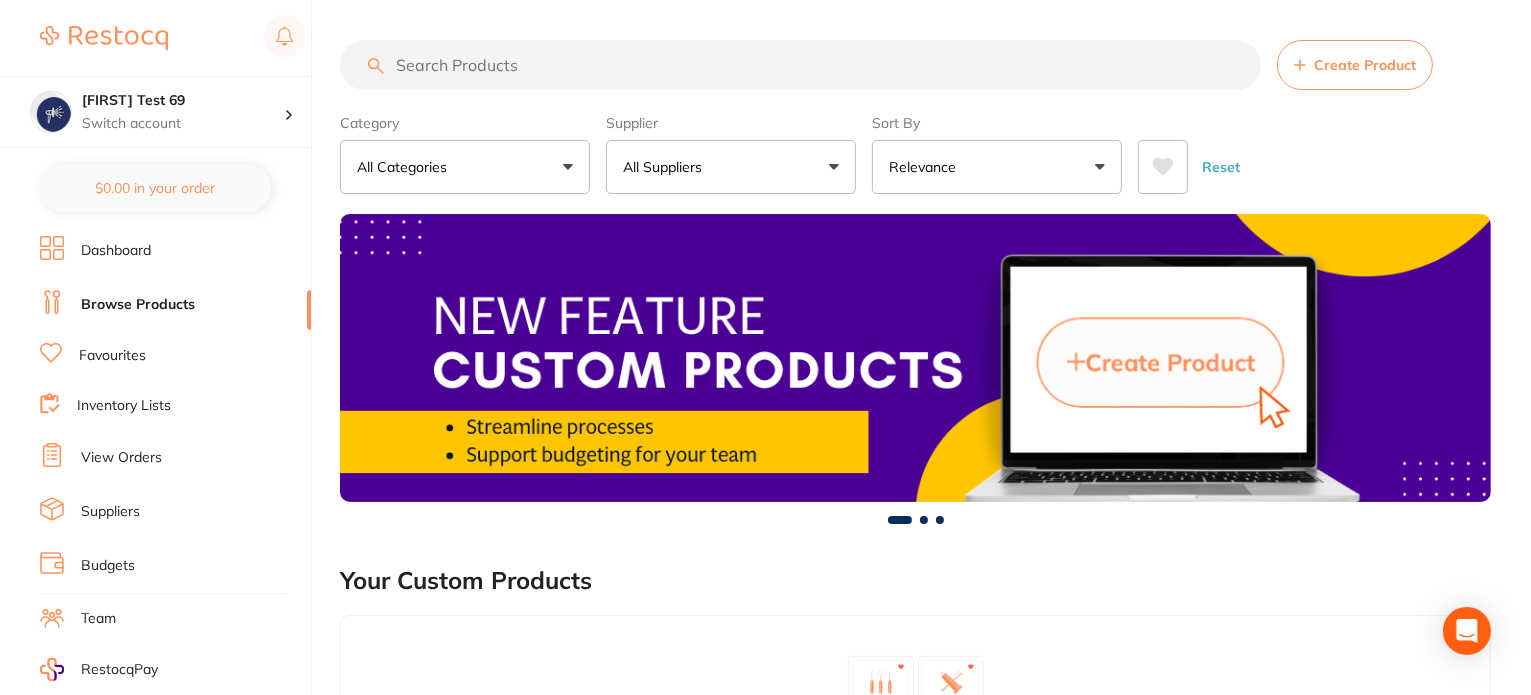 click on "All Suppliers" at bounding box center (666, 167) 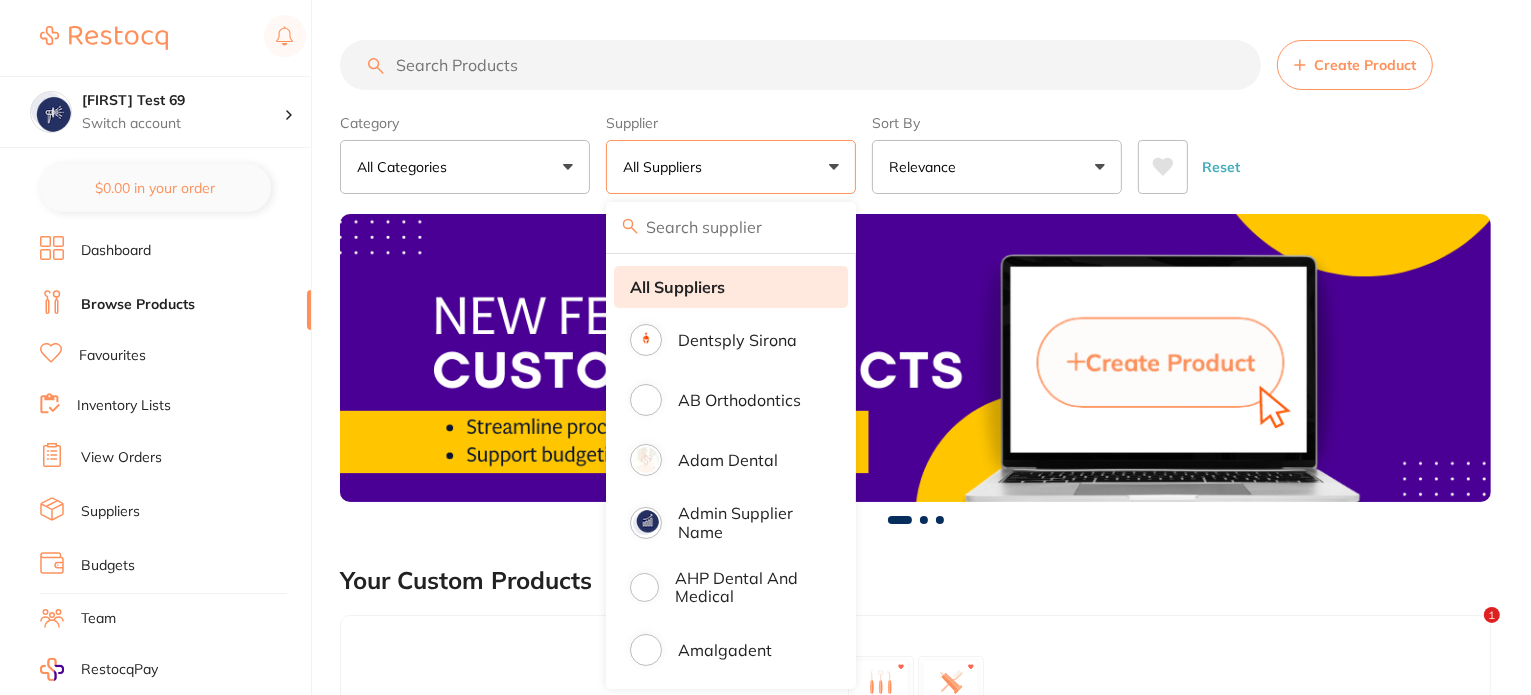 scroll, scrollTop: 0, scrollLeft: 0, axis: both 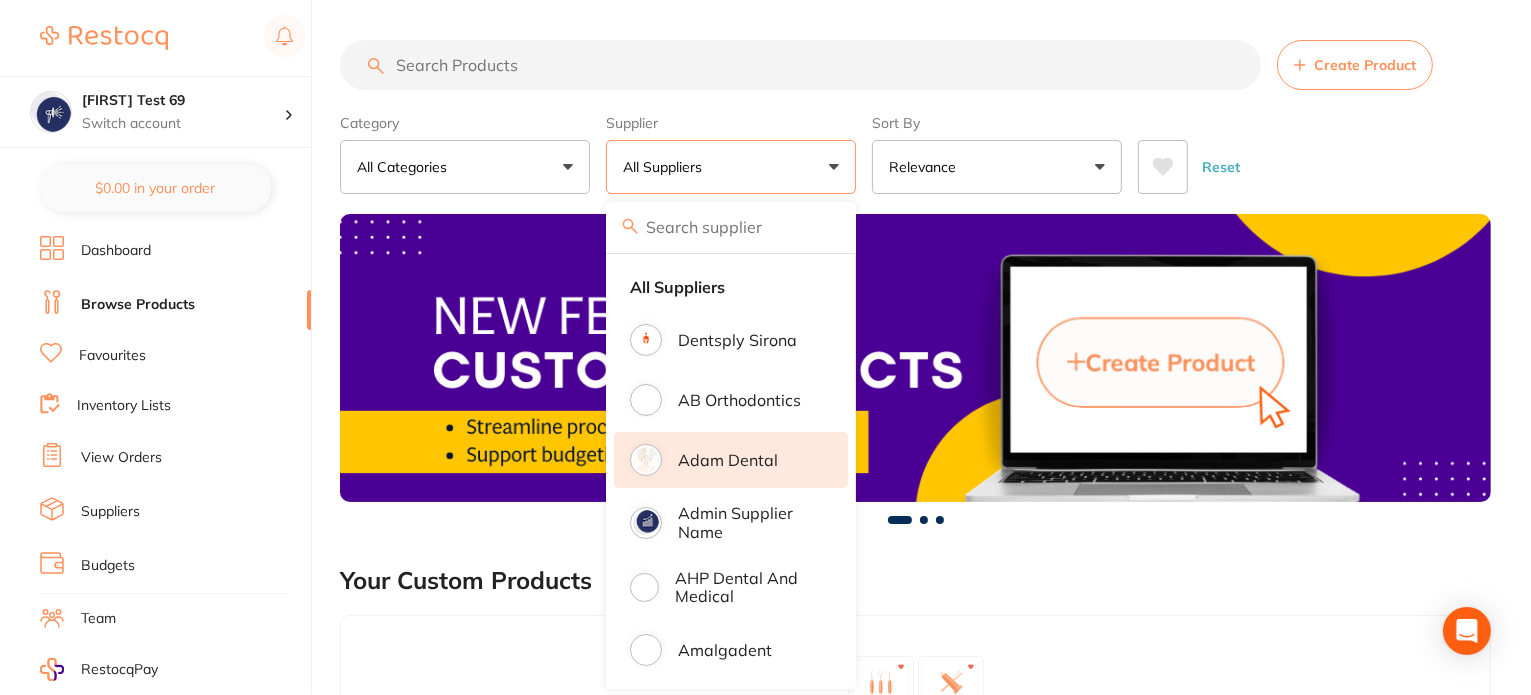 click on "Adam Dental" at bounding box center [728, 460] 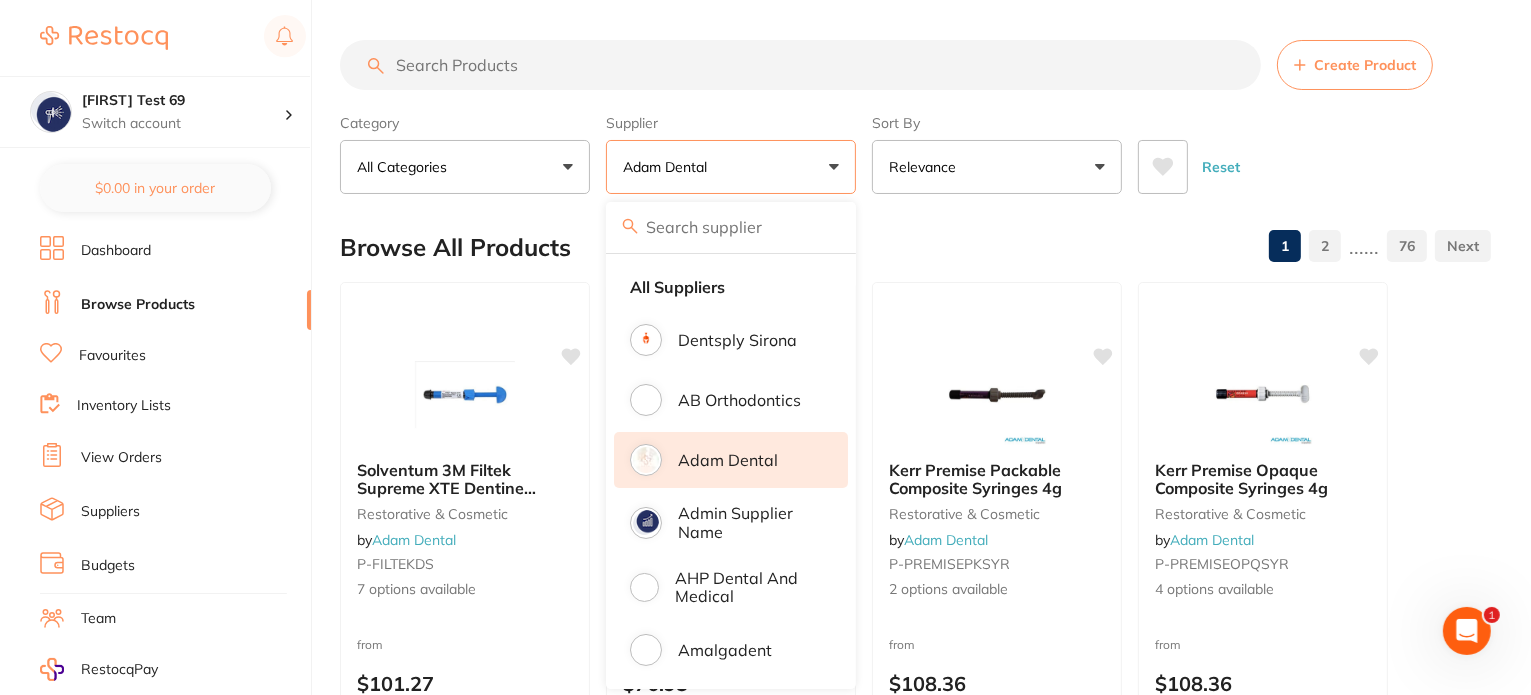 scroll, scrollTop: 0, scrollLeft: 0, axis: both 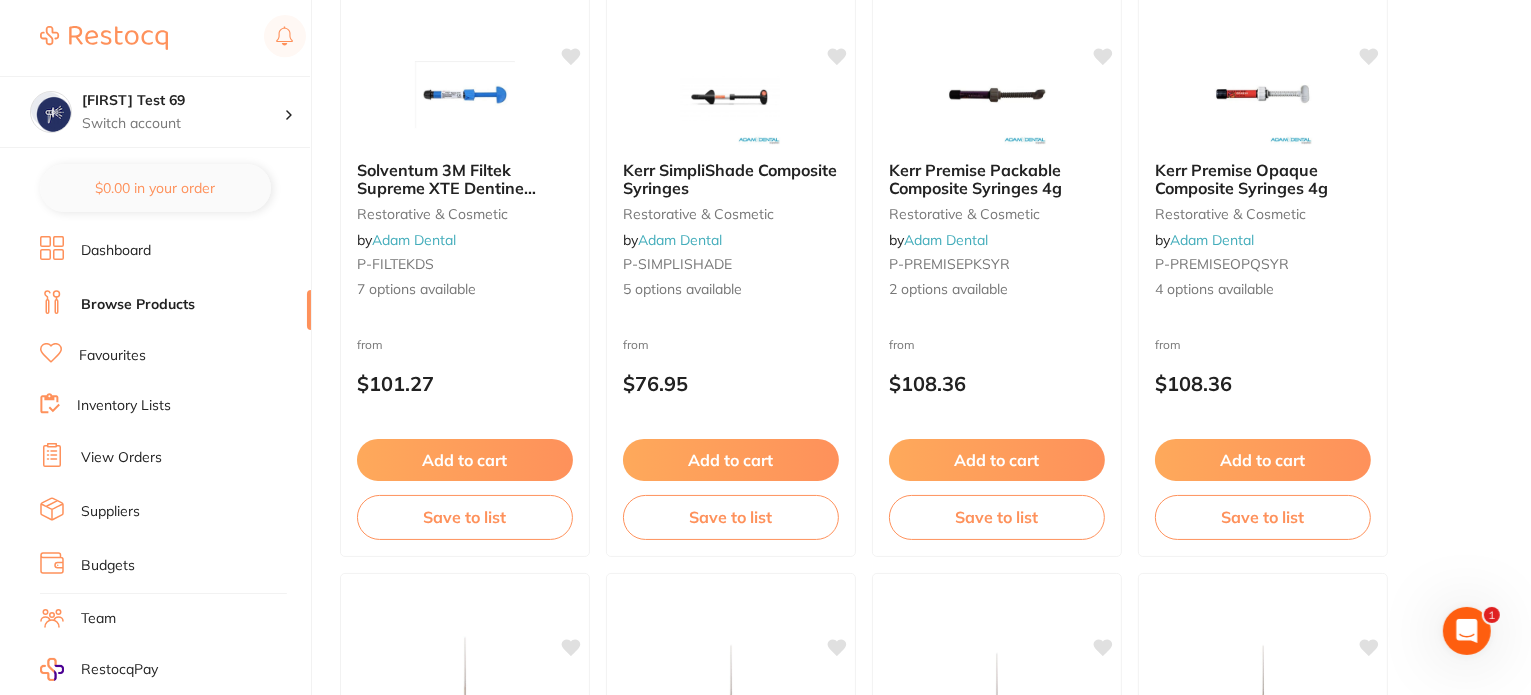 click on "Add to cart" at bounding box center [465, 460] 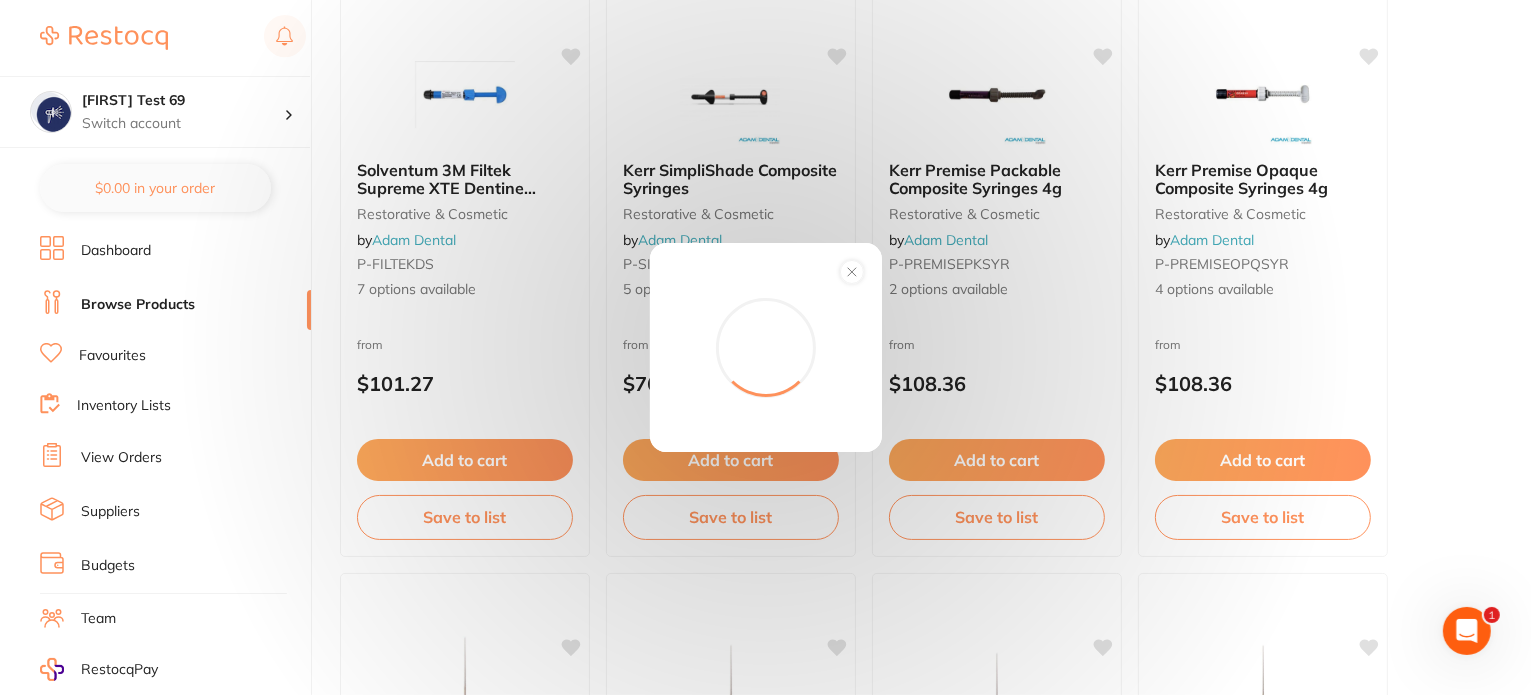 scroll, scrollTop: 0, scrollLeft: 0, axis: both 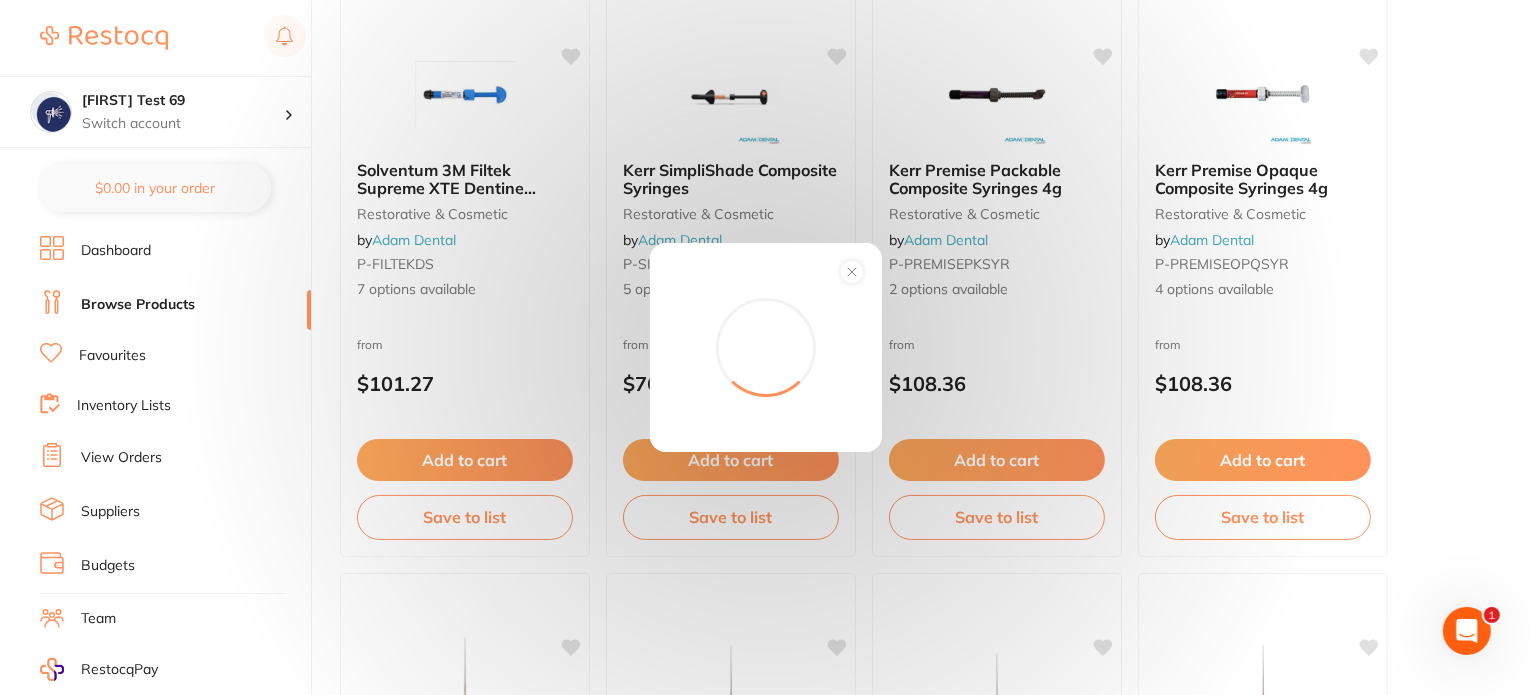 click 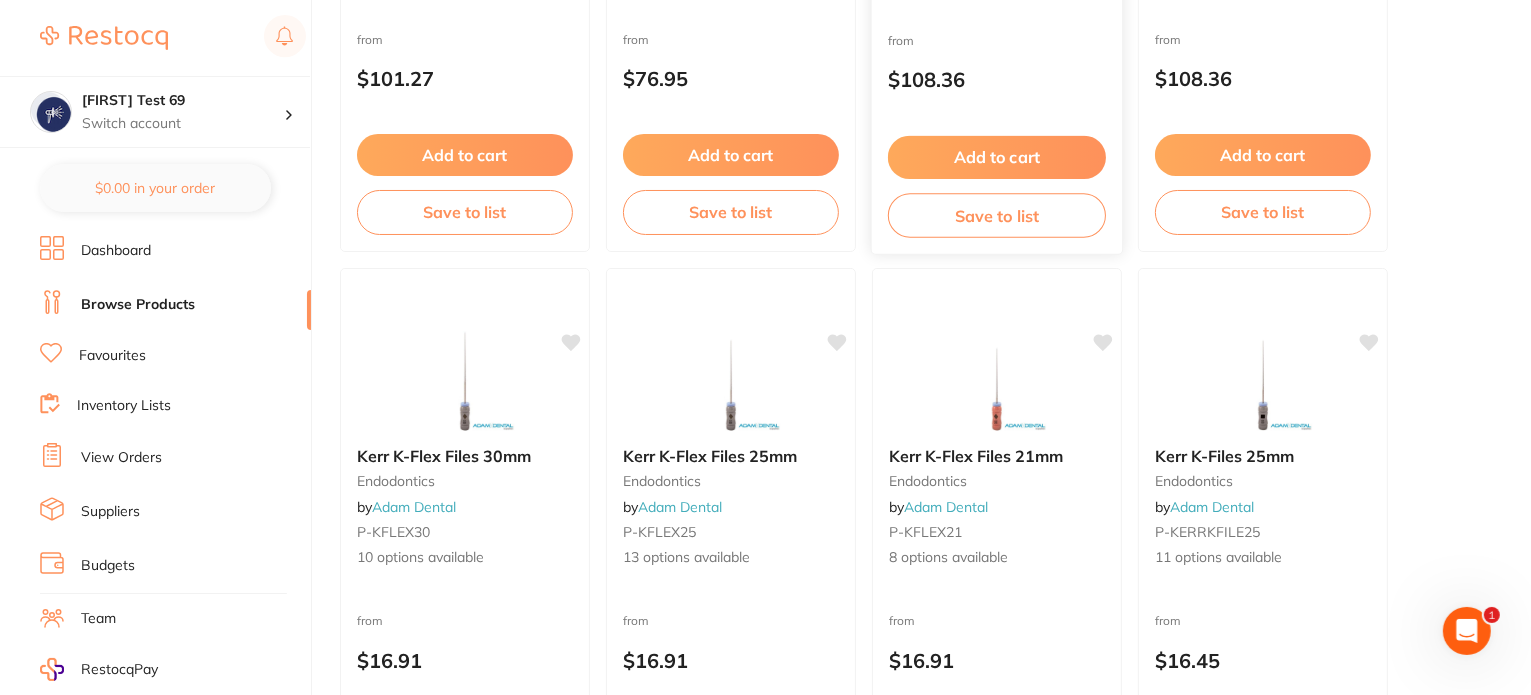 scroll, scrollTop: 800, scrollLeft: 0, axis: vertical 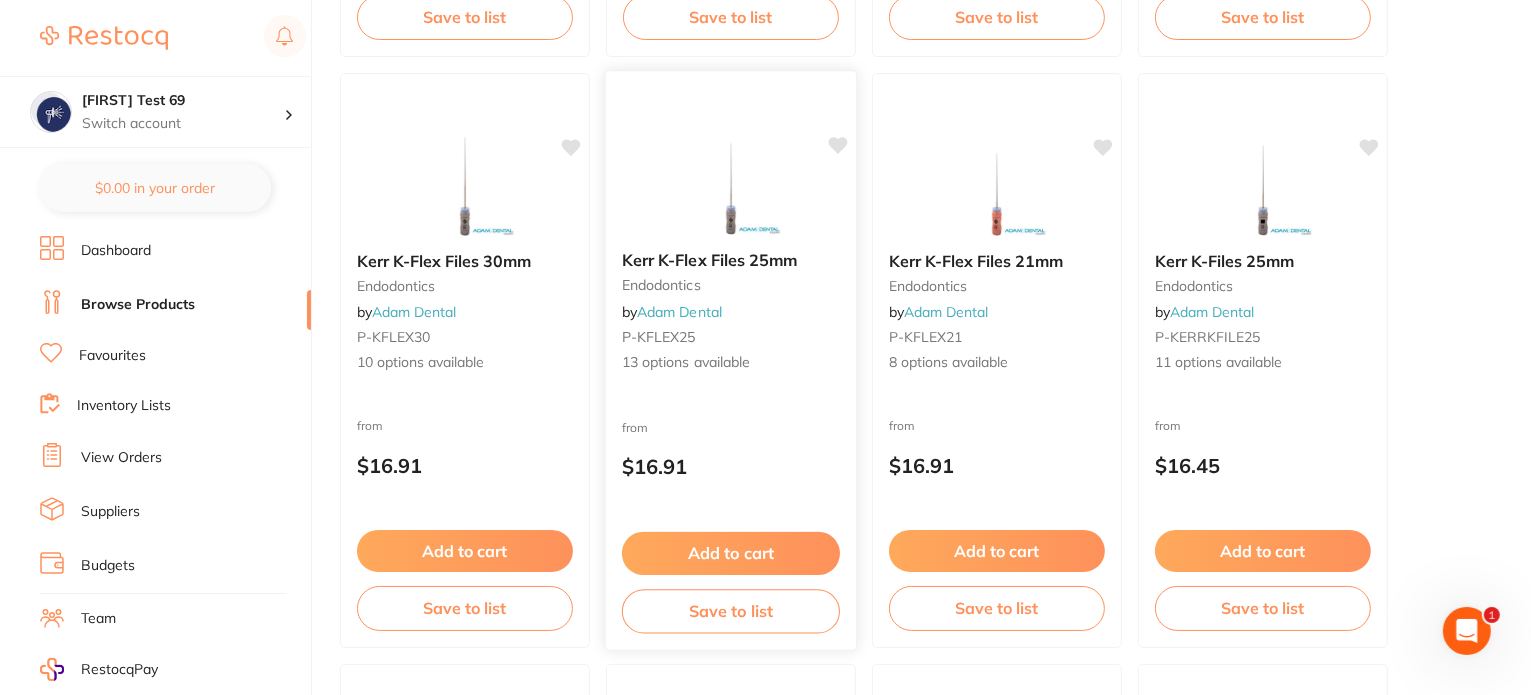 click on "Add to cart" at bounding box center [731, 553] 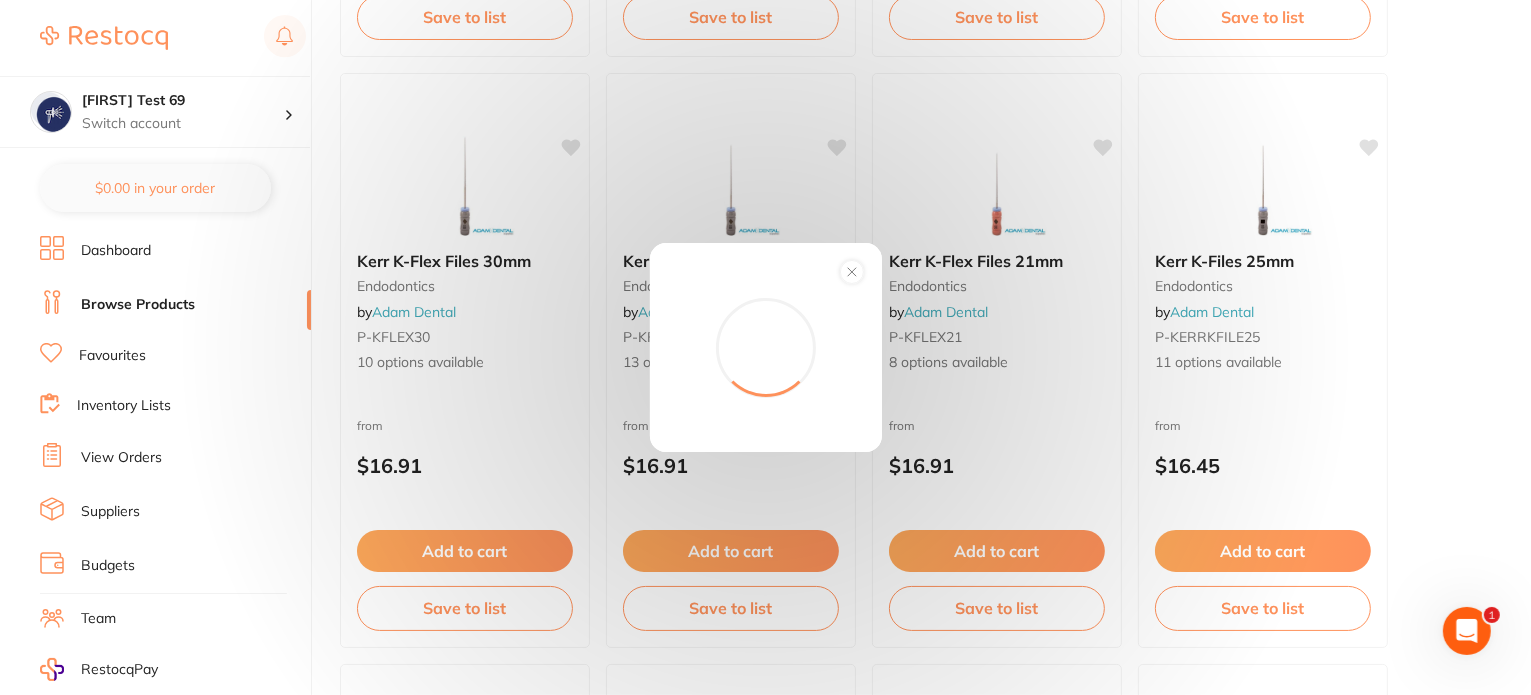 scroll, scrollTop: 0, scrollLeft: 0, axis: both 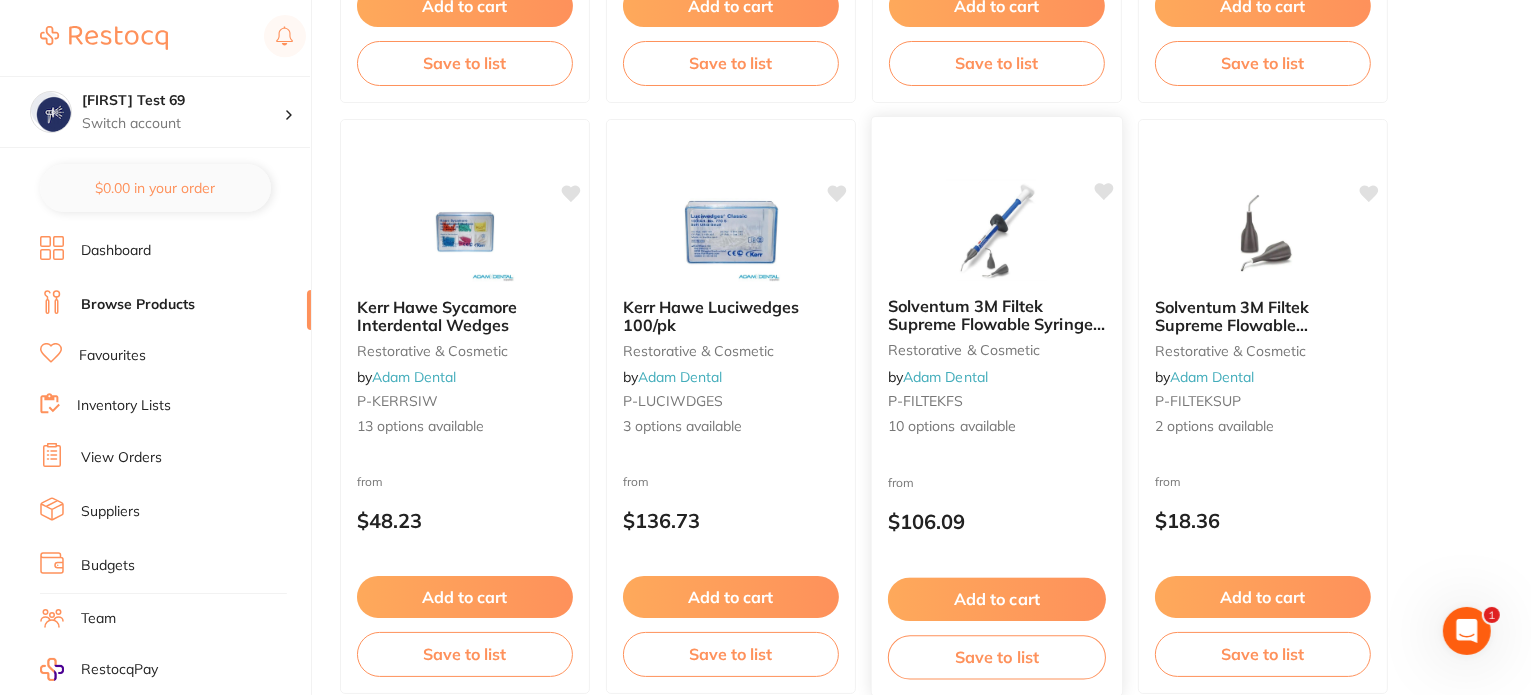 click on "Add to cart" at bounding box center [997, 599] 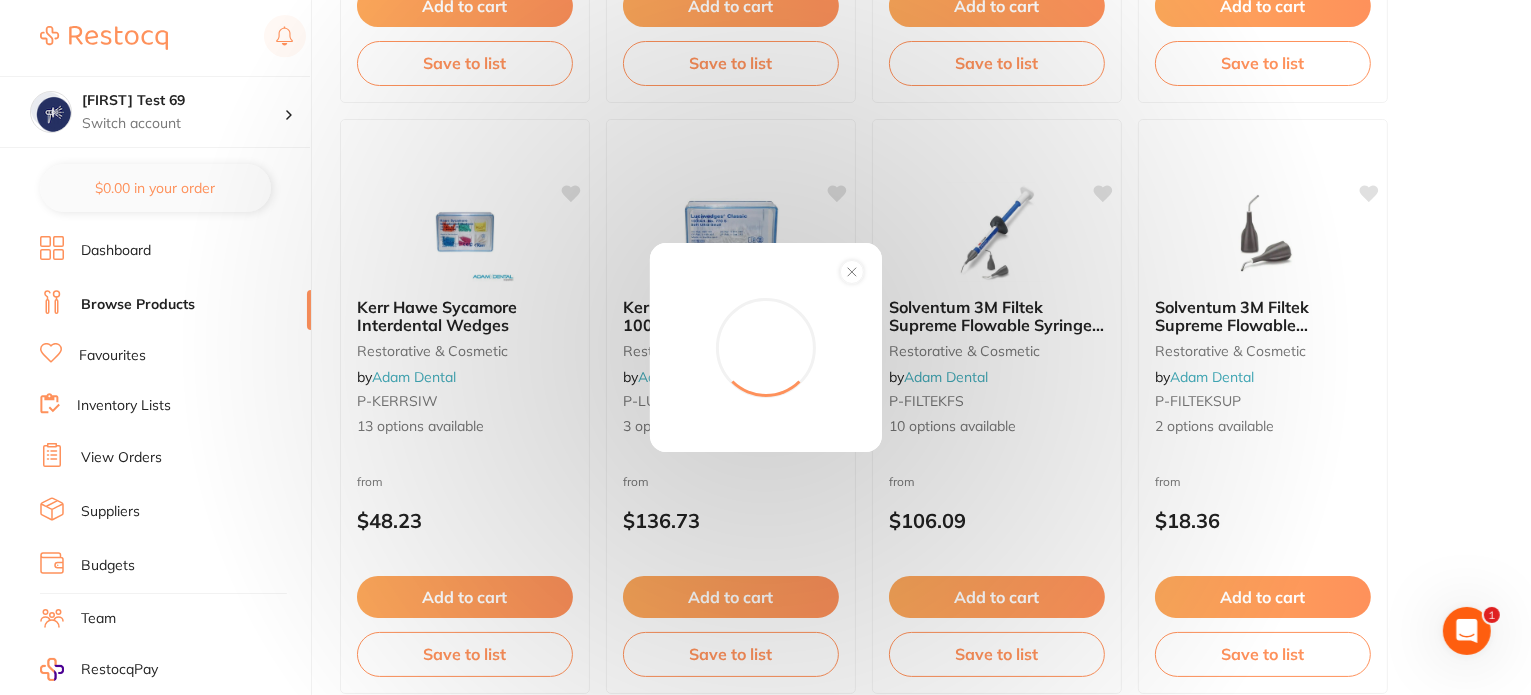 scroll, scrollTop: 0, scrollLeft: 0, axis: both 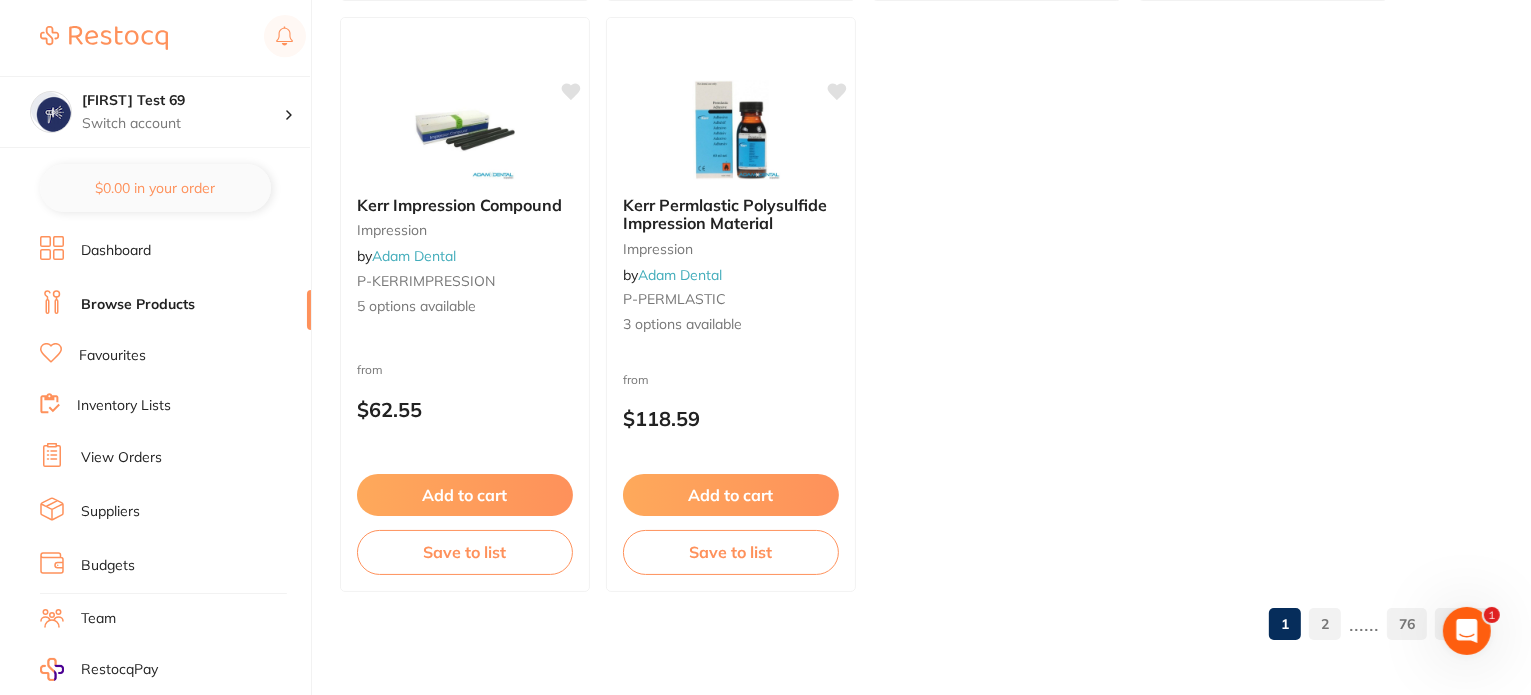 click on "76" at bounding box center (1407, 624) 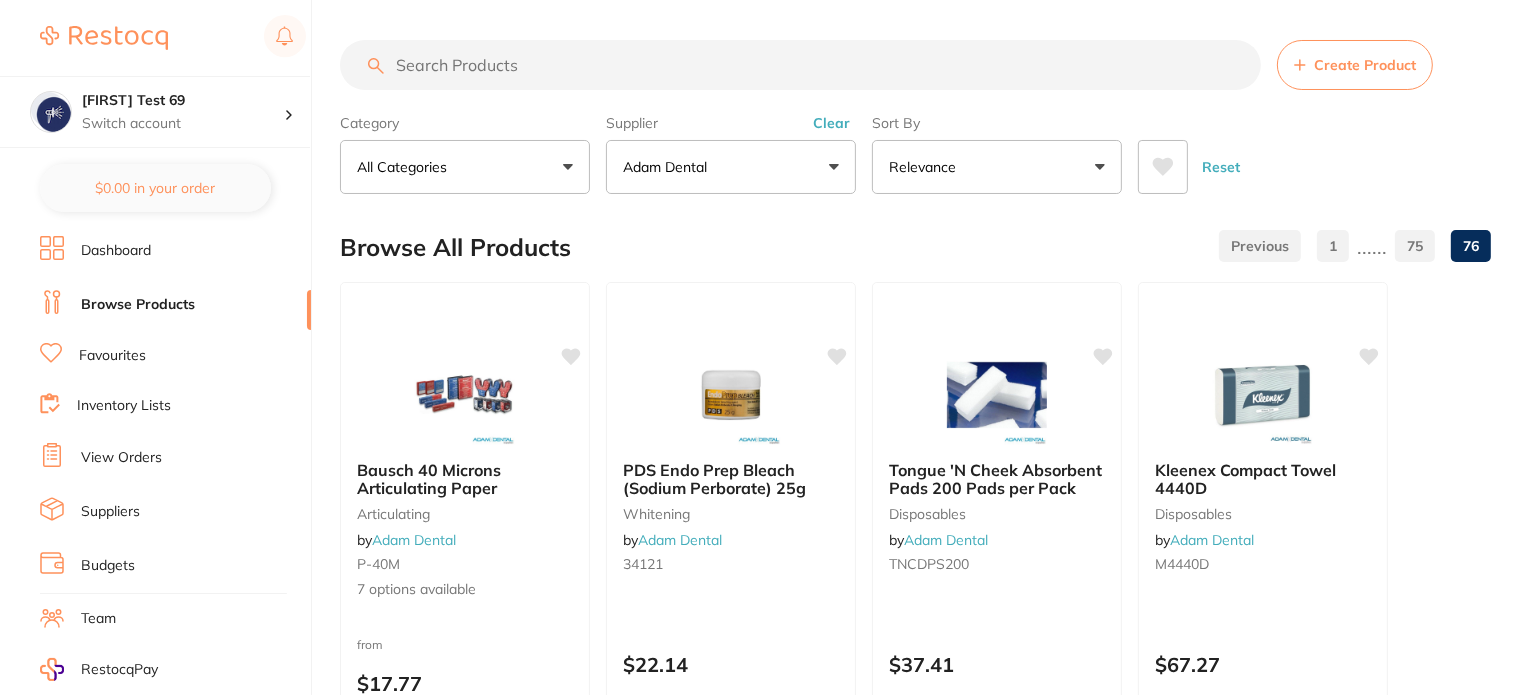 scroll, scrollTop: 300, scrollLeft: 0, axis: vertical 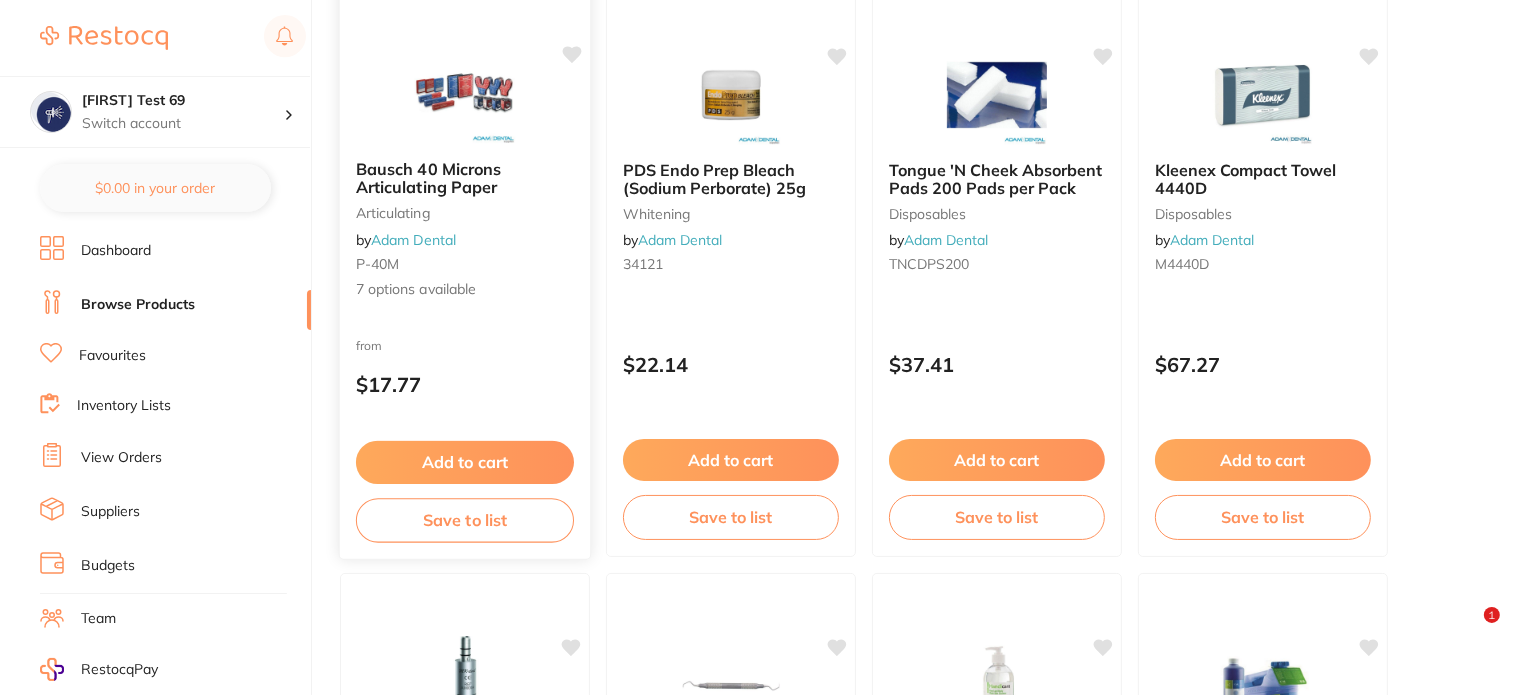 click on "Add to cart" at bounding box center (465, 462) 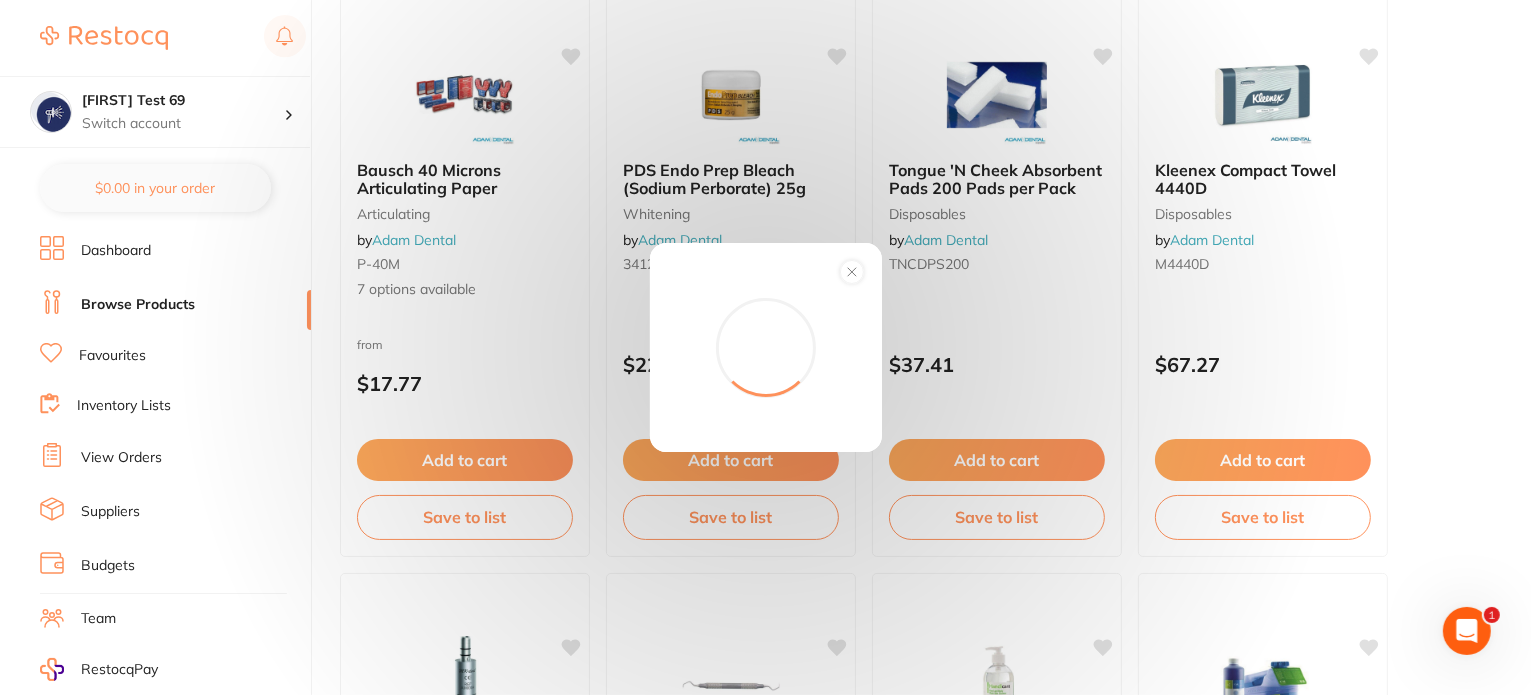 scroll, scrollTop: 0, scrollLeft: 0, axis: both 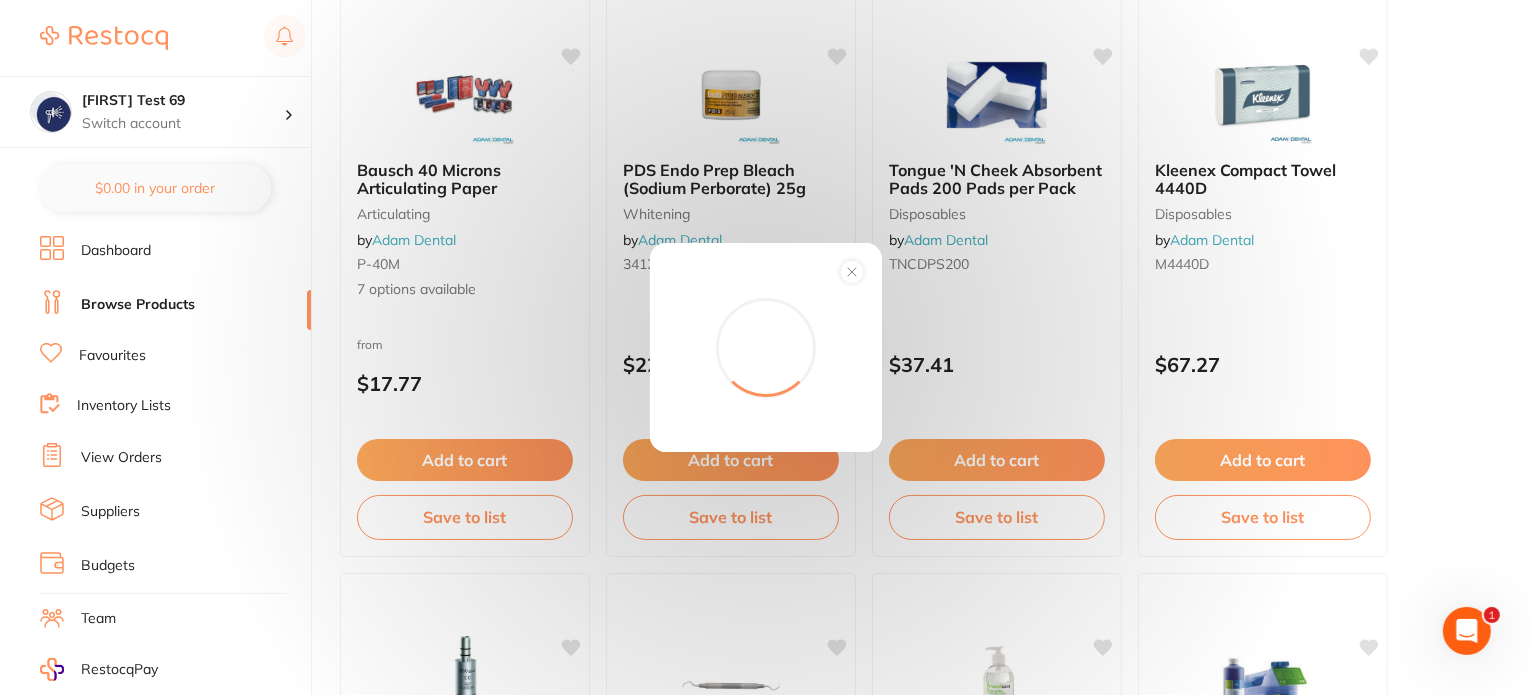 click 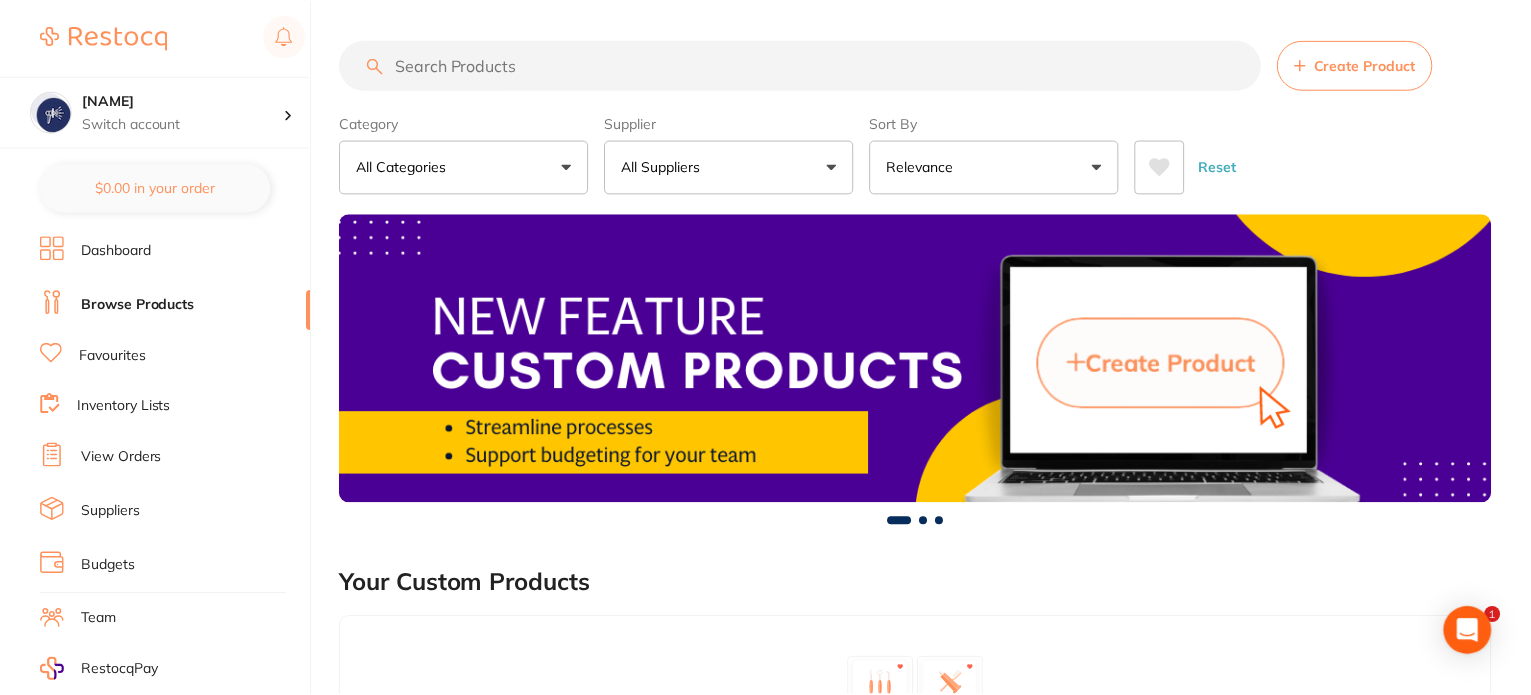 scroll, scrollTop: 0, scrollLeft: 0, axis: both 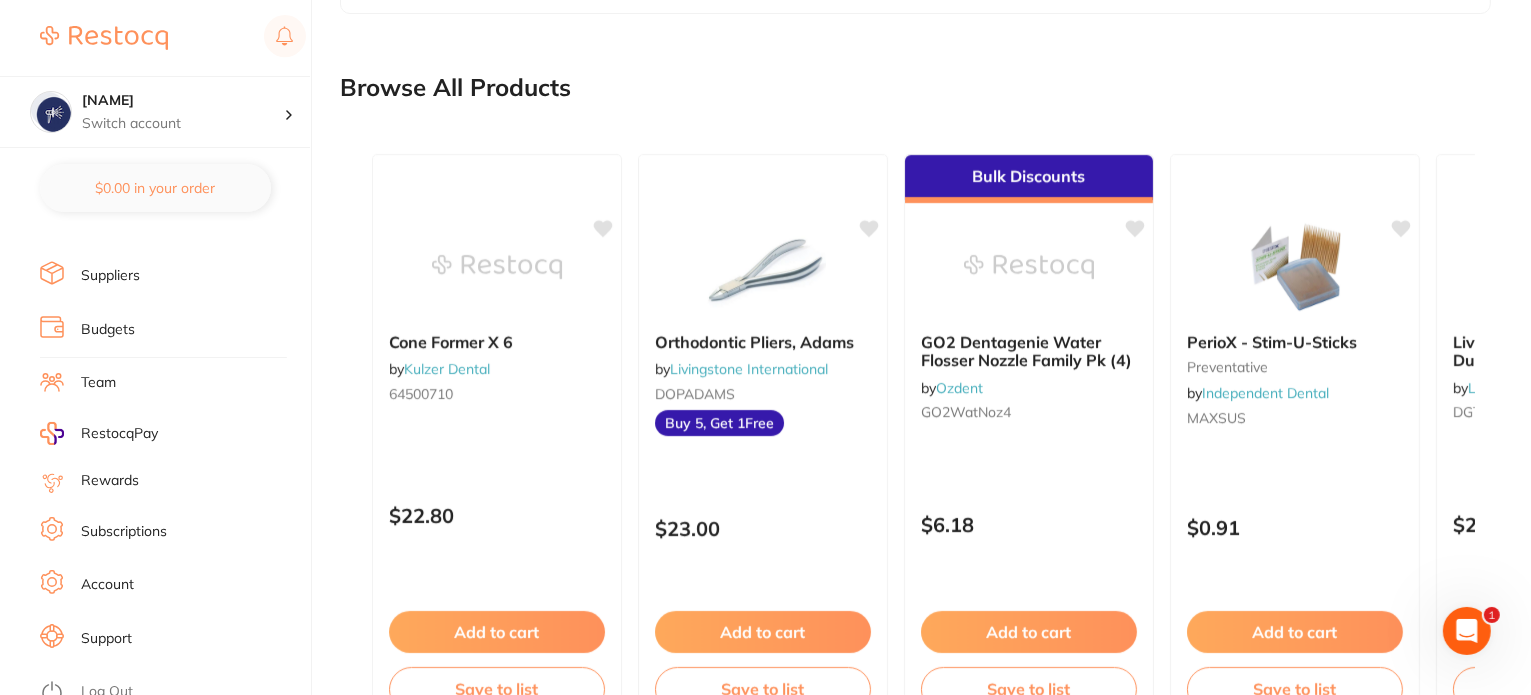 click on "Log Out" at bounding box center [107, 692] 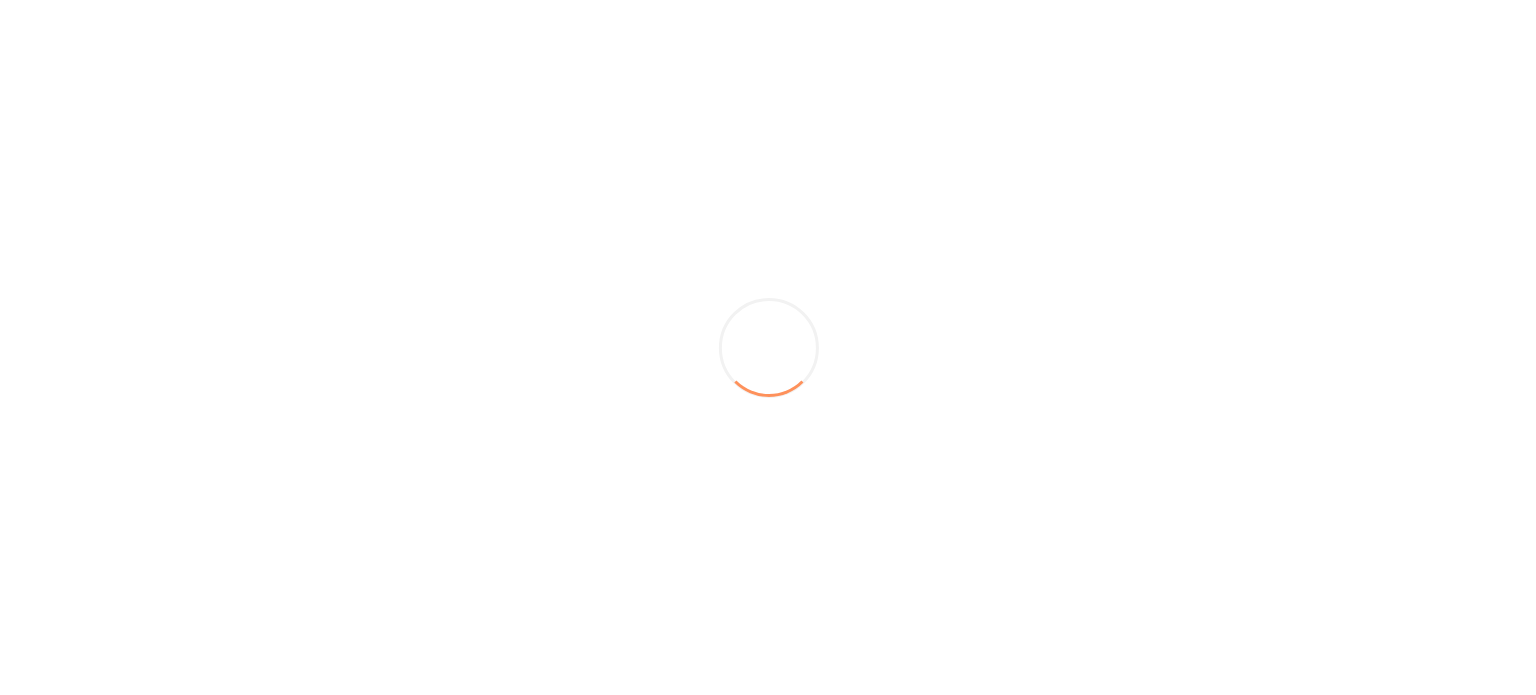 scroll, scrollTop: 0, scrollLeft: 0, axis: both 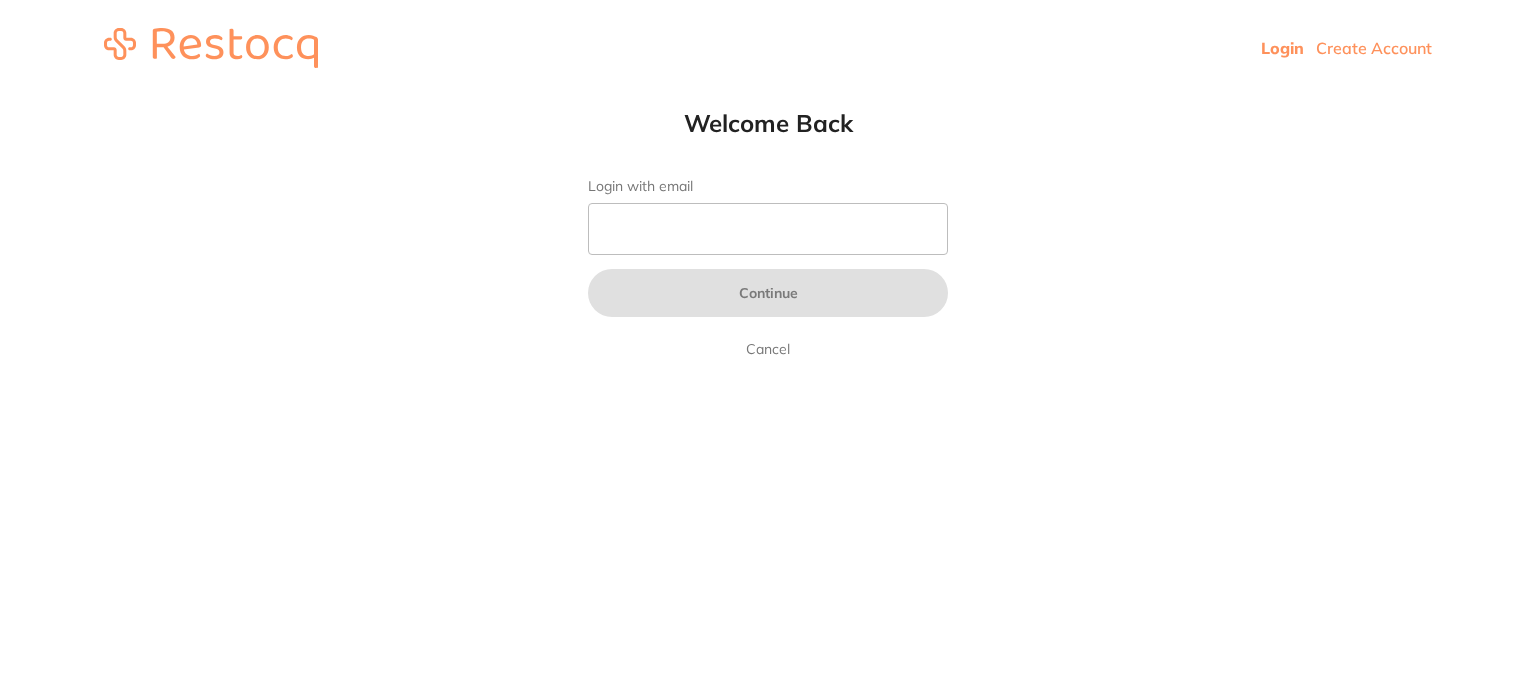 click on "Create Account" at bounding box center (1374, 48) 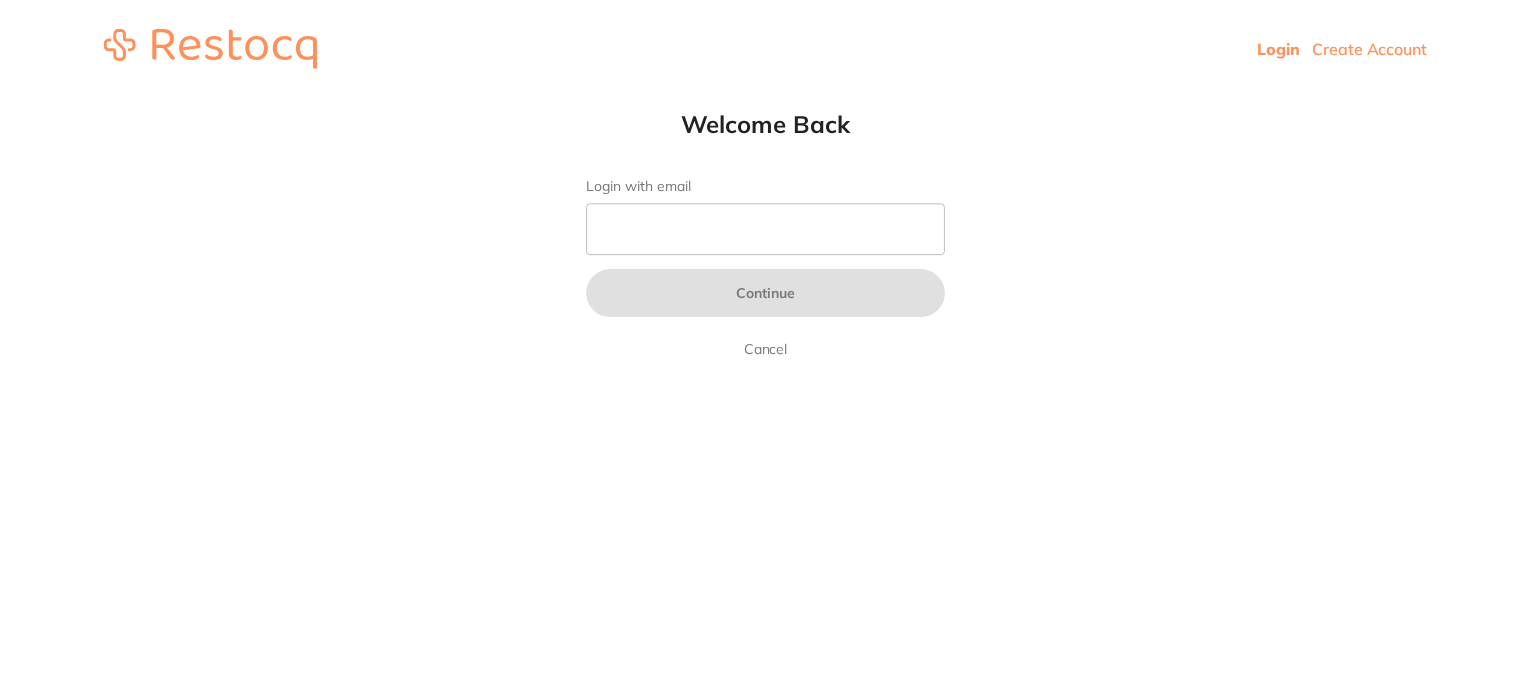 scroll, scrollTop: 0, scrollLeft: 0, axis: both 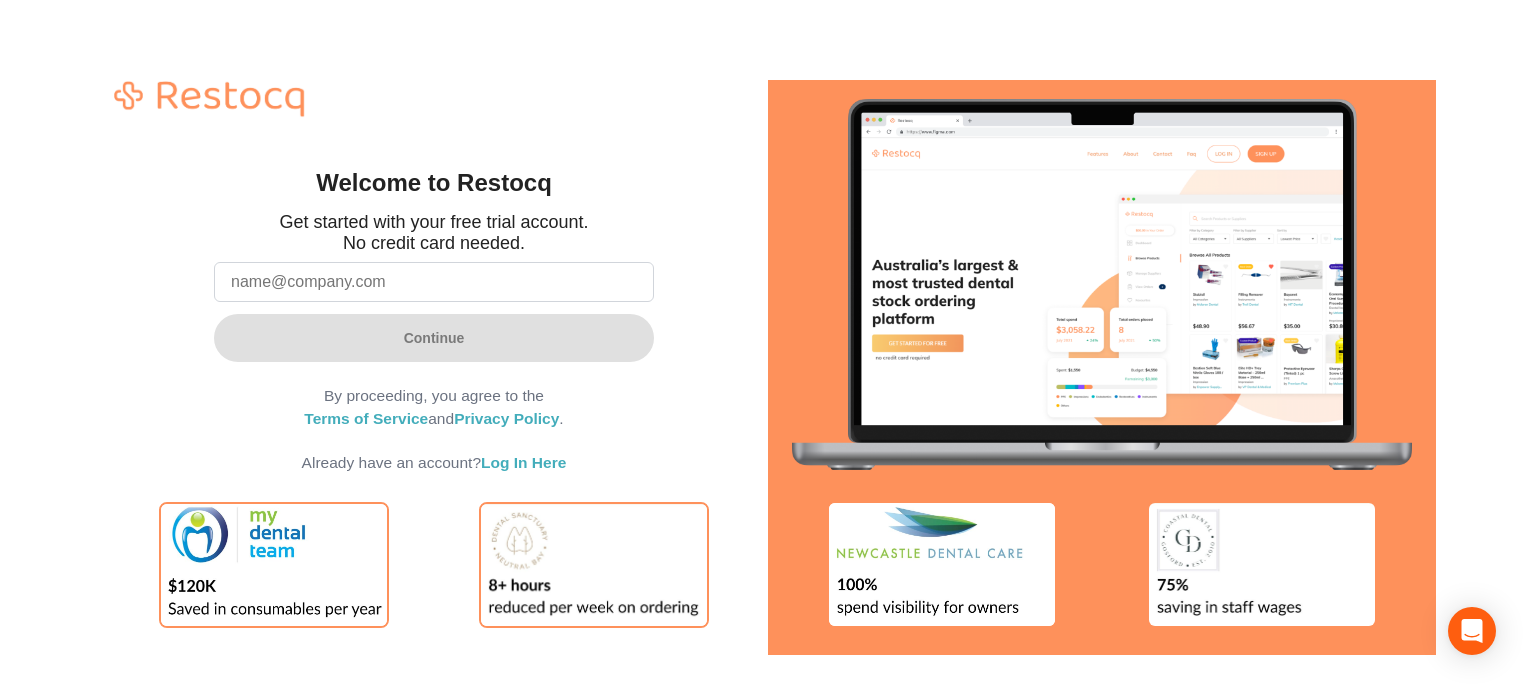 click at bounding box center (434, 282) 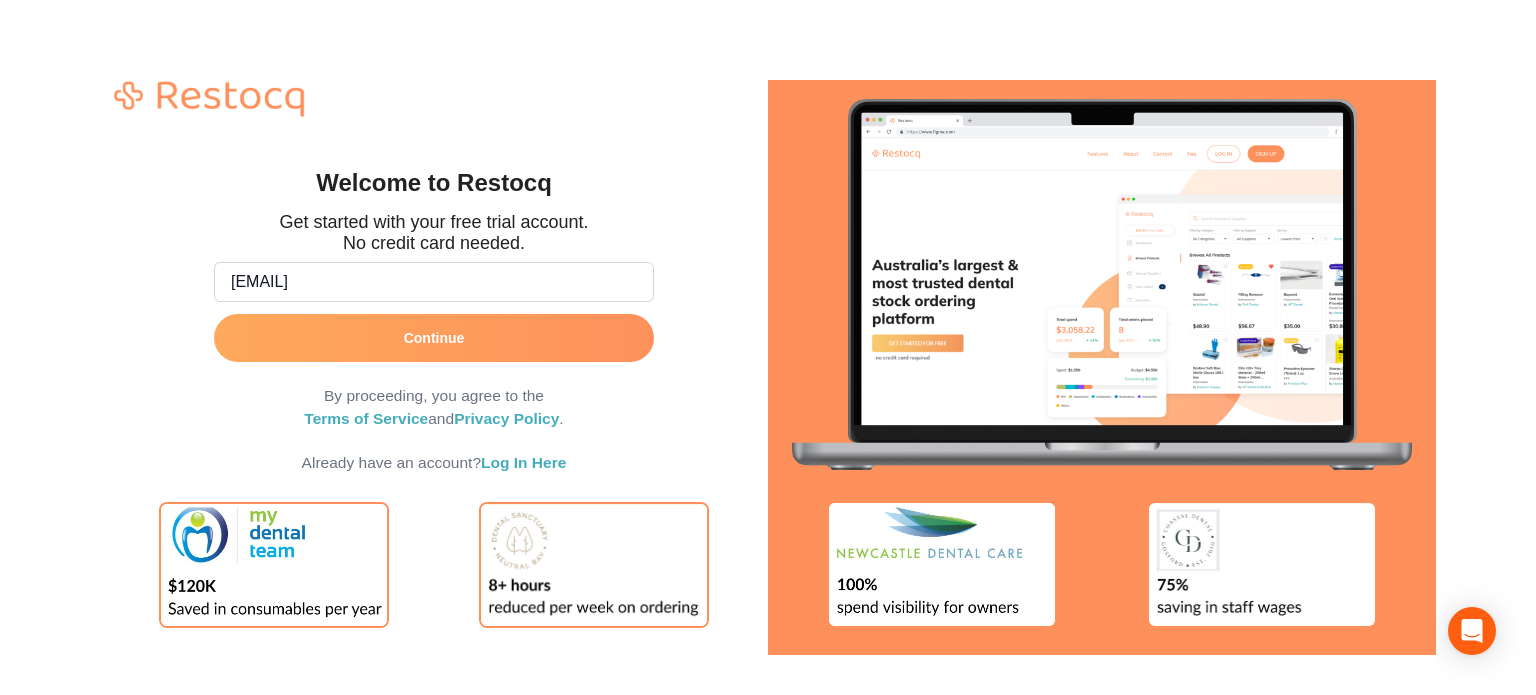 type on "[EMAIL]" 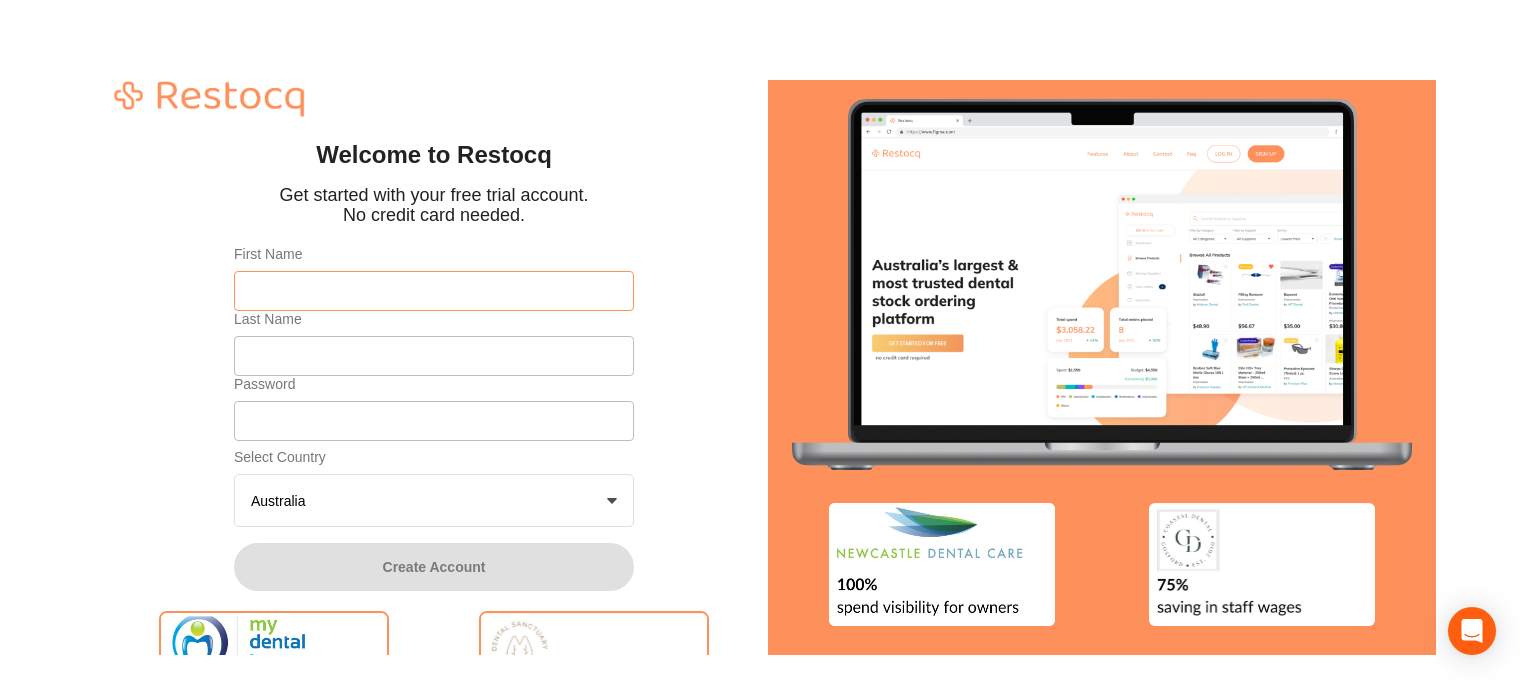 click on "First Name" at bounding box center (434, 291) 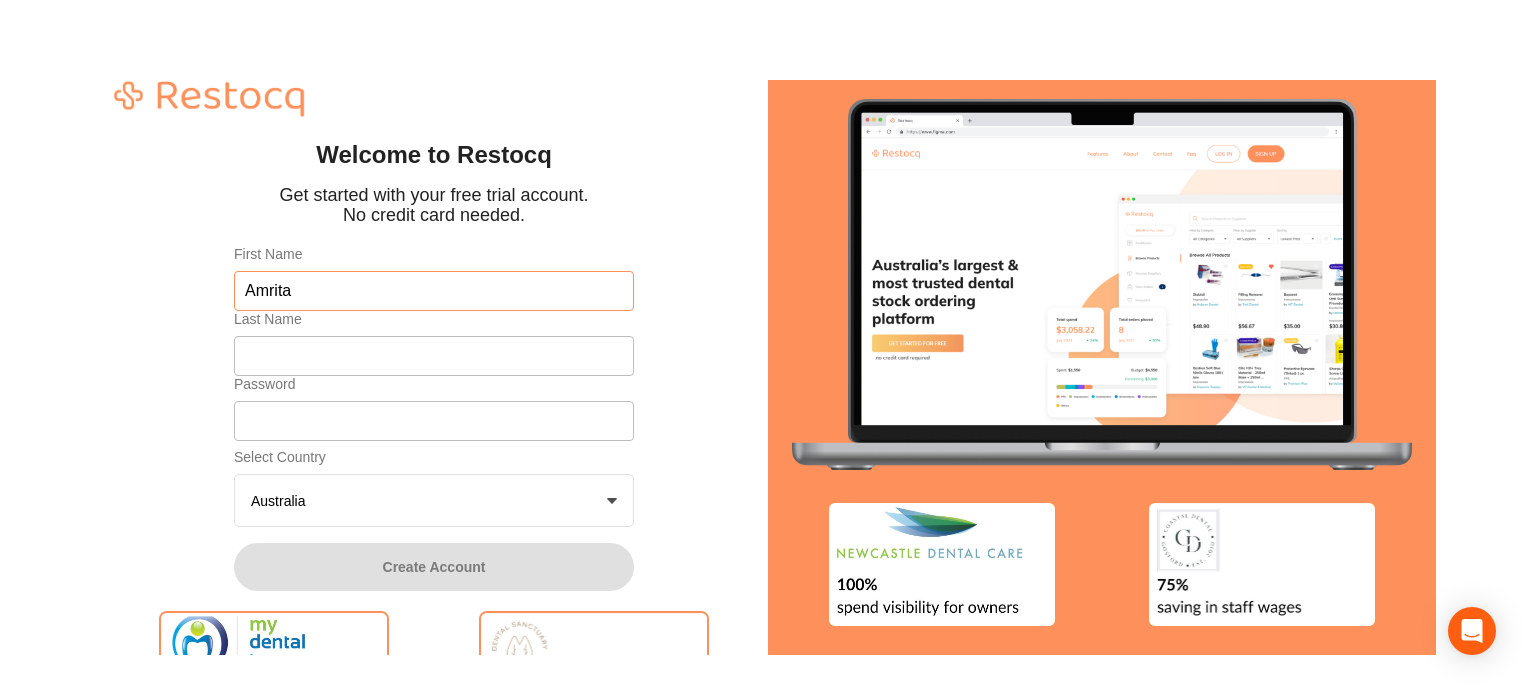 type on "Amrita" 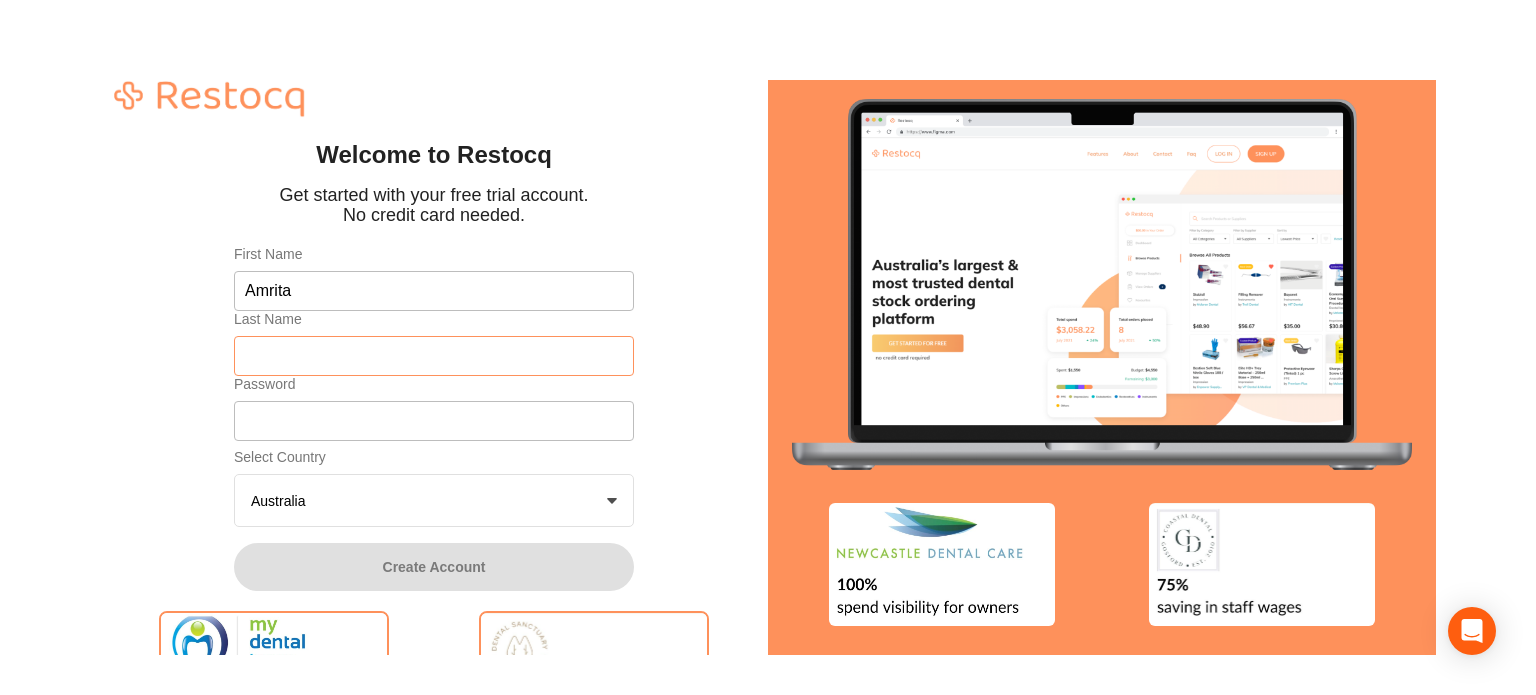 click on "Last Name" at bounding box center (434, 356) 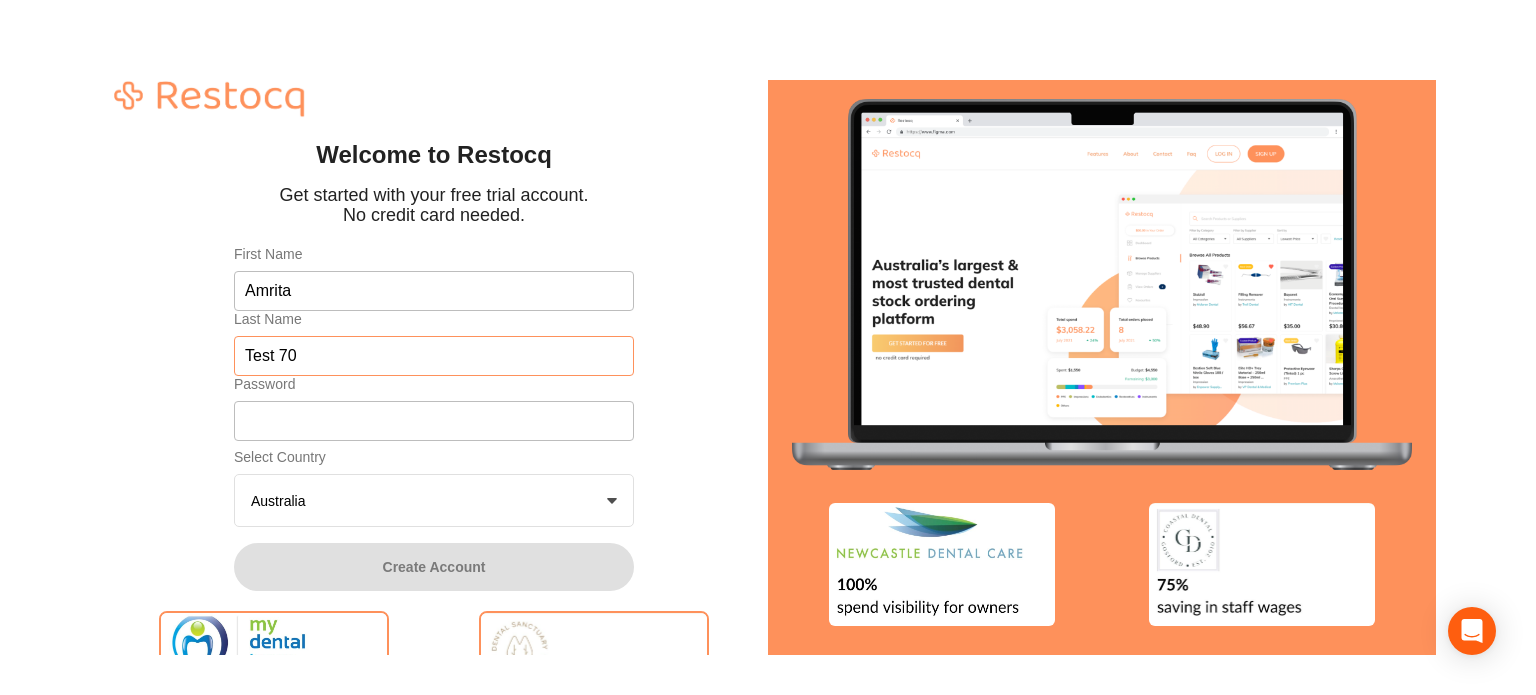 type on "Test 70" 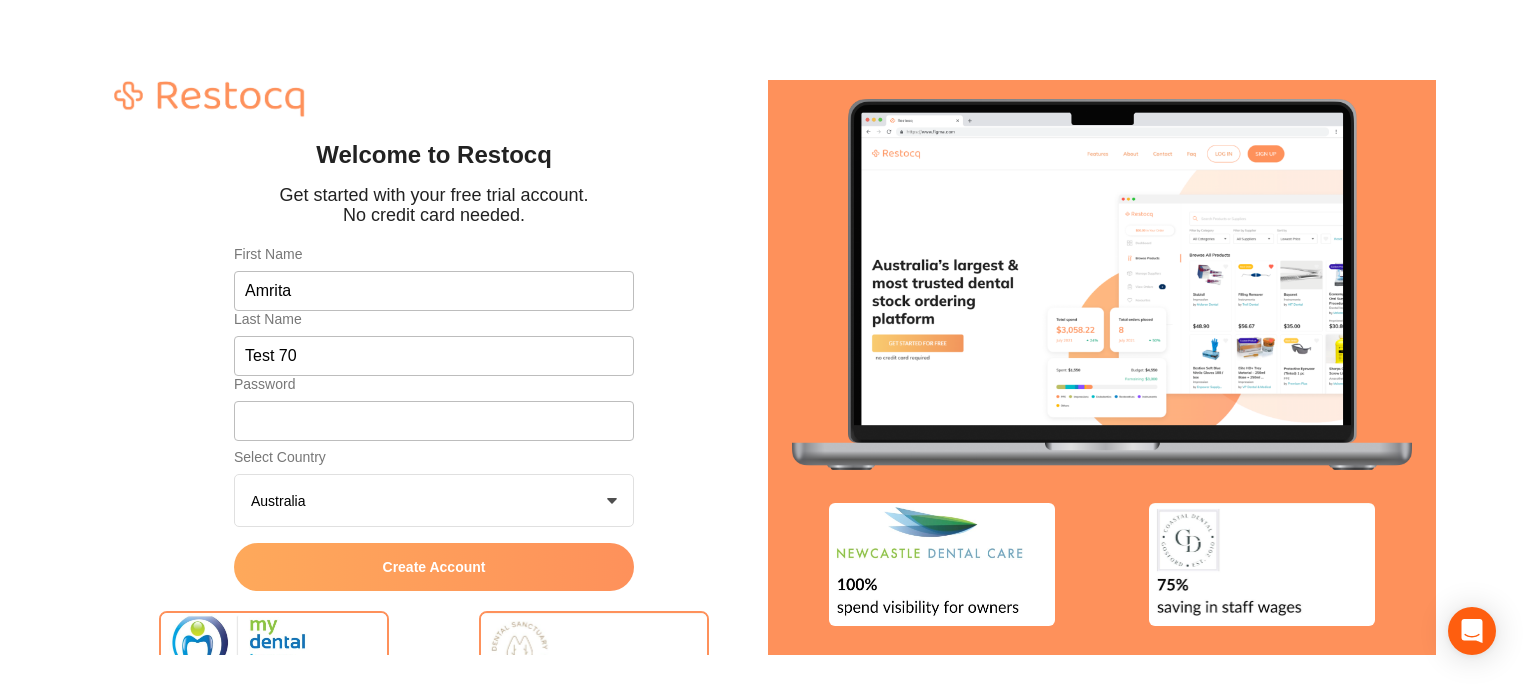click on "Create Account" 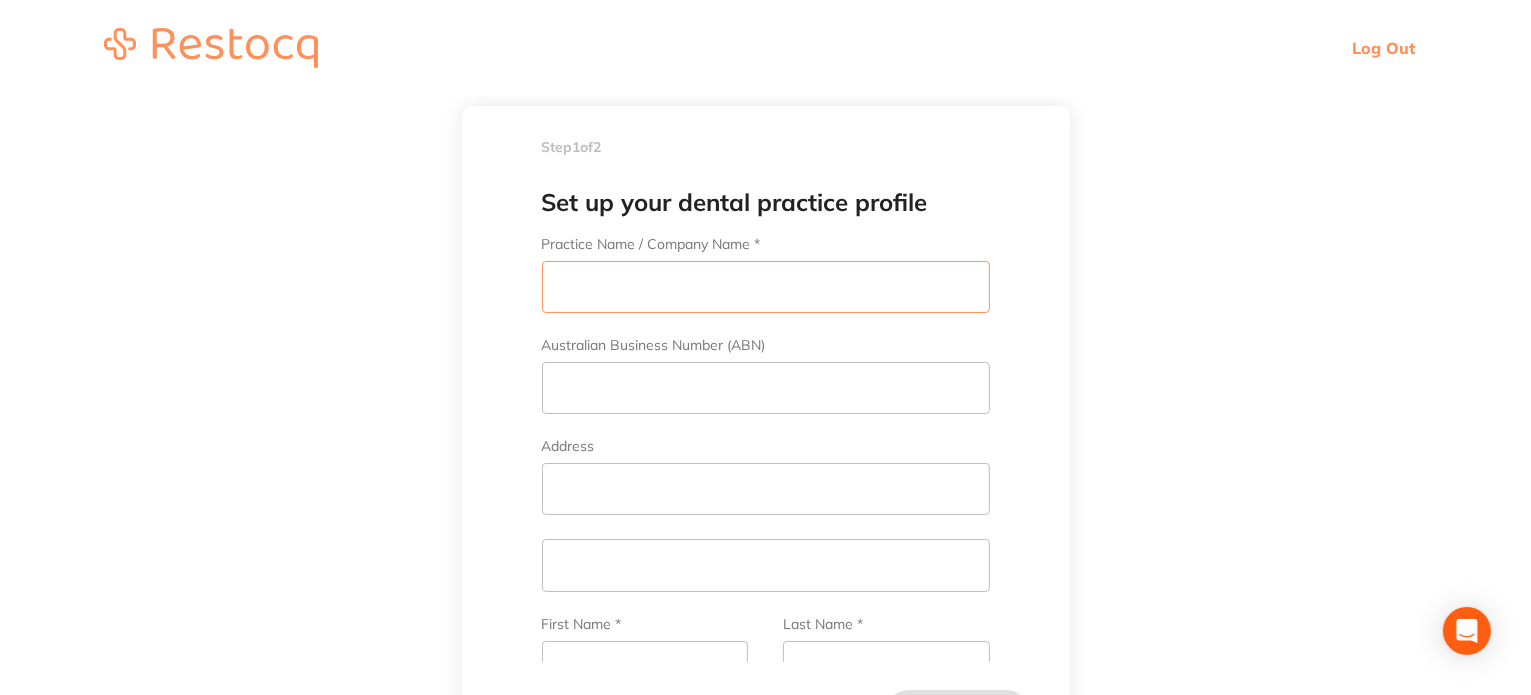 click on "Practice Name / Company Name *" at bounding box center [766, 287] 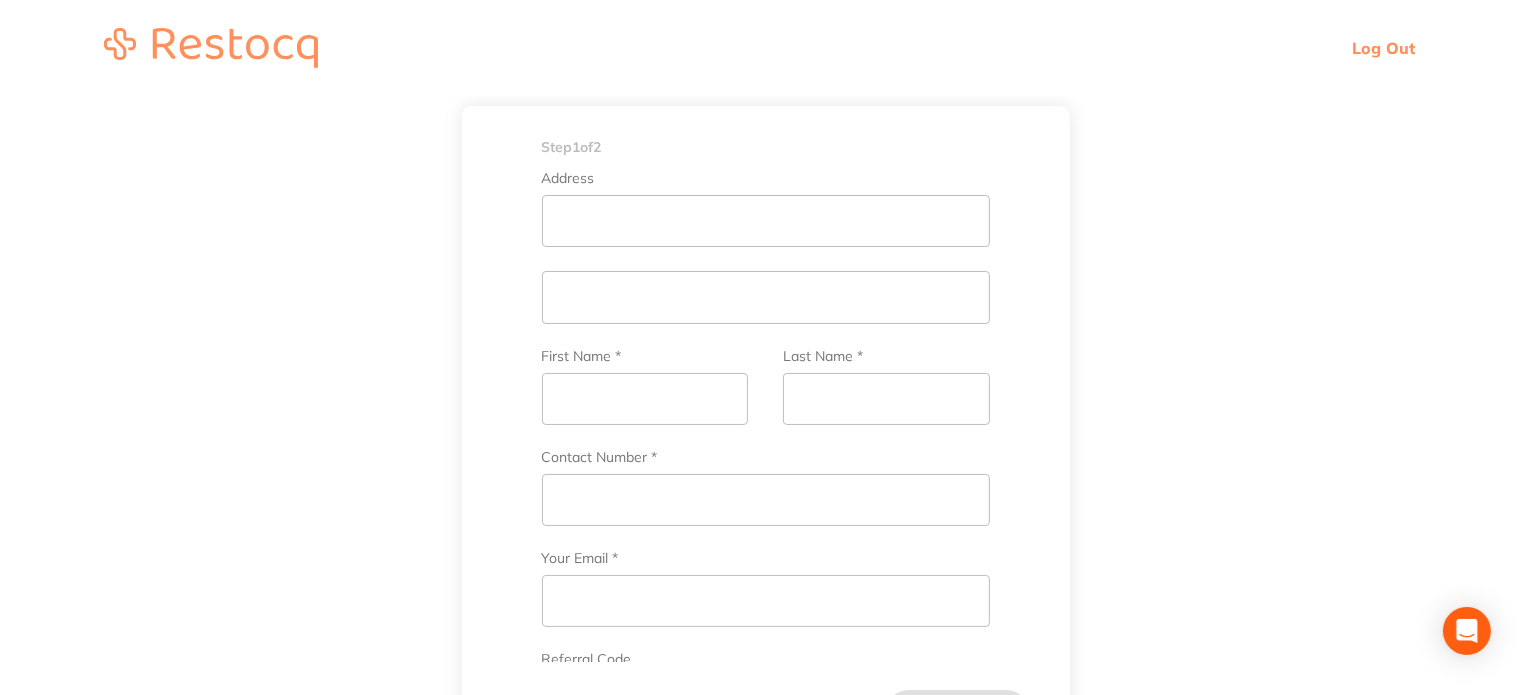 scroll, scrollTop: 500, scrollLeft: 0, axis: vertical 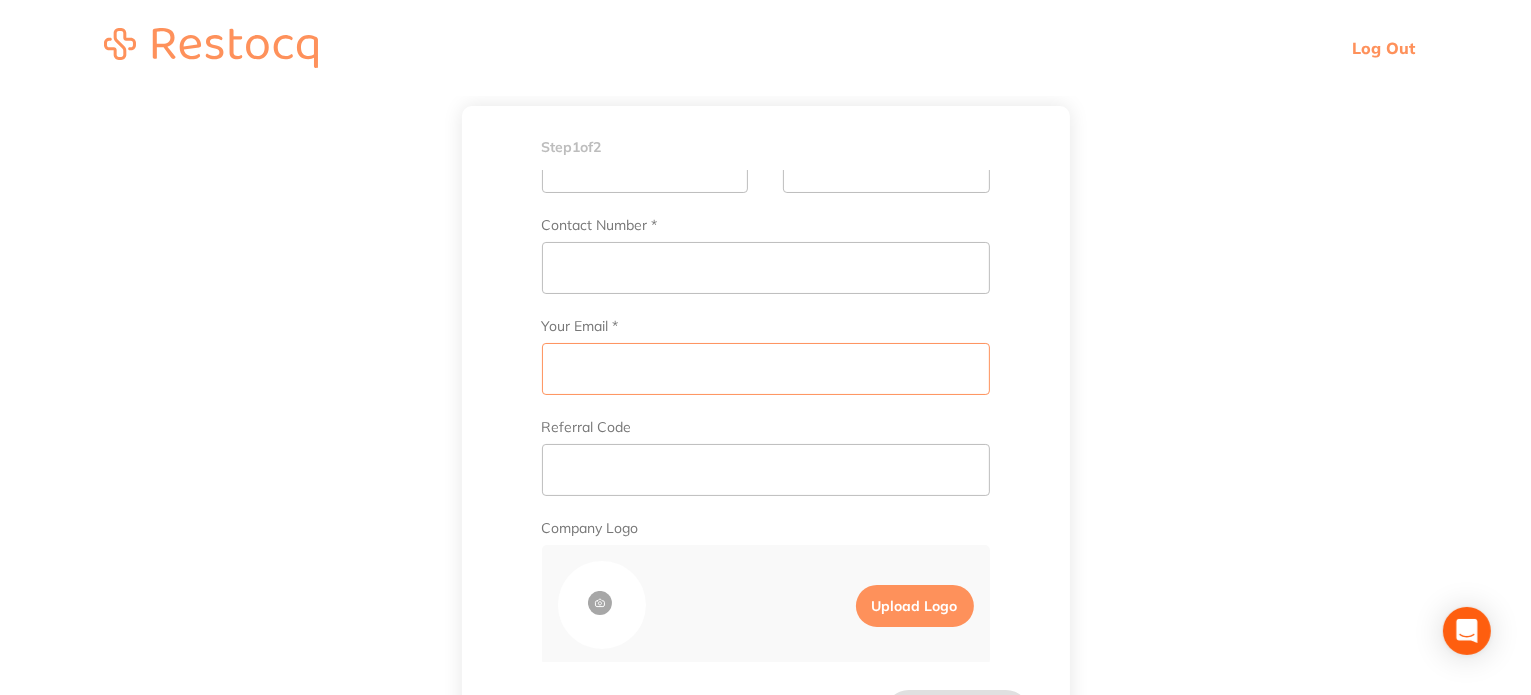 click on "Your Email *" at bounding box center [766, 369] 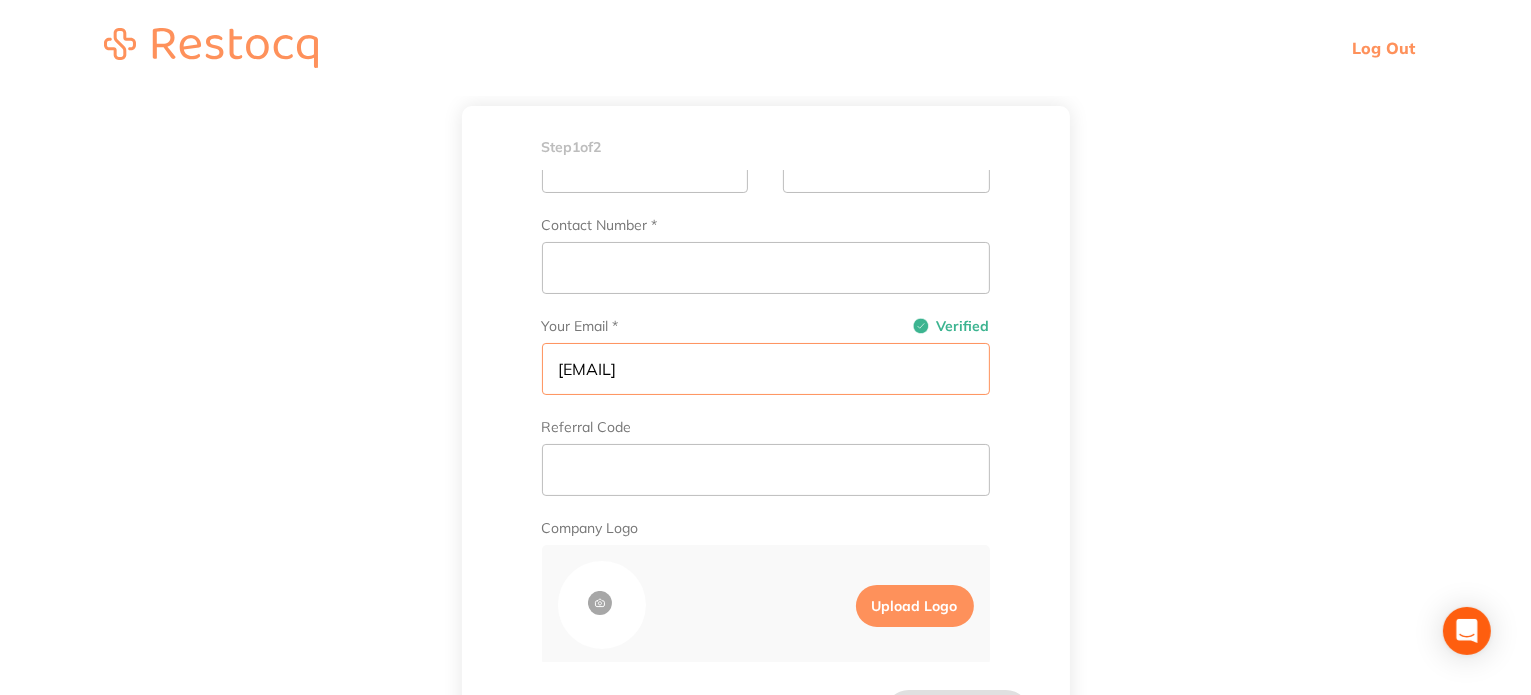 type on "[EMAIL]" 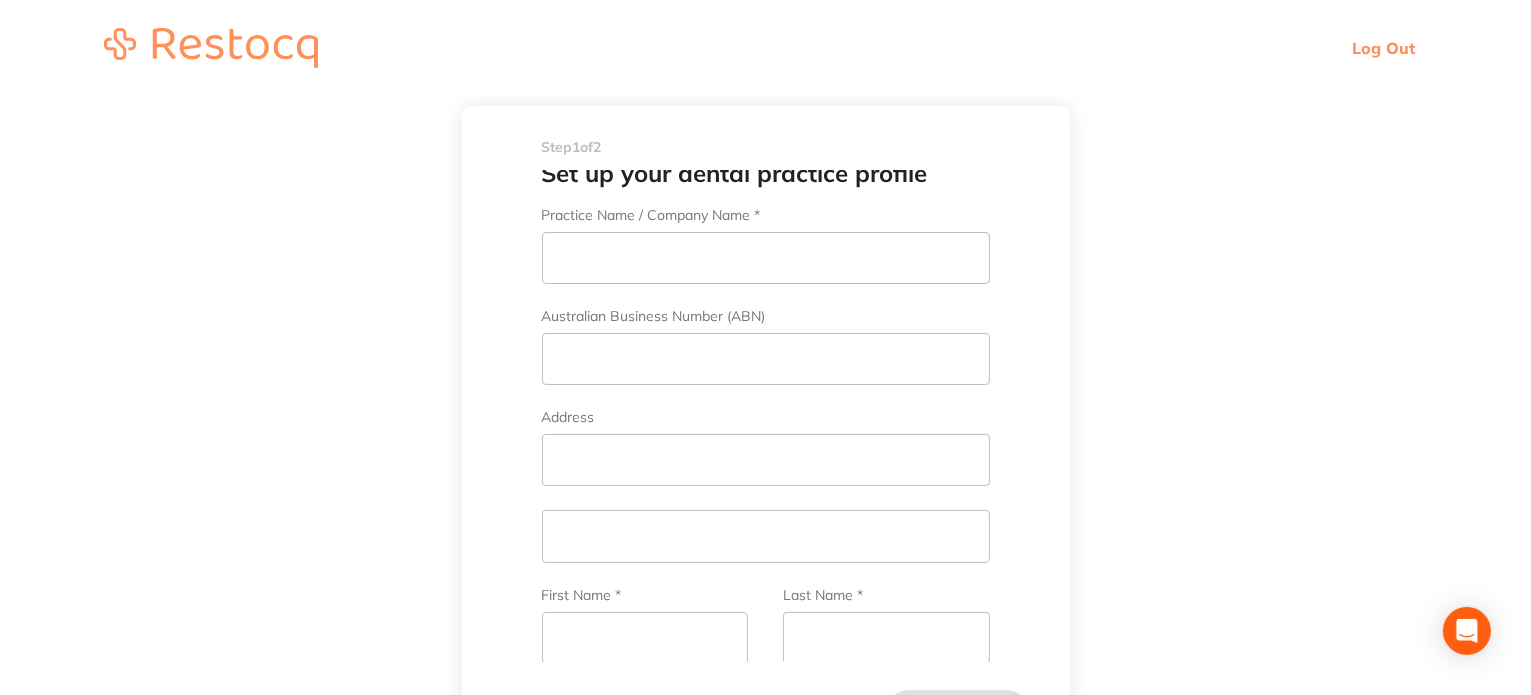 scroll, scrollTop: 0, scrollLeft: 0, axis: both 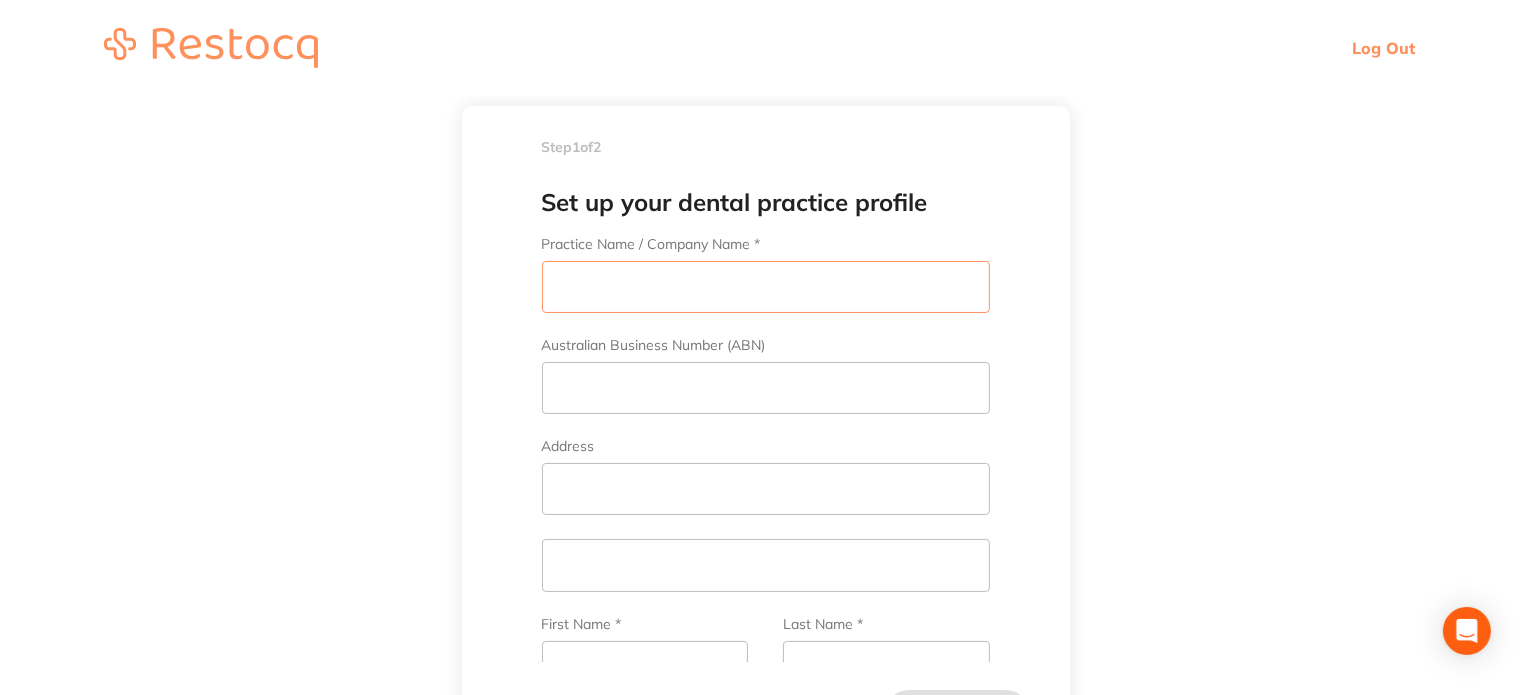 click on "Practice Name / Company Name *" at bounding box center [766, 287] 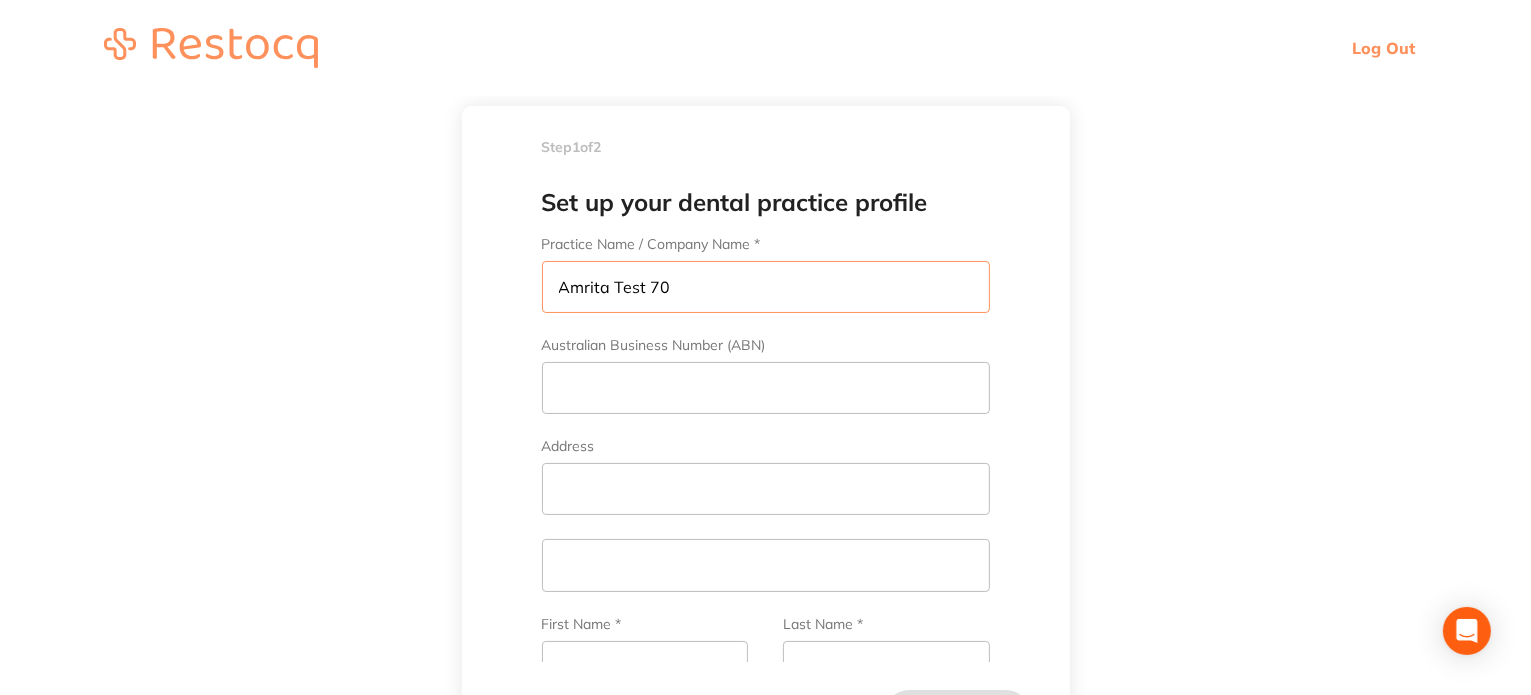 drag, startPoint x: 593, startPoint y: 289, endPoint x: 544, endPoint y: 287, distance: 49.0408 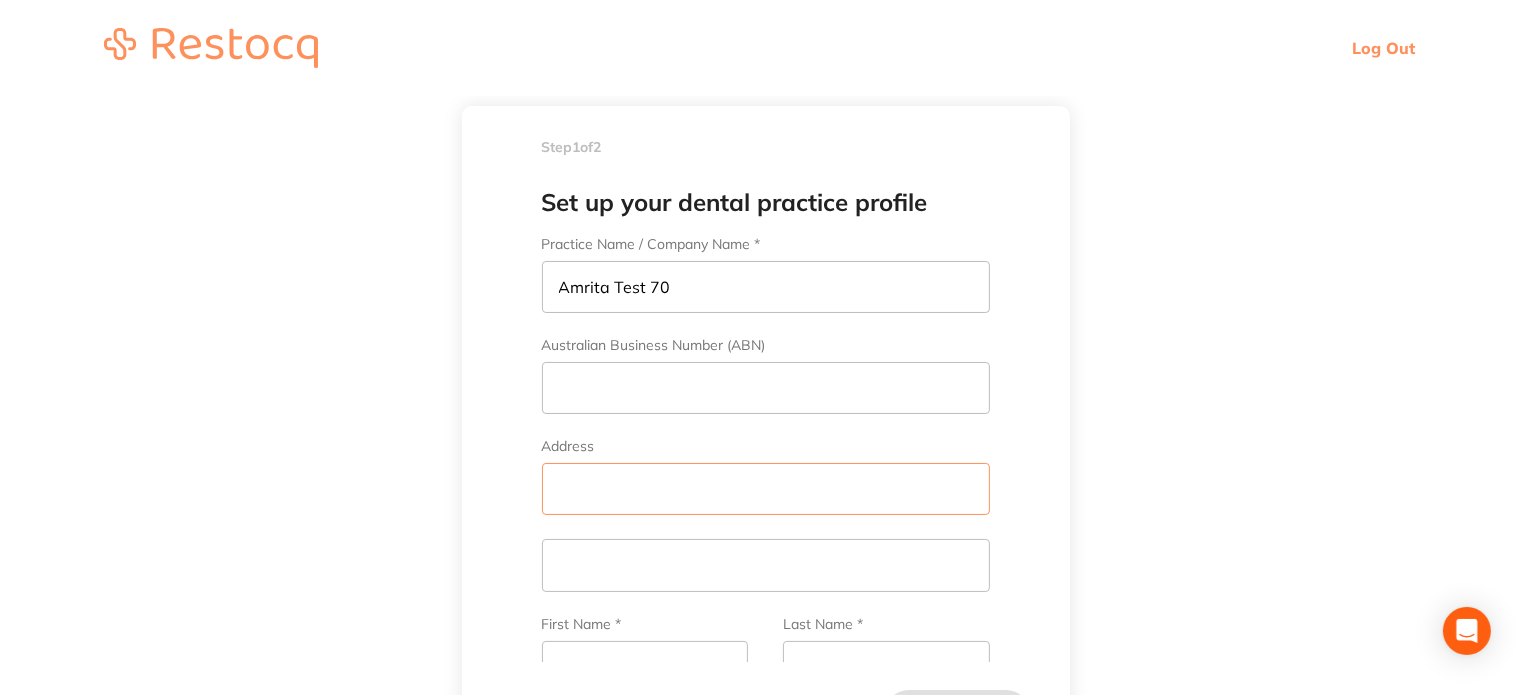 click on "Address" at bounding box center [766, 489] 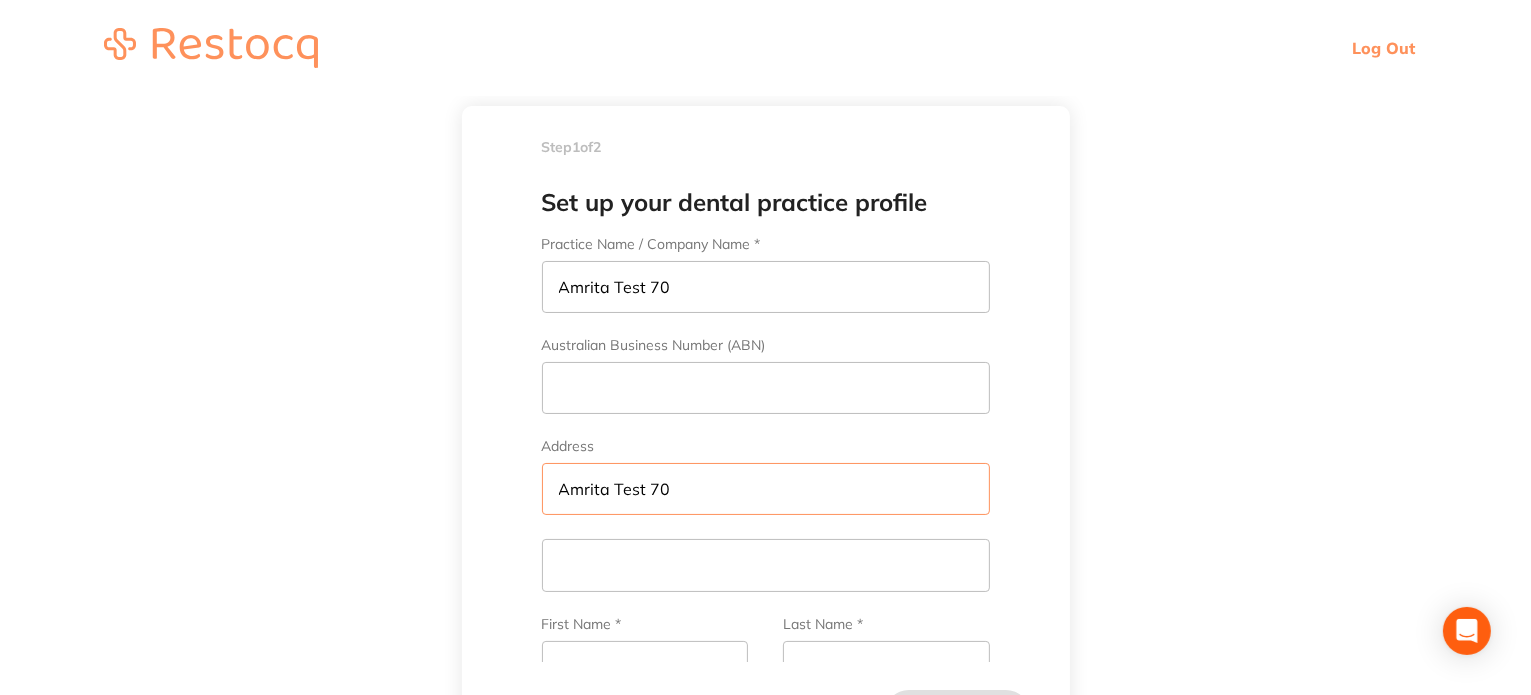 type on "Amrita Test 70" 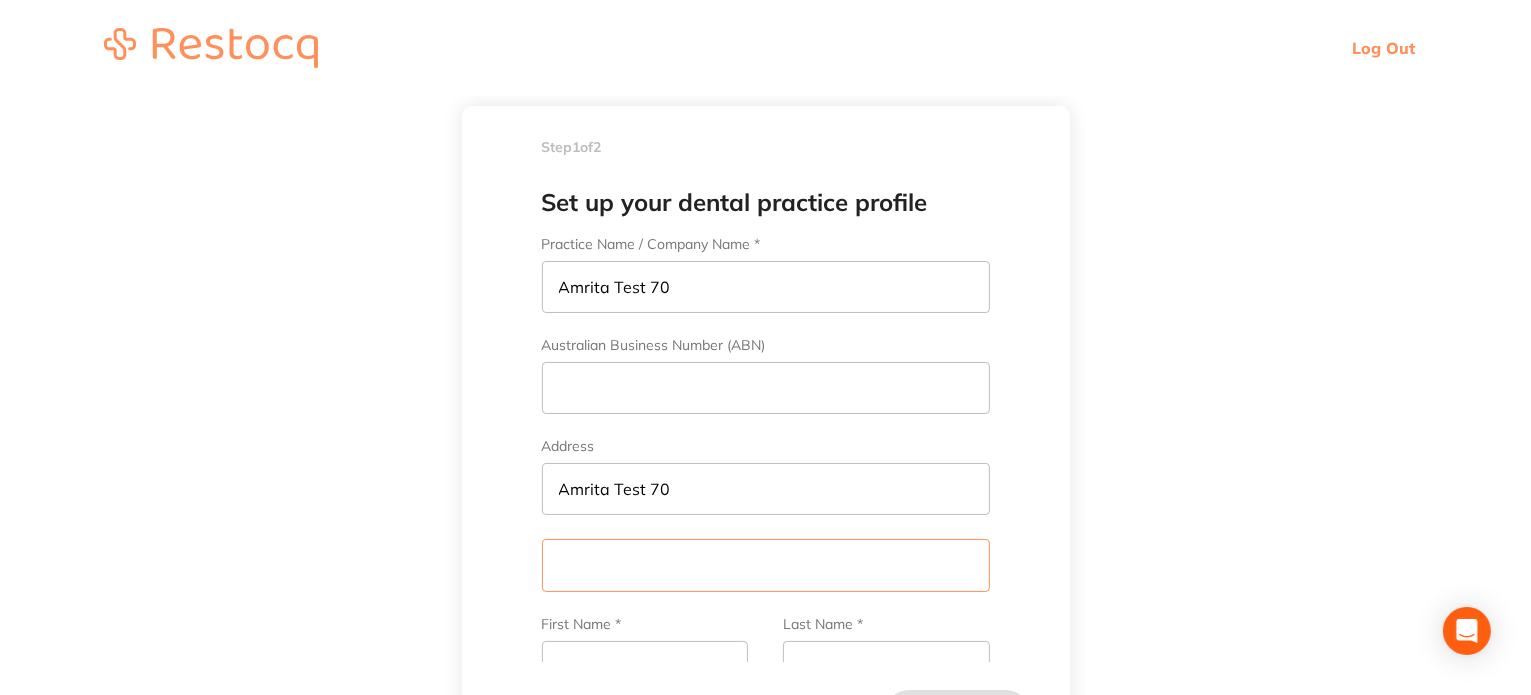 drag, startPoint x: 577, startPoint y: 557, endPoint x: 600, endPoint y: 551, distance: 23.769728 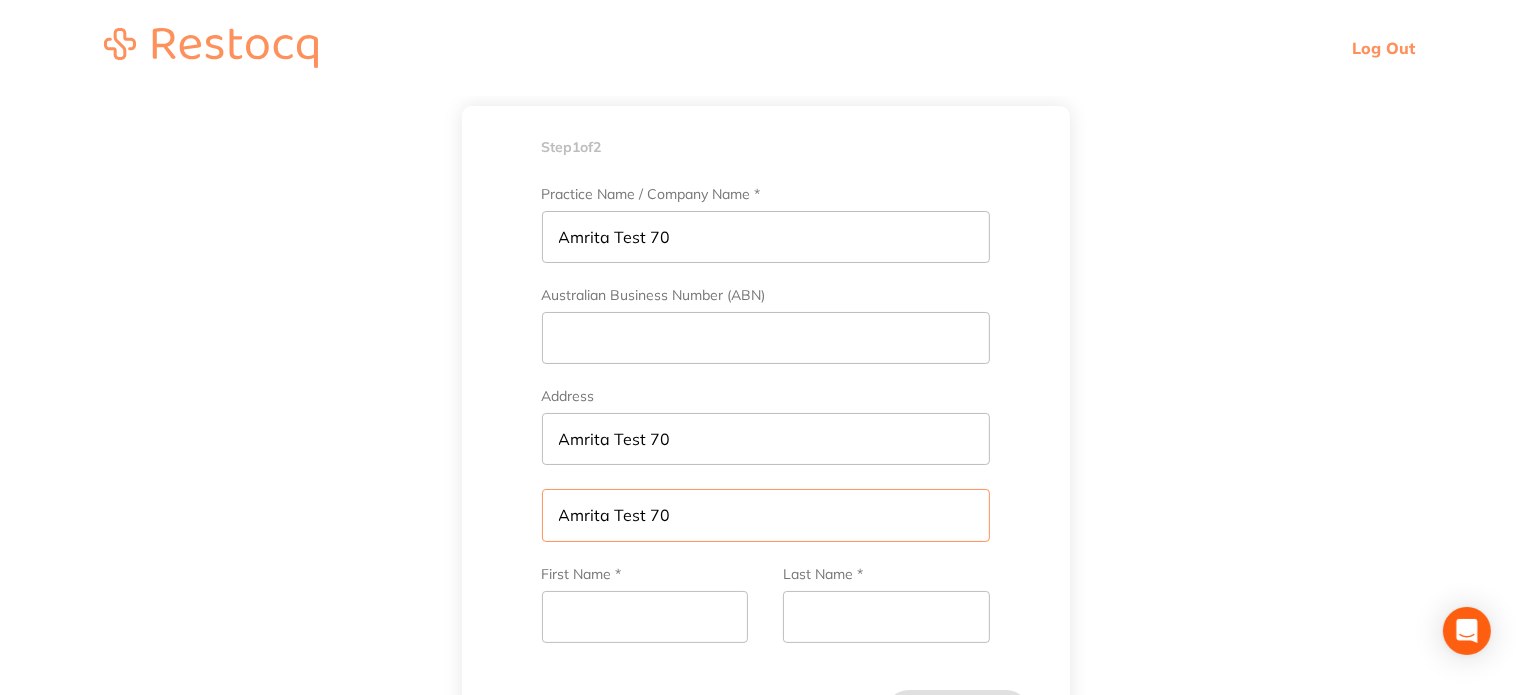 scroll, scrollTop: 200, scrollLeft: 0, axis: vertical 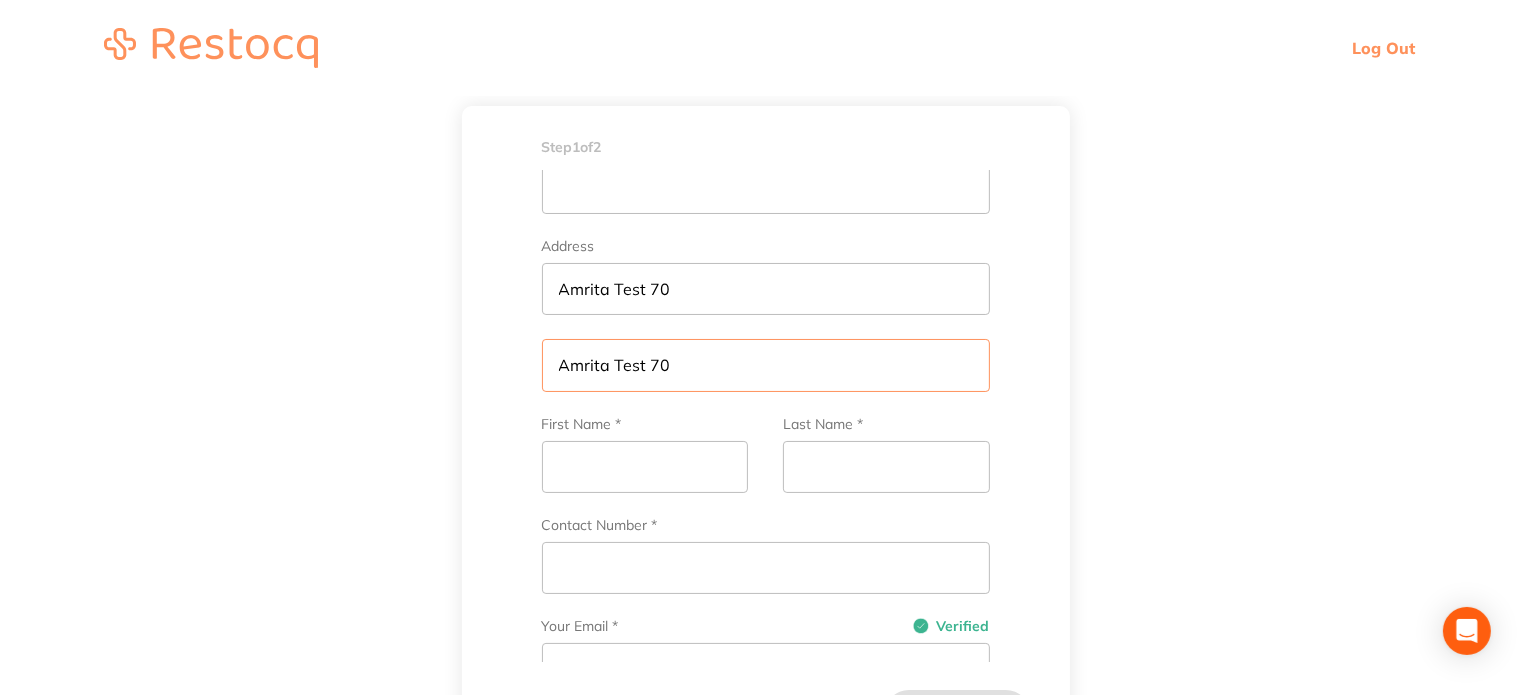 type on "Amrita Test 70" 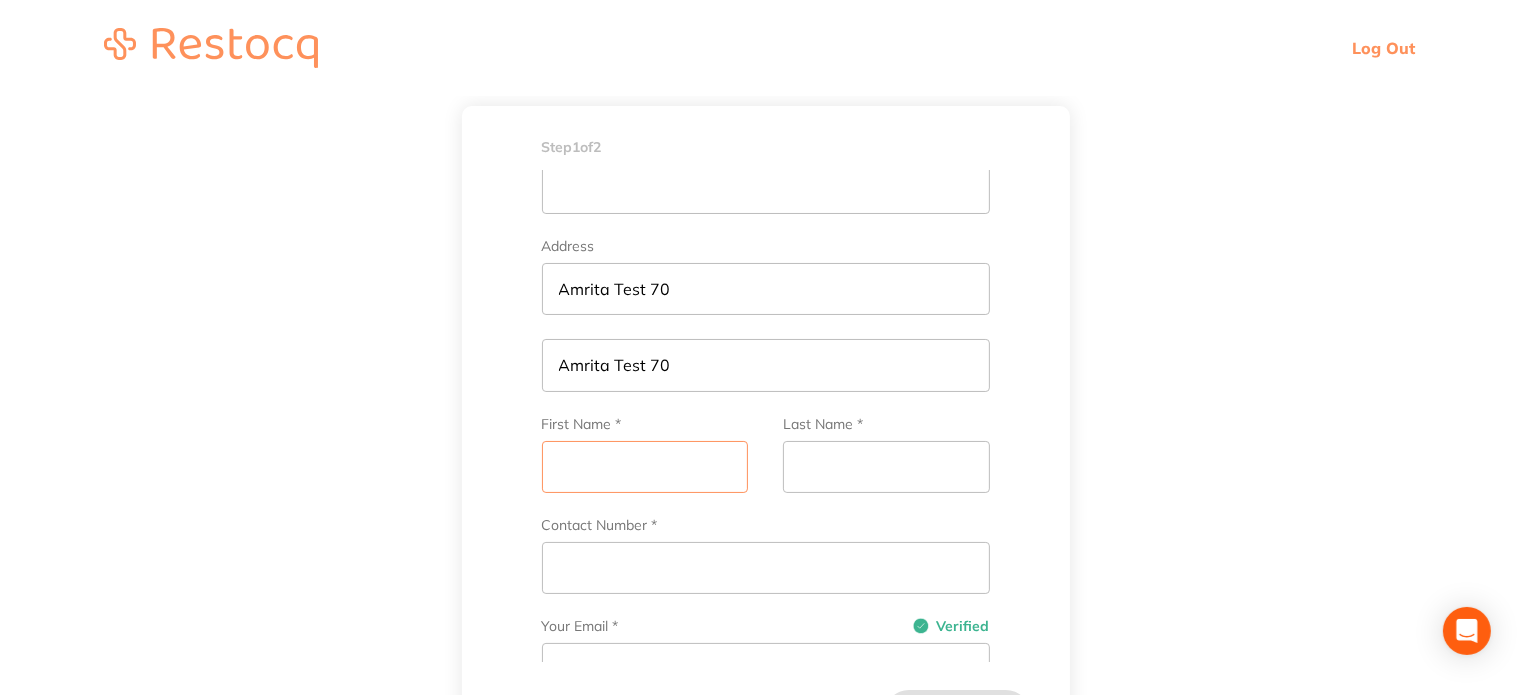 drag, startPoint x: 672, startPoint y: 440, endPoint x: 668, endPoint y: 463, distance: 23.345236 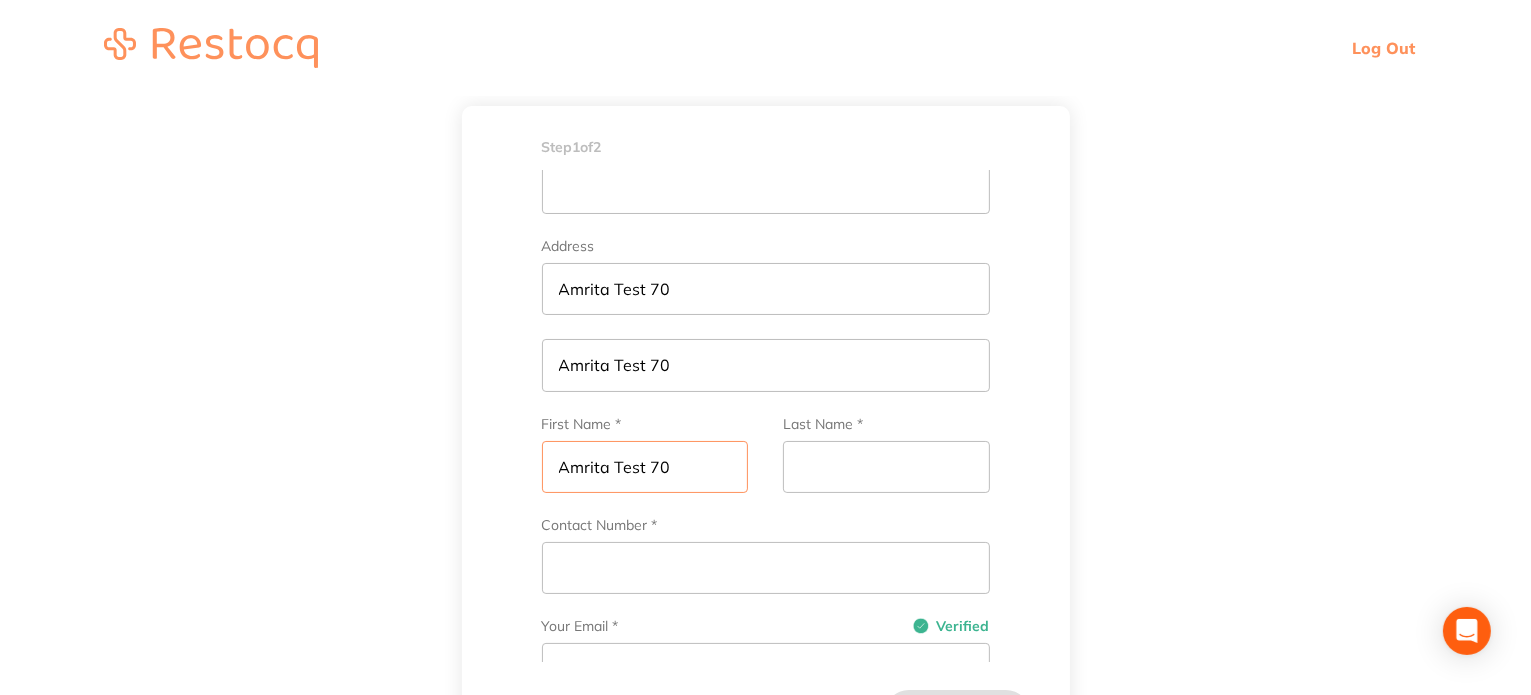 type on "Amrita Test 70" 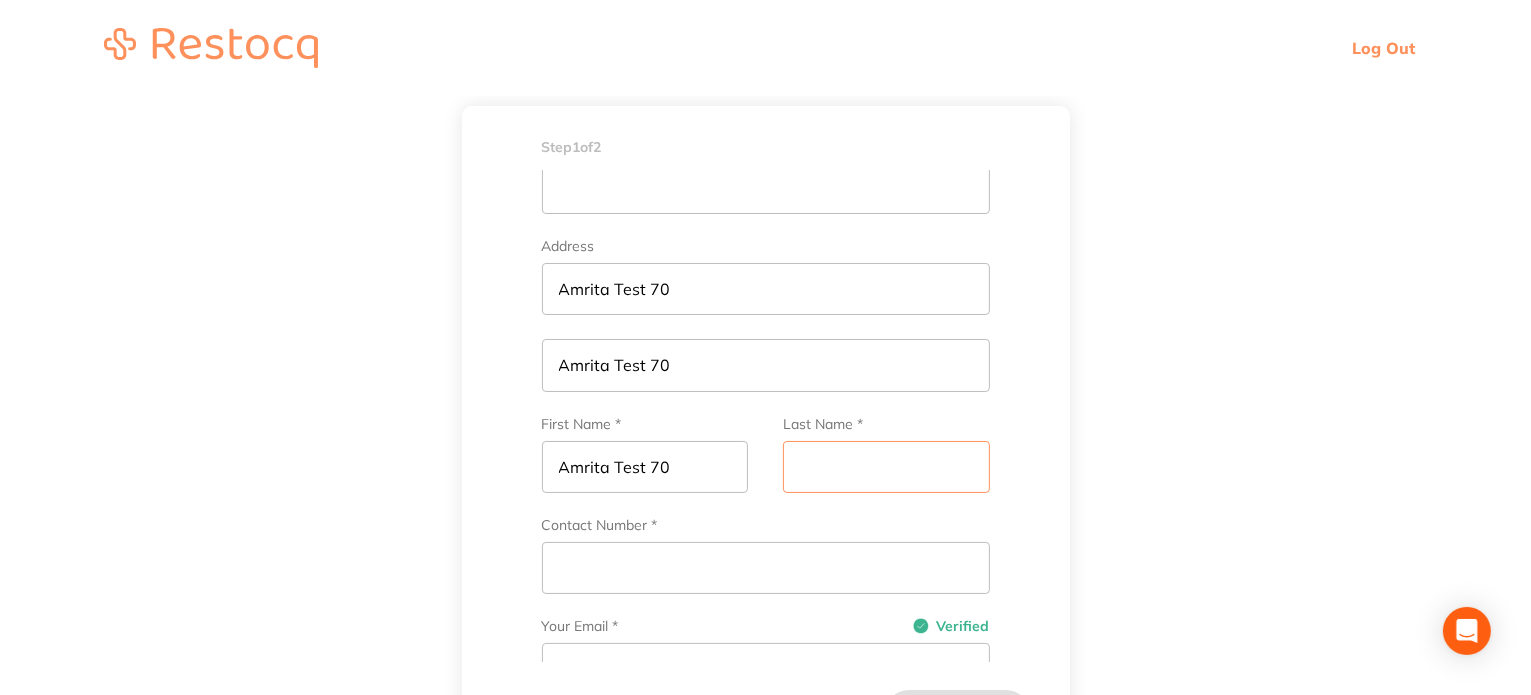 click on "Last Name *" at bounding box center (886, 467) 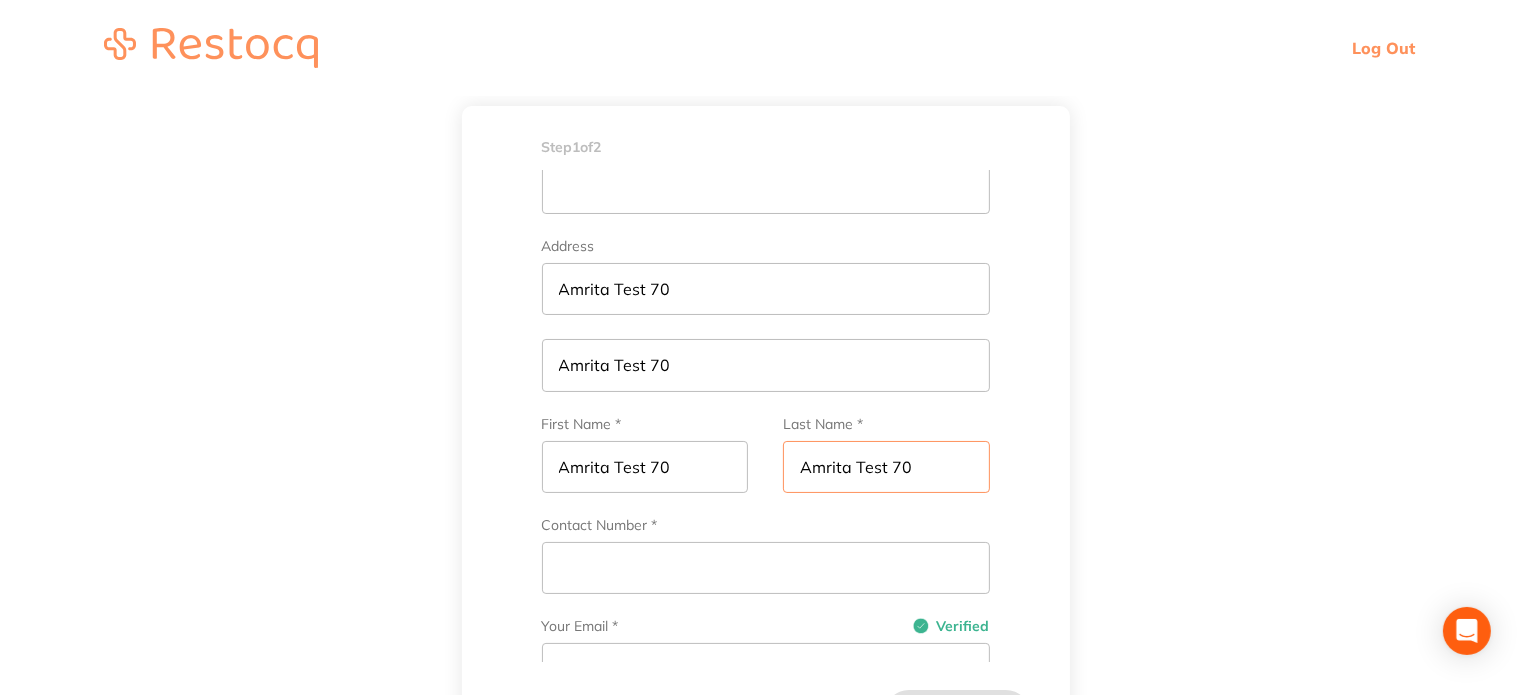 type on "Amrita Test 70" 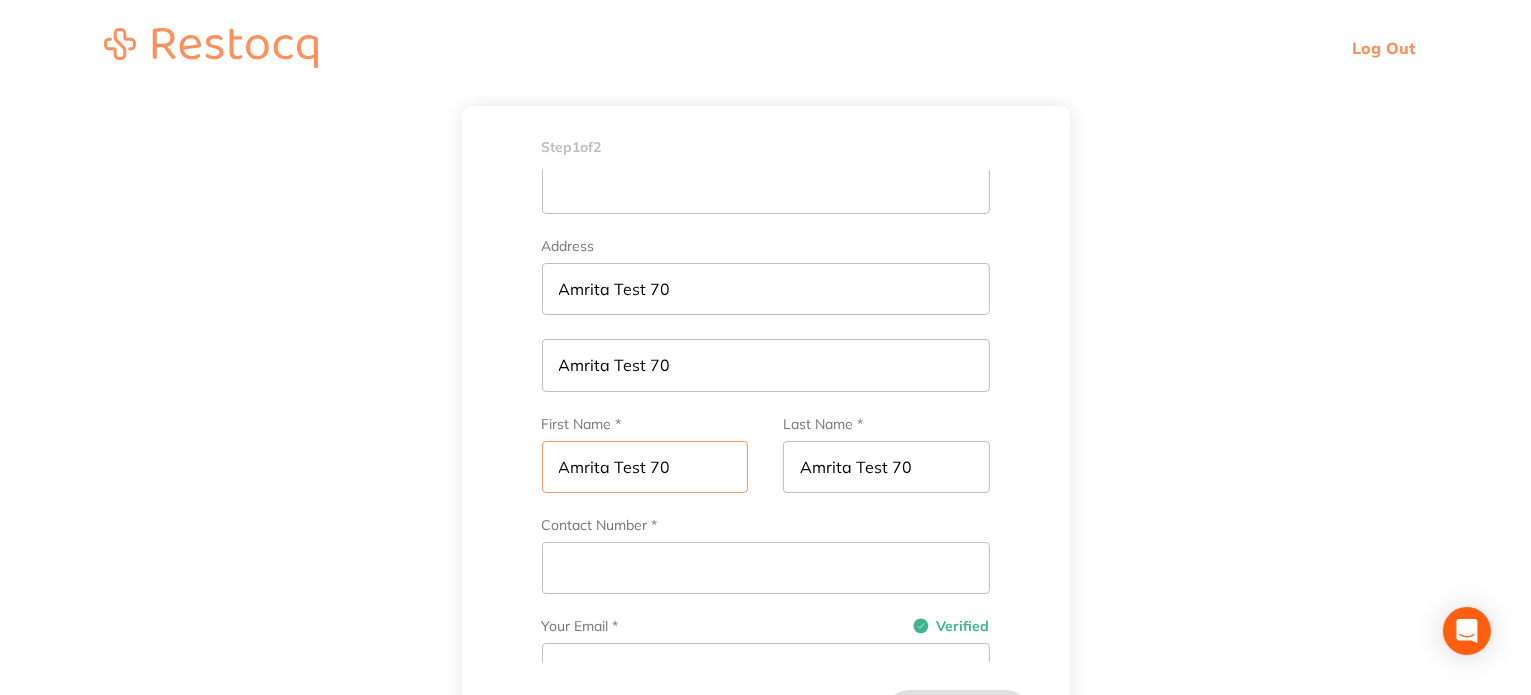 drag, startPoint x: 698, startPoint y: 465, endPoint x: 613, endPoint y: 467, distance: 85.02353 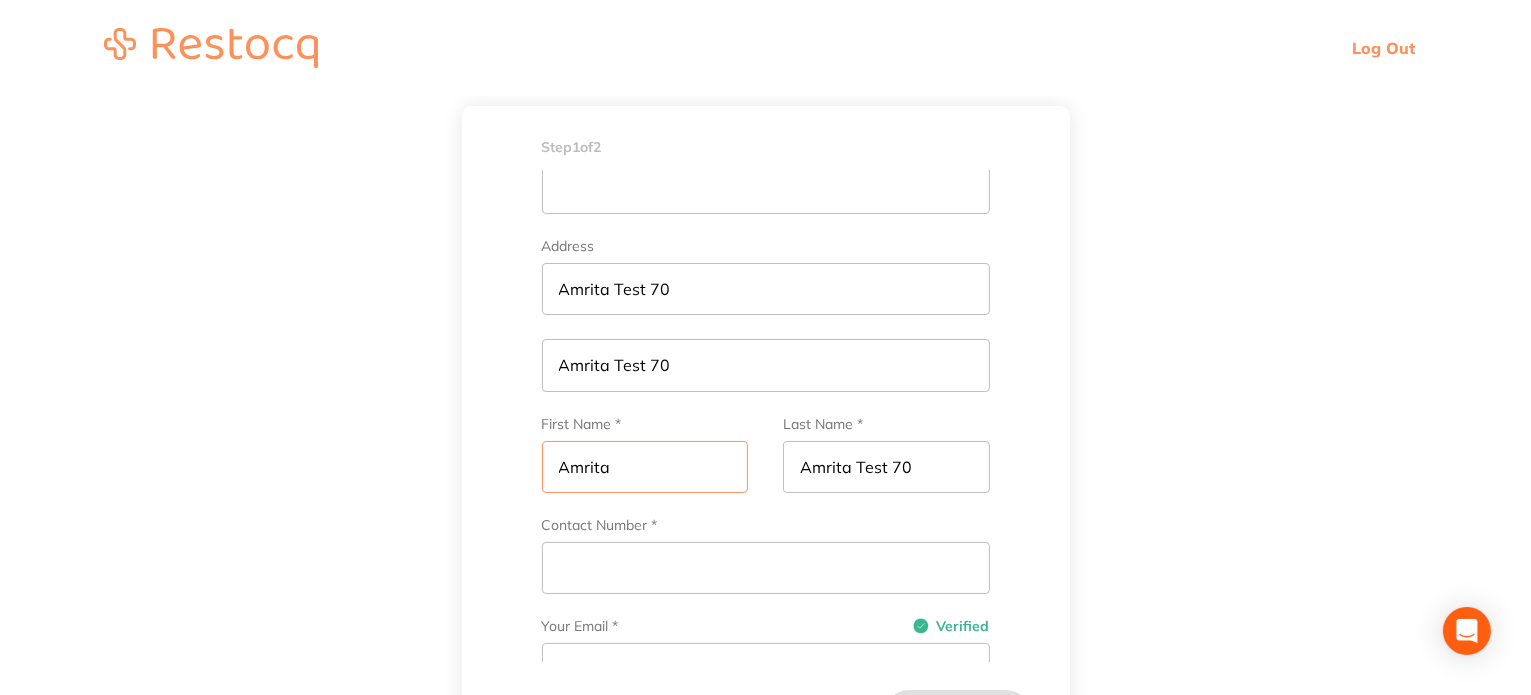 type on "Amrita" 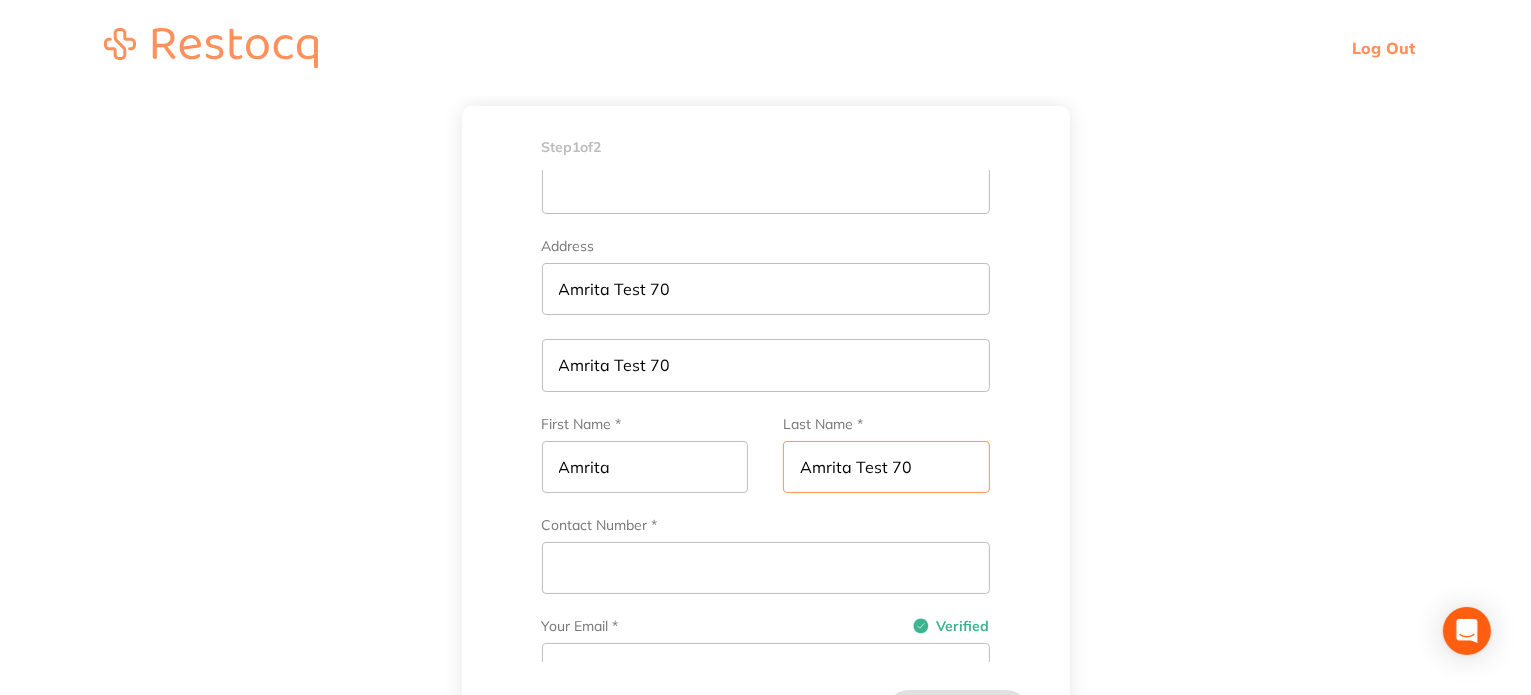 click on "Amrita Test 70" at bounding box center (886, 467) 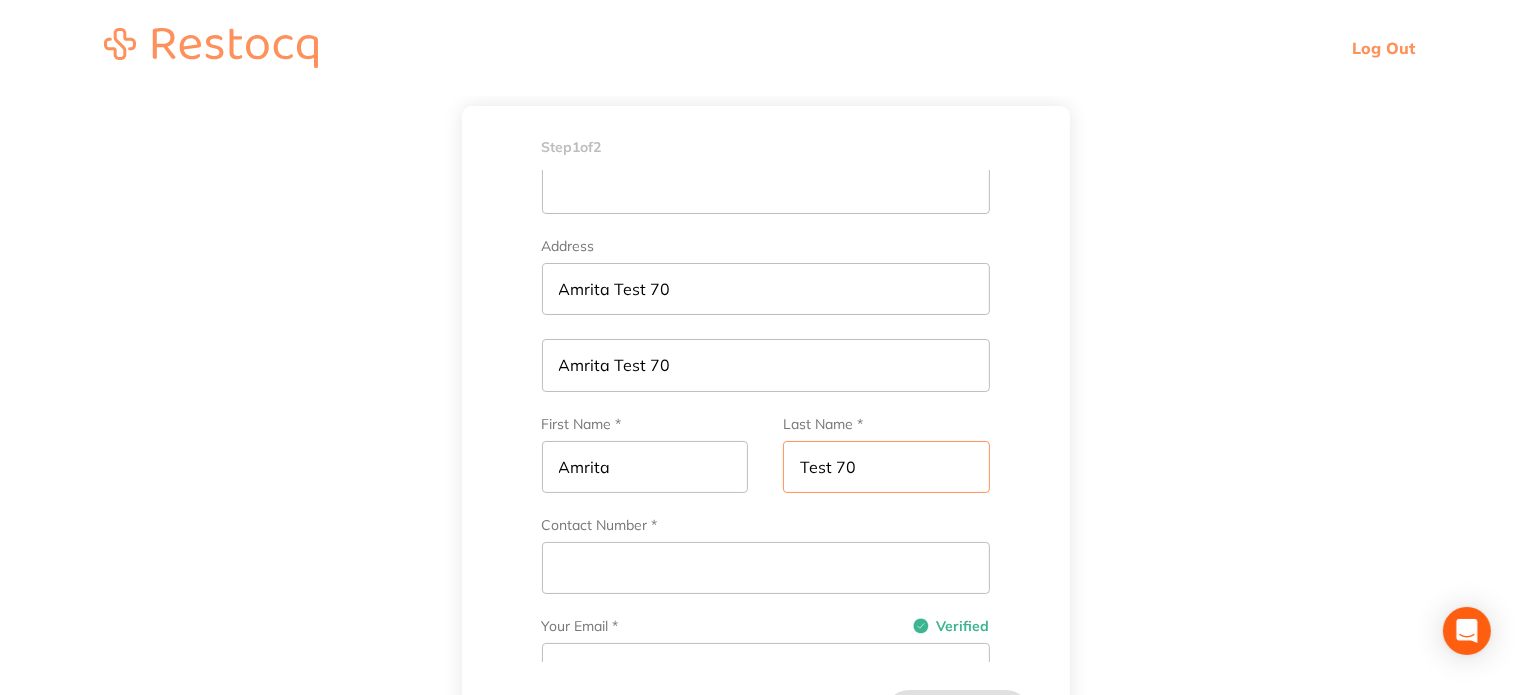 scroll, scrollTop: 0, scrollLeft: 0, axis: both 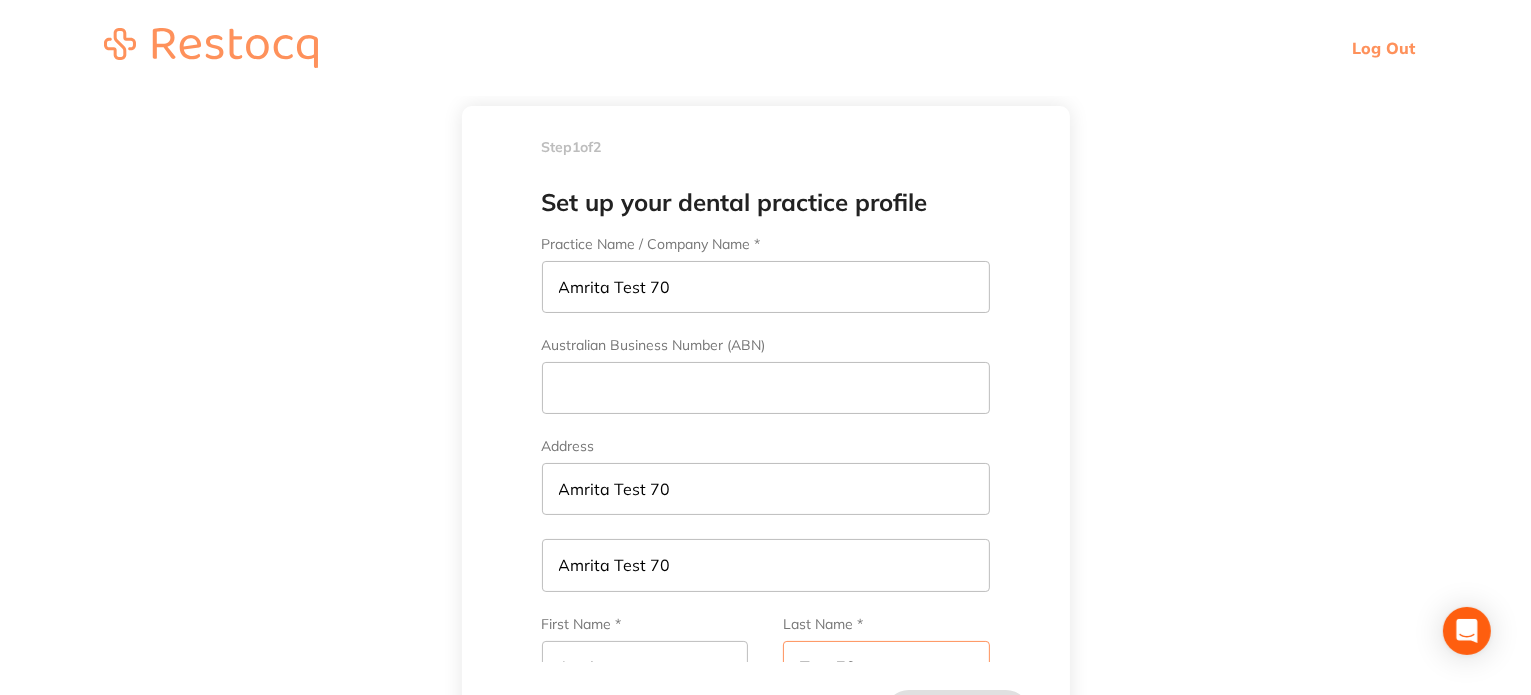 type on "Test 70" 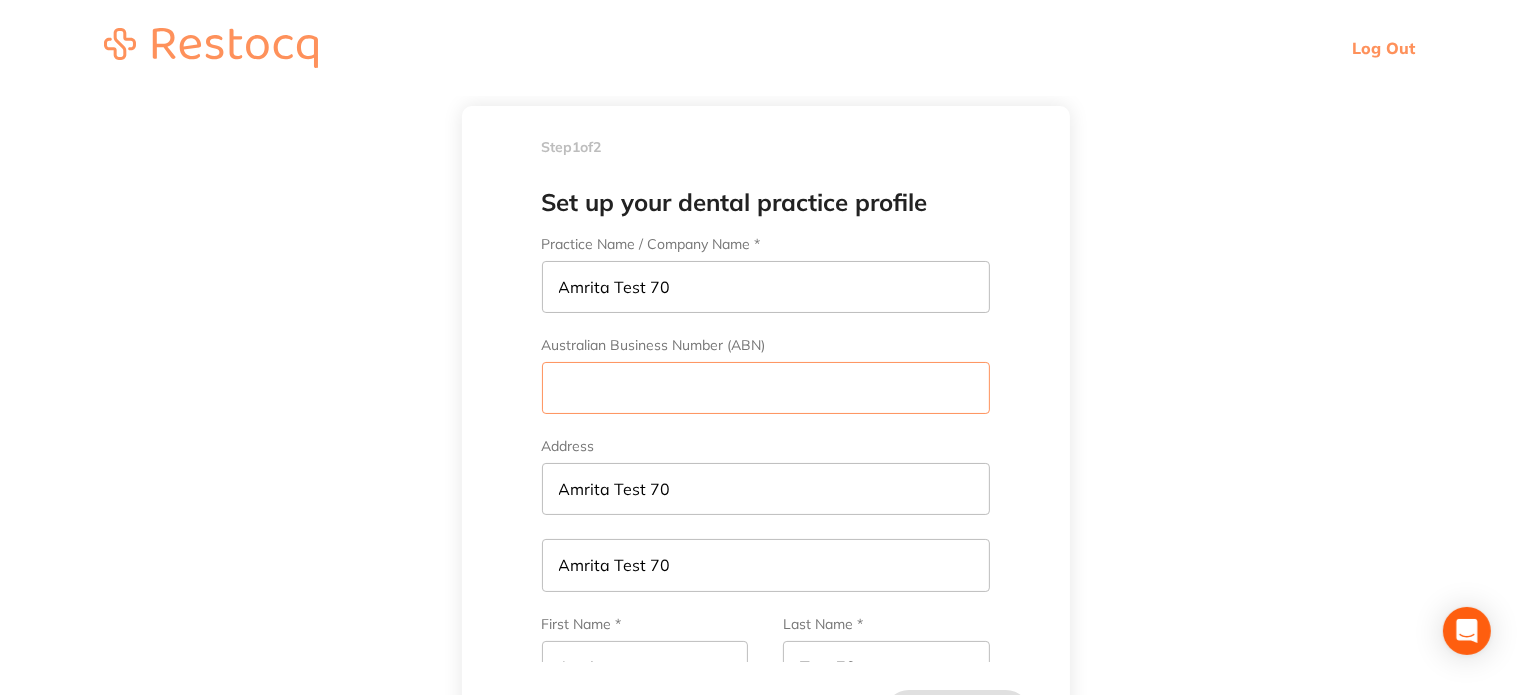 click on "Australian Business Number (ABN)" at bounding box center [766, 388] 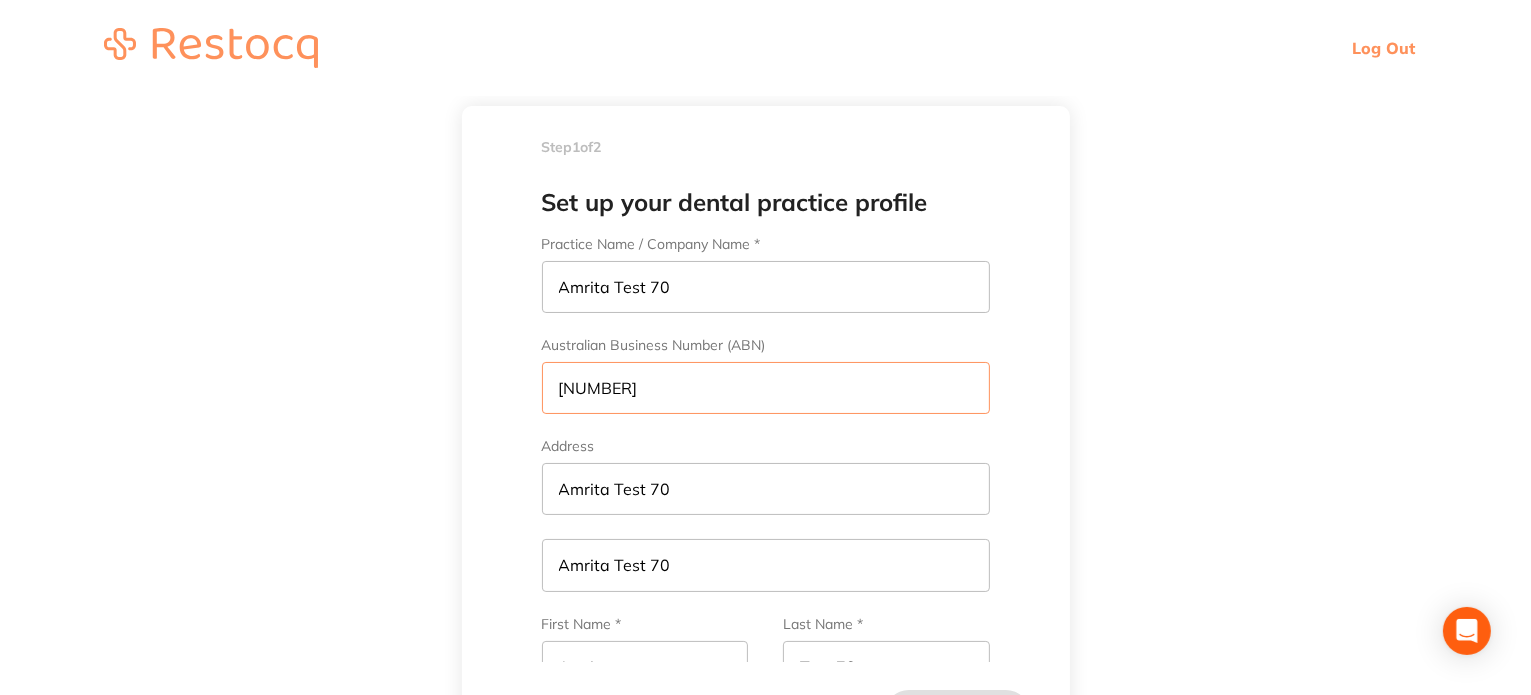 scroll, scrollTop: 0, scrollLeft: 0, axis: both 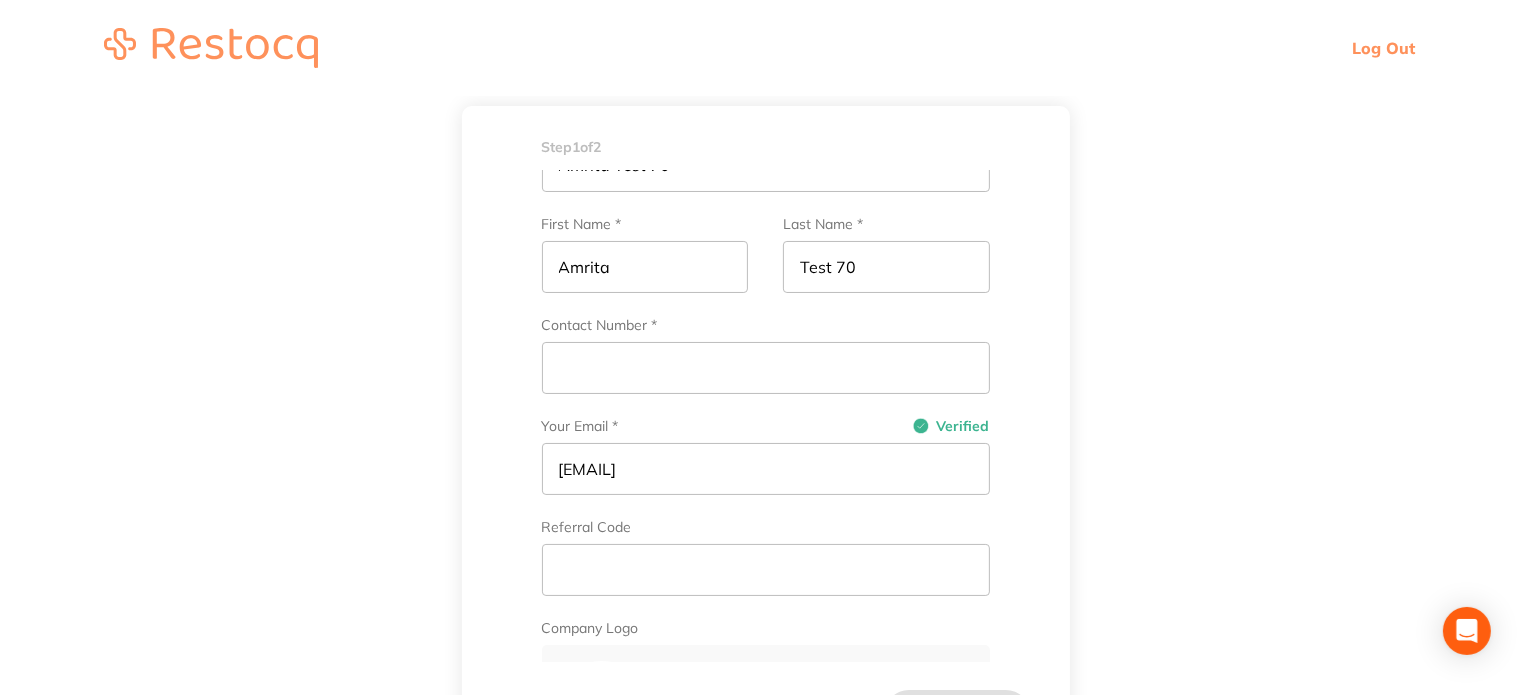 type on "321546" 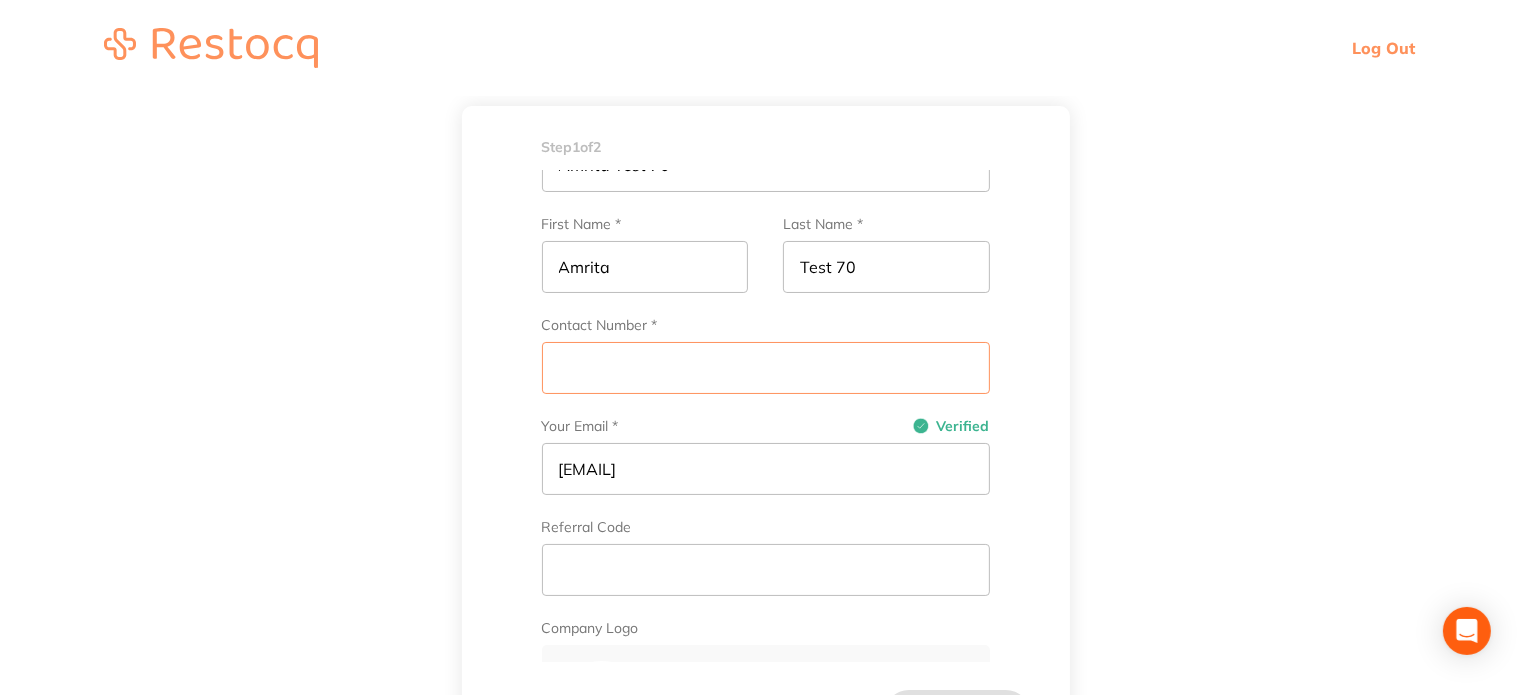 click on "Contact Number *" at bounding box center (766, 368) 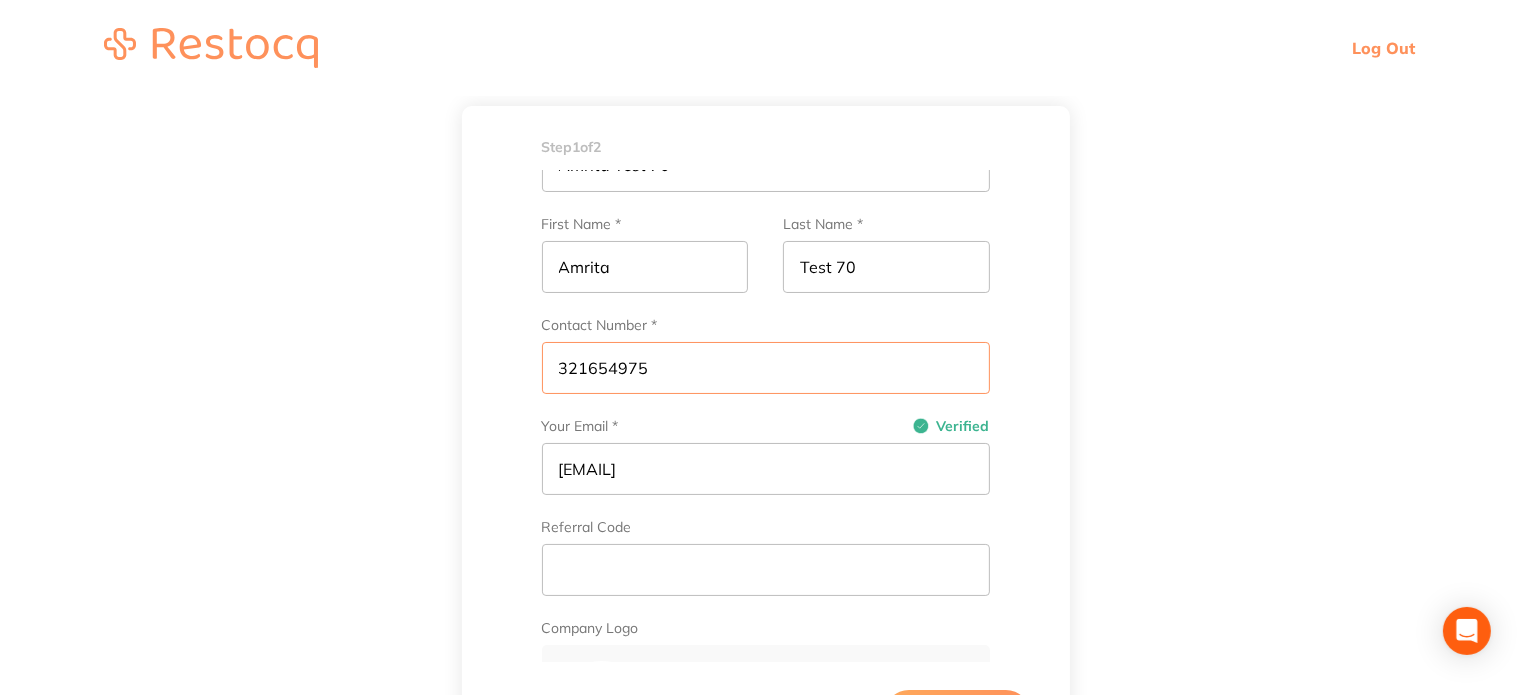 scroll, scrollTop: 0, scrollLeft: 0, axis: both 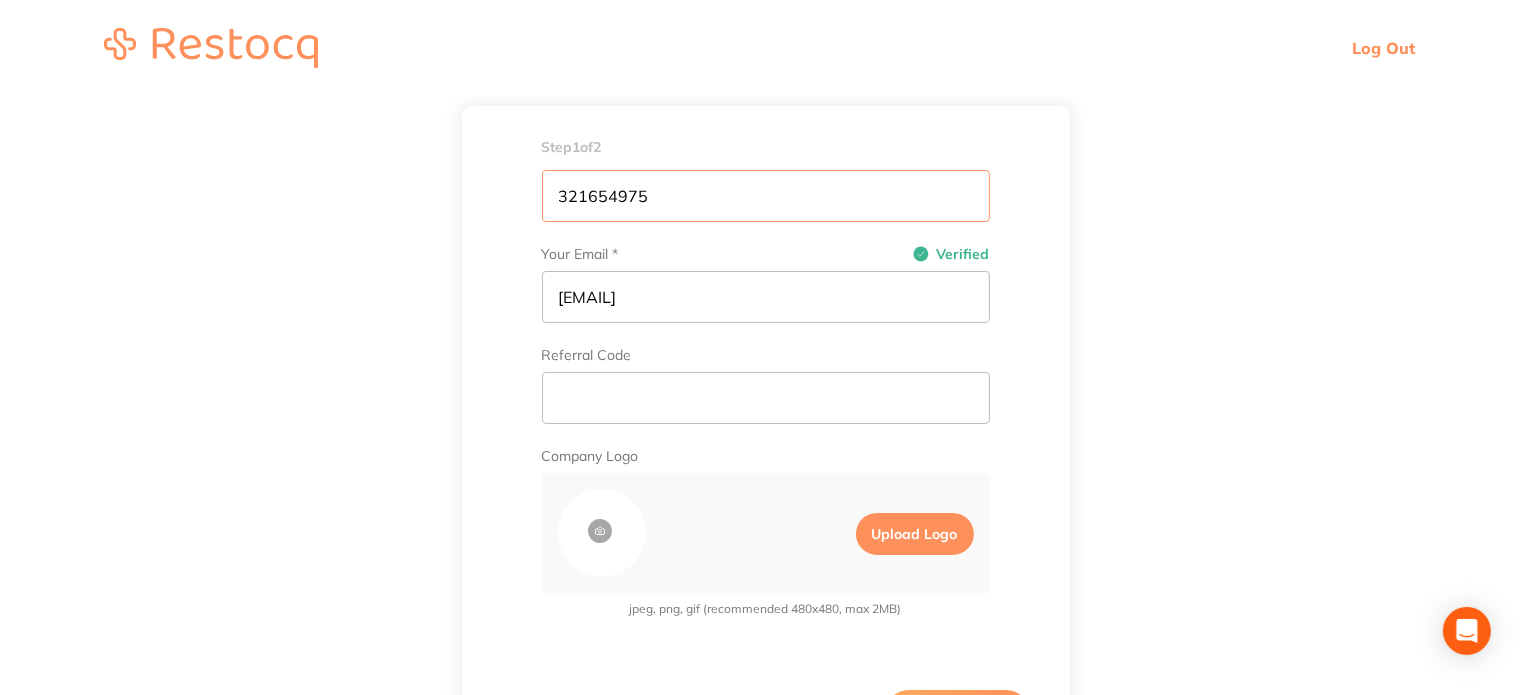 type on "321654975" 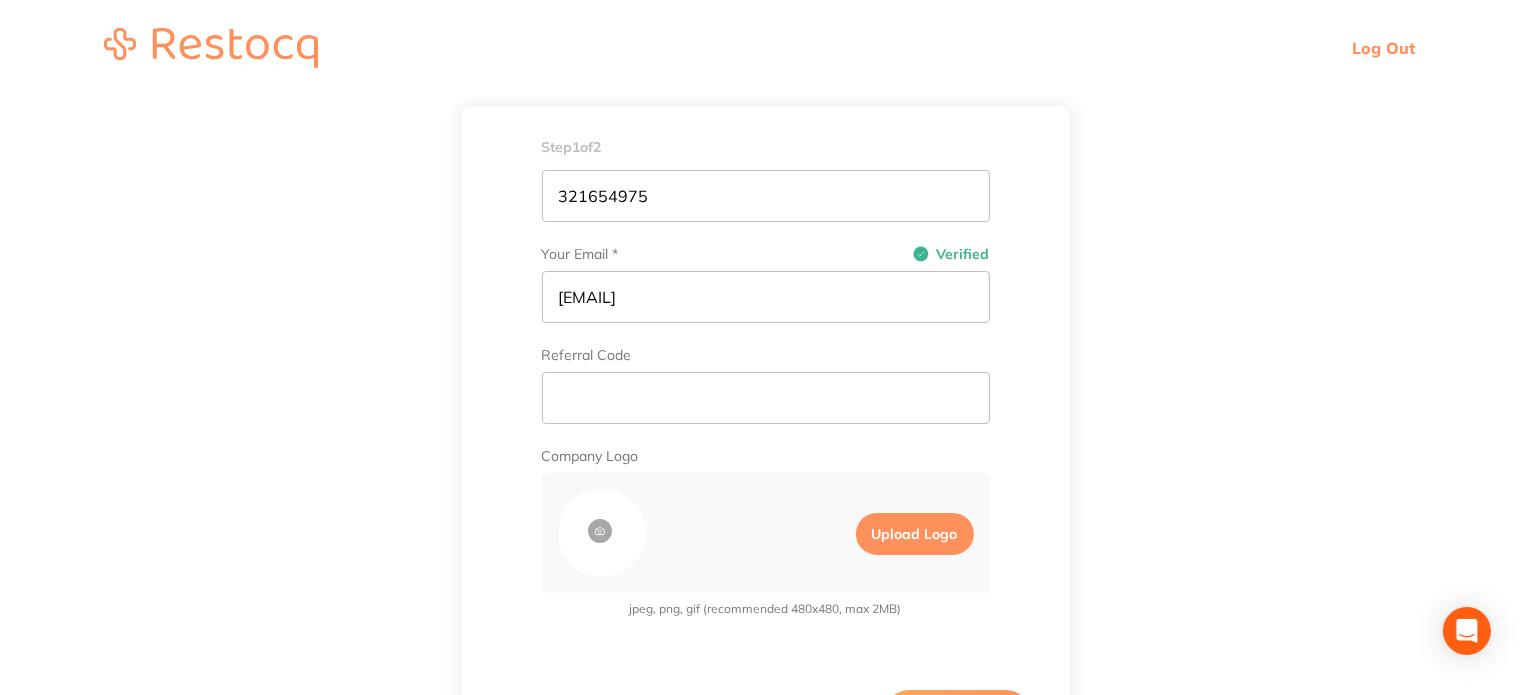 click on "Upload Logo" at bounding box center (915, 534) 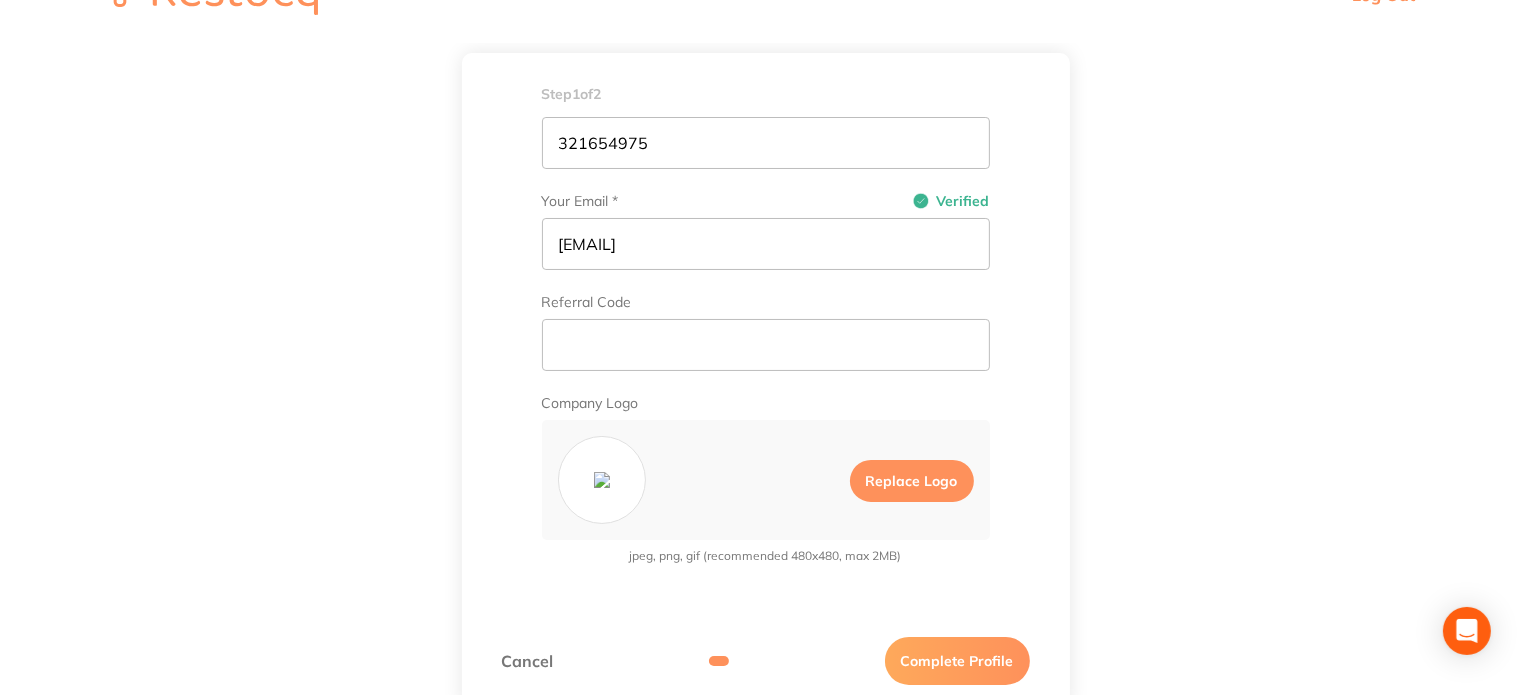 scroll, scrollTop: 76, scrollLeft: 0, axis: vertical 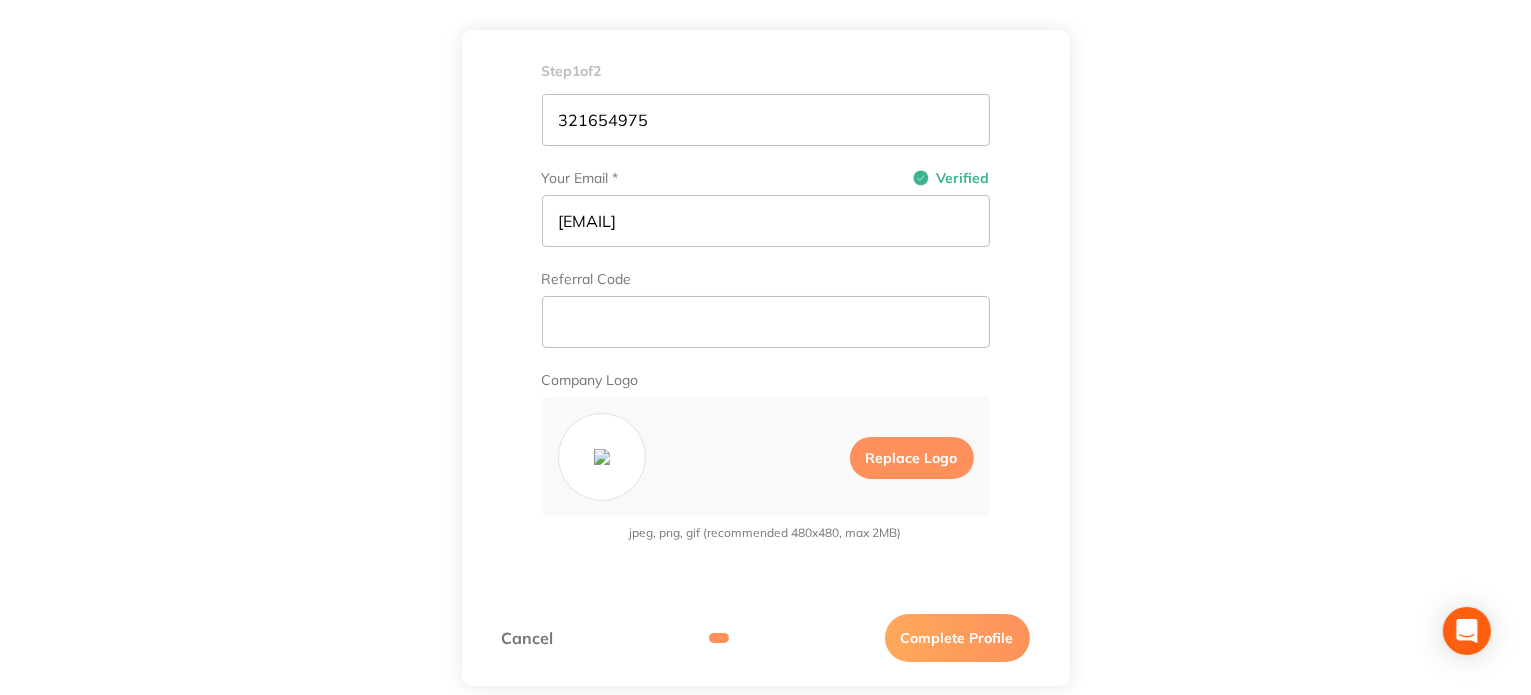 click on "Complete Profile" at bounding box center [957, 638] 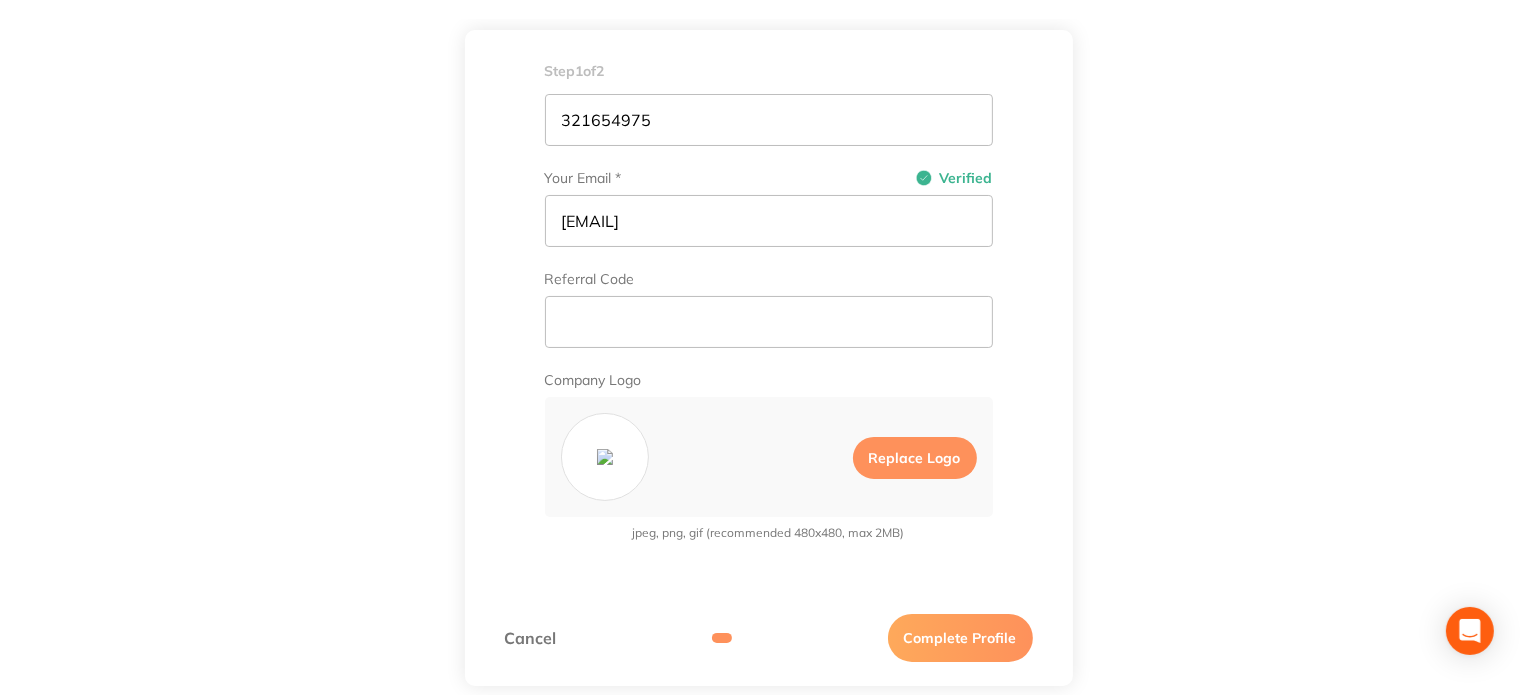 scroll, scrollTop: 0, scrollLeft: 0, axis: both 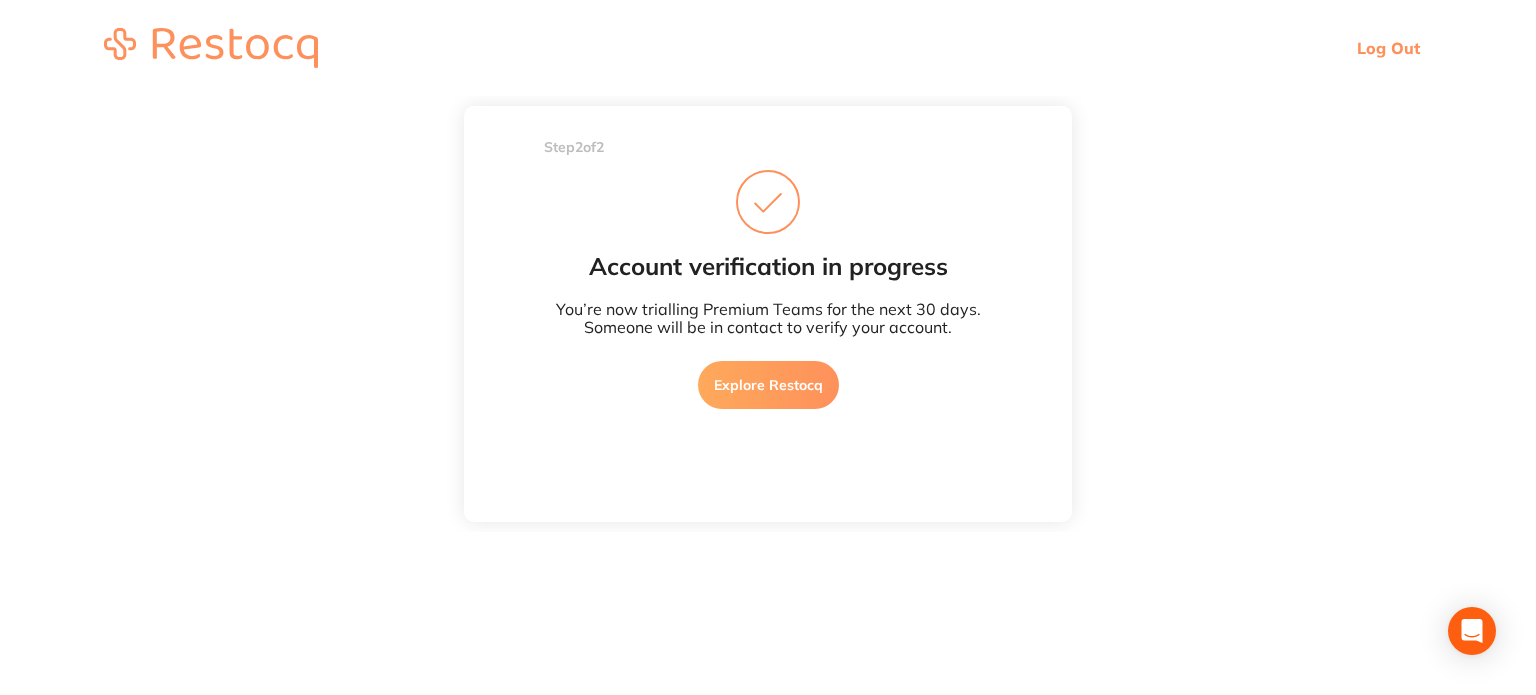 click on "Explore Restocq" at bounding box center [768, 385] 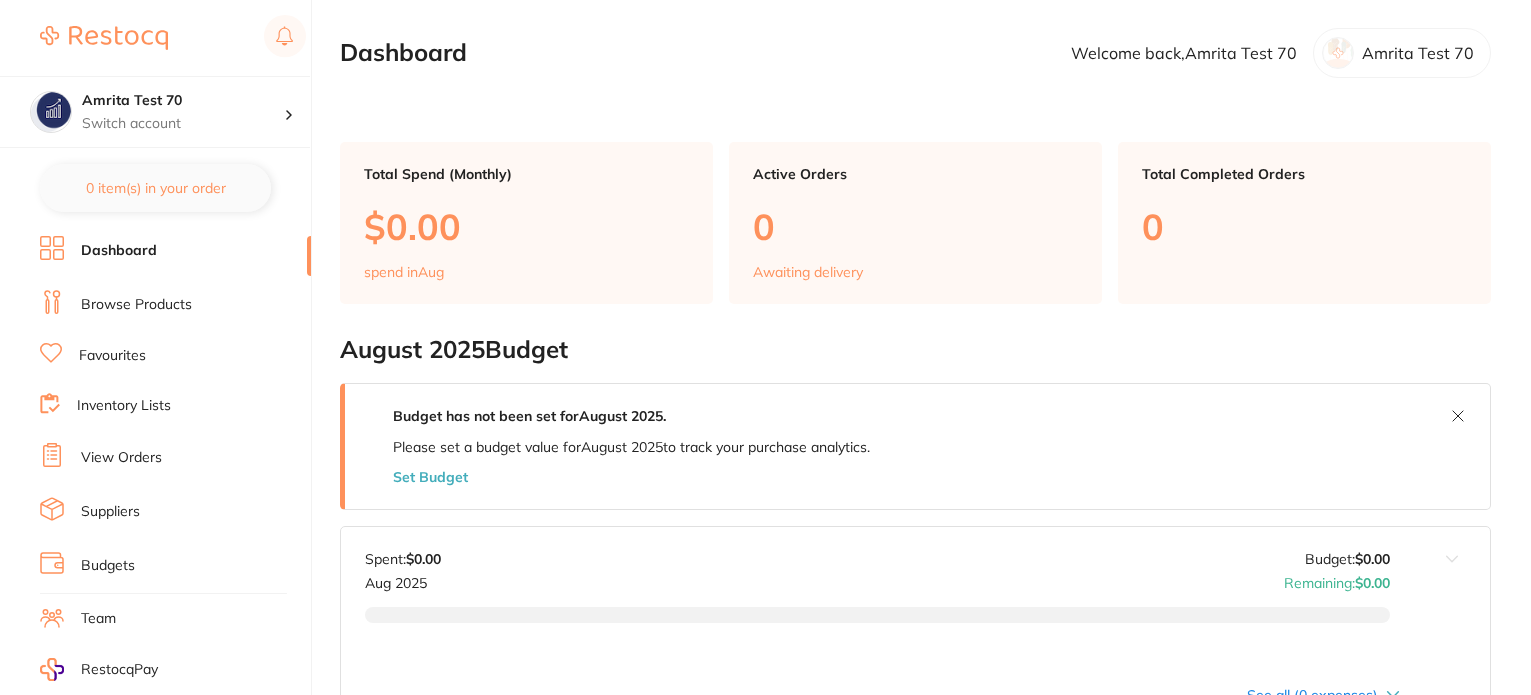 scroll, scrollTop: 0, scrollLeft: 0, axis: both 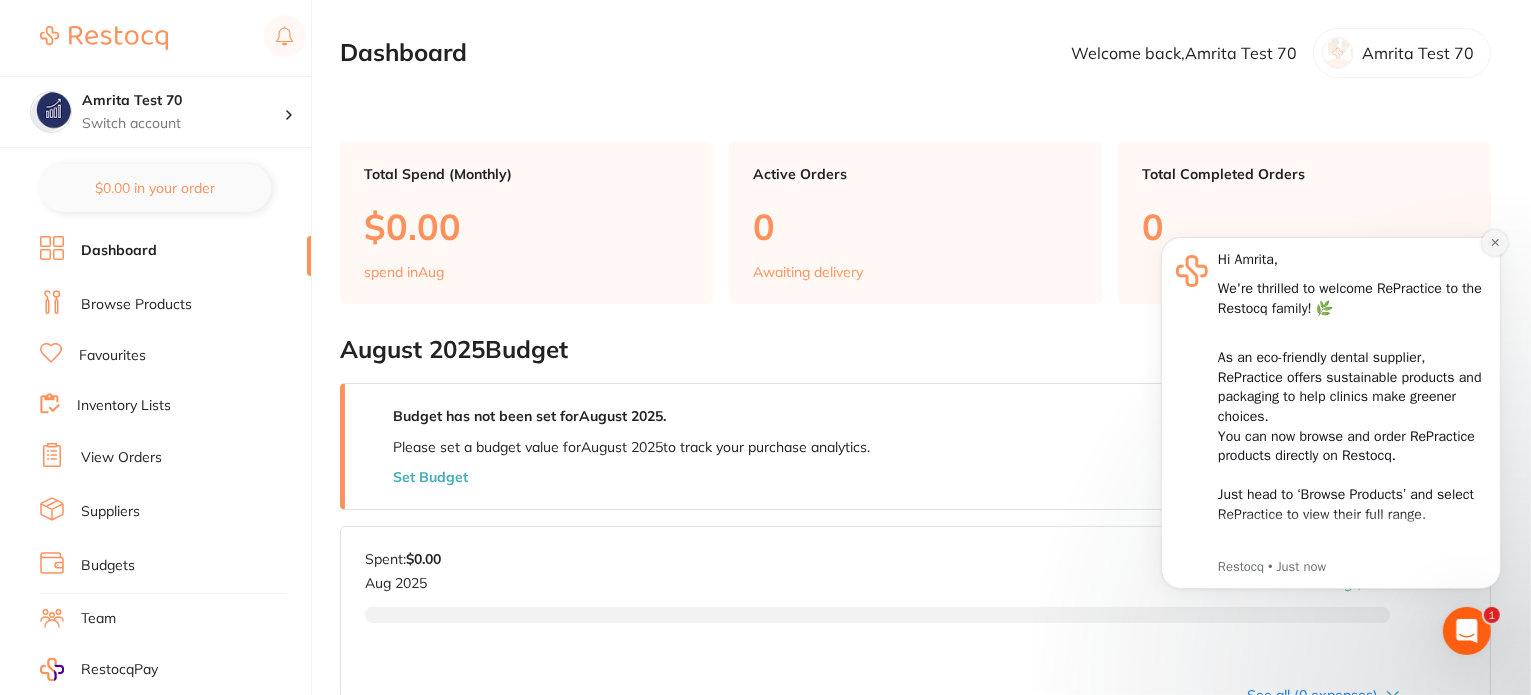 click 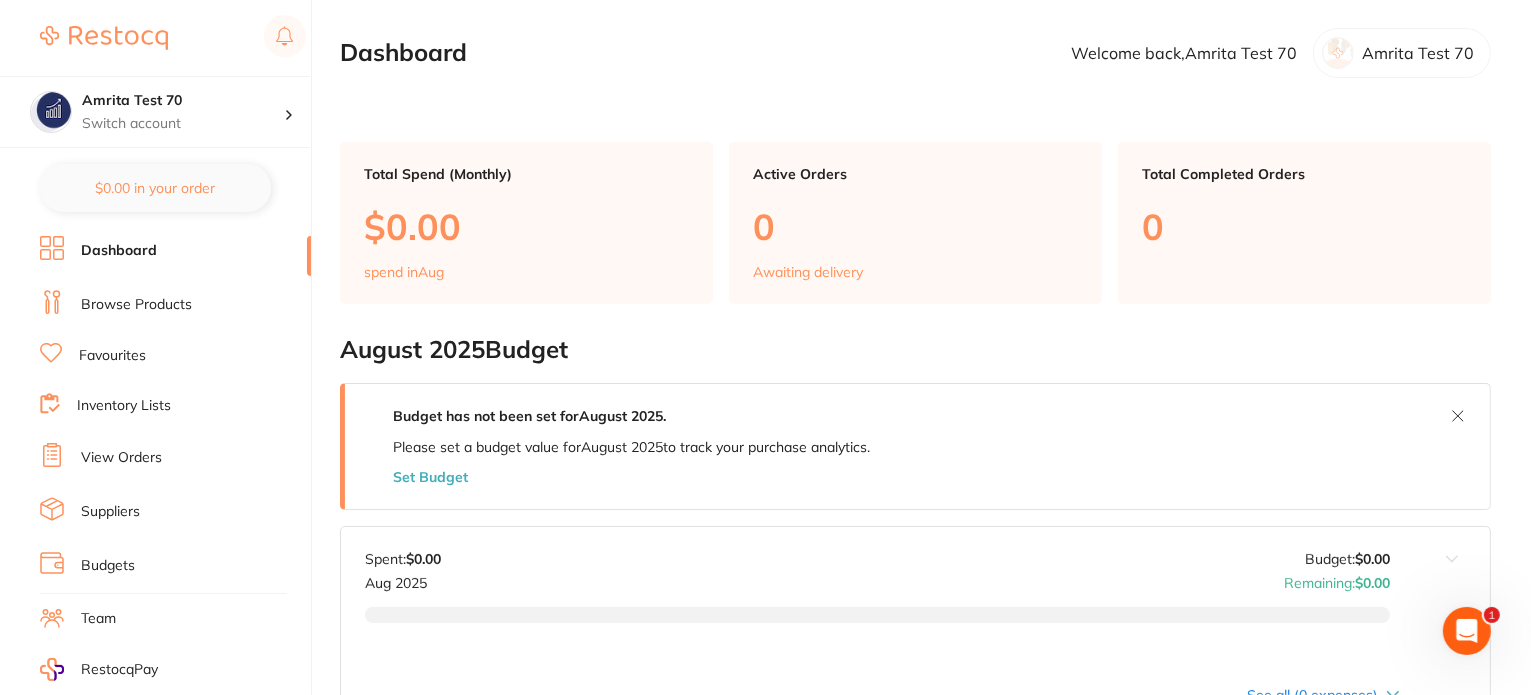 click on "Browse Products" at bounding box center (136, 305) 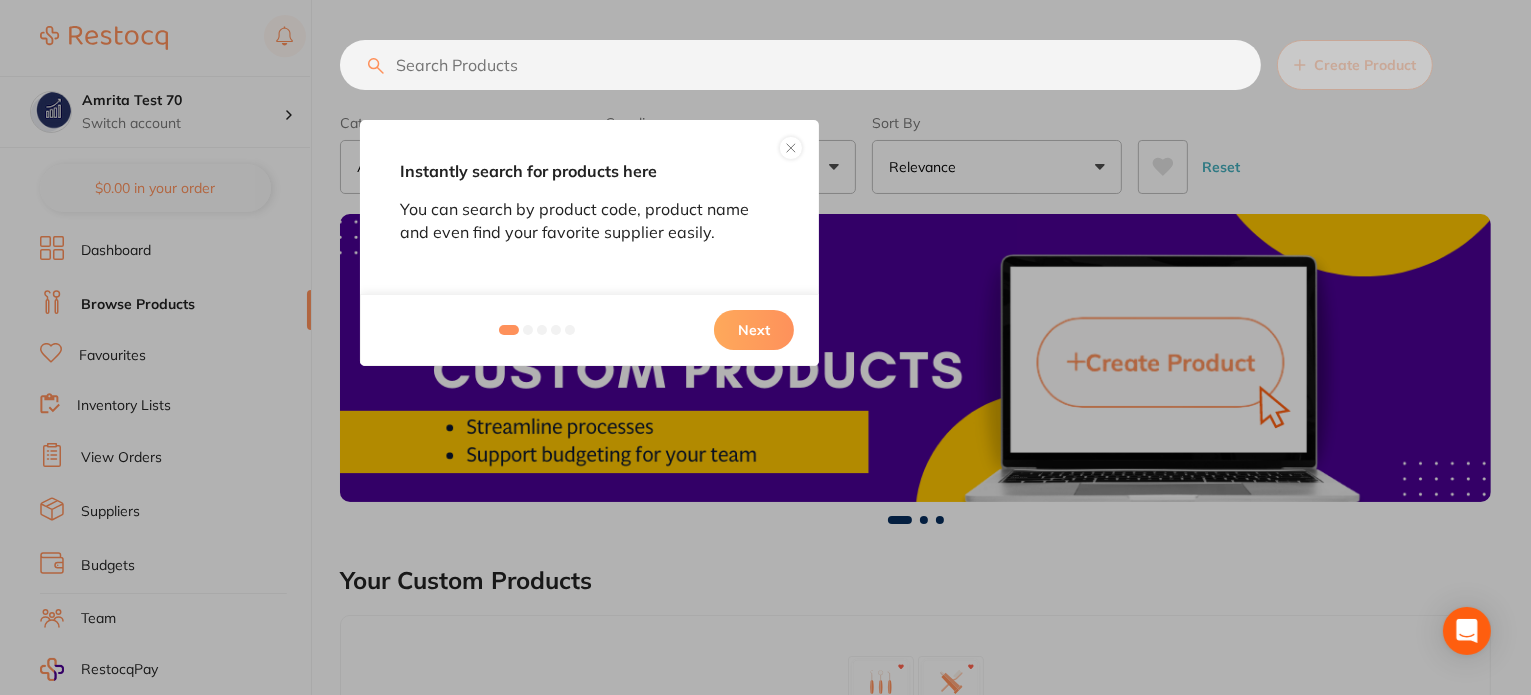 click on "Next" at bounding box center (754, 330) 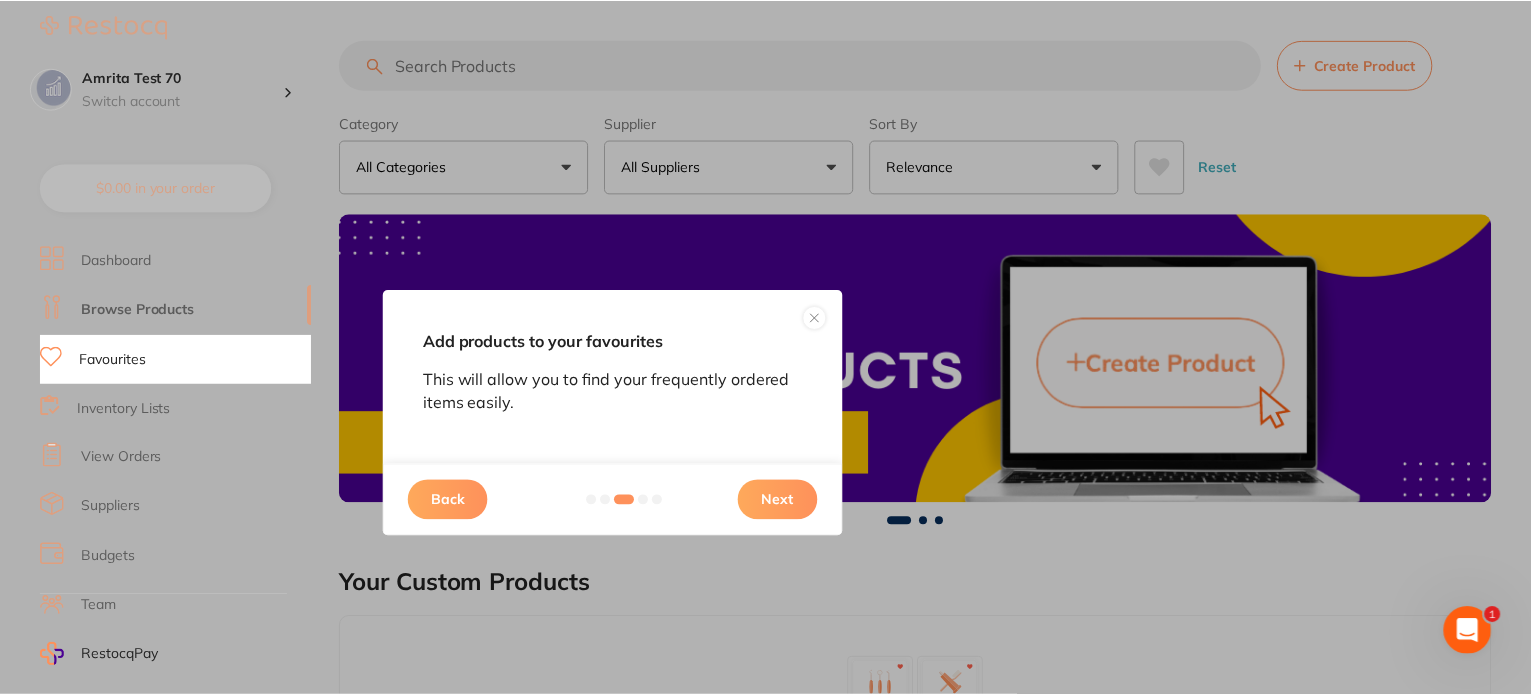 scroll, scrollTop: 0, scrollLeft: 0, axis: both 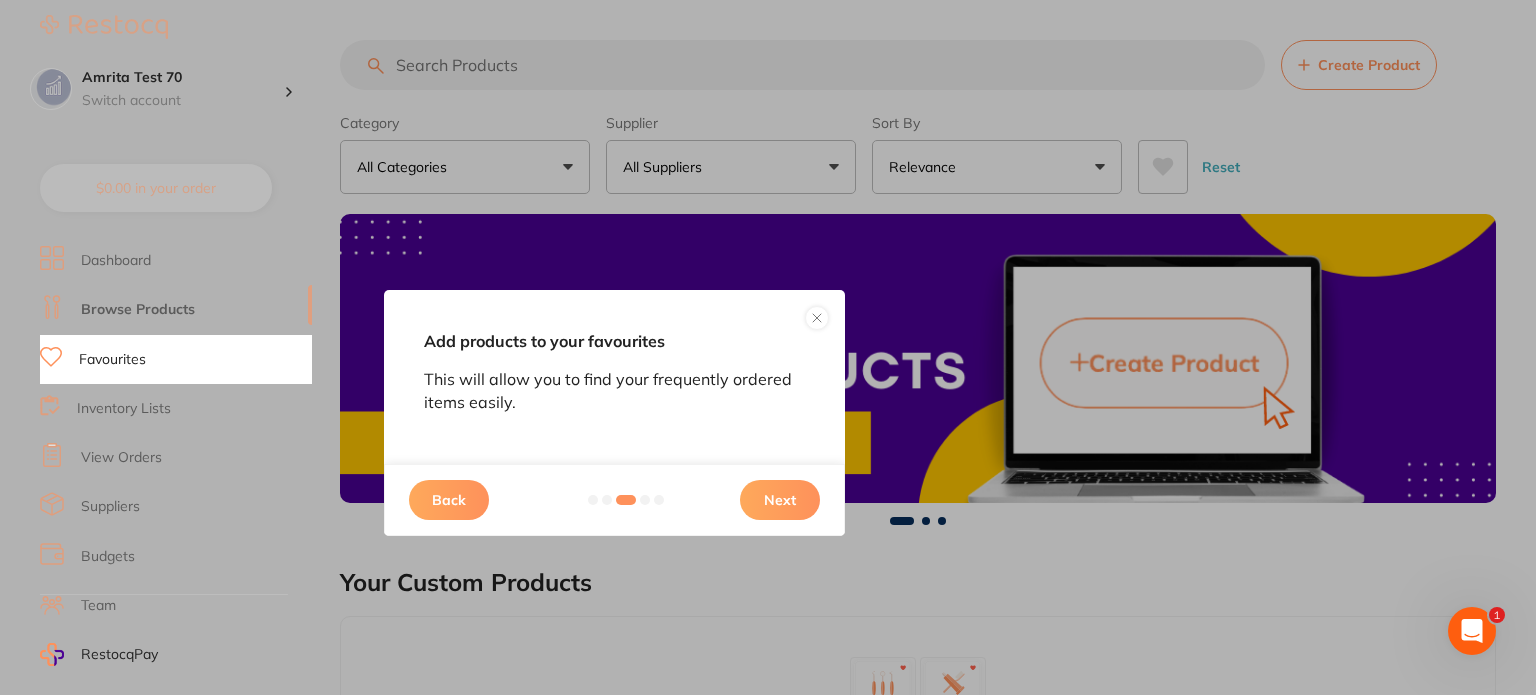 click on "Next" at bounding box center (780, 500) 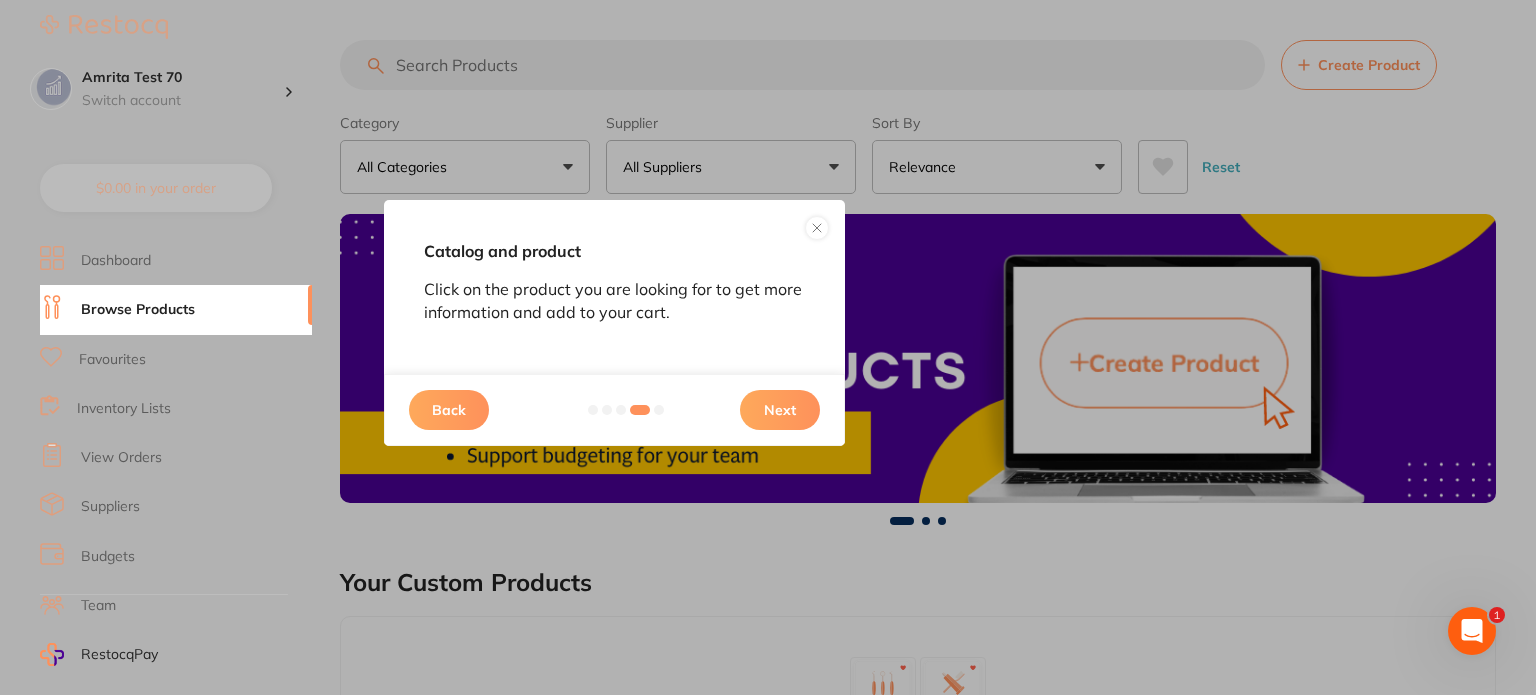 click on "Next" at bounding box center (780, 410) 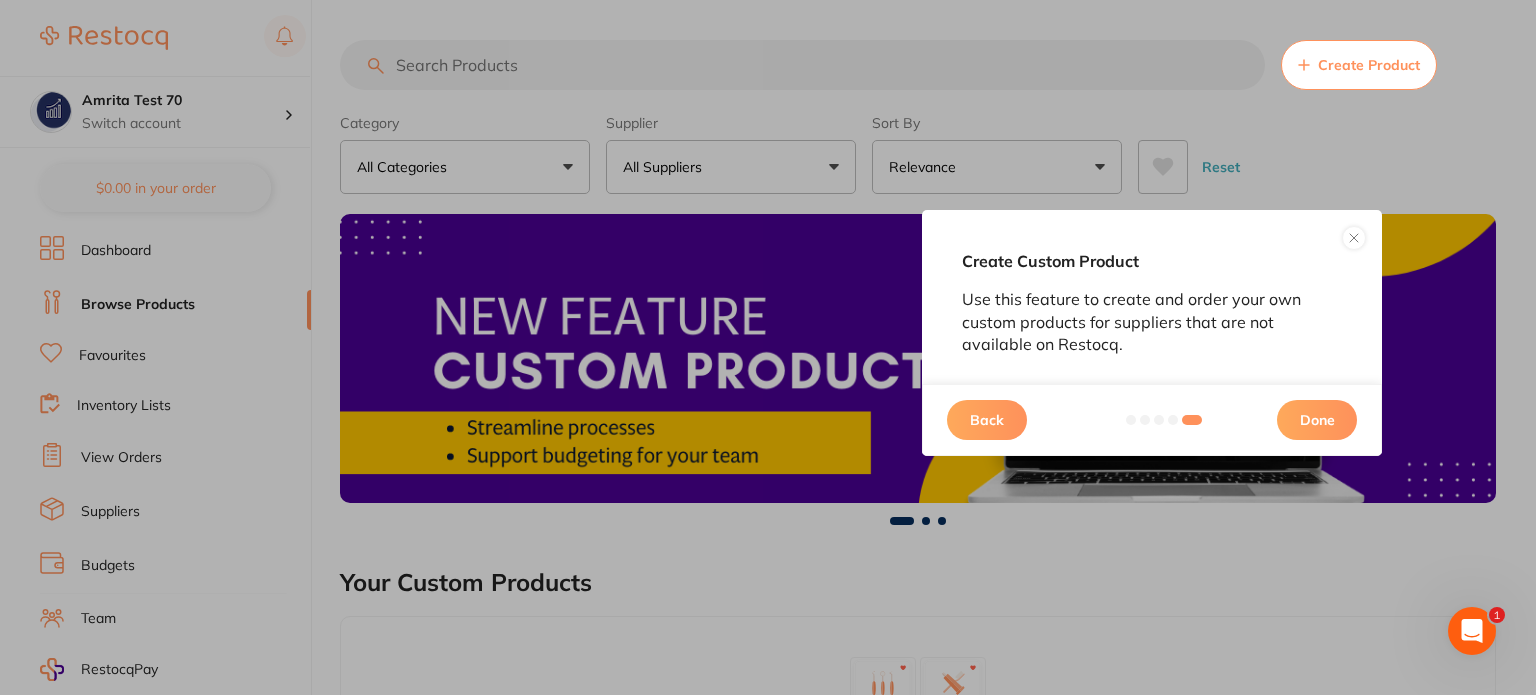 click on "Done" at bounding box center [1317, 420] 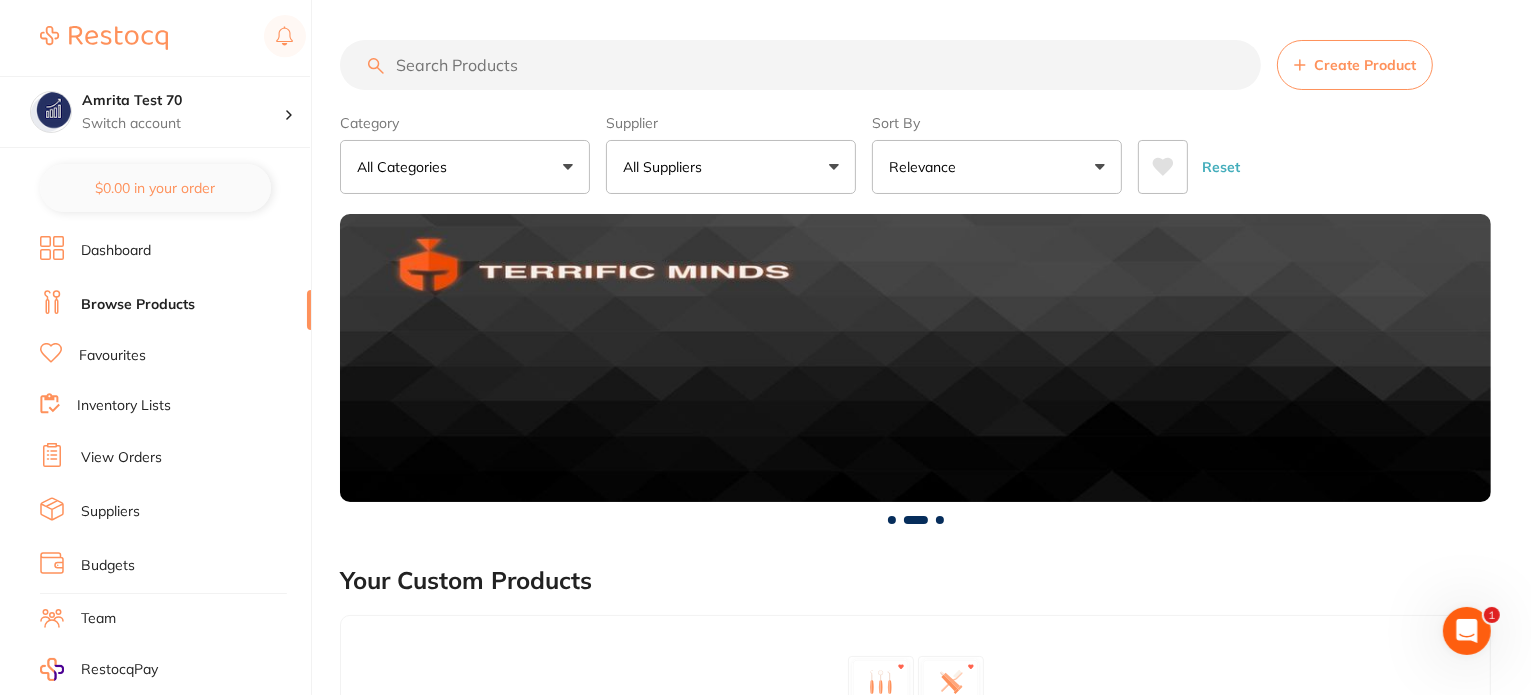 click on "All Suppliers" at bounding box center (731, 167) 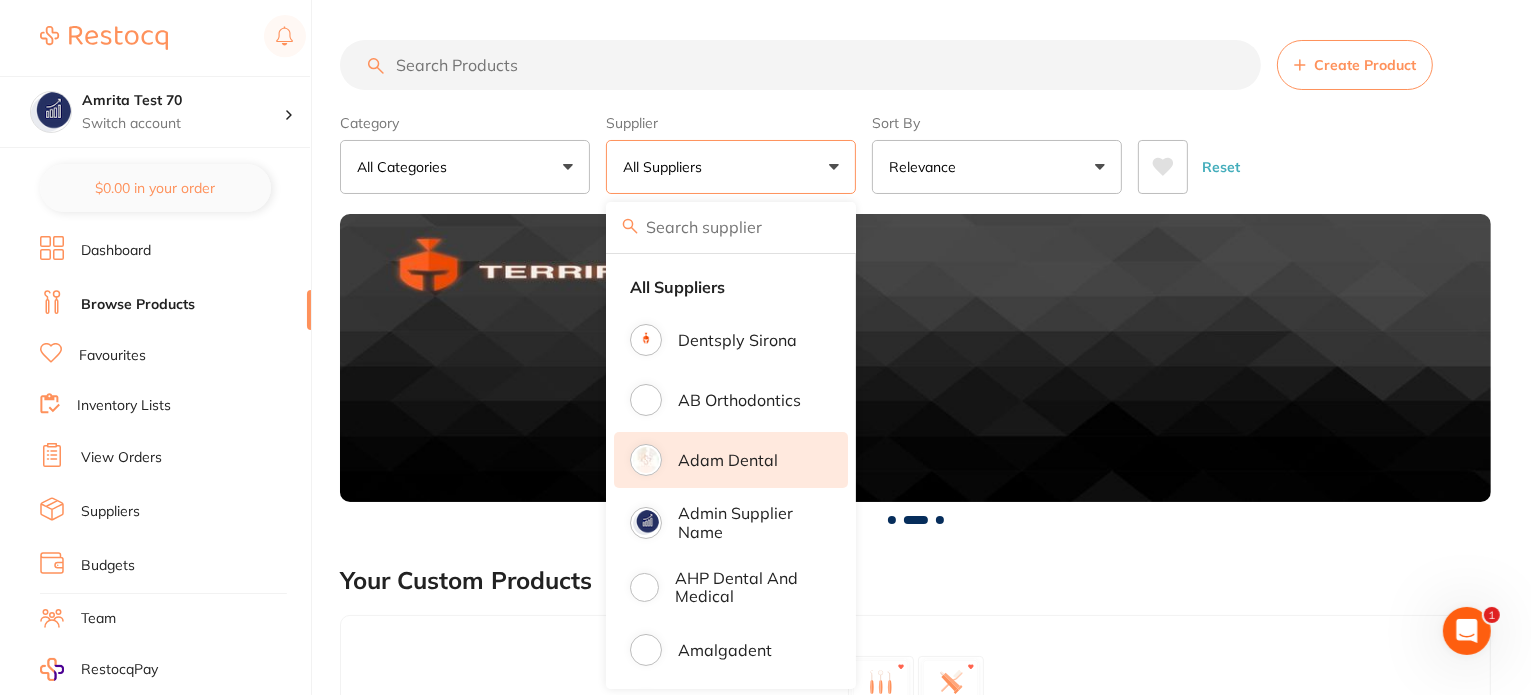 click on "Adam Dental" at bounding box center [731, 460] 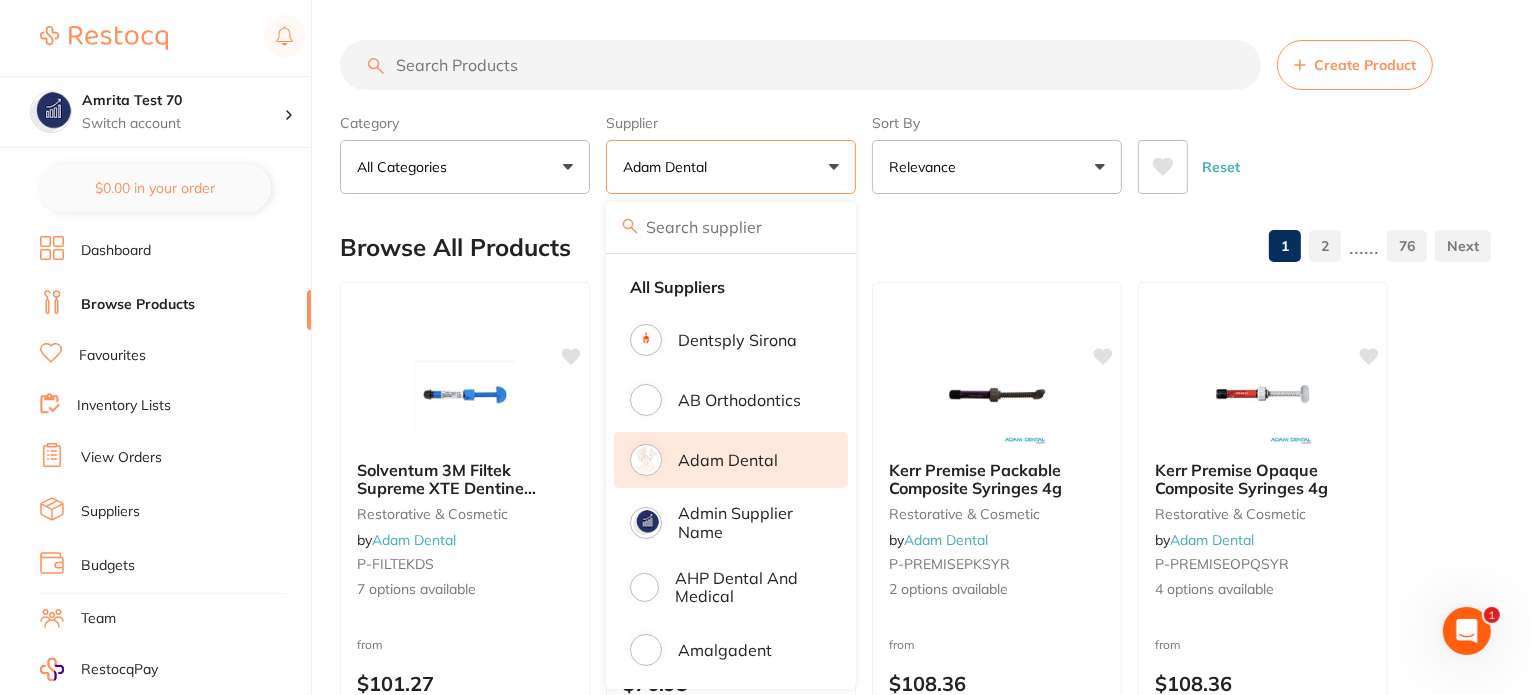 click on "Category All Categories All Categories anaesthetic articulating burs crown & bridge disposables endodontics equipment finishing & polishing handpieces impression infection control instruments laboratory oral surgery orthodontics photography preventative restorative & cosmetic rubber dam whitening xrays/imaging Clear Category   false    All Categories Category All Categories anaesthetic articulating burs crown & bridge disposables endodontics equipment finishing & polishing handpieces impression infection control instruments laboratory oral surgery orthodontics photography preventative restorative & cosmetic rubber dam whitening xrays/imaging Supplier Adam Dental All Suppliers Dentsply Sirona AB Orthodontics Adam Dental Admin supplier name AHP Dental and Medical Amalgadent AR Instrumed Ark Health AU Supplier Admin BioMeDent Pty Ltd CDS Dental Critical Dental David Melton mmmmmmmmmmmmmmmmmmmmmmmmmmmmm Dental Practice Supplies Dental Zone Erkodent Erskine Dental frontend Geistlich Healthware Australia MDS Dental" at bounding box center (915, 150) 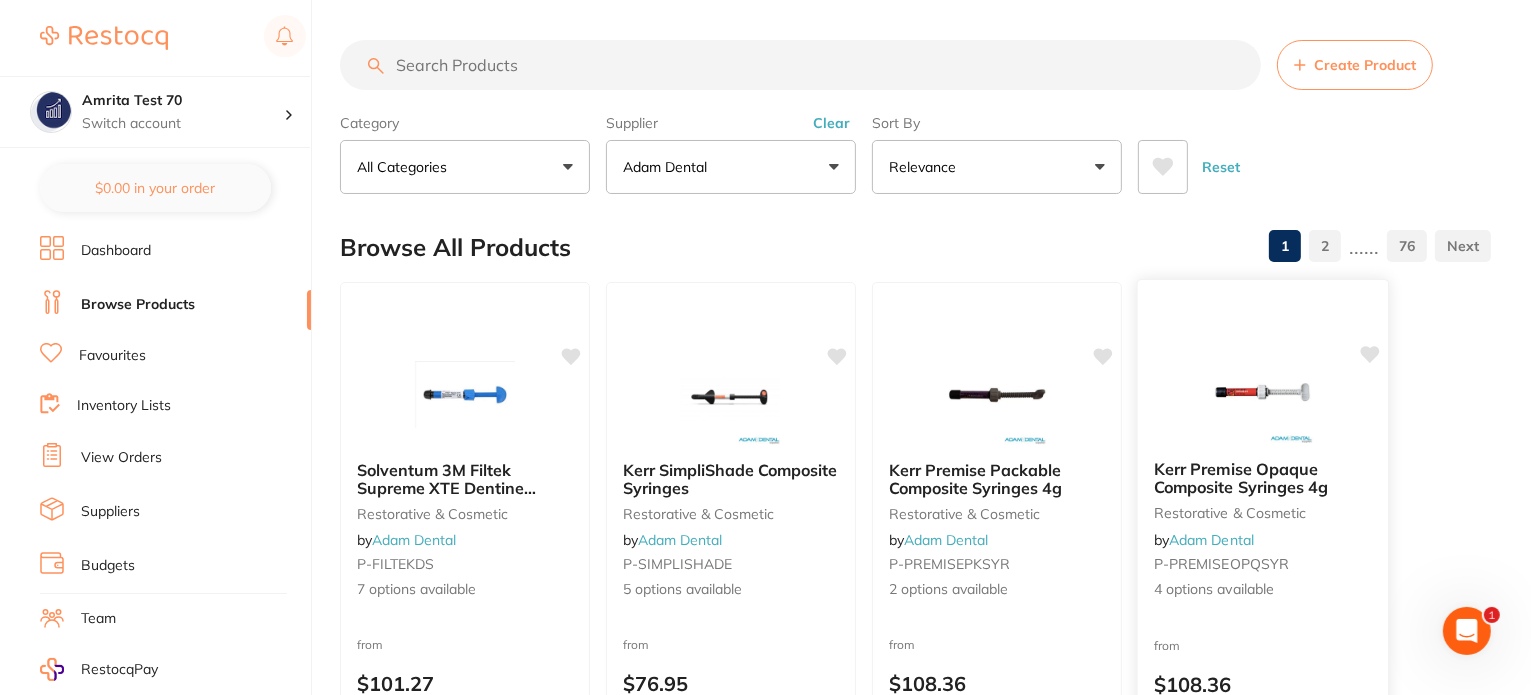 scroll, scrollTop: 0, scrollLeft: 0, axis: both 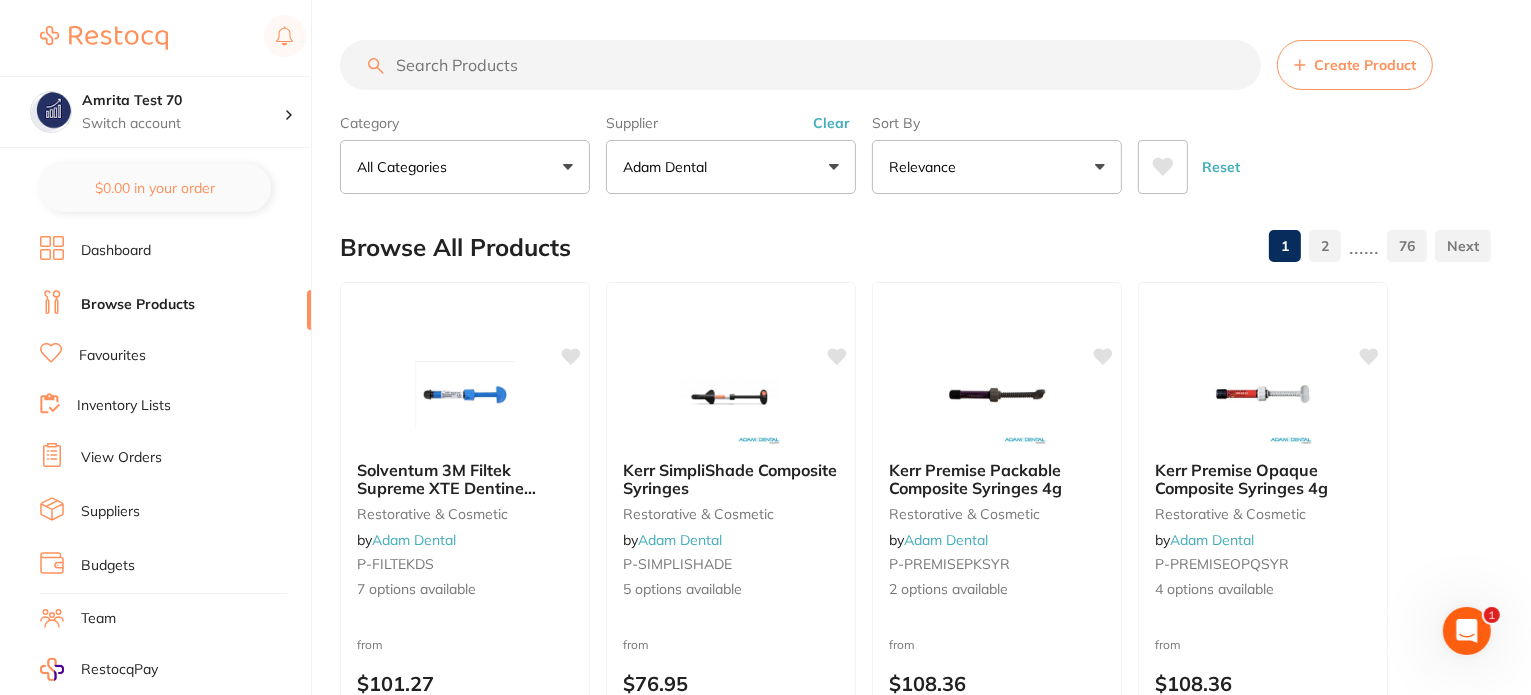 click on "76" at bounding box center [1407, 246] 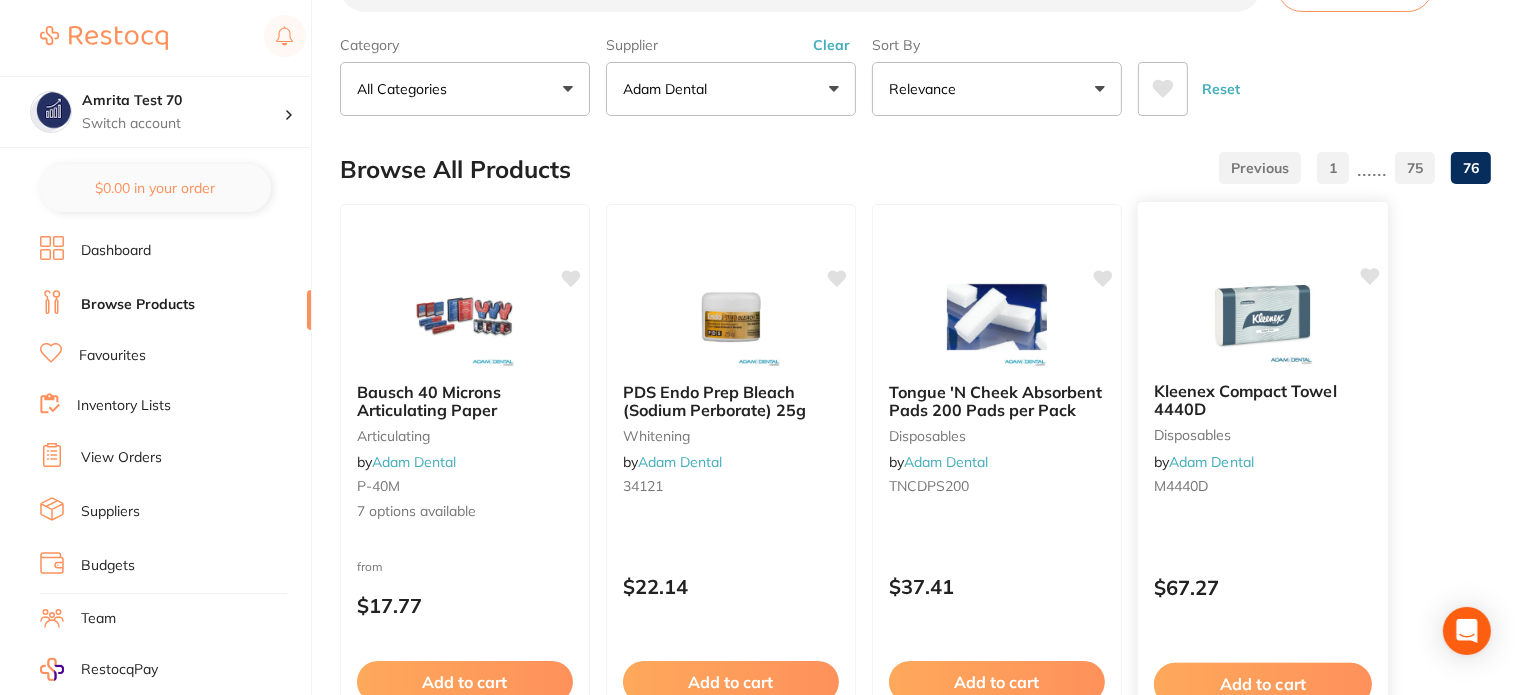 scroll, scrollTop: 500, scrollLeft: 0, axis: vertical 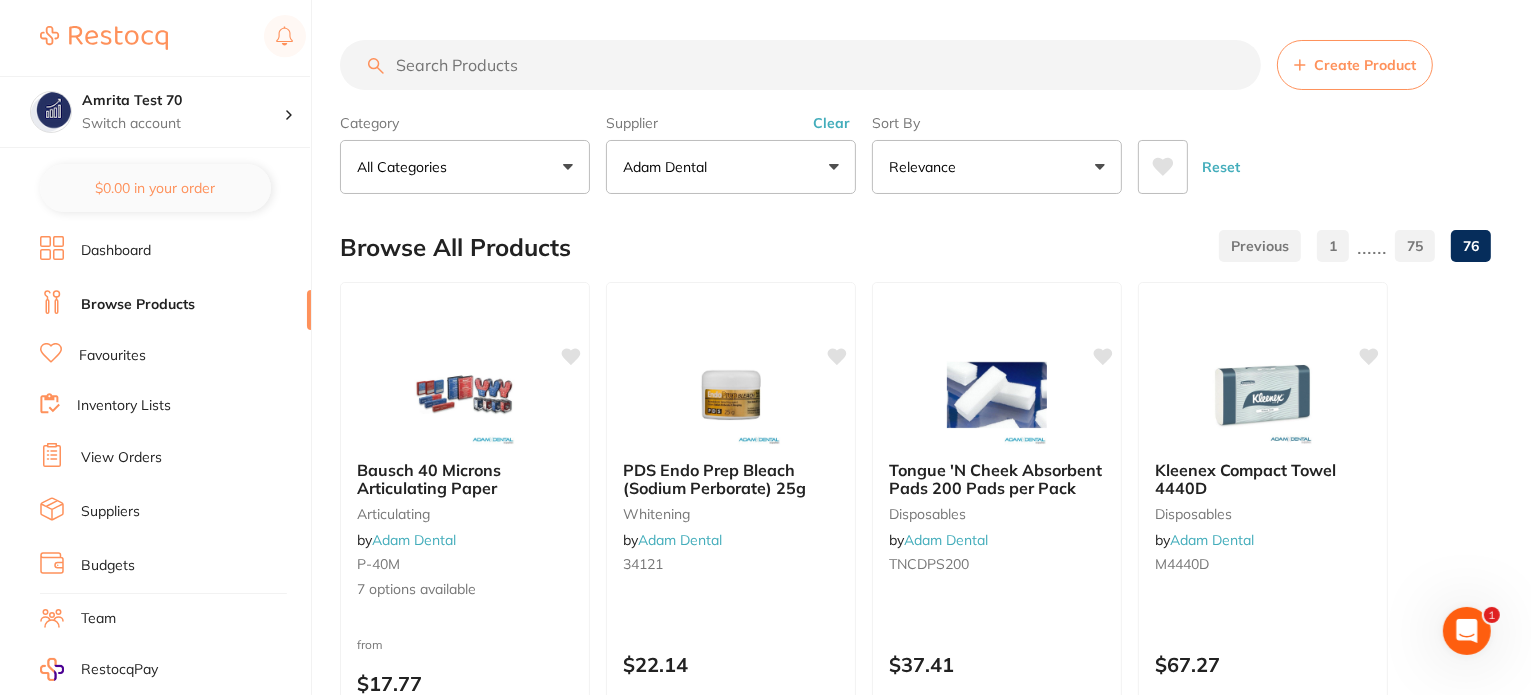 click at bounding box center (800, 65) 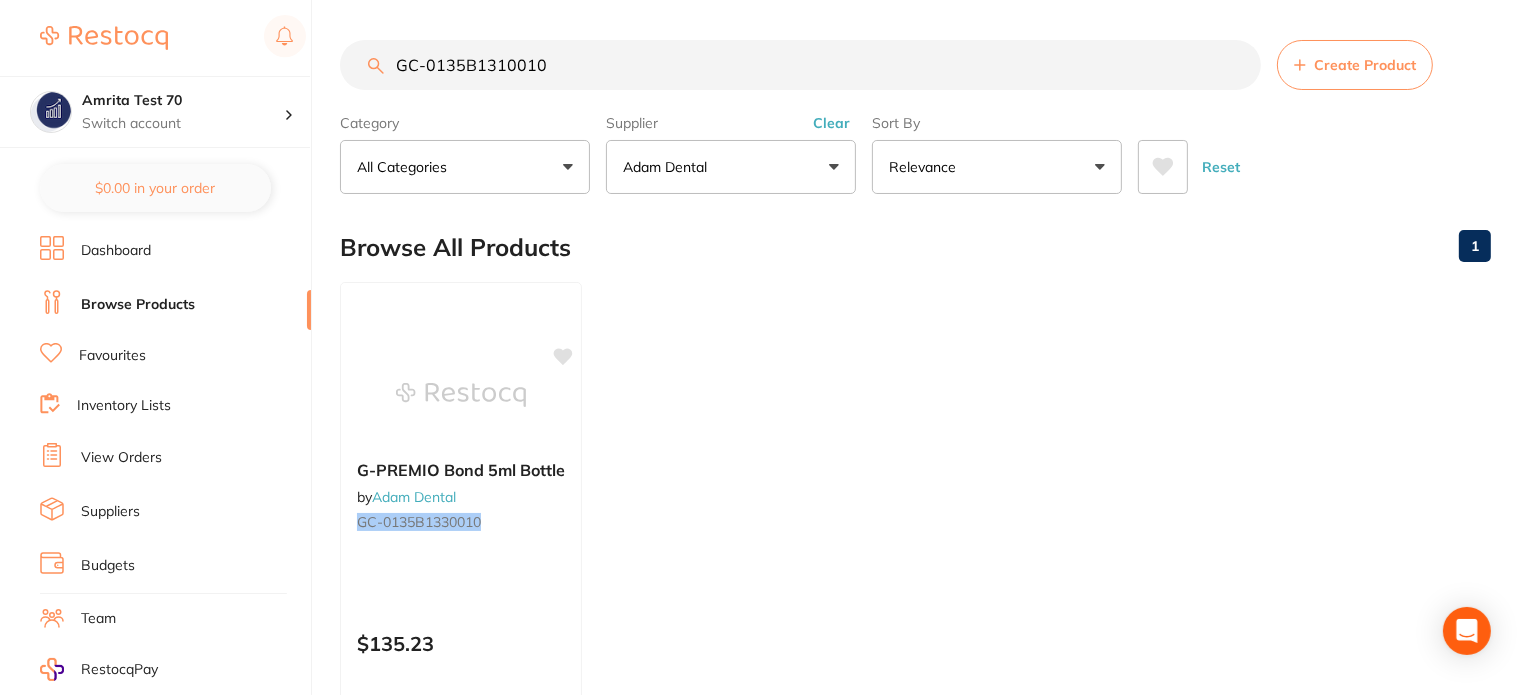 click at bounding box center [461, 395] 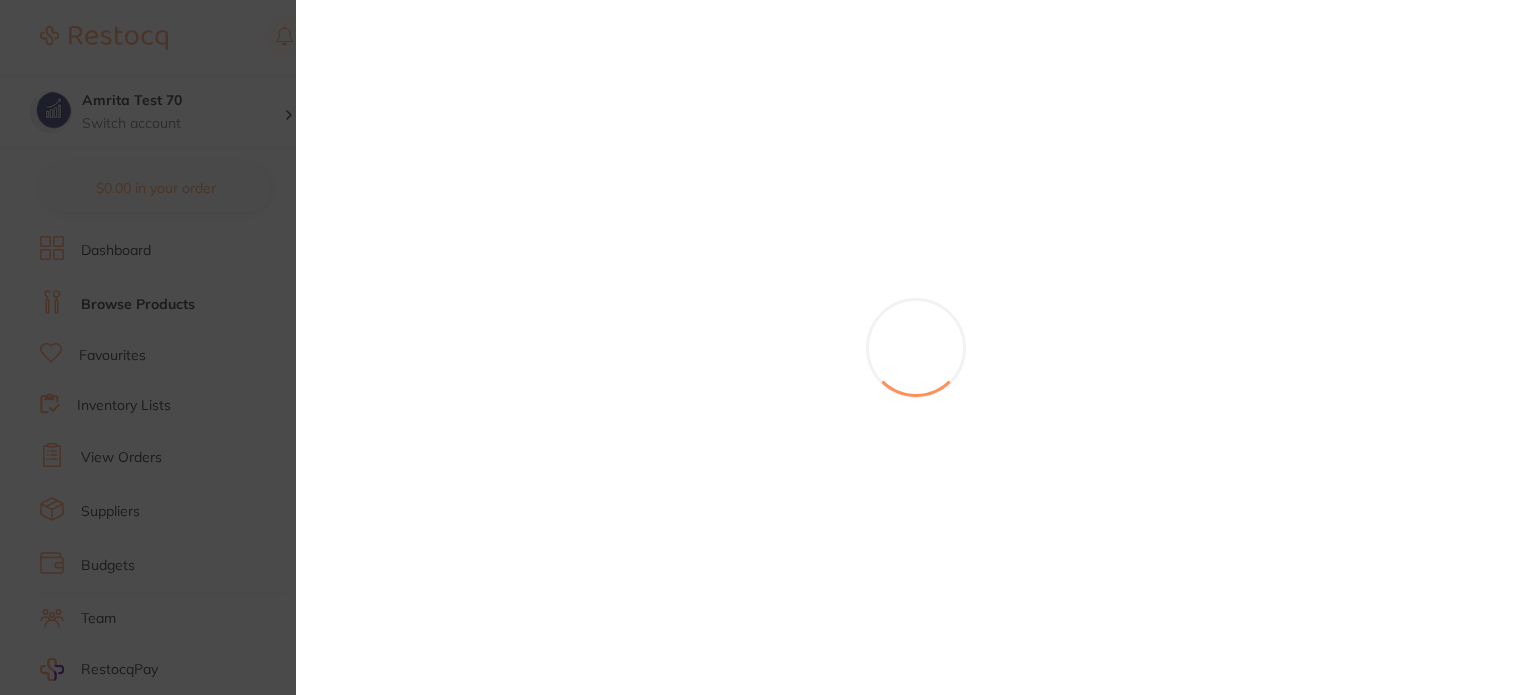 scroll, scrollTop: 0, scrollLeft: 0, axis: both 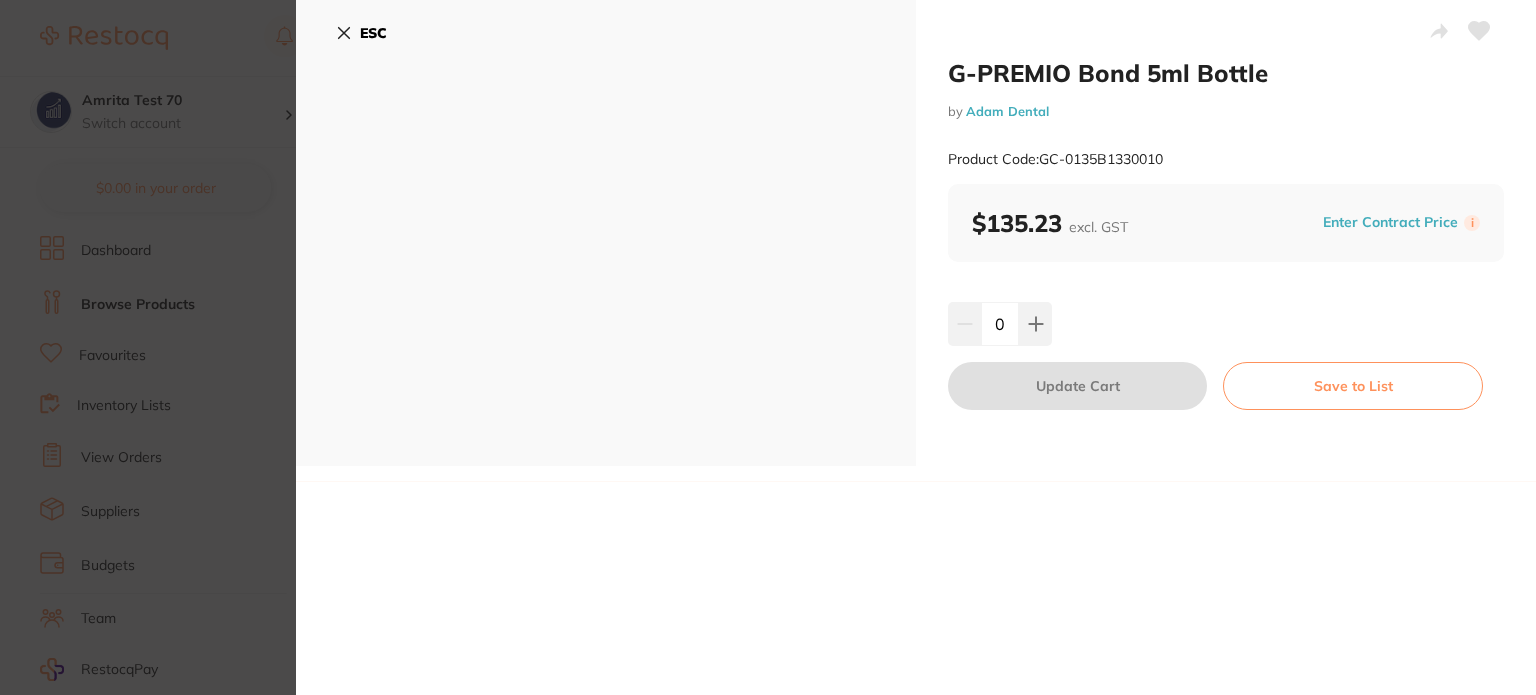click 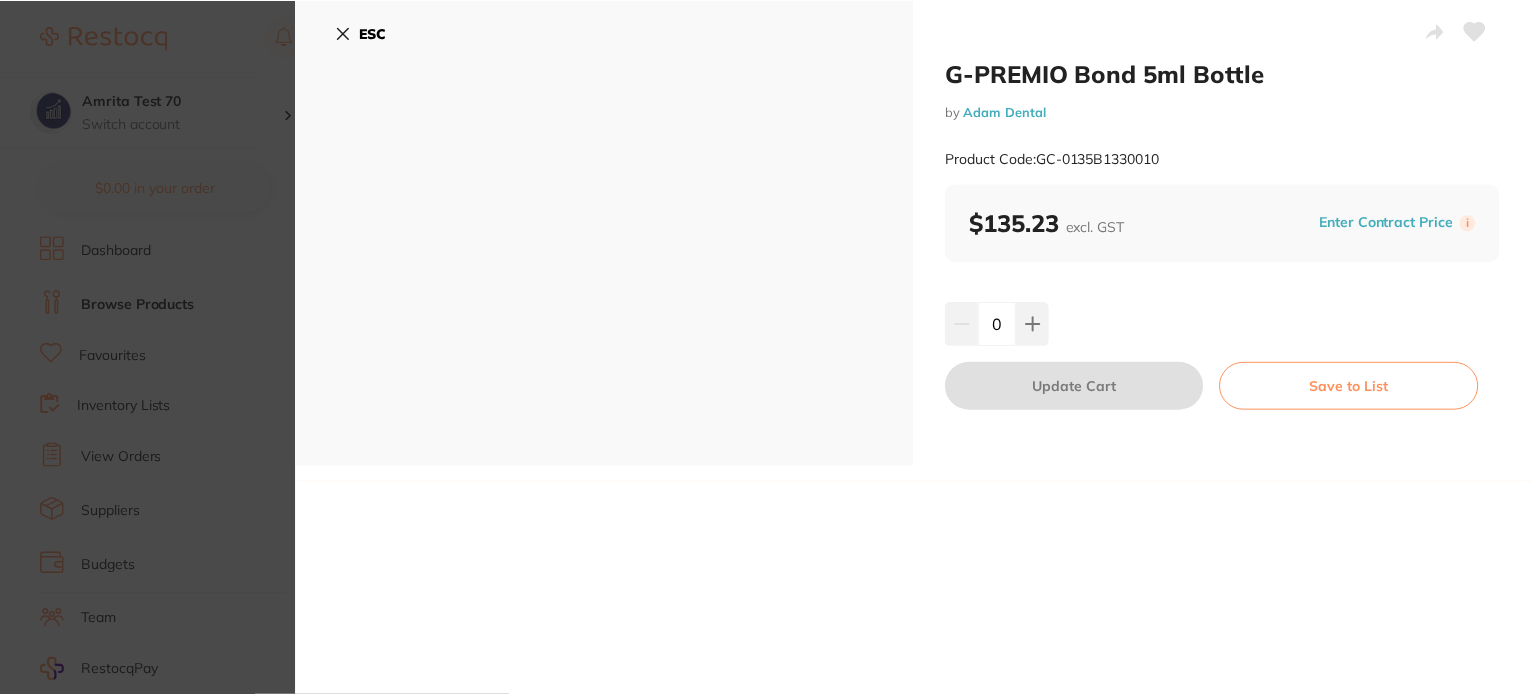 scroll, scrollTop: 11, scrollLeft: 0, axis: vertical 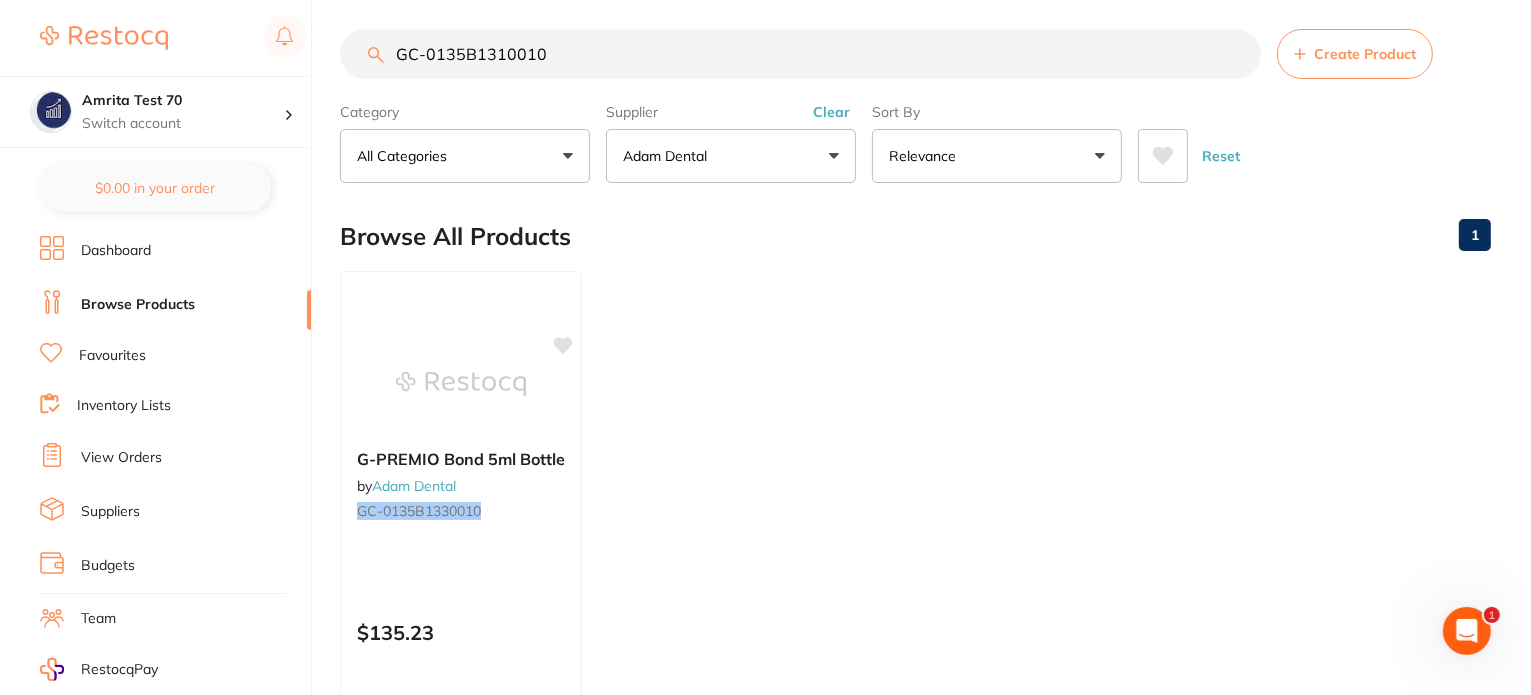 drag, startPoint x: 600, startPoint y: 36, endPoint x: 240, endPoint y: 41, distance: 360.03473 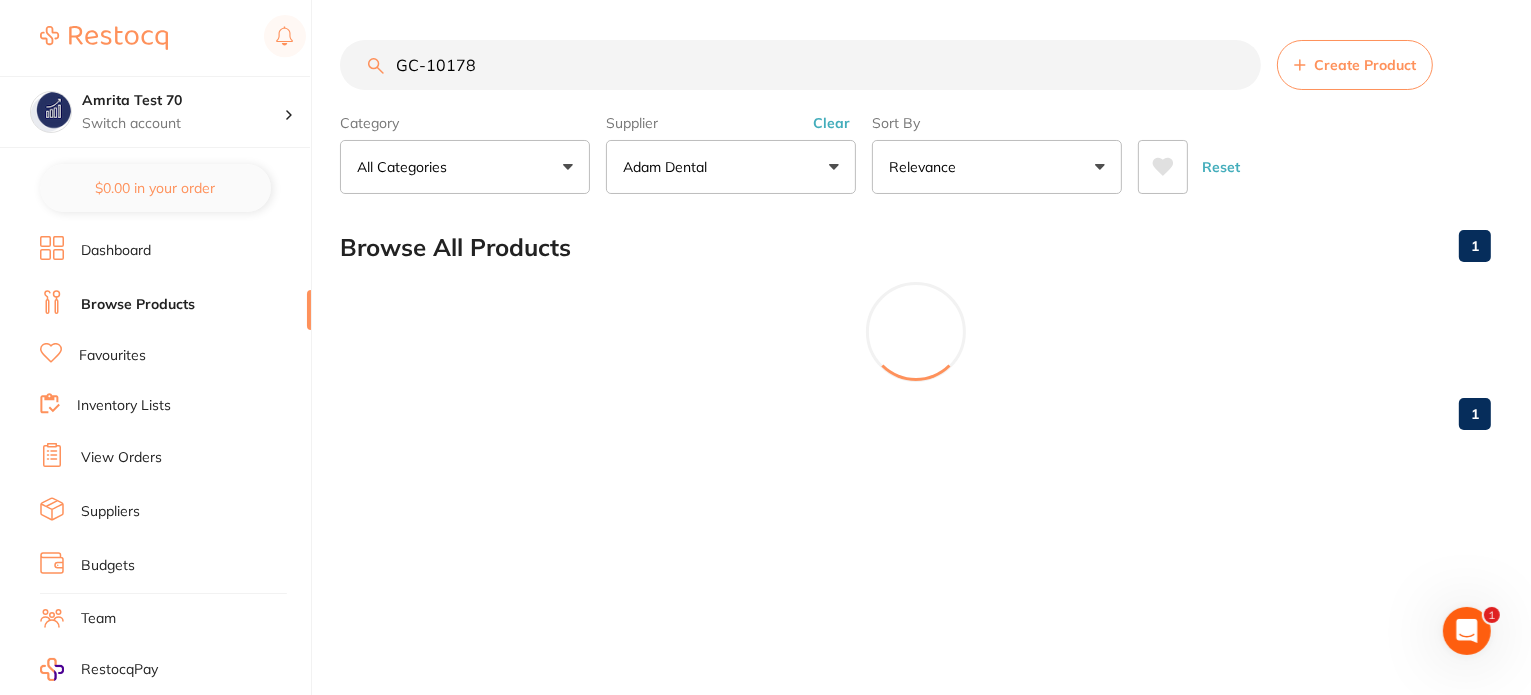 scroll, scrollTop: 0, scrollLeft: 0, axis: both 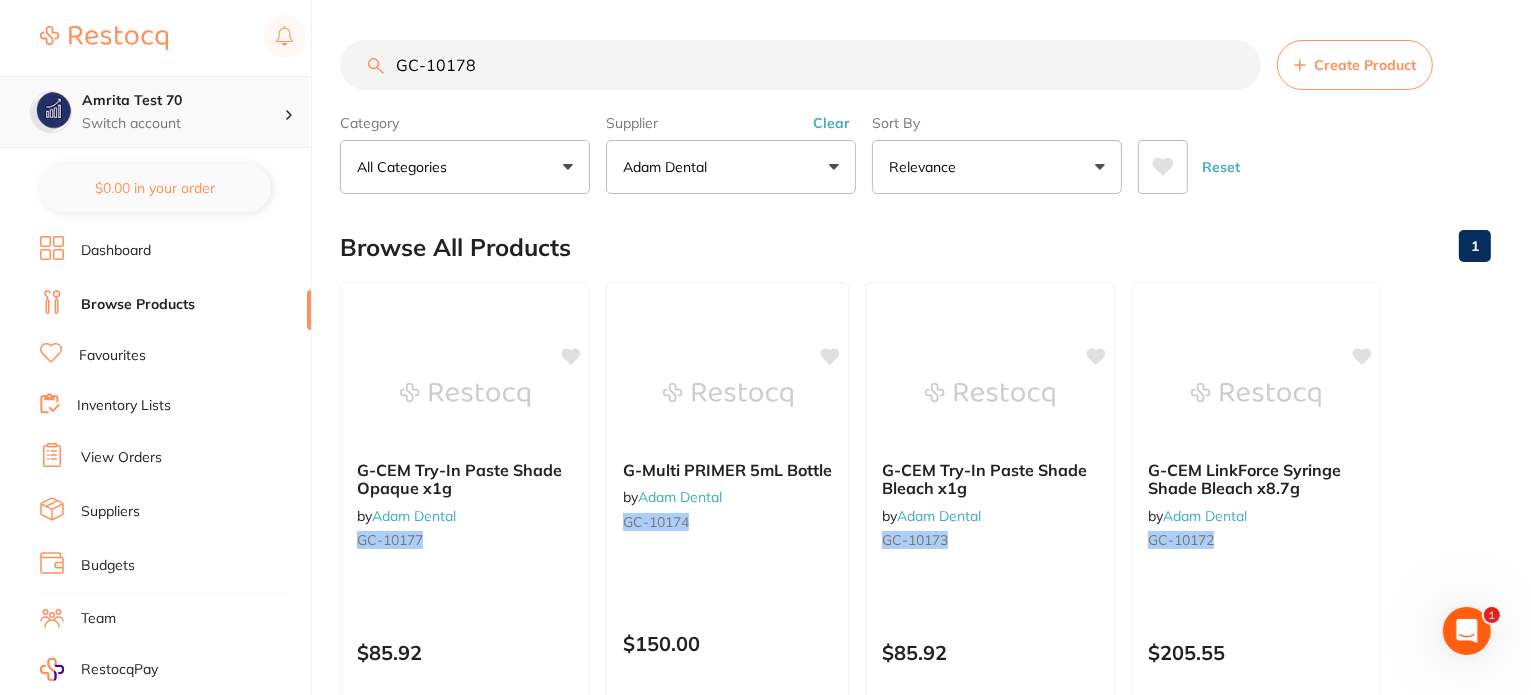 drag, startPoint x: 350, startPoint y: 88, endPoint x: 309, endPoint y: 88, distance: 41 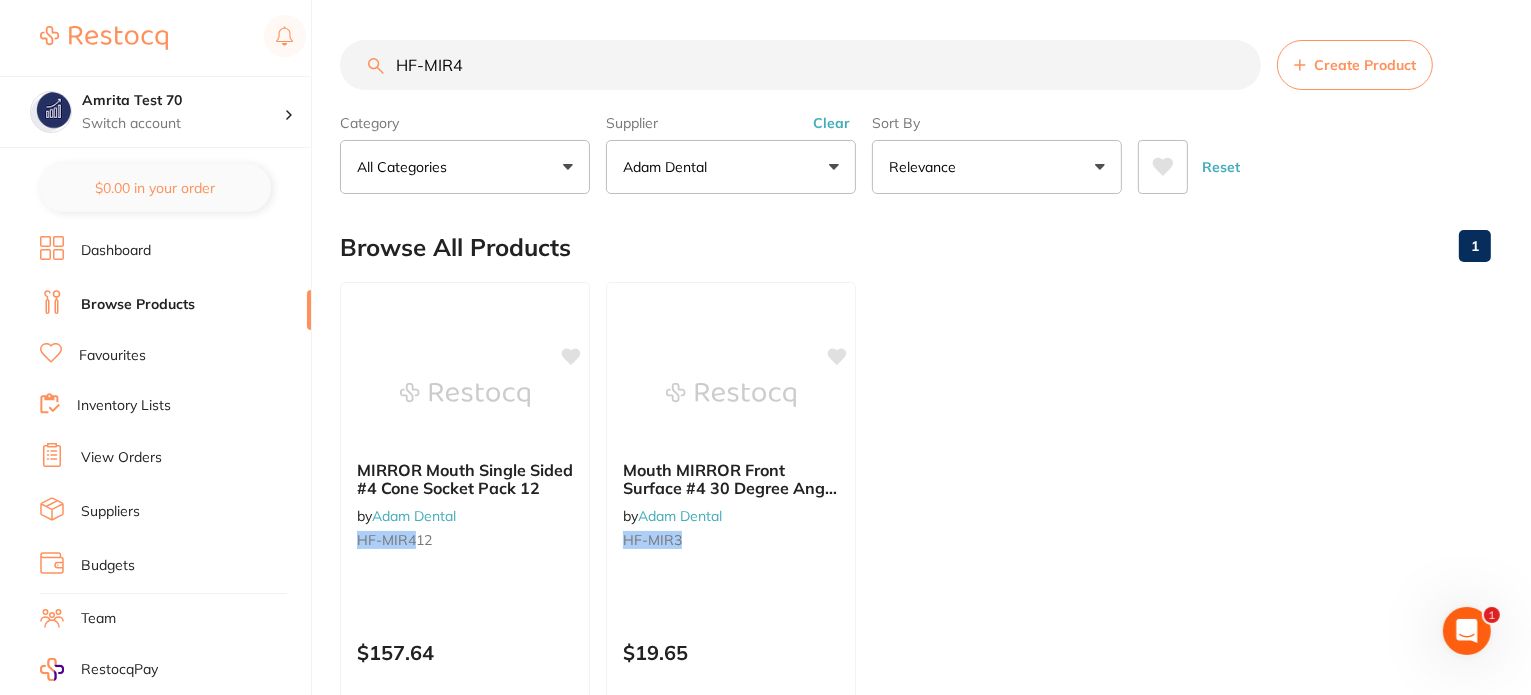 scroll, scrollTop: 0, scrollLeft: 0, axis: both 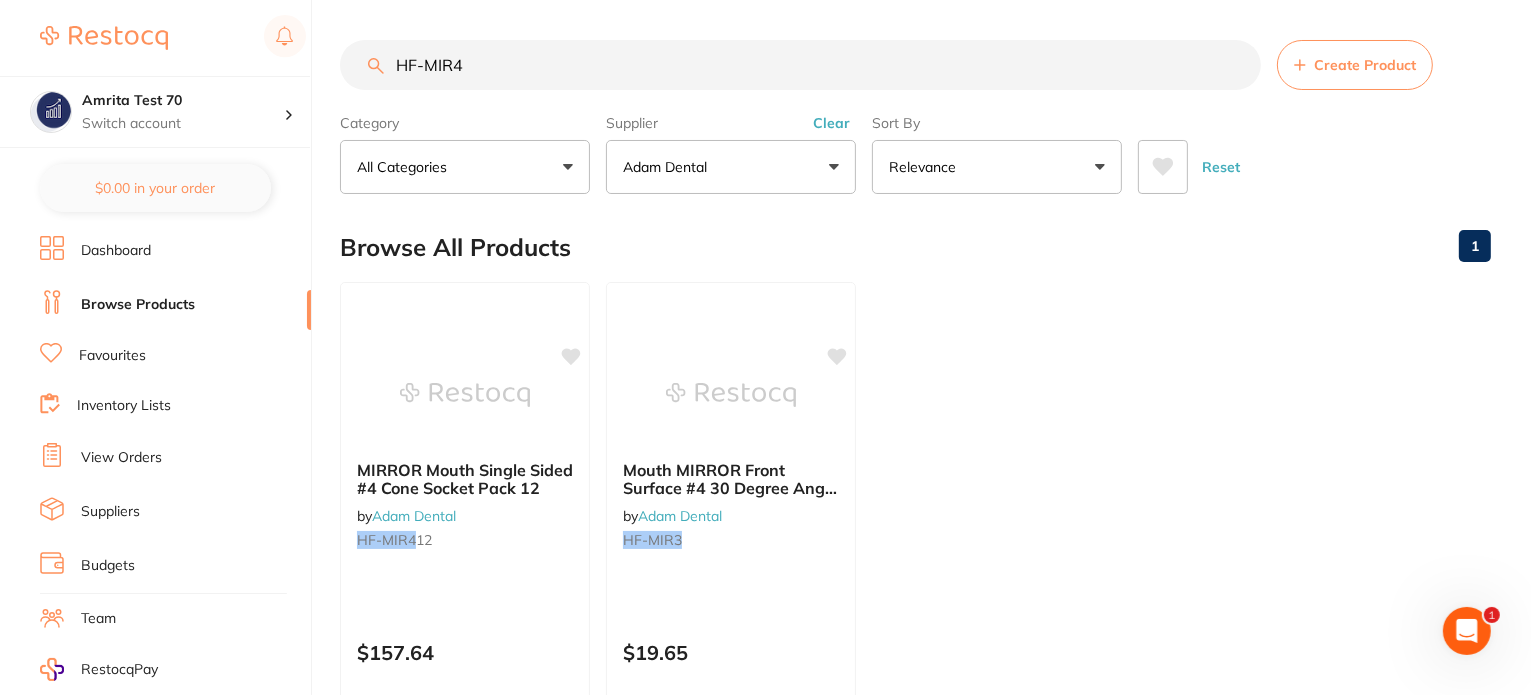 drag, startPoint x: 525, startPoint y: 83, endPoint x: 334, endPoint y: 47, distance: 194.36307 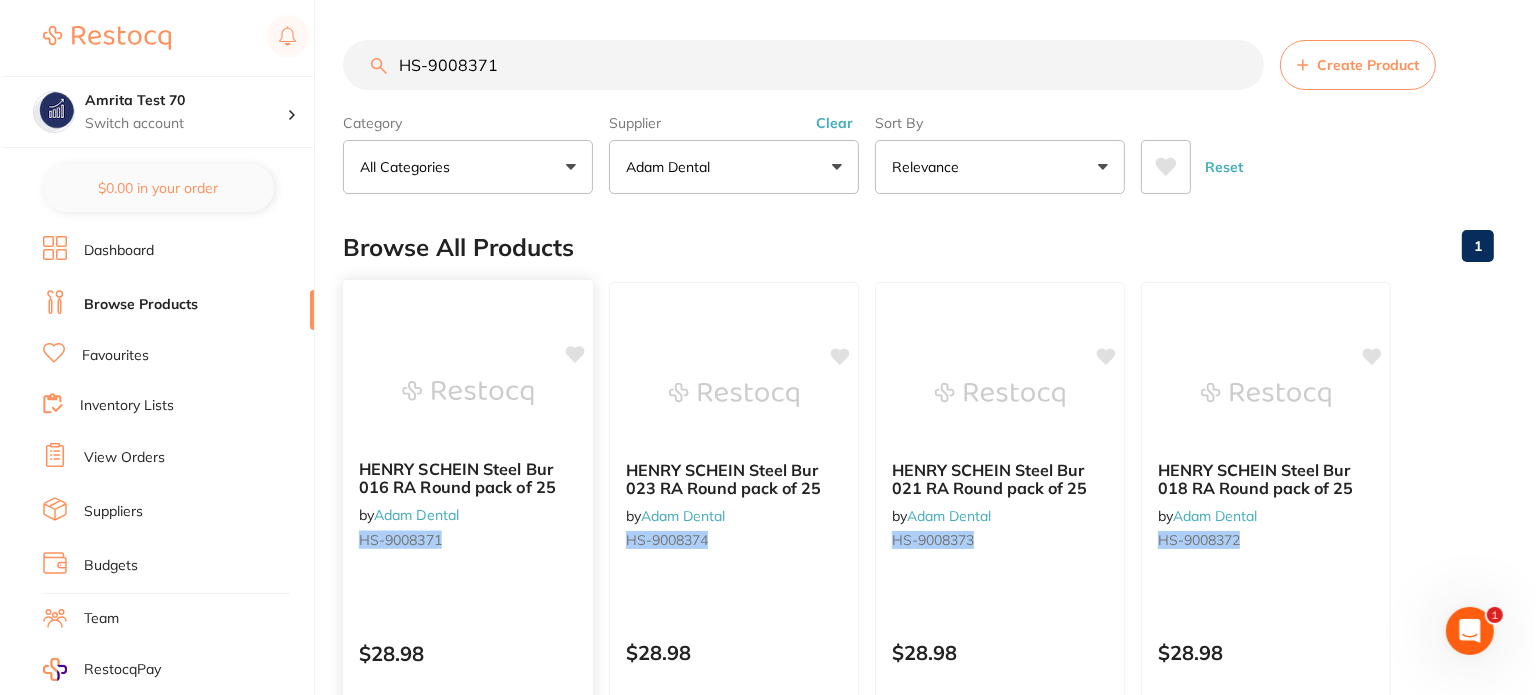 scroll, scrollTop: 0, scrollLeft: 0, axis: both 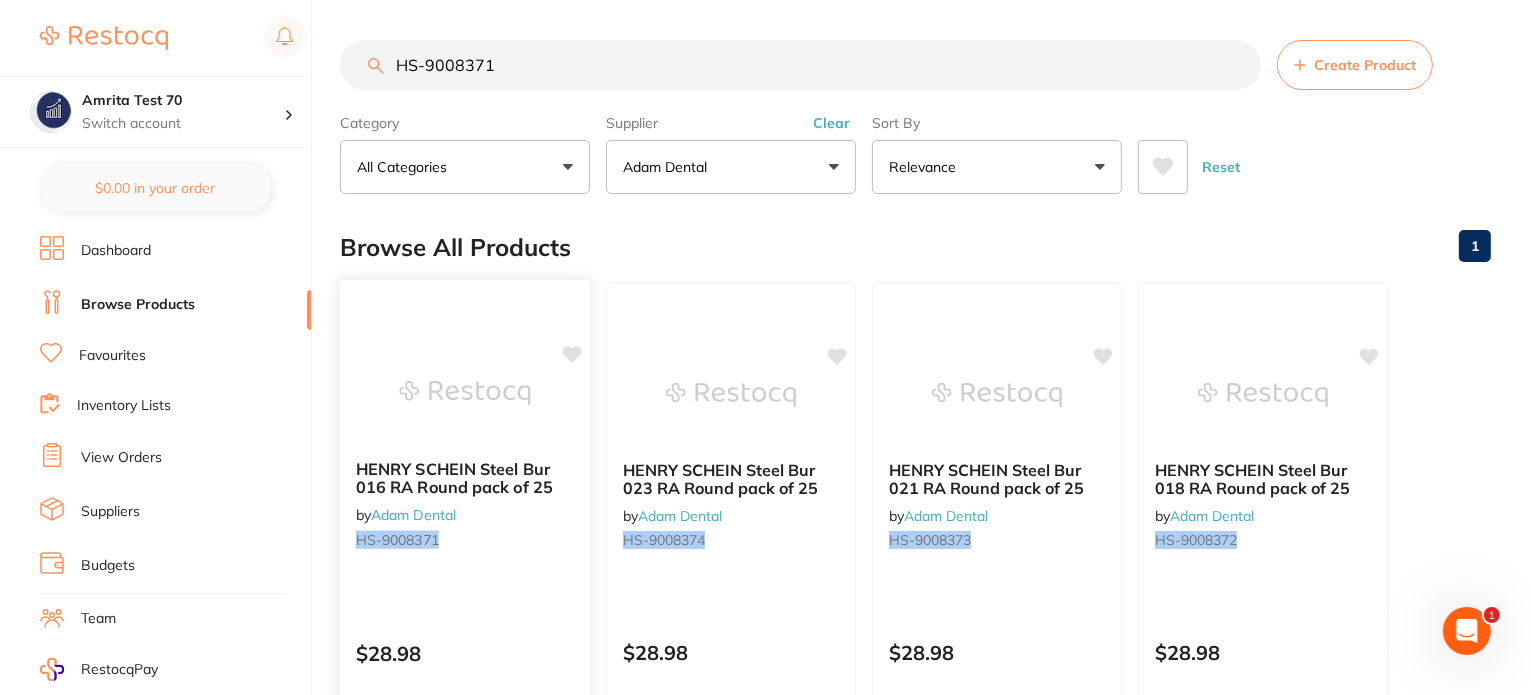 click at bounding box center (464, 393) 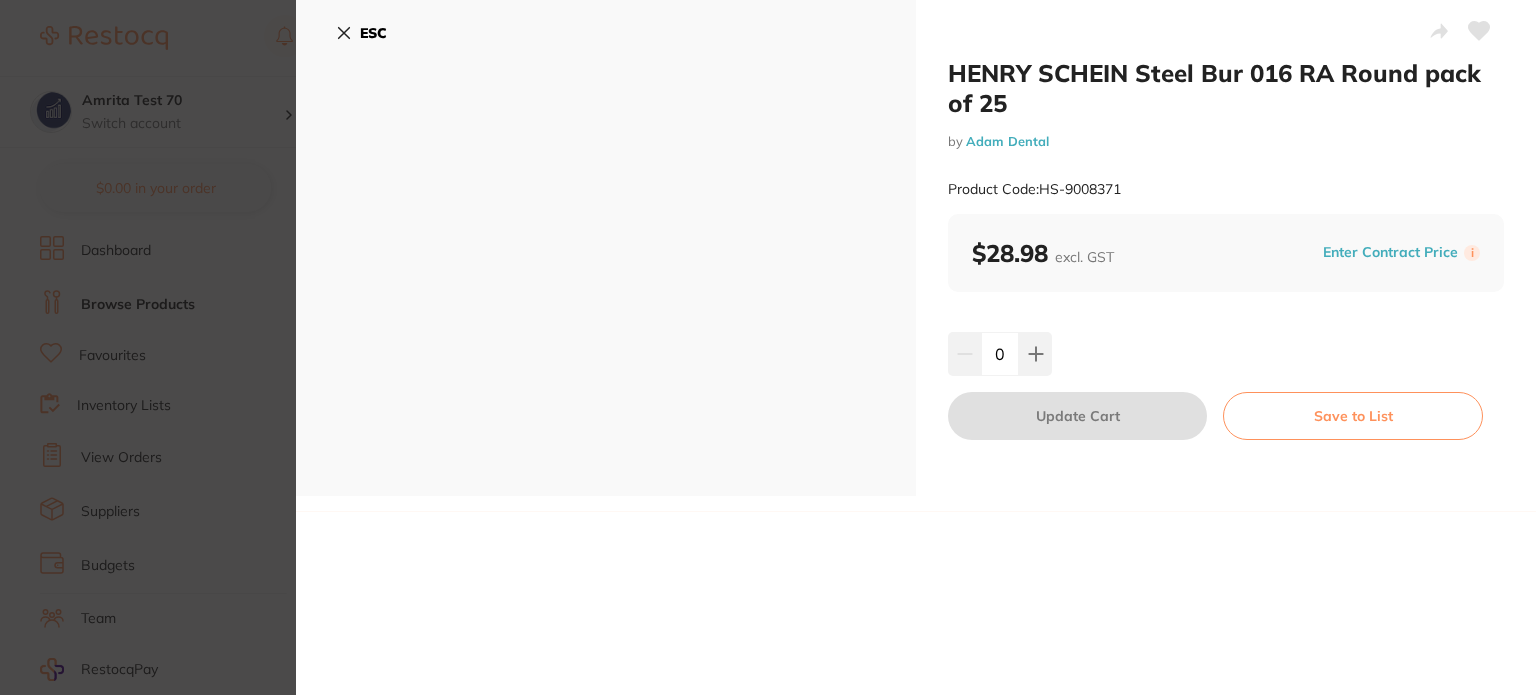 scroll, scrollTop: 0, scrollLeft: 0, axis: both 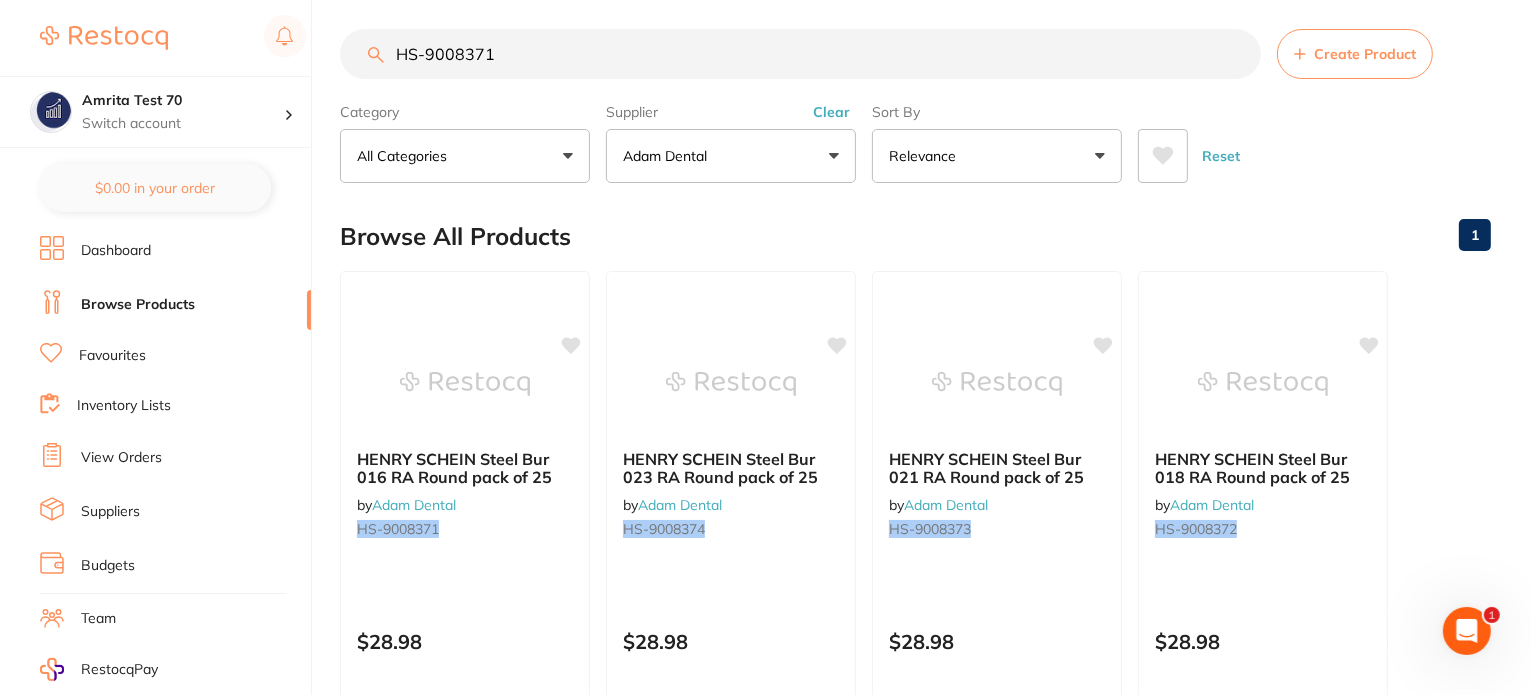 click on "$112.00 Amrita Test 70 Switch account Amrita Test 70 $0.00   in your order Dashboard Browse Products Favourites Inventory Lists View Orders Suppliers Budgets Team RestocqPay Rewards Subscriptions Account Support Log Out HS-9008371         Create Product Category All Categories All Categories No categories found Clear Category   false    All Categories Category All Categories No categories found Supplier Adam Dental All Suppliers Adam Dental Henry Schein Halas Clear Supplier   false    Adam Dental Supplier Adam Dental Henry Schein Halas Sort By Relevance Highest Price Lowest Price On Sale Relevance Clear Sort By   false    Relevance Sort By Highest Price Lowest Price On Sale Relevance Reset Filters Reset Filter By Category All Categories All Categories No categories found Clear Filter By Category   false    All Categories Filter By Category All Categories No categories found Filter By Supplier Adam Dental All Suppliers Adam Dental Henry Schein Halas Clear Filter By Supplier   false    Adam Dental All Suppliers" at bounding box center (765, 336) 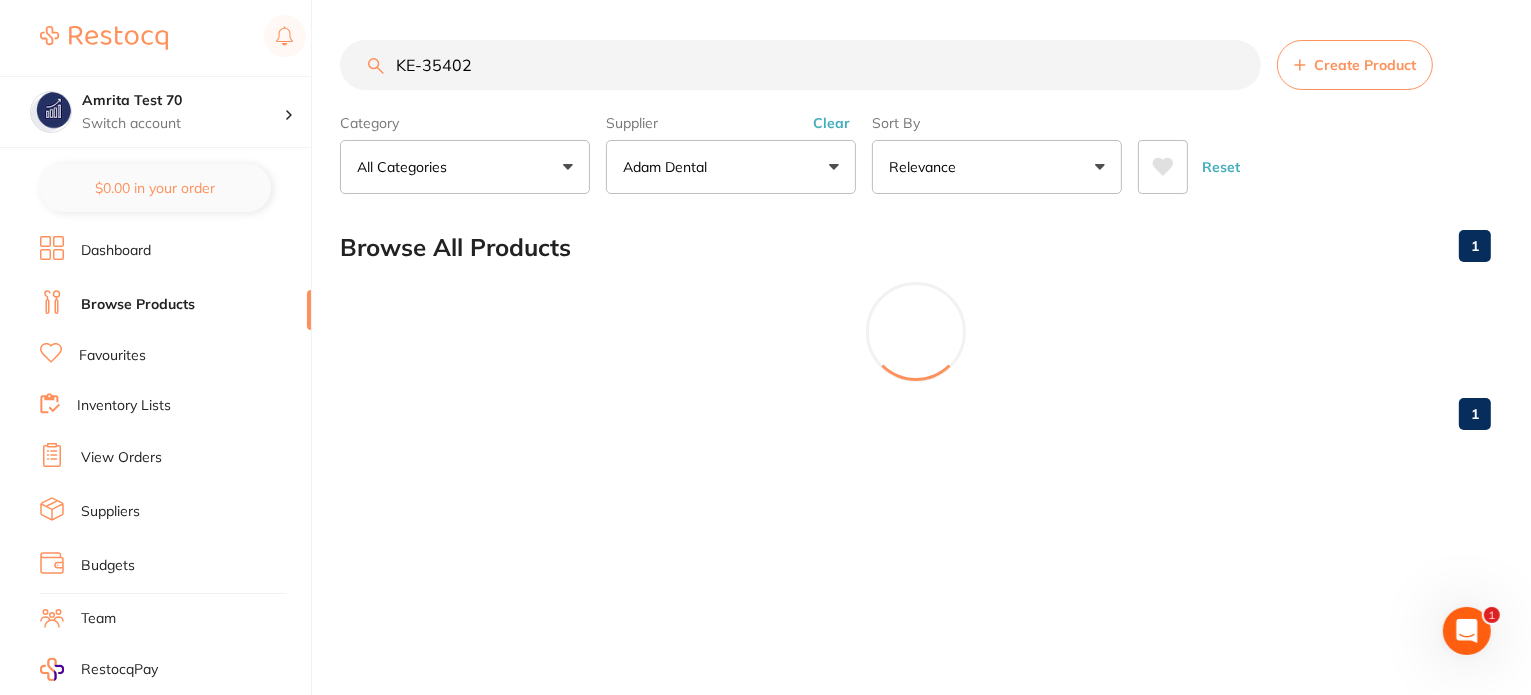 scroll, scrollTop: 0, scrollLeft: 0, axis: both 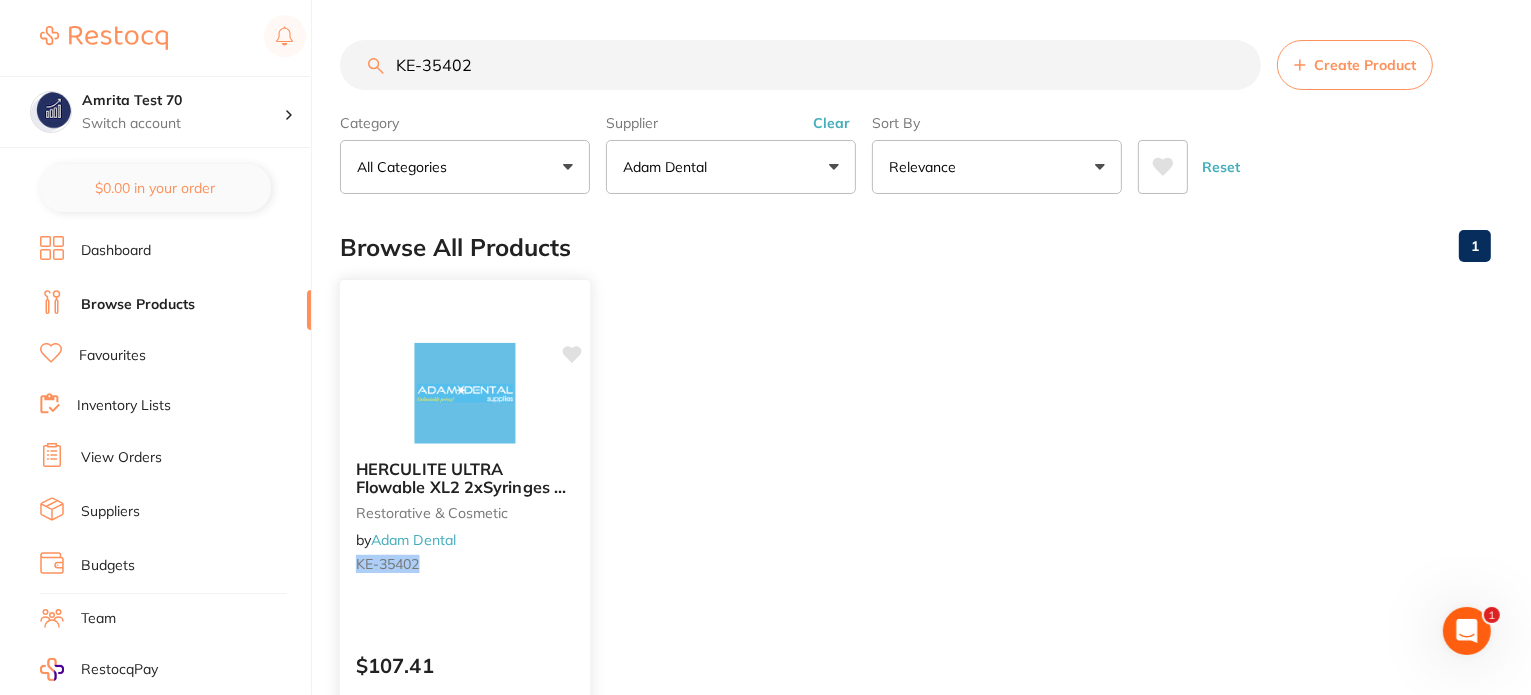 click at bounding box center (464, 393) 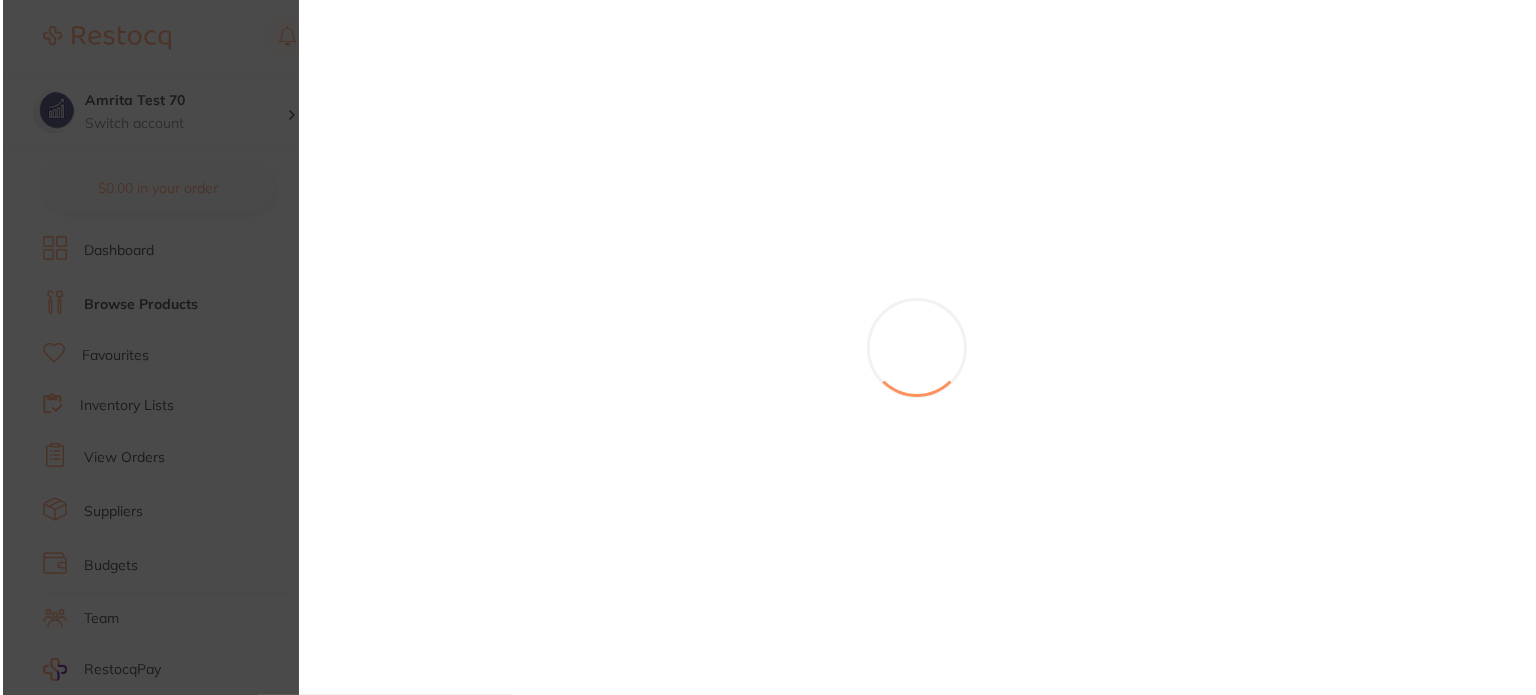 scroll, scrollTop: 0, scrollLeft: 0, axis: both 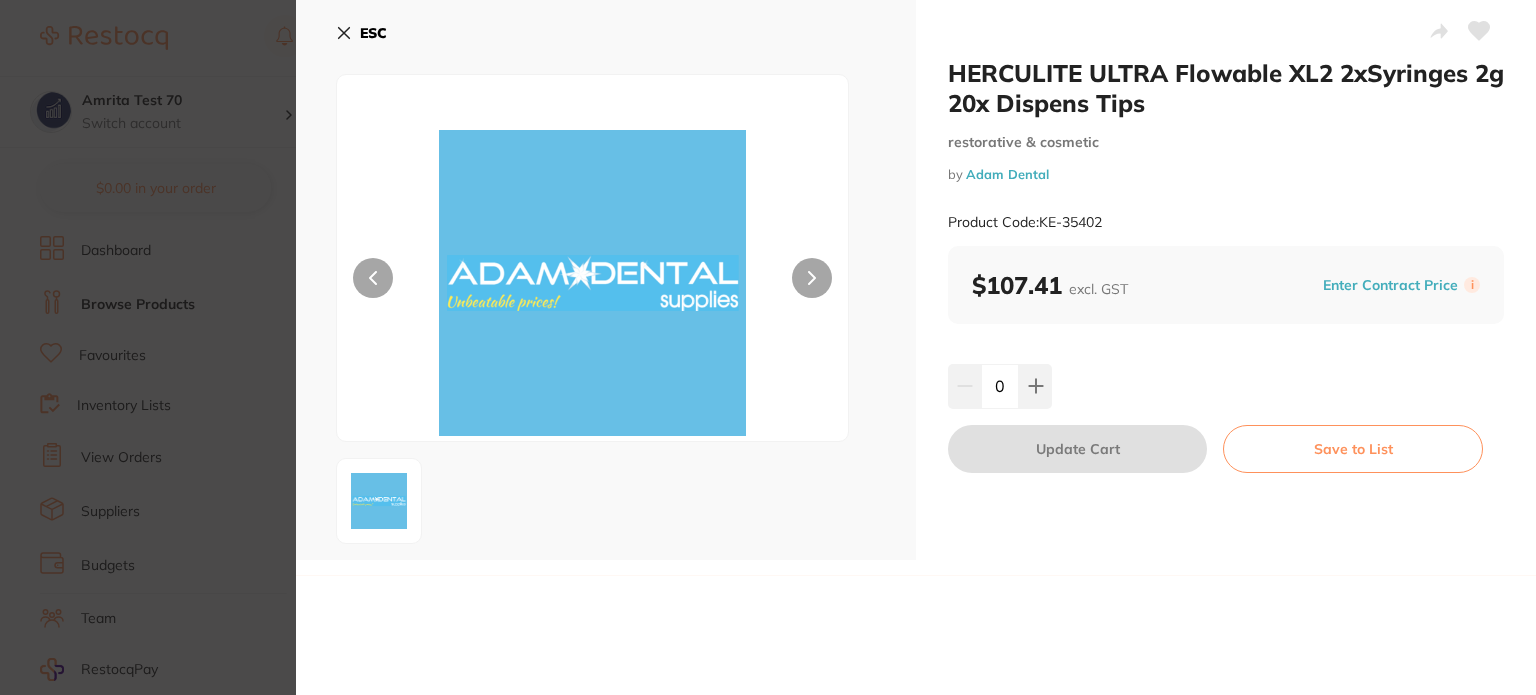 click 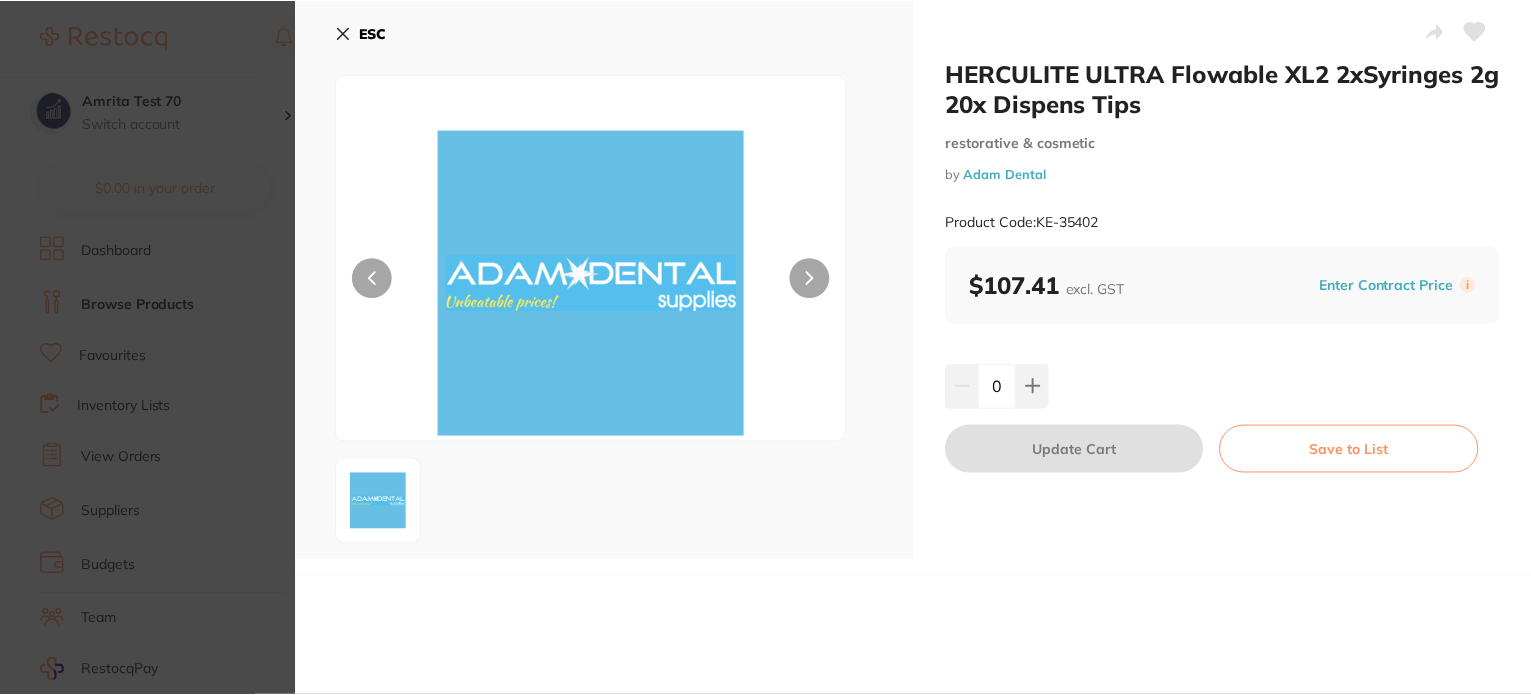 scroll, scrollTop: 11, scrollLeft: 0, axis: vertical 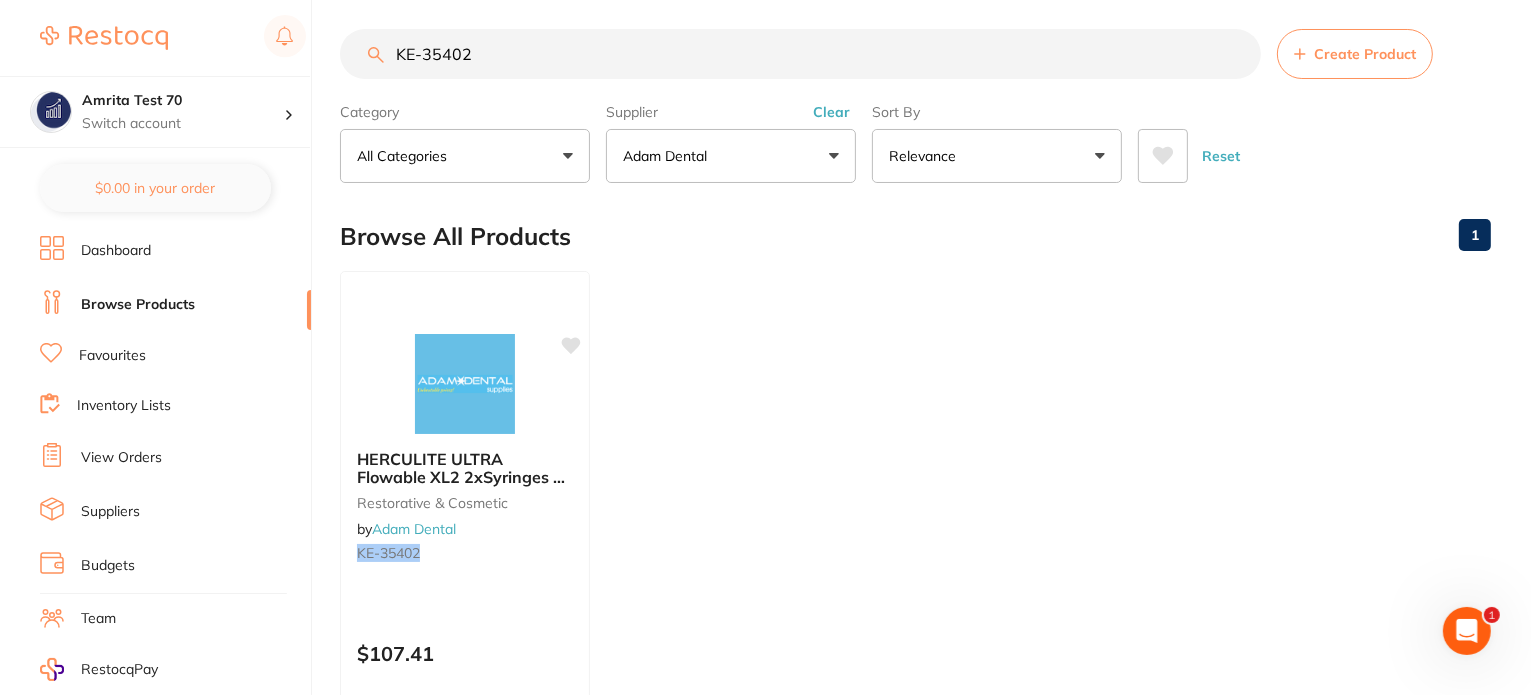 drag, startPoint x: 502, startPoint y: 64, endPoint x: 369, endPoint y: 56, distance: 133.24039 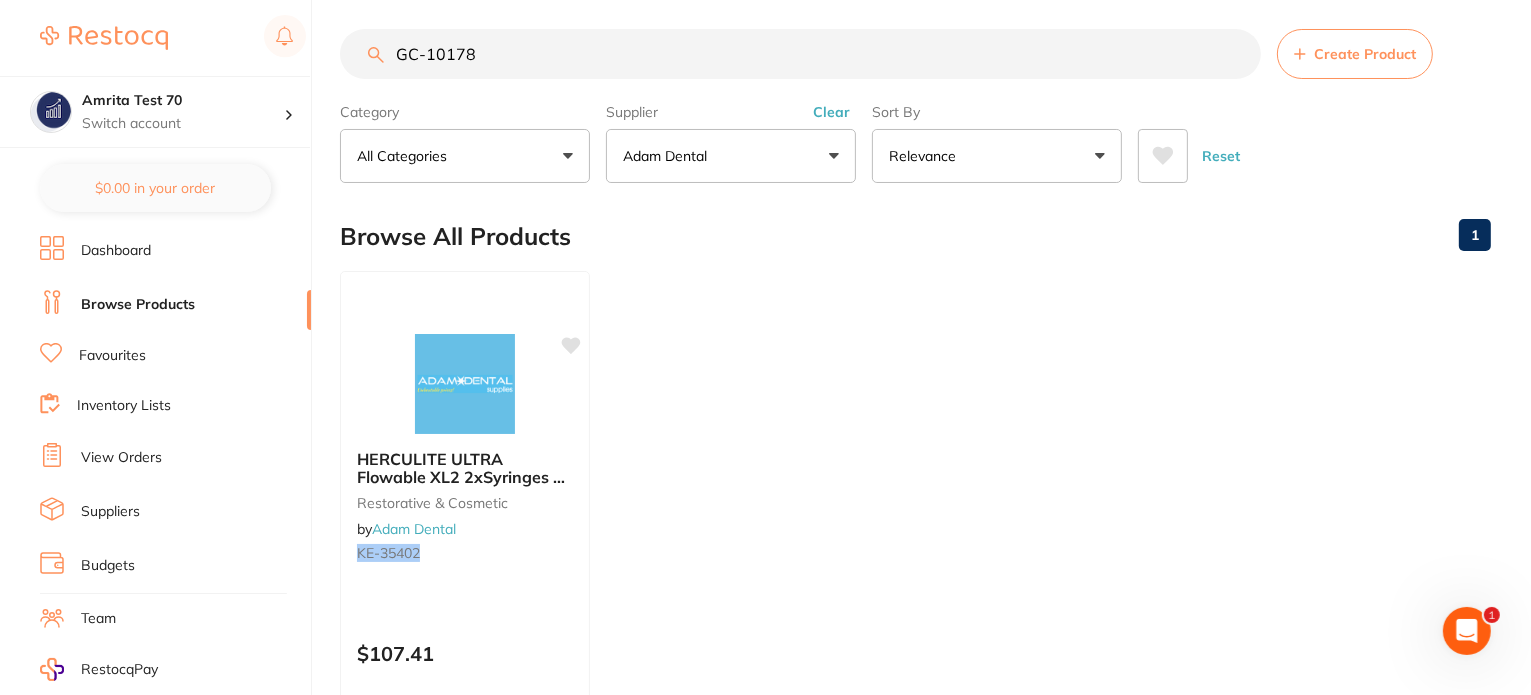 scroll, scrollTop: 0, scrollLeft: 0, axis: both 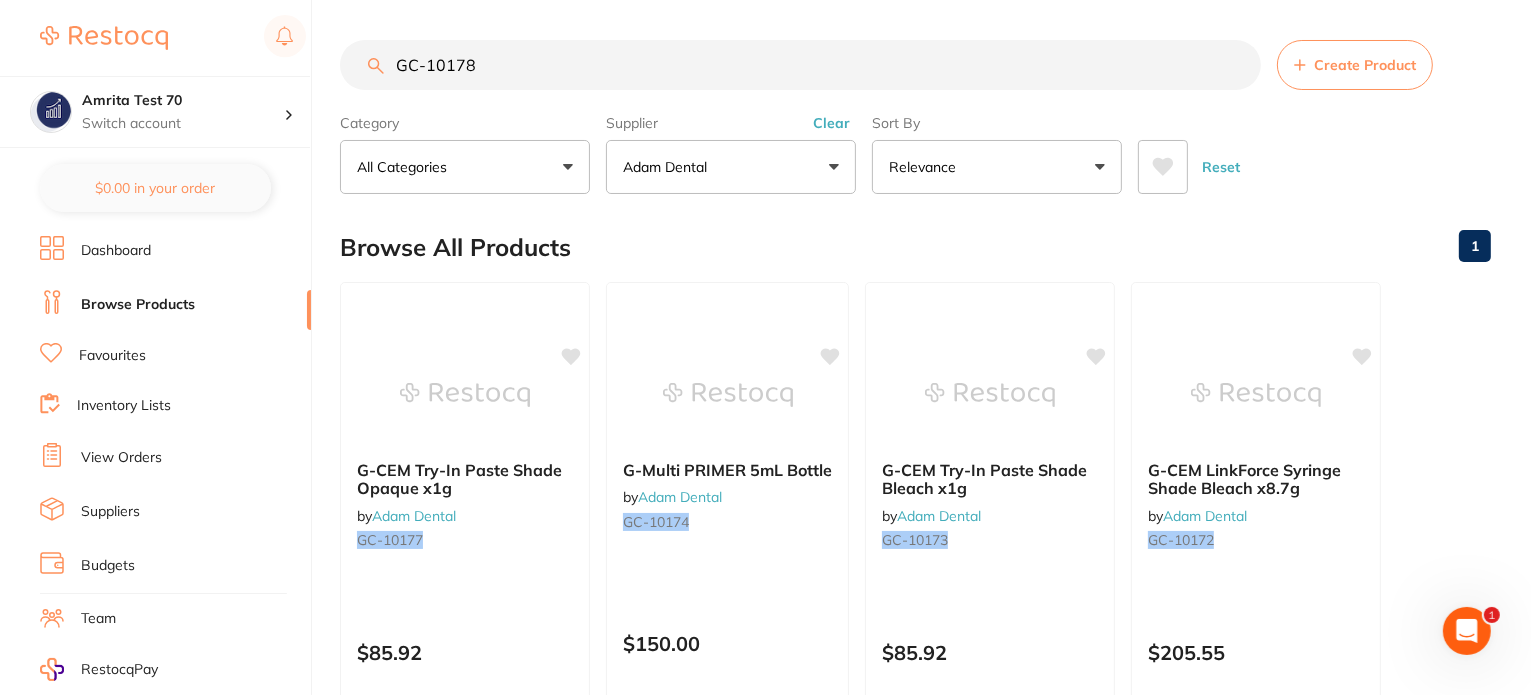 drag, startPoint x: 511, startPoint y: 81, endPoint x: 403, endPoint y: 88, distance: 108.226616 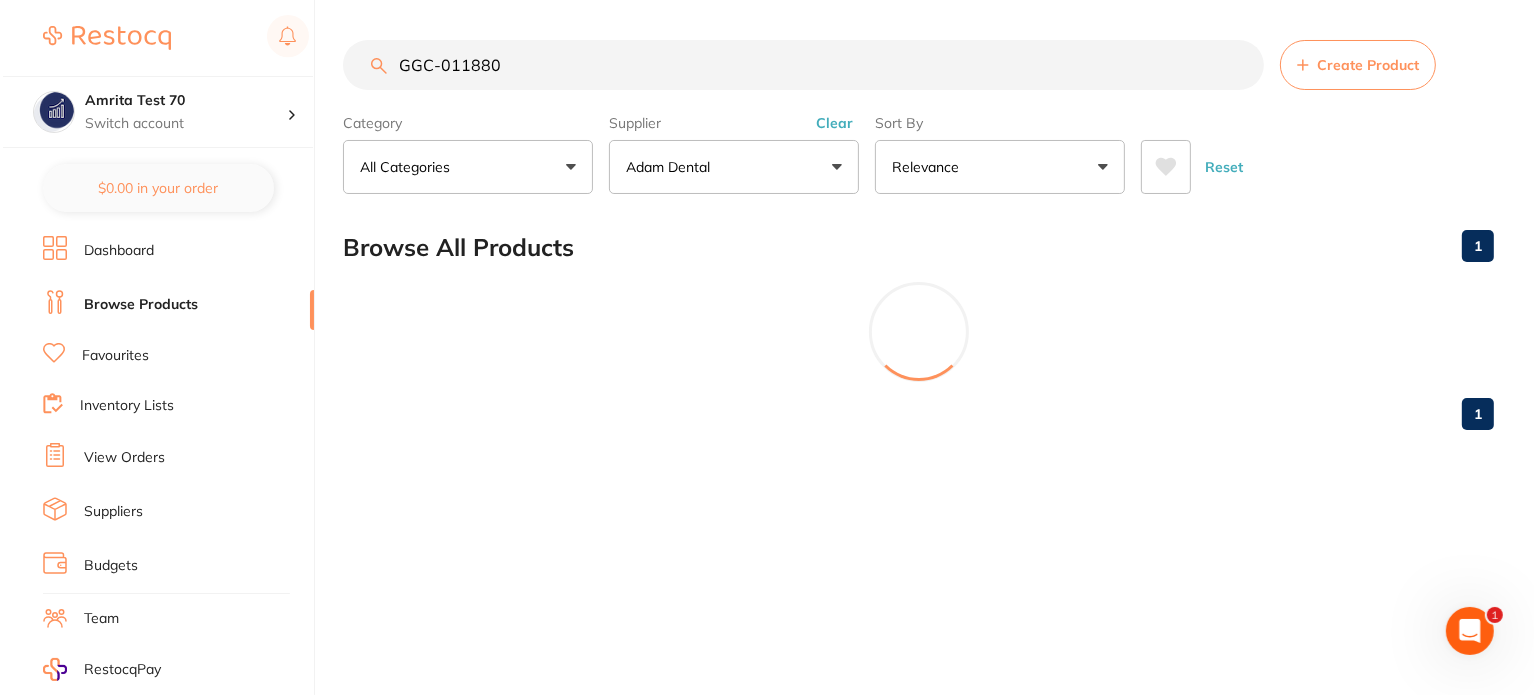 scroll, scrollTop: 0, scrollLeft: 0, axis: both 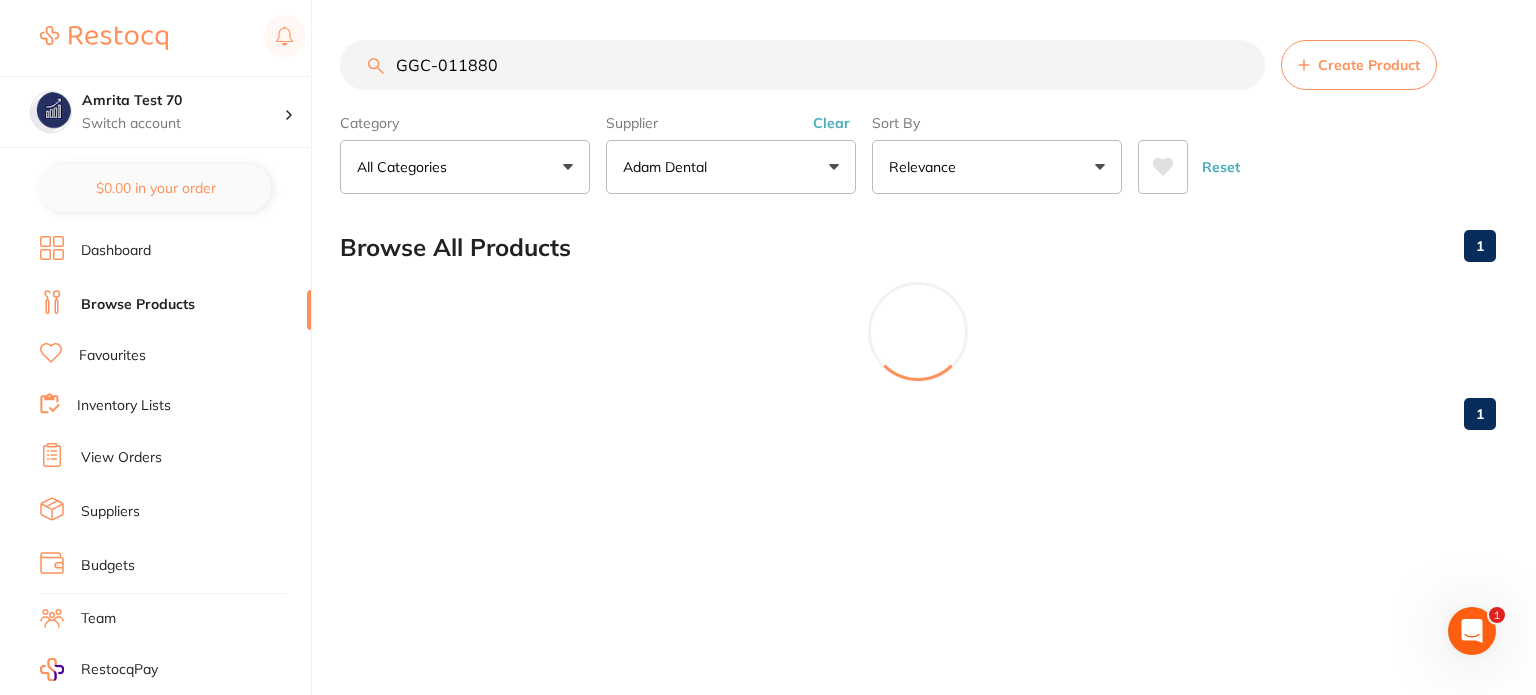 drag, startPoint x: 504, startPoint y: 67, endPoint x: 340, endPoint y: 67, distance: 164 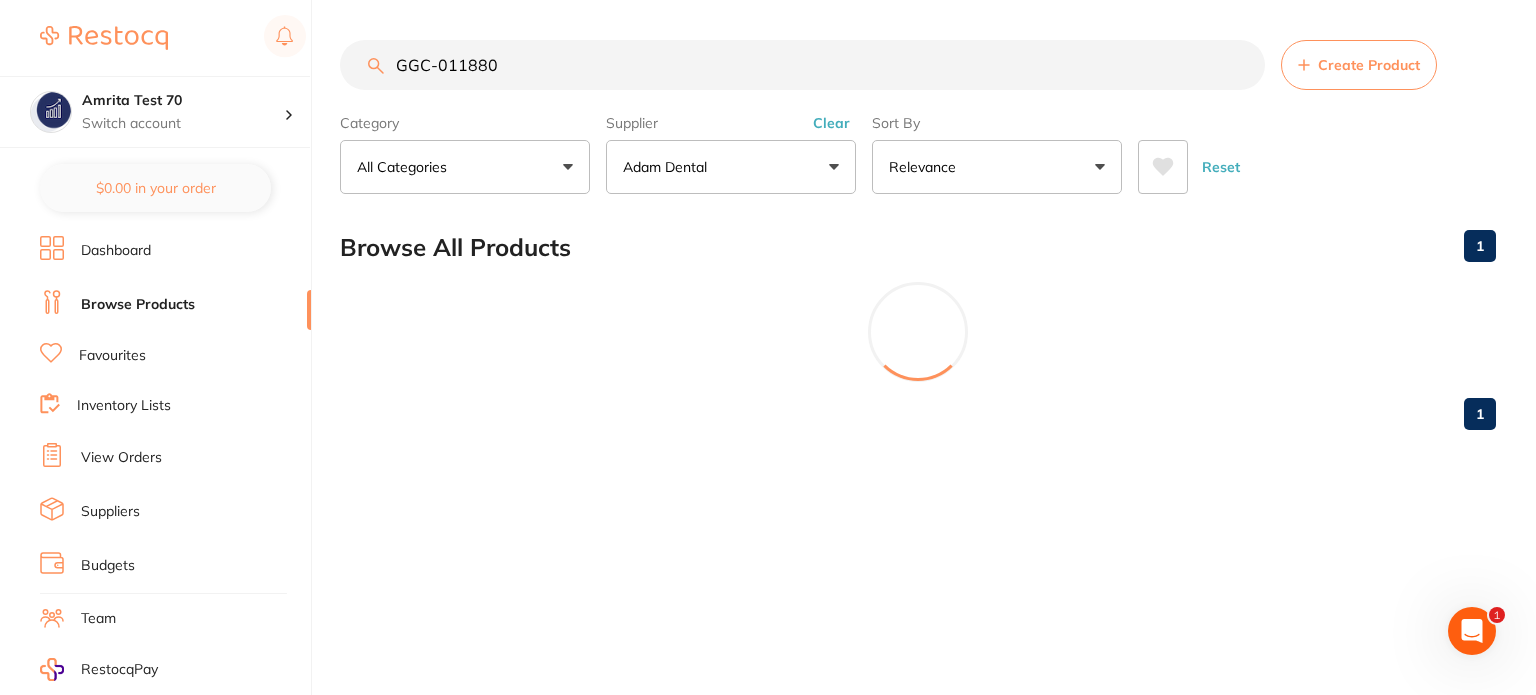 click on "GGC-011880" at bounding box center [802, 65] 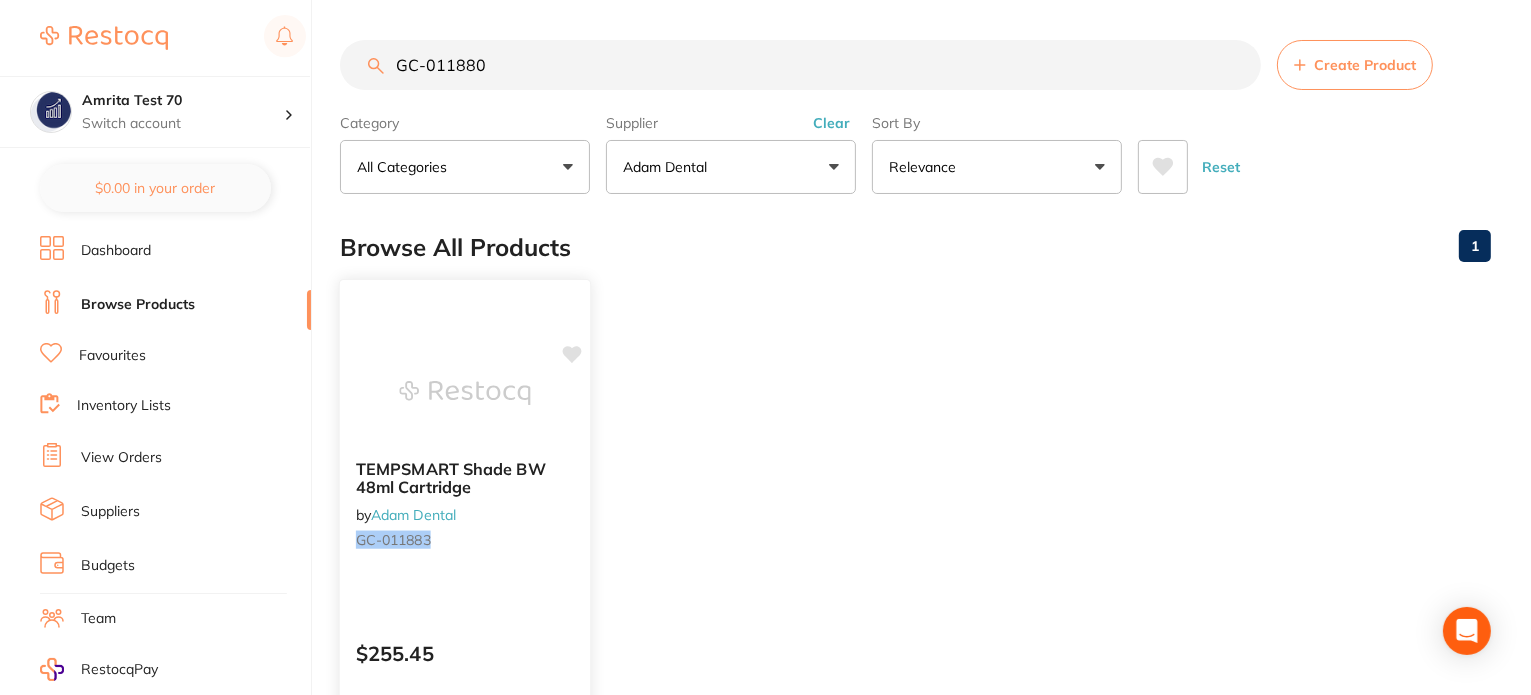 type on "GC-011880" 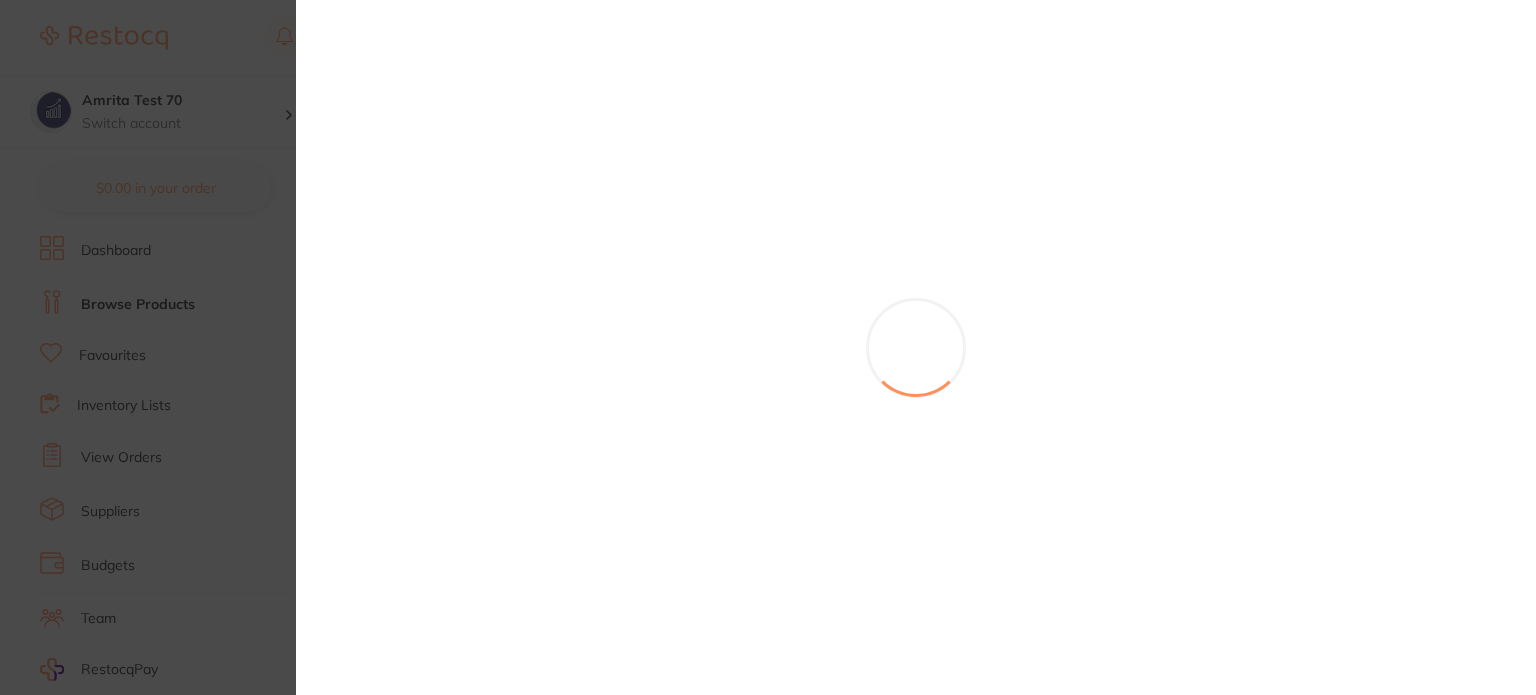 scroll, scrollTop: 0, scrollLeft: 0, axis: both 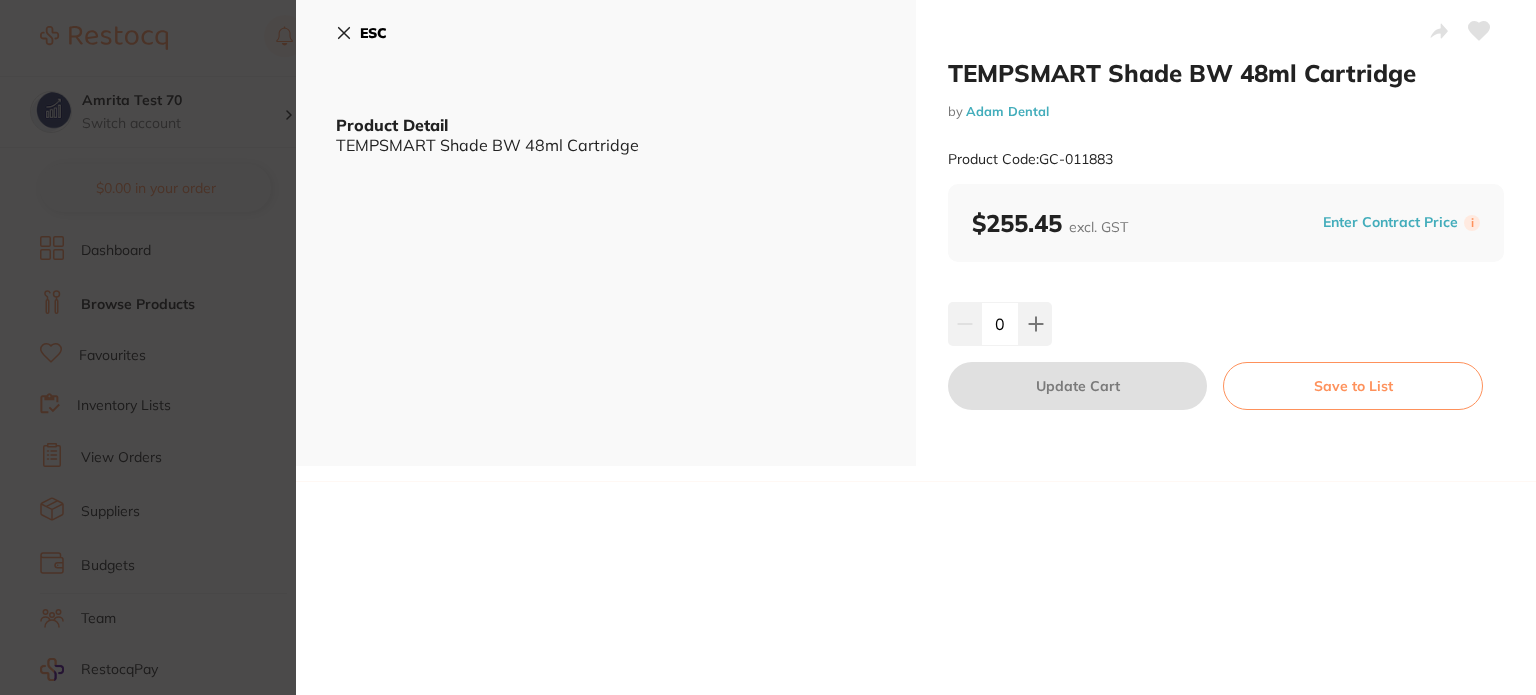 click 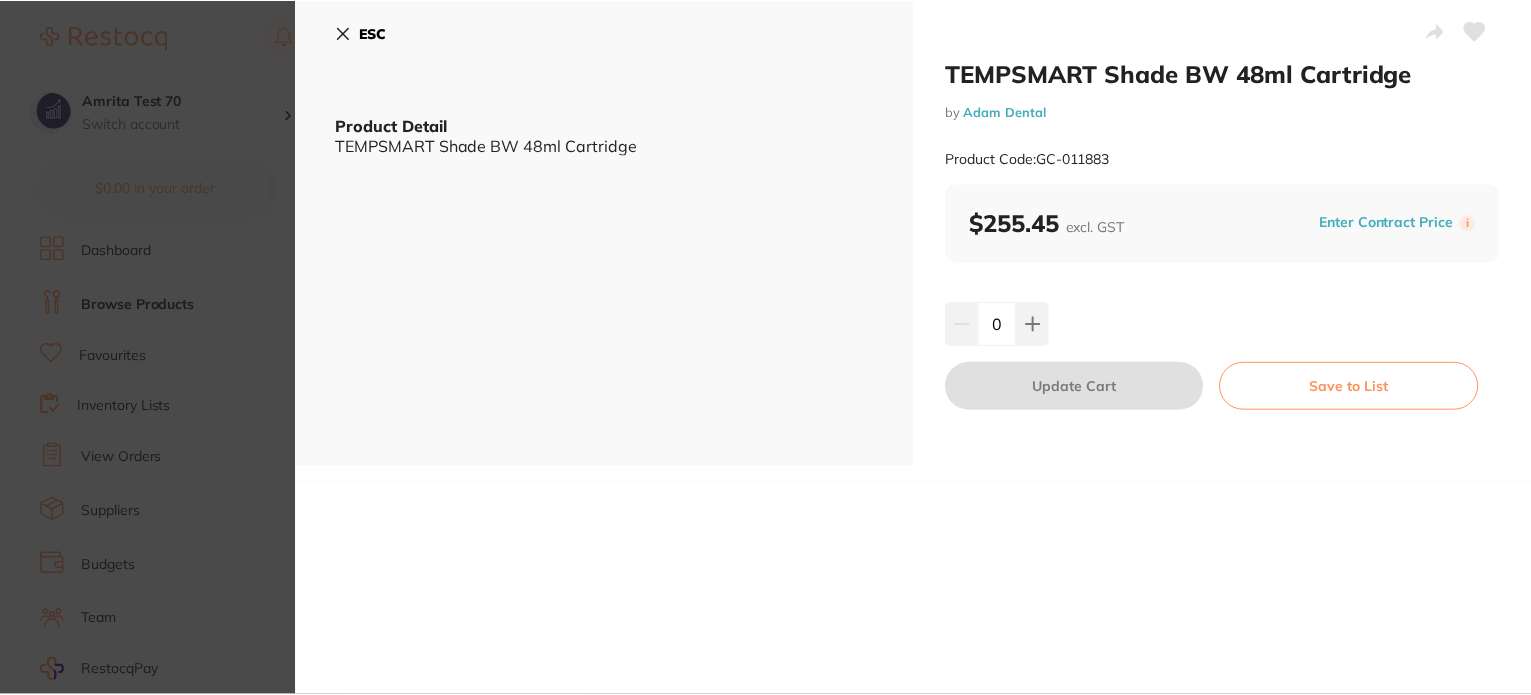 scroll, scrollTop: 11, scrollLeft: 0, axis: vertical 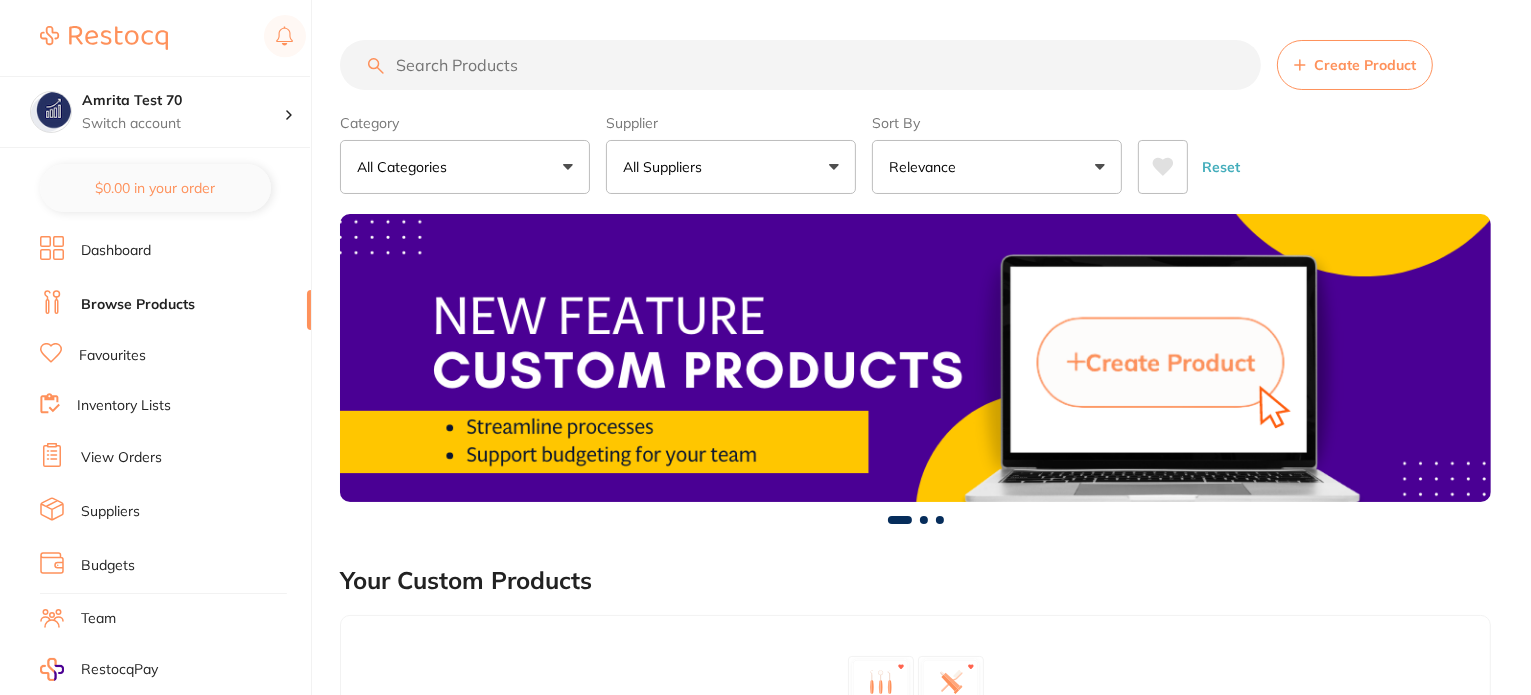 click on "All Suppliers" at bounding box center (666, 167) 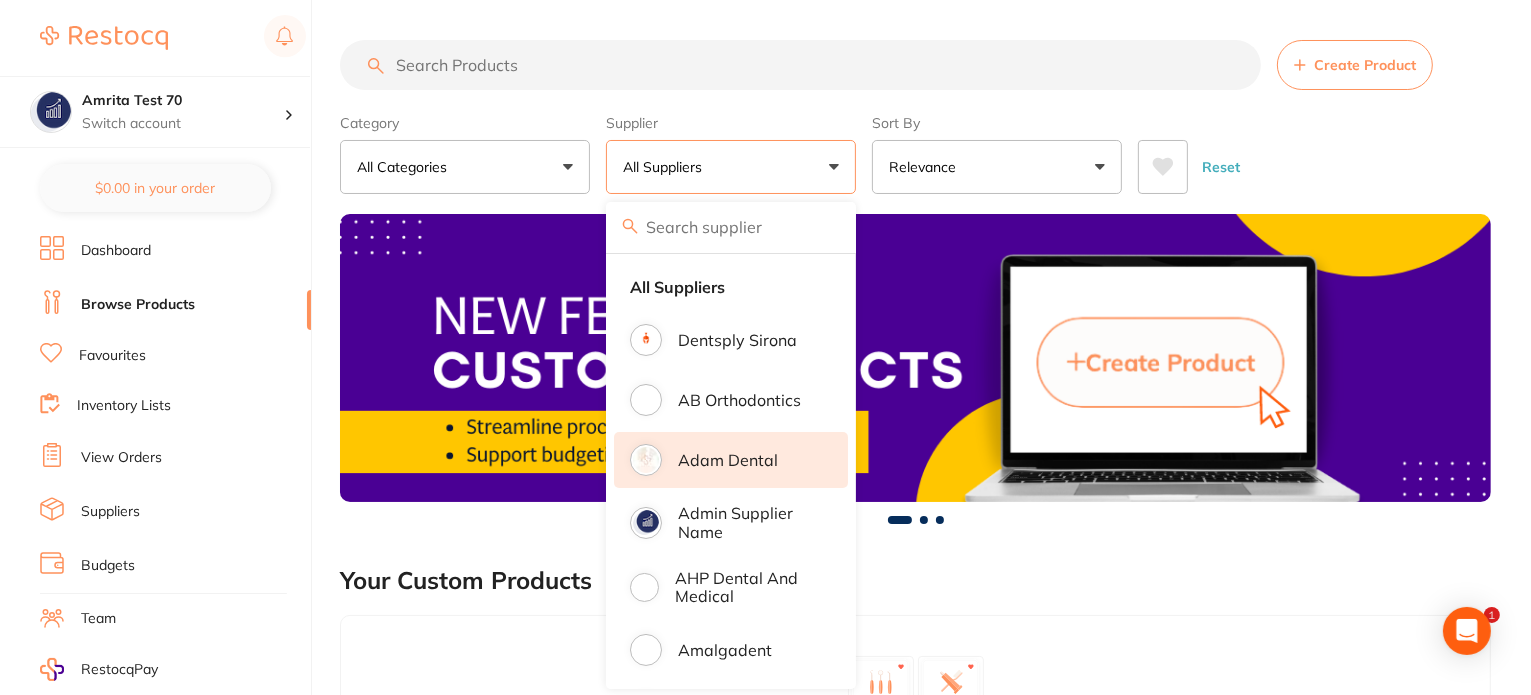 click on "Adam Dental" at bounding box center [728, 460] 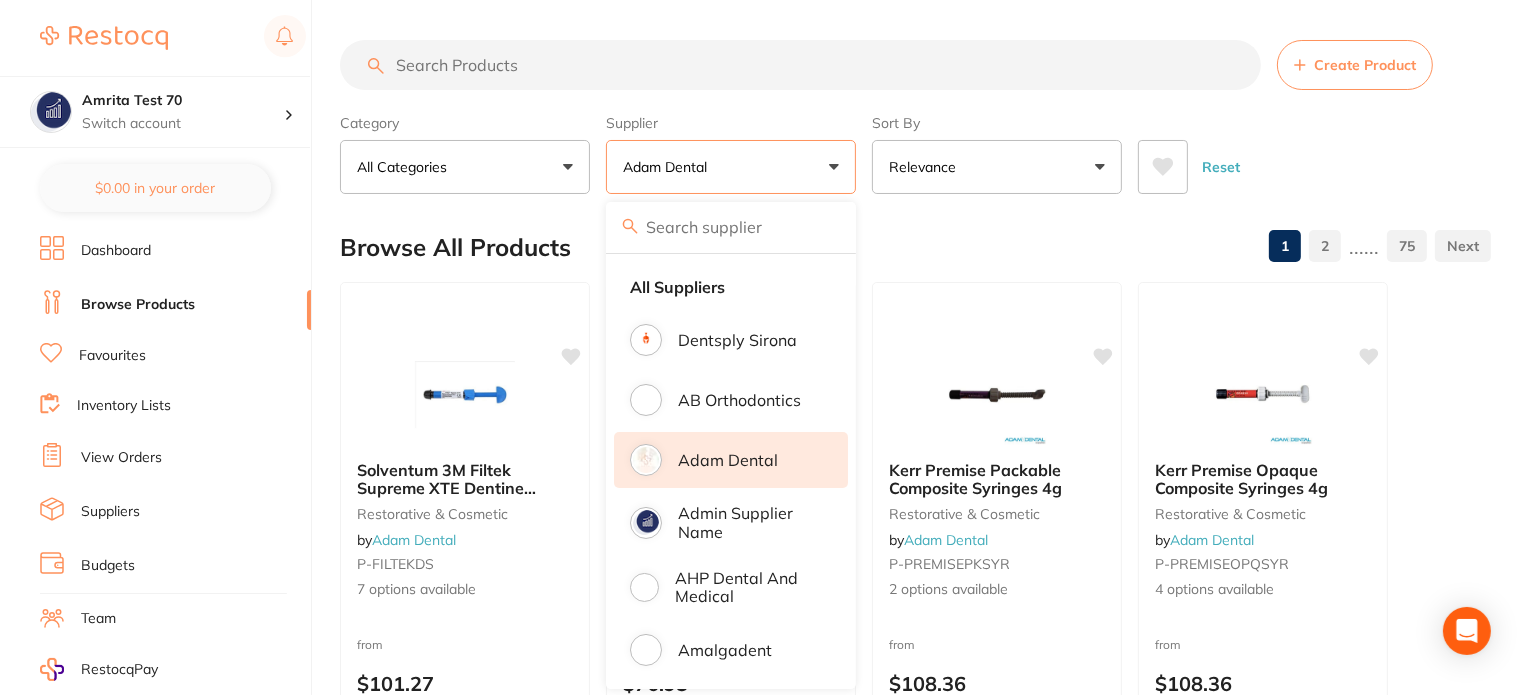 click on "Category All Categories All Categories anaesthetic articulating burs crown & bridge disposables endodontics equipment finishing & polishing handpieces impression infection control instruments laboratory oral surgery orthodontics photography preventative restorative & cosmetic rubber dam whitening xrays/imaging Clear Category   false    All Categories Category All Categories anaesthetic articulating burs crown & bridge disposables endodontics equipment finishing & polishing handpieces impression infection control instruments laboratory oral surgery orthodontics photography preventative restorative & cosmetic rubber dam whitening xrays/imaging Supplier Adam Dental All Suppliers Dentsply Sirona AB Orthodontics Adam Dental Admin supplier name AHP Dental and Medical Amalgadent AR Instrumed Ark Health AU Supplier Admin BioMeDent Pty Ltd CDS Dental Critical Dental David Melton mmmmmmmmmmmmmmmmmmmmmmmmmmmmm Dental Practice Supplies Dental Zone Erkodent Erskine Dental frontend Geistlich Healthware Australia MDS Dental" at bounding box center [915, 150] 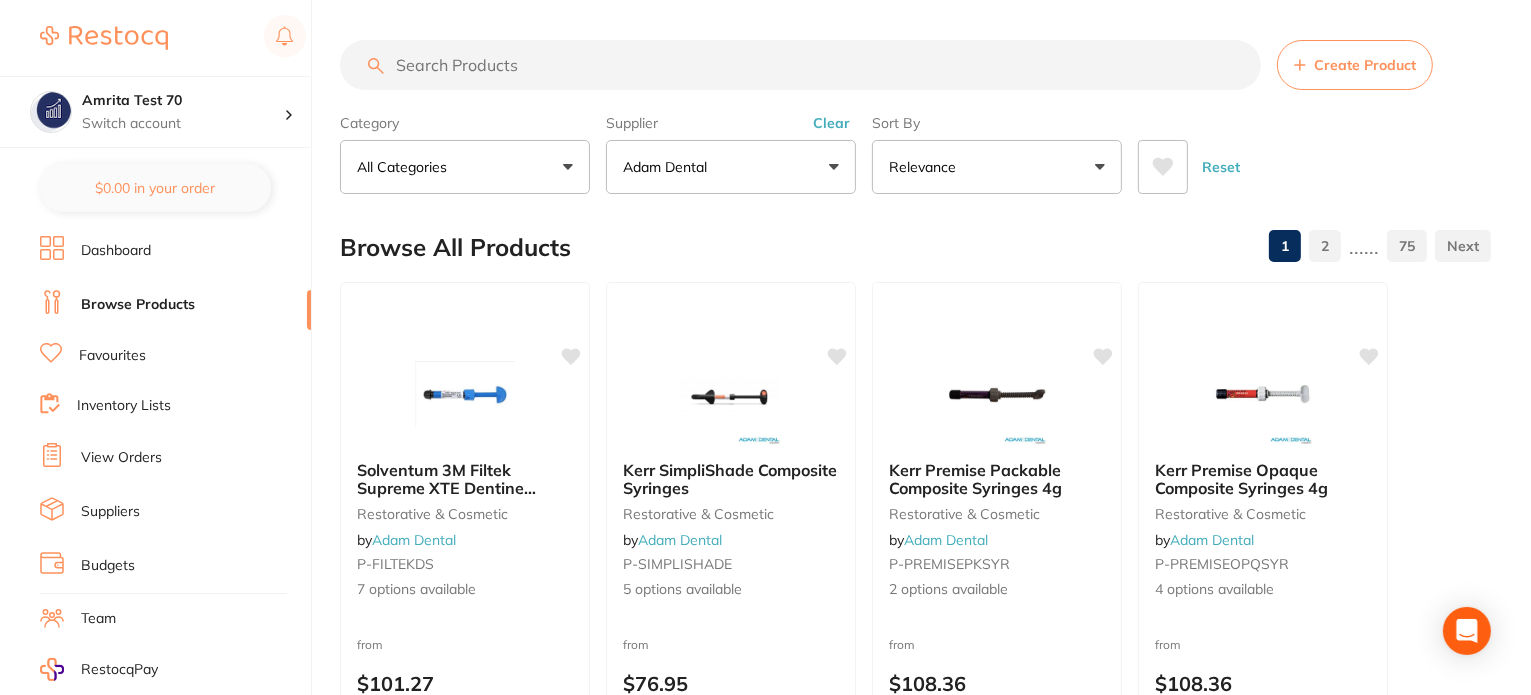 click on "75" at bounding box center (1407, 246) 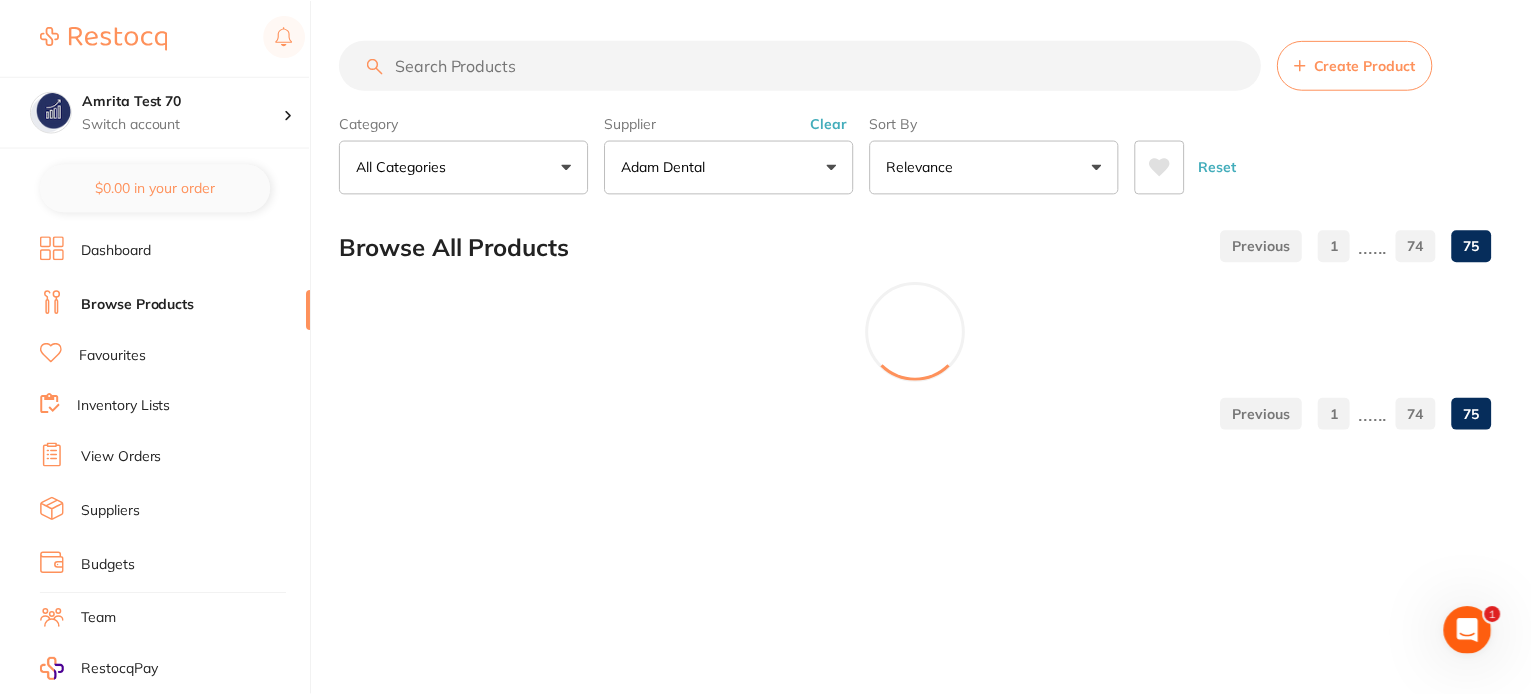 scroll, scrollTop: 0, scrollLeft: 0, axis: both 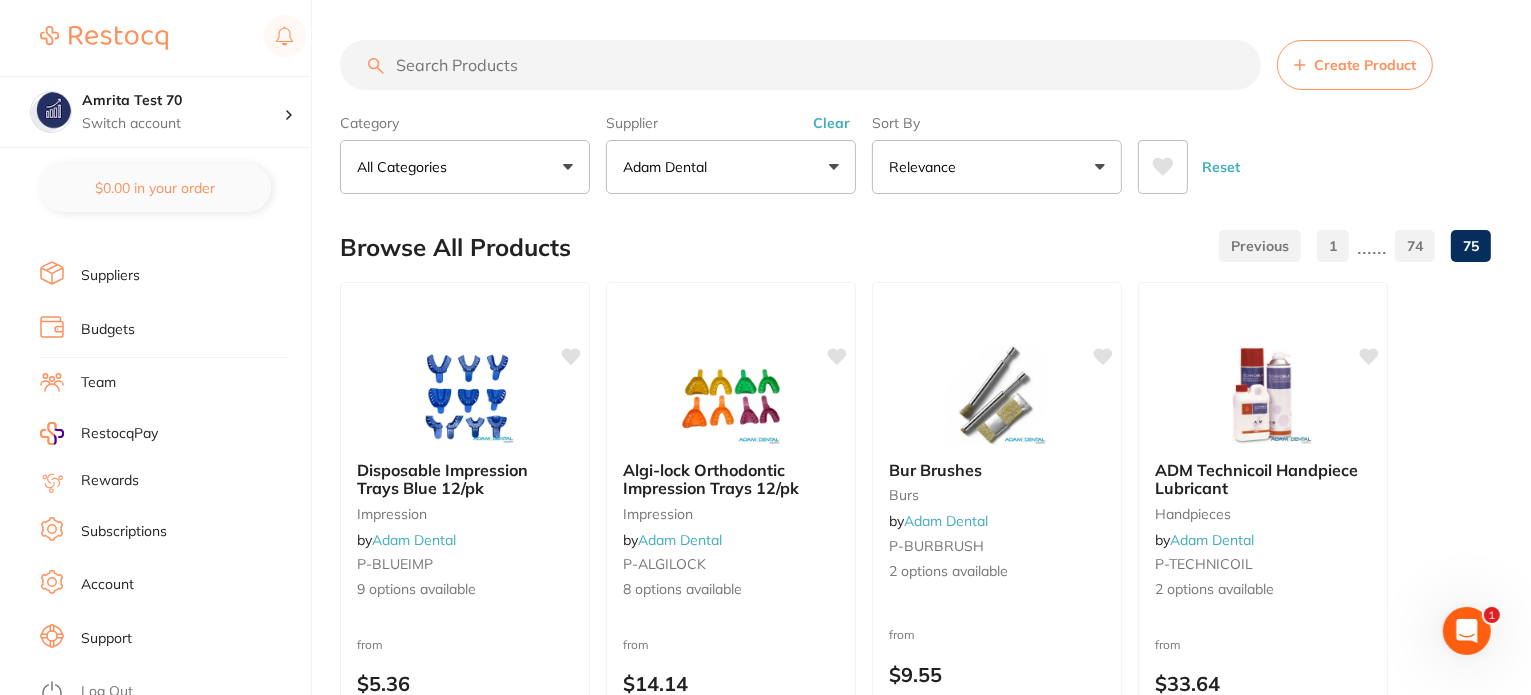 click on "Log Out" at bounding box center [107, 692] 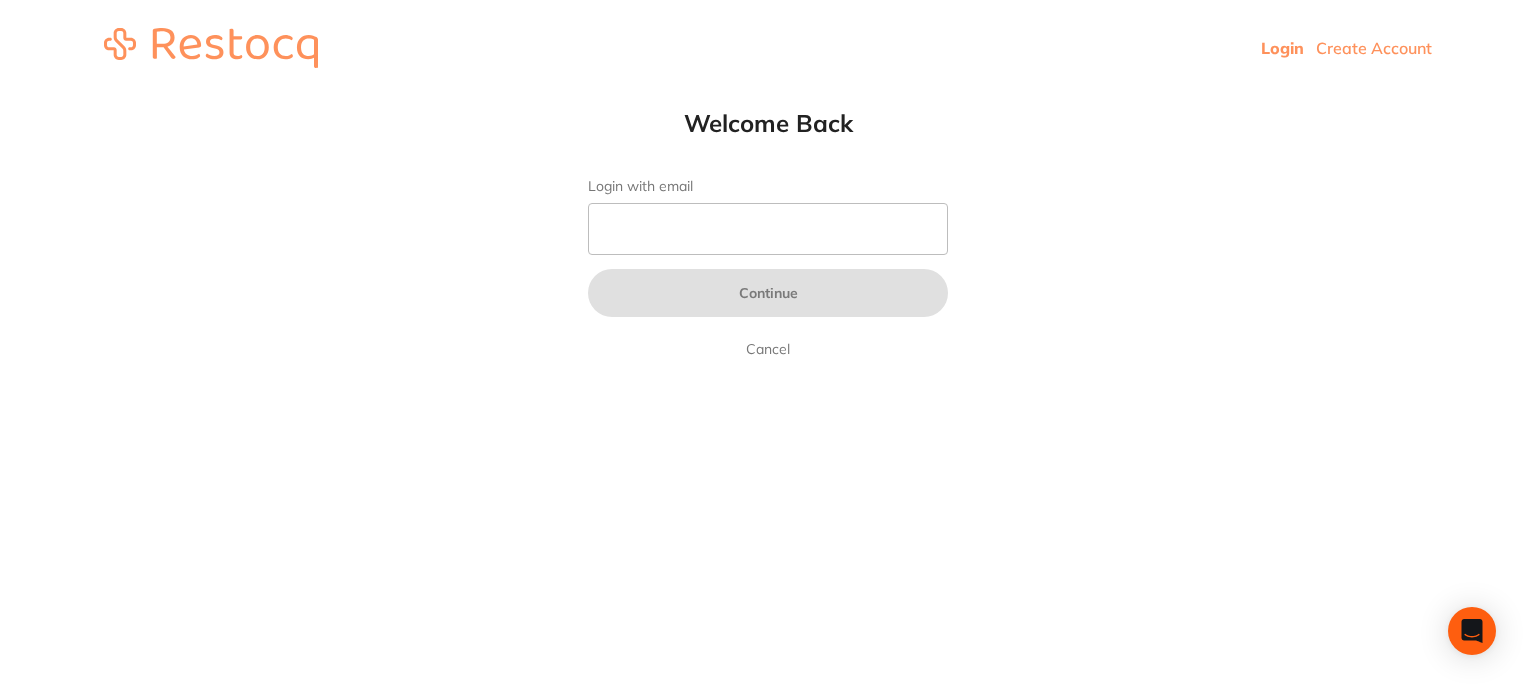 scroll, scrollTop: 0, scrollLeft: 0, axis: both 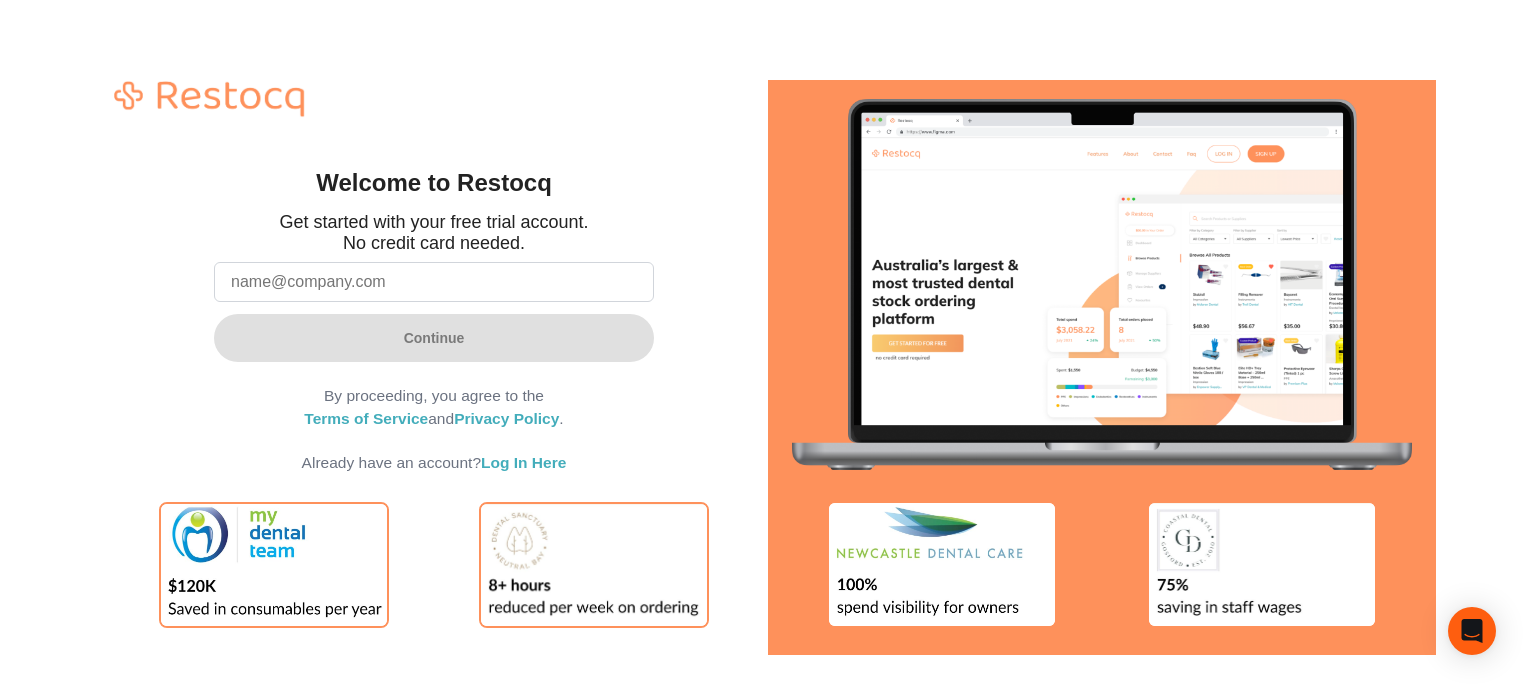 click at bounding box center (434, 282) 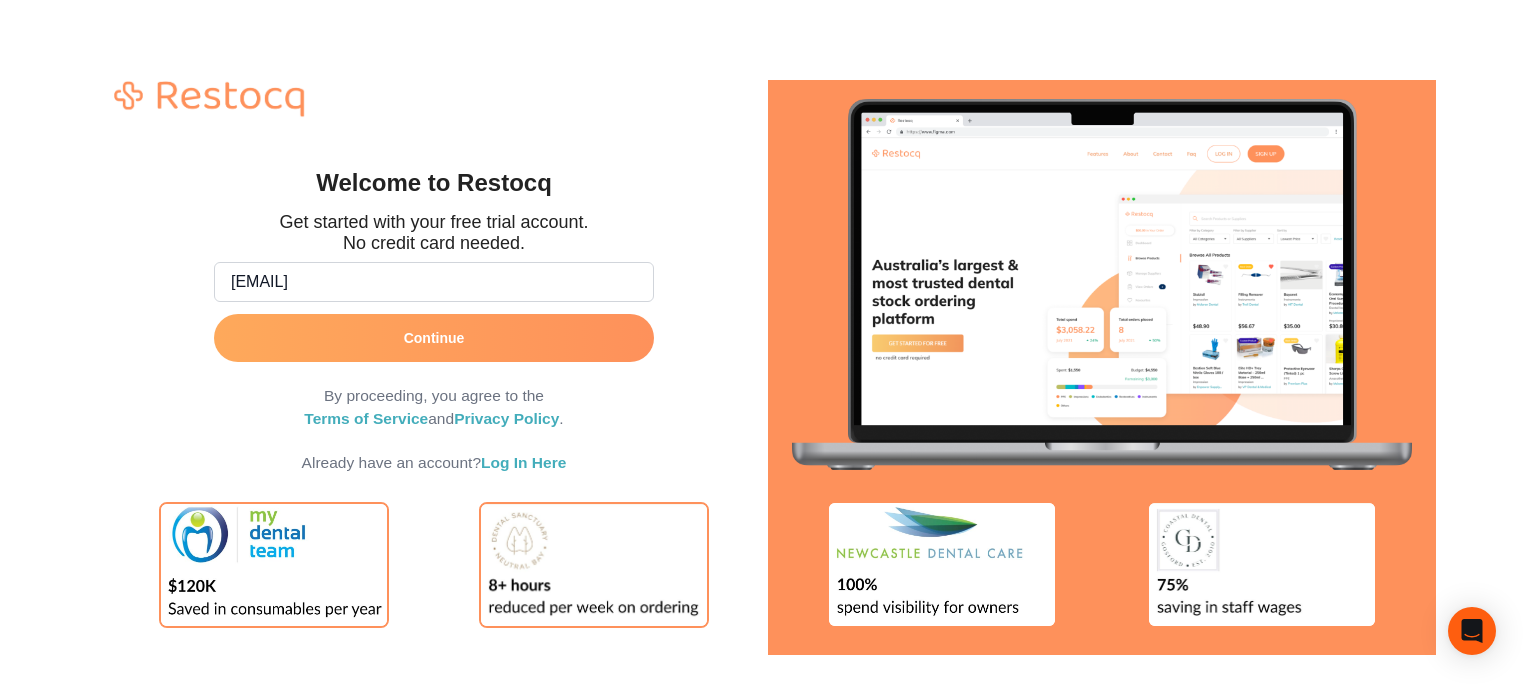 type on "[EMAIL]" 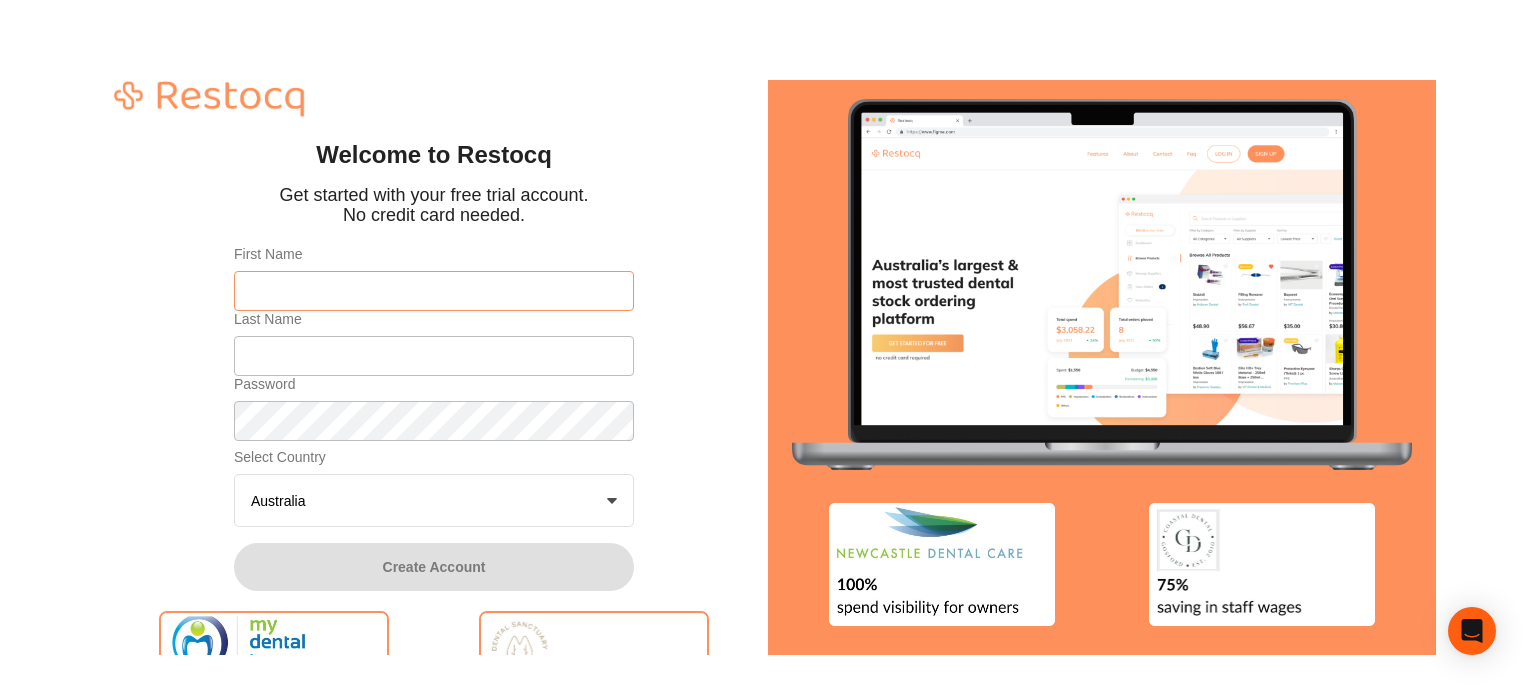 click on "First Name" at bounding box center (434, 291) 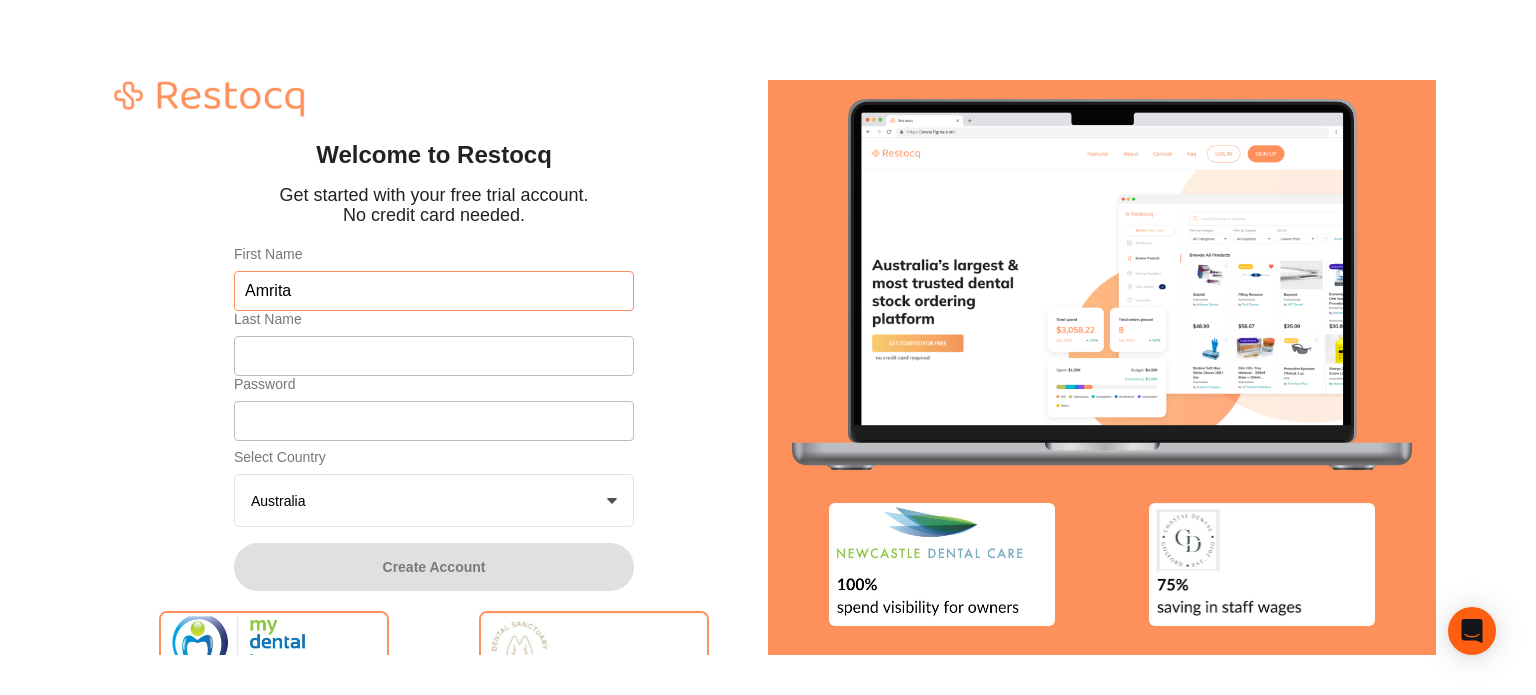 type on "Amrita" 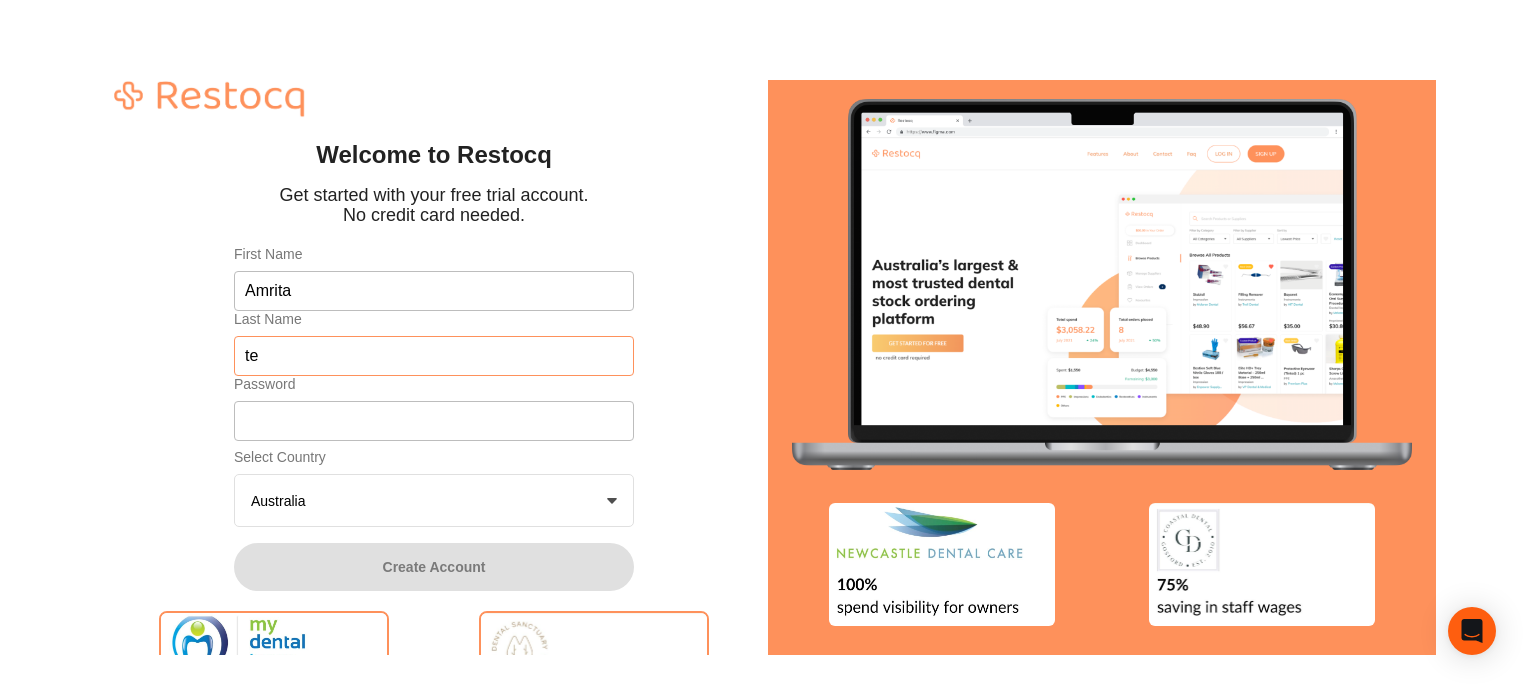 type on "t" 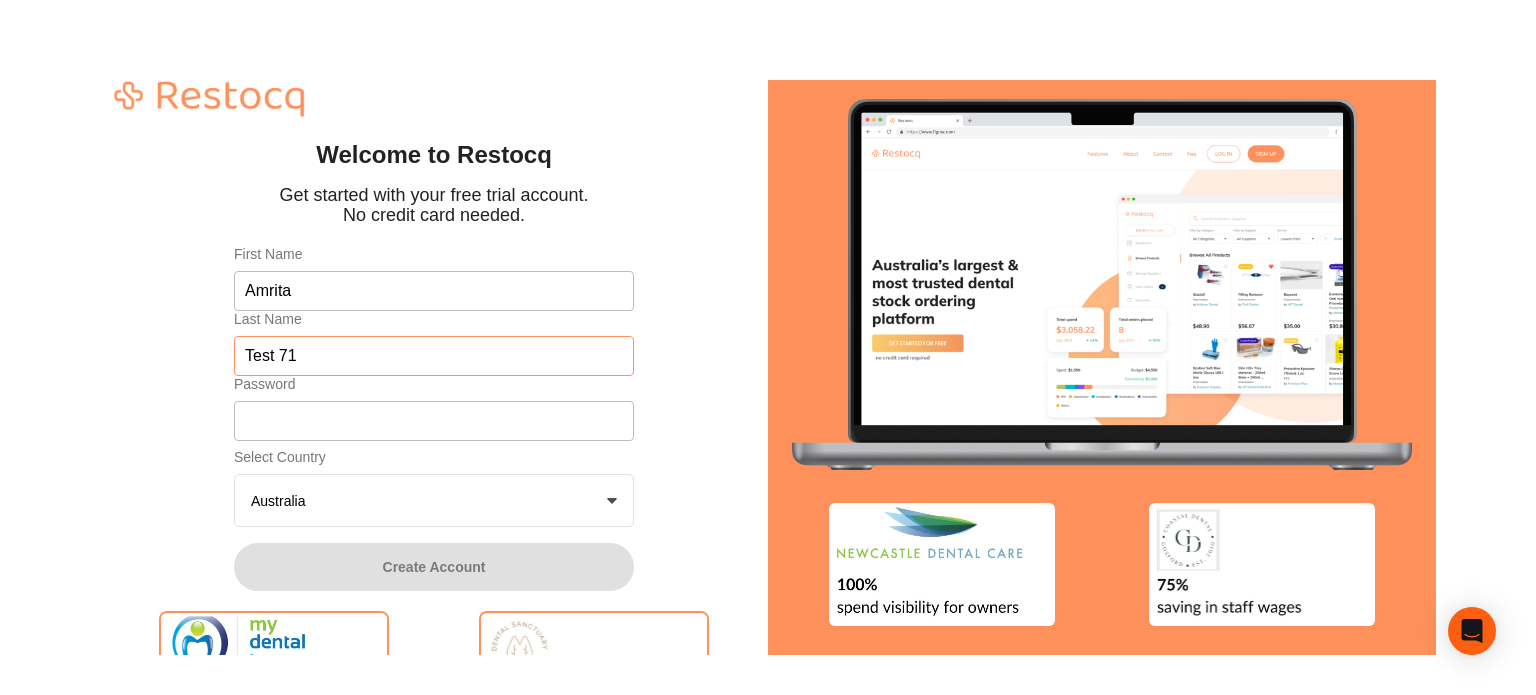 type on "Test 71" 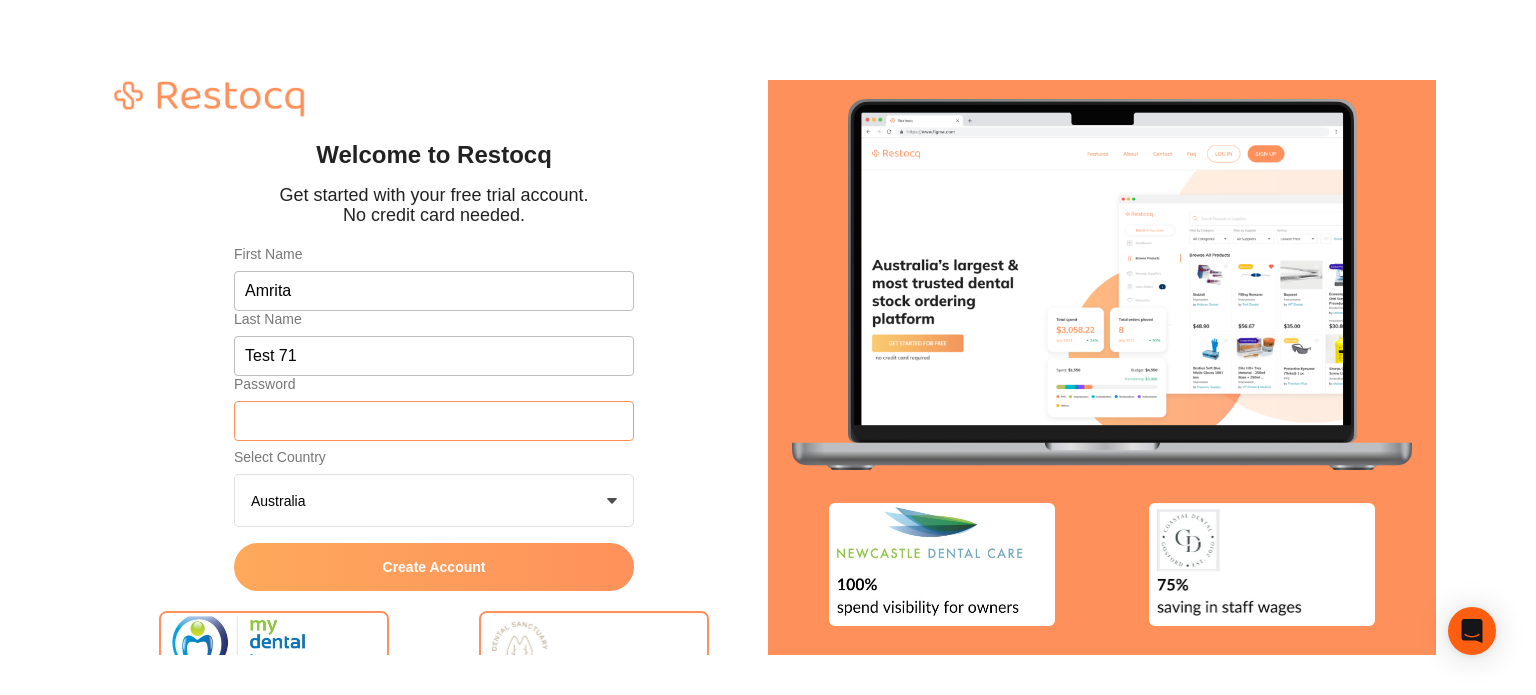 click on "[COUNTRY] +0" at bounding box center (434, 501) 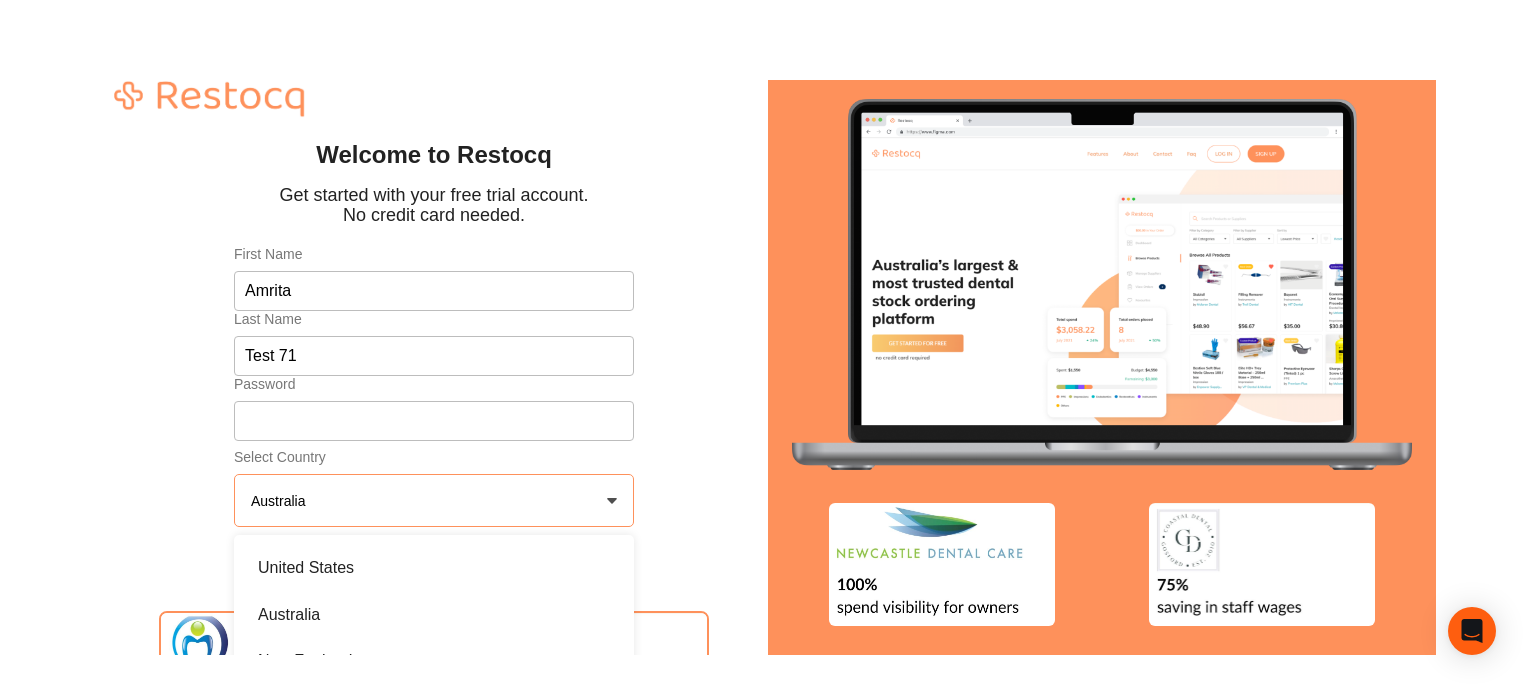 click on "Welcome to Restocq Get started with your free trial account. No credit card needed. First Name [FIRST] Last Name [LAST] Password Select Country Australia +0 United States Australia New Zealand Create Account" at bounding box center (434, 368) 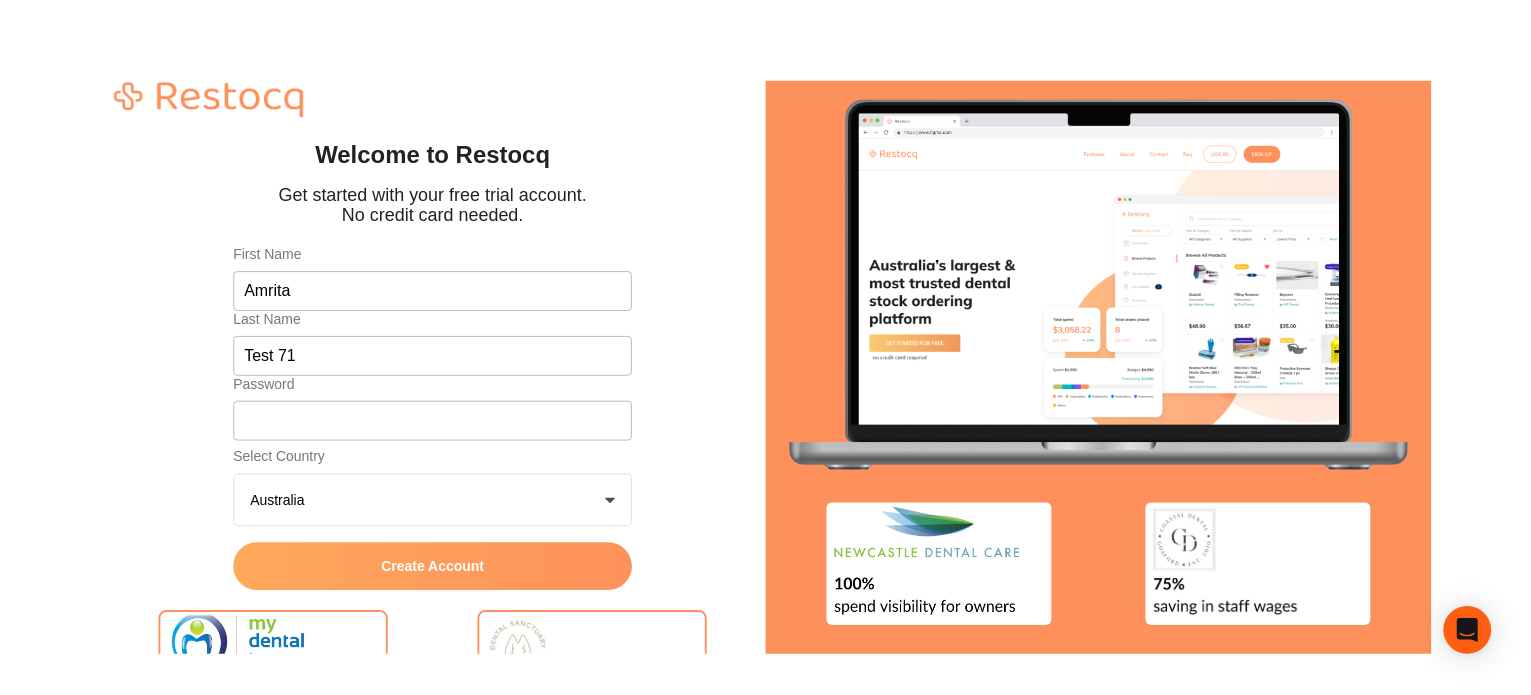 scroll, scrollTop: 120, scrollLeft: 0, axis: vertical 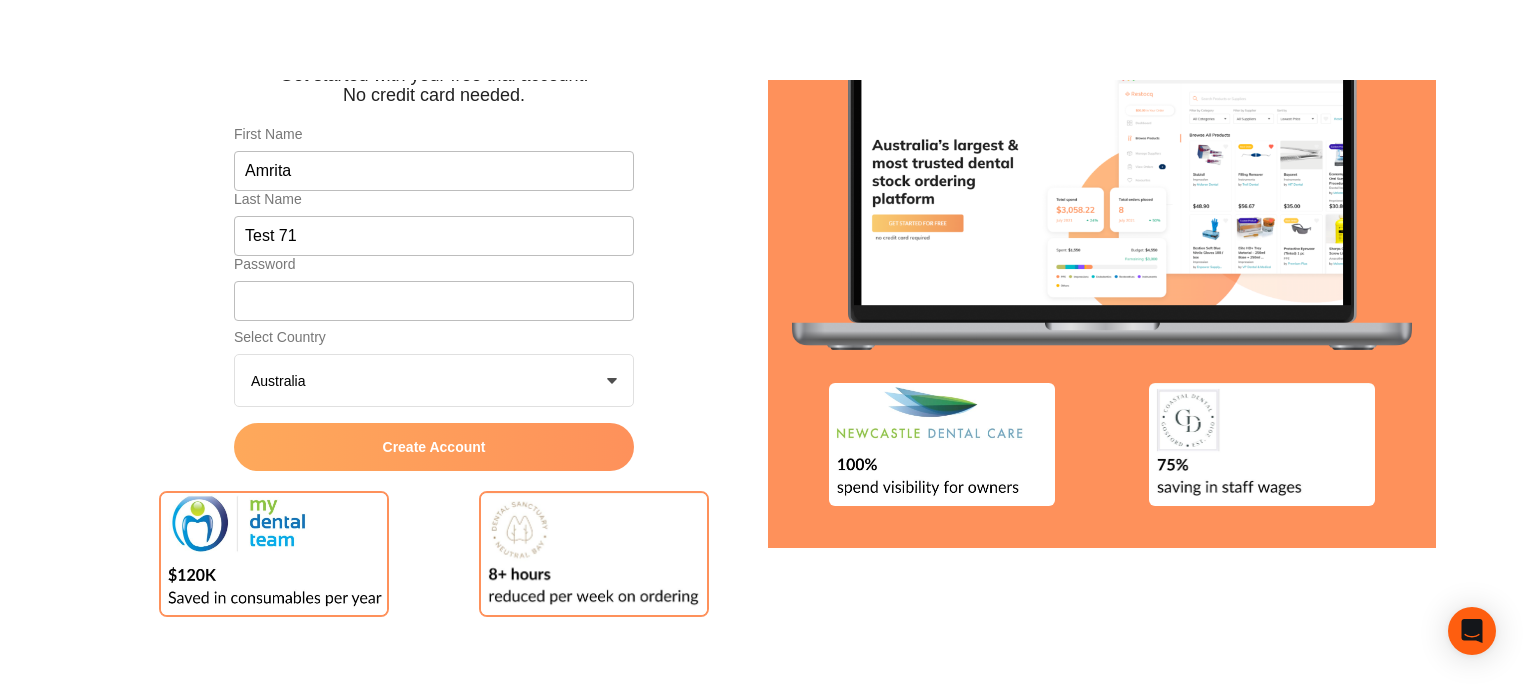 click on "Create Account" 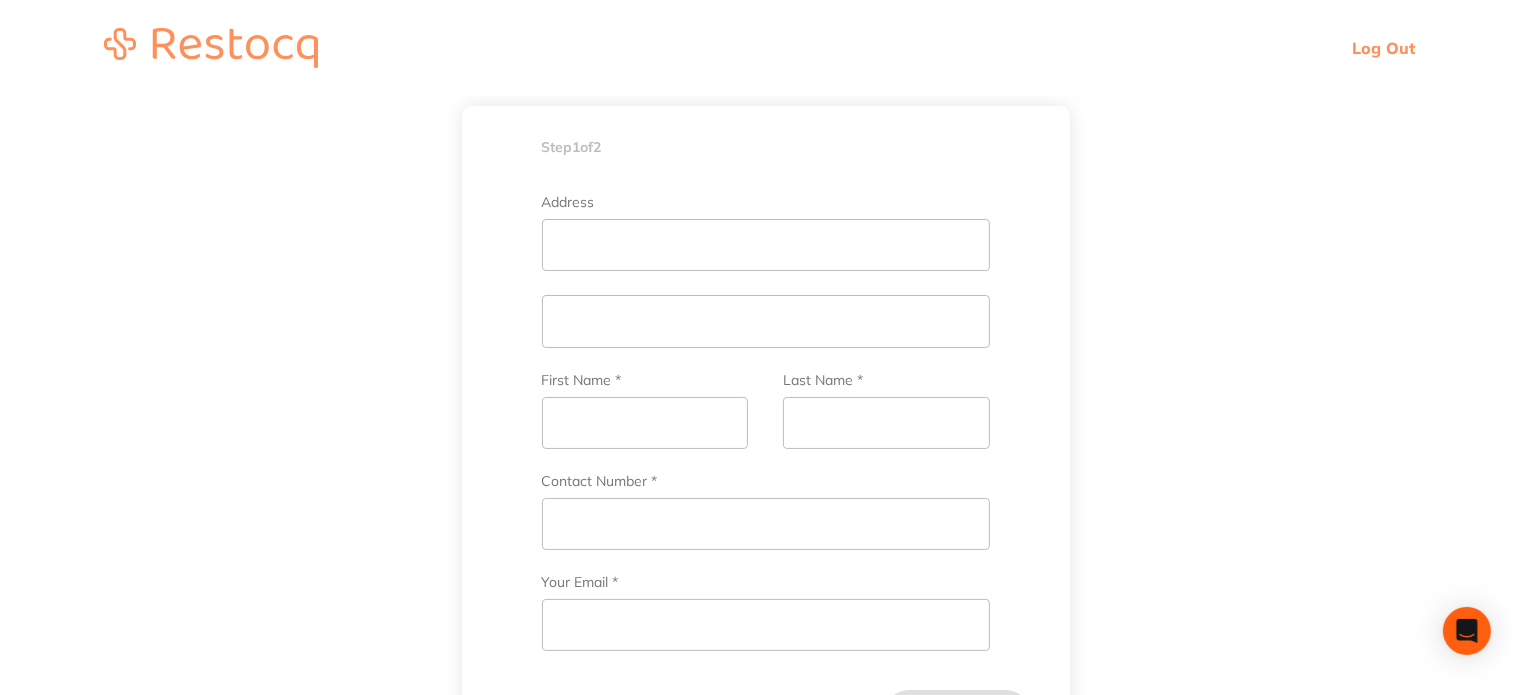 scroll, scrollTop: 572, scrollLeft: 0, axis: vertical 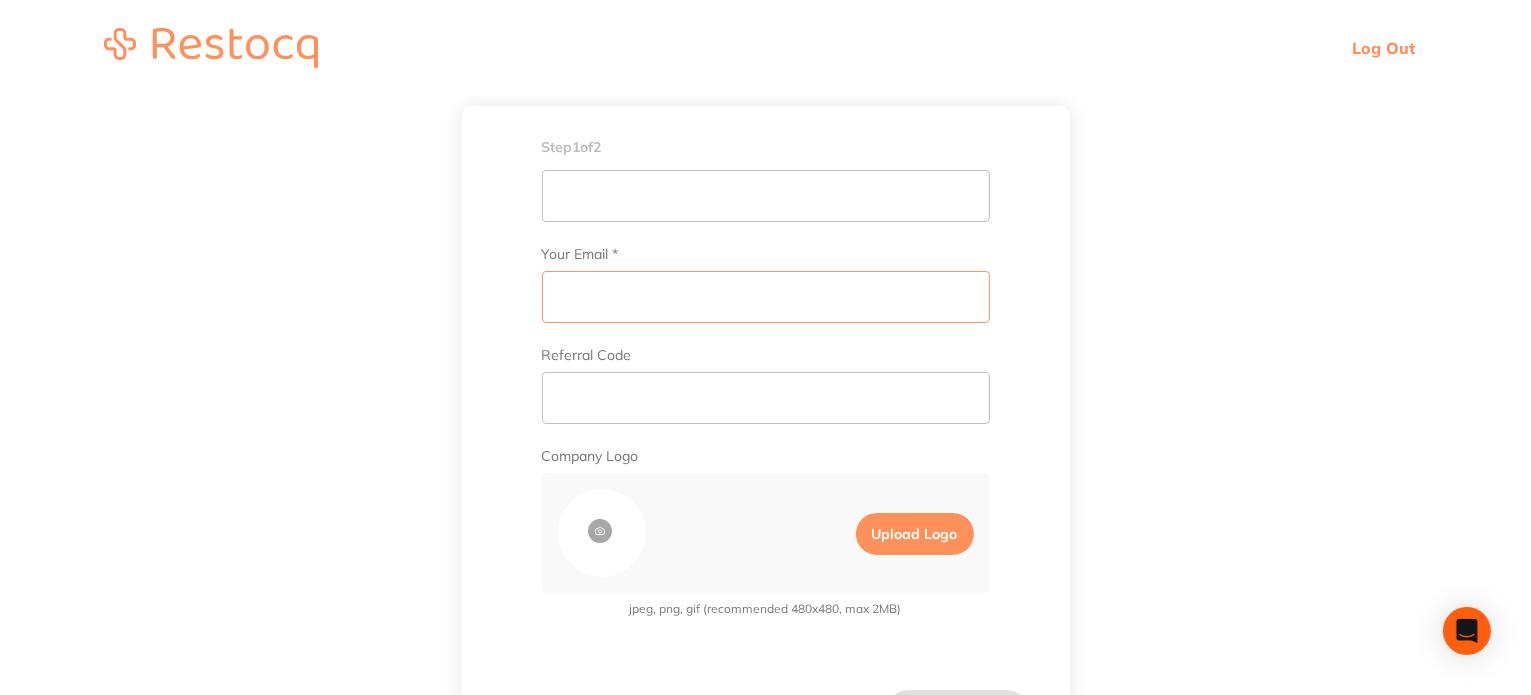 click on "Your Email *" at bounding box center [766, 297] 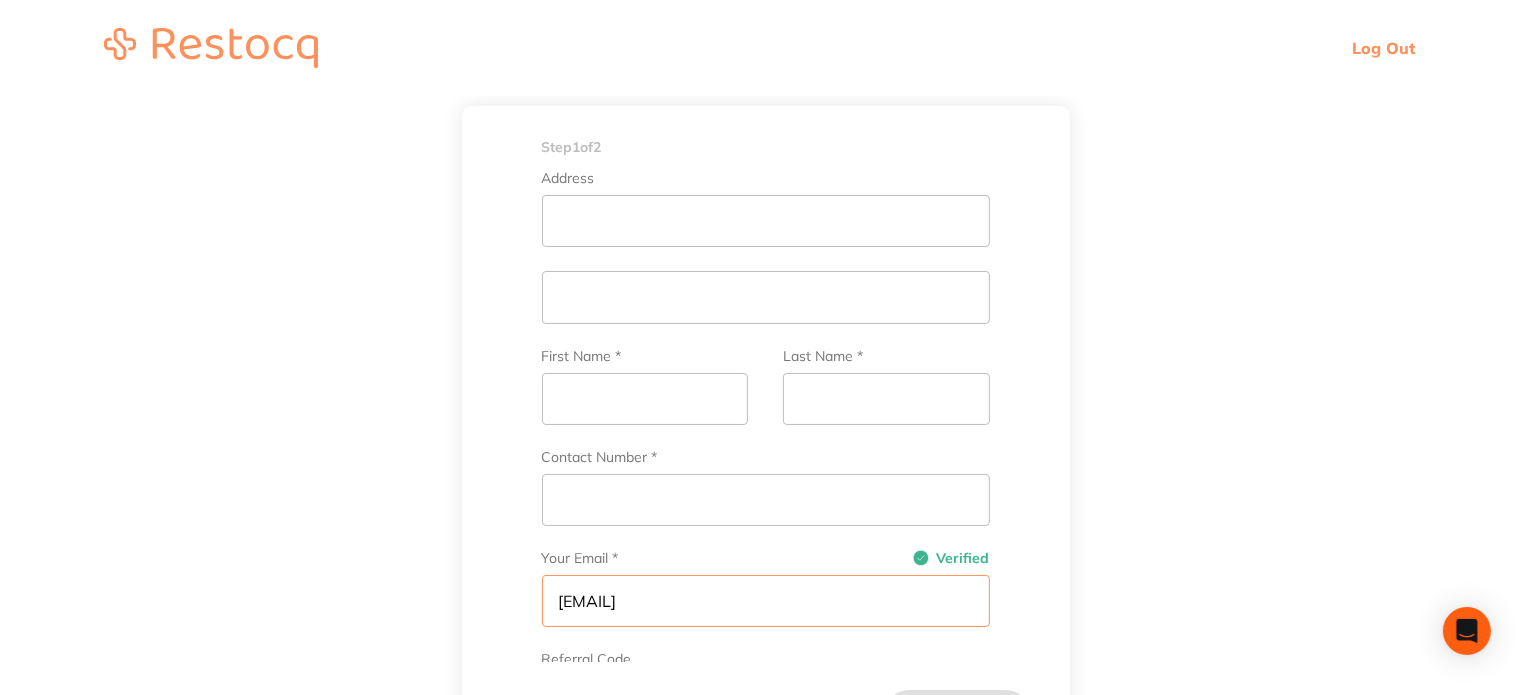scroll, scrollTop: 72, scrollLeft: 0, axis: vertical 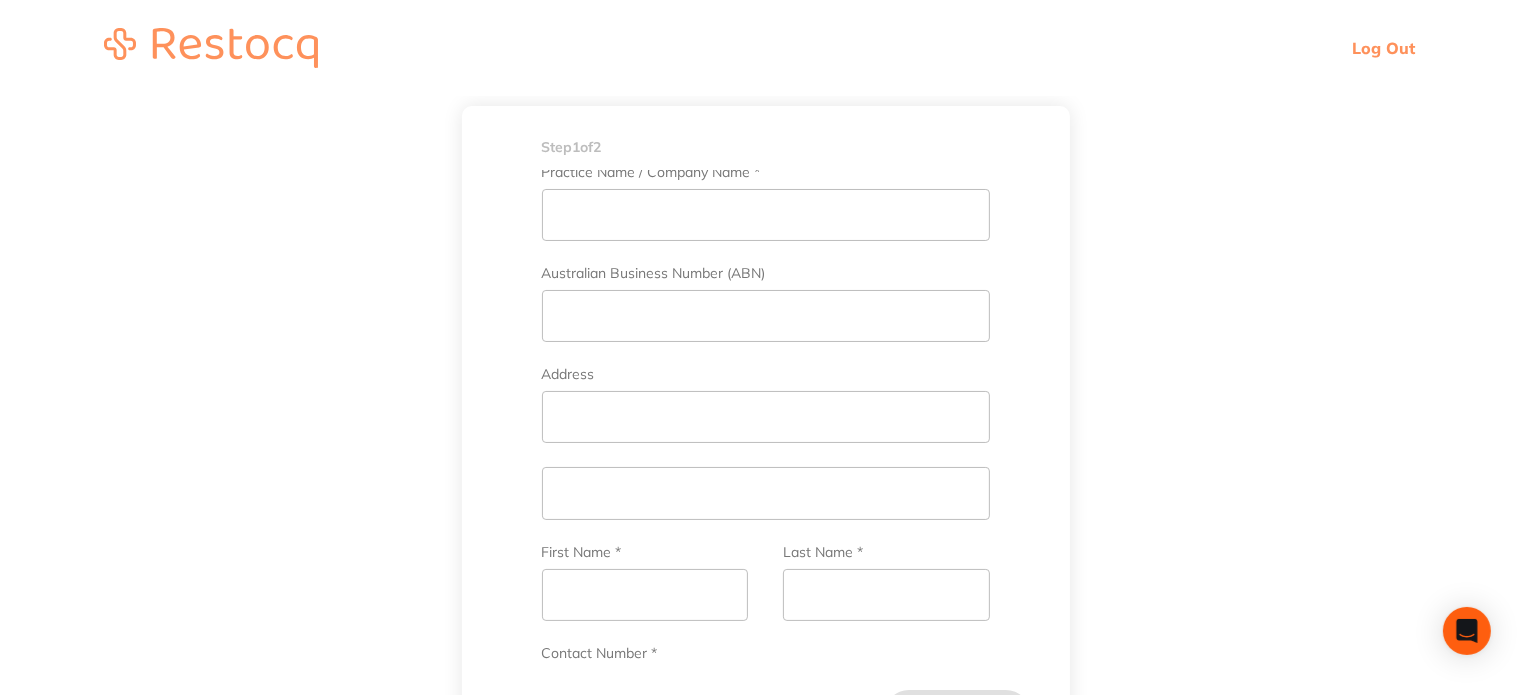 type on "[EMAIL]" 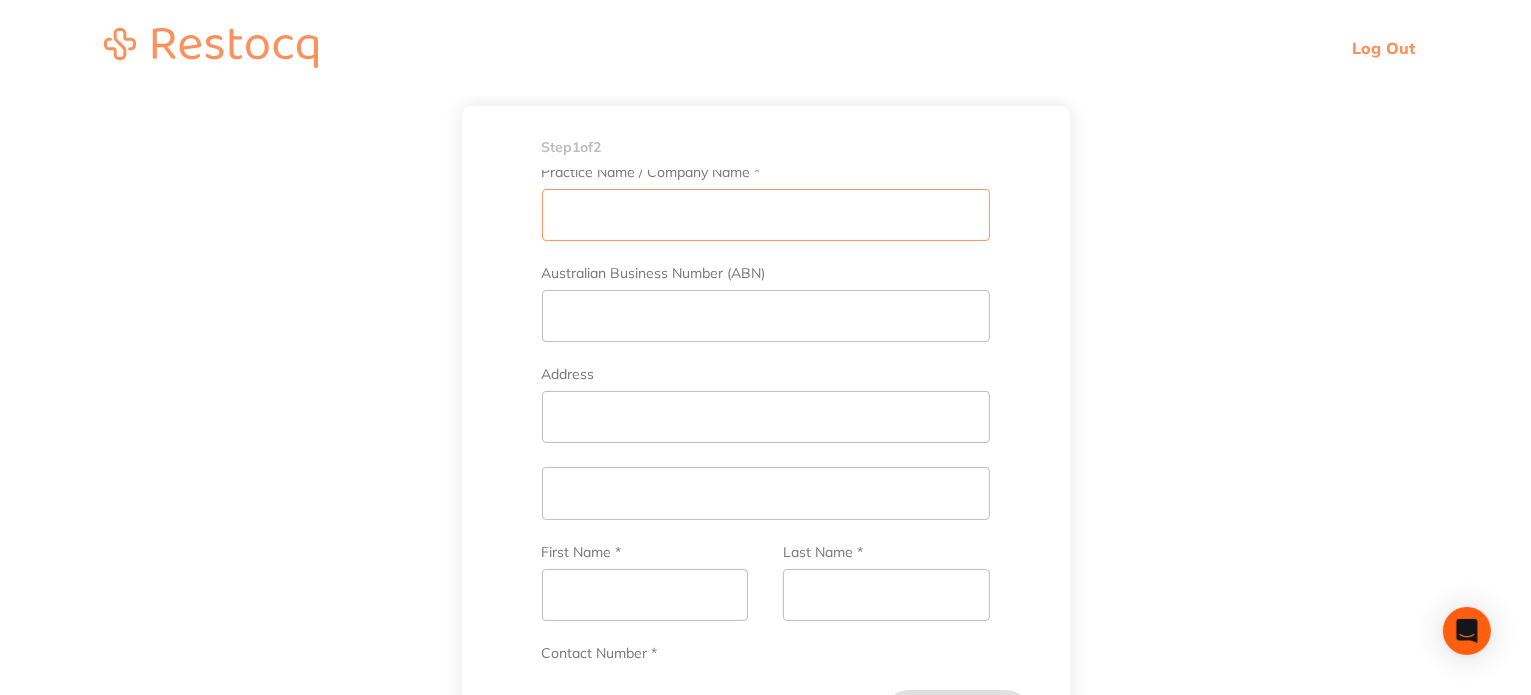 click on "Practice Name / Company Name *" at bounding box center (766, 215) 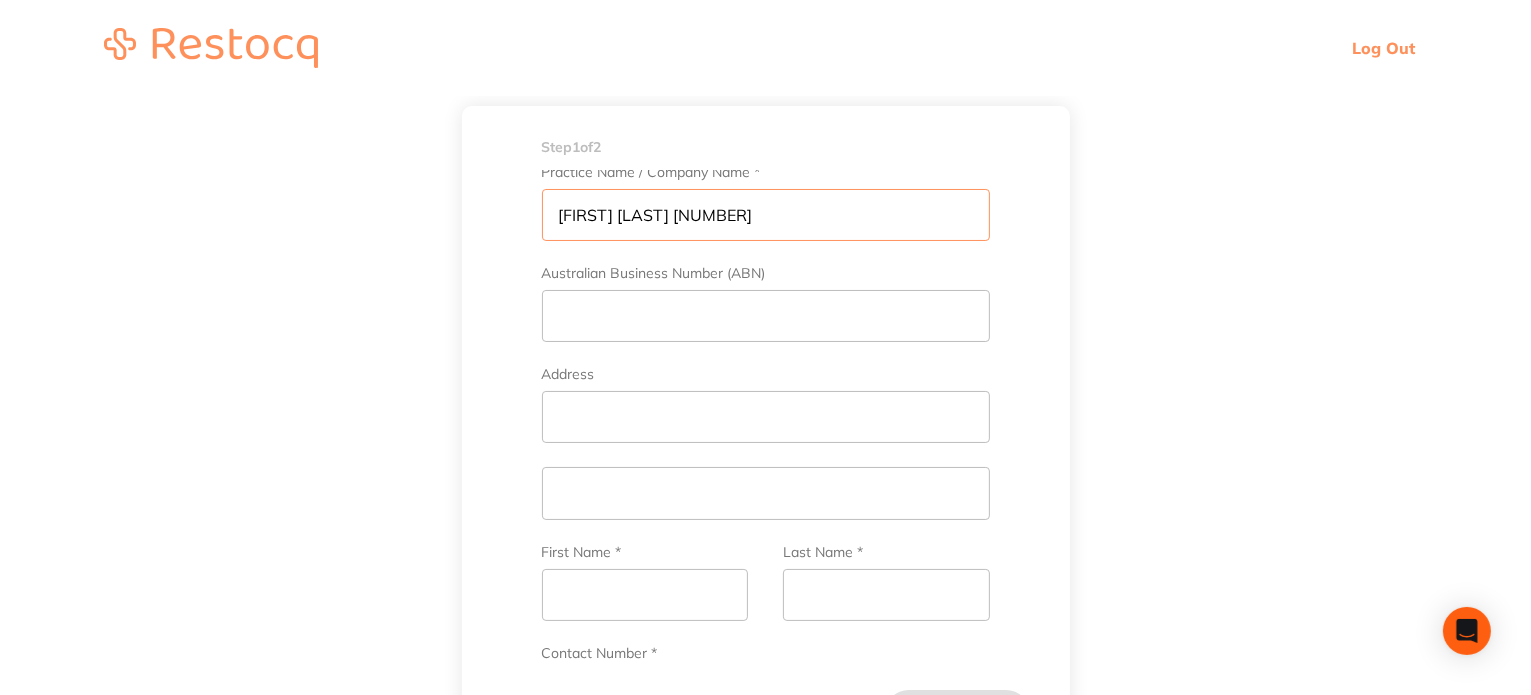 click on "[FIRST] [LAST] [NUMBER]" at bounding box center [766, 215] 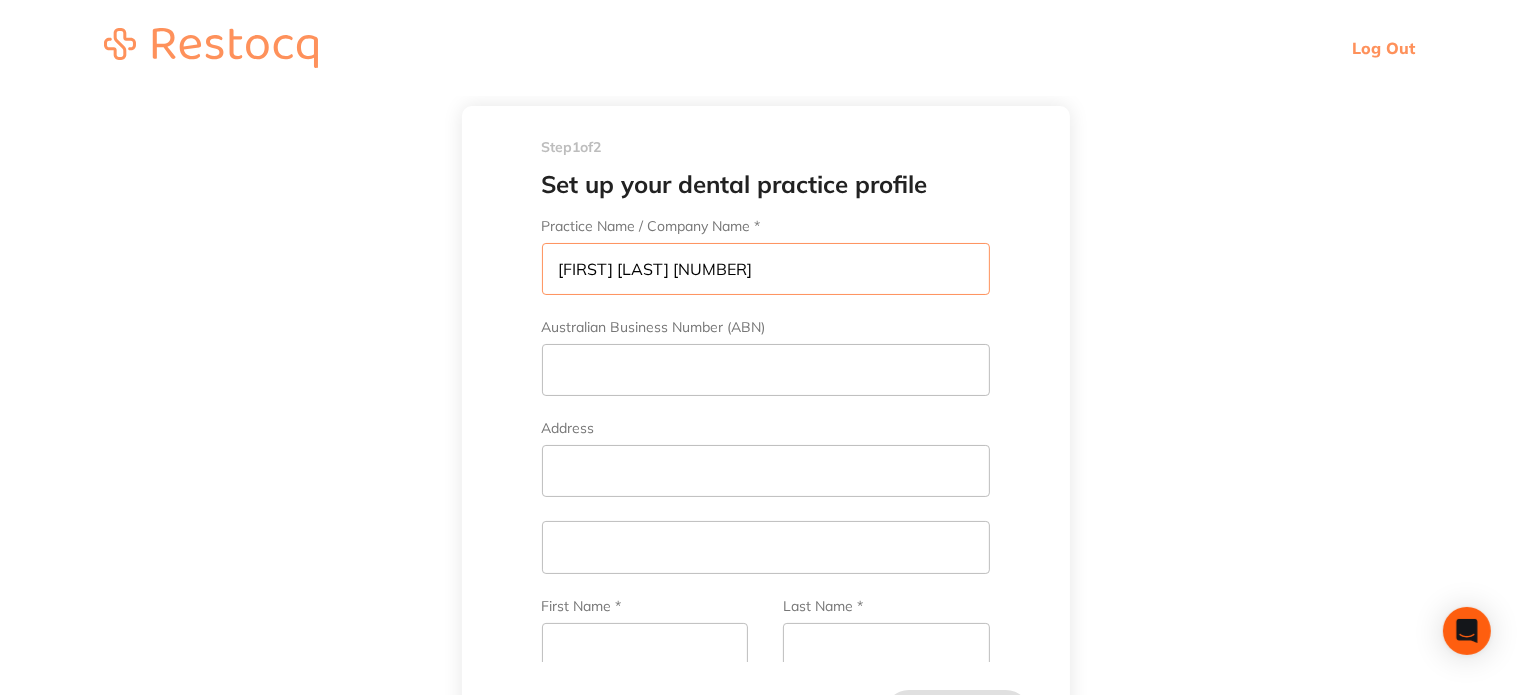 scroll, scrollTop: 0, scrollLeft: 0, axis: both 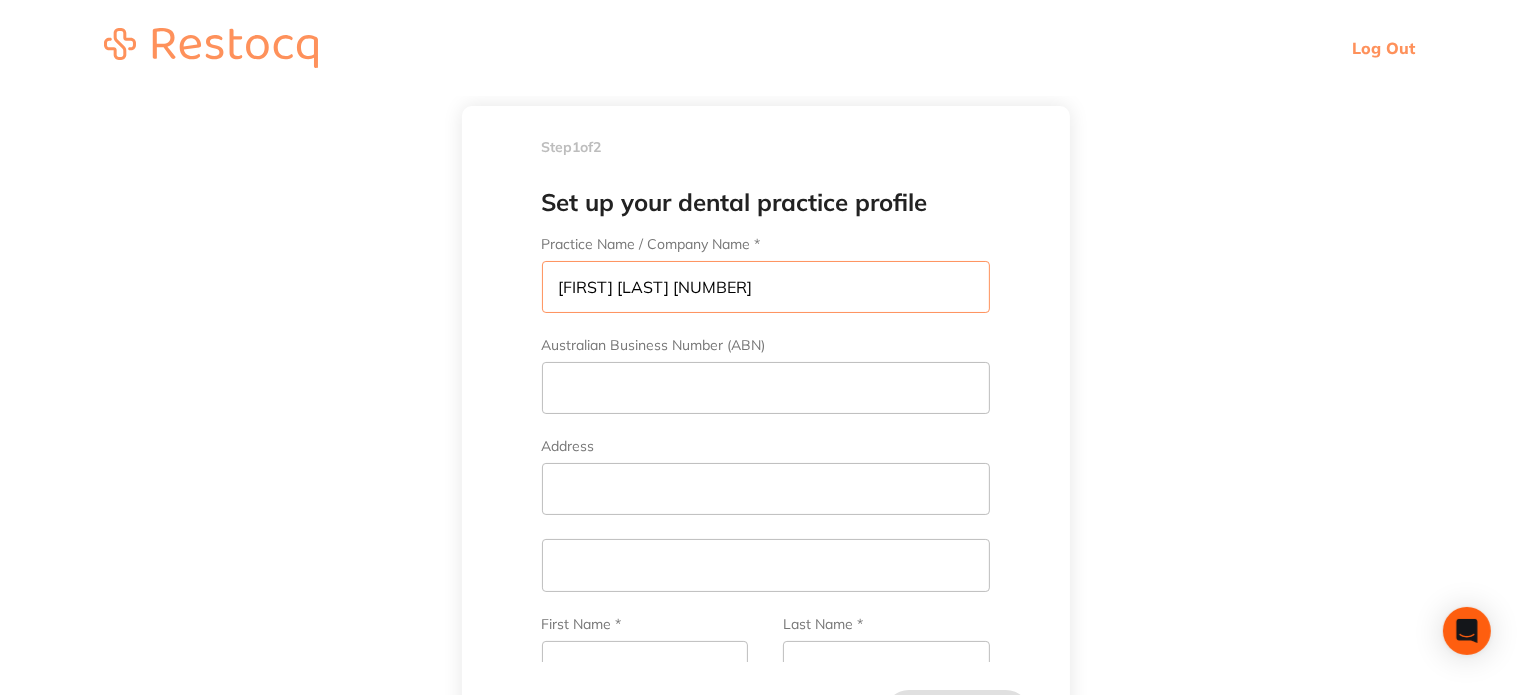 drag, startPoint x: 682, startPoint y: 206, endPoint x: 504, endPoint y: 173, distance: 181.03314 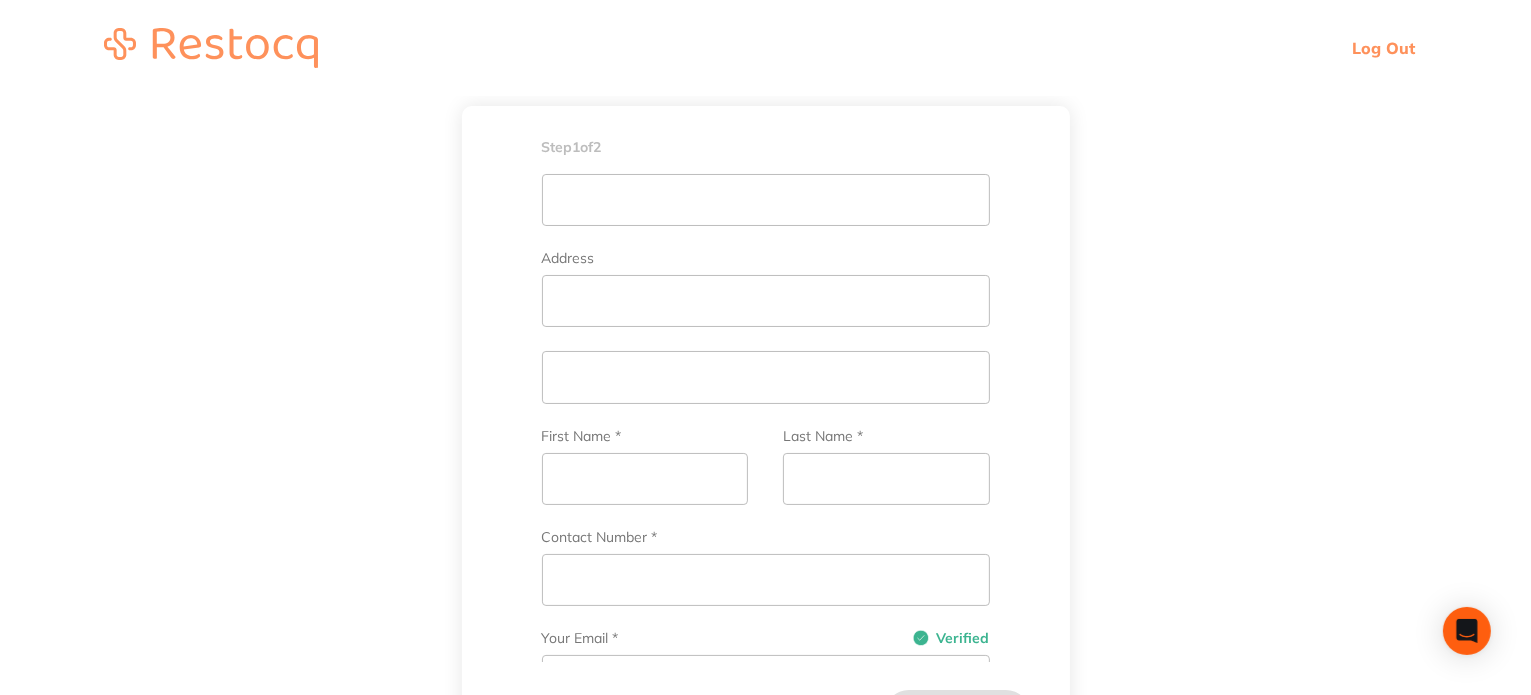 scroll, scrollTop: 200, scrollLeft: 0, axis: vertical 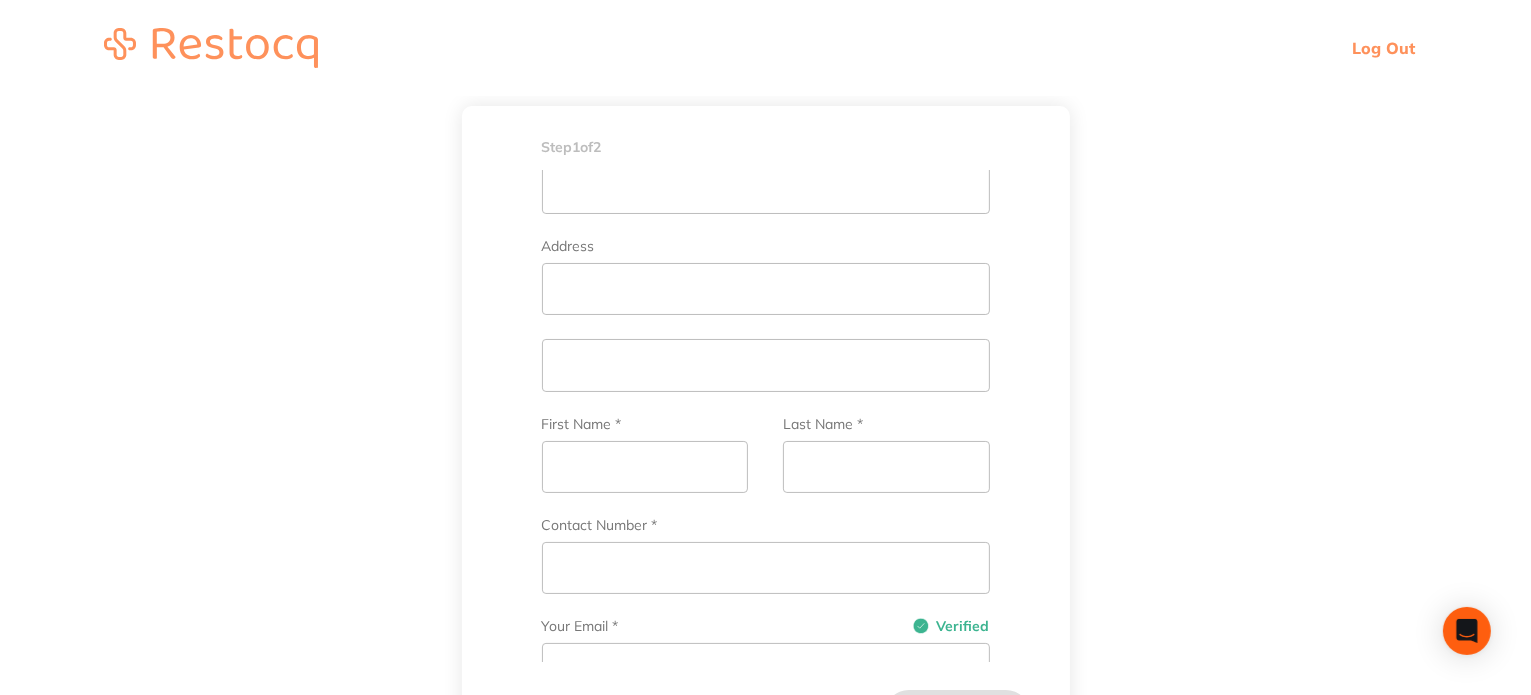 type on "[FIRST] [LAST] [NUMBER]" 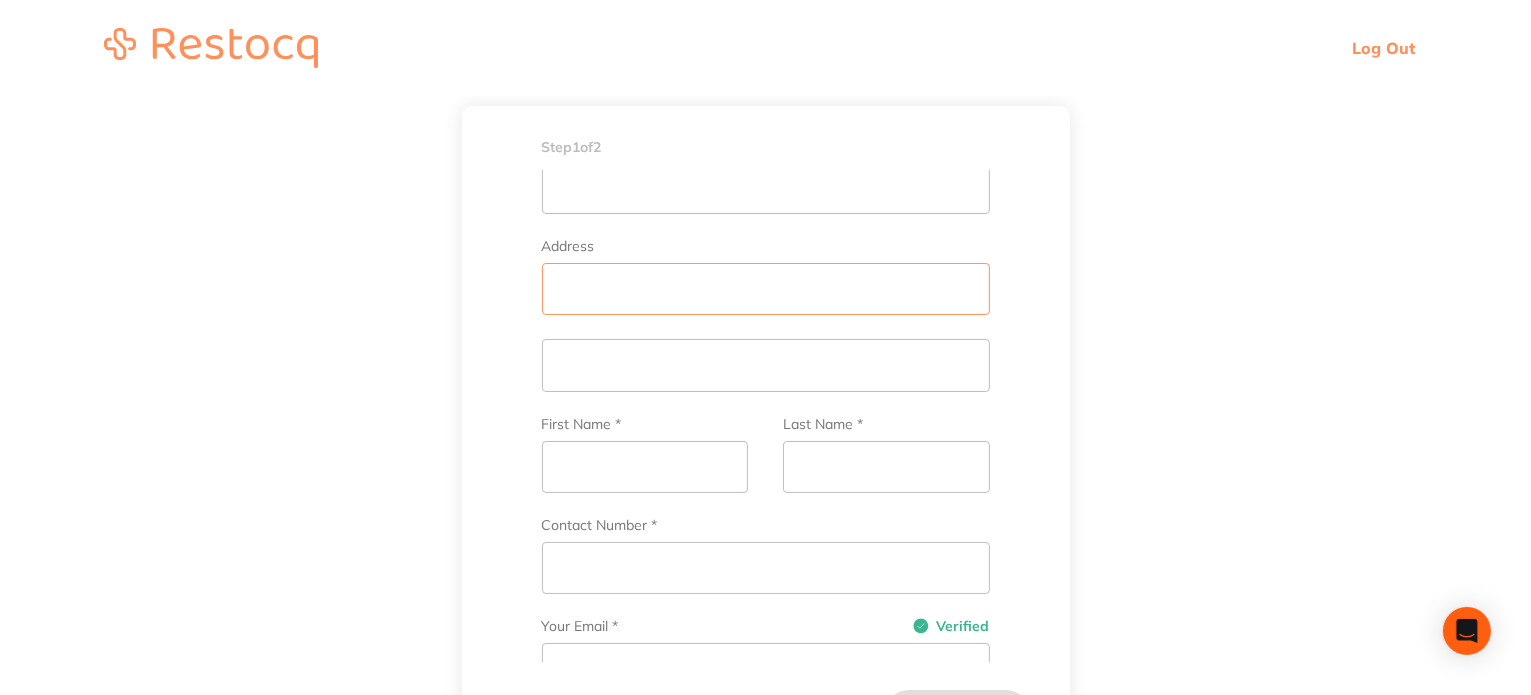 drag, startPoint x: 595, startPoint y: 275, endPoint x: 590, endPoint y: 310, distance: 35.35534 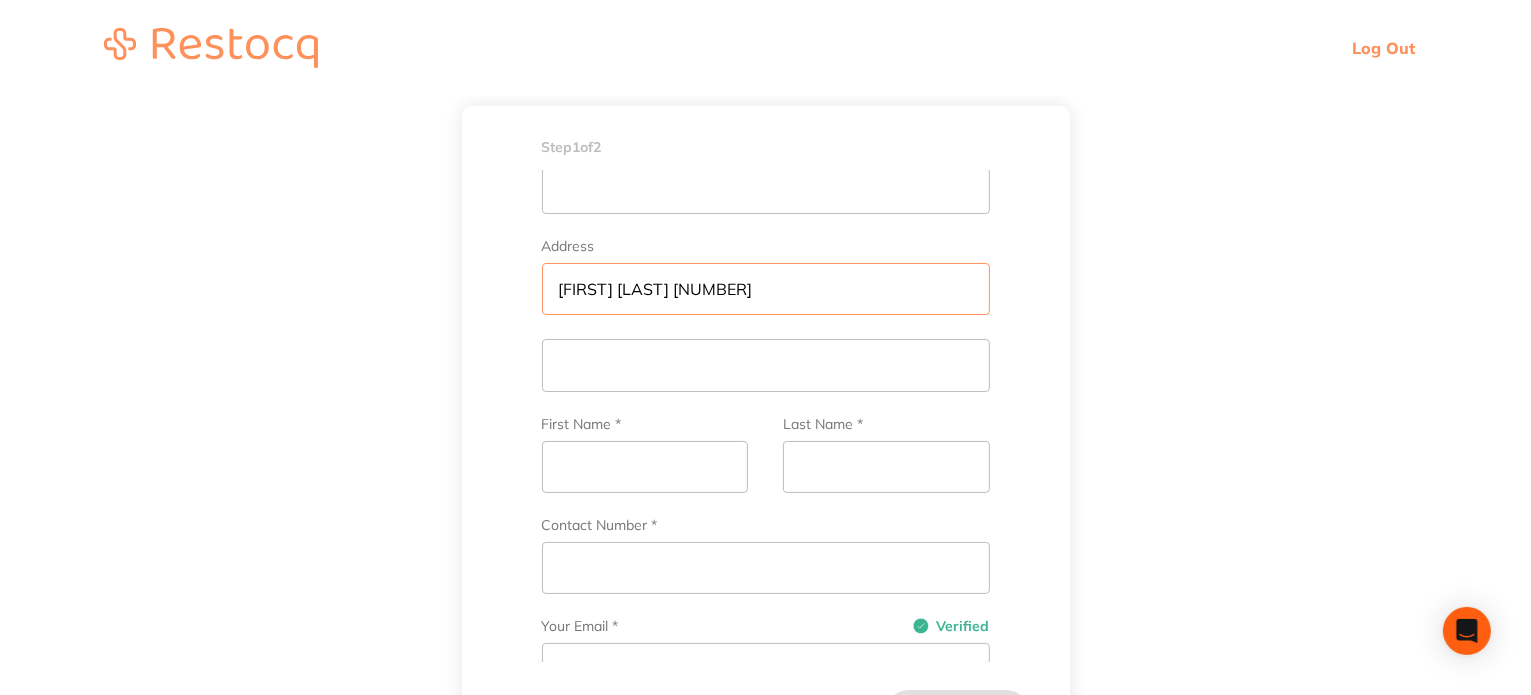 type on "[FIRST] [LAST] [NUMBER]" 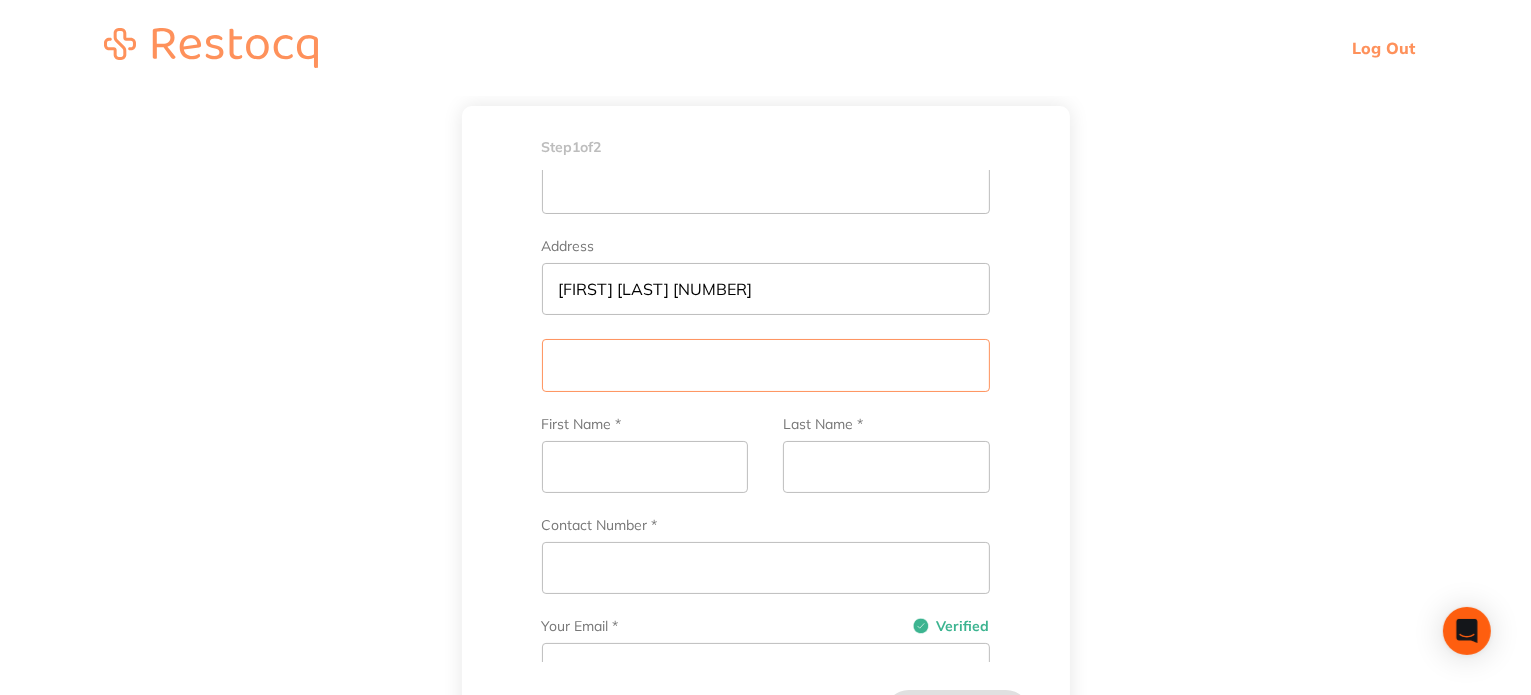 click at bounding box center (766, 365) 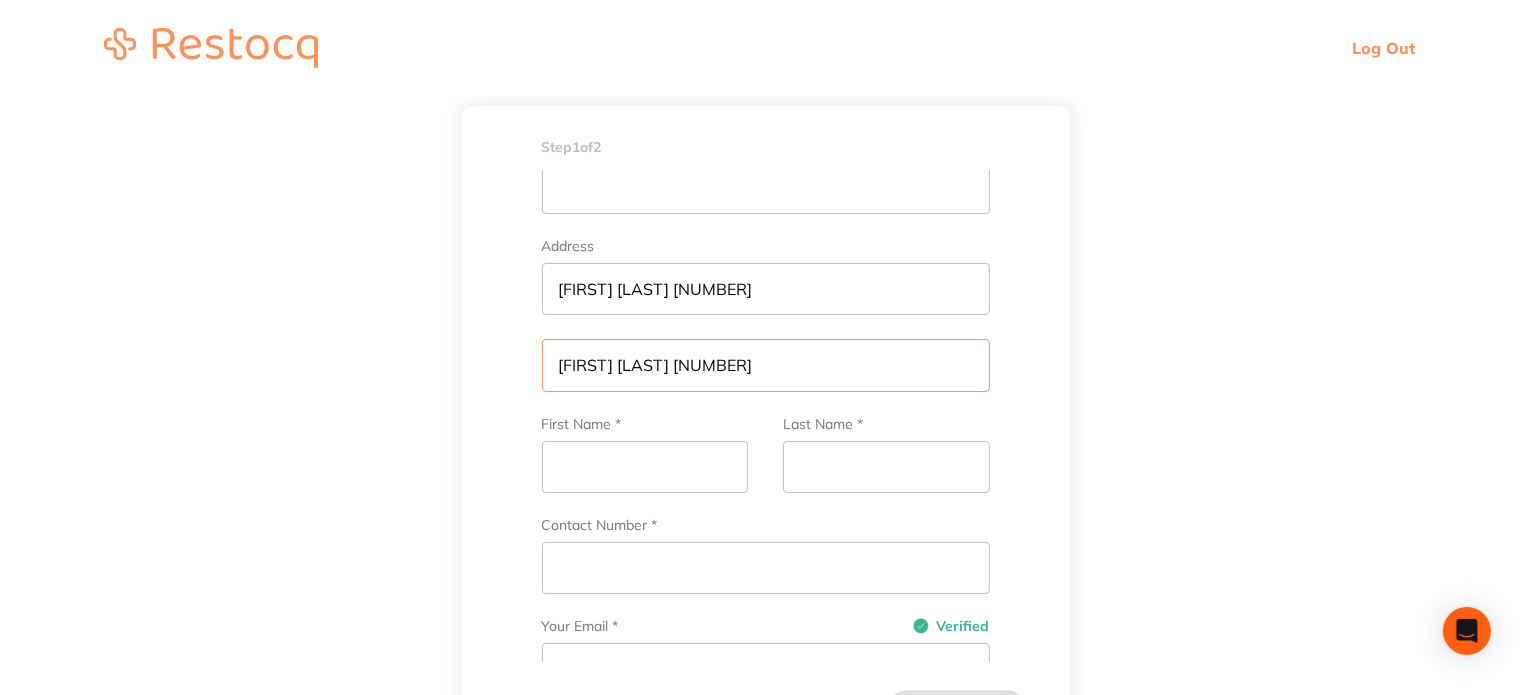 type on "[FIRST] [LAST] [NUMBER]" 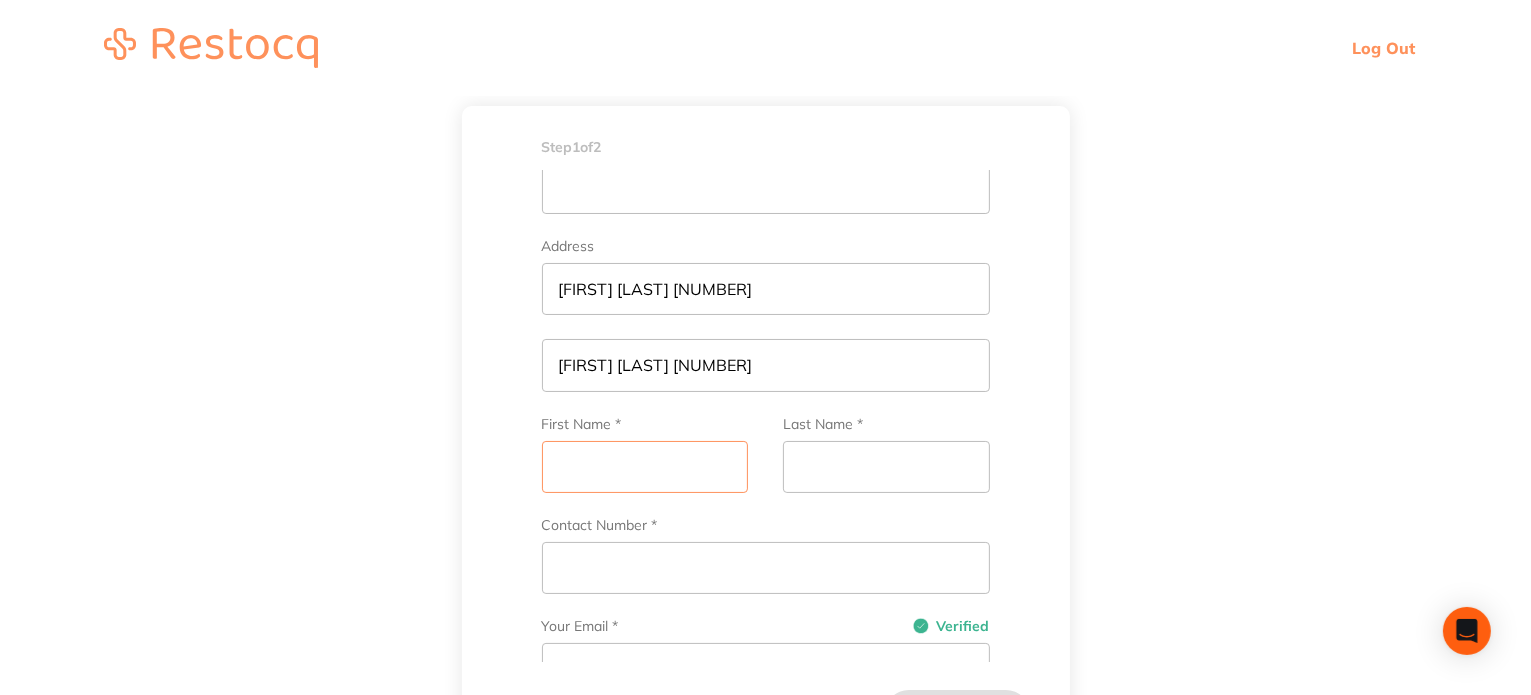 click on "First Name *" at bounding box center (645, 467) 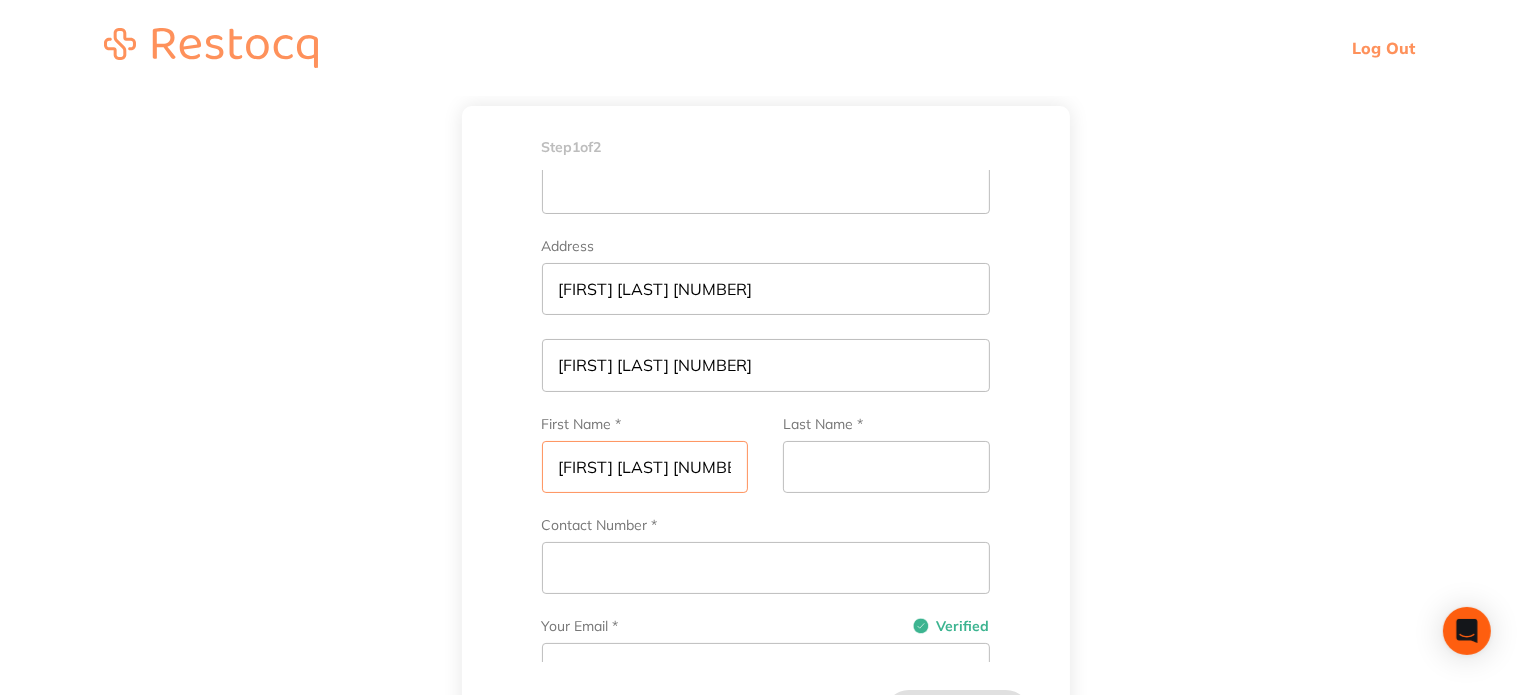 type on "[FIRST] [LAST] [NUMBER]" 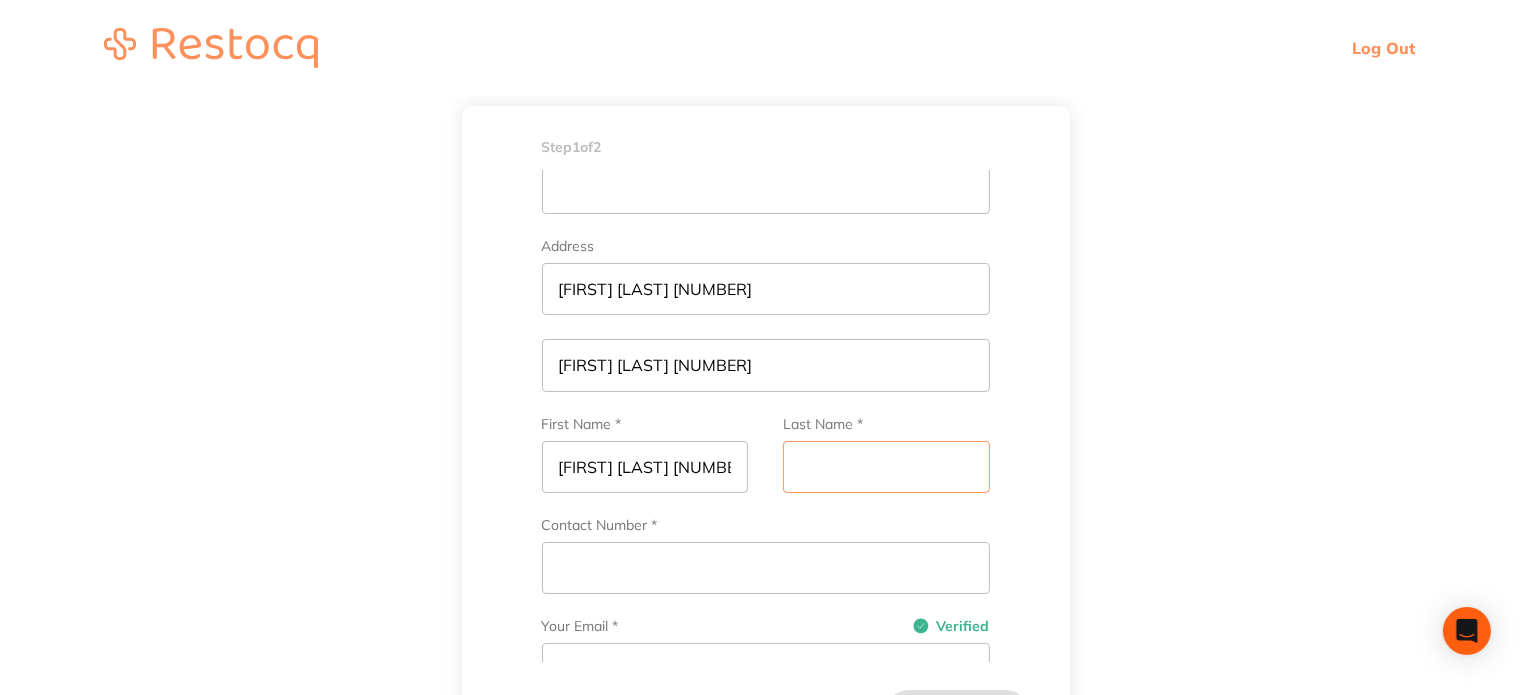 click on "Last Name *" at bounding box center [886, 467] 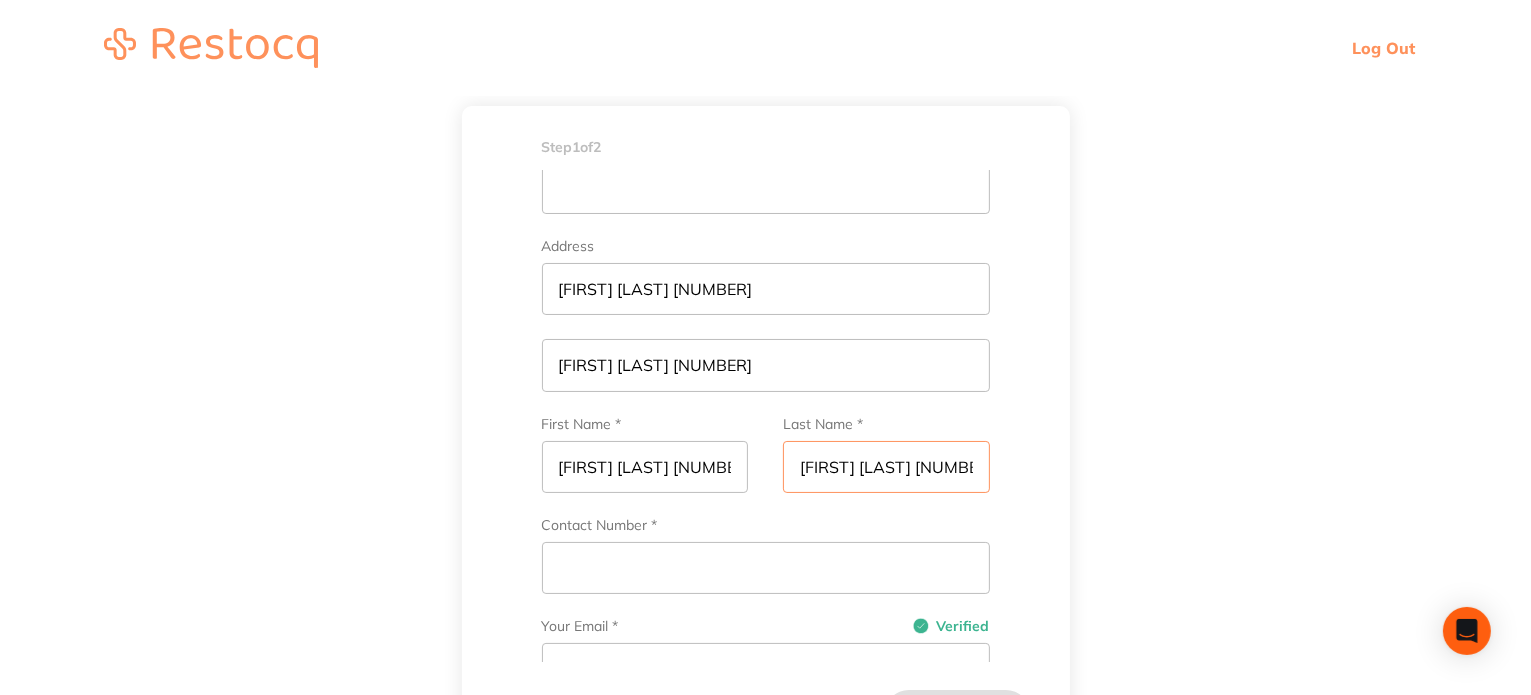 type on "[FIRST] [LAST] [NUMBER]" 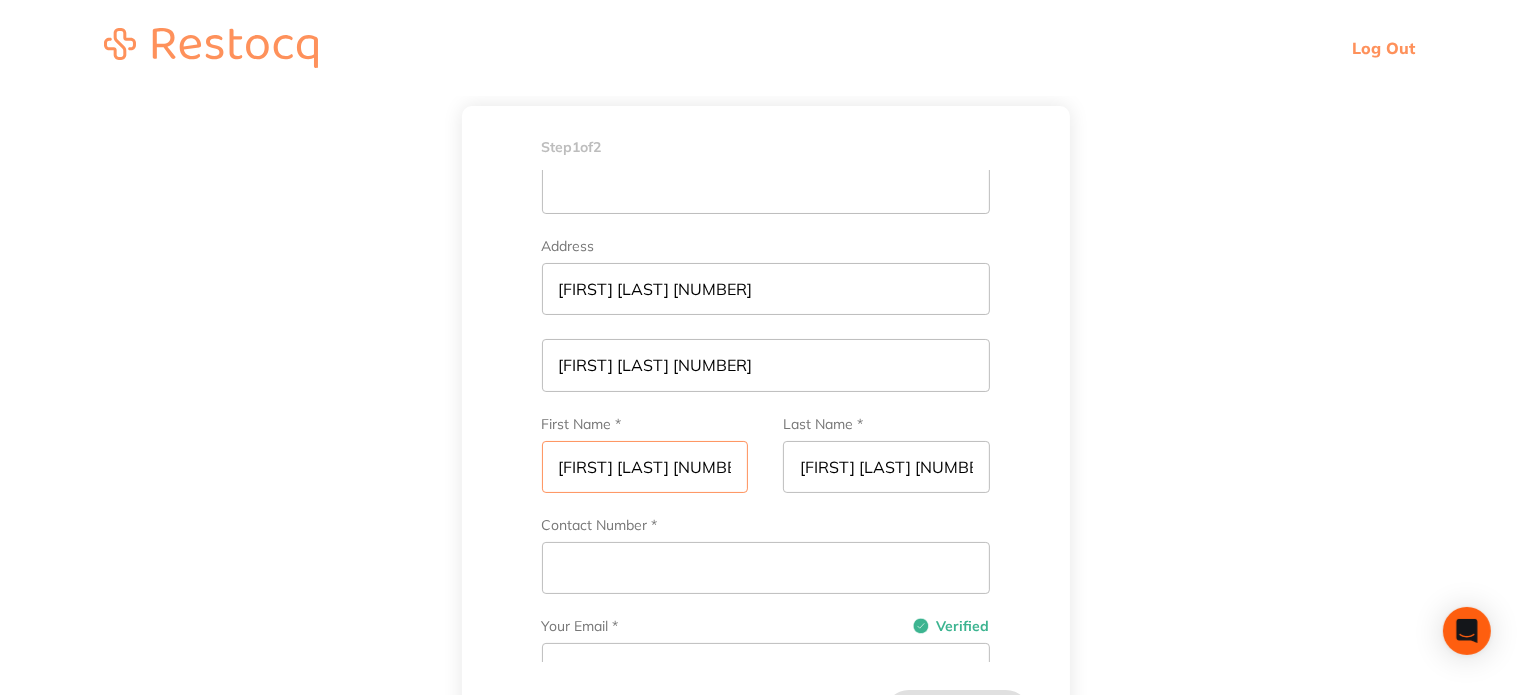 drag, startPoint x: 684, startPoint y: 464, endPoint x: 605, endPoint y: 459, distance: 79.15807 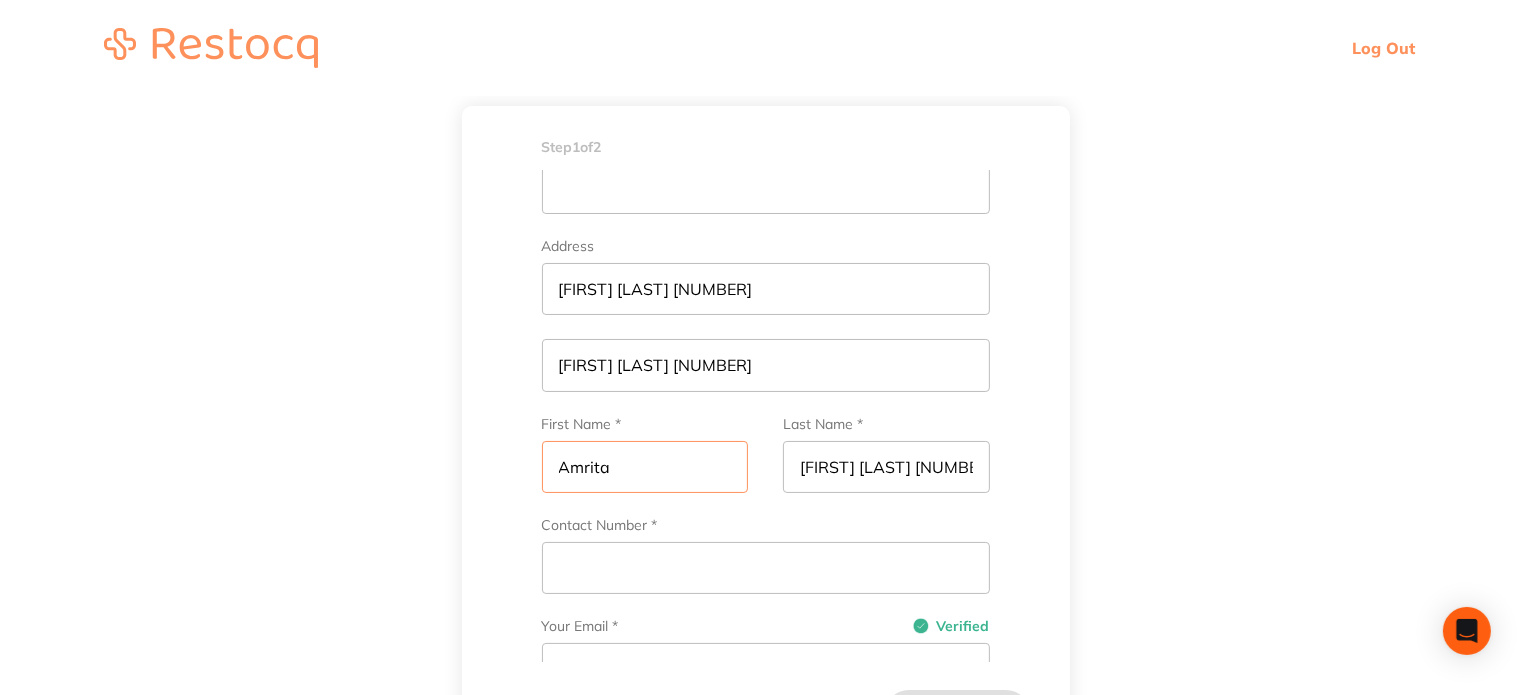 type on "Amrita" 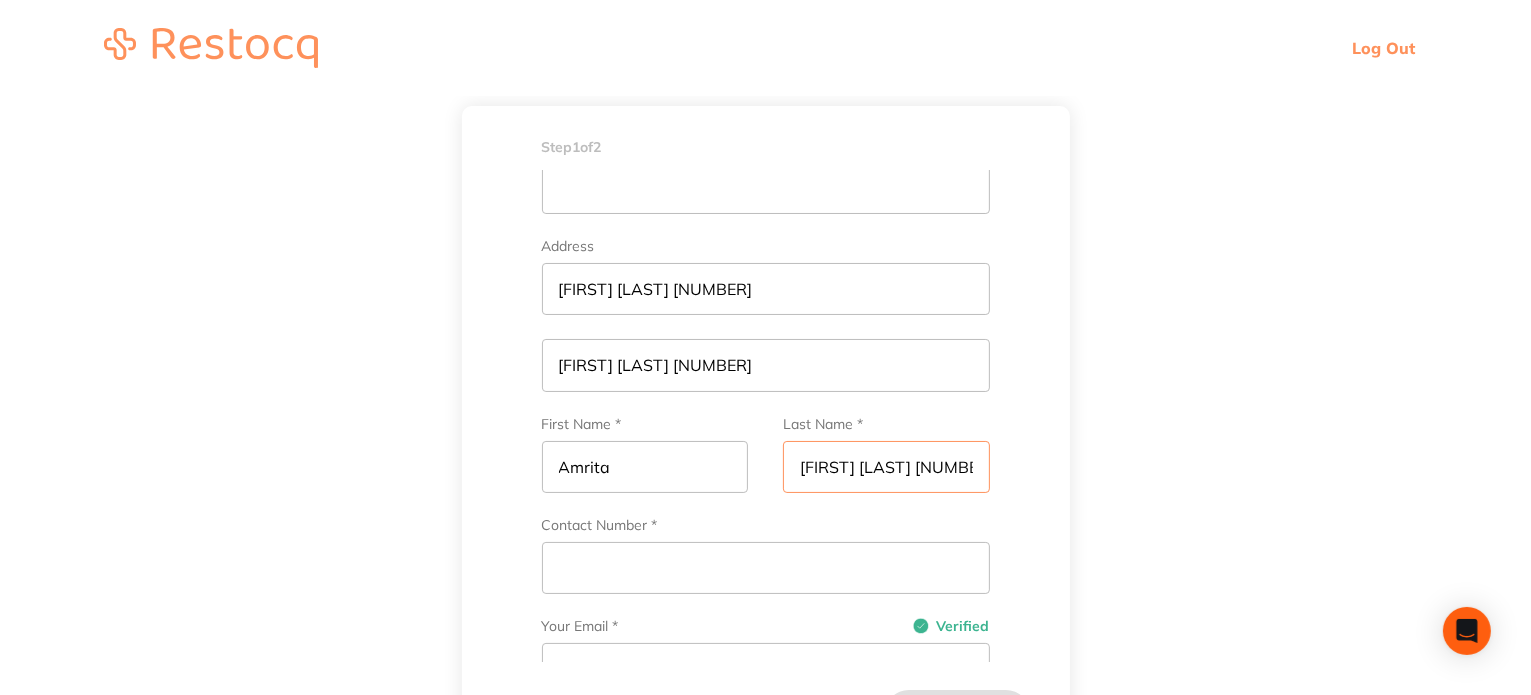 click on "[FIRST] [LAST] [NUMBER]" at bounding box center (886, 467) 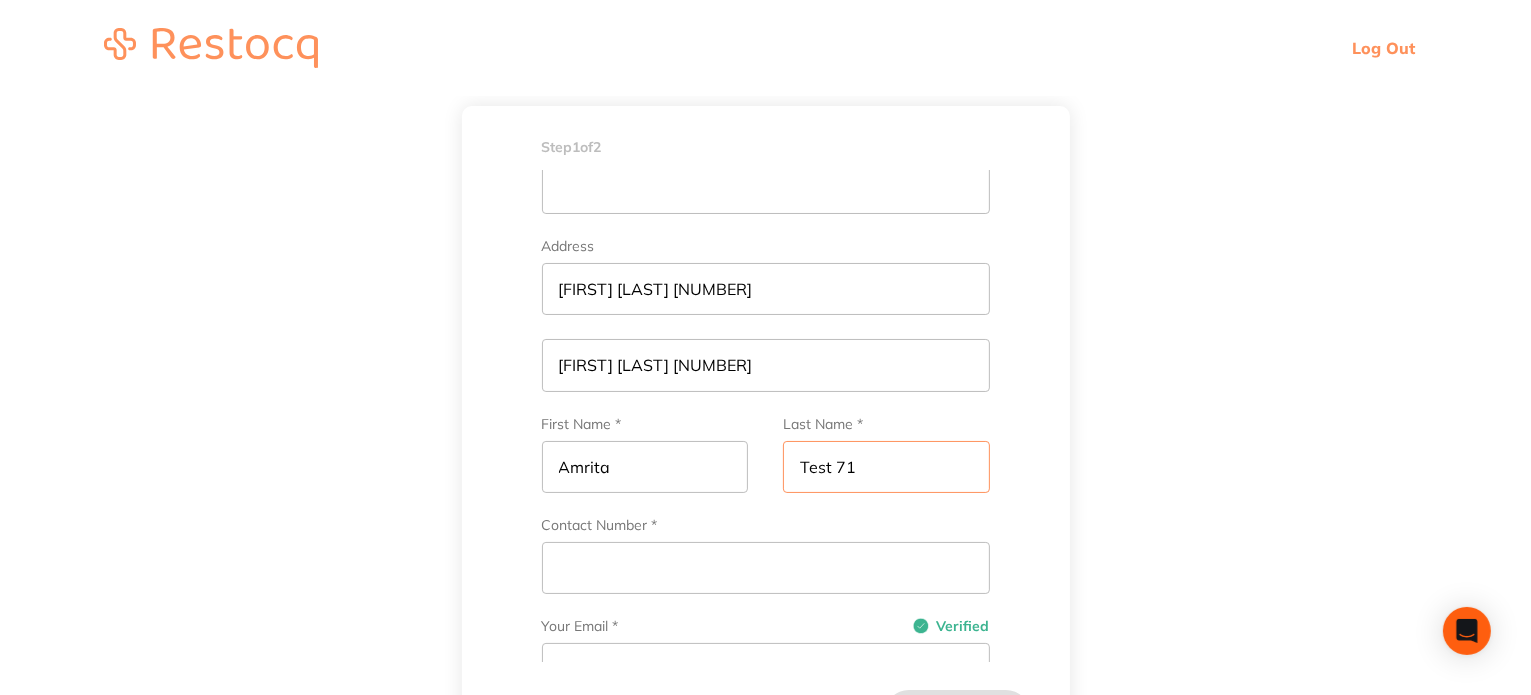 type on "Test 71" 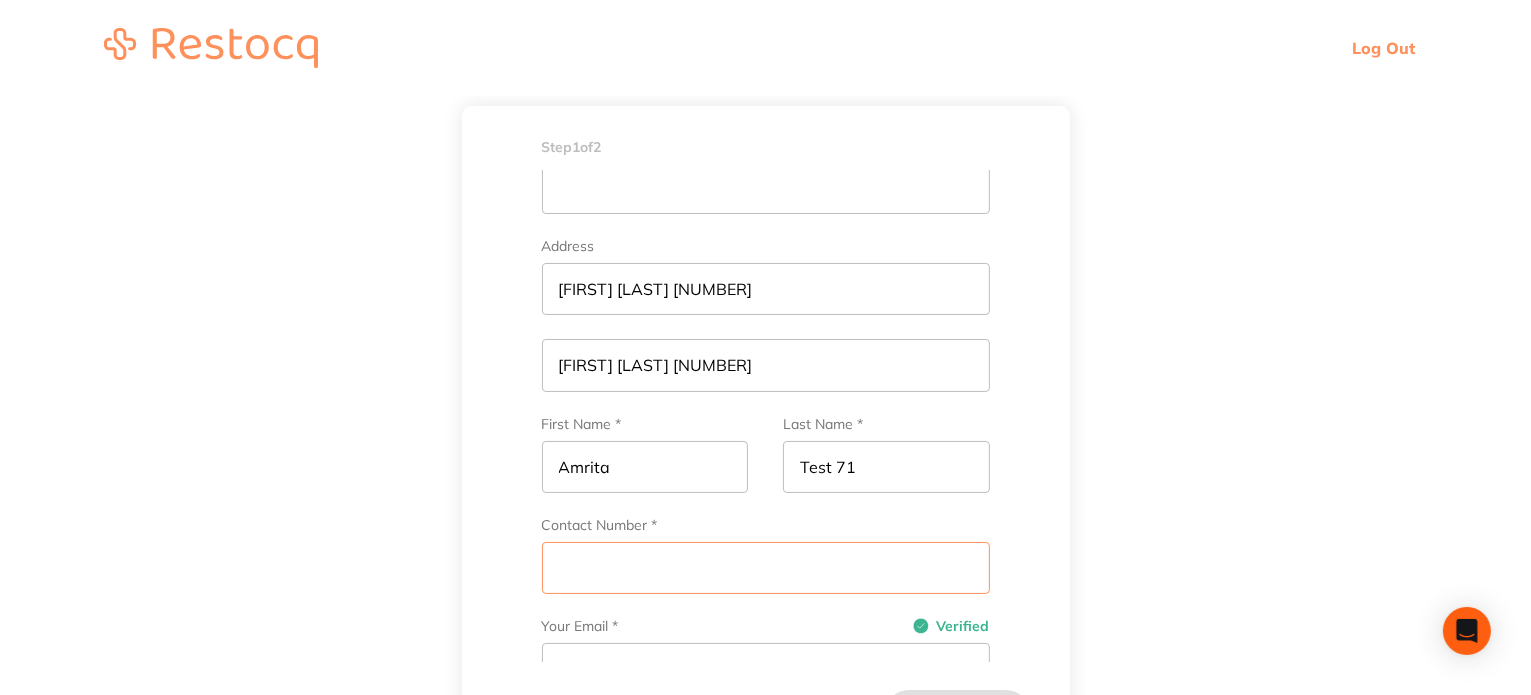 click on "Contact Number *" at bounding box center [766, 568] 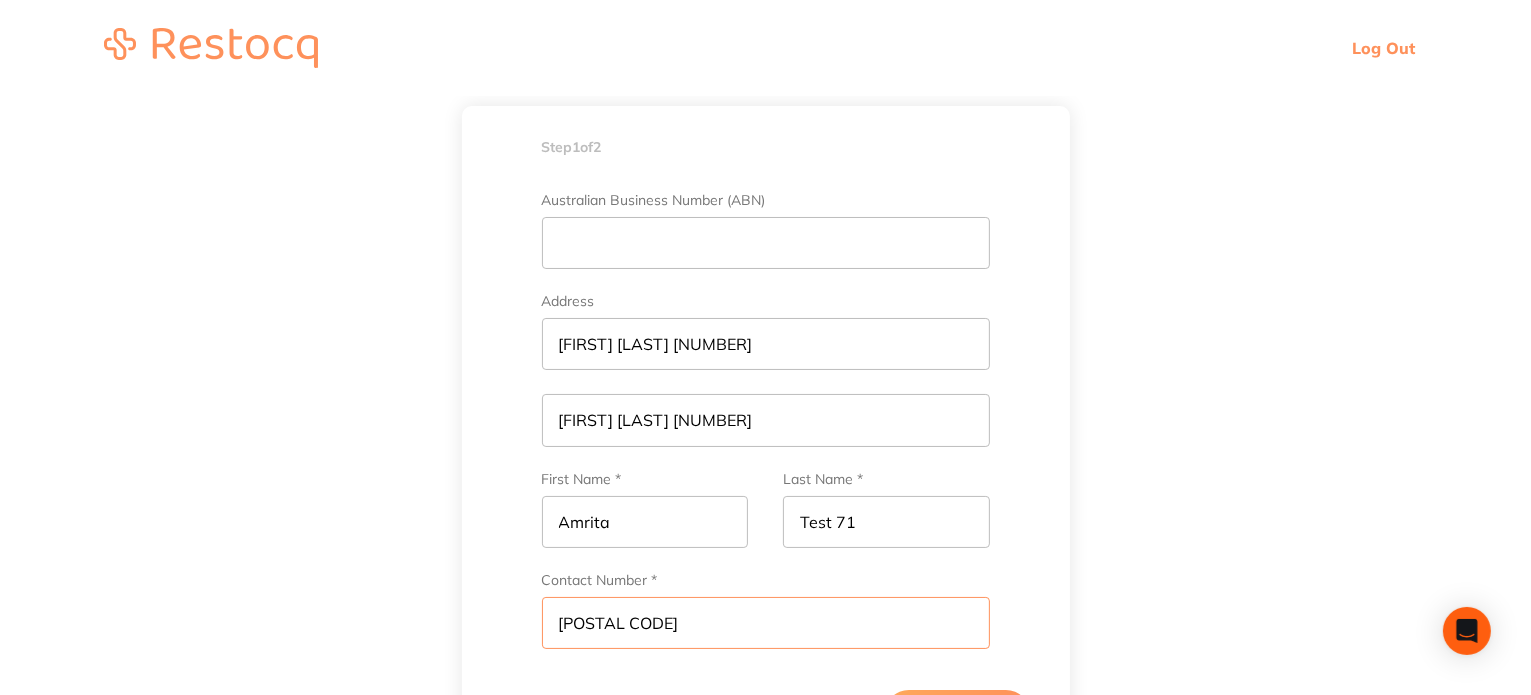 scroll, scrollTop: 100, scrollLeft: 0, axis: vertical 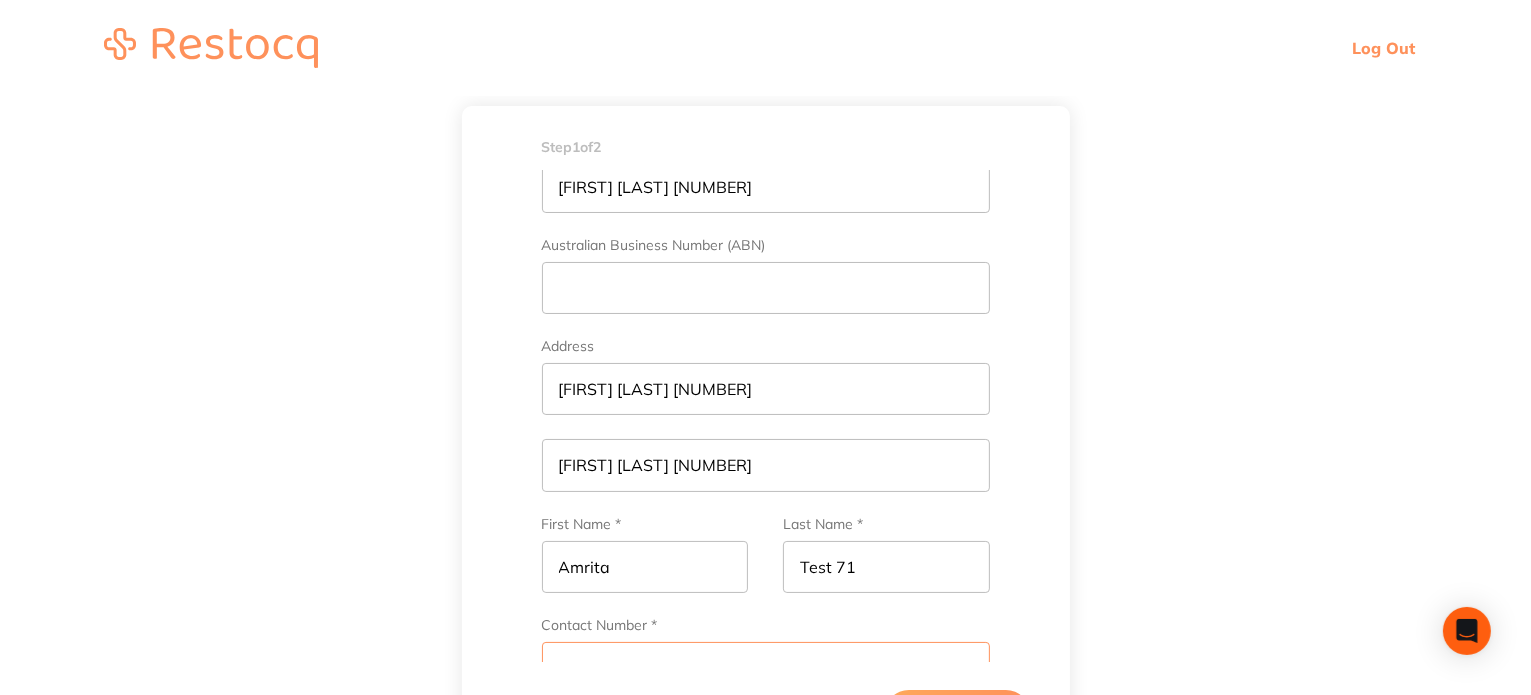 type on "[POSTAL CODE]" 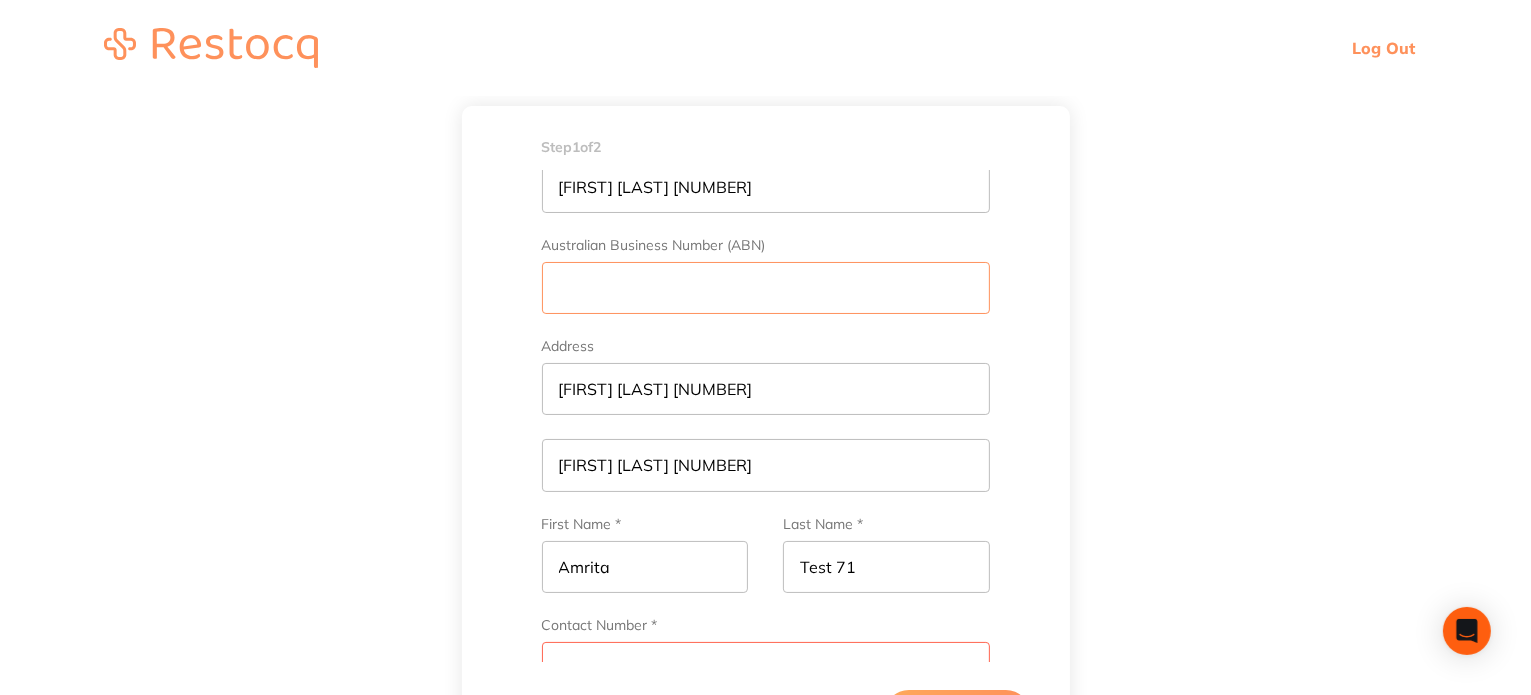 click on "Australian Business Number (ABN)" at bounding box center [766, 288] 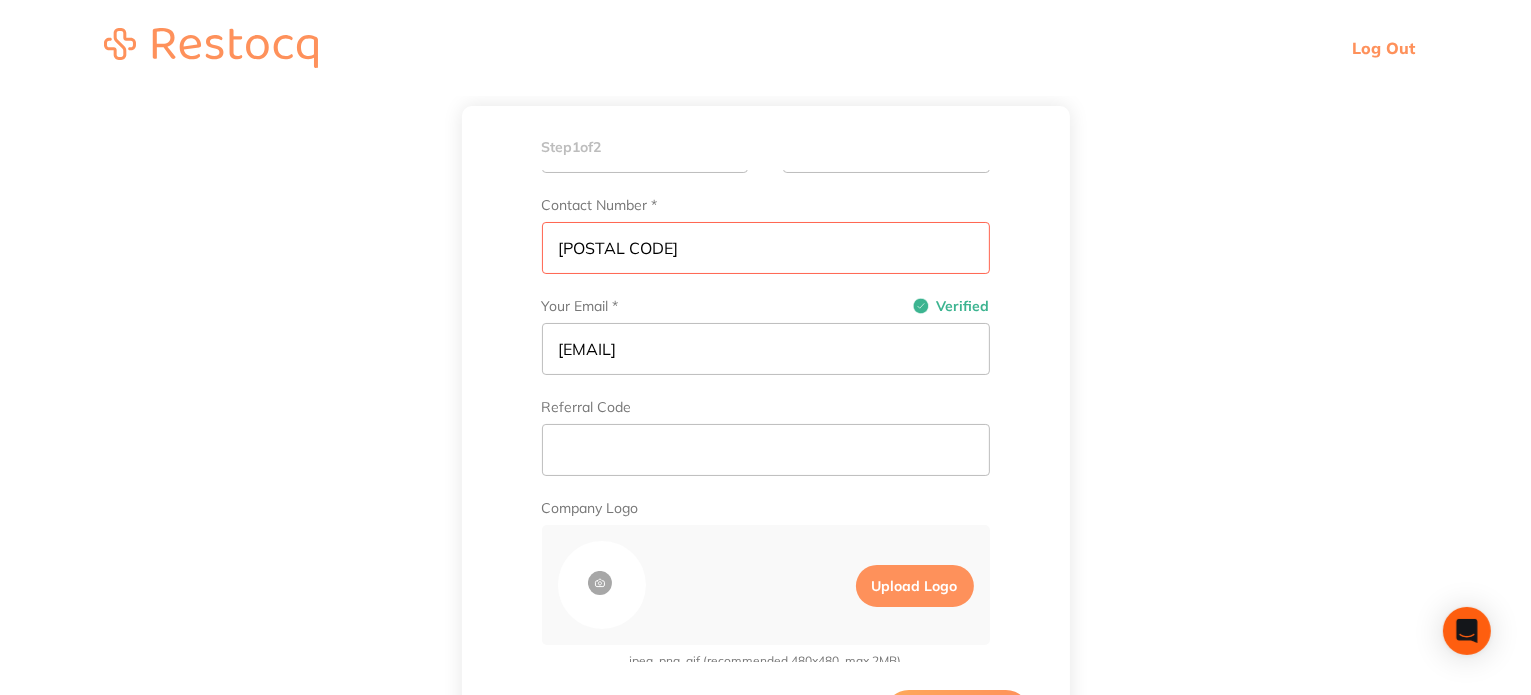 scroll, scrollTop: 572, scrollLeft: 0, axis: vertical 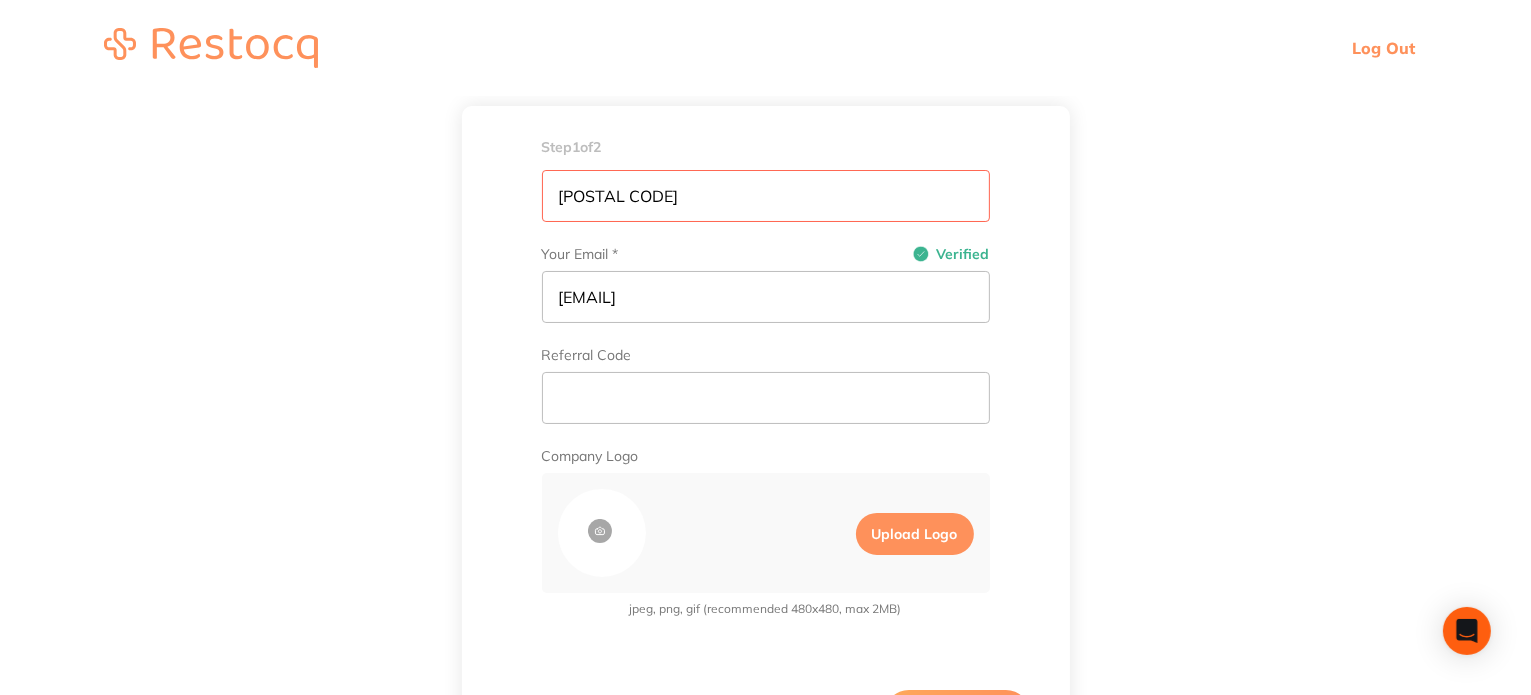 type on "535" 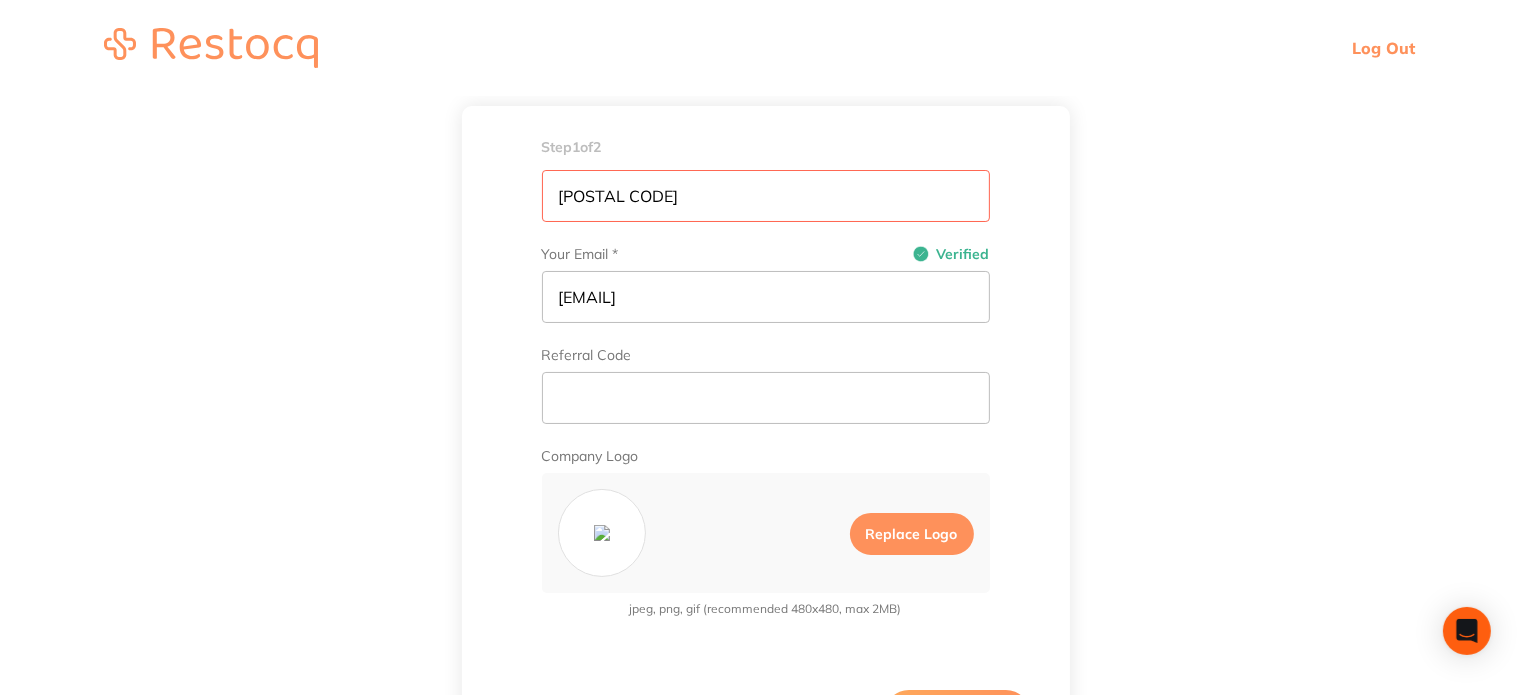 scroll, scrollTop: 0, scrollLeft: 0, axis: both 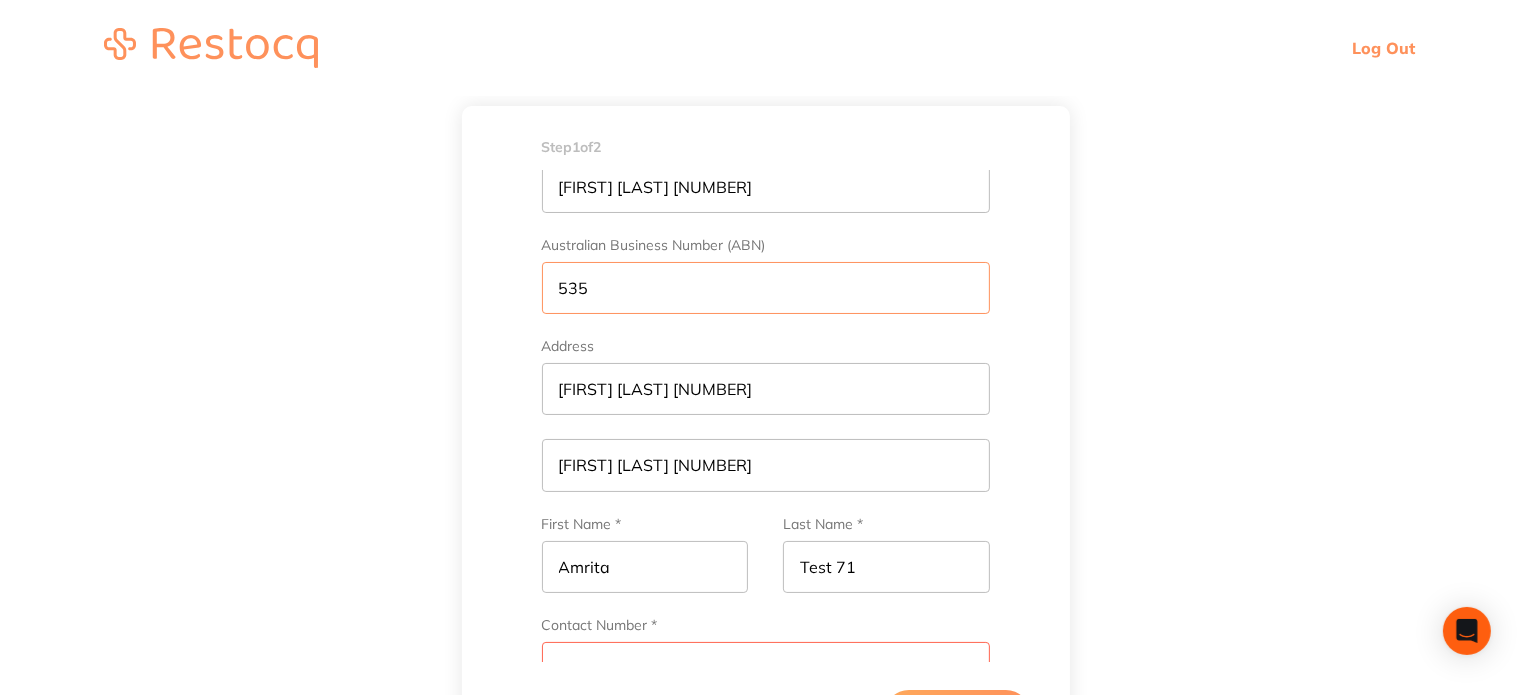 click on "535" at bounding box center [766, 288] 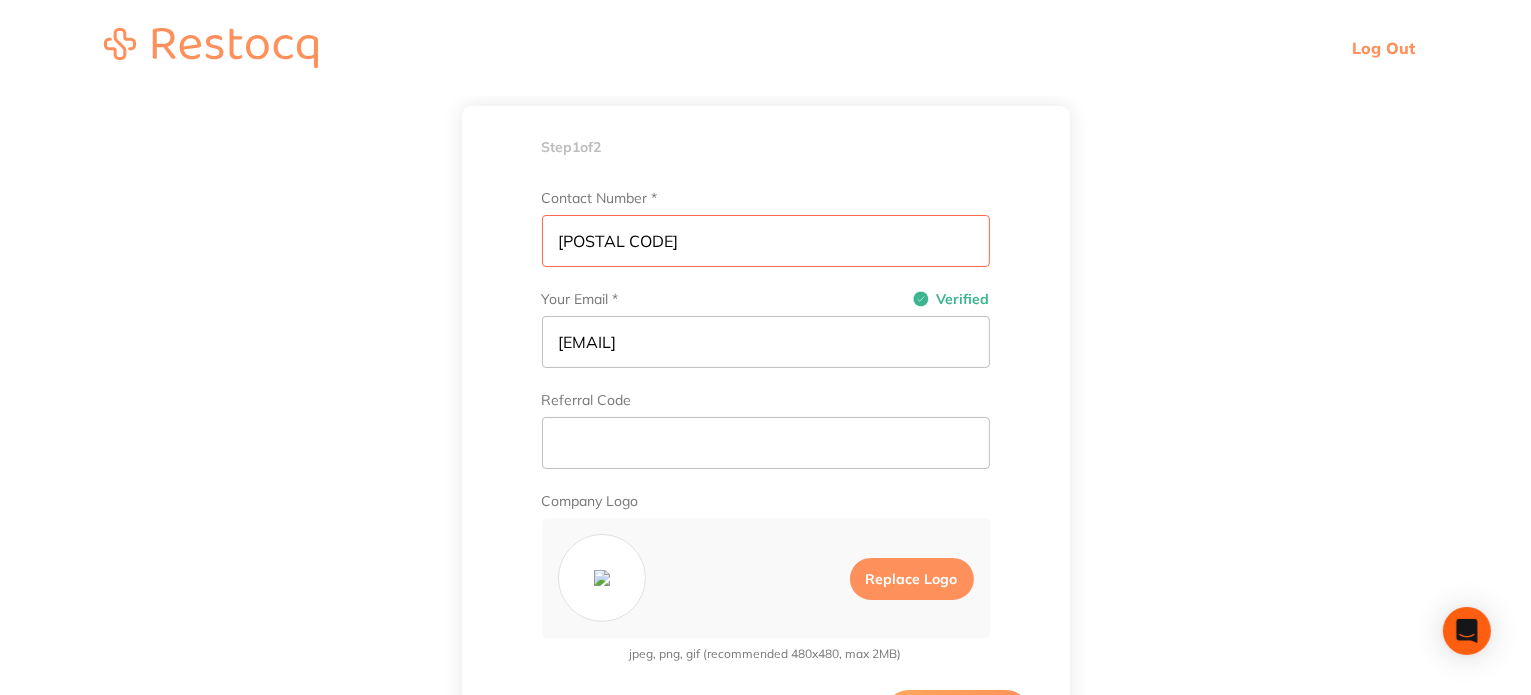 scroll, scrollTop: 572, scrollLeft: 0, axis: vertical 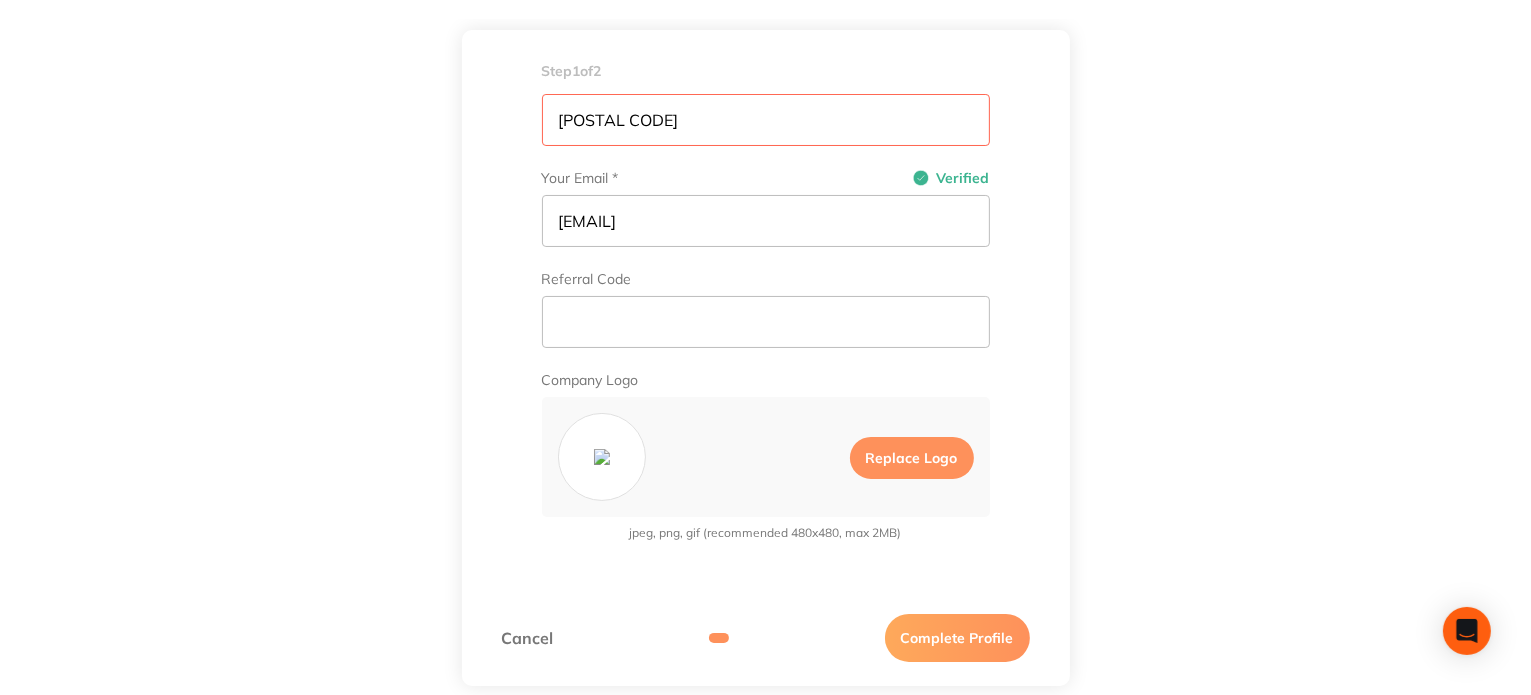type on "[POSTAL CODE]" 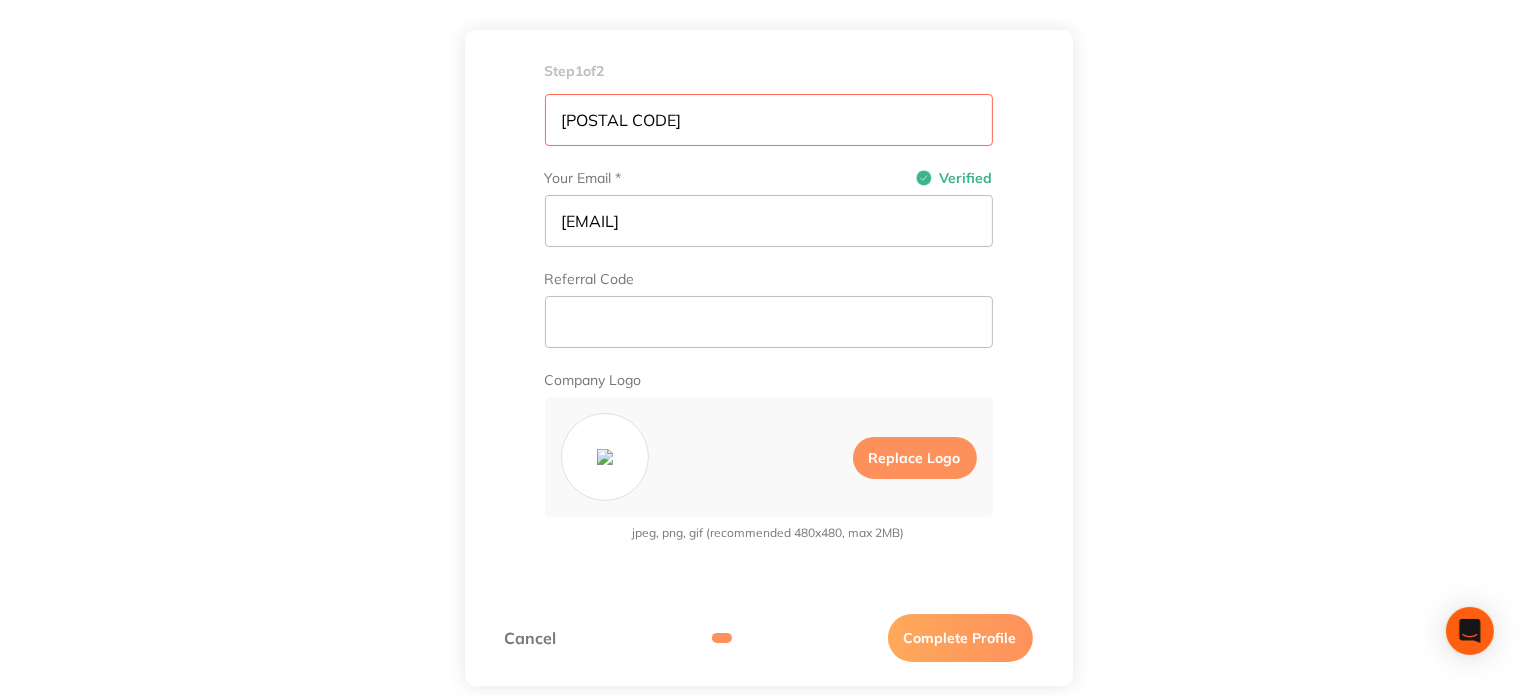 scroll, scrollTop: 0, scrollLeft: 0, axis: both 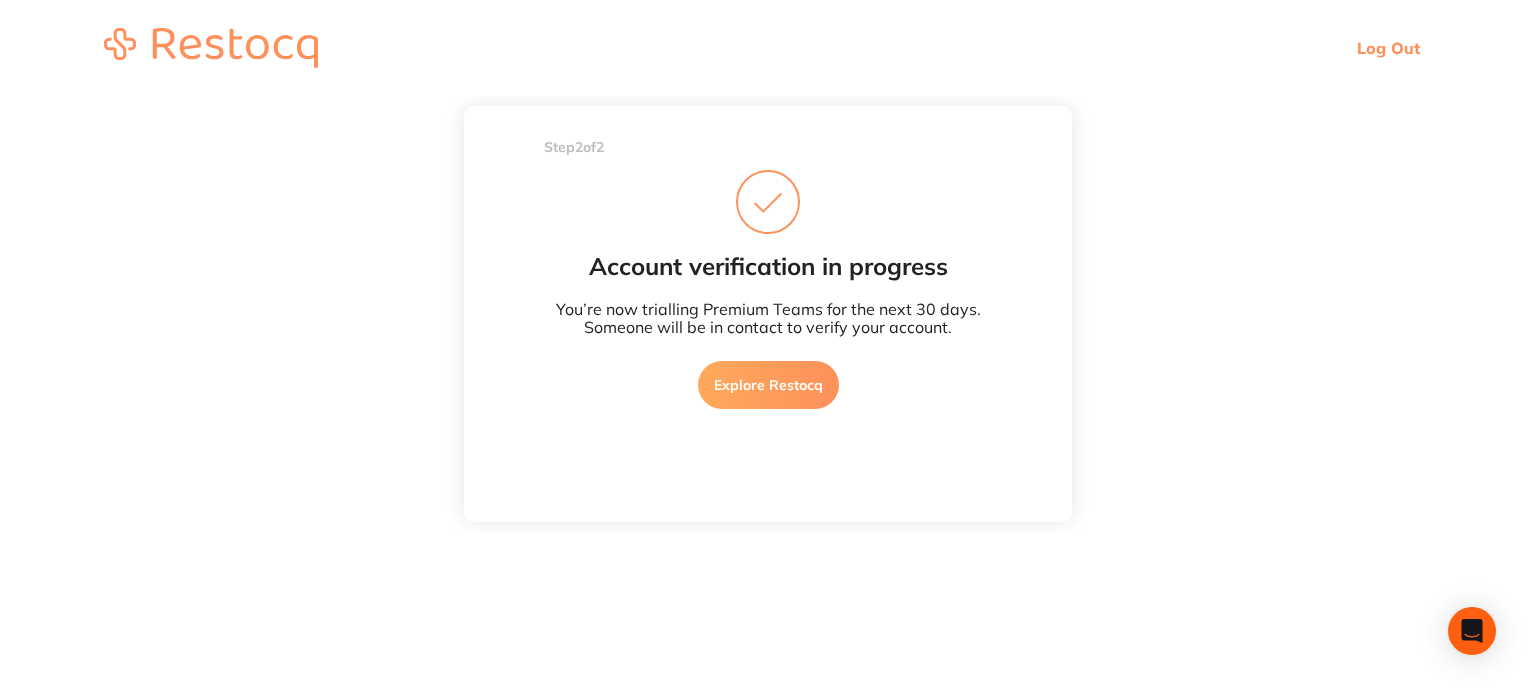 click on "Explore Restocq" at bounding box center [768, 385] 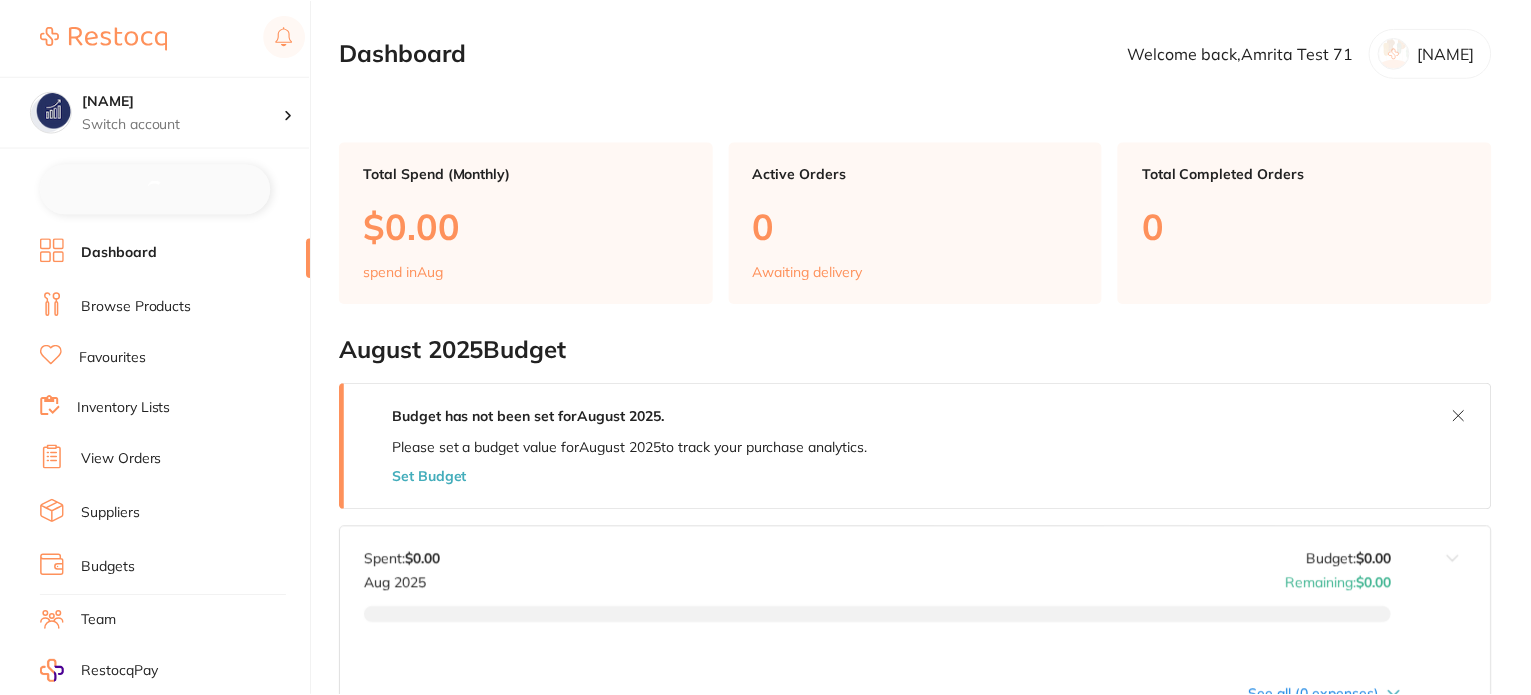scroll, scrollTop: 0, scrollLeft: 0, axis: both 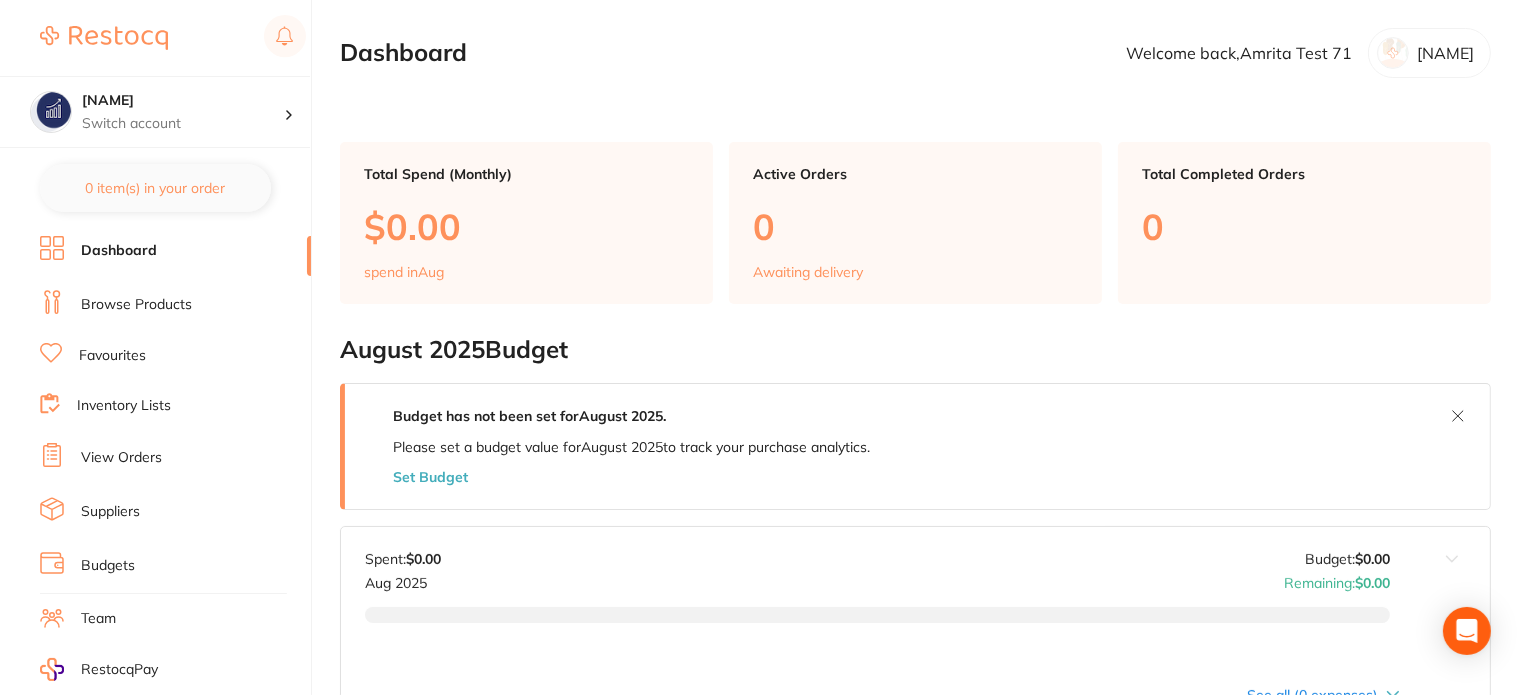 click on "Browse Products" at bounding box center (136, 305) 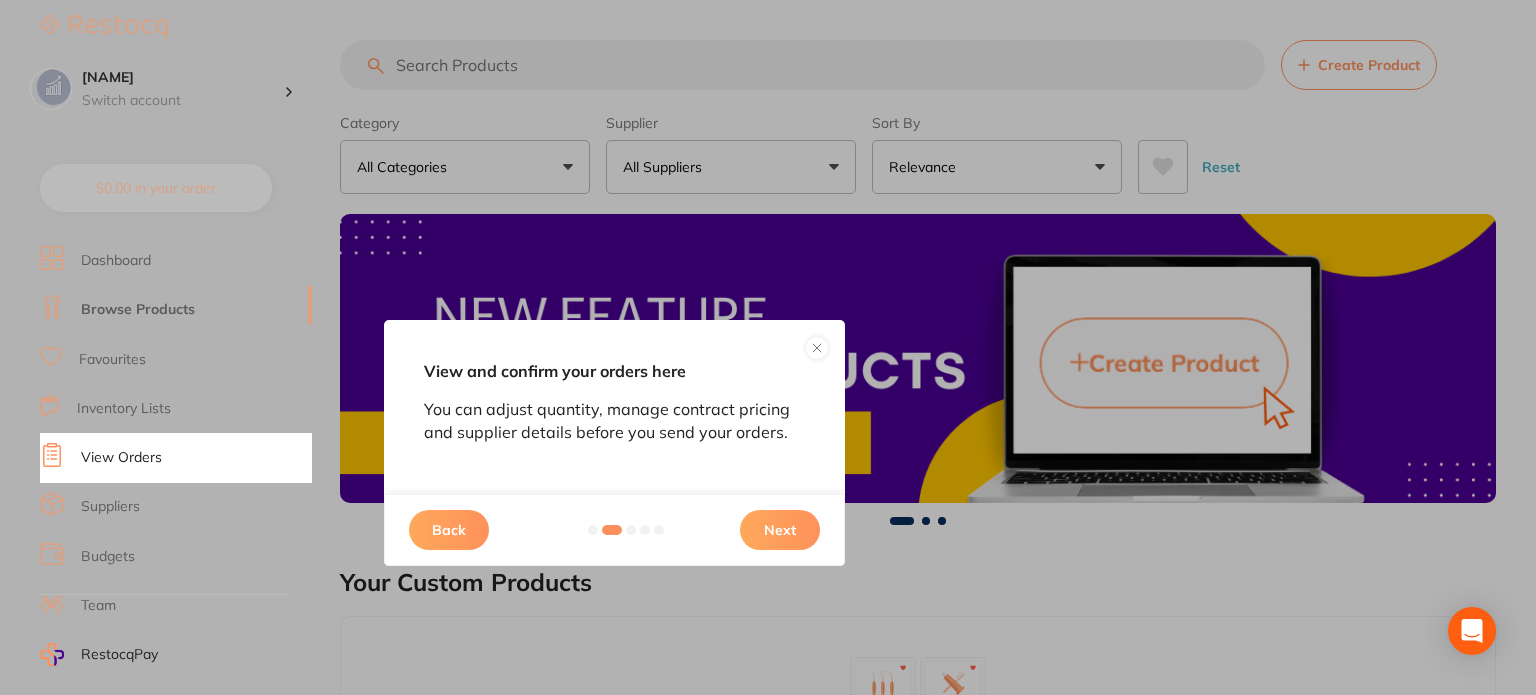 click on "Next" at bounding box center [780, 530] 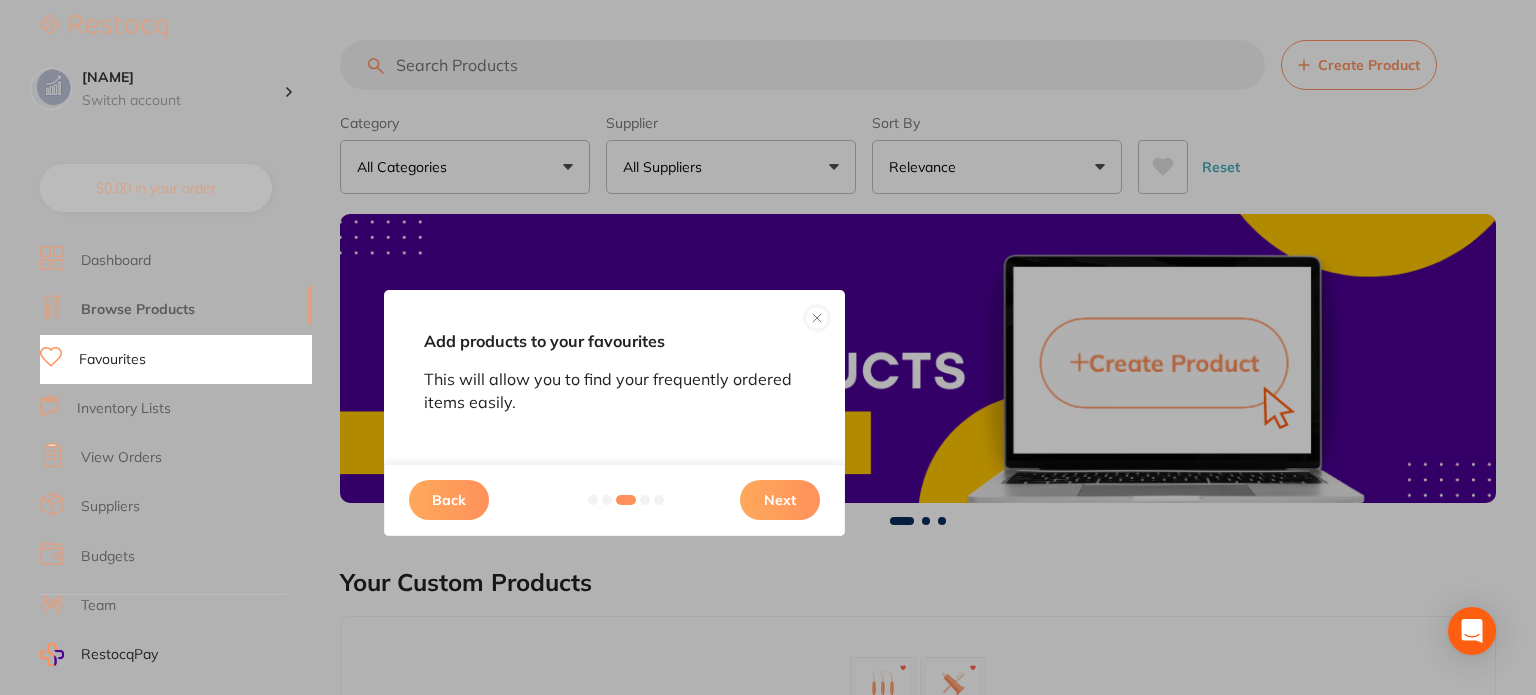 click on "Next" at bounding box center (780, 500) 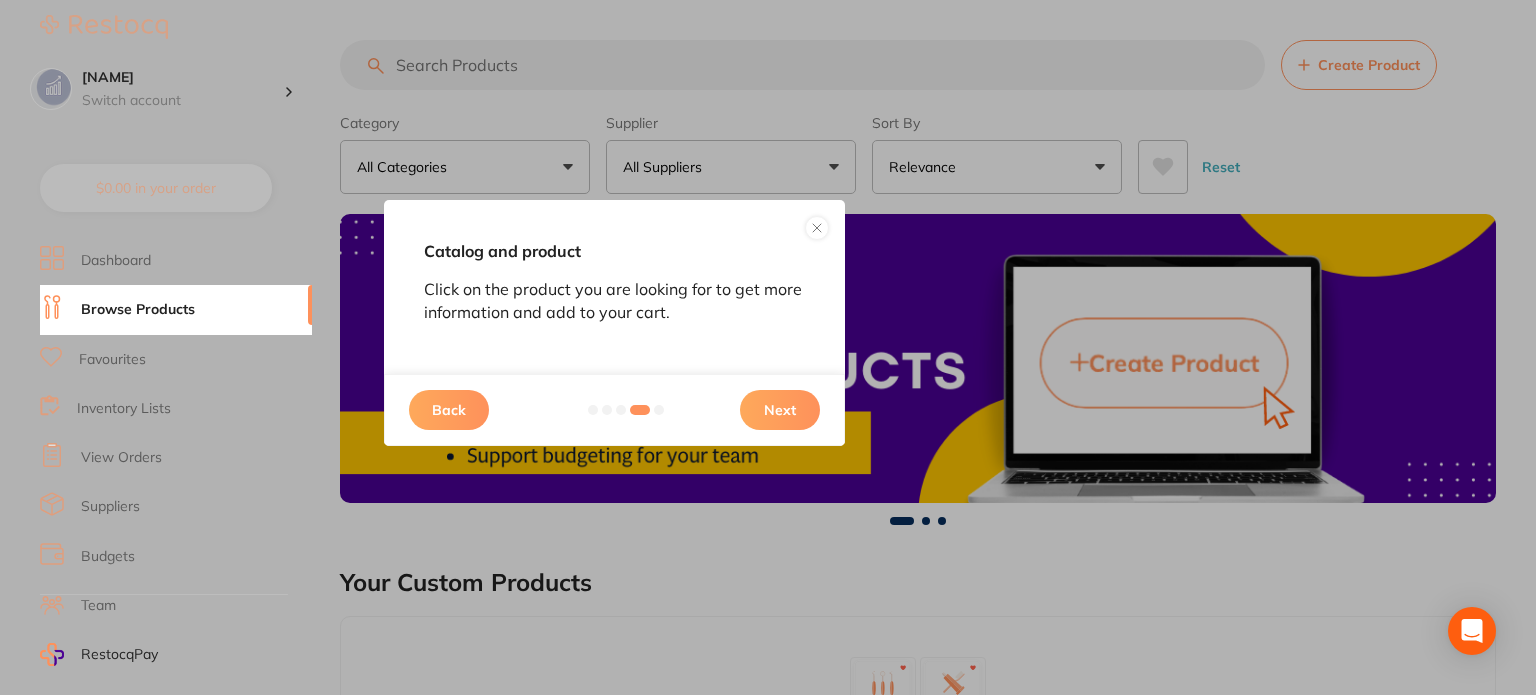 click on "Next" at bounding box center (780, 410) 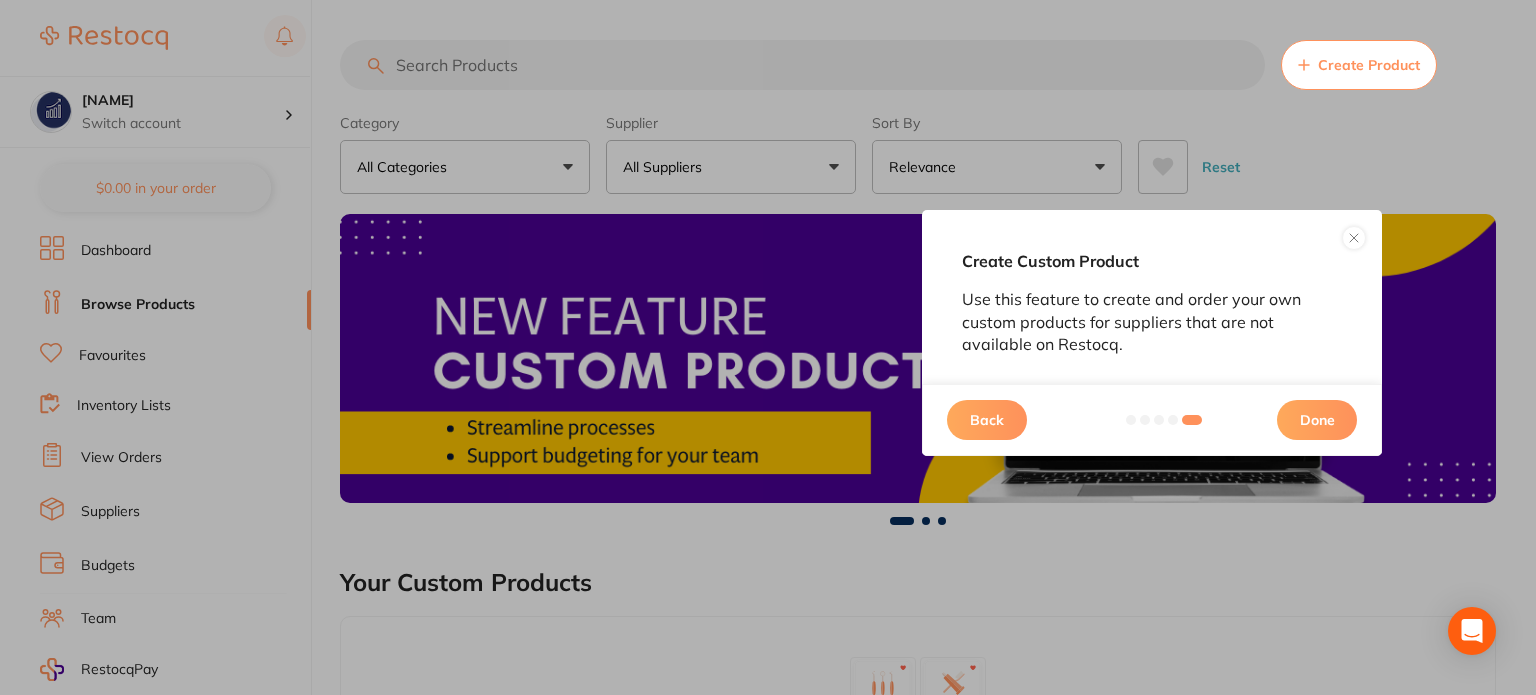 click on "Done" at bounding box center (1317, 420) 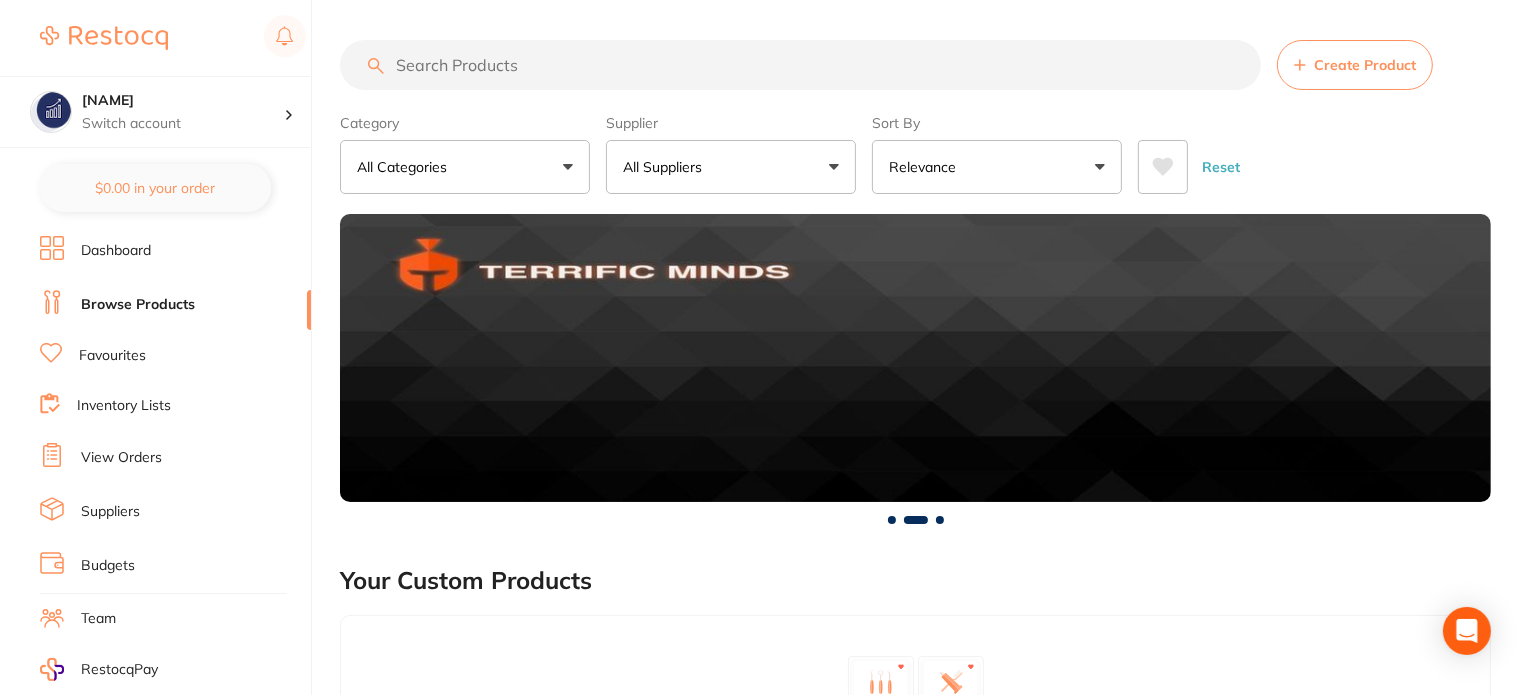 click on "All Suppliers" at bounding box center (731, 167) 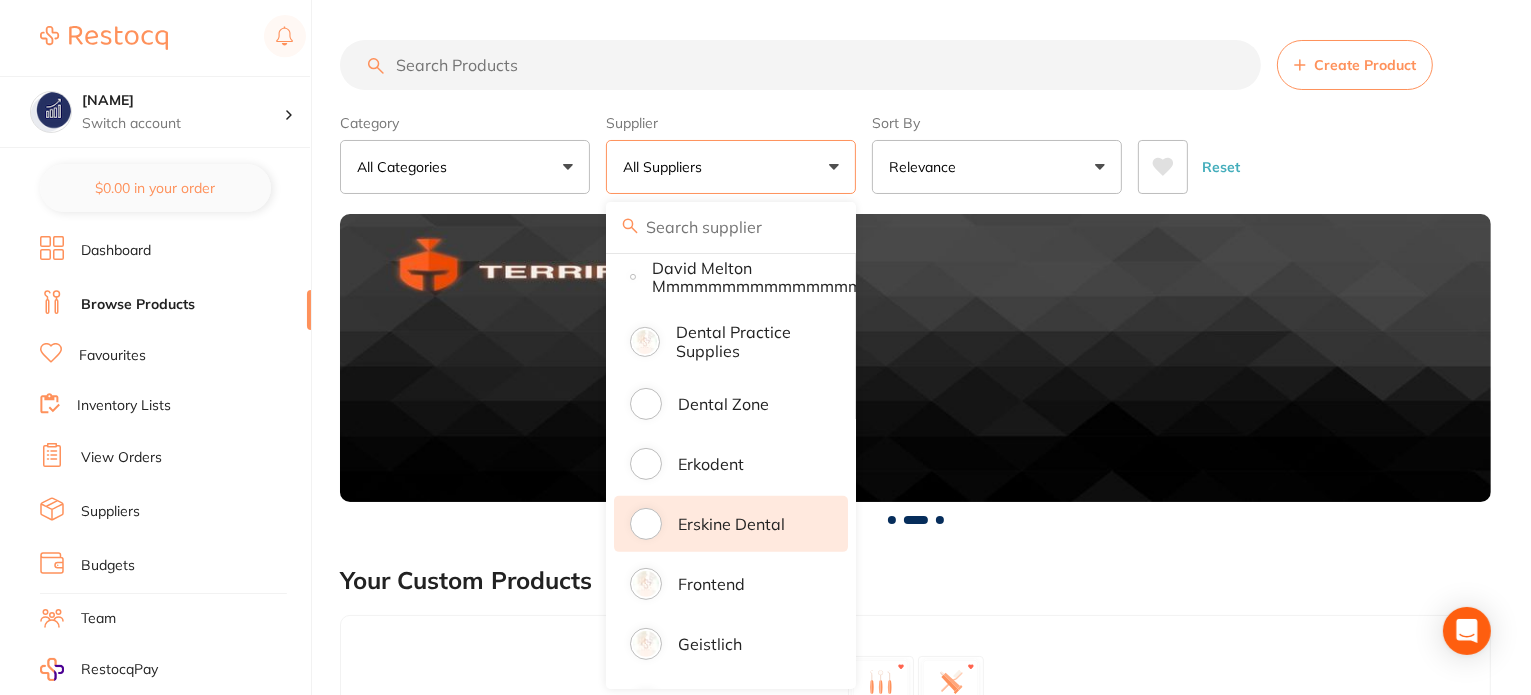 scroll, scrollTop: 1000, scrollLeft: 0, axis: vertical 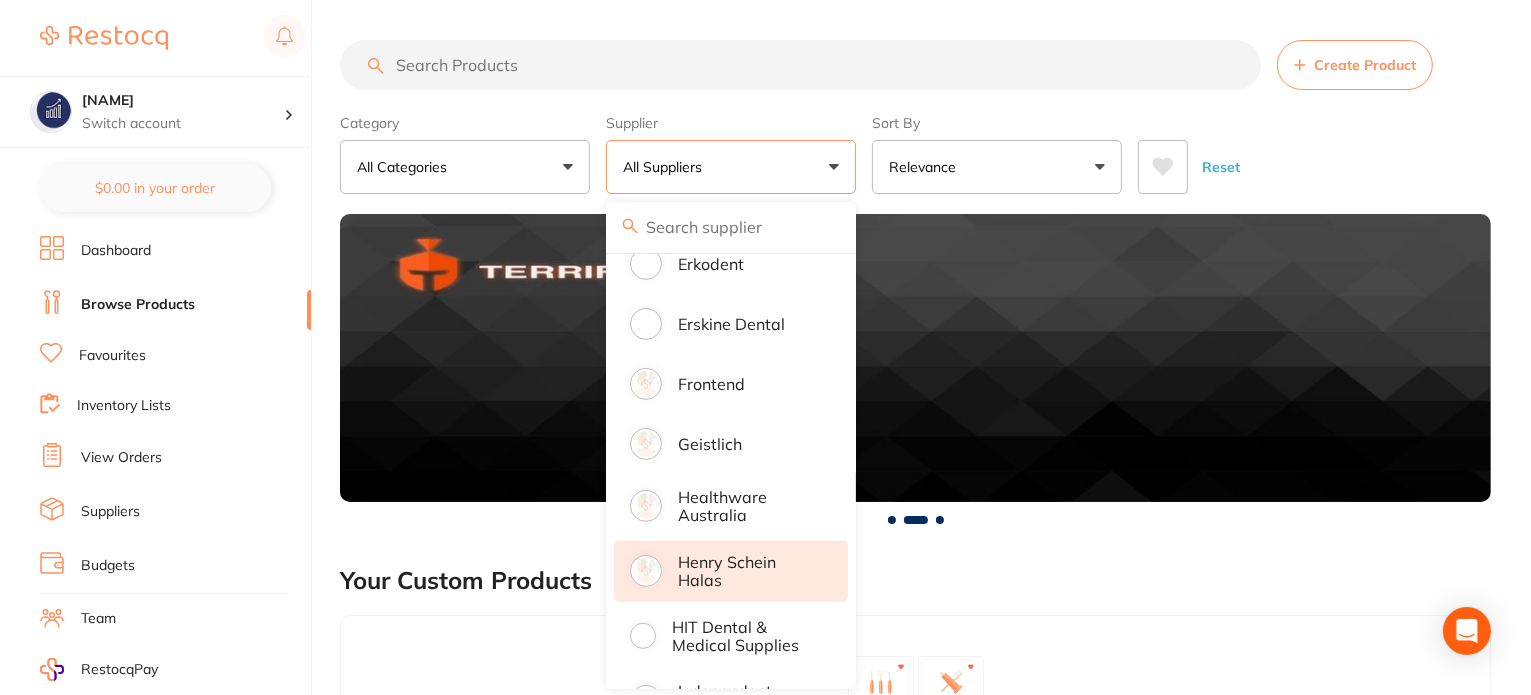 click on "Henry Schein Halas" at bounding box center [749, 571] 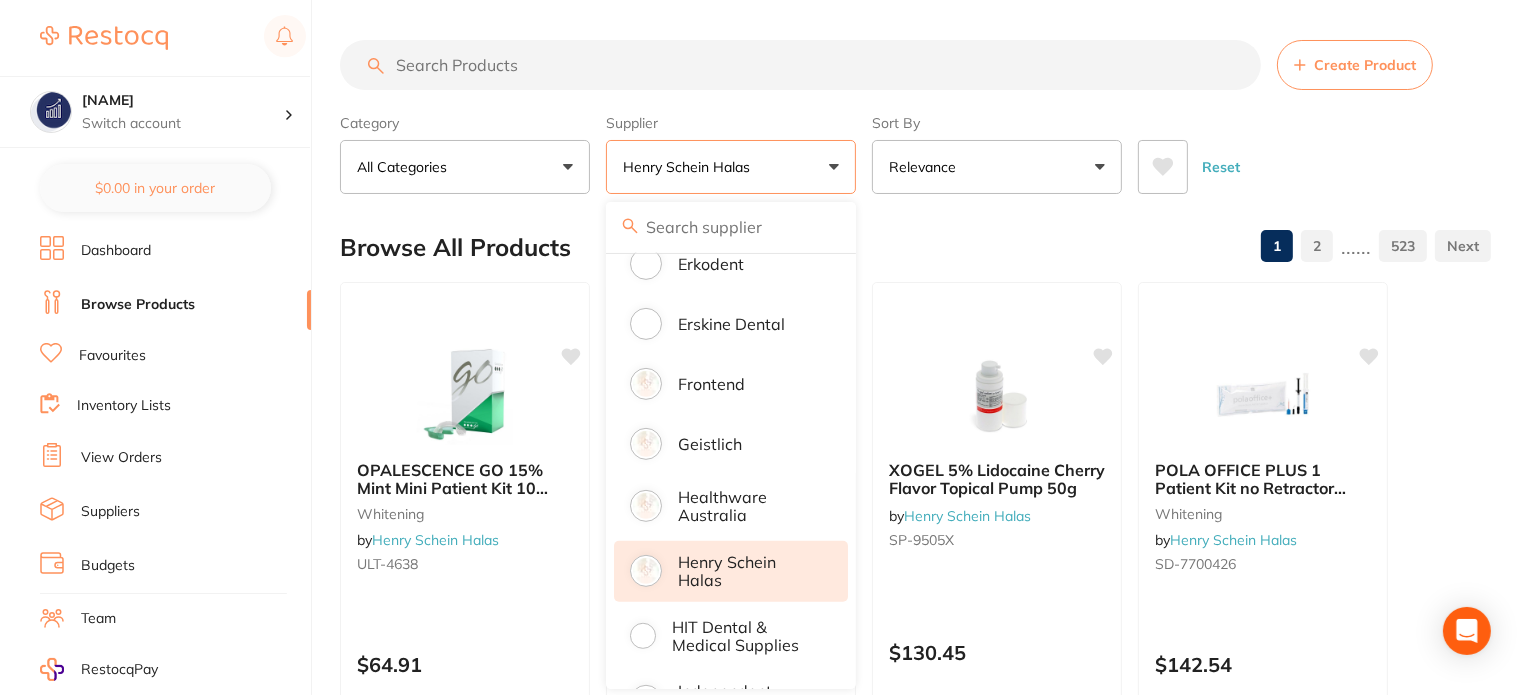 click on "Supplier" at bounding box center [731, 123] 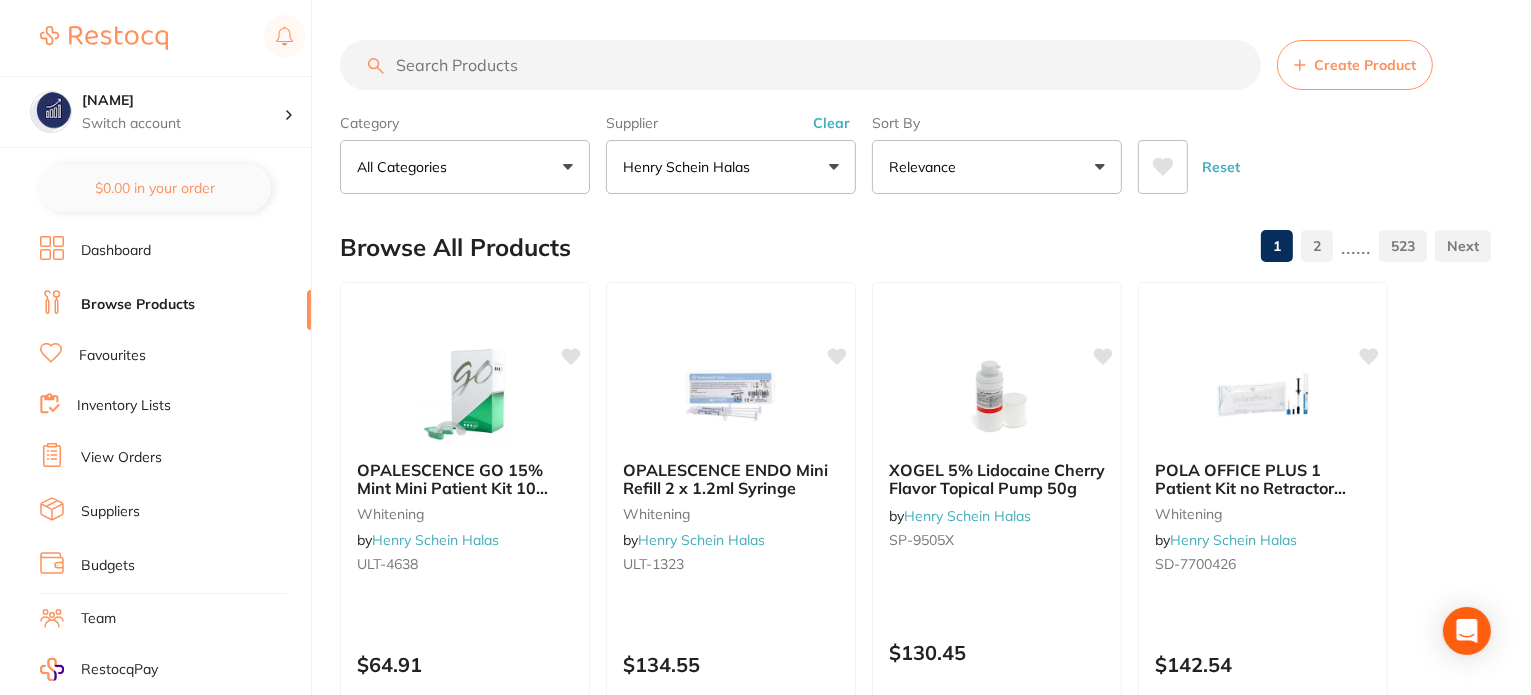 click on "523" at bounding box center (1403, 246) 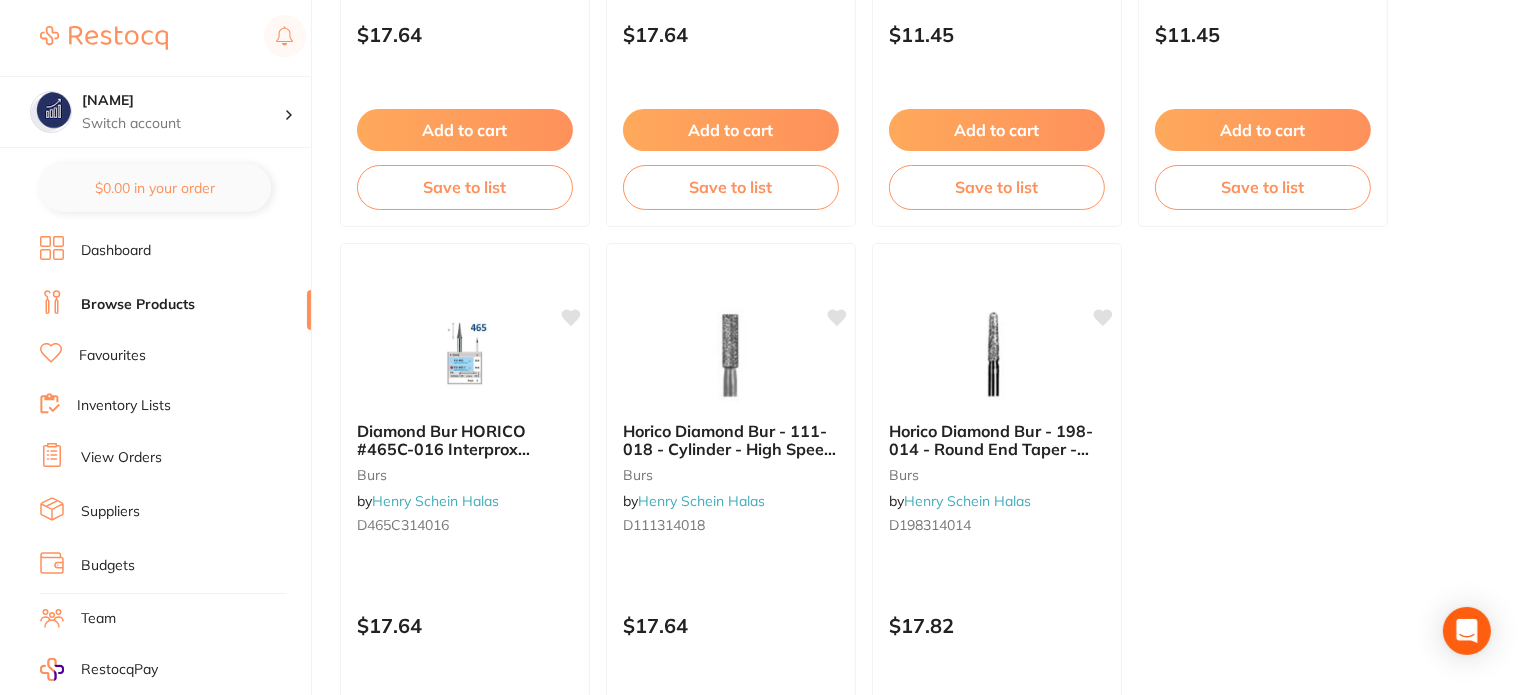 scroll, scrollTop: 4200, scrollLeft: 0, axis: vertical 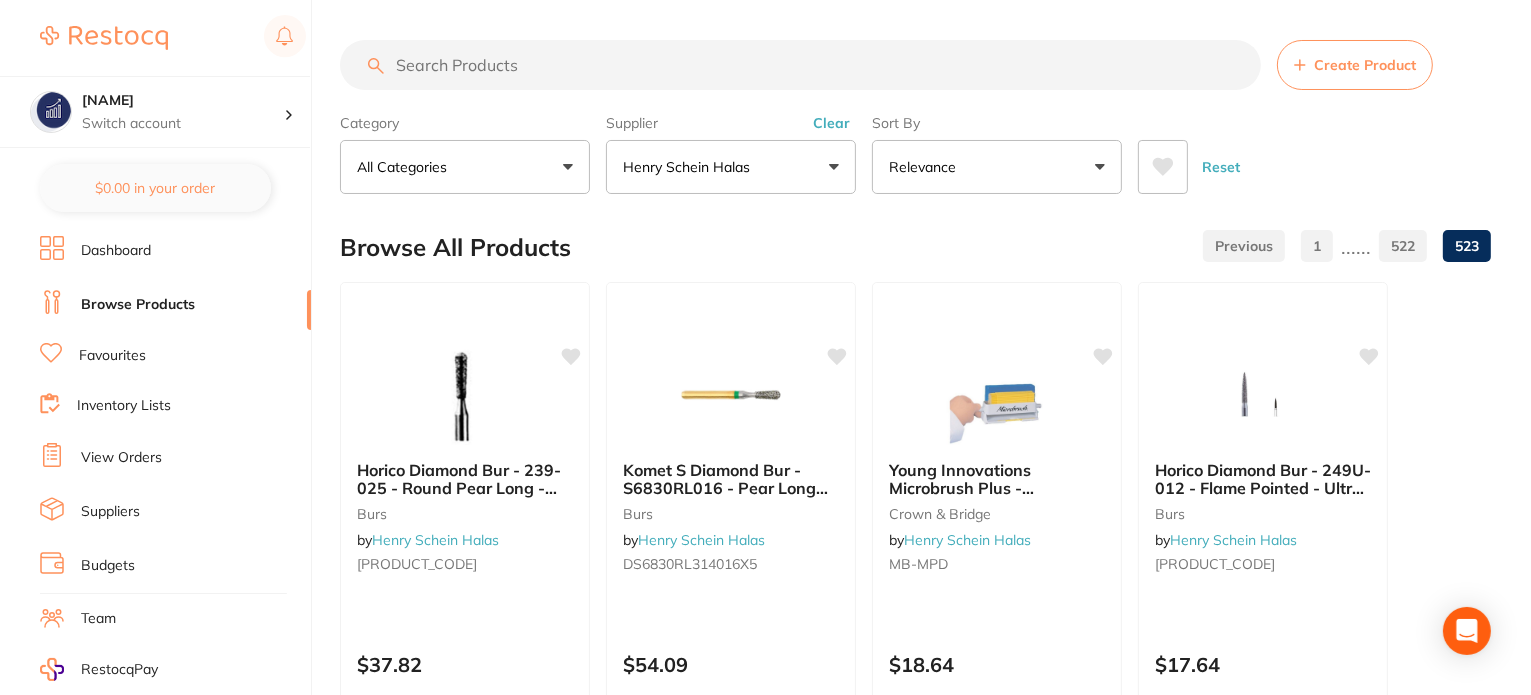 click on "Dashboard" at bounding box center [116, 251] 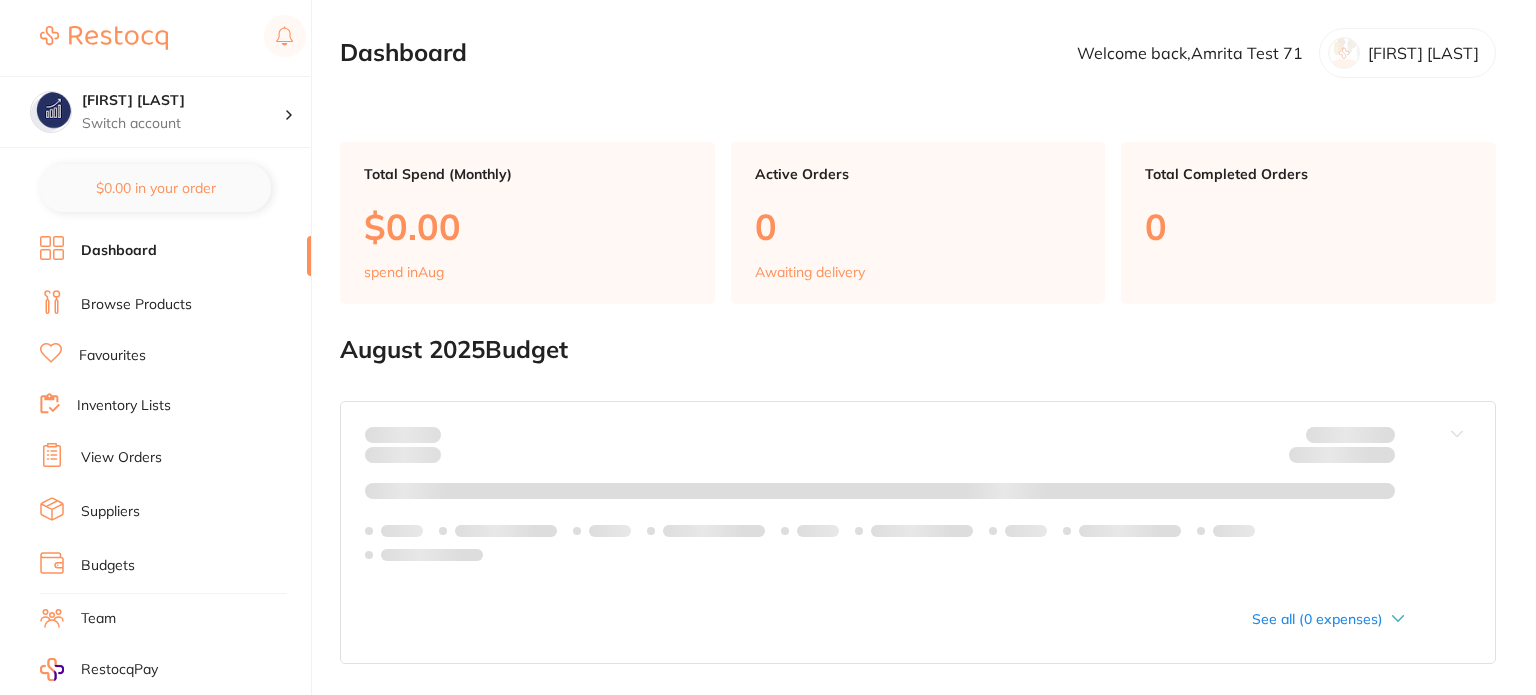 click on "Browse Products" at bounding box center (136, 305) 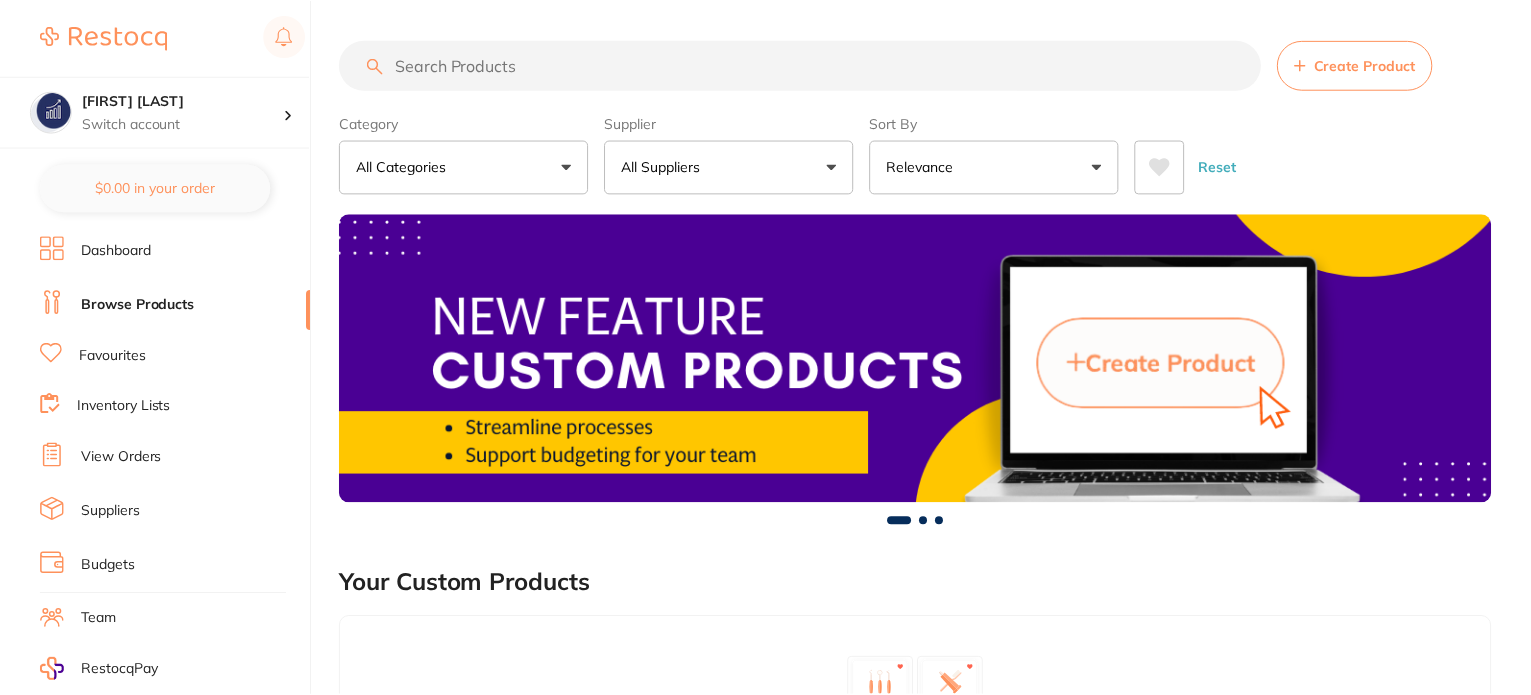 scroll, scrollTop: 0, scrollLeft: 0, axis: both 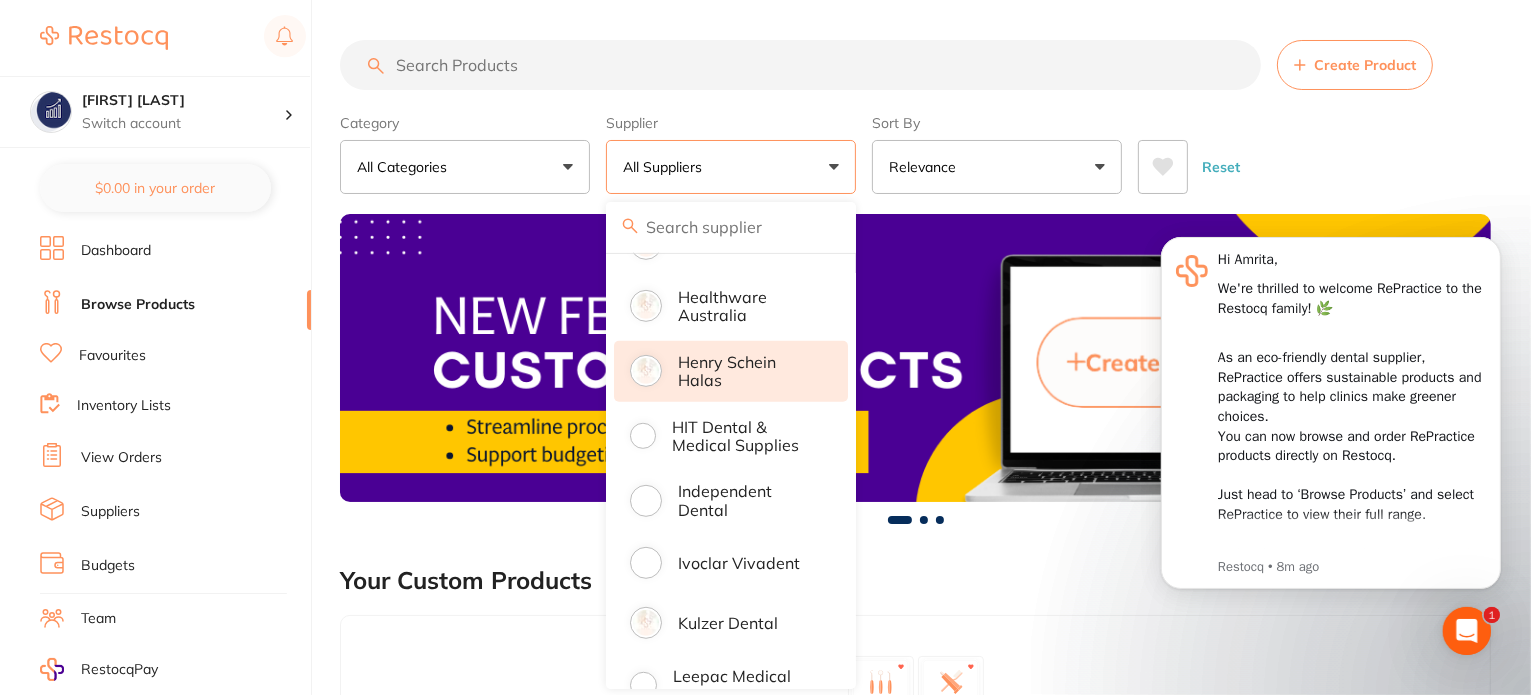 click on "Henry Schein Halas" at bounding box center [749, 371] 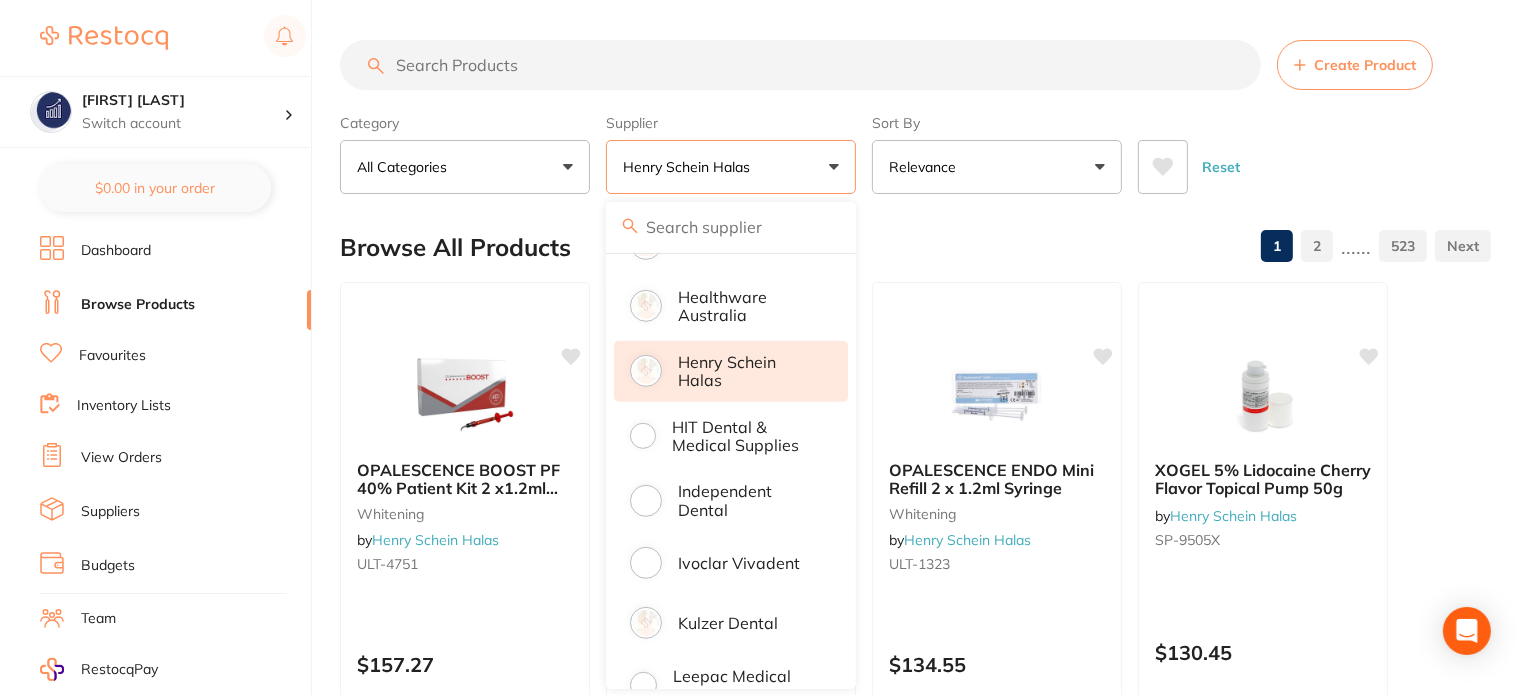 click at bounding box center [1463, 246] 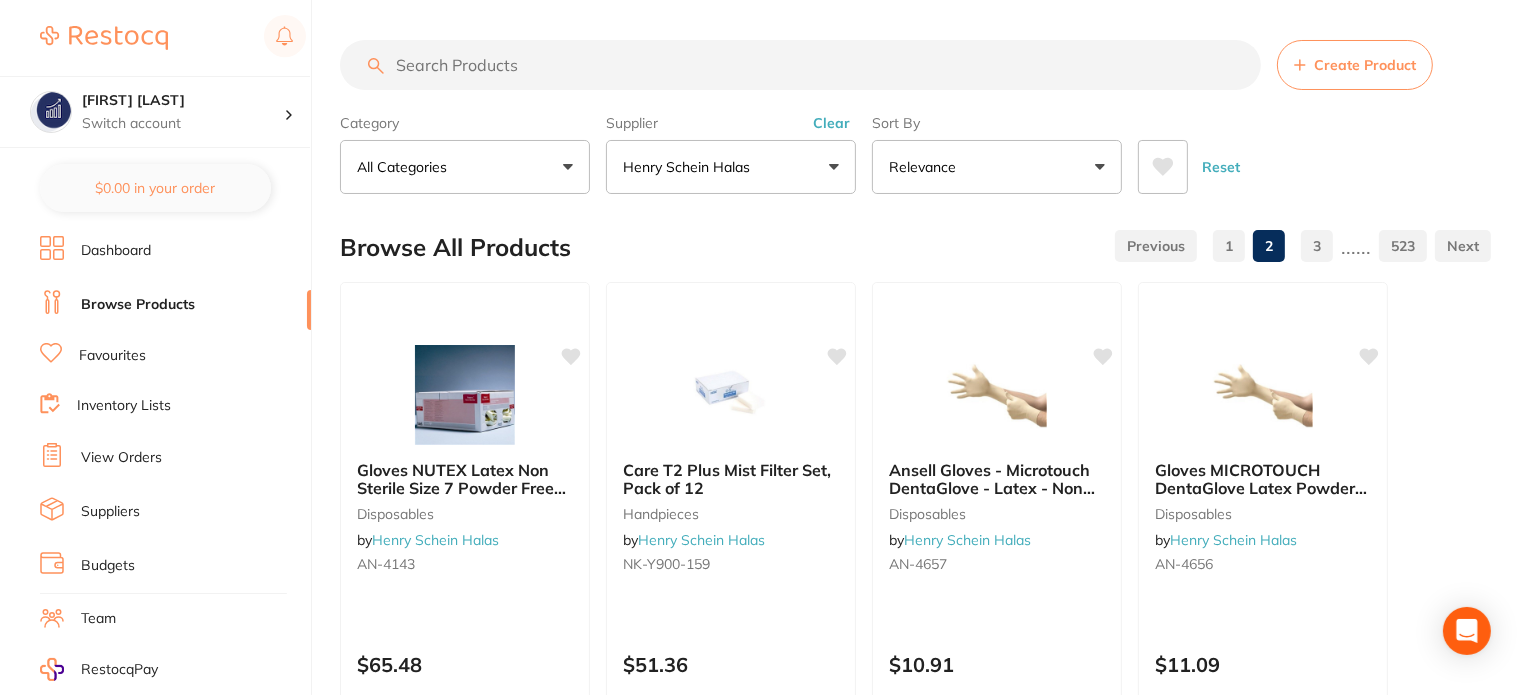 click on "523" at bounding box center [1403, 246] 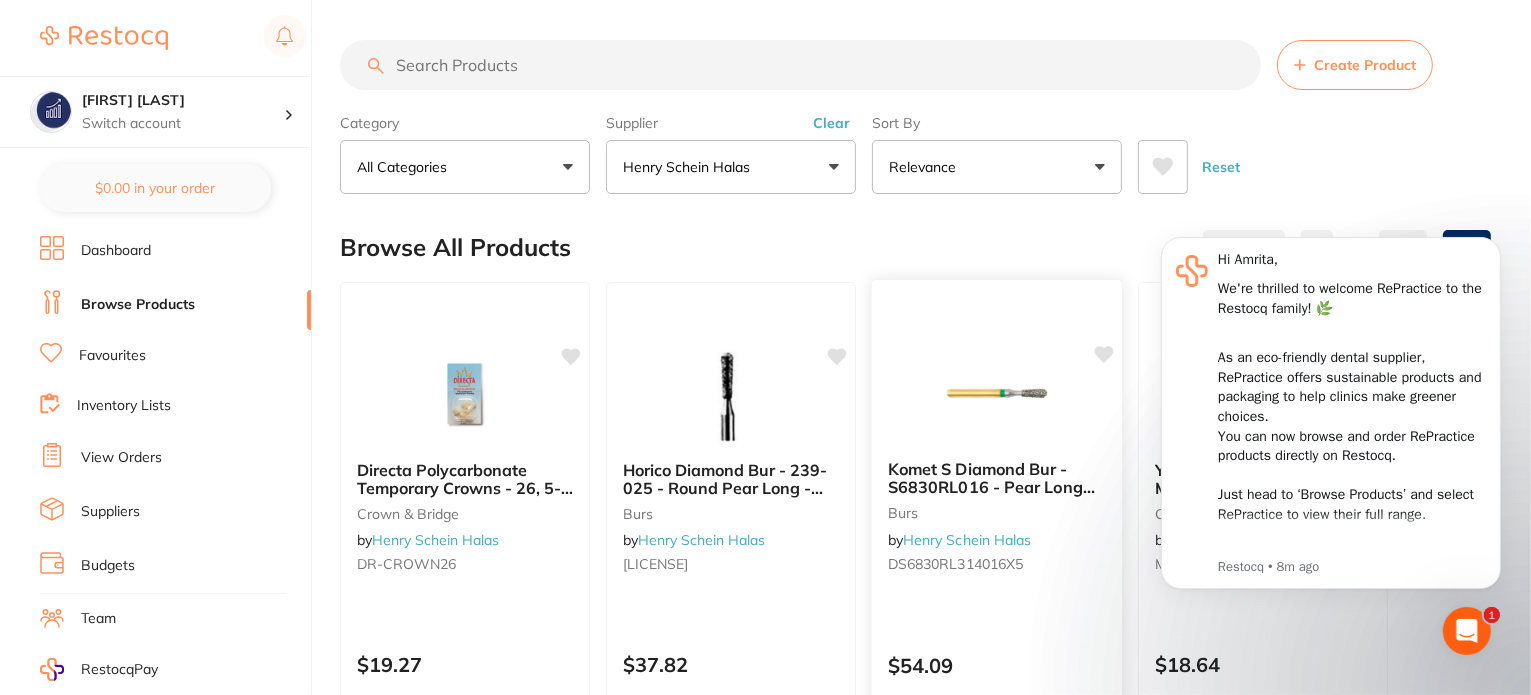 scroll, scrollTop: 299, scrollLeft: 0, axis: vertical 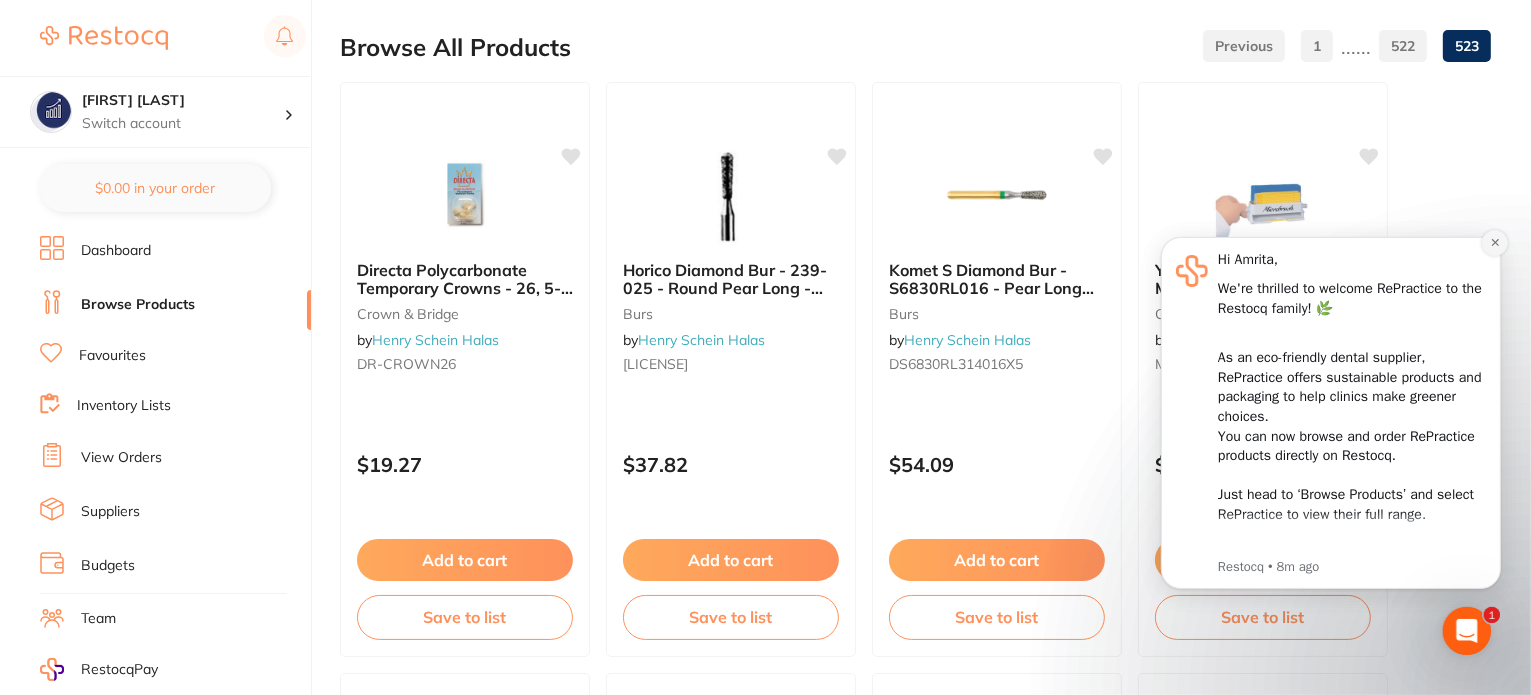 click 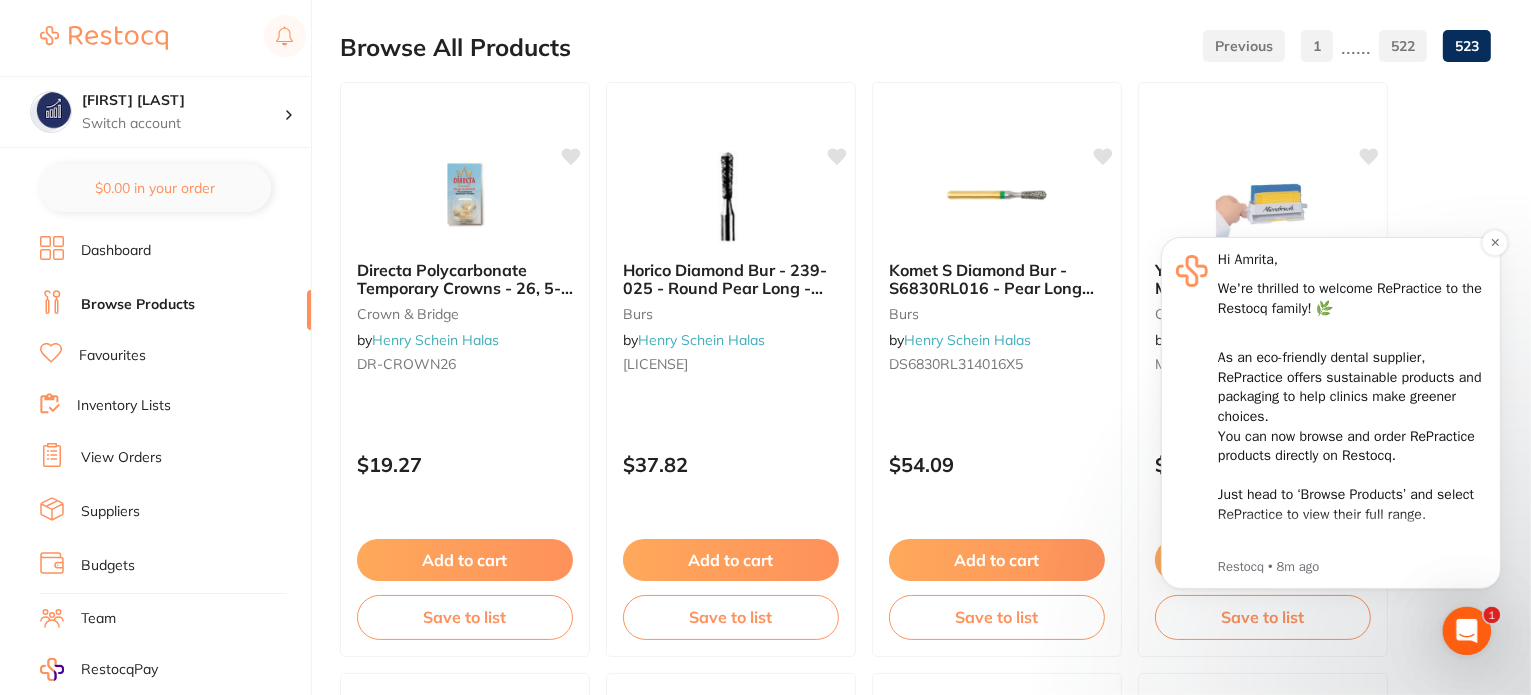 scroll, scrollTop: 100, scrollLeft: 0, axis: vertical 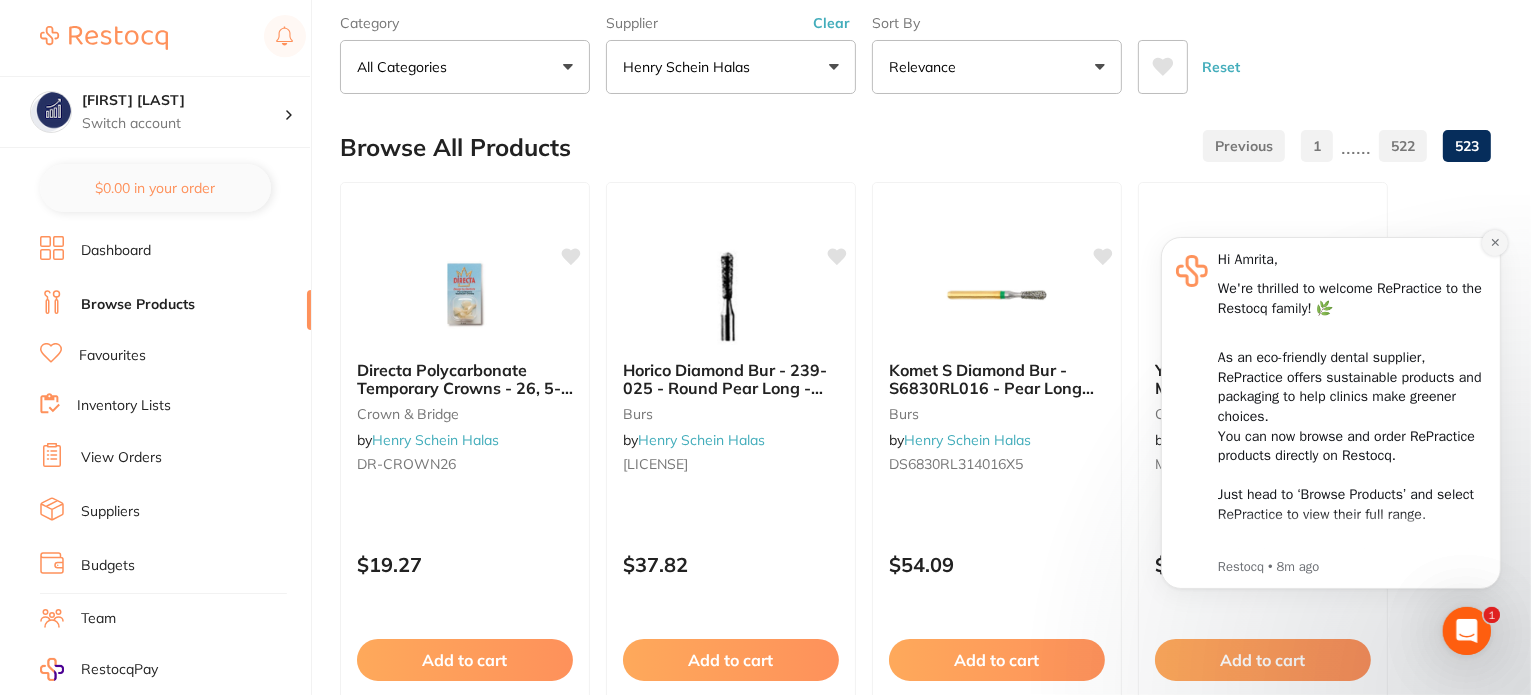 click 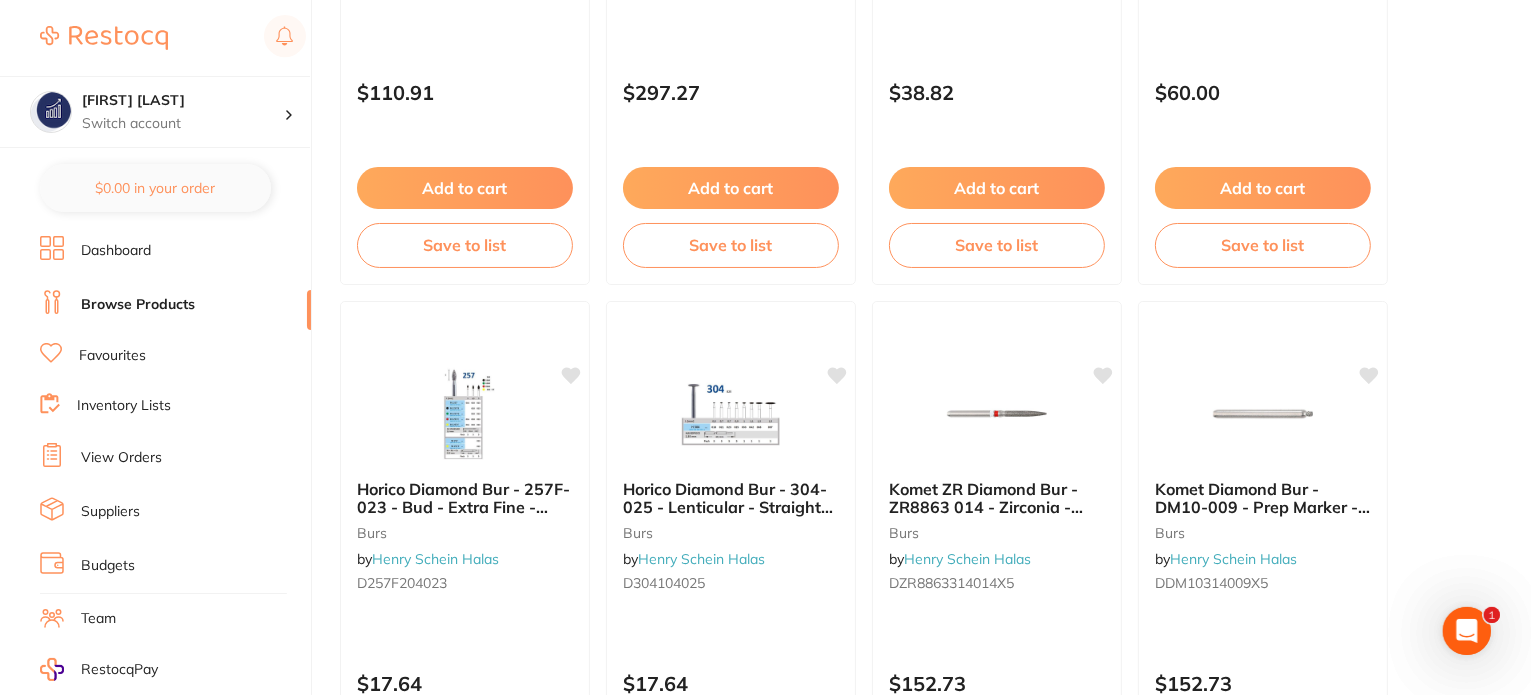 scroll, scrollTop: 2902, scrollLeft: 0, axis: vertical 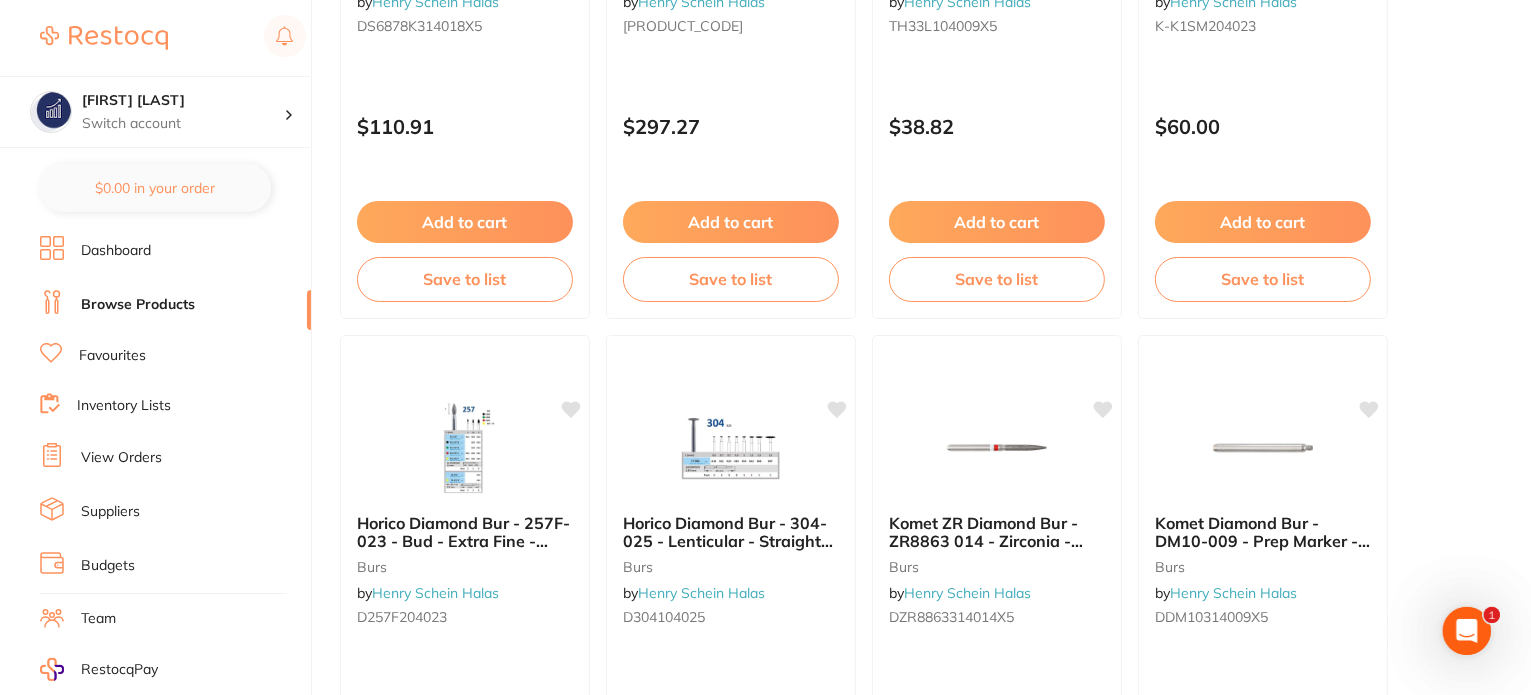 click on "Browse Products" at bounding box center (175, 305) 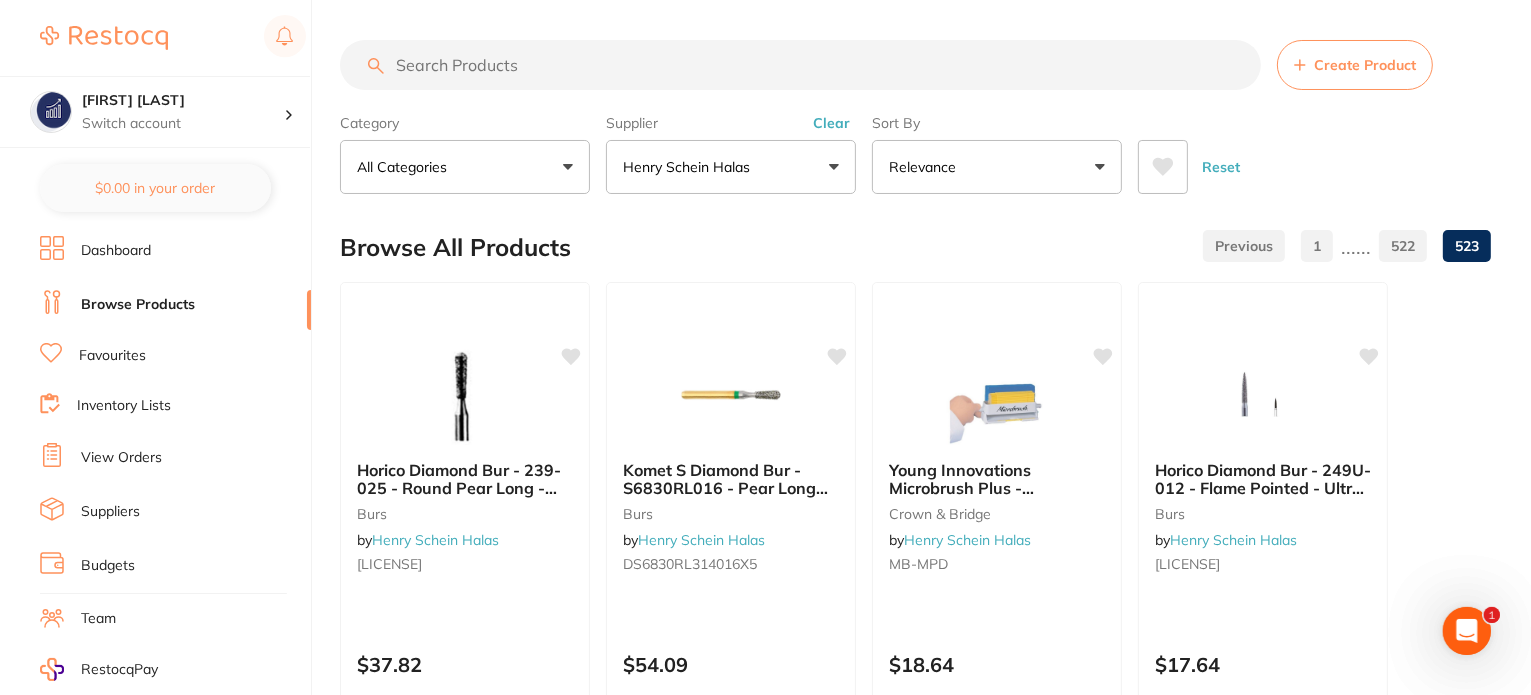 click on "Henry Schein Halas" at bounding box center (690, 167) 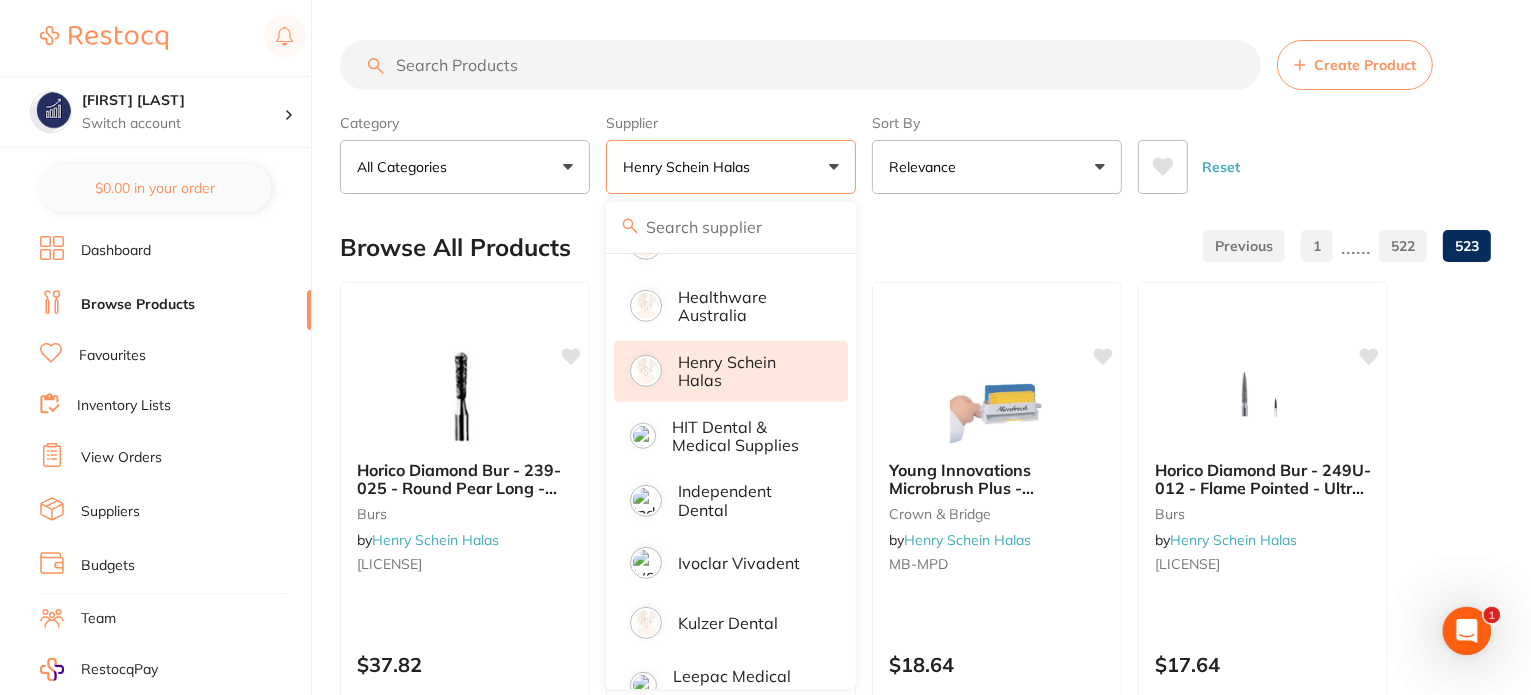 click on "Henry Schein Halas" at bounding box center [749, 371] 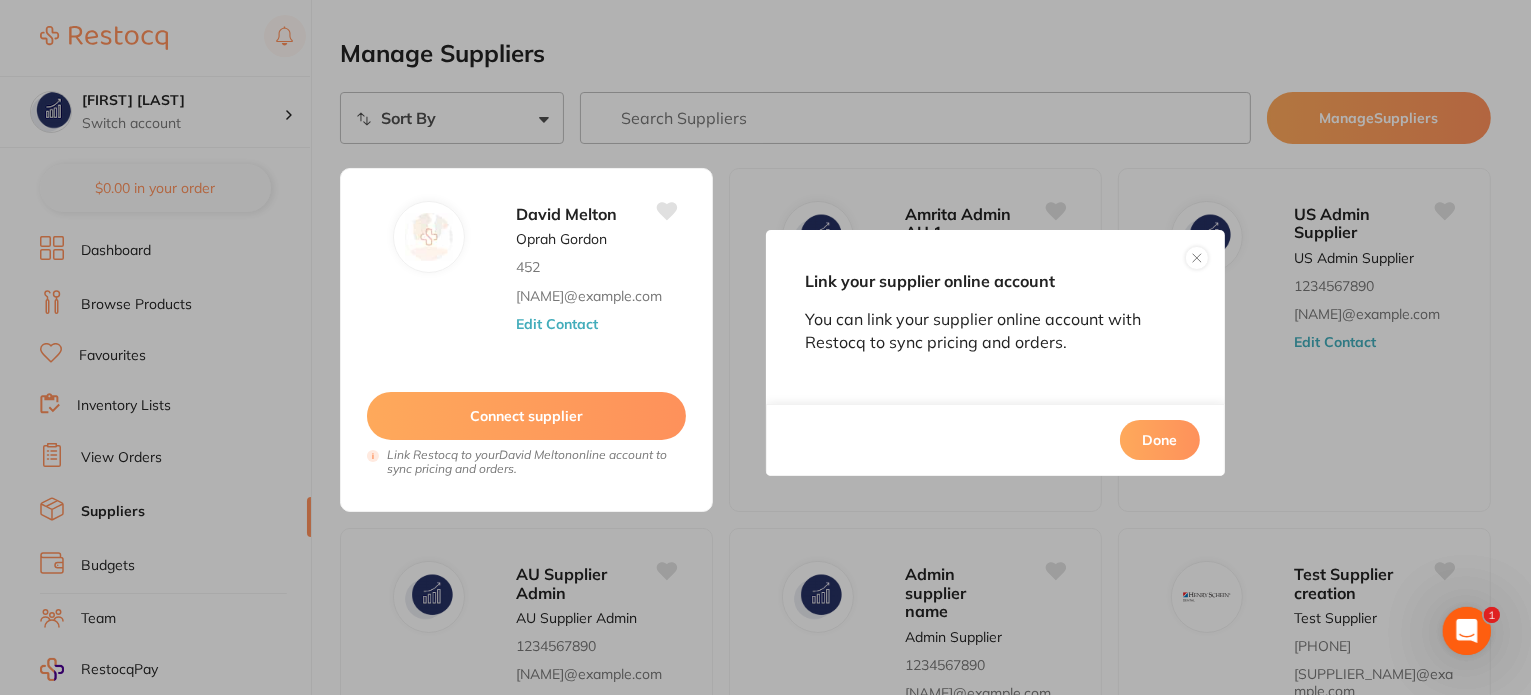 scroll, scrollTop: 0, scrollLeft: 0, axis: both 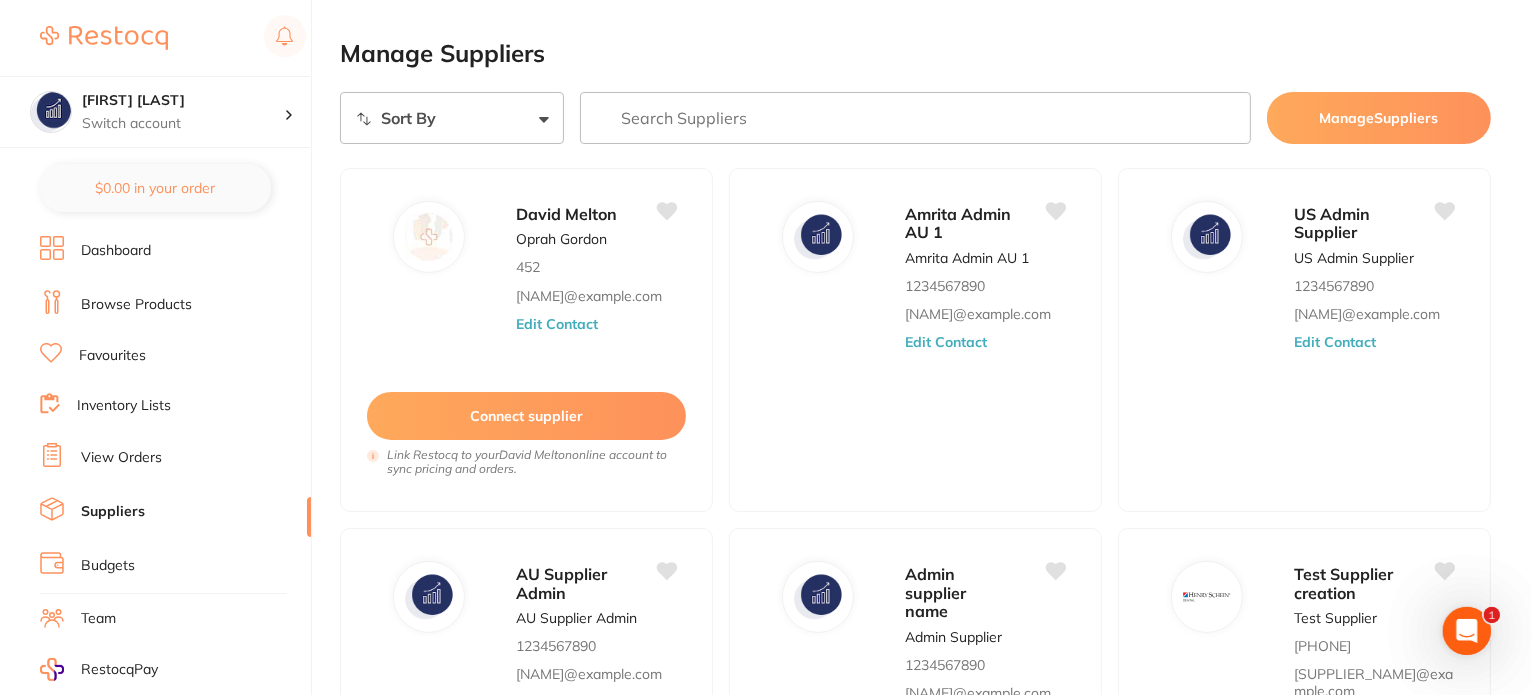 drag, startPoint x: 399, startPoint y: 131, endPoint x: 402, endPoint y: 142, distance: 11.401754 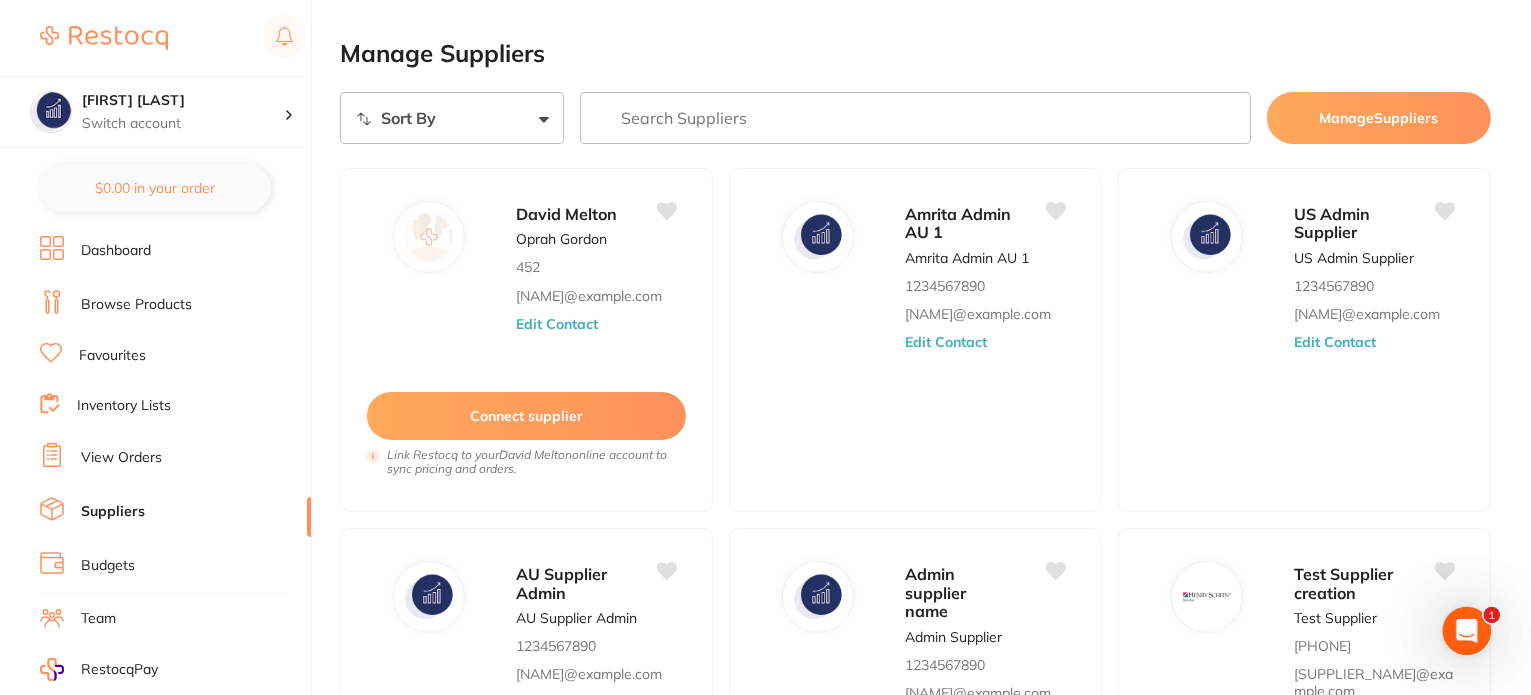 click on "Sort By A-Z Z-A" at bounding box center (452, 118) 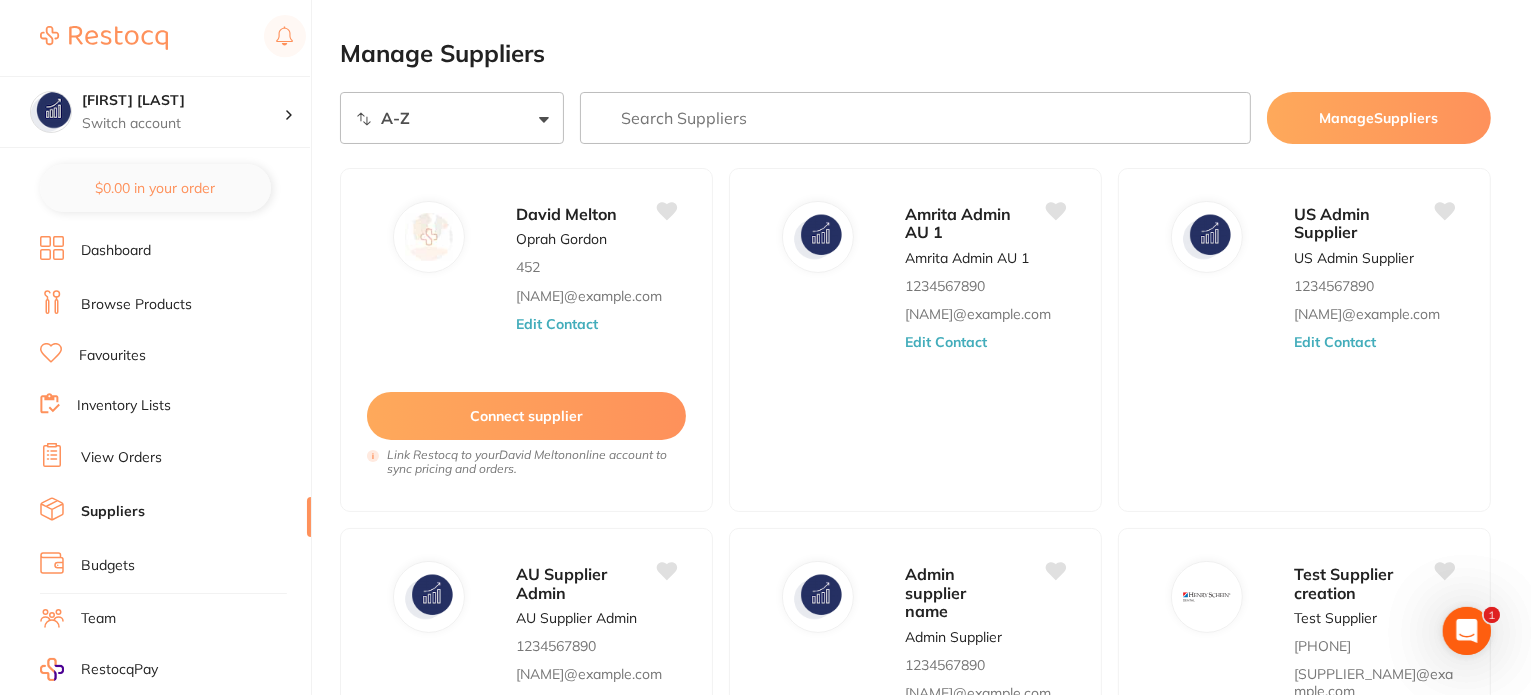 click on "Sort By A-Z Z-A" at bounding box center (452, 118) 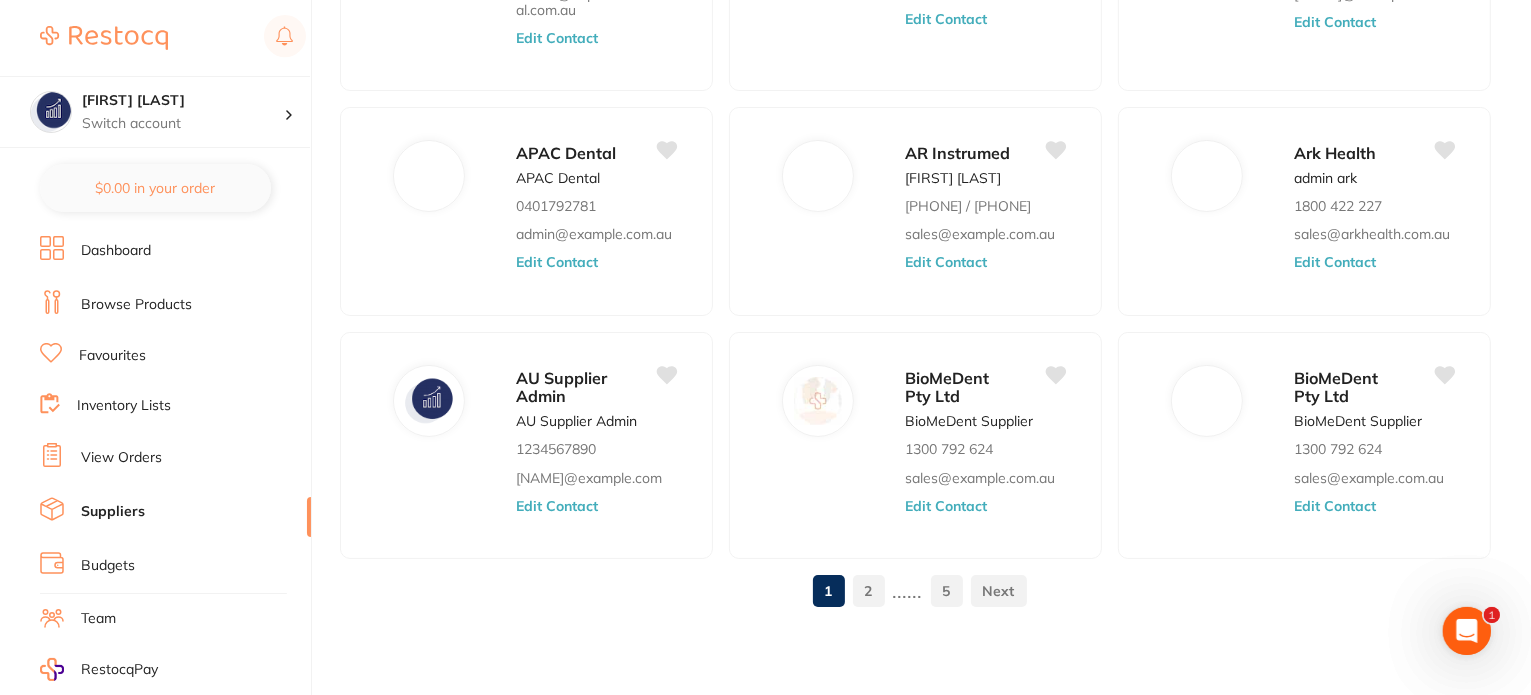 scroll, scrollTop: 644, scrollLeft: 0, axis: vertical 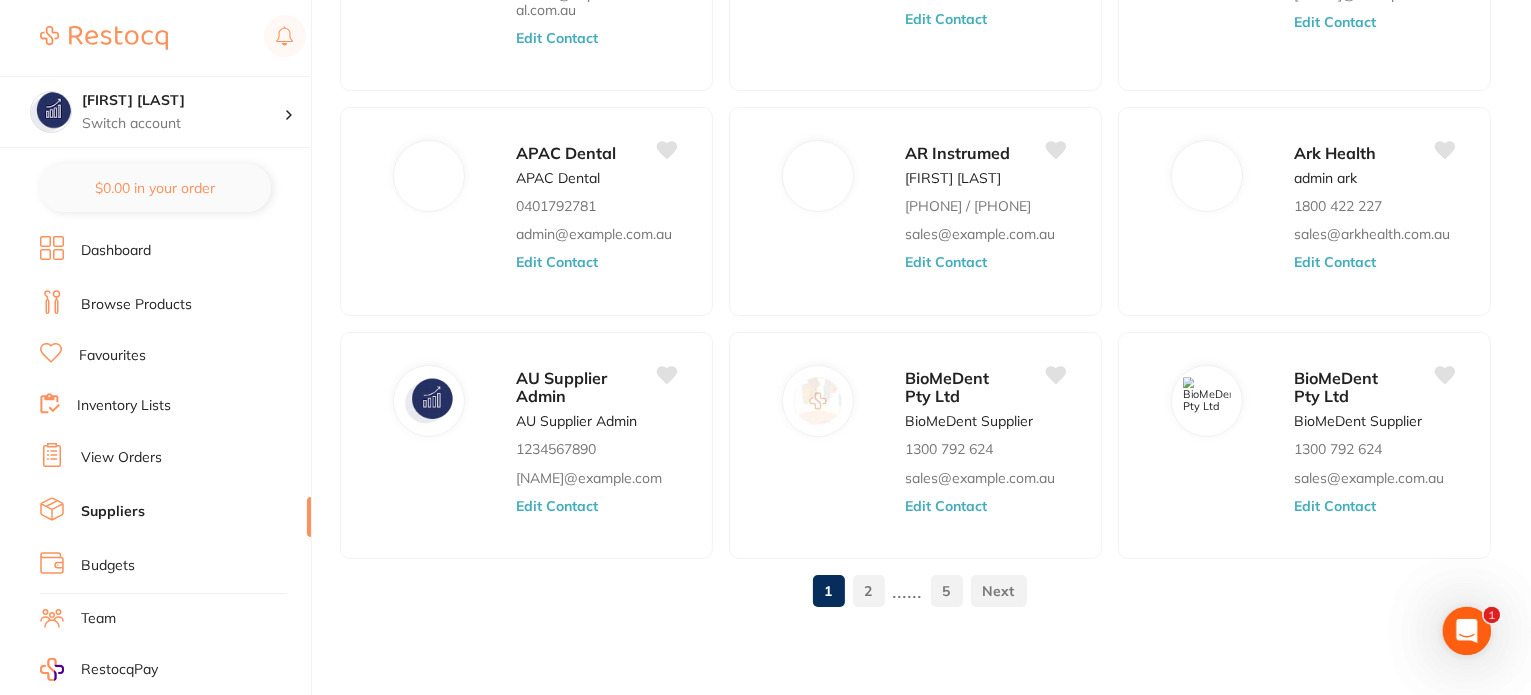 click on "2" at bounding box center [869, 591] 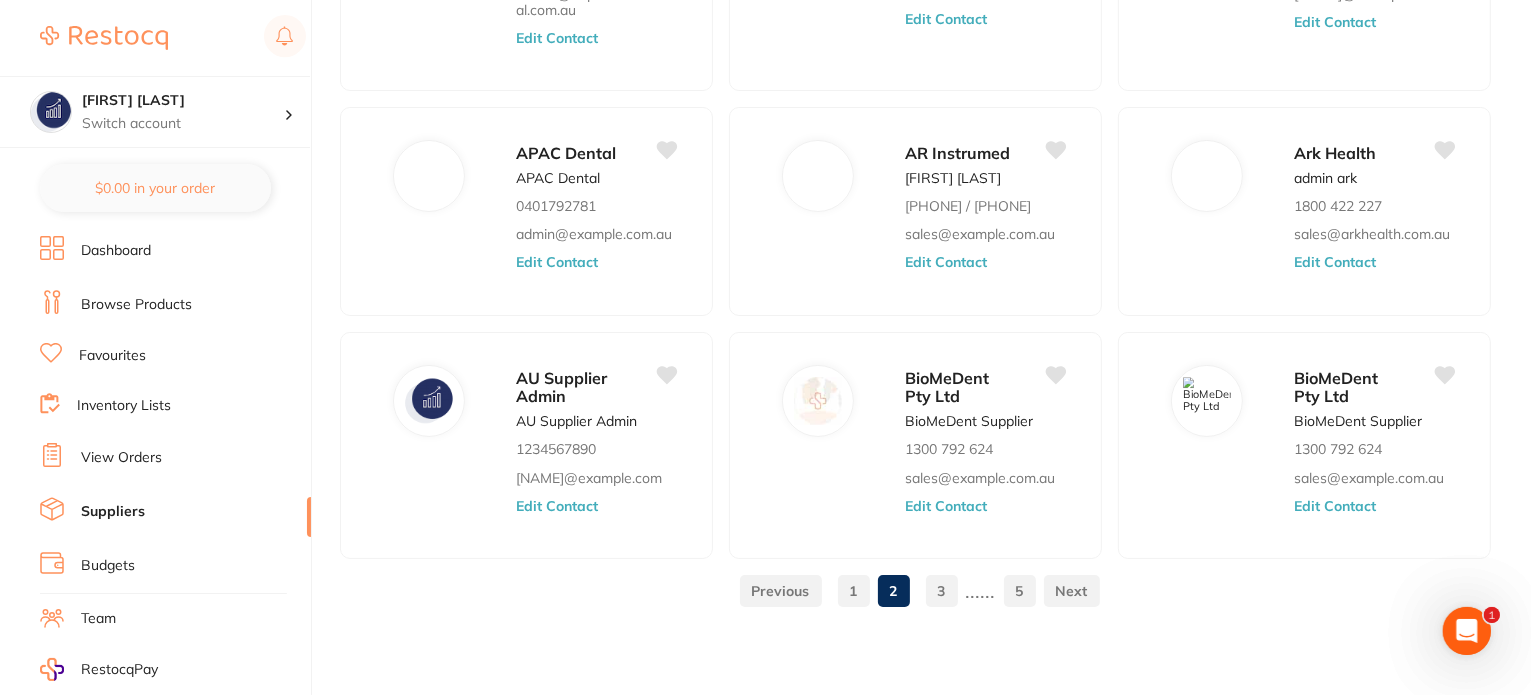 scroll, scrollTop: 168, scrollLeft: 0, axis: vertical 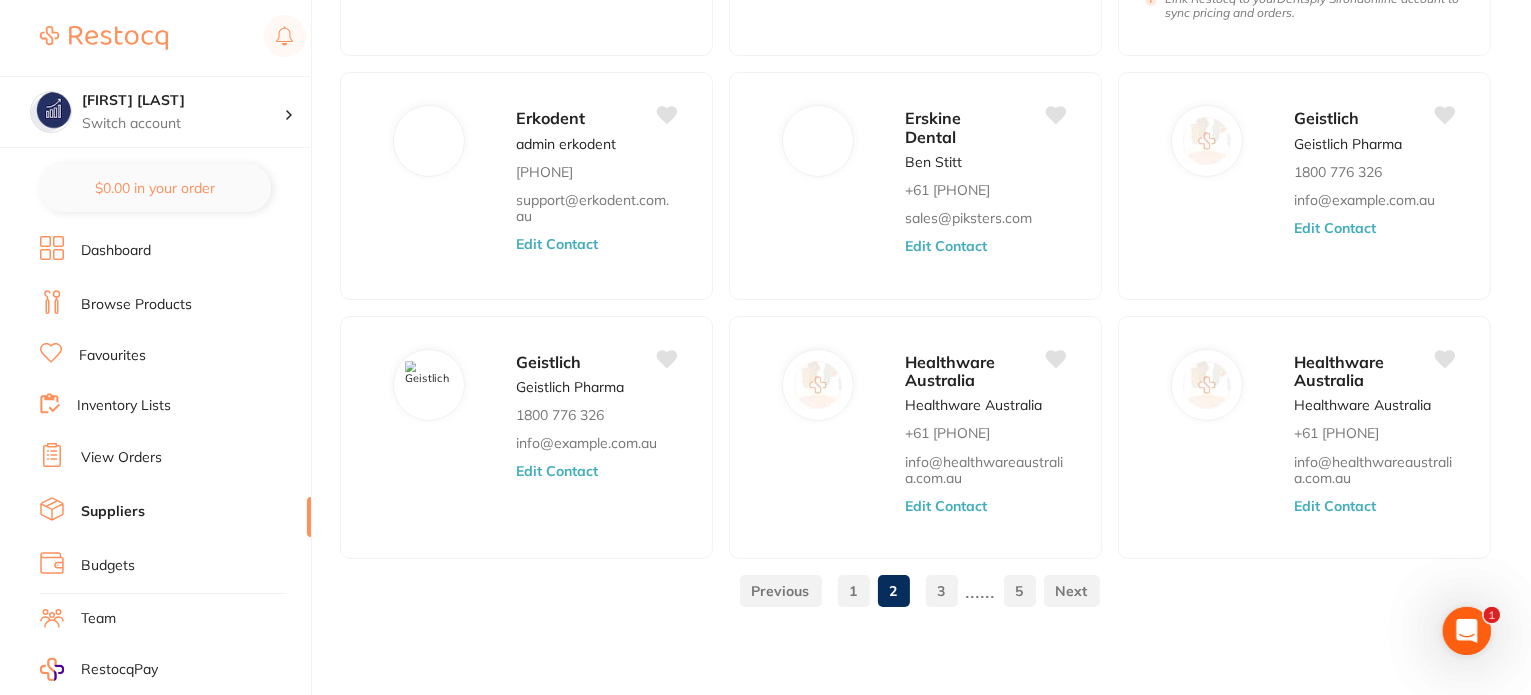 click on "3" at bounding box center [942, 591] 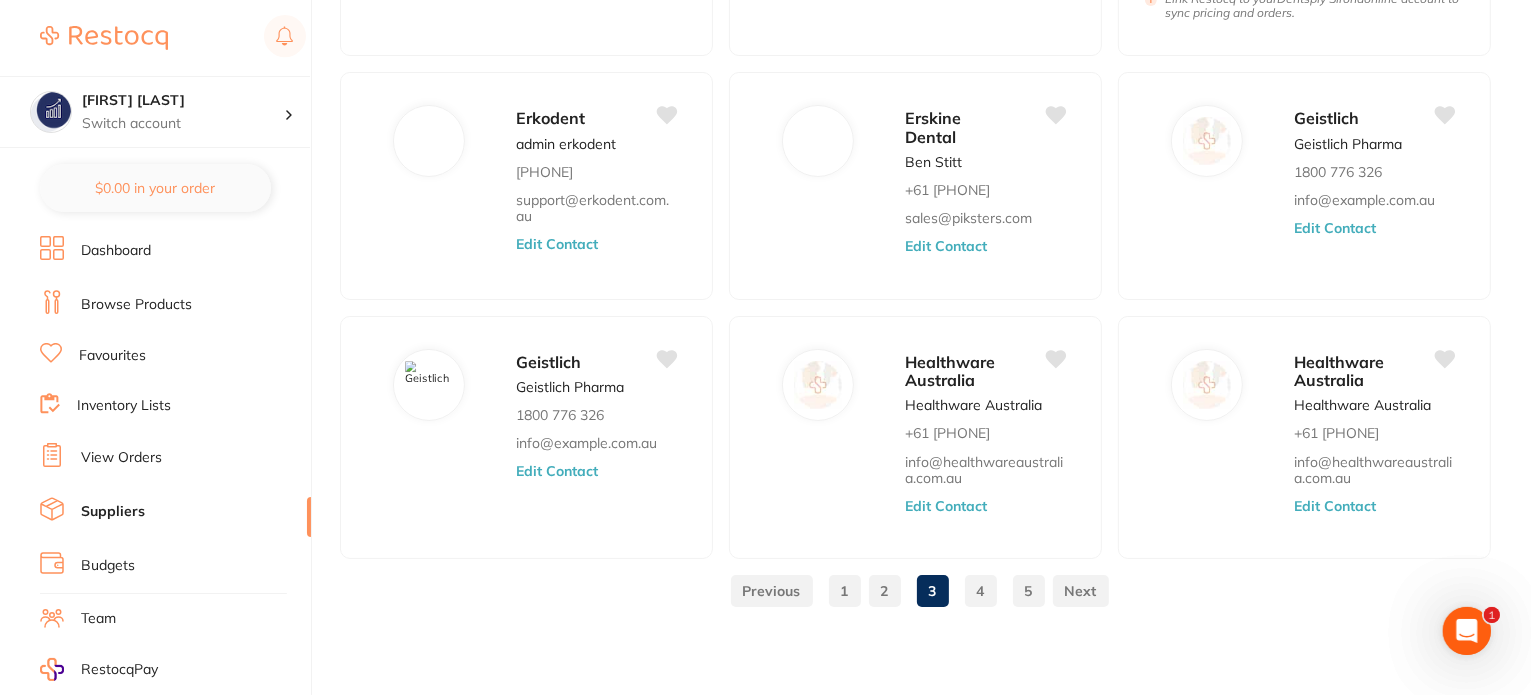 scroll, scrollTop: 168, scrollLeft: 0, axis: vertical 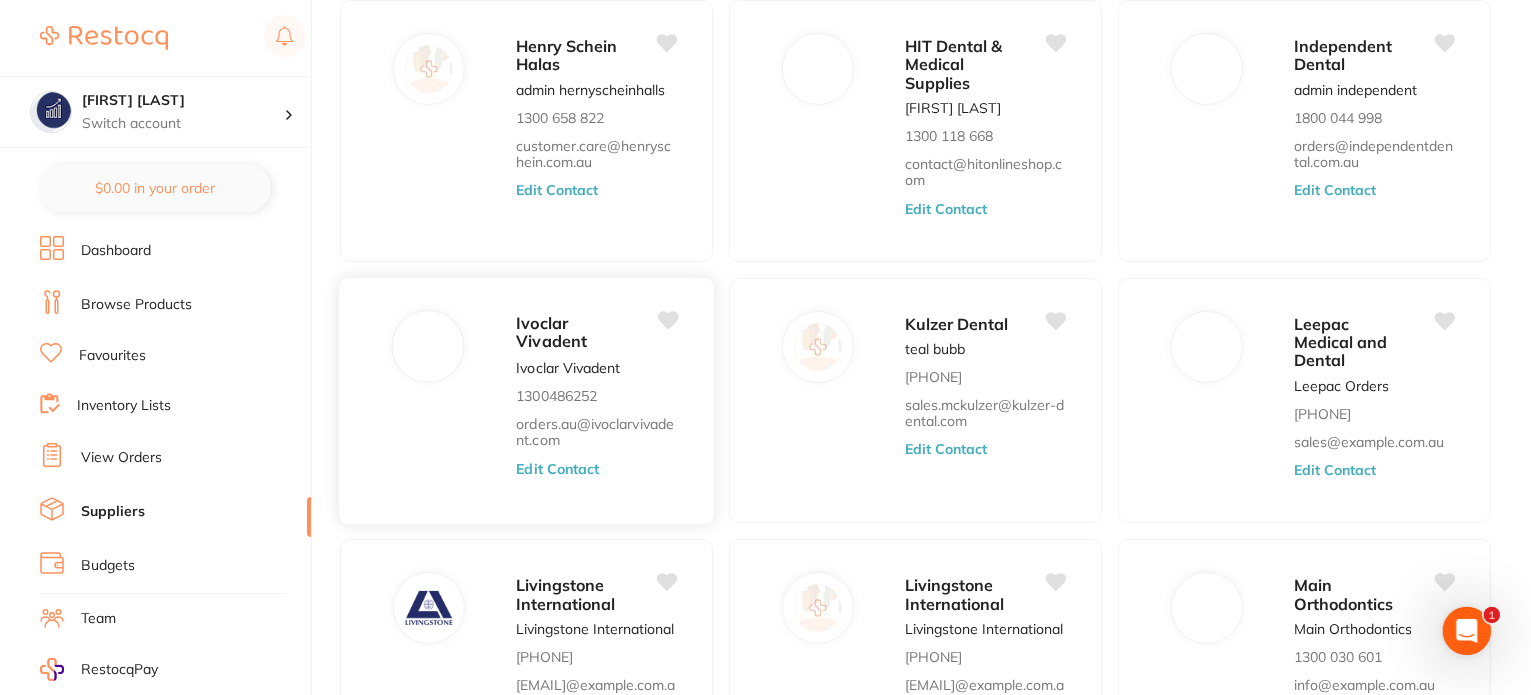 click on "Edit Contact" at bounding box center [557, 468] 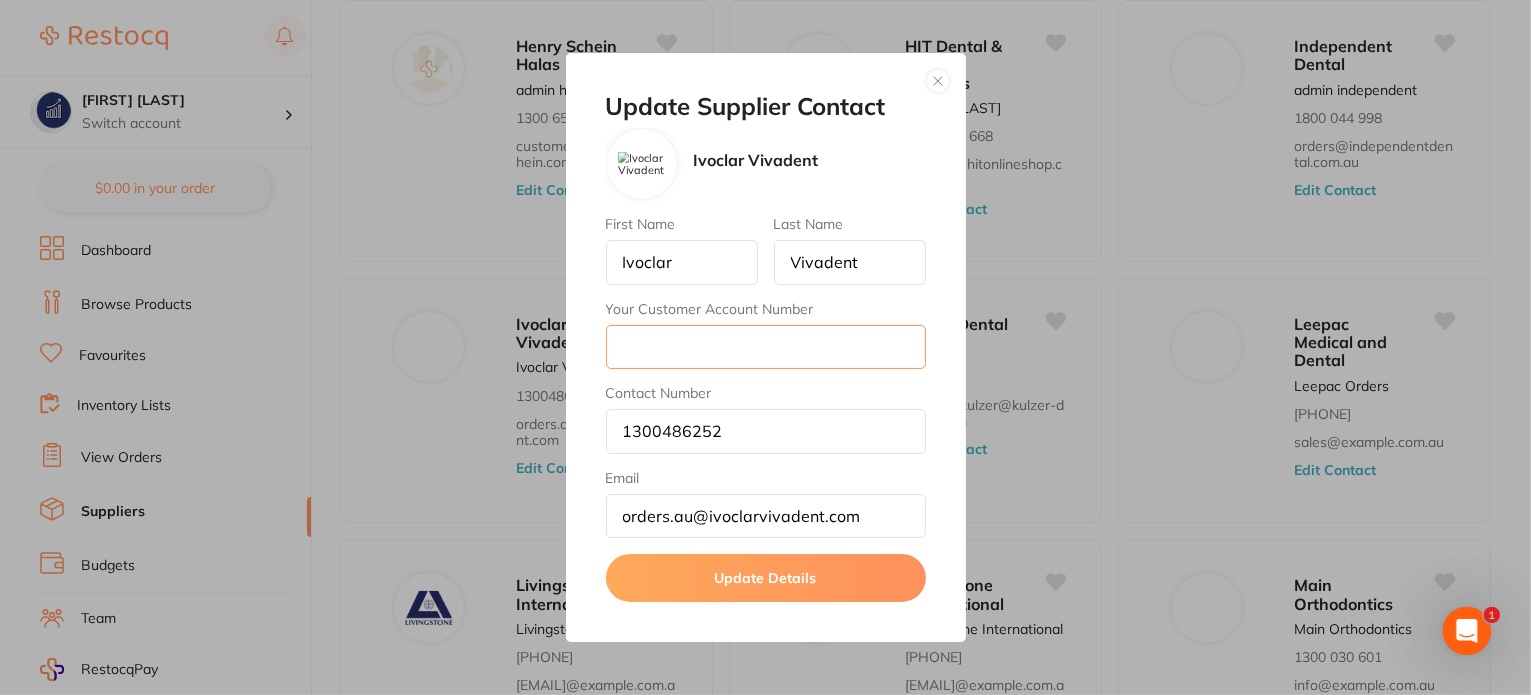 click on "Your Customer Account Number" at bounding box center (766, 347) 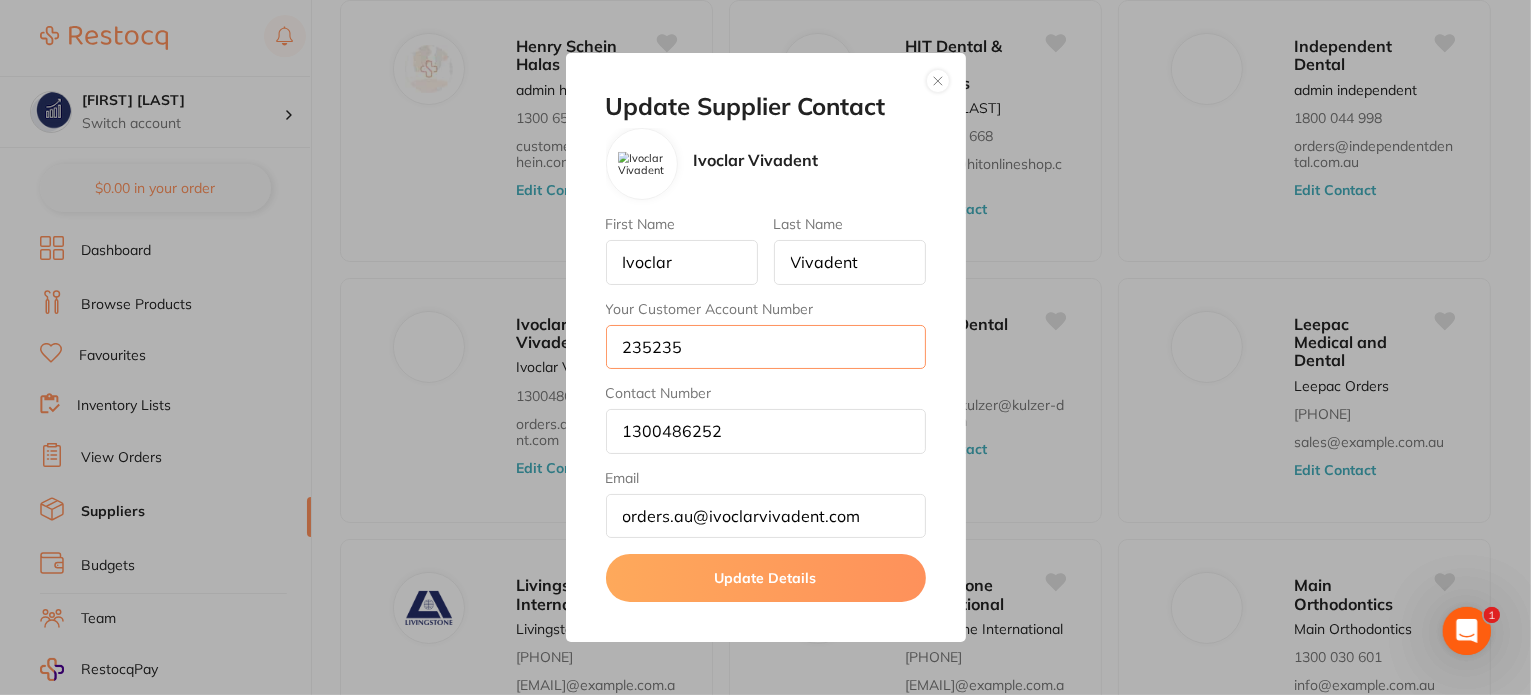 type on "235235" 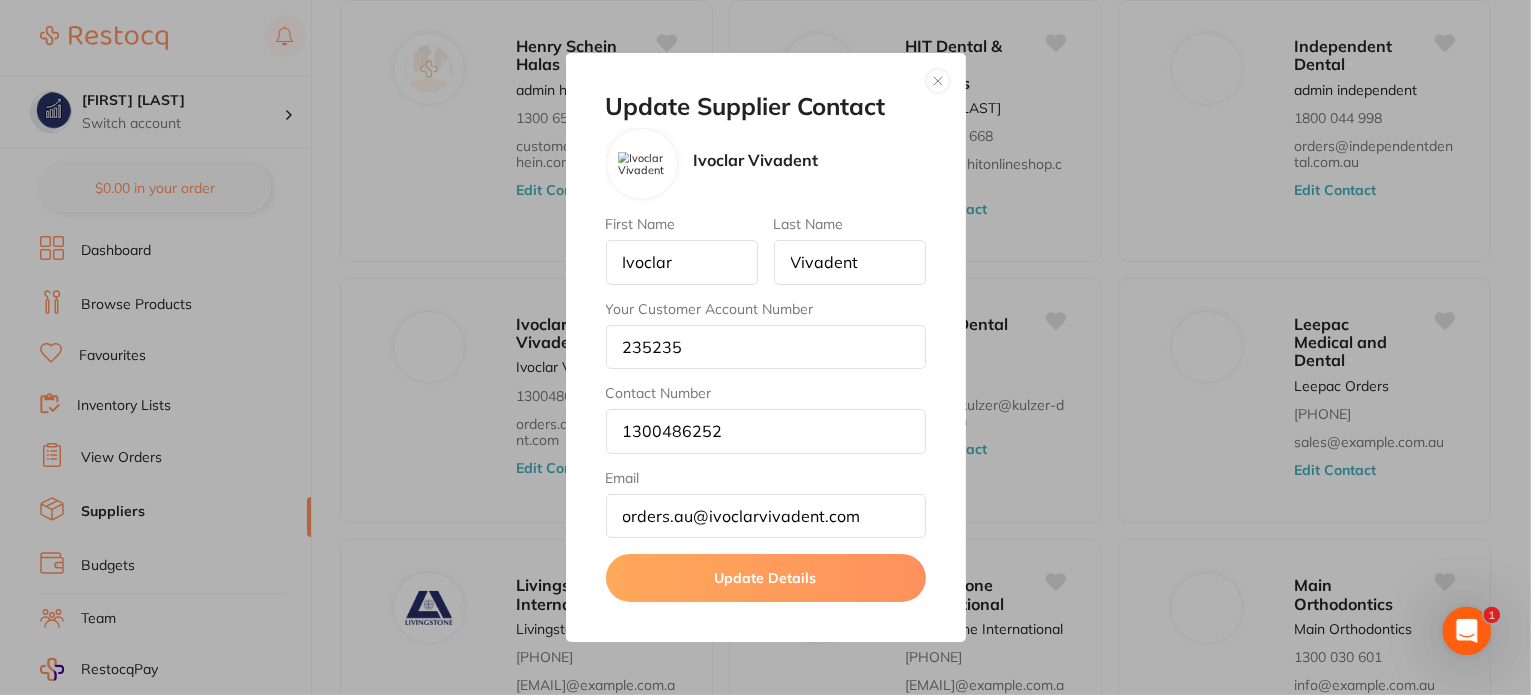 click on "Update Details" at bounding box center [766, 578] 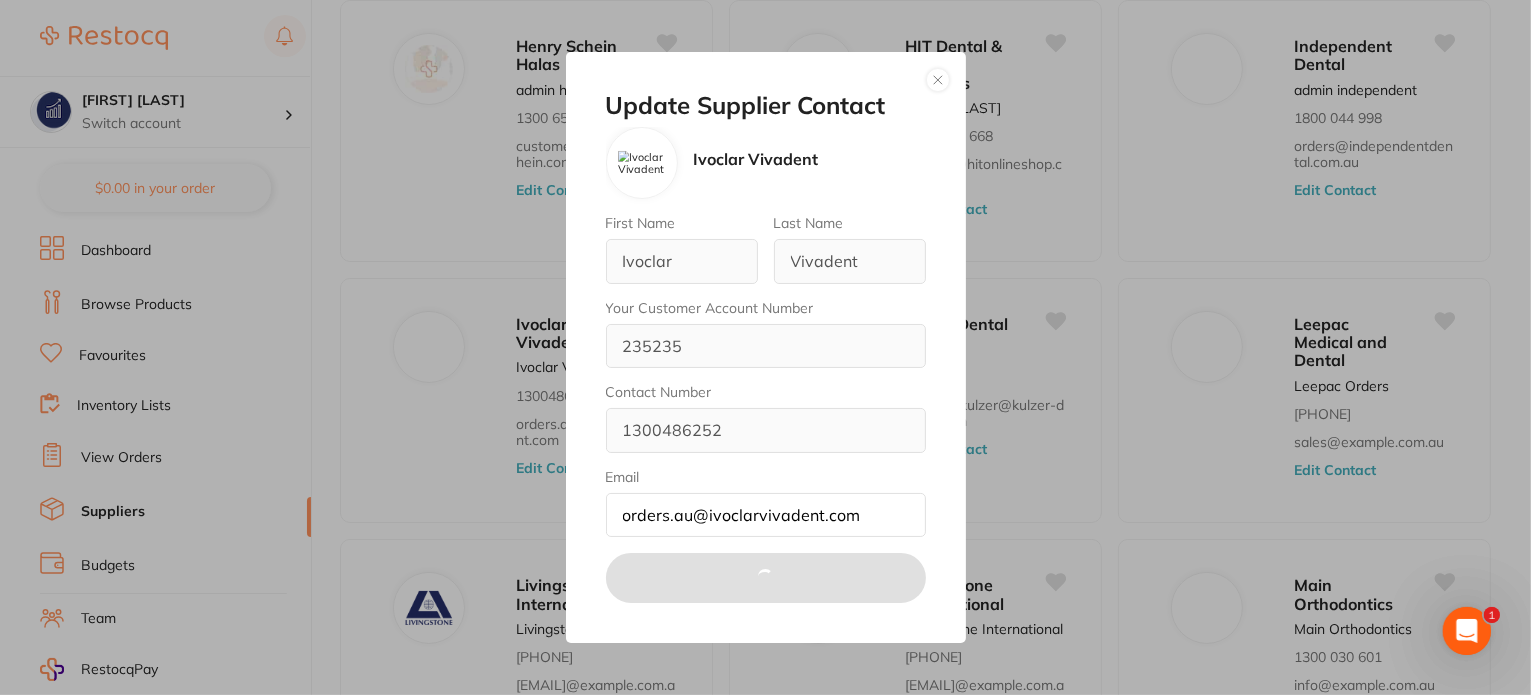 scroll, scrollTop: 0, scrollLeft: 0, axis: both 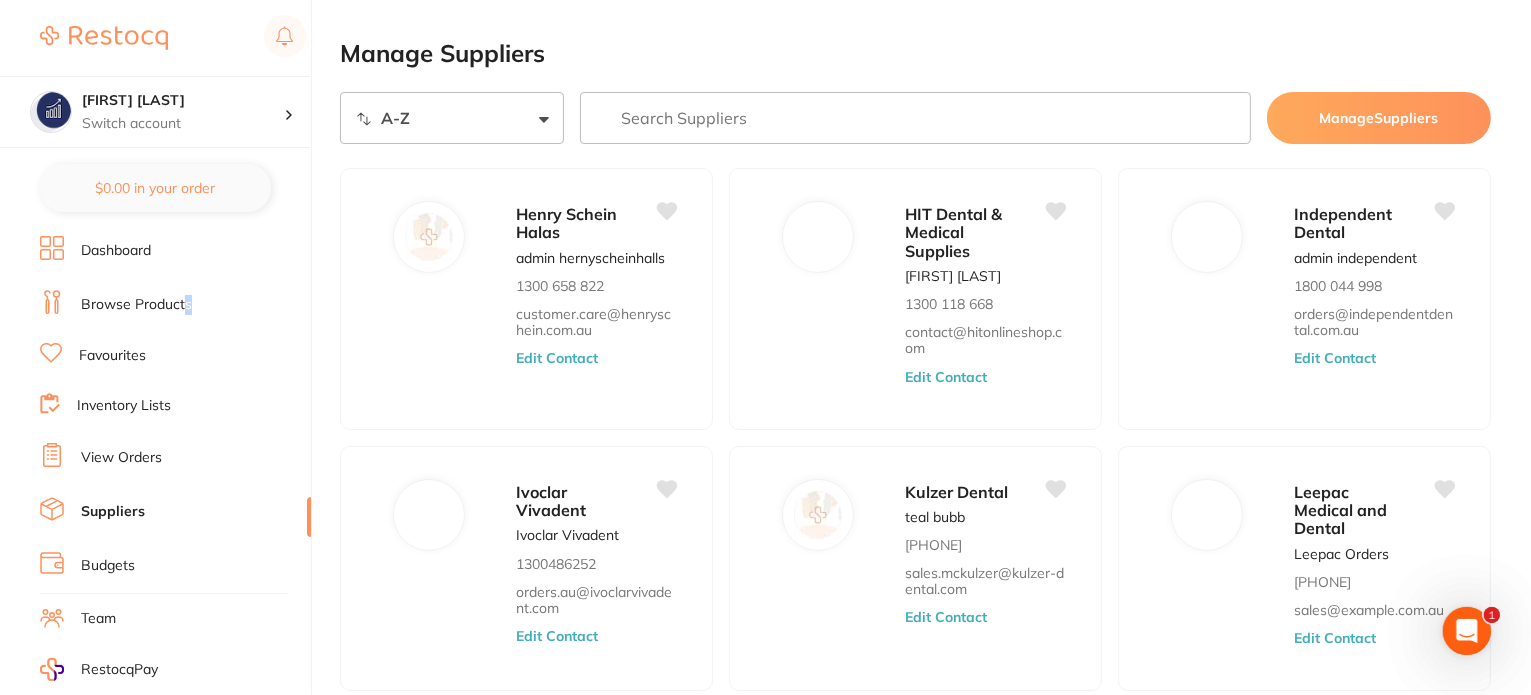 drag, startPoint x: 199, startPoint y: 305, endPoint x: 186, endPoint y: 305, distance: 13 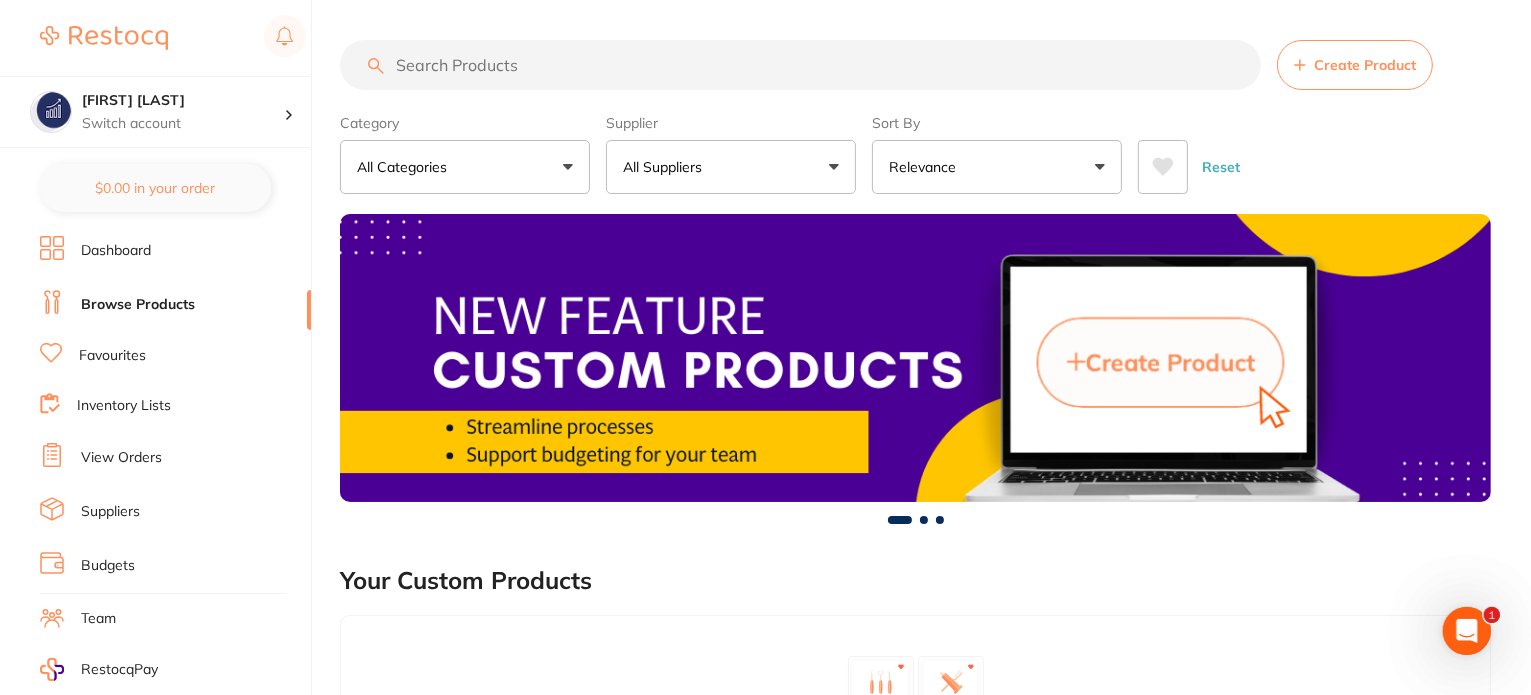 click on "Browse Products" at bounding box center [138, 305] 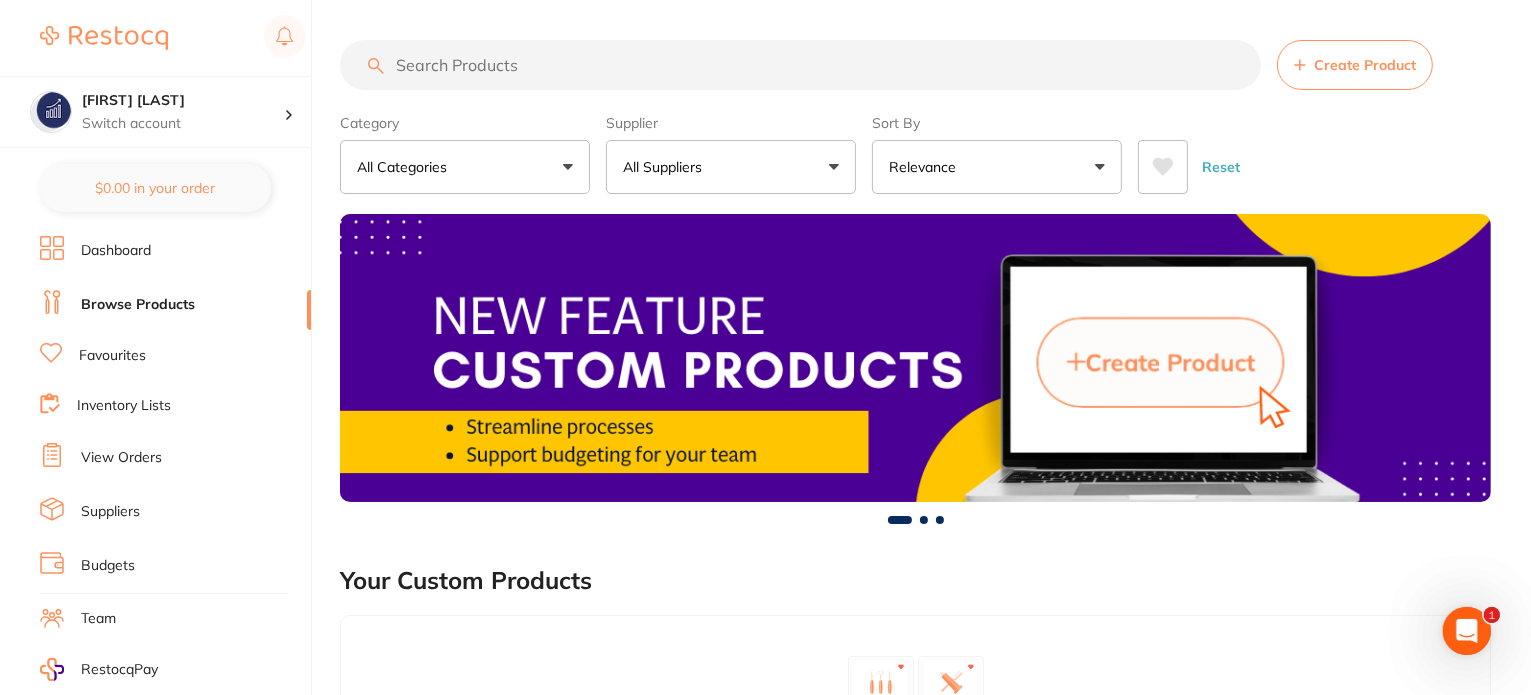 scroll, scrollTop: 0, scrollLeft: 0, axis: both 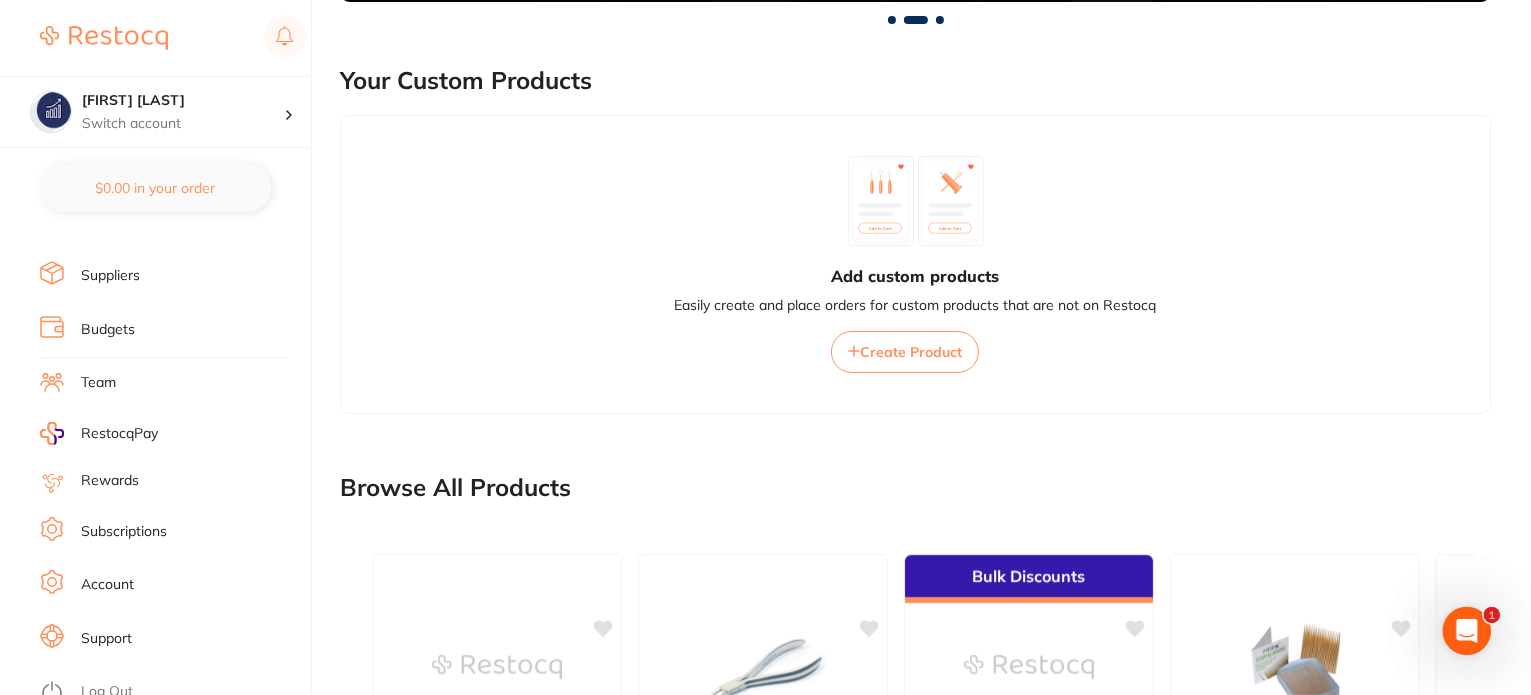 click on "Log Out" at bounding box center (107, 692) 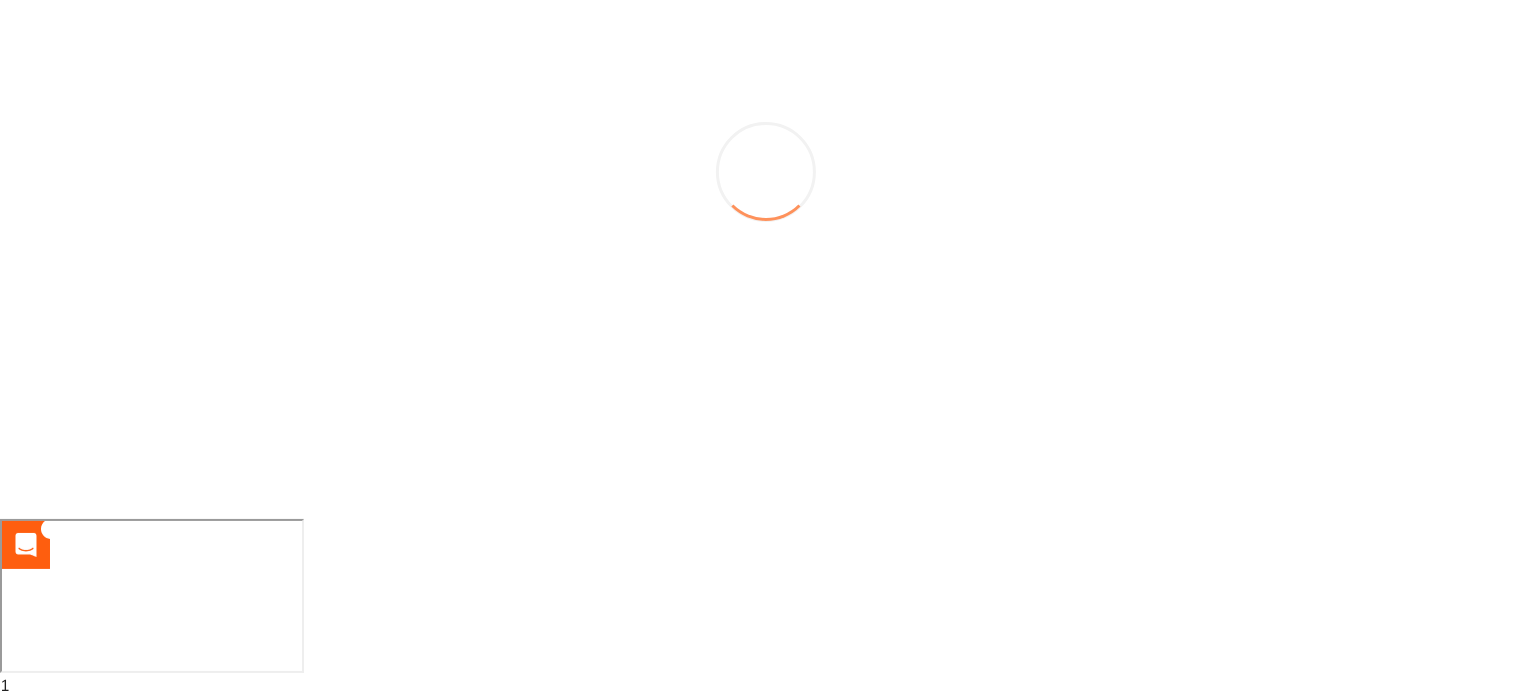 scroll, scrollTop: 176, scrollLeft: 0, axis: vertical 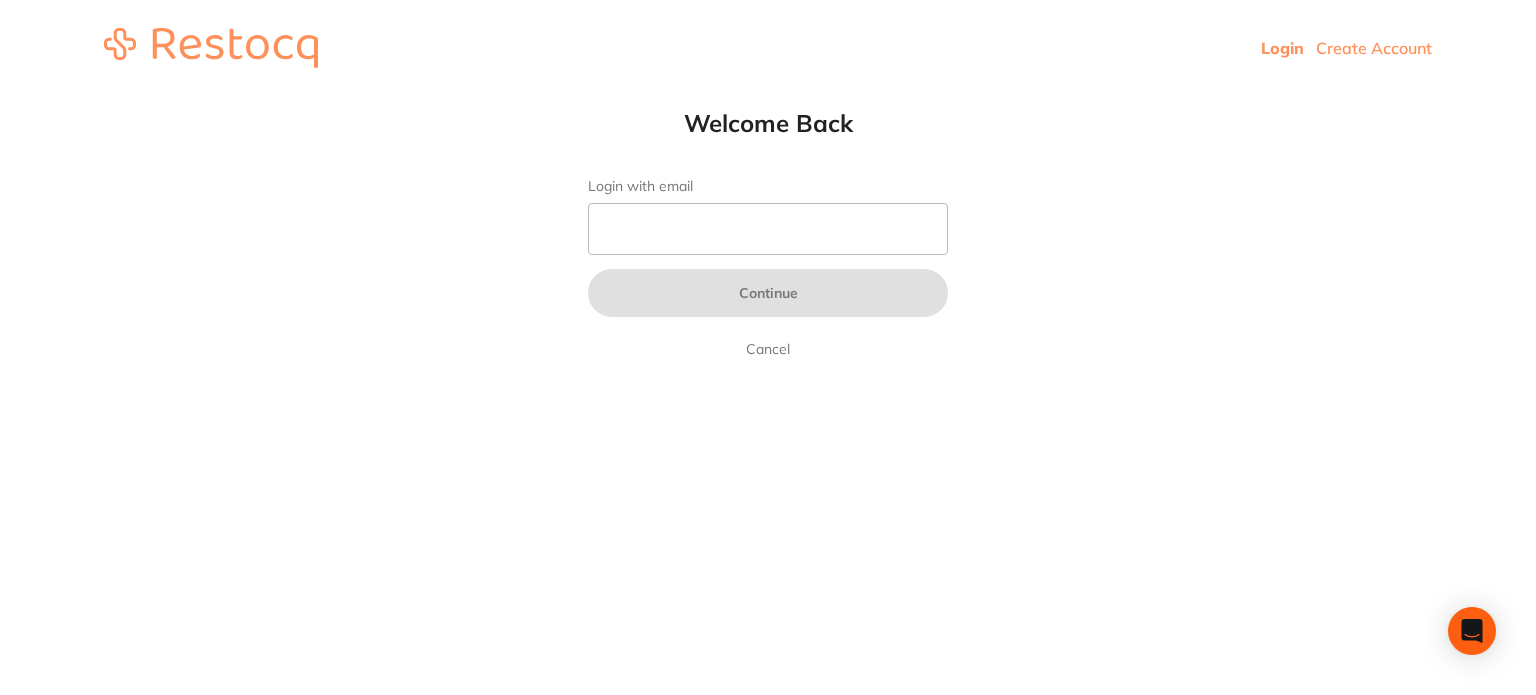 click on "Create Account" at bounding box center [1374, 48] 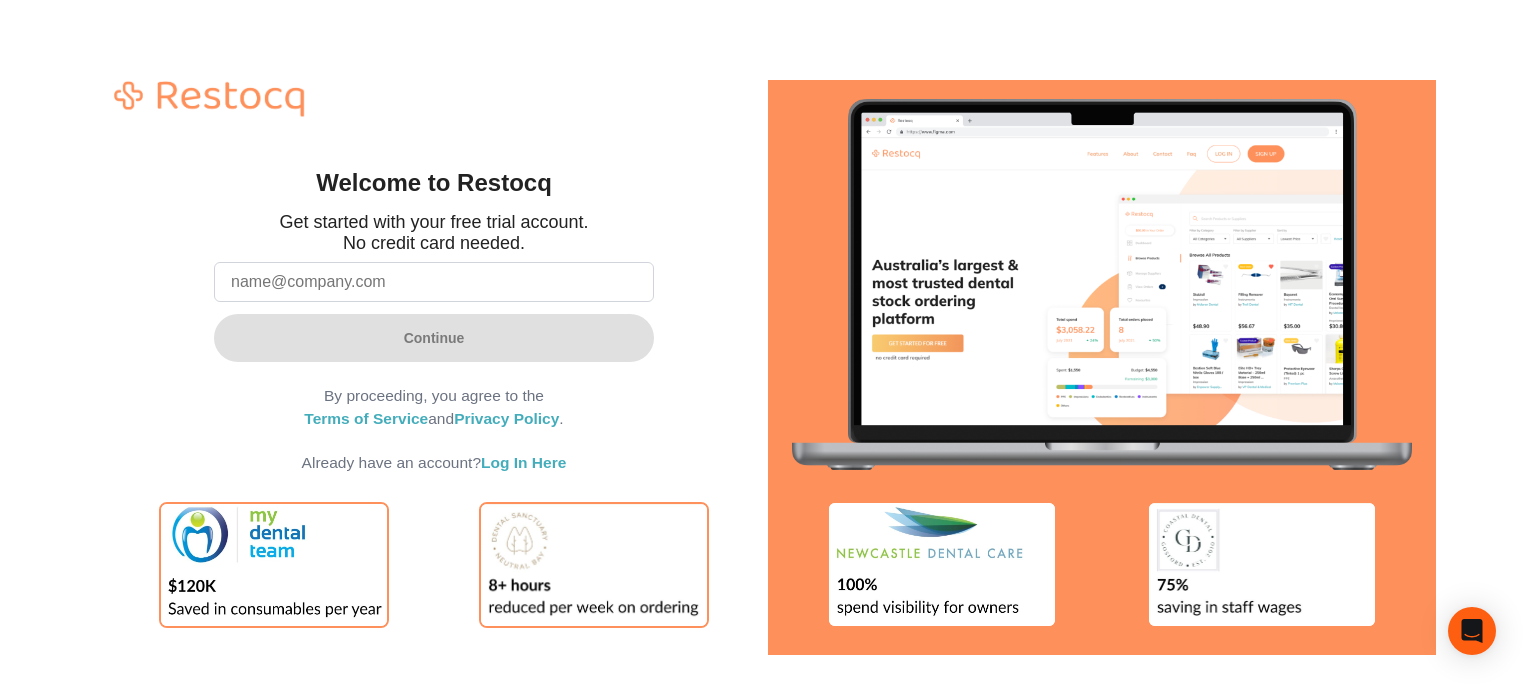 click at bounding box center [434, 282] 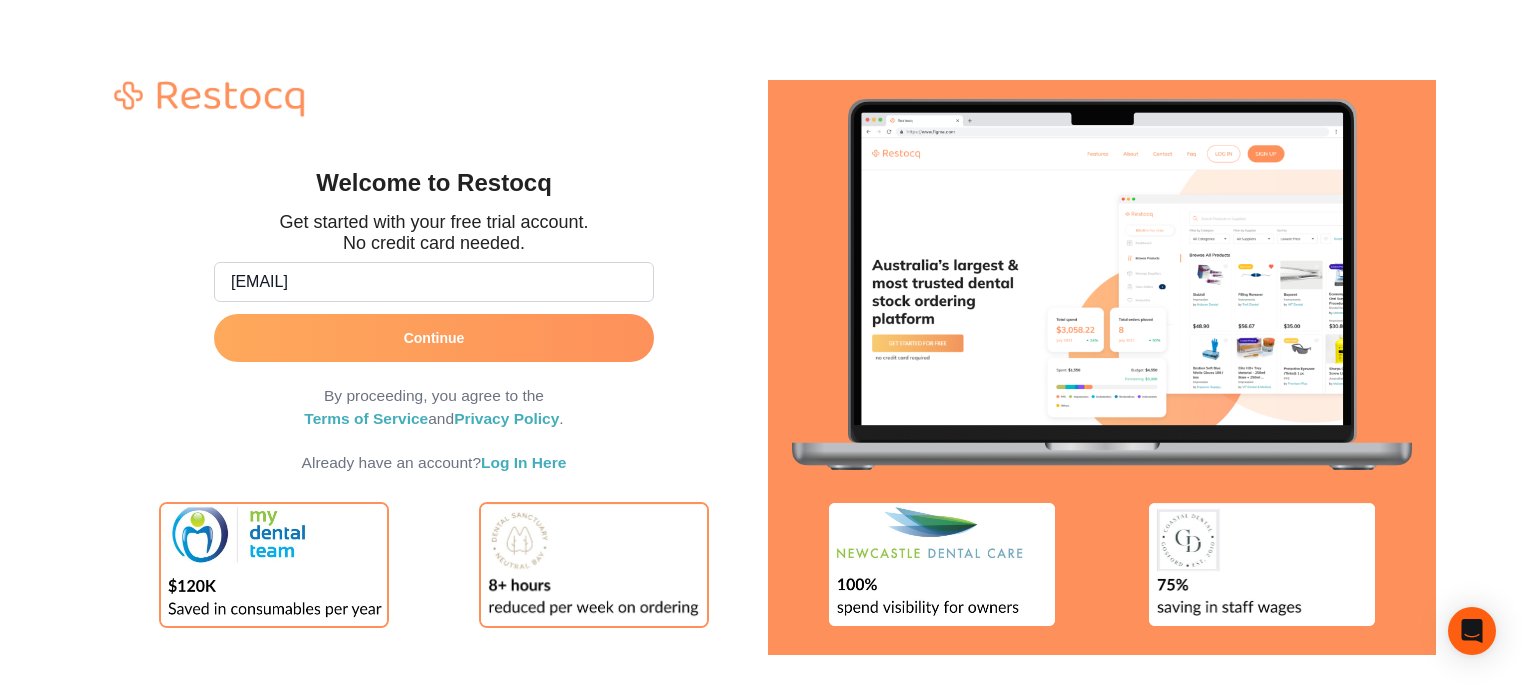 click on "Continue" 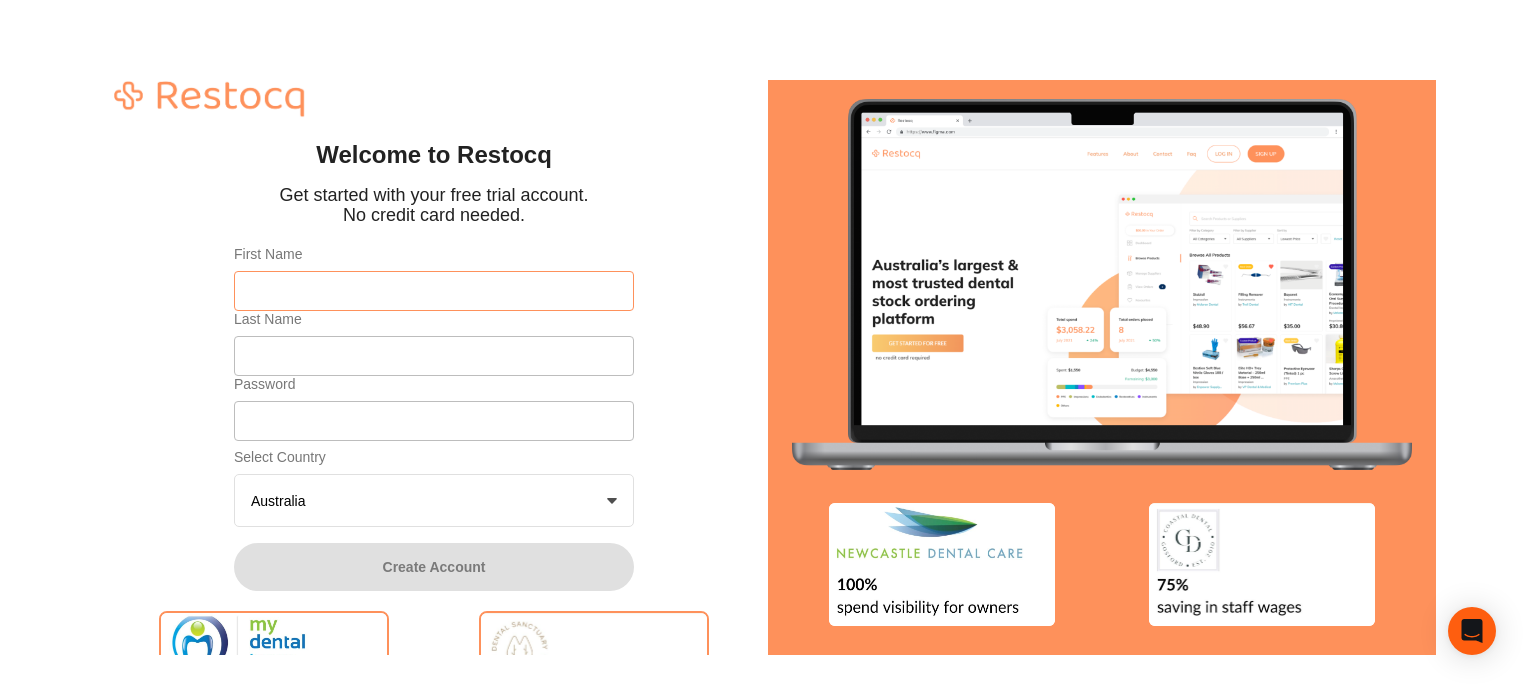 click on "First Name" at bounding box center (434, 291) 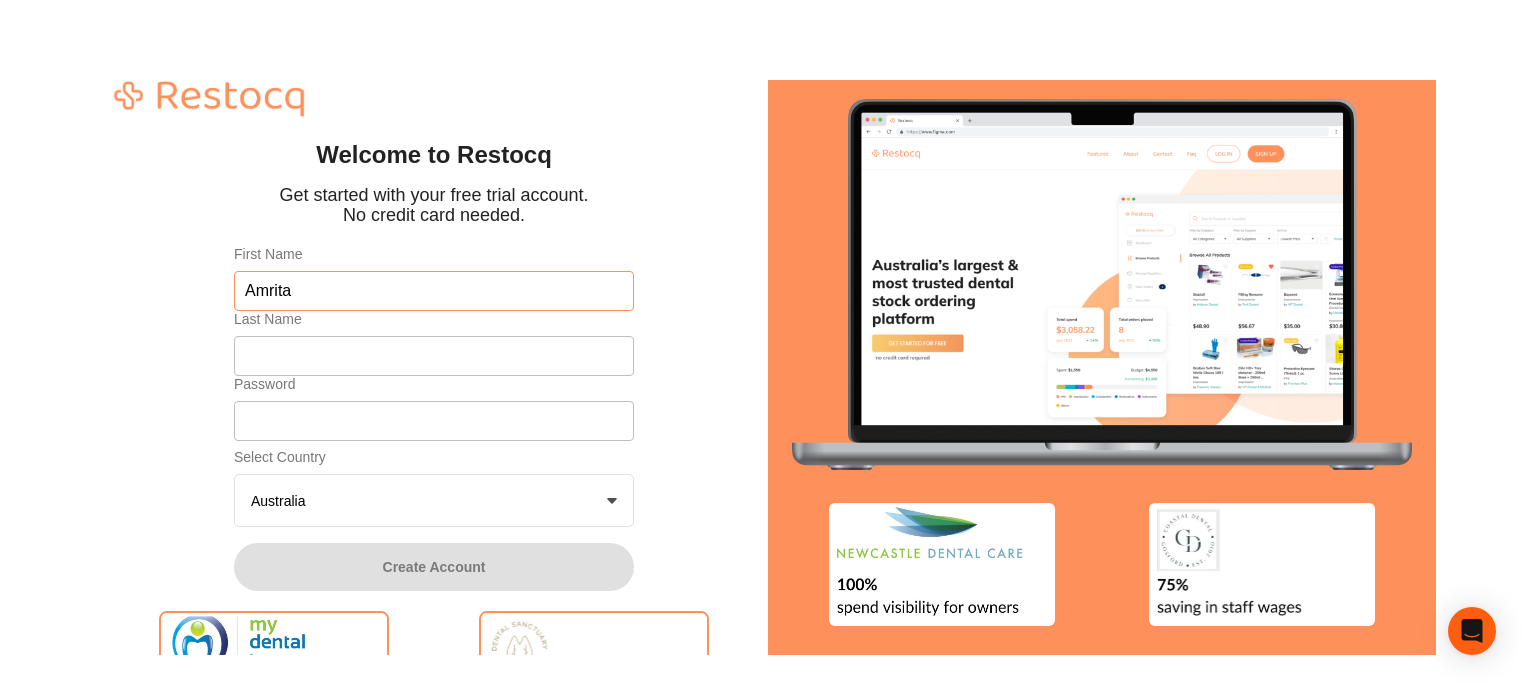 type on "Amrita" 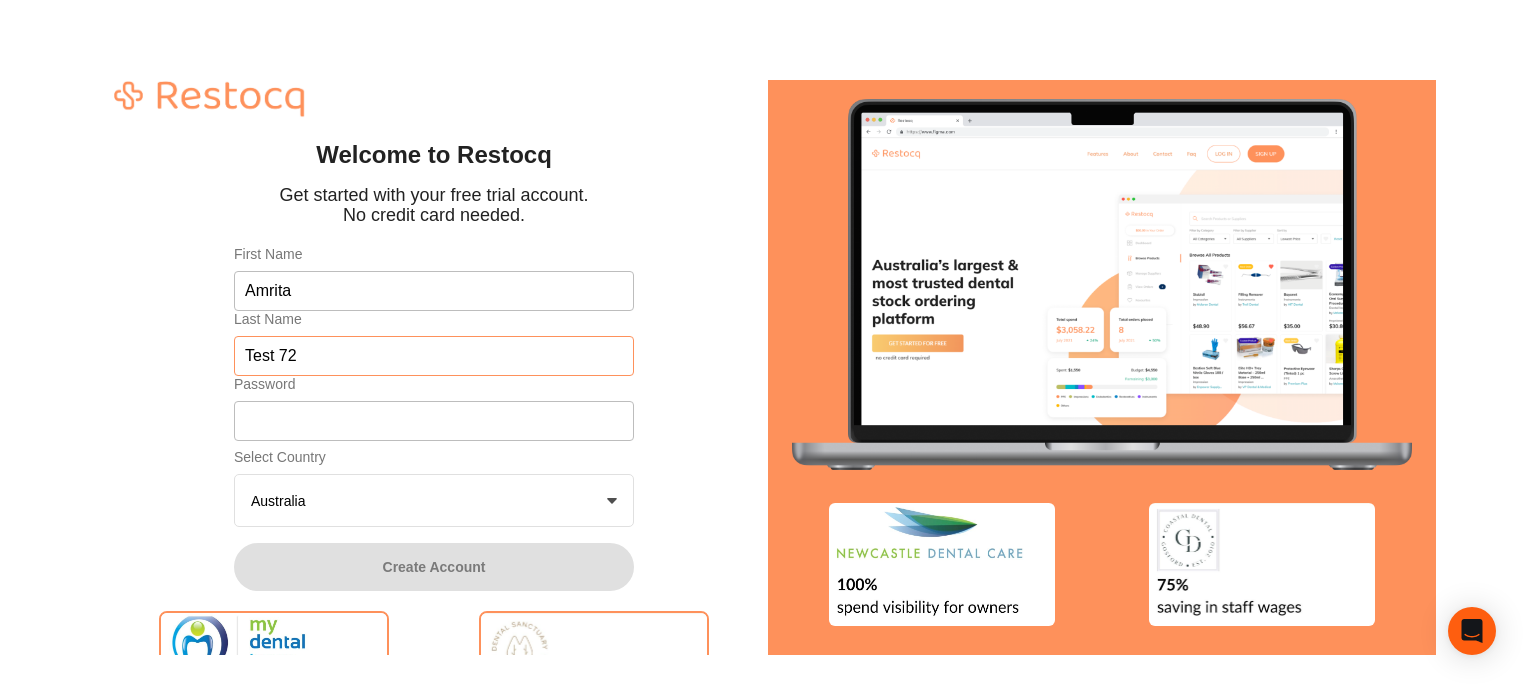 type on "Test 72" 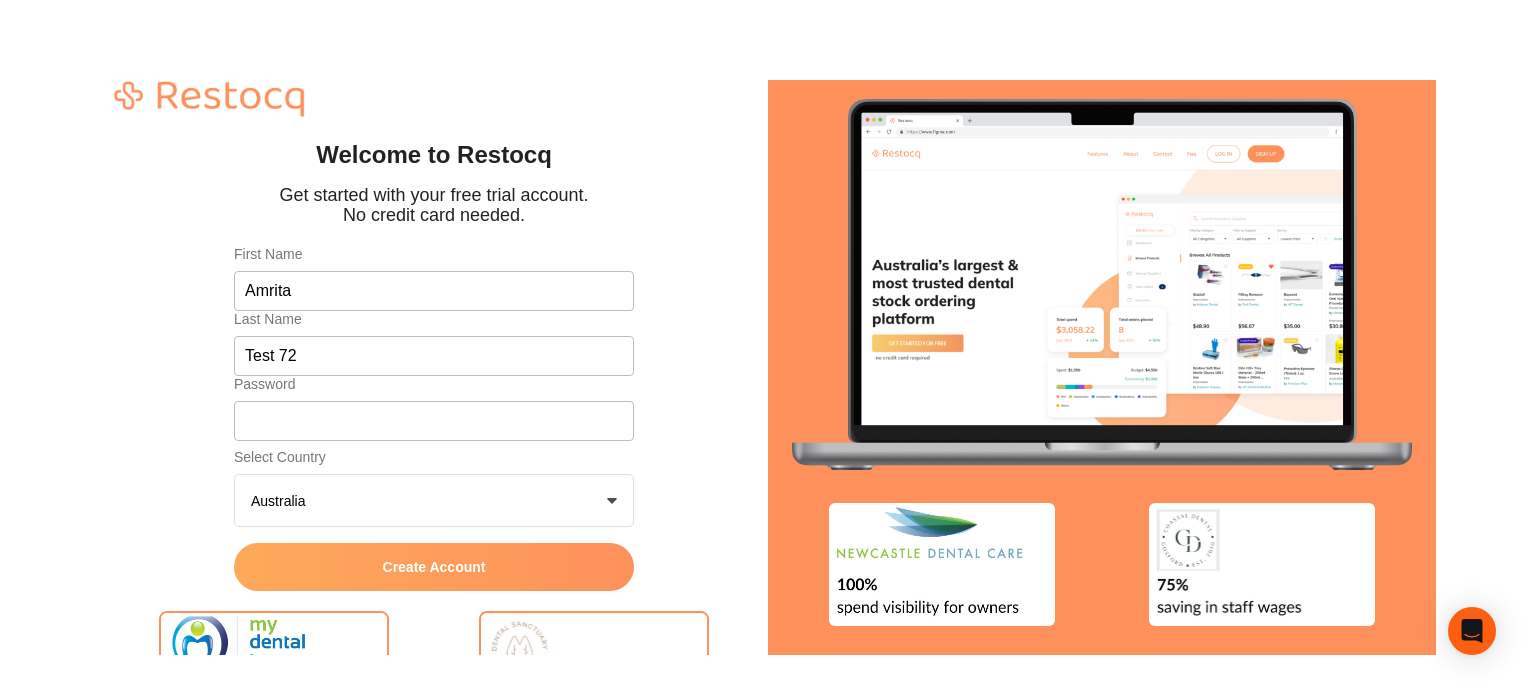 click on "Create Account" at bounding box center (434, 567) 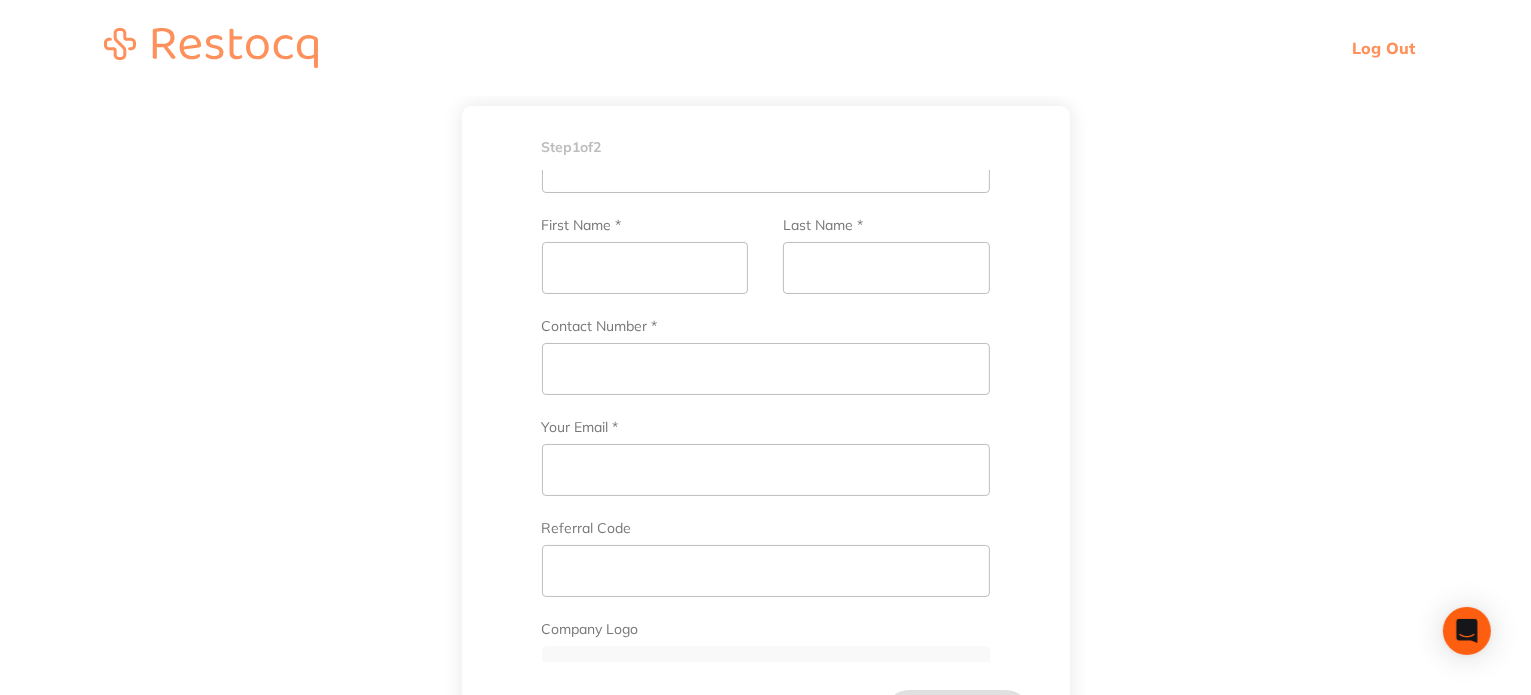 scroll, scrollTop: 500, scrollLeft: 0, axis: vertical 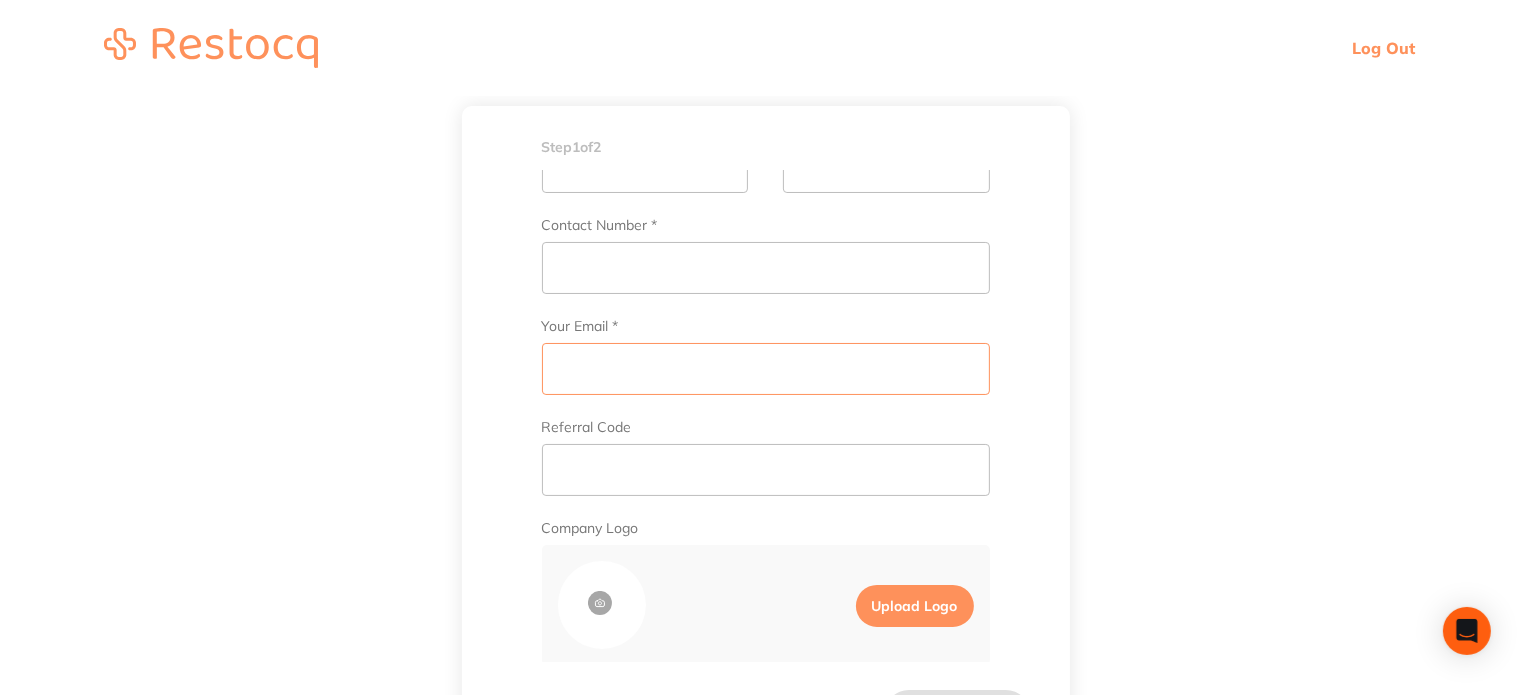 click on "Your Email *" at bounding box center [766, 369] 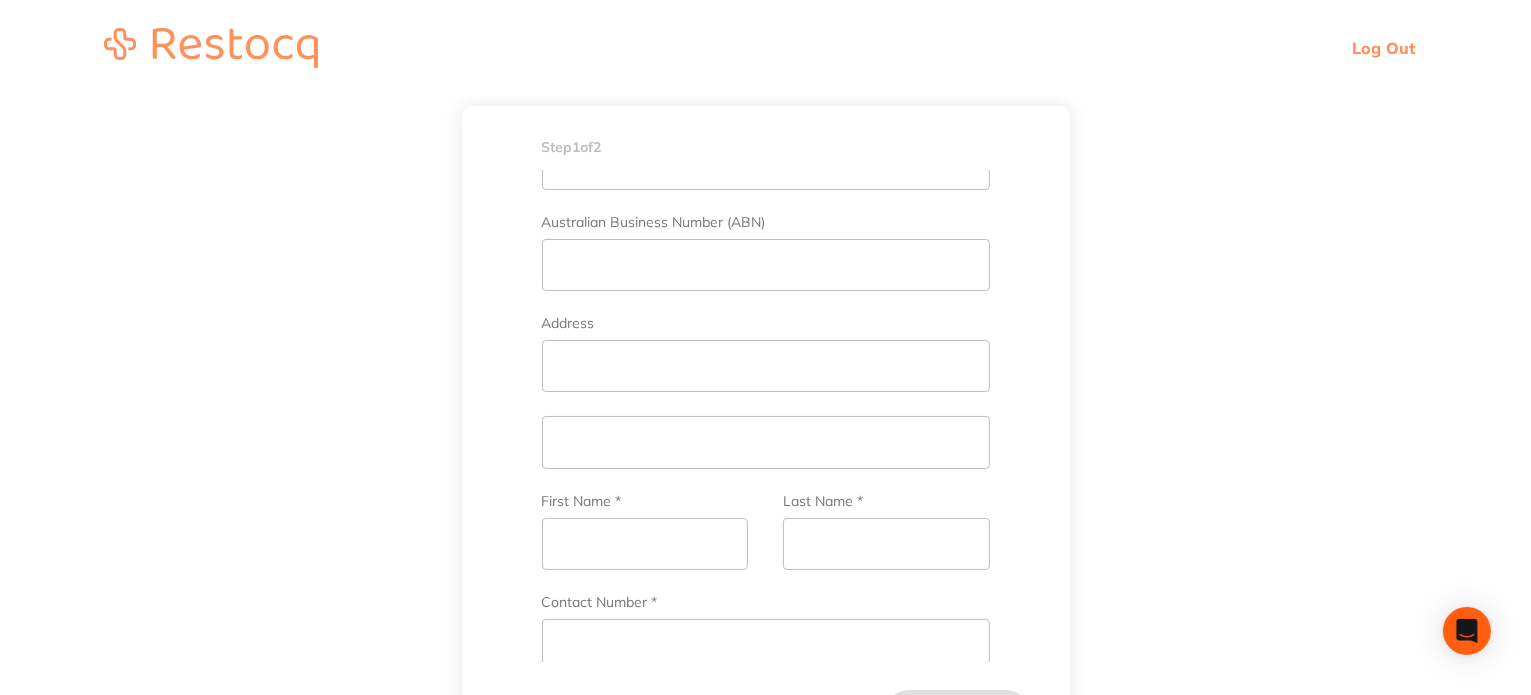 scroll, scrollTop: 0, scrollLeft: 0, axis: both 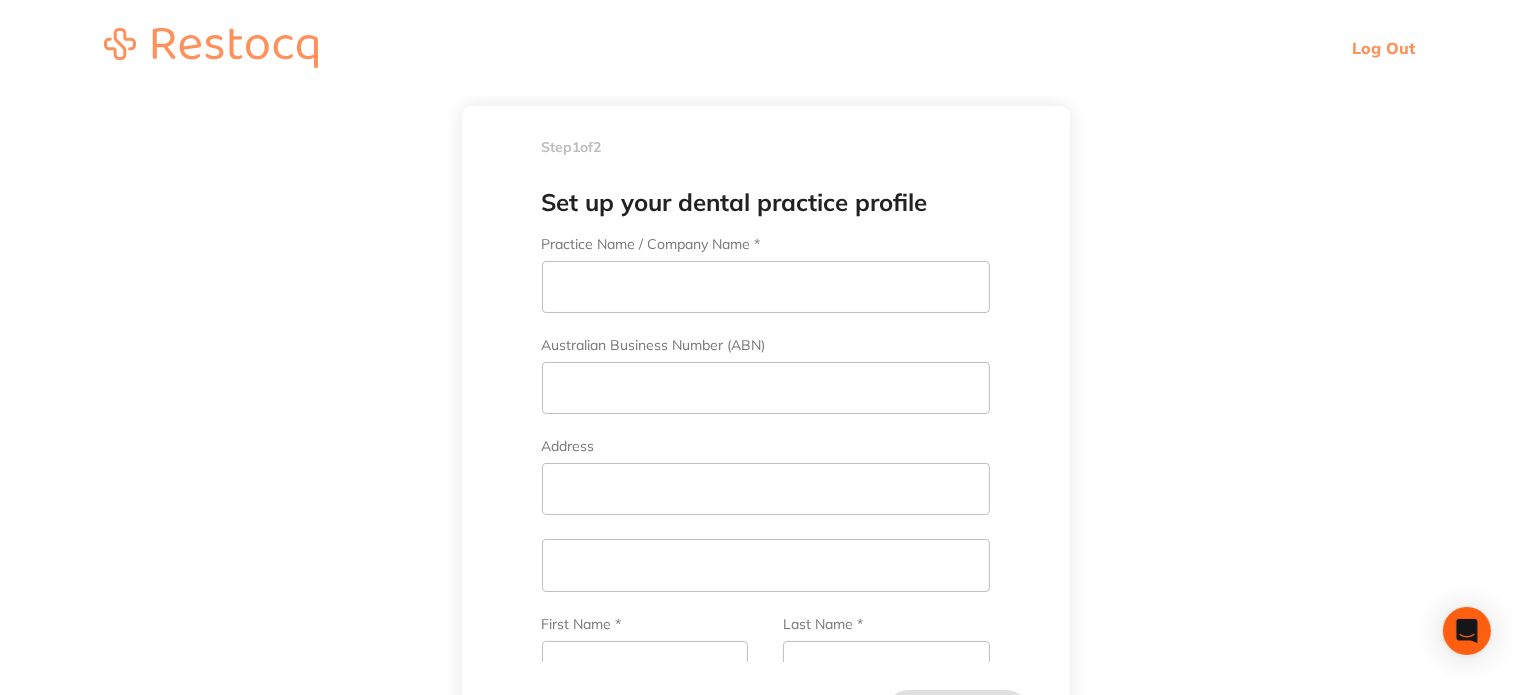 type on "amrita+72@terrificminds.com" 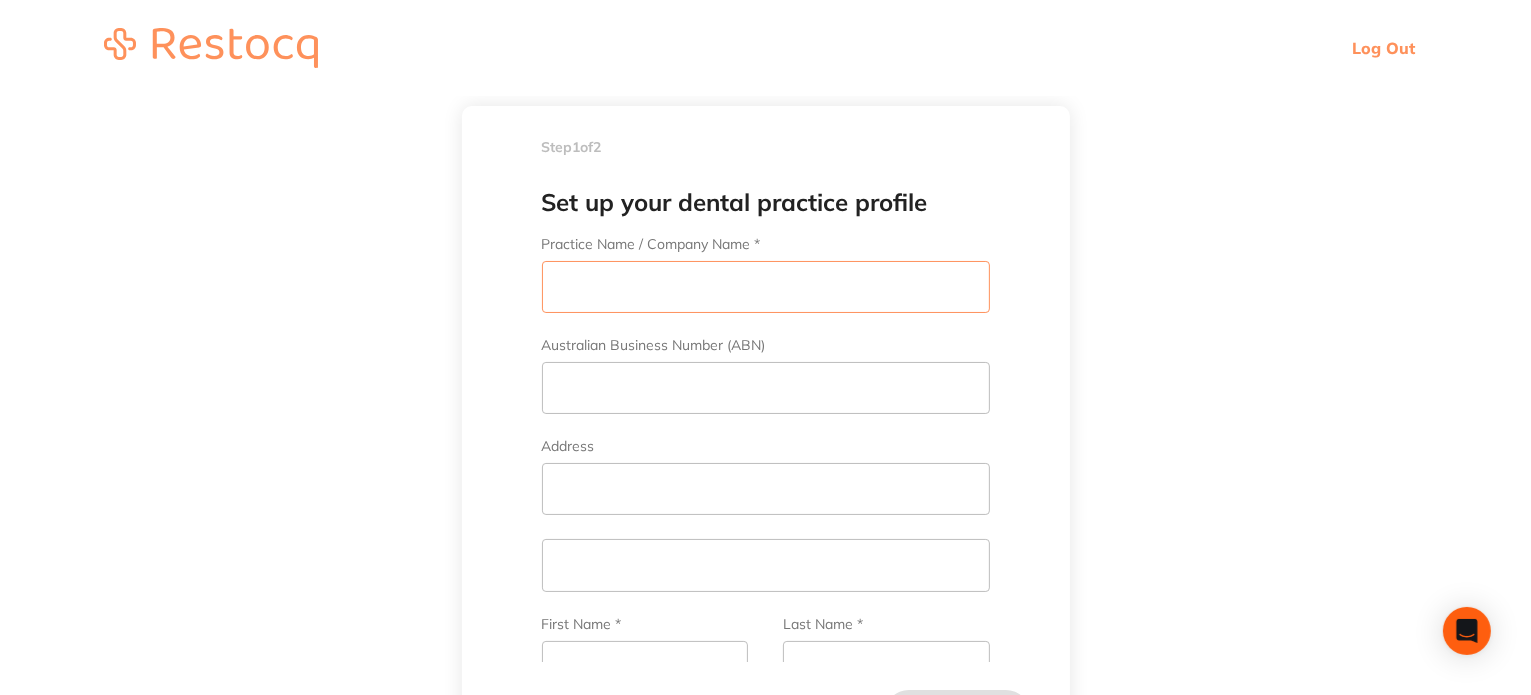 drag, startPoint x: 628, startPoint y: 291, endPoint x: 604, endPoint y: 314, distance: 33.24154 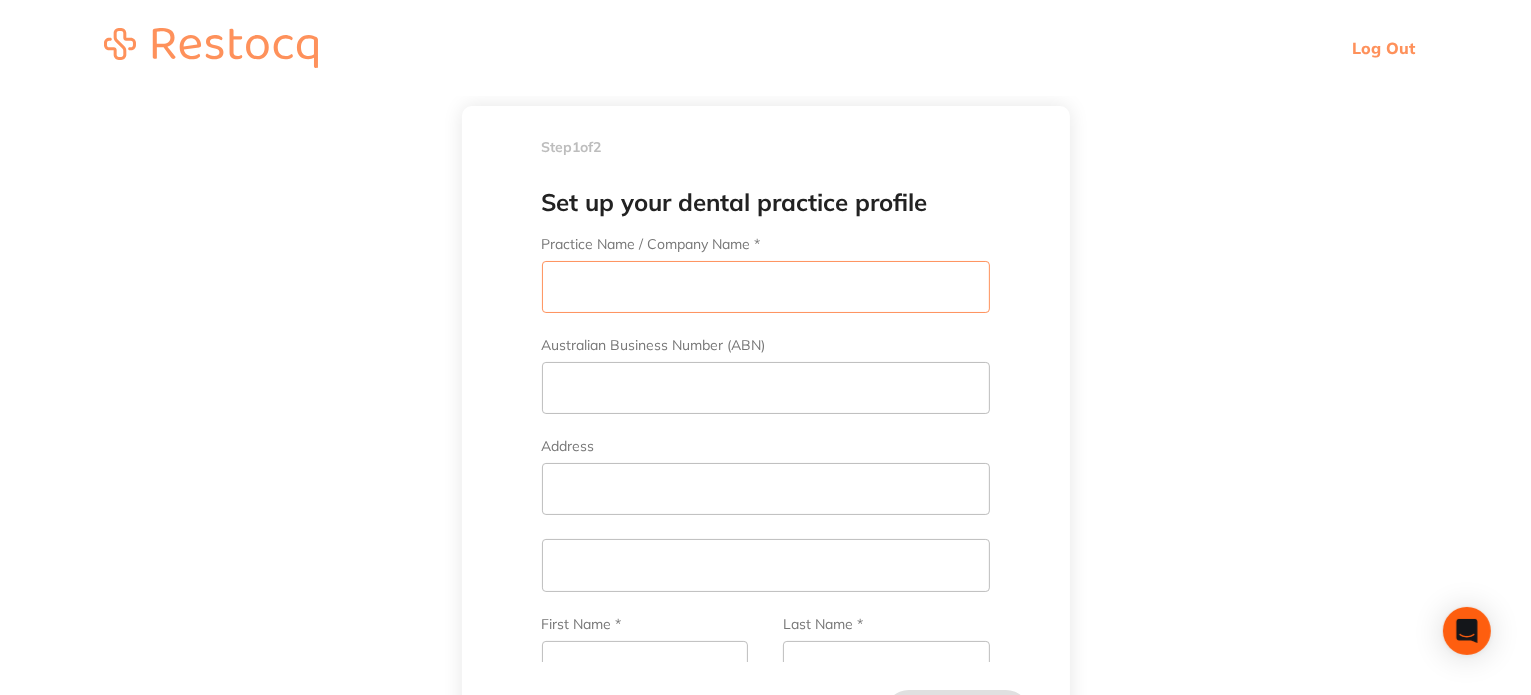 type on "a" 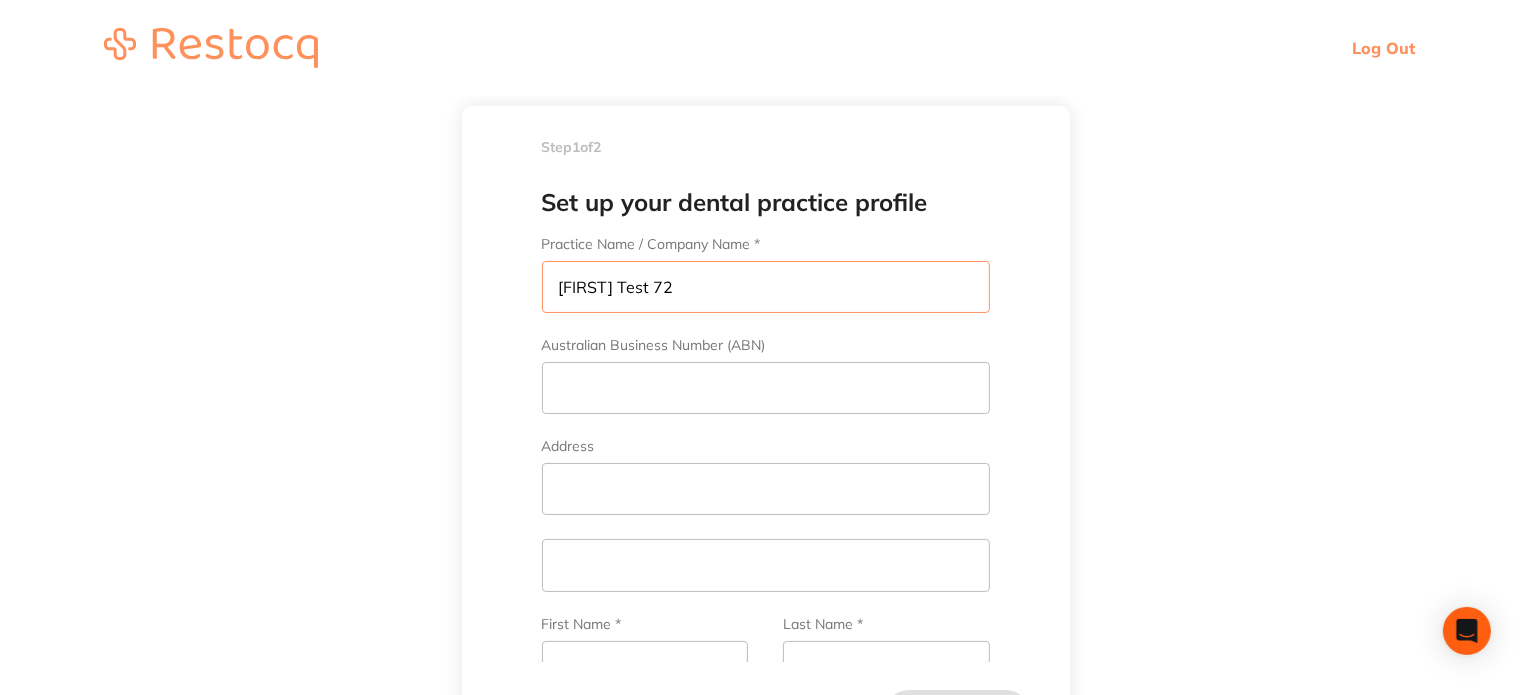 drag, startPoint x: 688, startPoint y: 289, endPoint x: 532, endPoint y: 278, distance: 156.38734 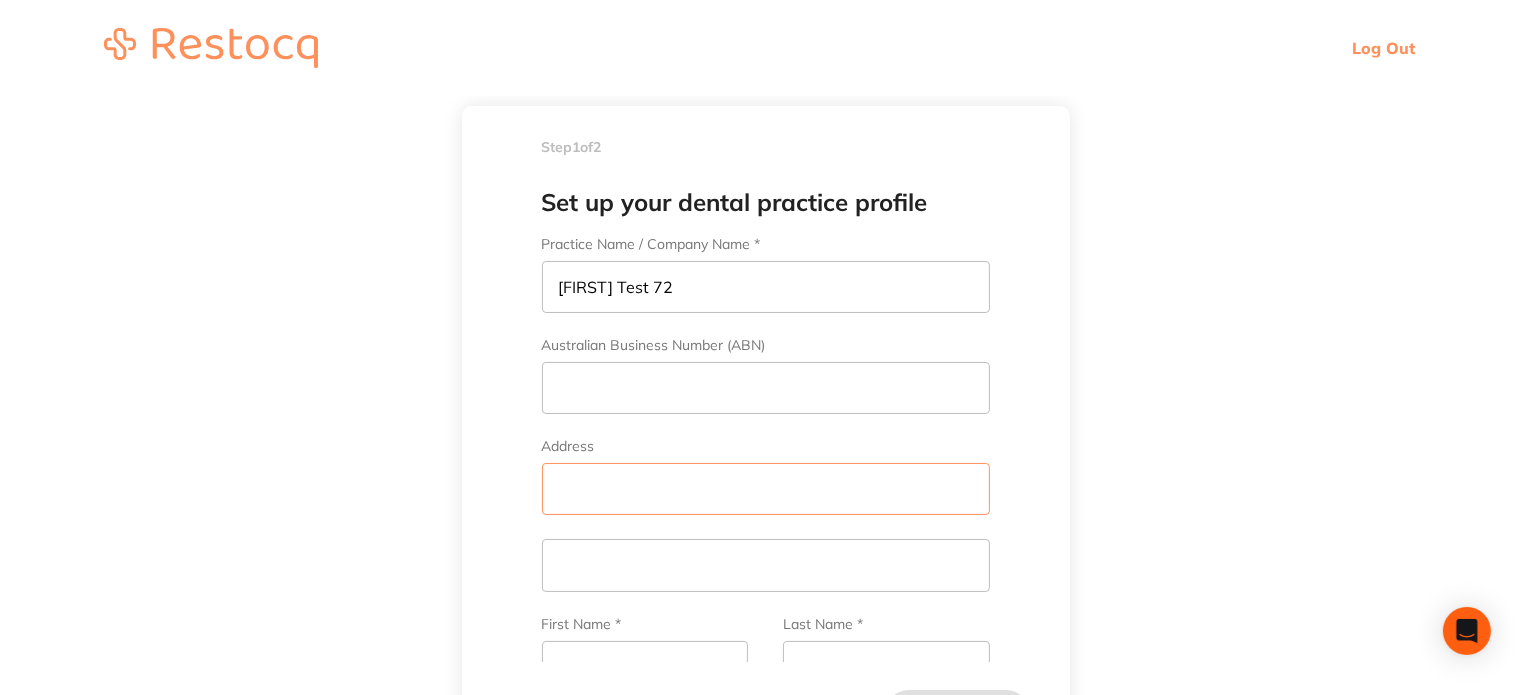 click on "Address" at bounding box center (766, 489) 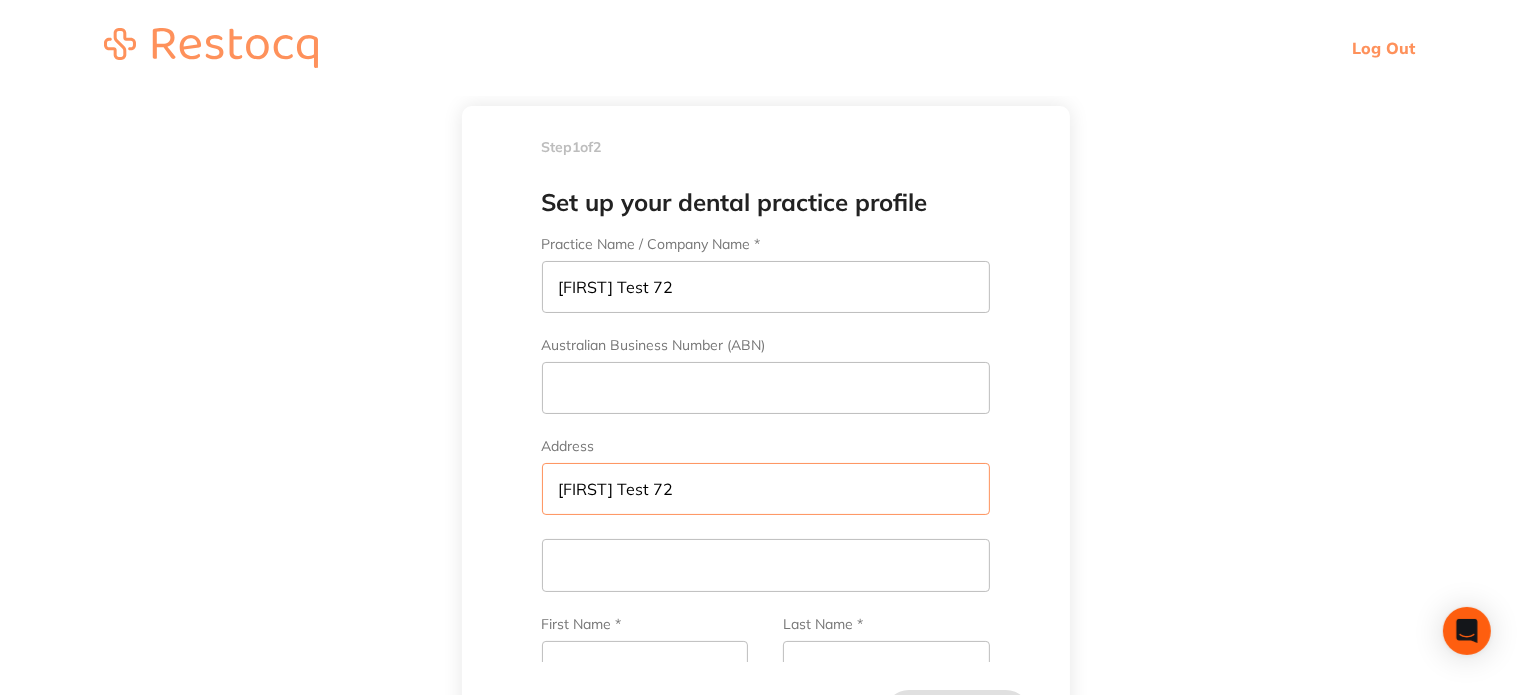 type on "[FIRST] [LAST] 72" 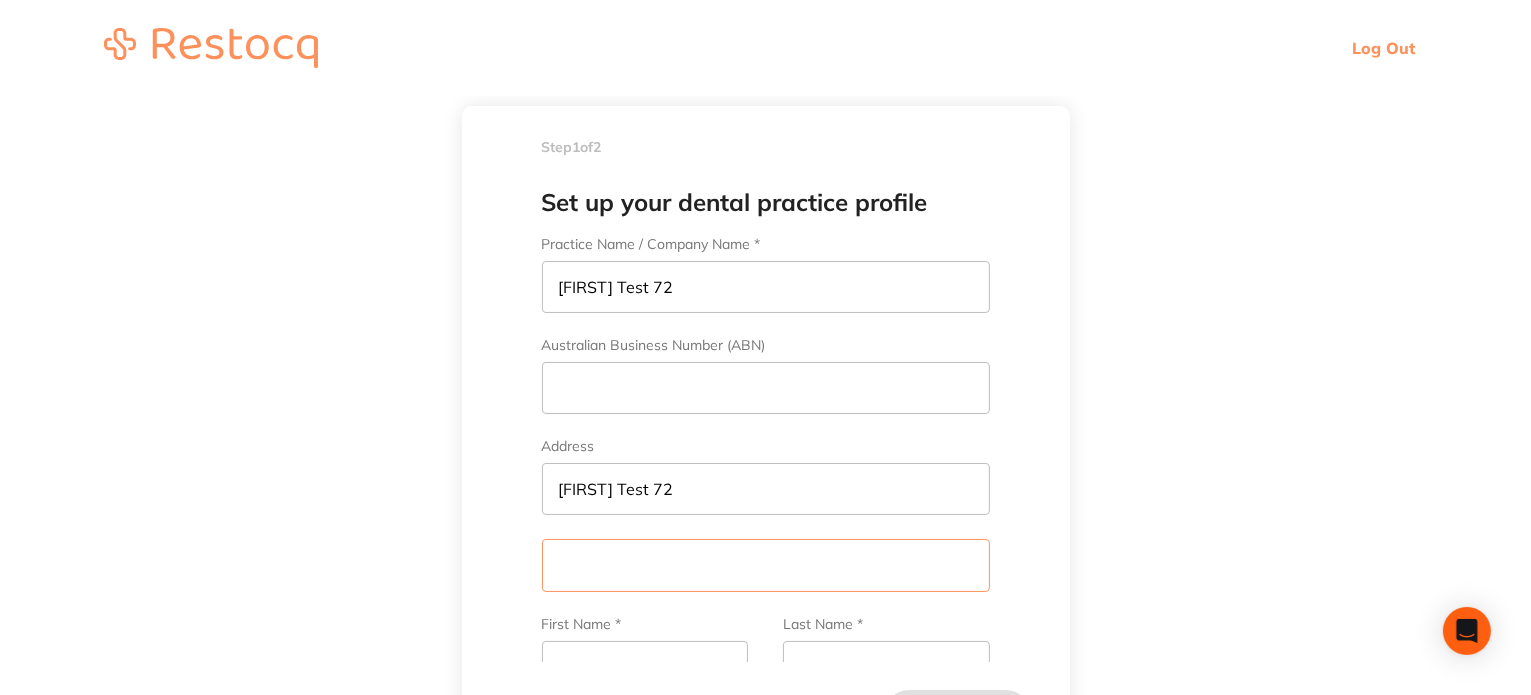 click at bounding box center [766, 565] 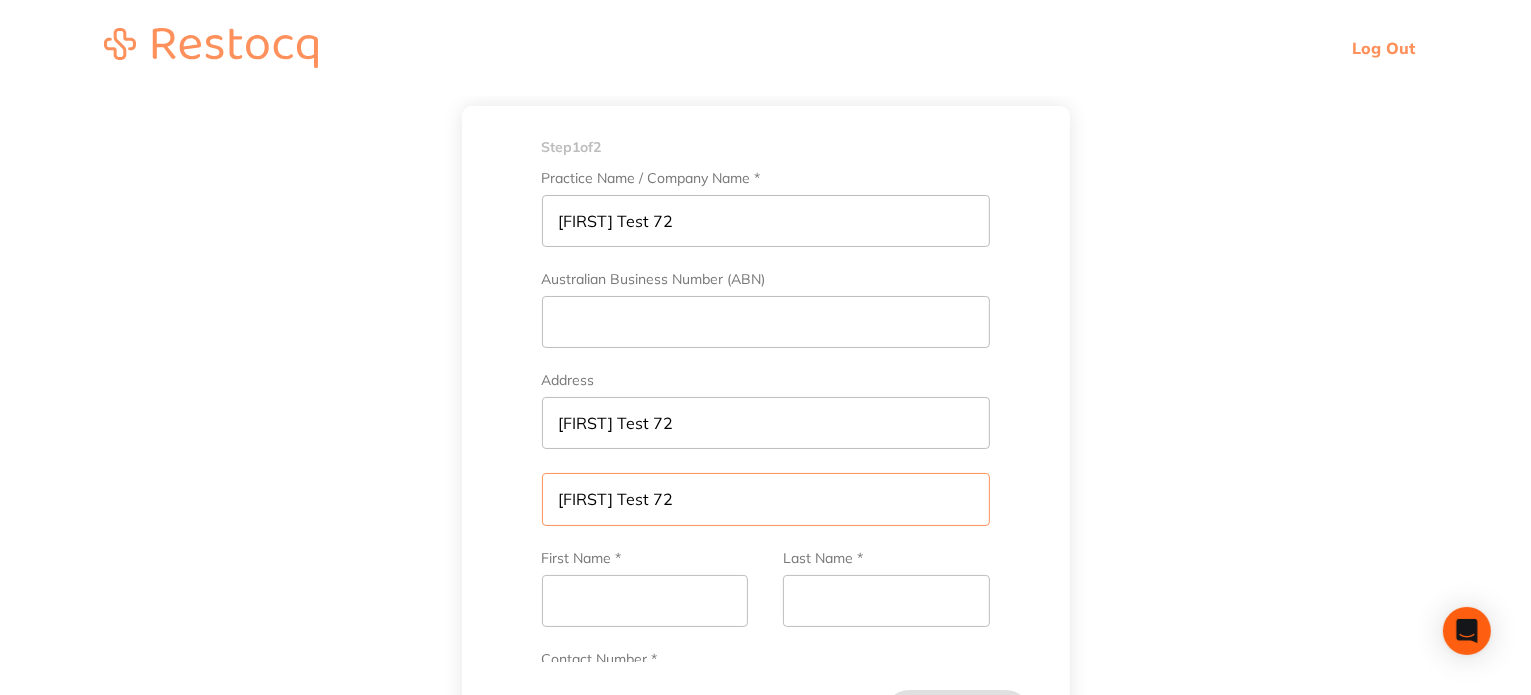 scroll, scrollTop: 100, scrollLeft: 0, axis: vertical 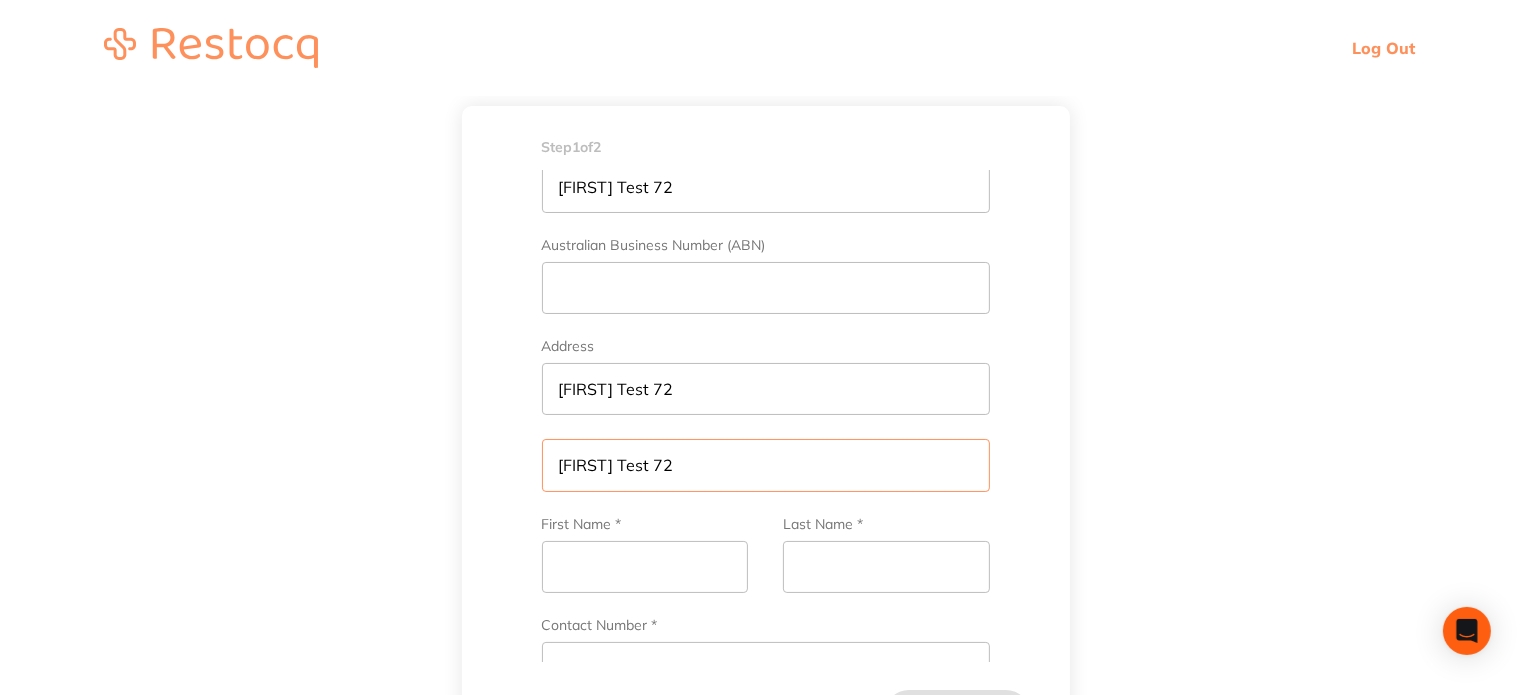 type on "[FIRST] [LAST] 72" 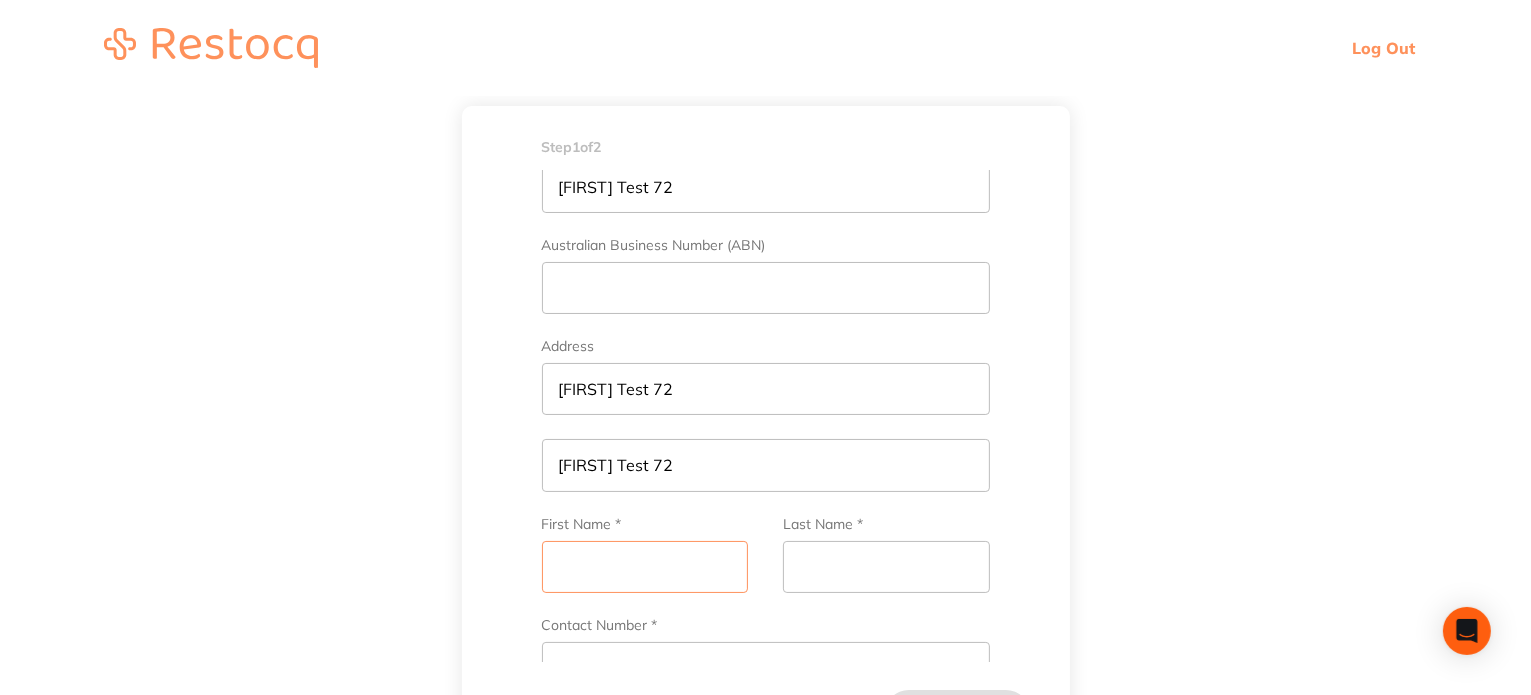click on "First Name *" at bounding box center [645, 567] 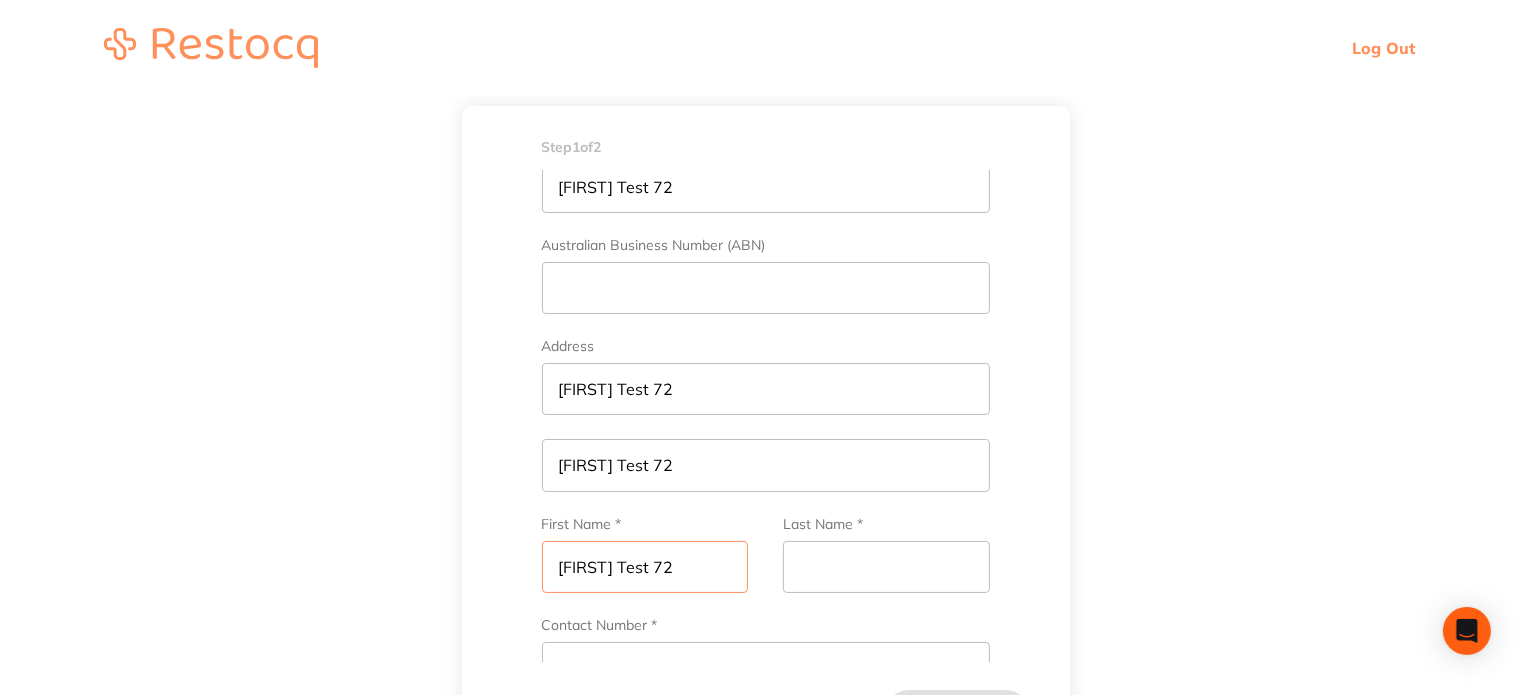 type on "[FIRST] [LAST] 72" 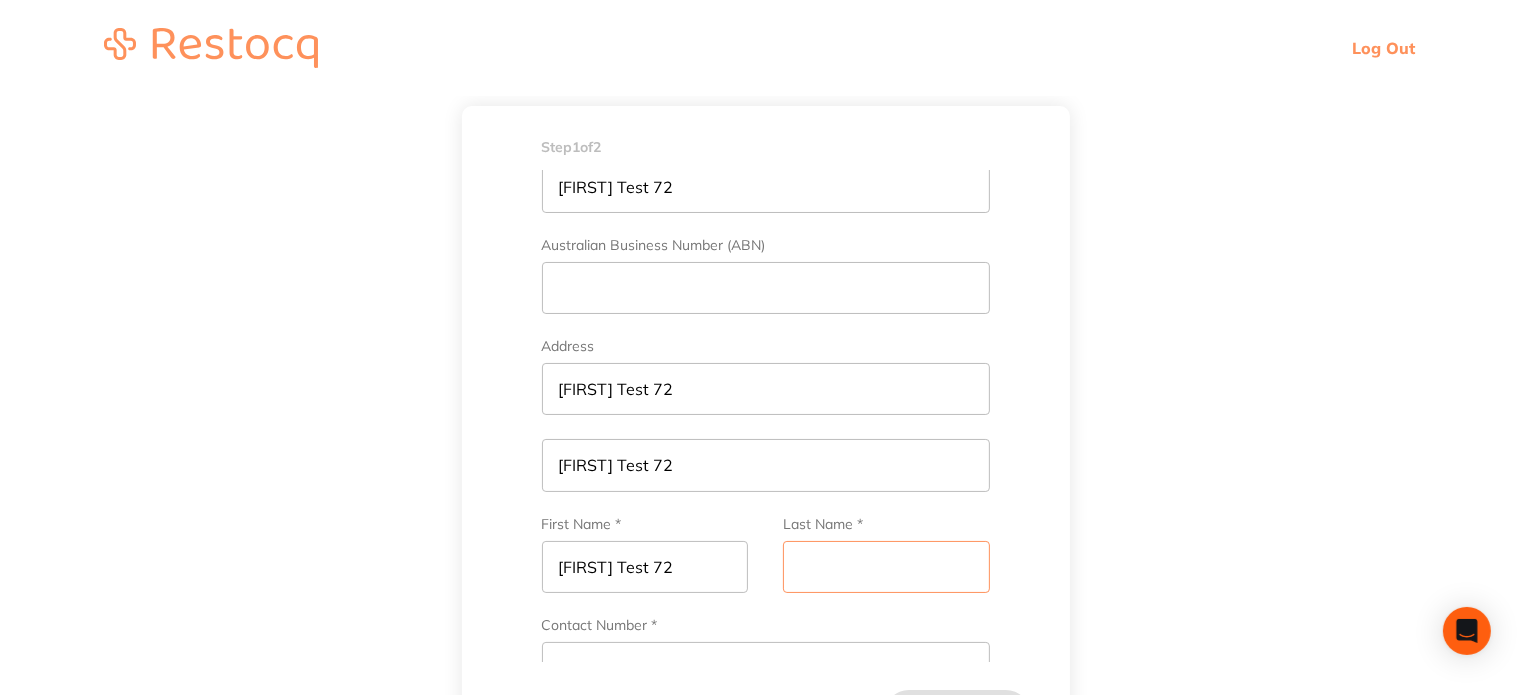click on "First Name * Amrita Test 72 Last Name *" at bounding box center (766, 566) 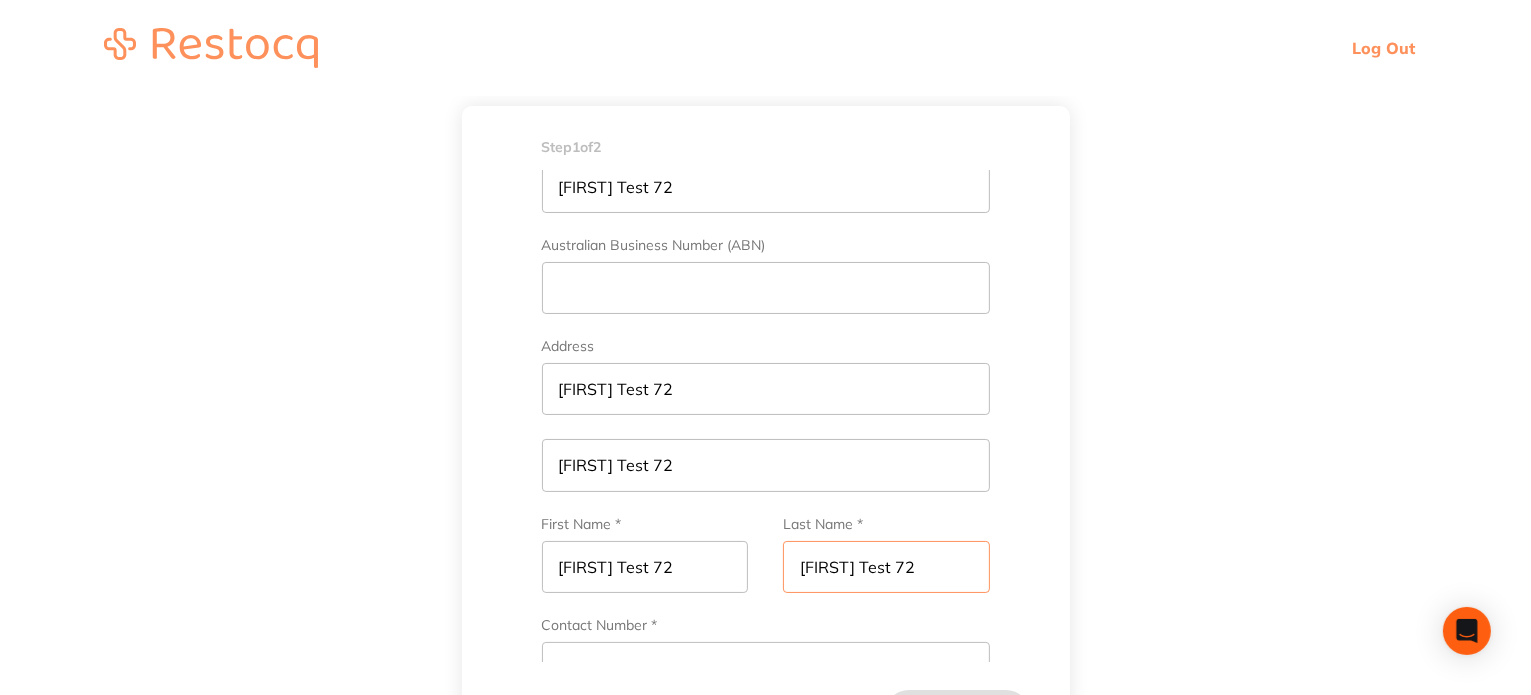 type on "[FIRST] [LAST] 72" 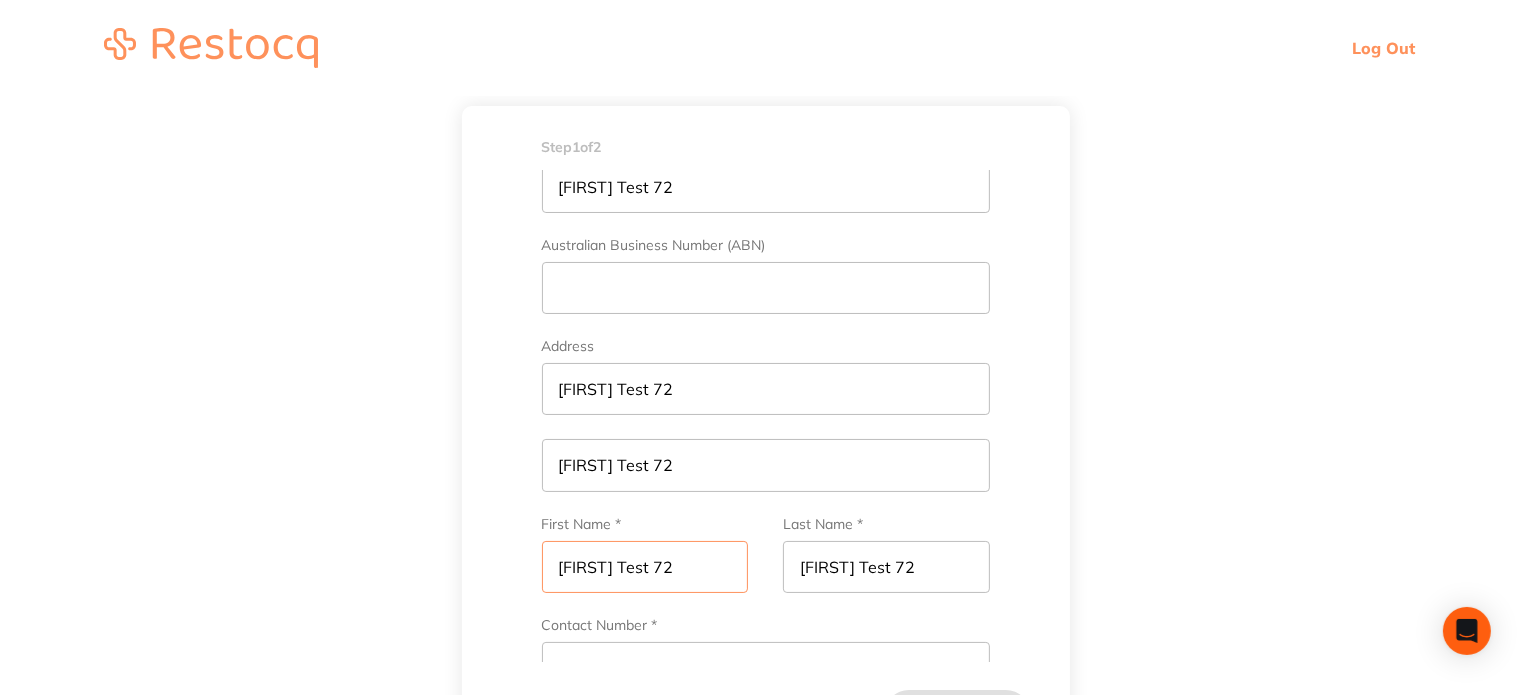 click on "[FIRST] [LAST] 72" at bounding box center [645, 567] 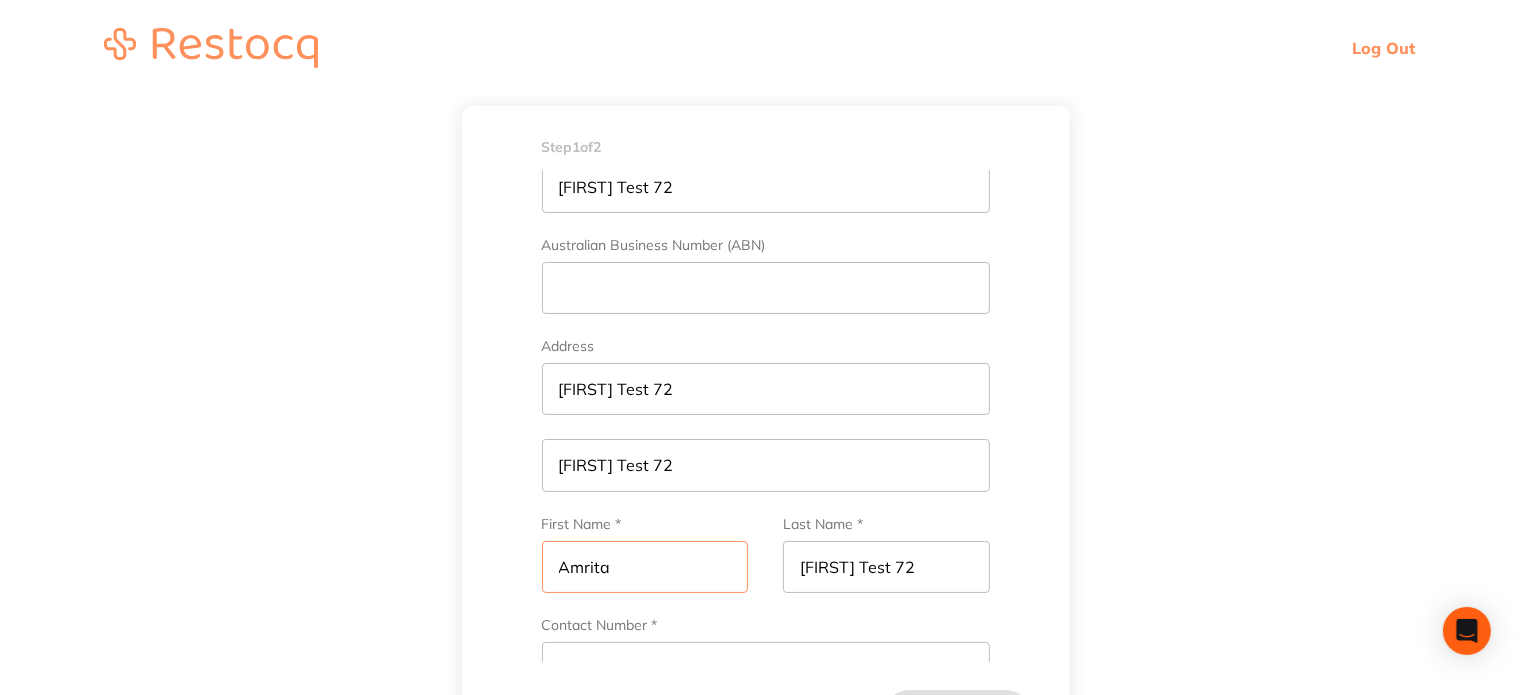 type on "Amrita" 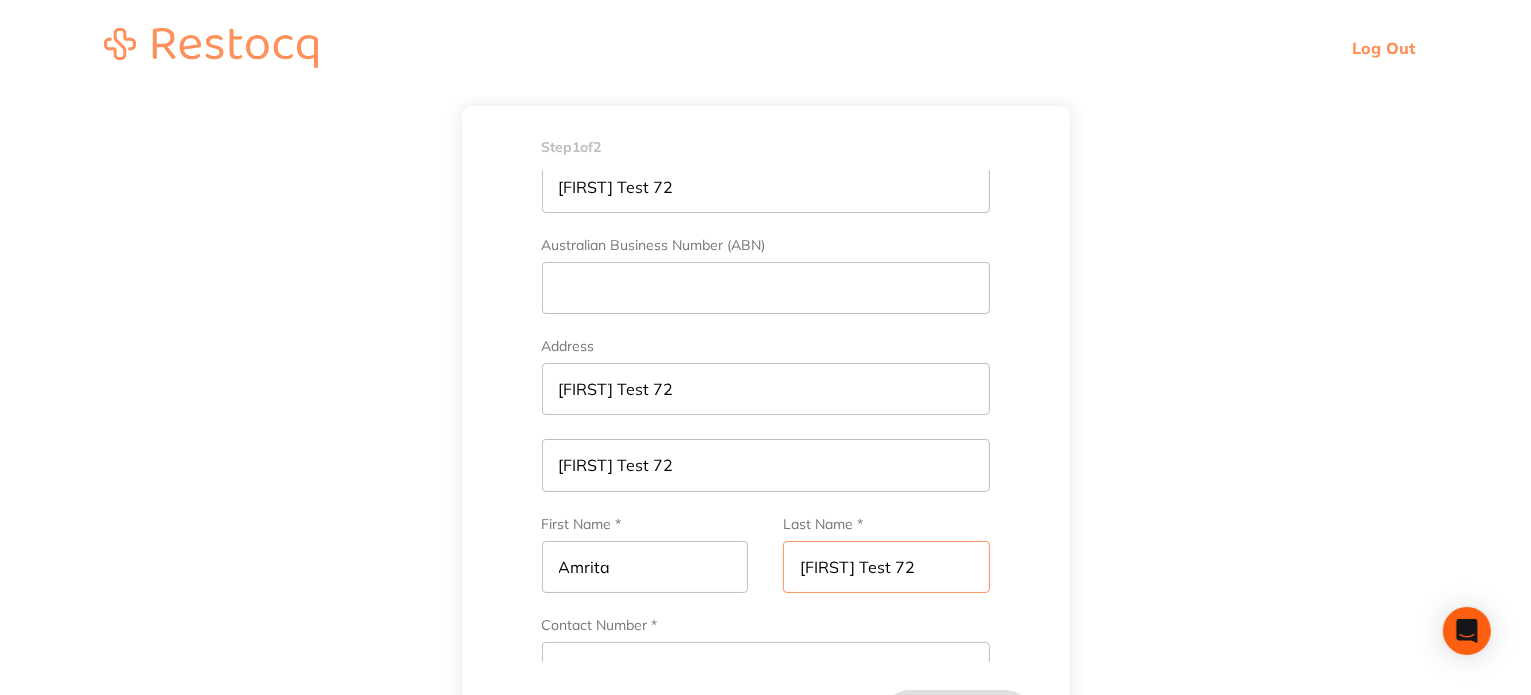 drag, startPoint x: 852, startPoint y: 569, endPoint x: 748, endPoint y: 563, distance: 104.172935 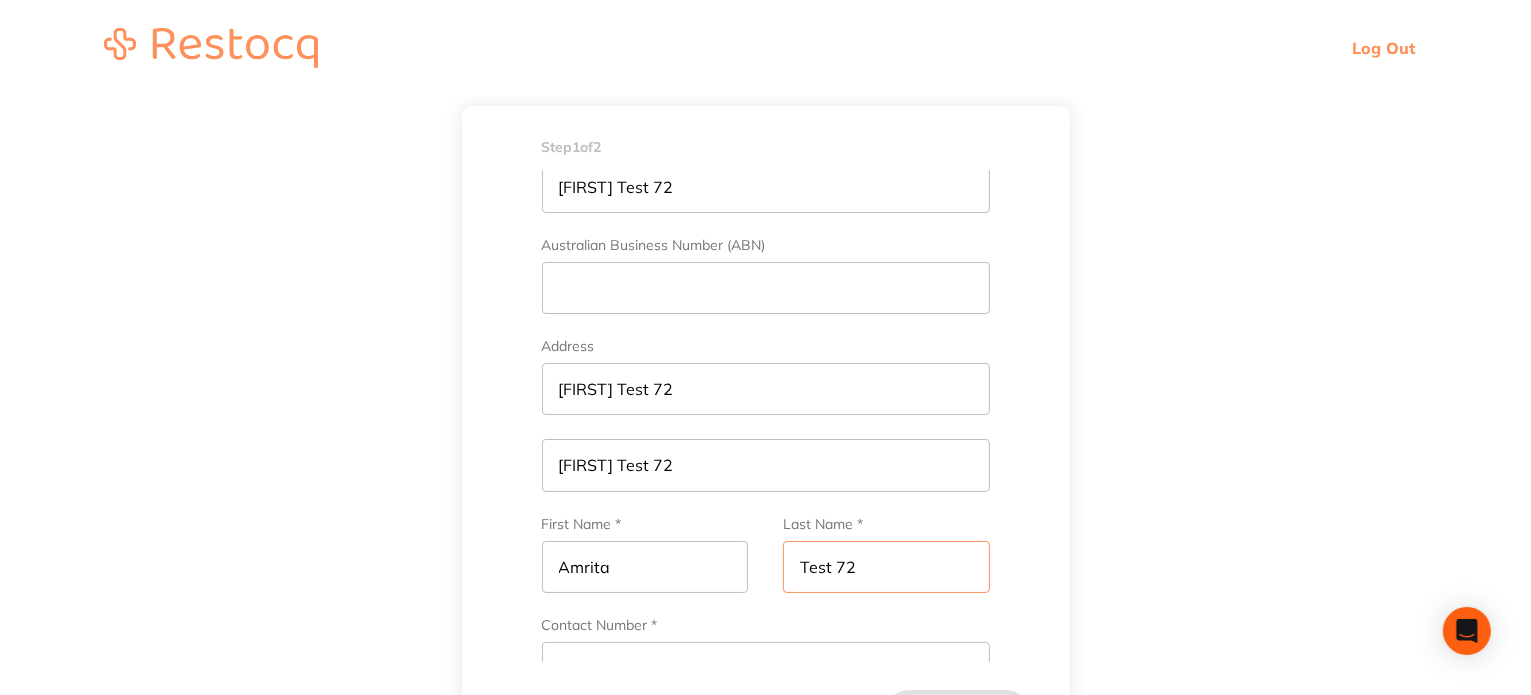 type on "Test 72" 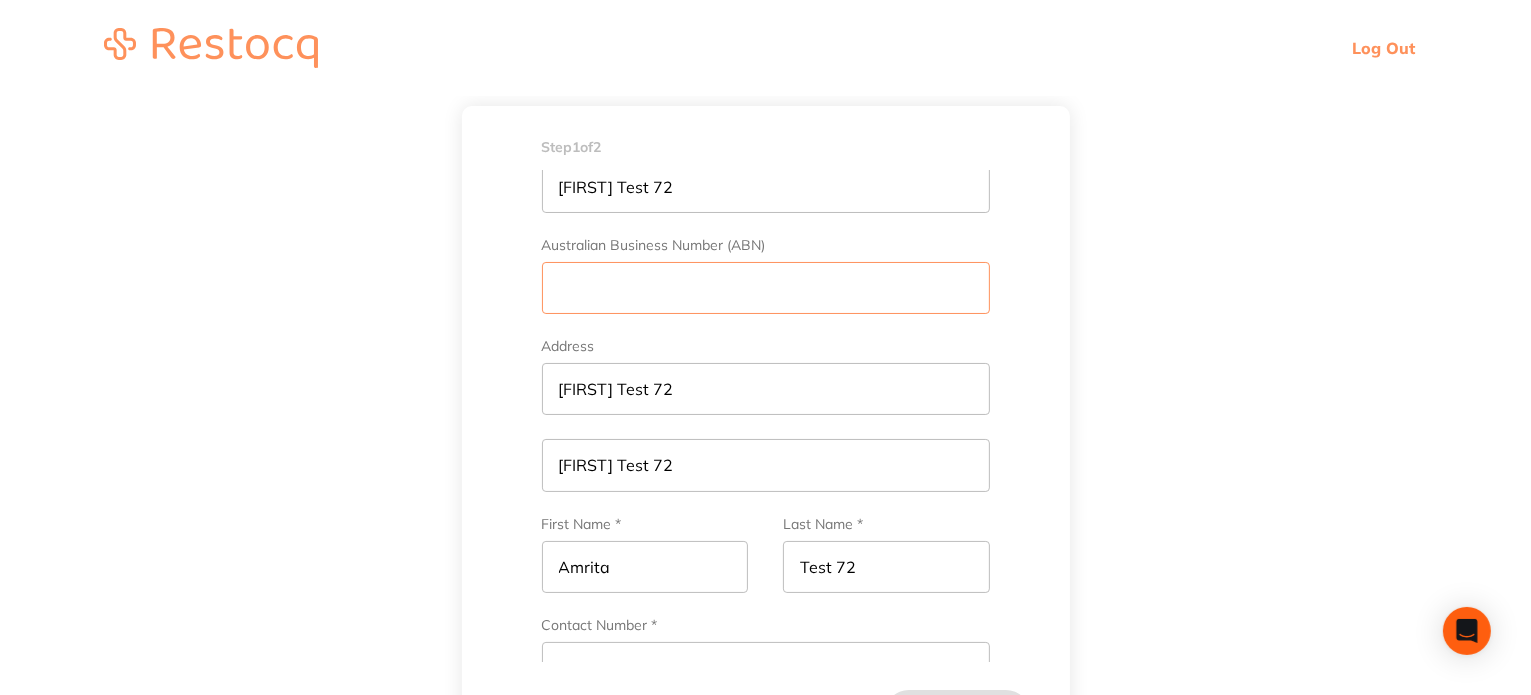 click on "Australian Business Number (ABN)" at bounding box center [766, 288] 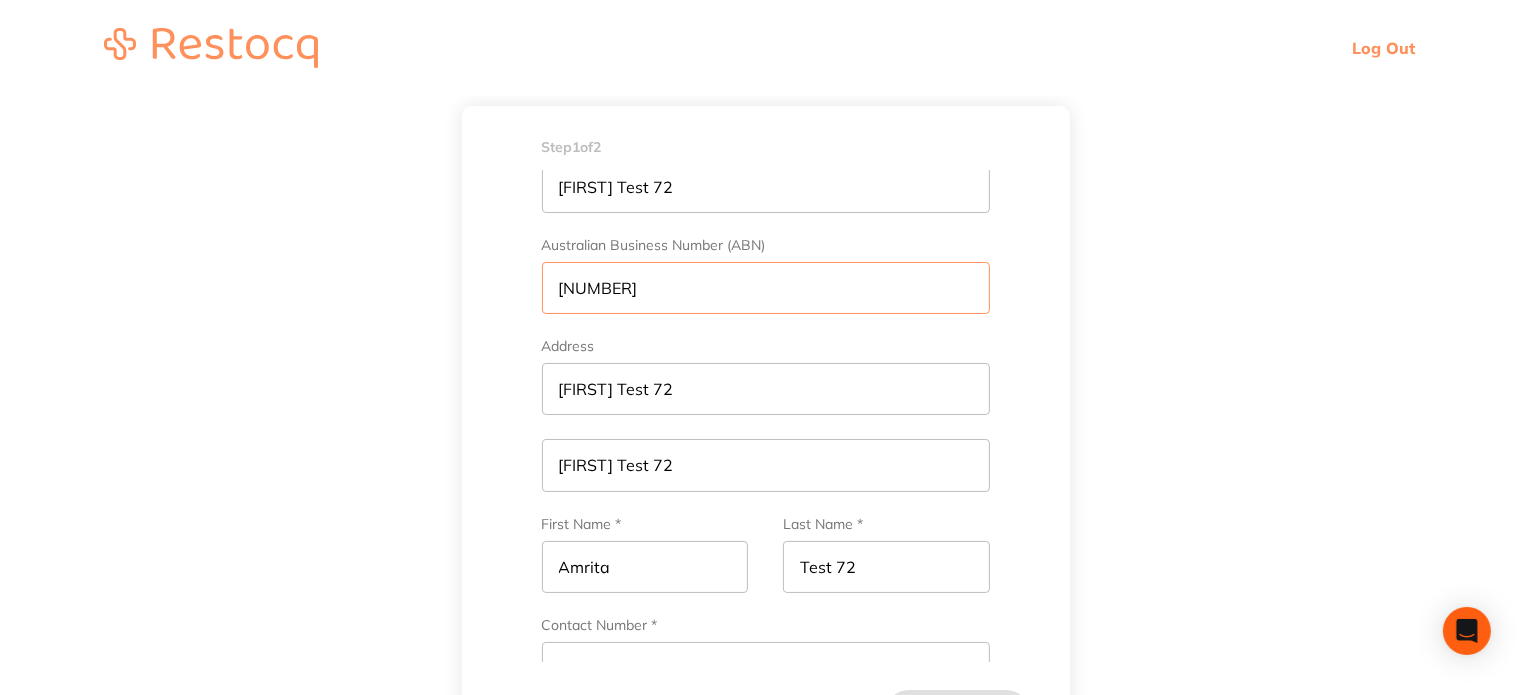 scroll, scrollTop: 0, scrollLeft: 0, axis: both 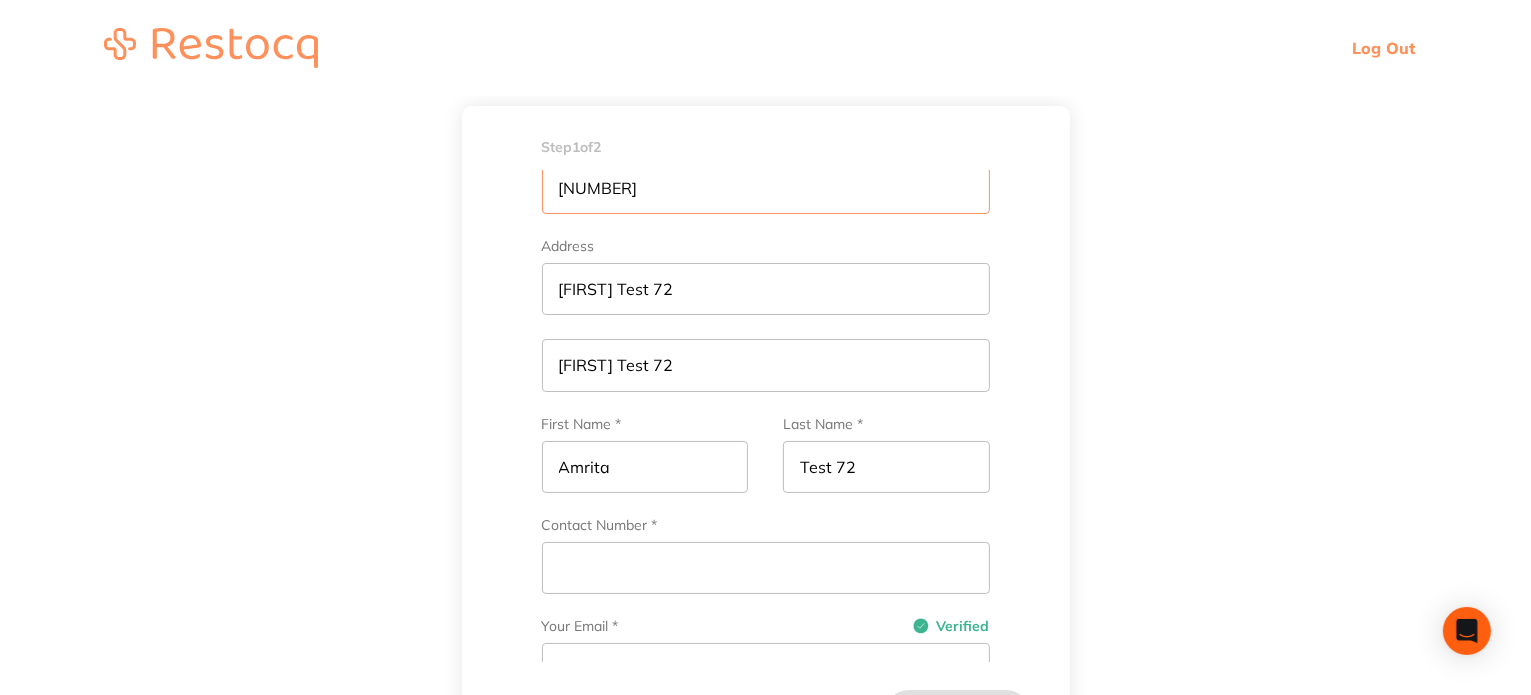type on "4275257" 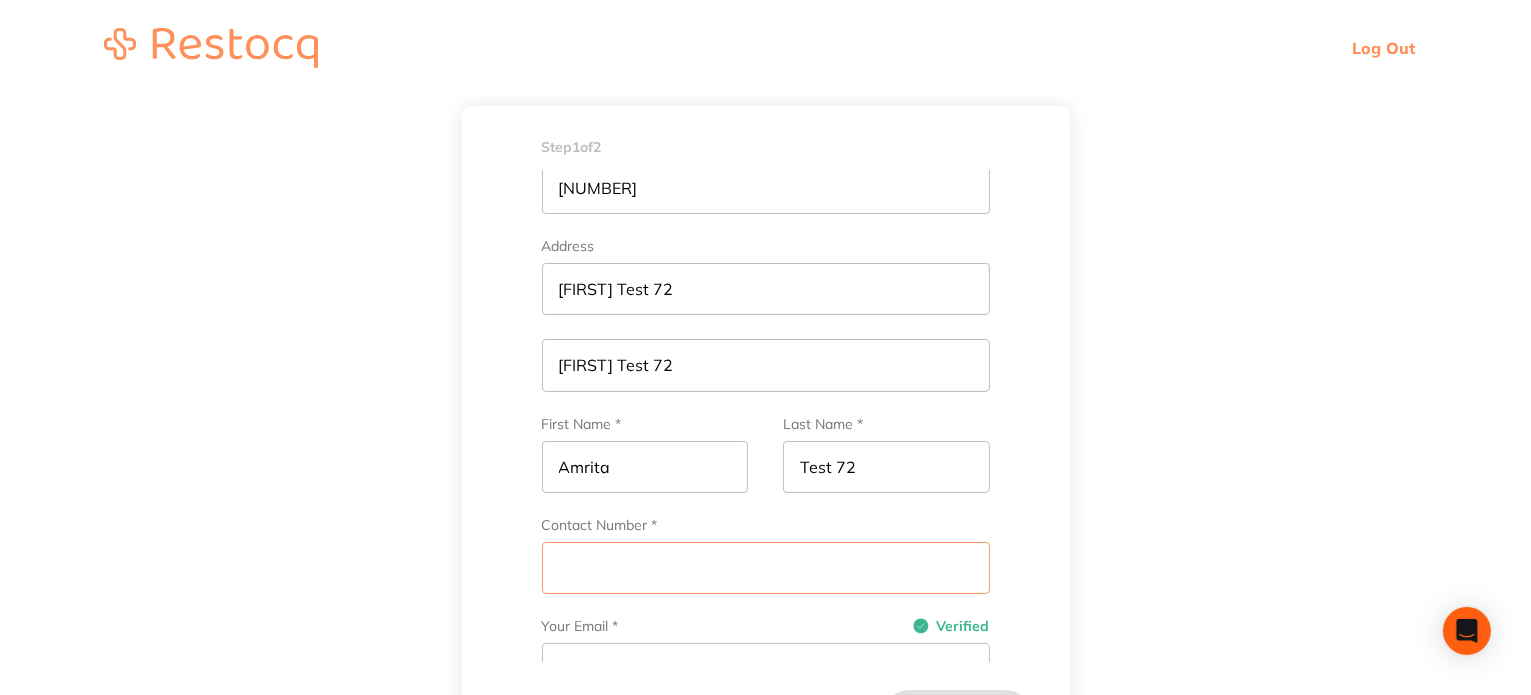 click on "Contact Number *" at bounding box center [766, 568] 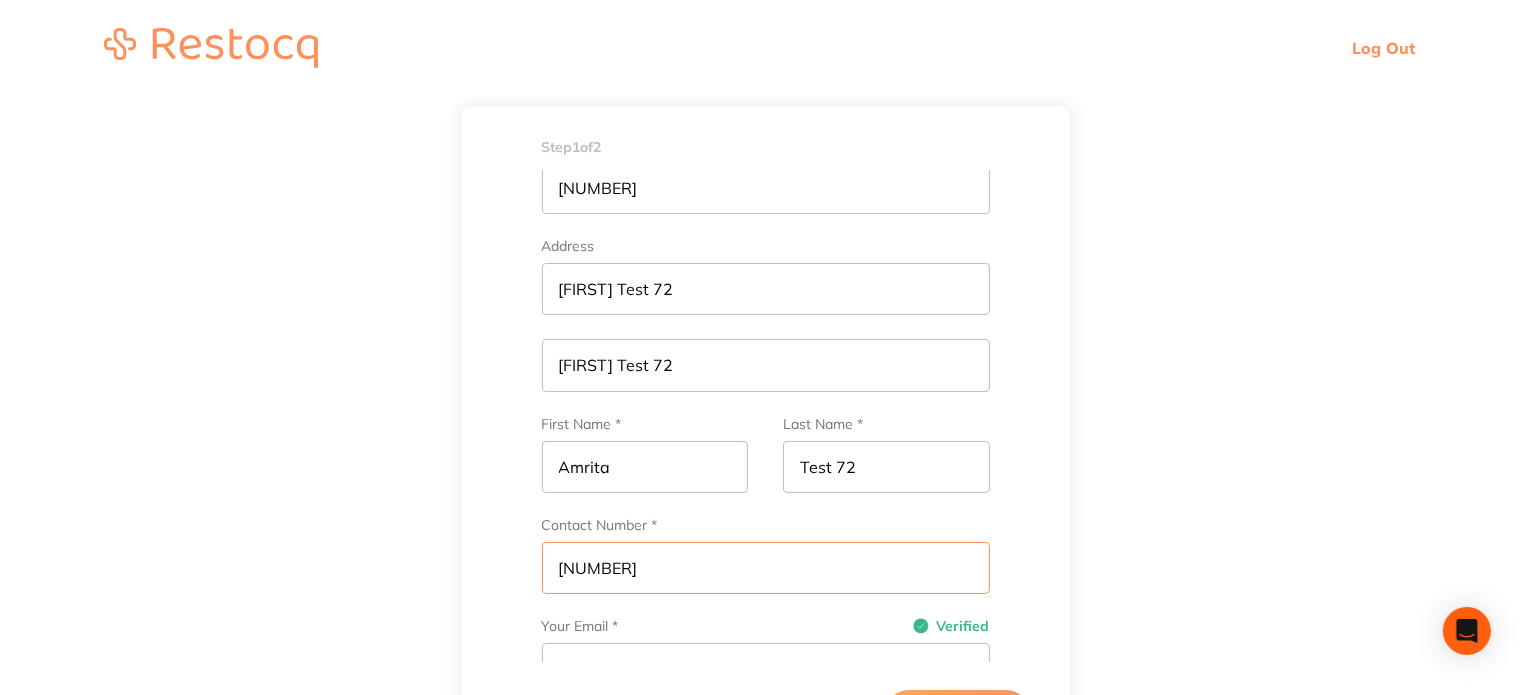scroll, scrollTop: 0, scrollLeft: 0, axis: both 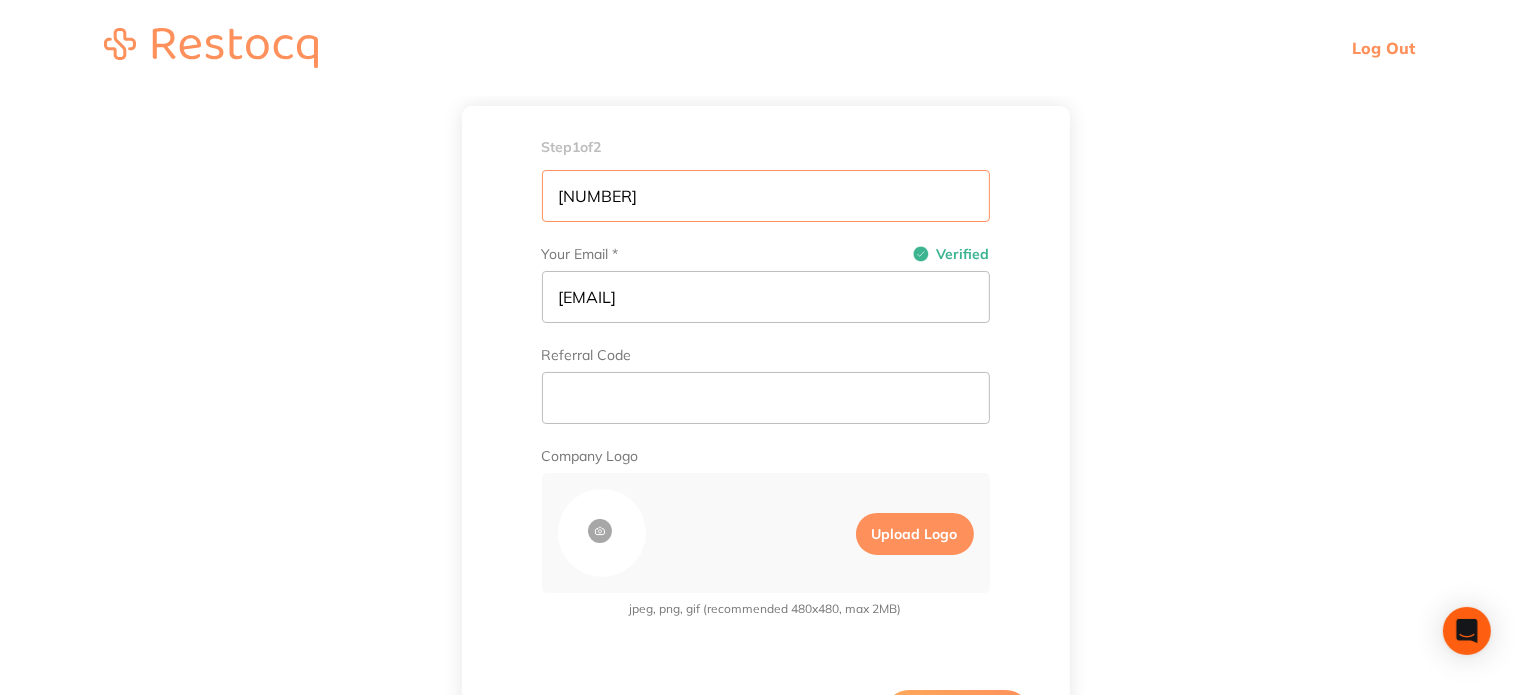 type on "[PHONE]" 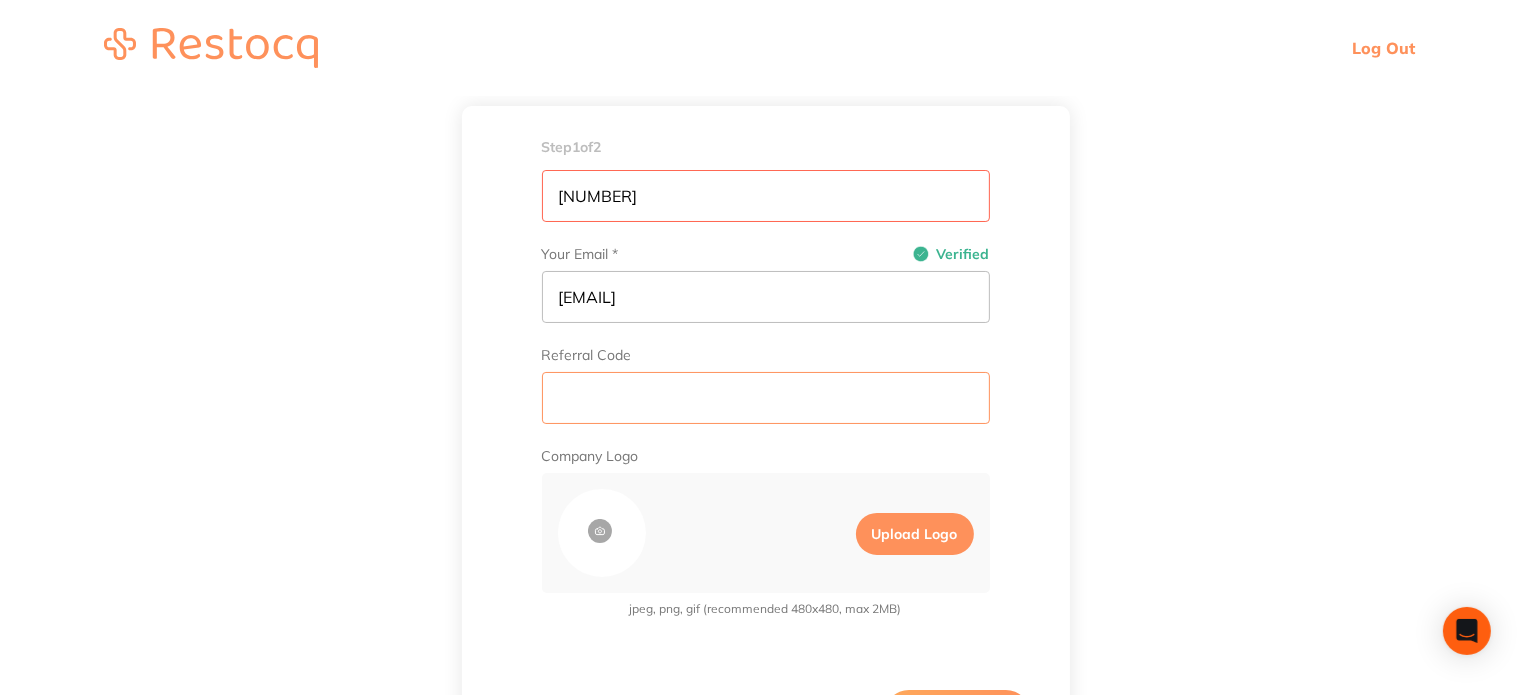 click at bounding box center (766, 398) 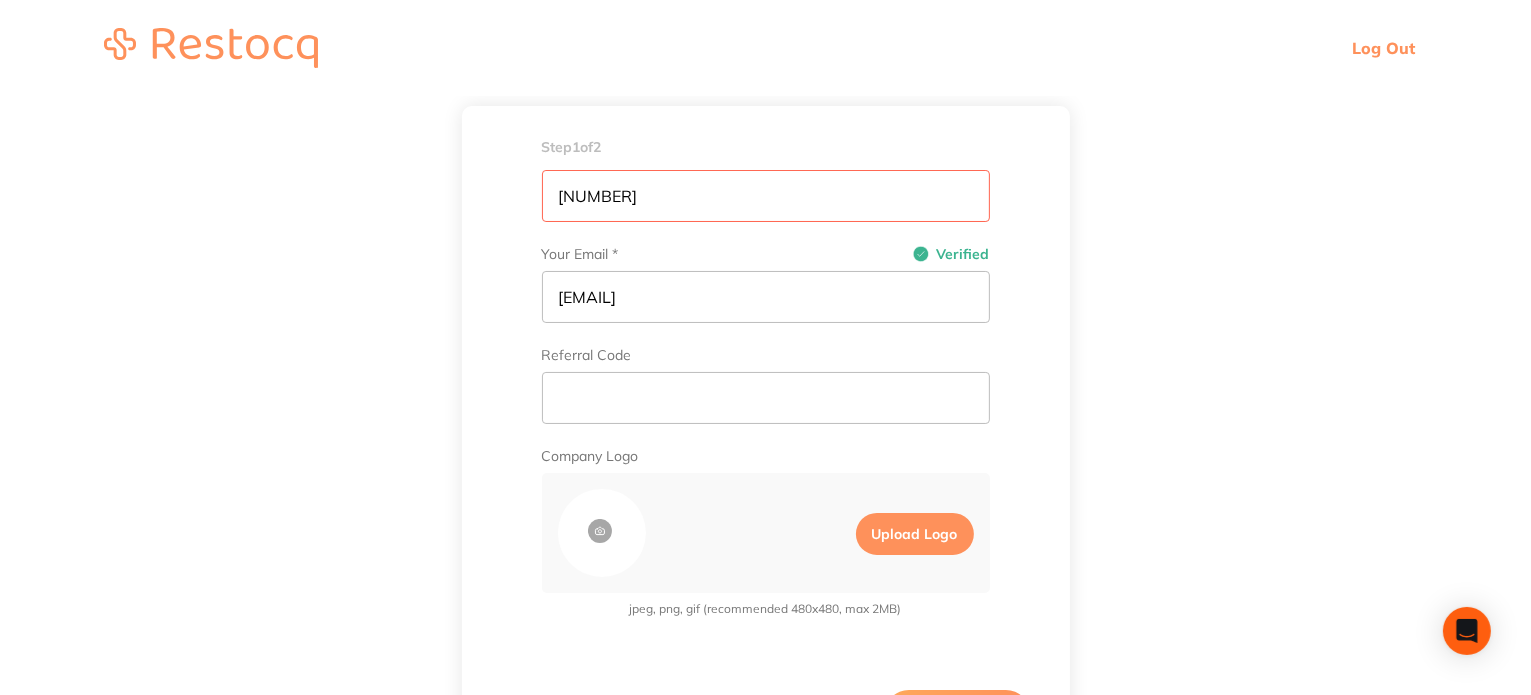 click on "Upload Logo" at bounding box center [915, 534] 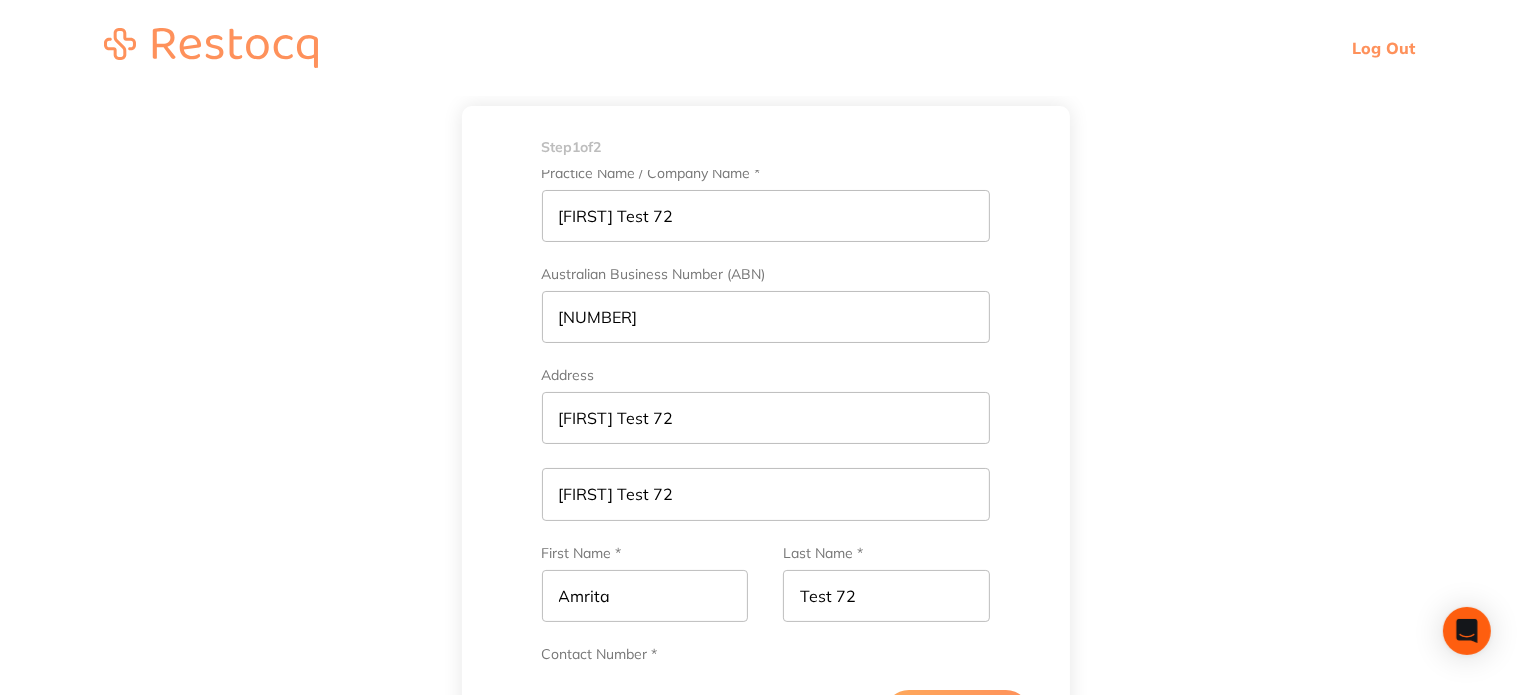 scroll, scrollTop: 0, scrollLeft: 0, axis: both 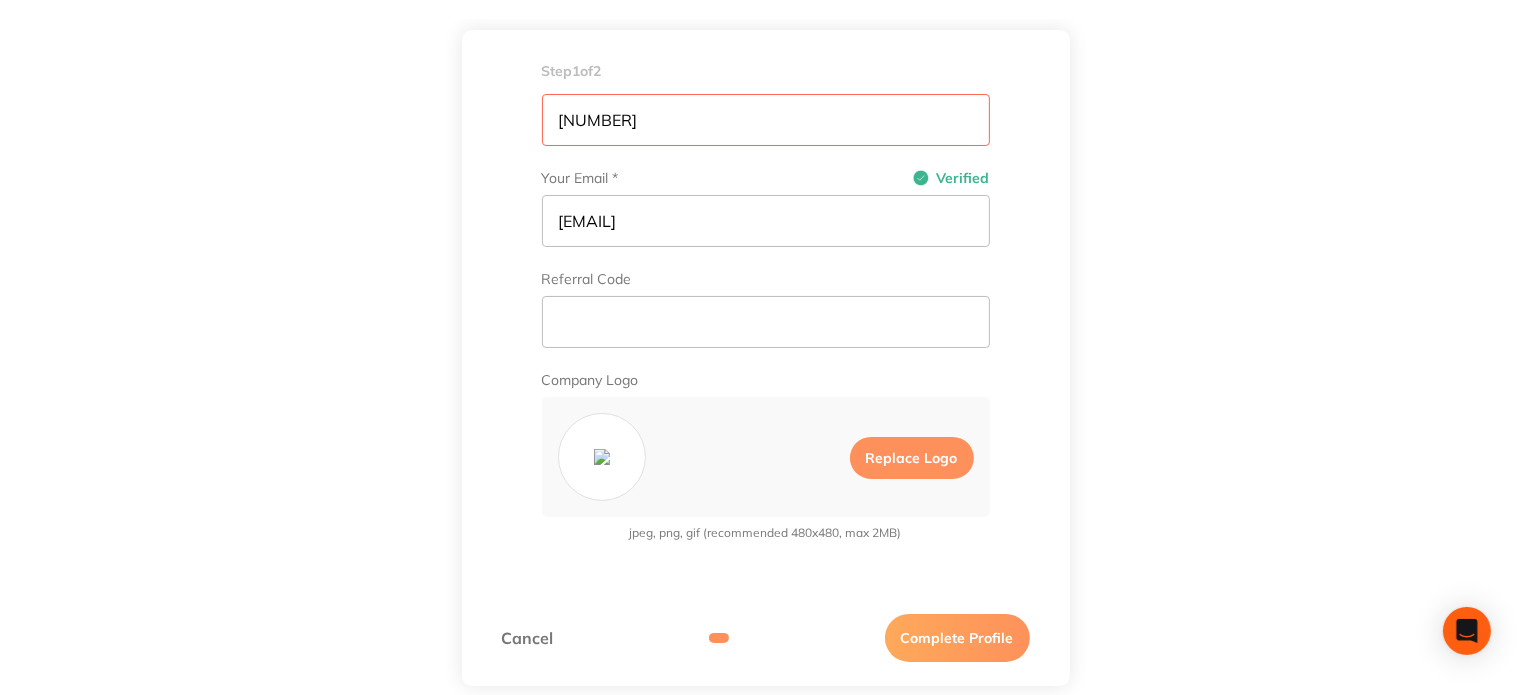 click on "Complete Profile" at bounding box center [957, 638] 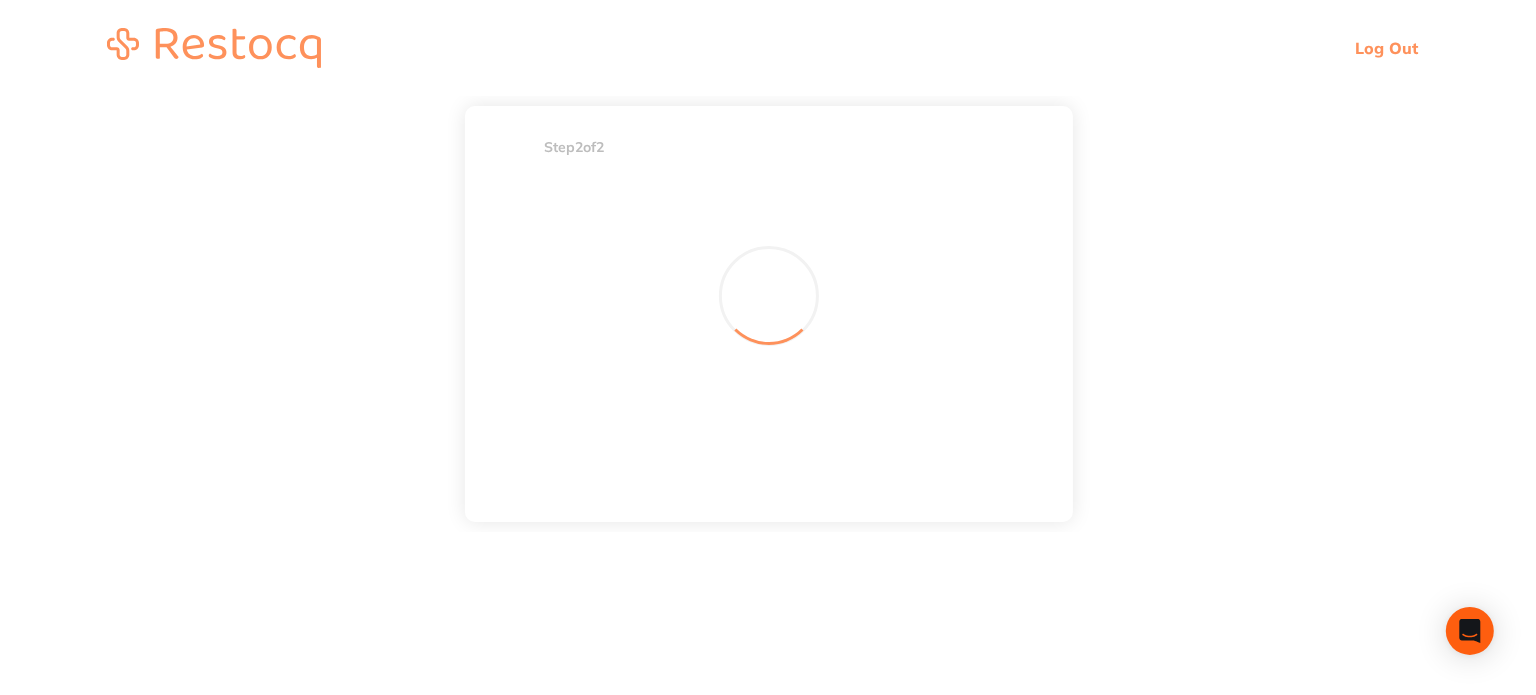 scroll, scrollTop: 0, scrollLeft: 0, axis: both 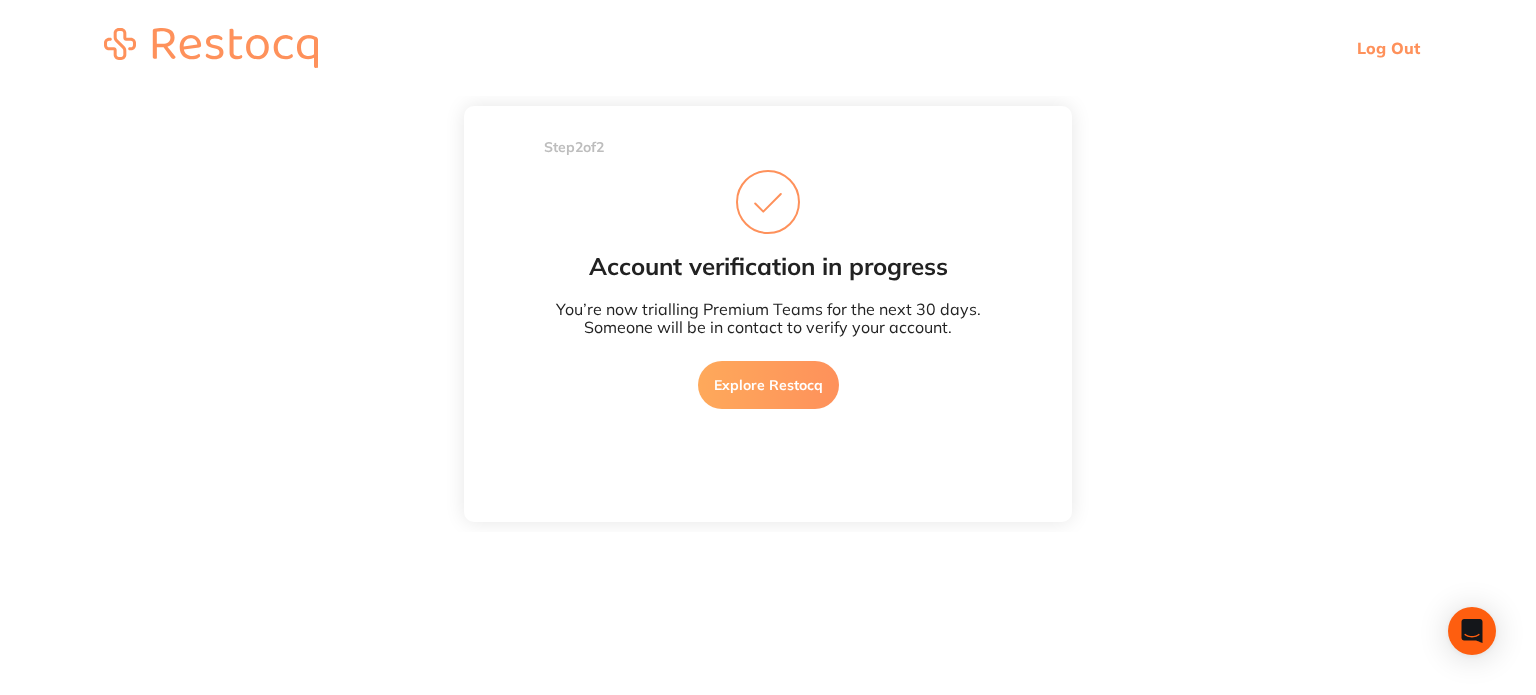 click on "Explore Restocq" at bounding box center (768, 385) 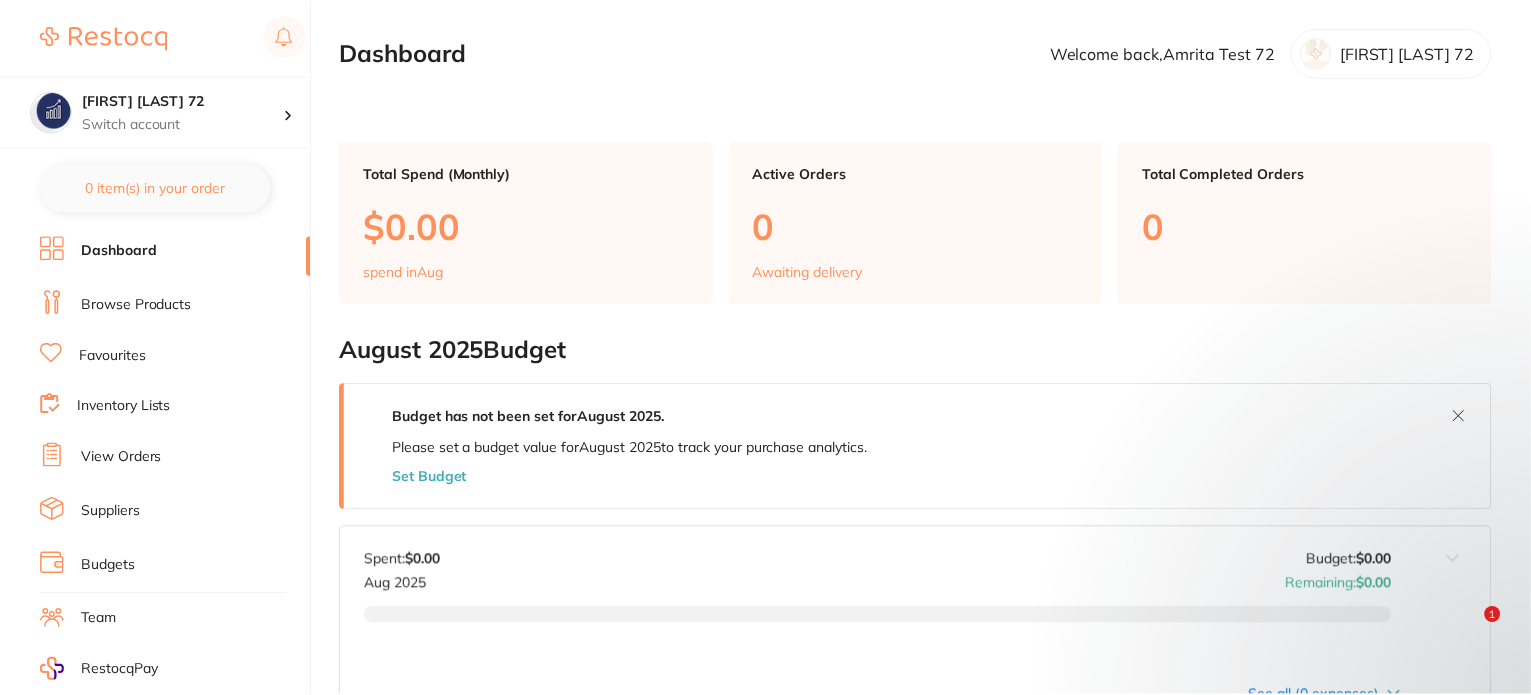 scroll, scrollTop: 0, scrollLeft: 0, axis: both 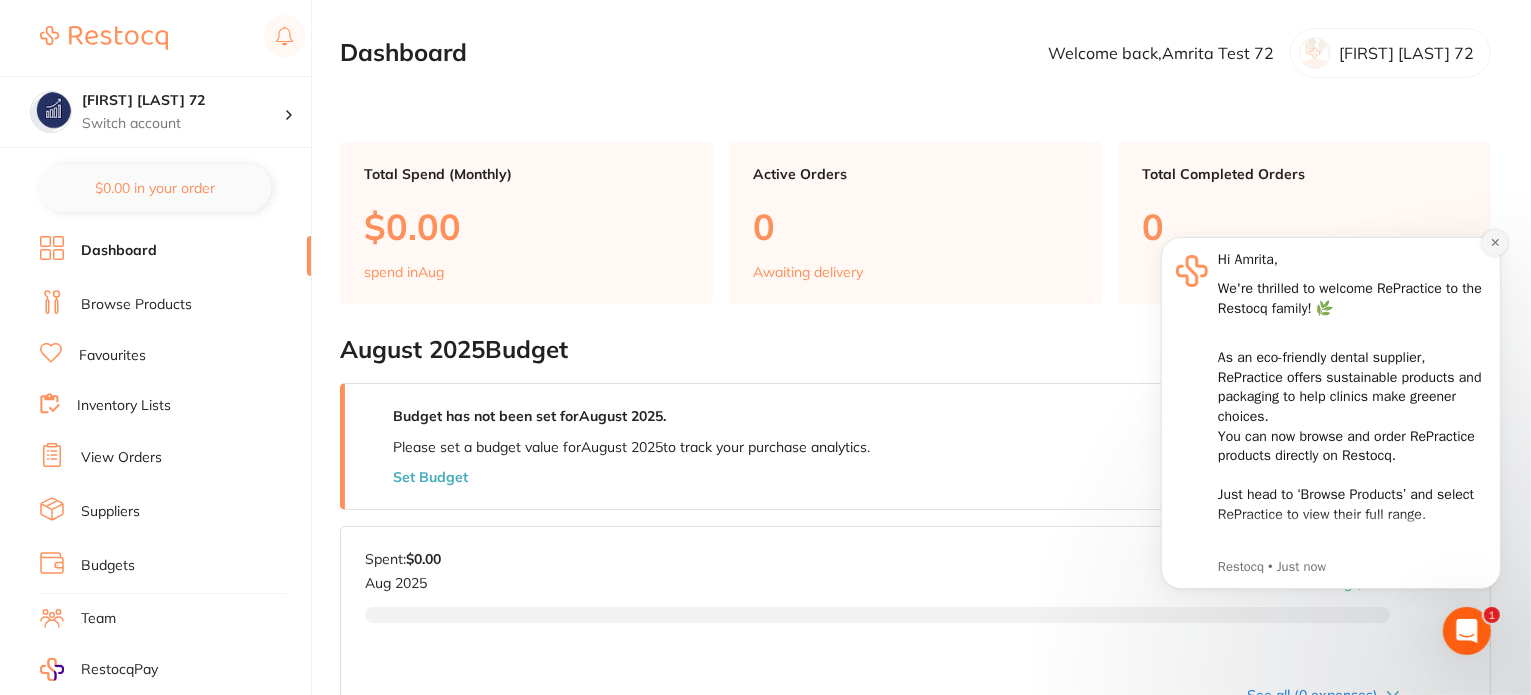 click 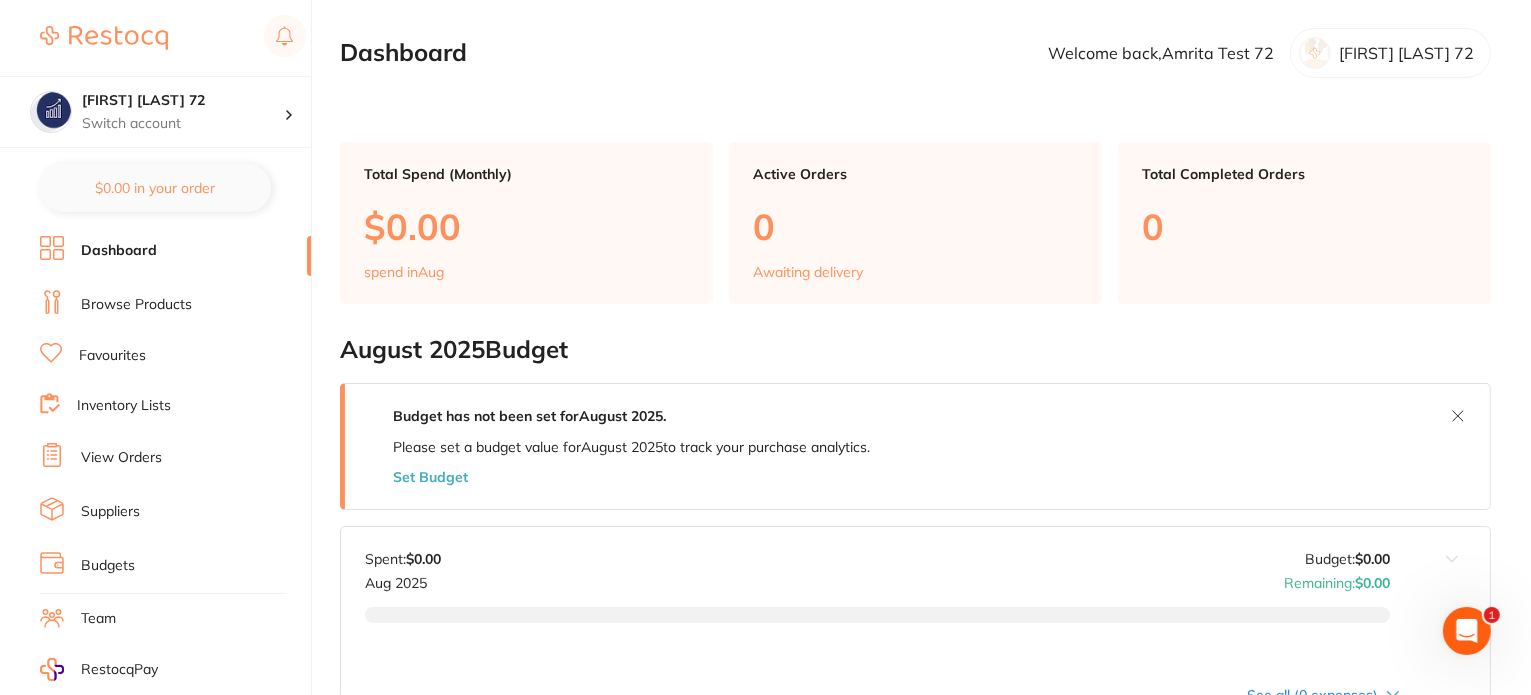 click on "Browse Products" at bounding box center (136, 305) 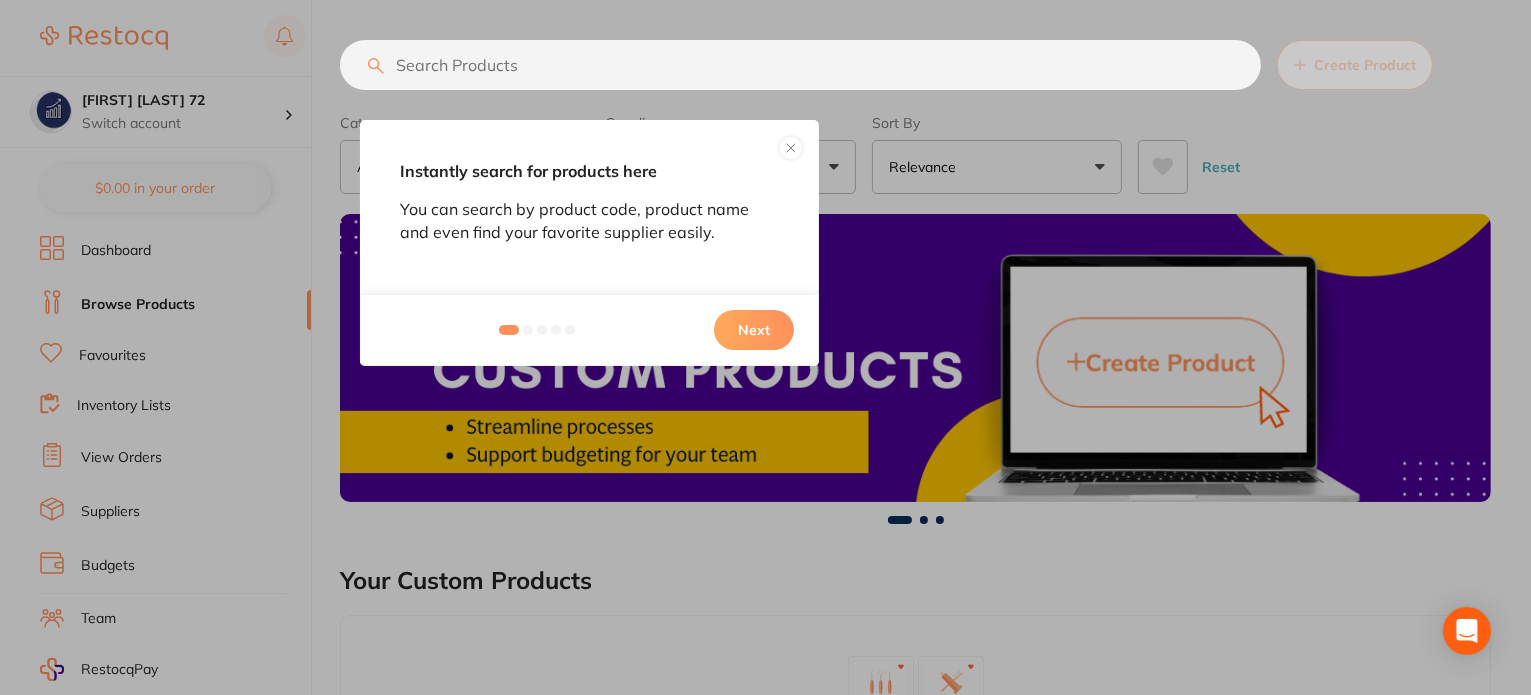 click on "Next" at bounding box center (754, 330) 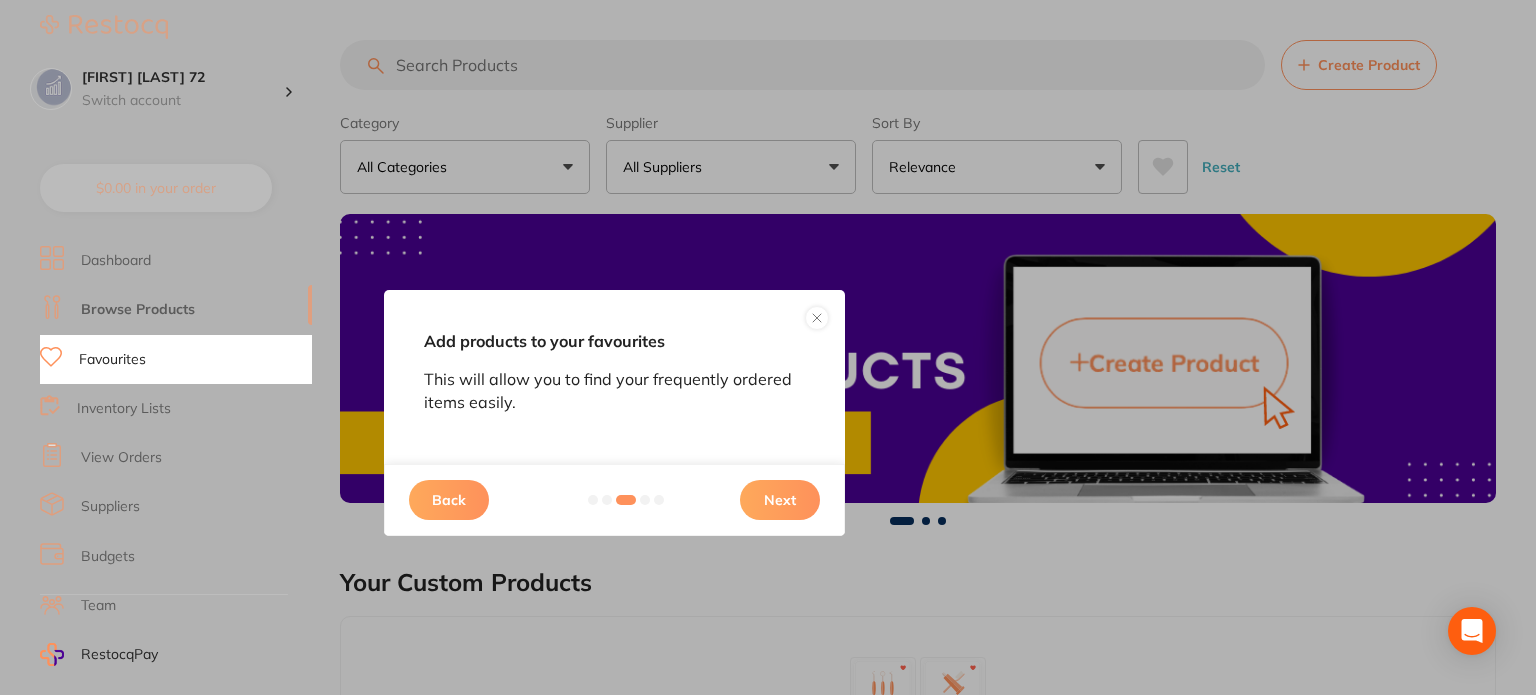 click on "Back Next" at bounding box center [614, 500] 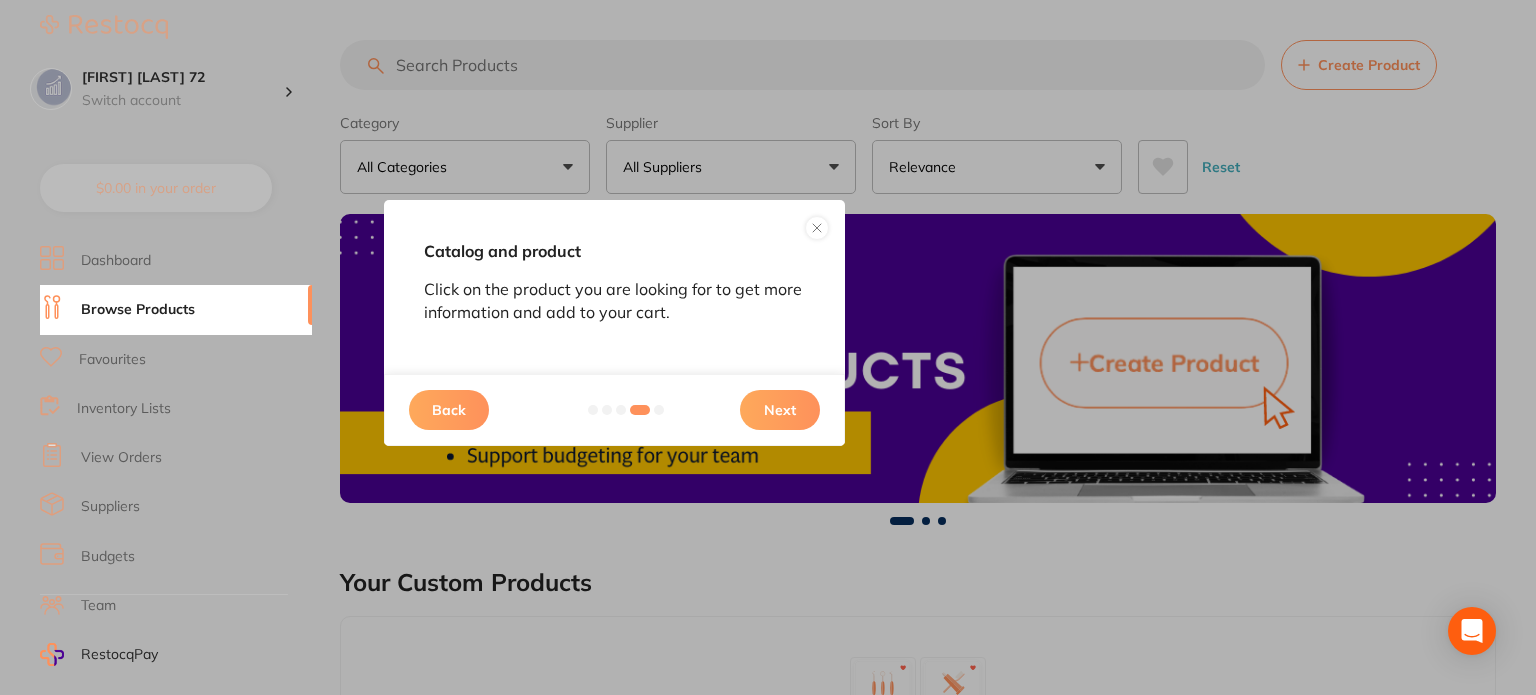 click on "Catalog and product Click on the product you are looking for to get more information and add to your cart. Back Next" at bounding box center [768, 347] 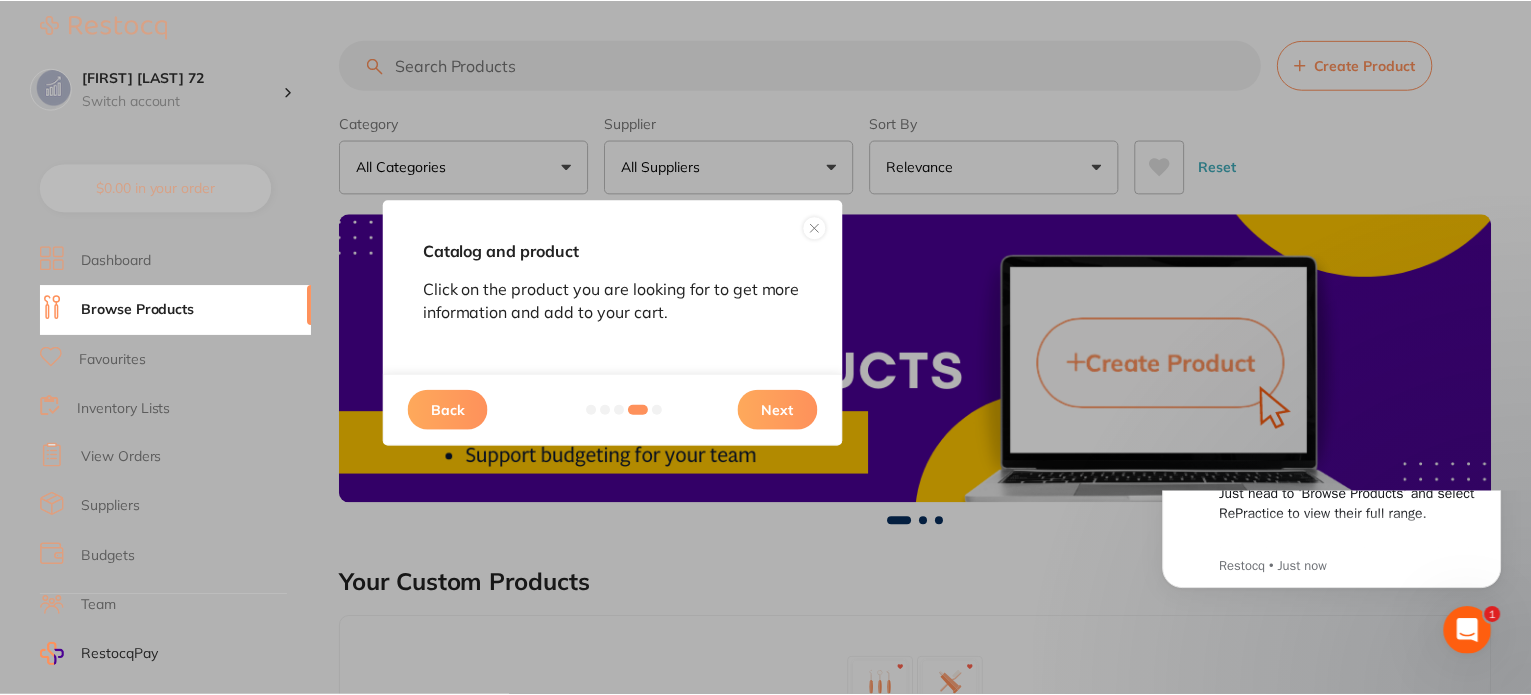 scroll, scrollTop: 0, scrollLeft: 0, axis: both 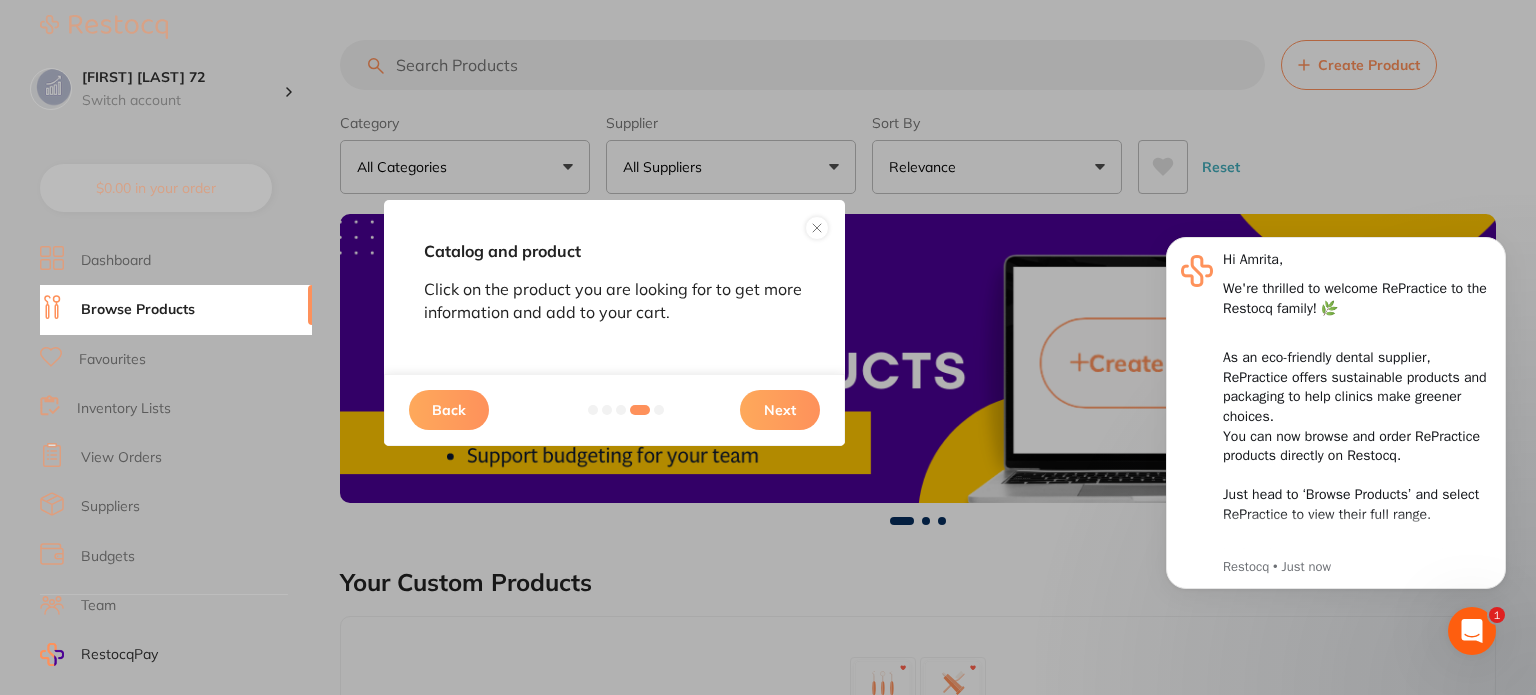 click on "Next" at bounding box center (780, 410) 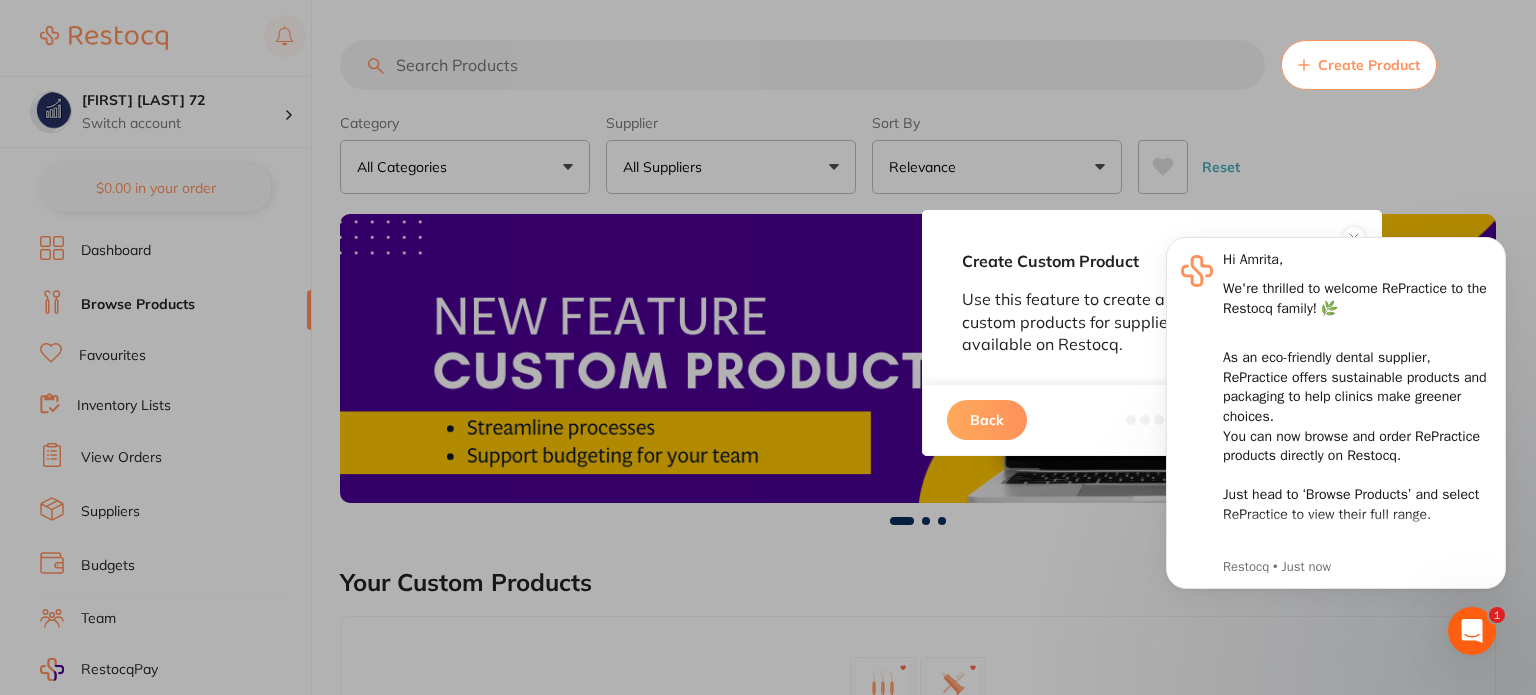 drag, startPoint x: 788, startPoint y: 411, endPoint x: 1068, endPoint y: 301, distance: 300.83218 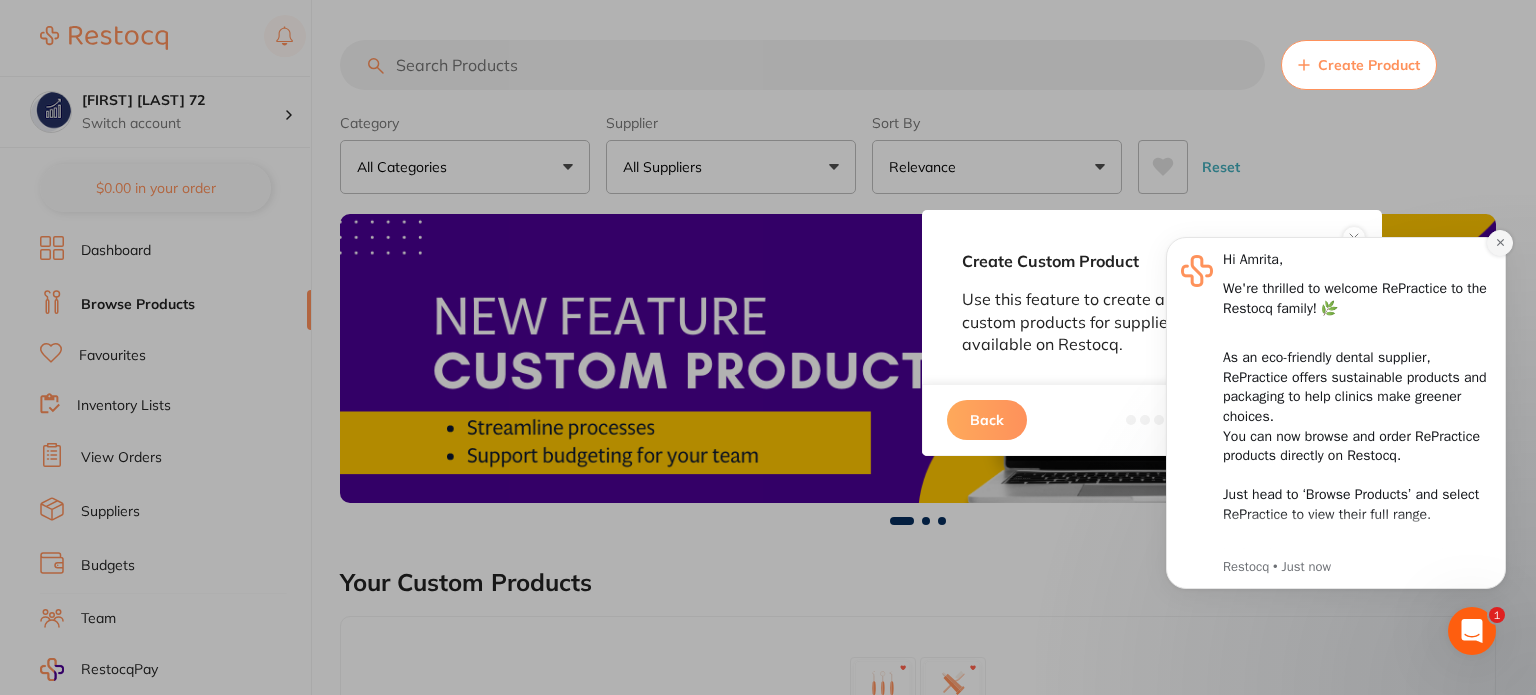 click 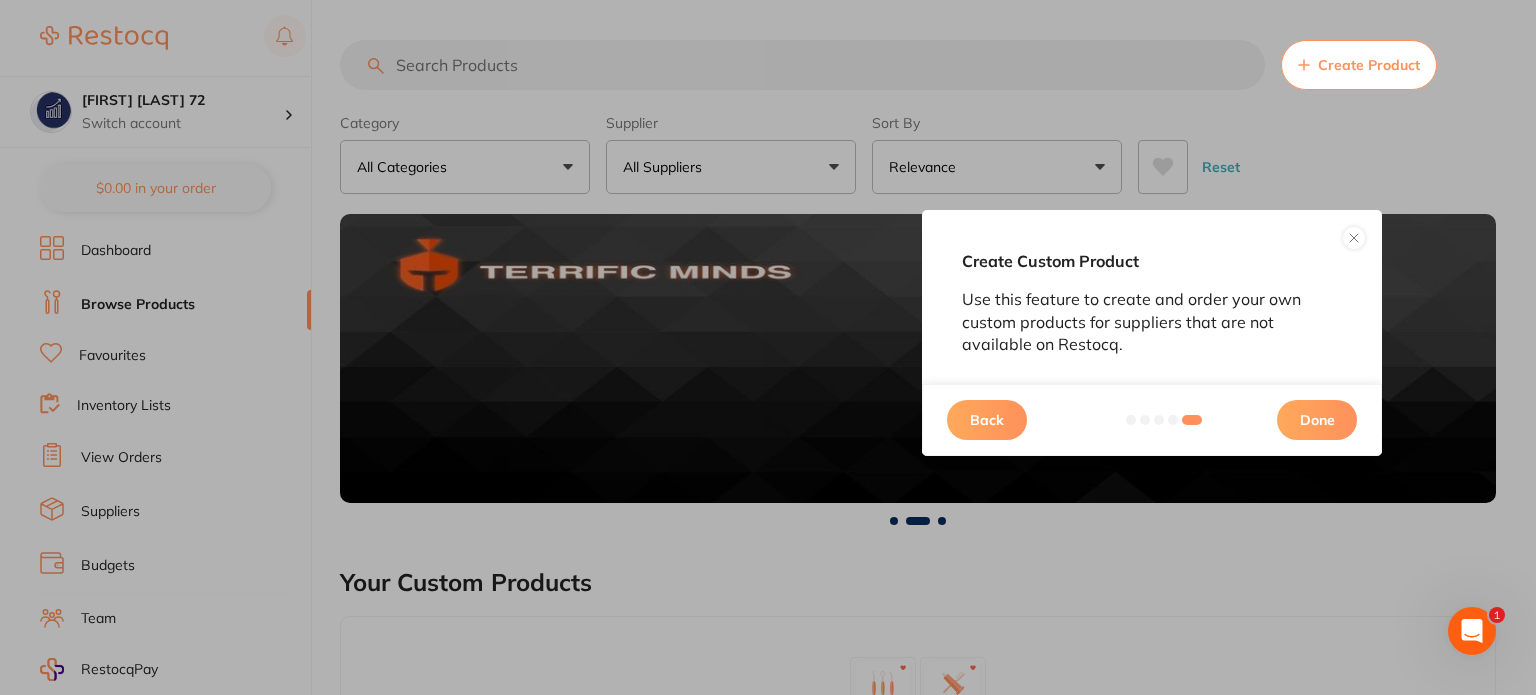 click at bounding box center [1354, 238] 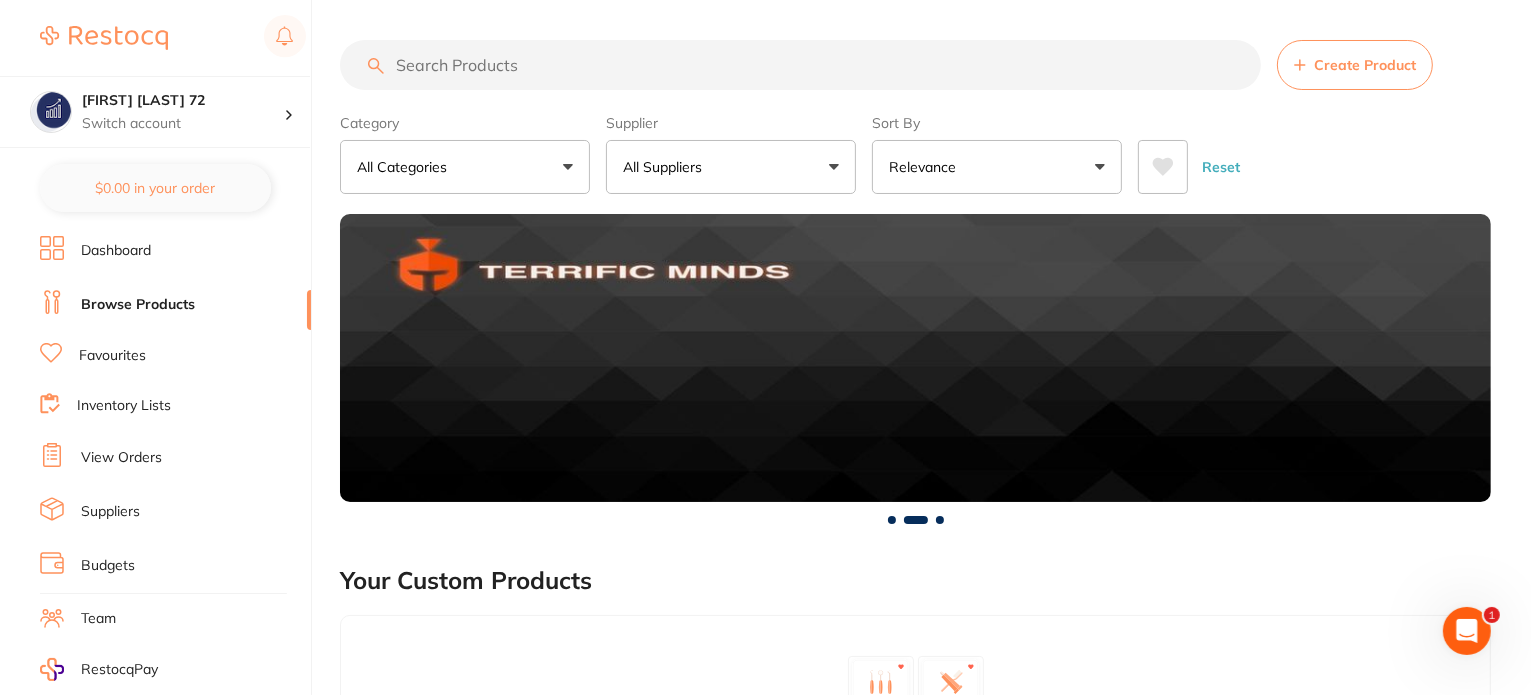 click at bounding box center (800, 65) 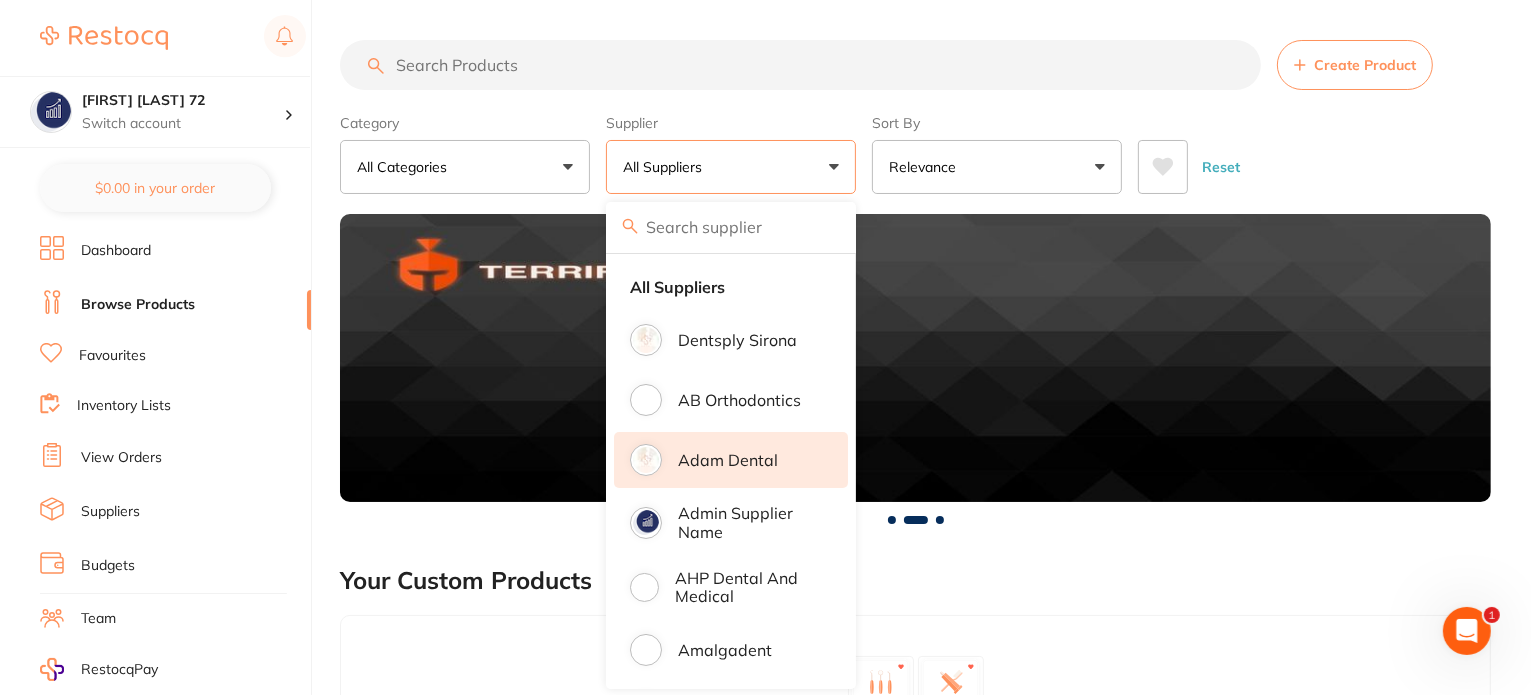 click on "Adam Dental" at bounding box center (728, 460) 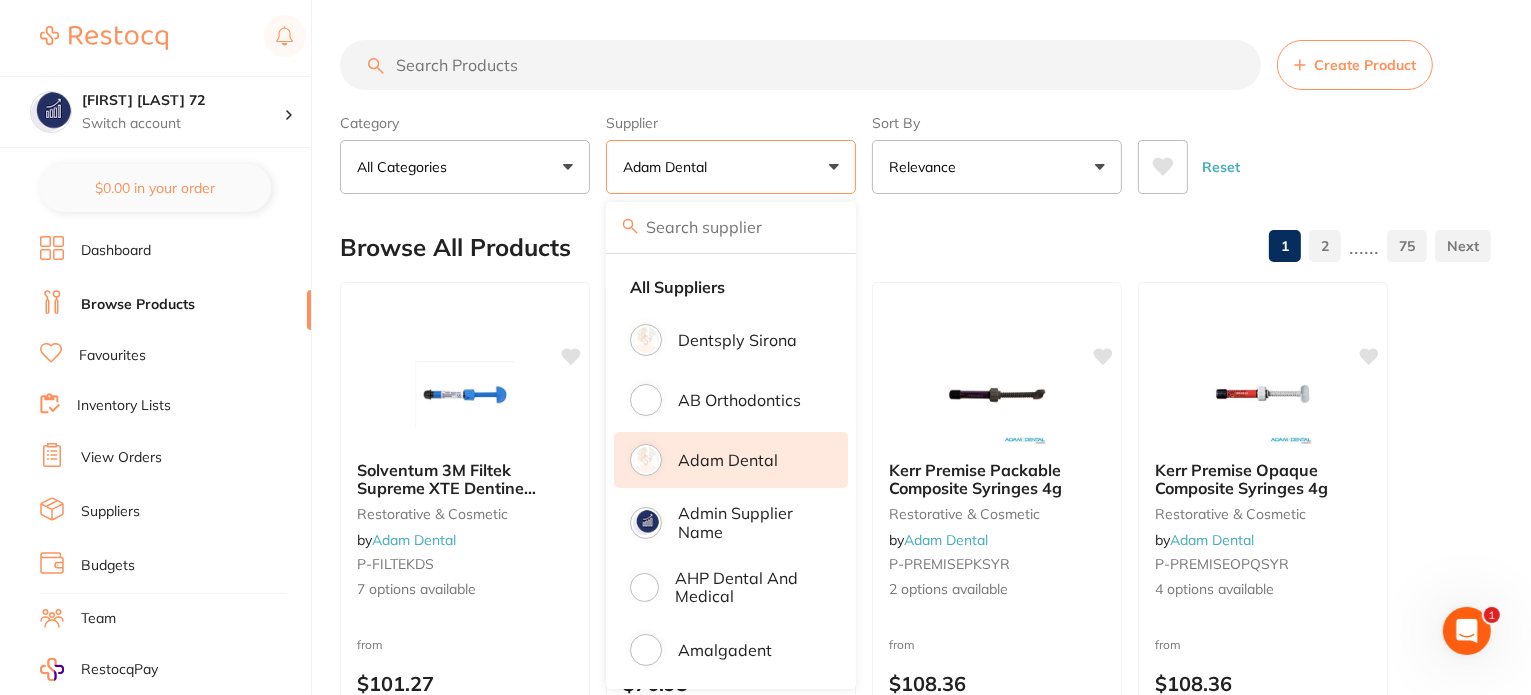 click on "Category All Categories All Categories anaesthetic articulating burs crown & bridge disposables endodontics equipment finishing & polishing handpieces impression infection control instruments laboratory oral surgery orthodontics photography preventative restorative & cosmetic rubber dam whitening xrays/imaging Clear Category   false    All Categories Category All Categories anaesthetic articulating burs crown & bridge disposables endodontics equipment finishing & polishing handpieces impression infection control instruments laboratory oral surgery orthodontics photography preventative restorative & cosmetic rubber dam whitening xrays/imaging Supplier Adam Dental All Suppliers Dentsply Sirona AB Orthodontics Adam Dental Admin supplier name AHP Dental and Medical Amalgadent AR Instrumed Ark Health AU Supplier Admin BioMeDent Pty Ltd CDS Dental Critical Dental David Melton mmmmmmmmmmmmmmmmmmmmmmmmmmmmm Dental Practice Supplies Dental Zone Erkodent Erskine Dental frontend Geistlich Healthware Australia MDS Dental" at bounding box center [915, 150] 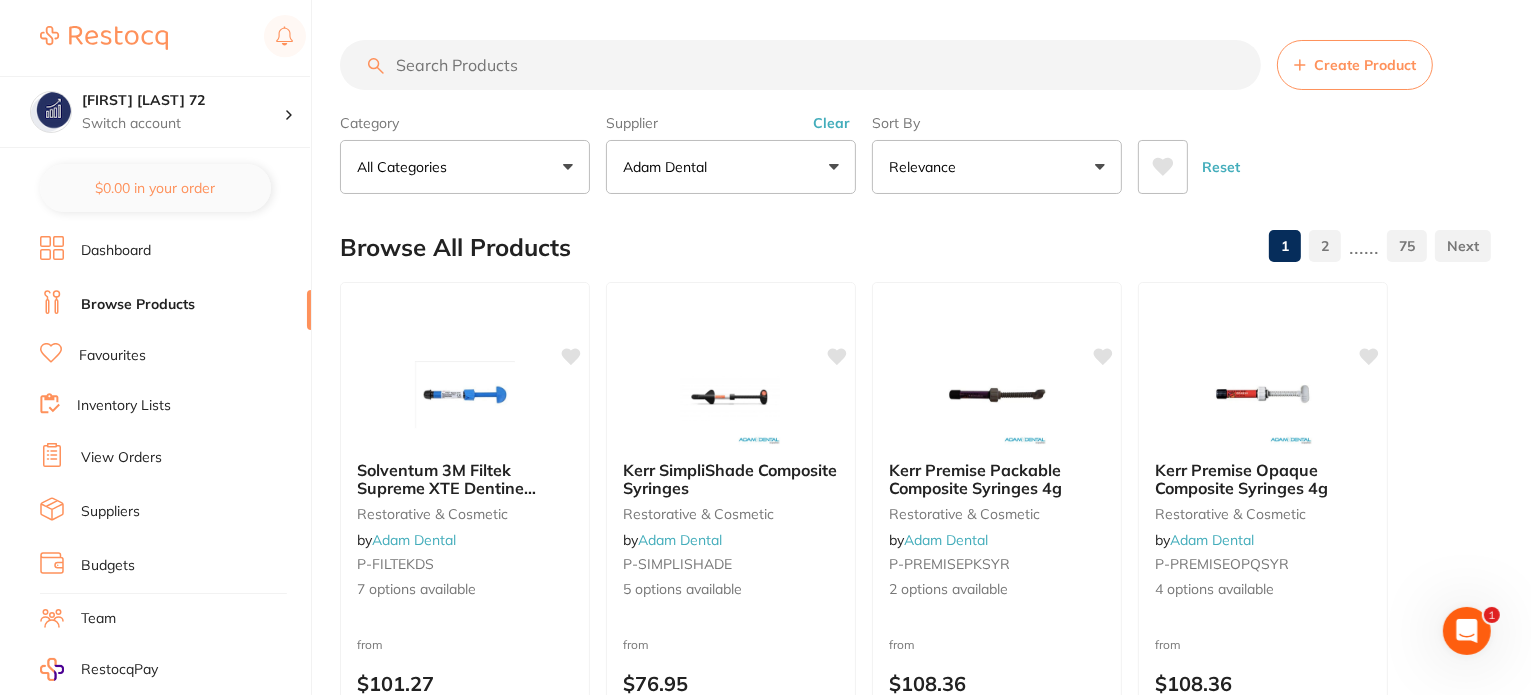 scroll, scrollTop: 0, scrollLeft: 0, axis: both 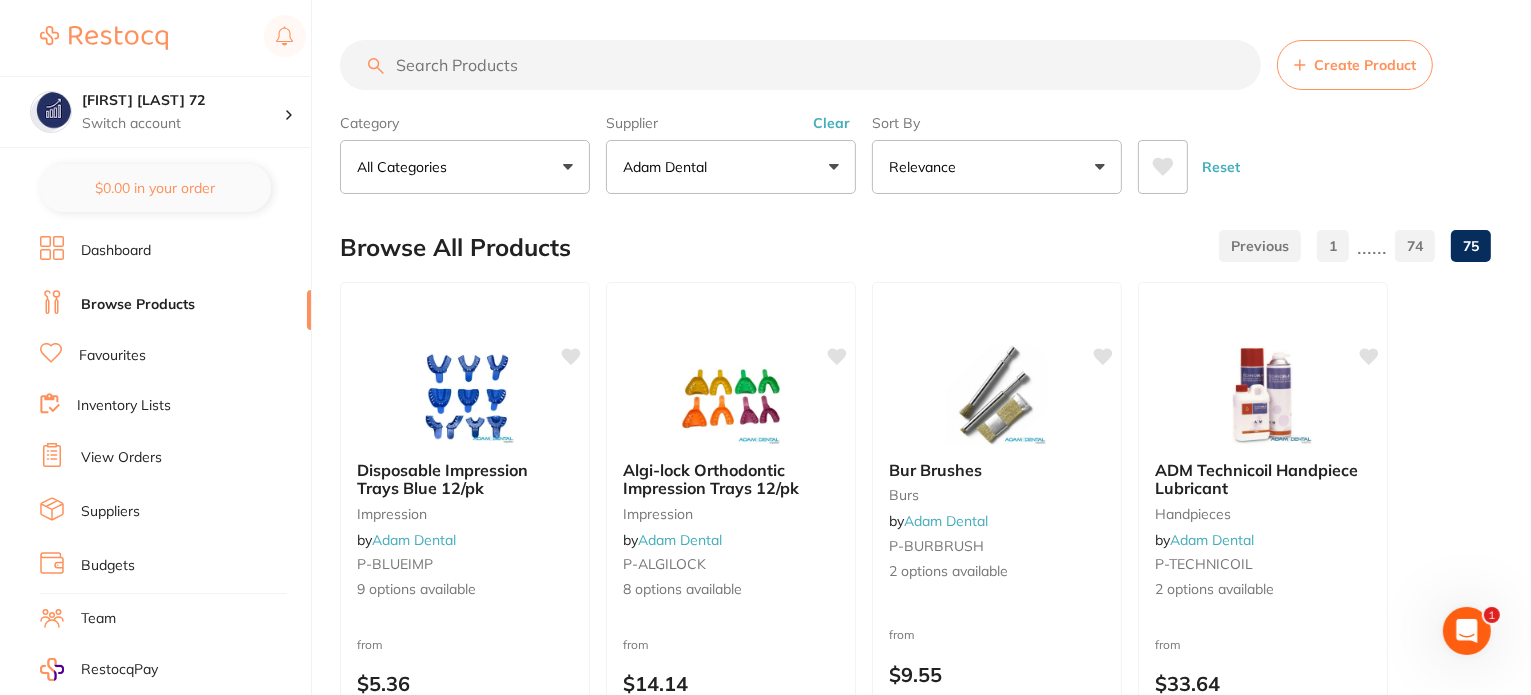 click at bounding box center [800, 65] 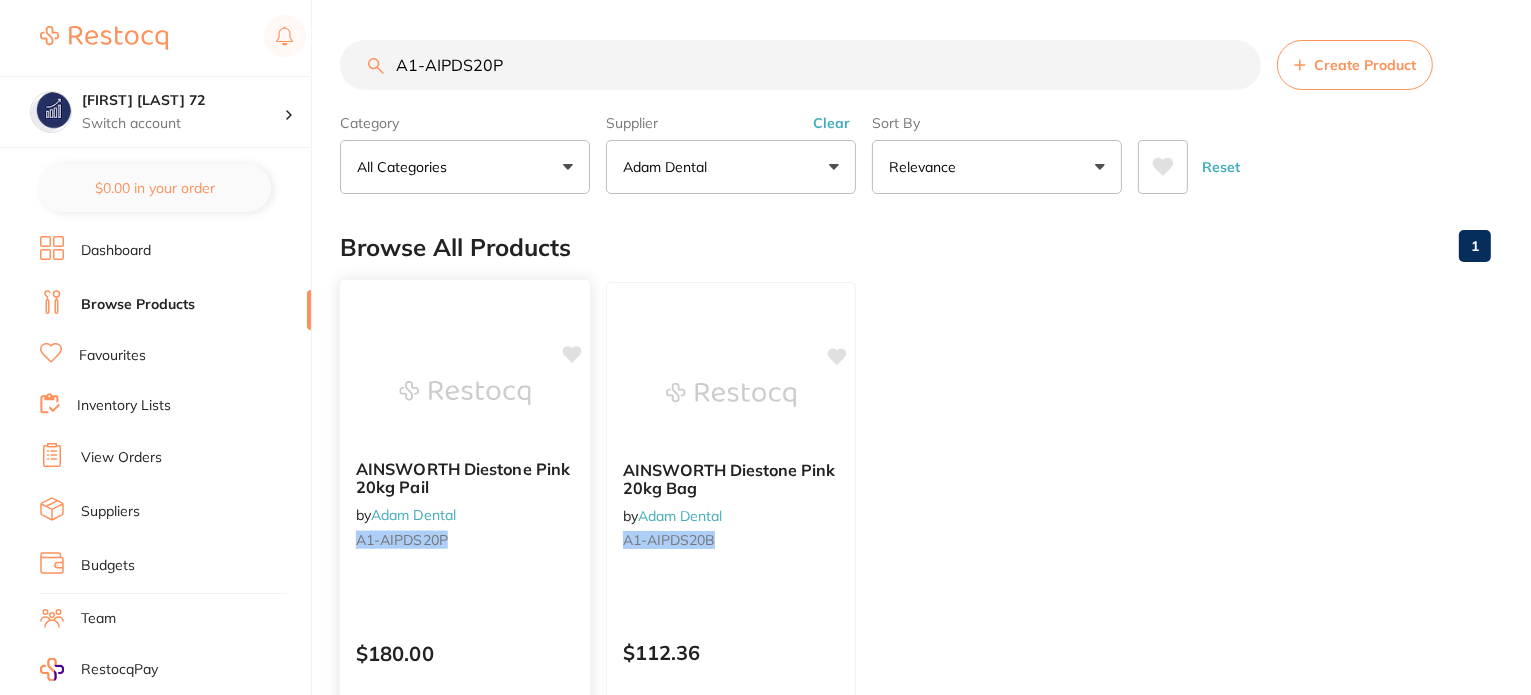 click at bounding box center [464, 393] 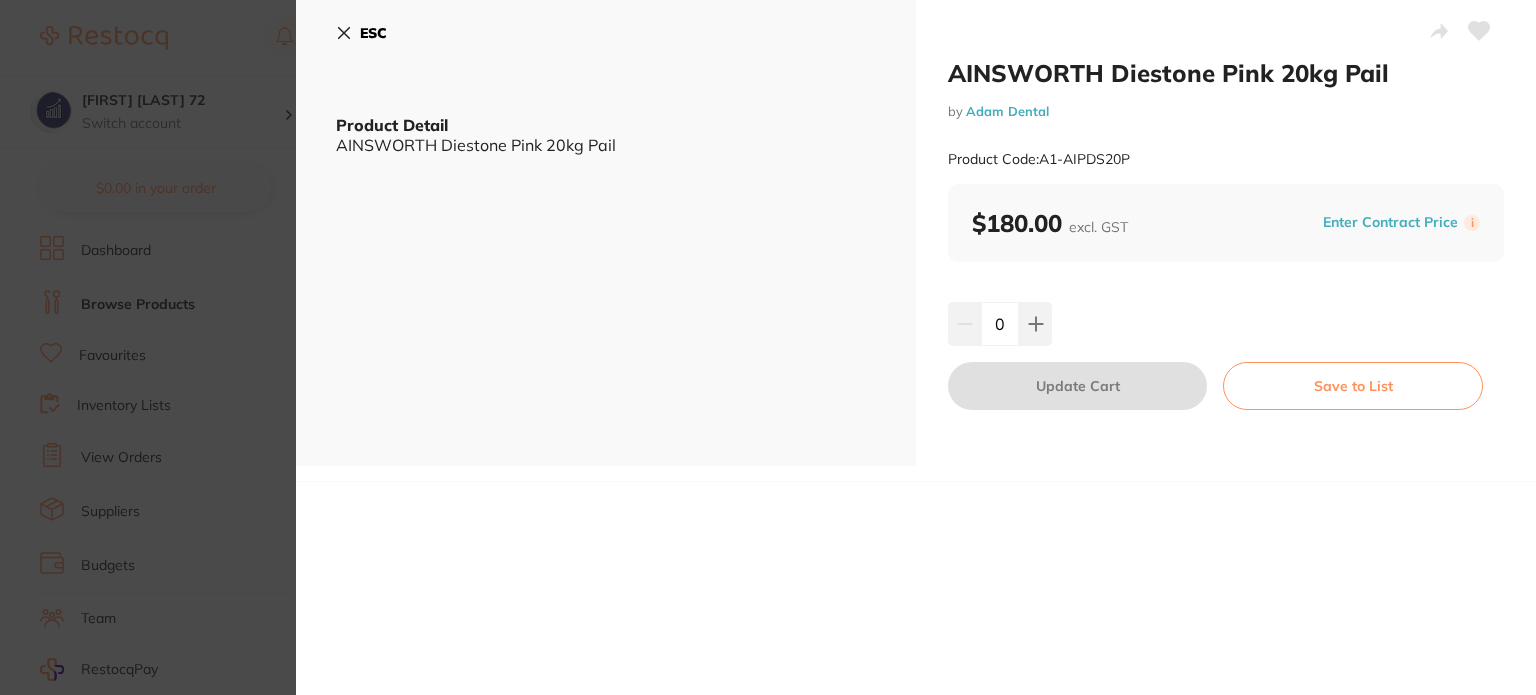 scroll, scrollTop: 0, scrollLeft: 0, axis: both 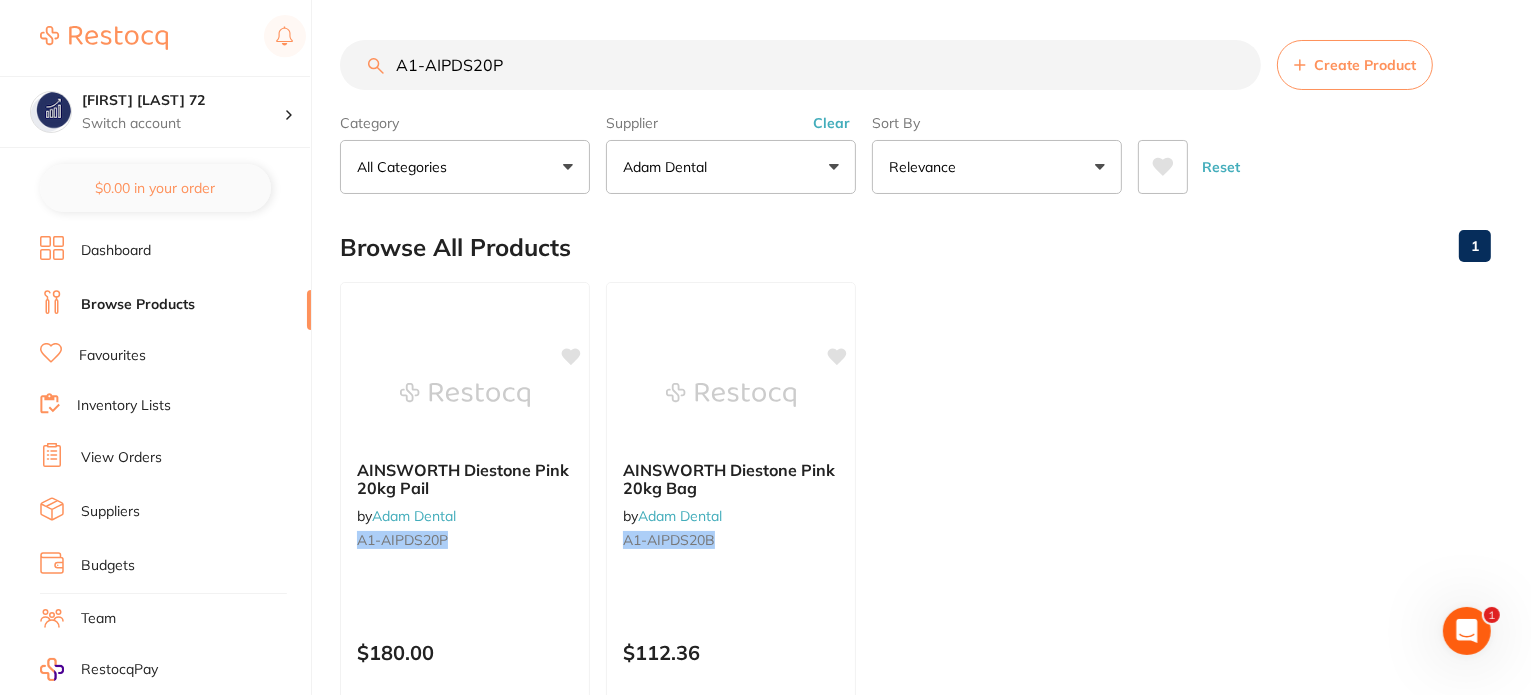 drag, startPoint x: 540, startPoint y: 71, endPoint x: 120, endPoint y: 9, distance: 424.5515 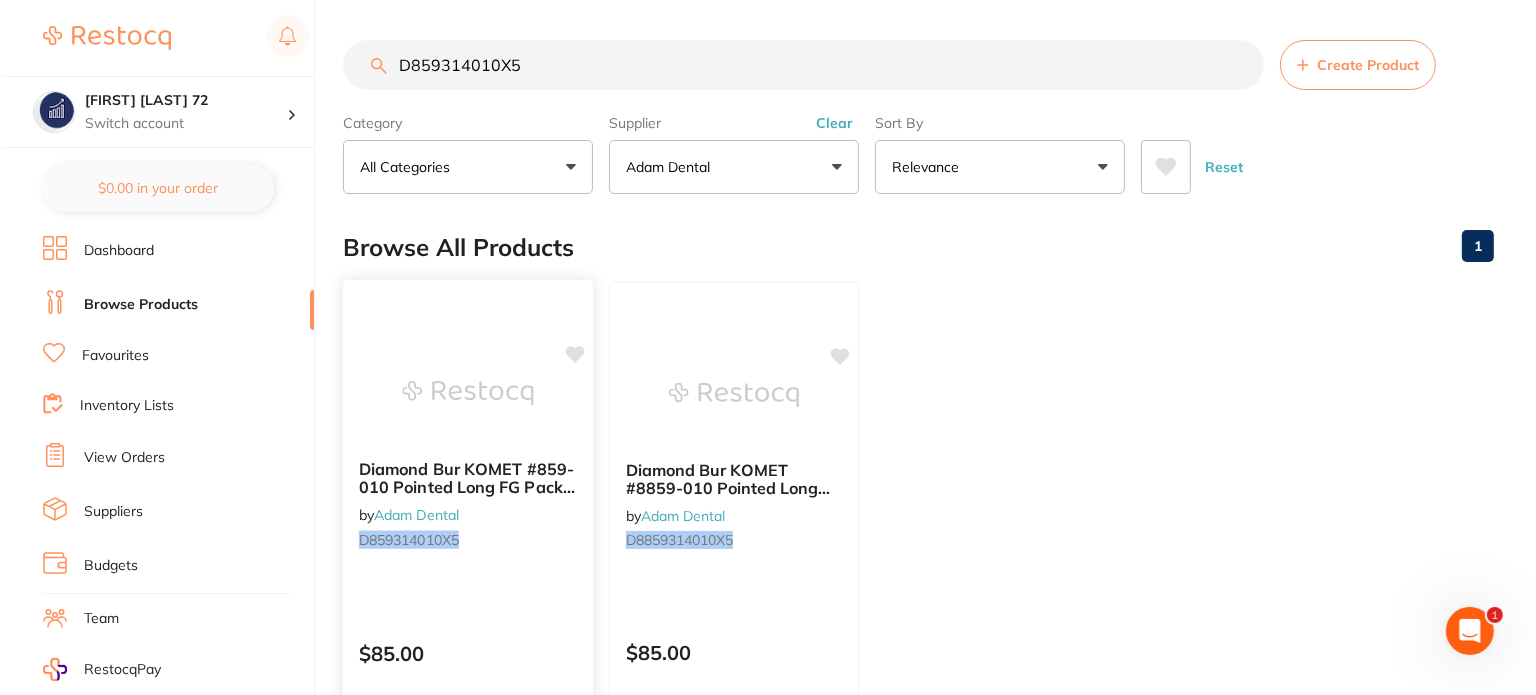 scroll, scrollTop: 0, scrollLeft: 0, axis: both 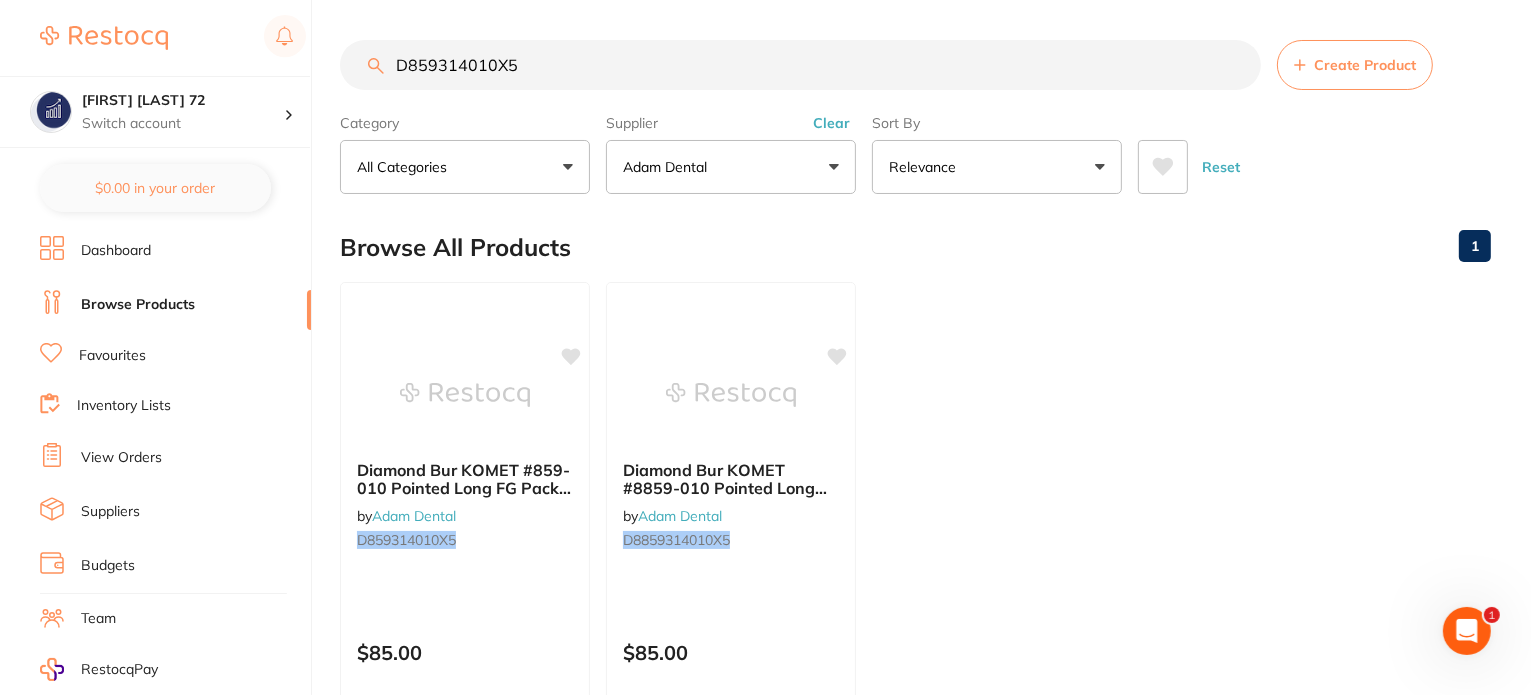 click at bounding box center [465, 395] 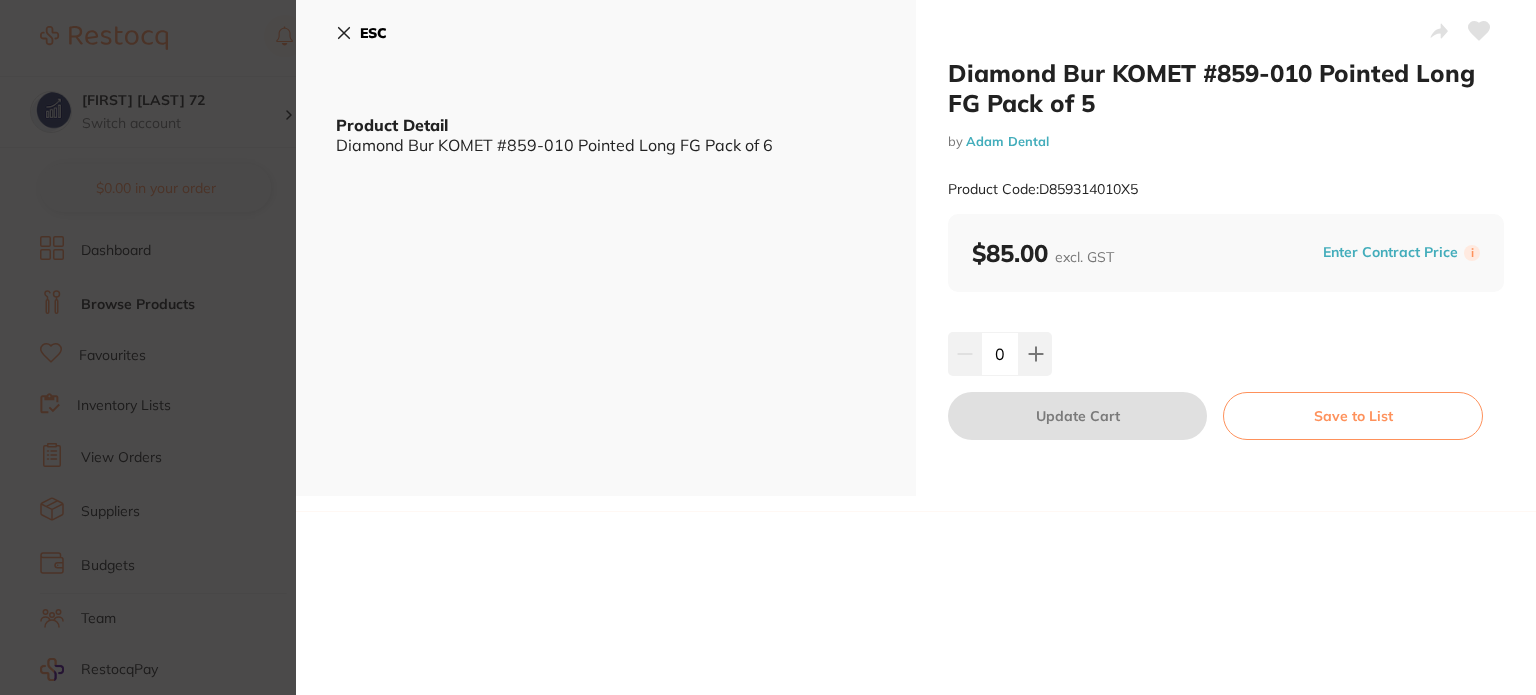 scroll, scrollTop: 0, scrollLeft: 0, axis: both 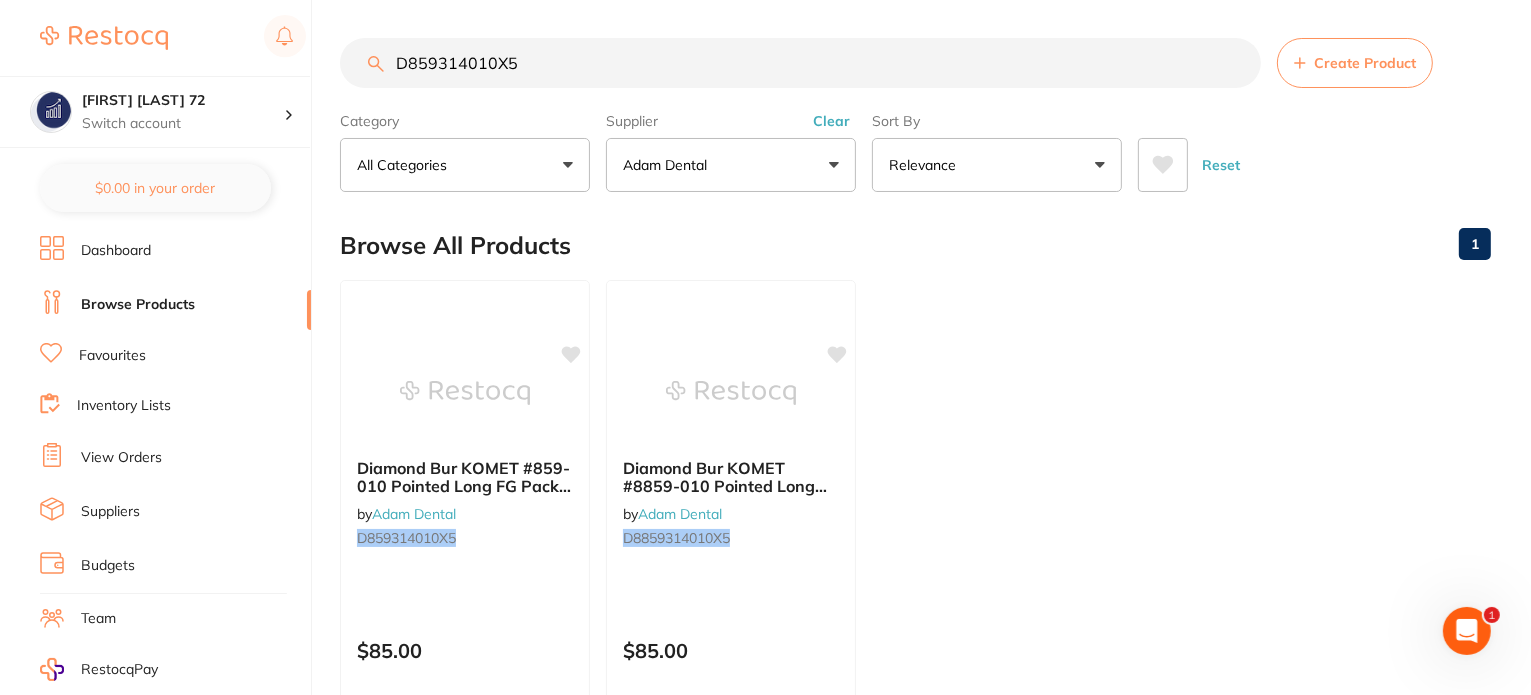 drag, startPoint x: 556, startPoint y: 68, endPoint x: 320, endPoint y: 66, distance: 236.00847 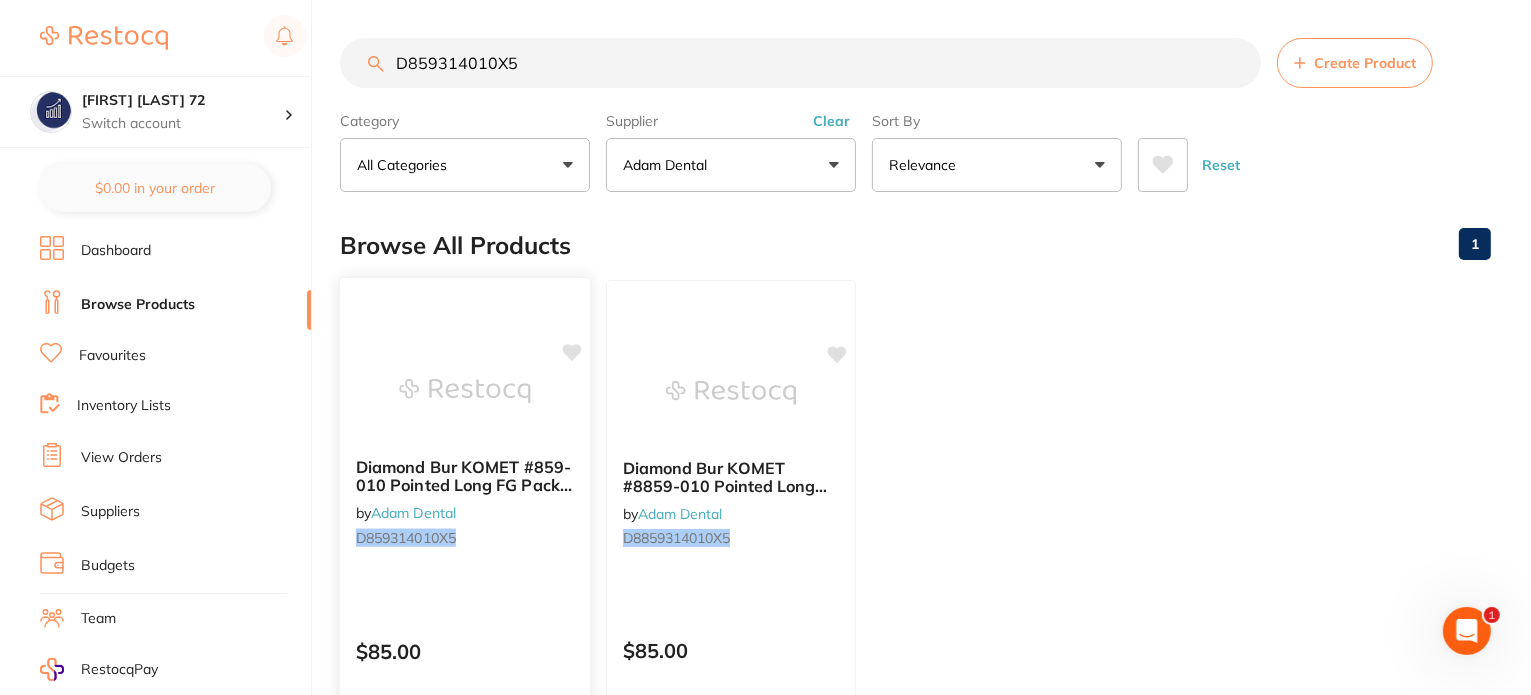 click at bounding box center (464, 391) 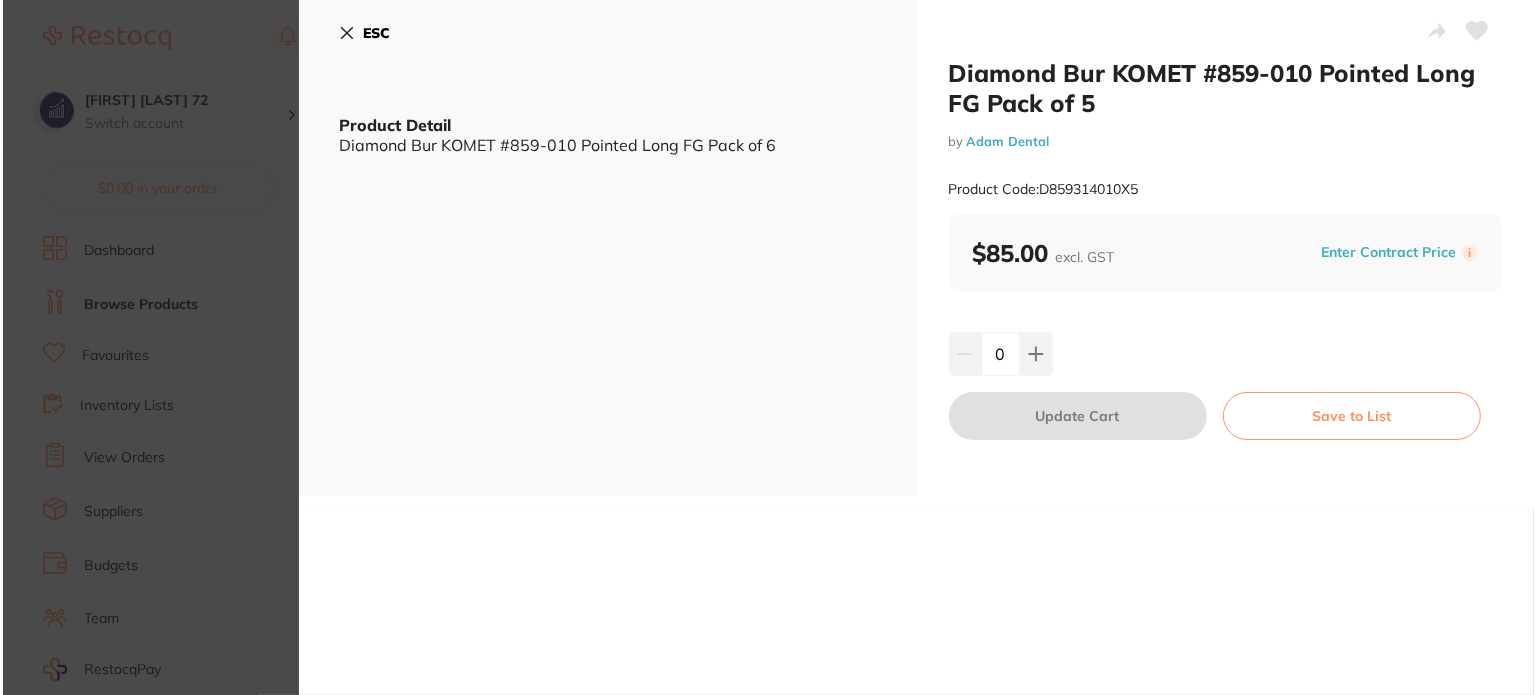 scroll, scrollTop: 0, scrollLeft: 0, axis: both 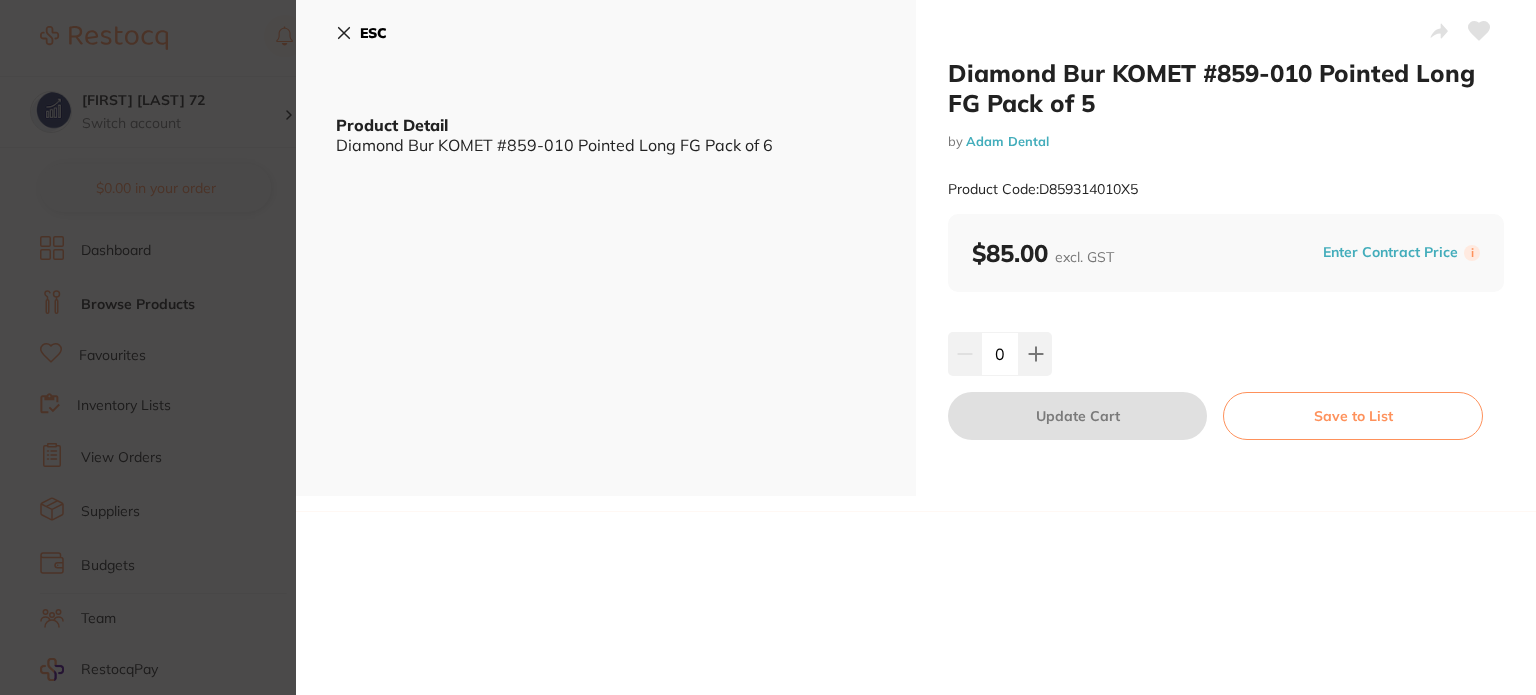 drag, startPoint x: 349, startPoint y: 31, endPoint x: 473, endPoint y: 71, distance: 130.29198 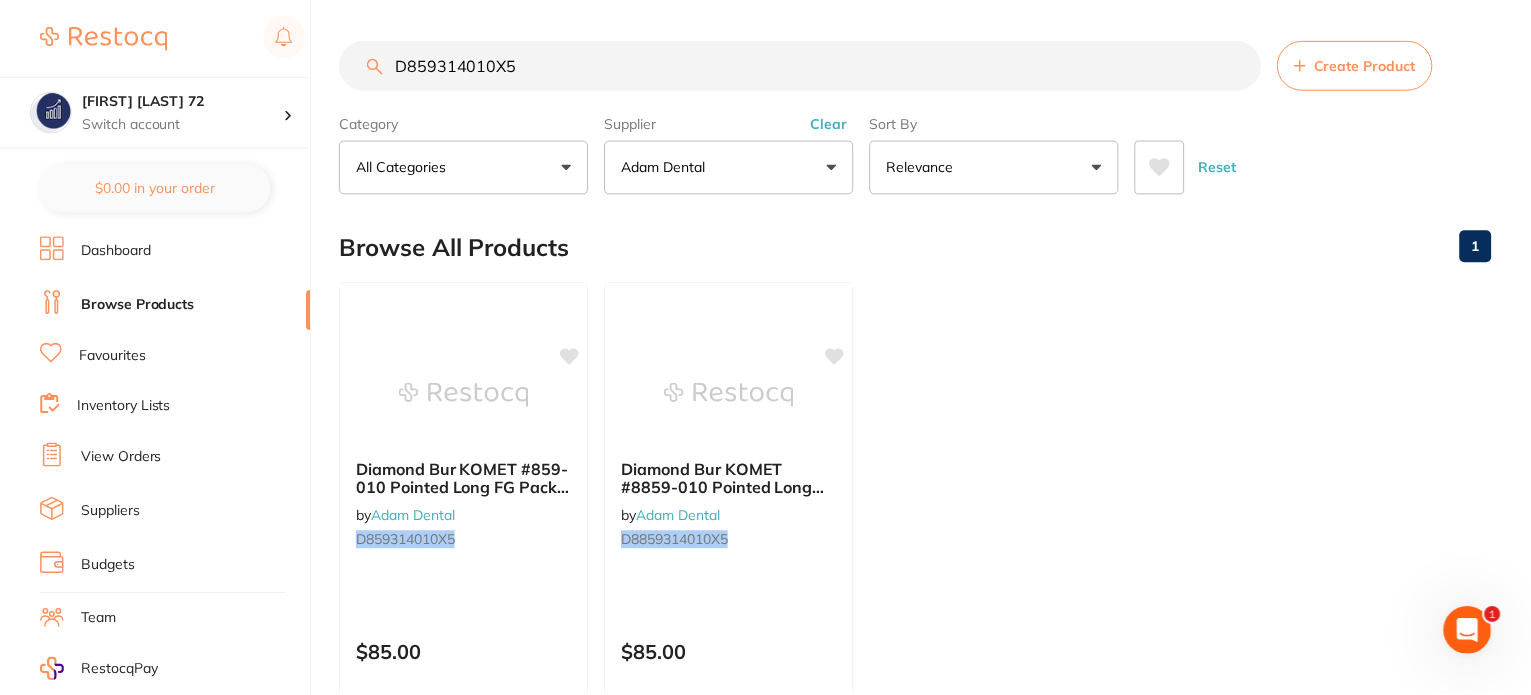 scroll, scrollTop: 2, scrollLeft: 0, axis: vertical 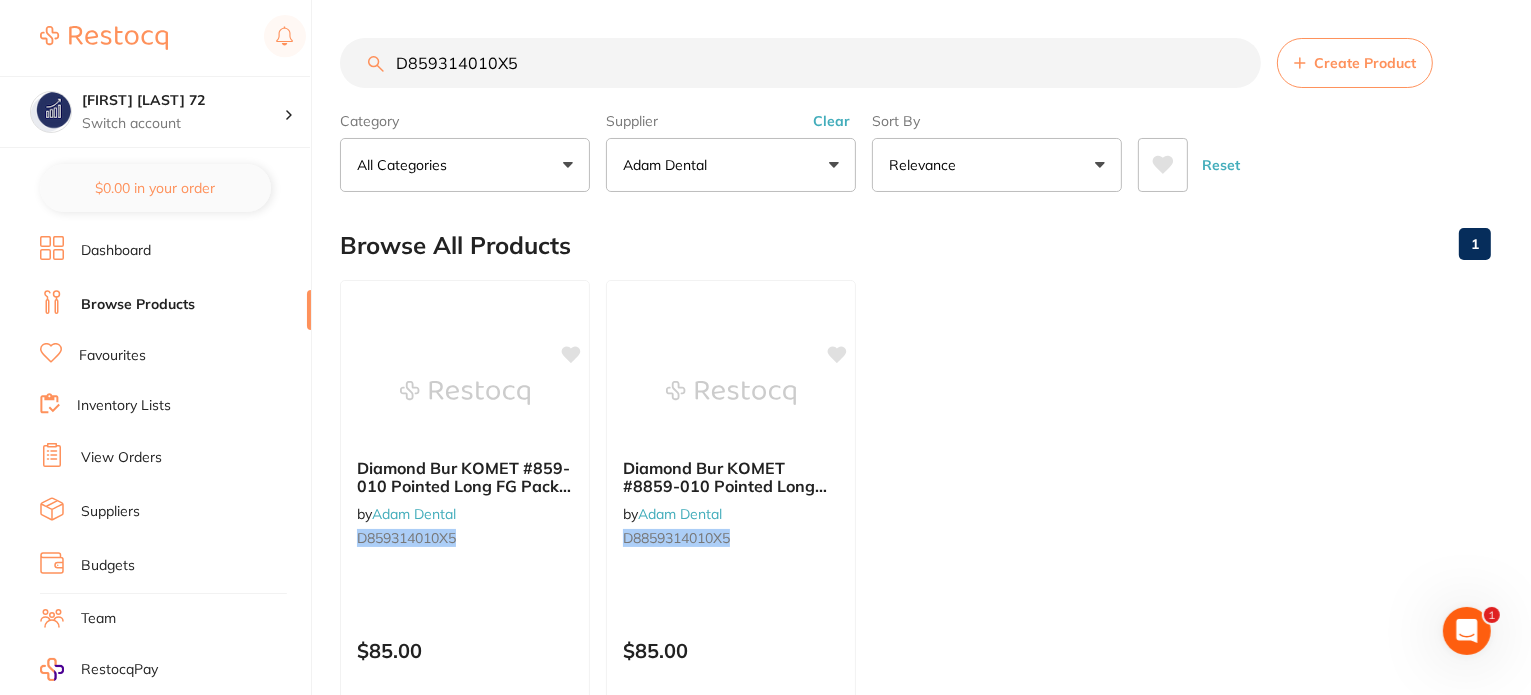 drag, startPoint x: 261, startPoint y: 63, endPoint x: 0, endPoint y: 60, distance: 261.01724 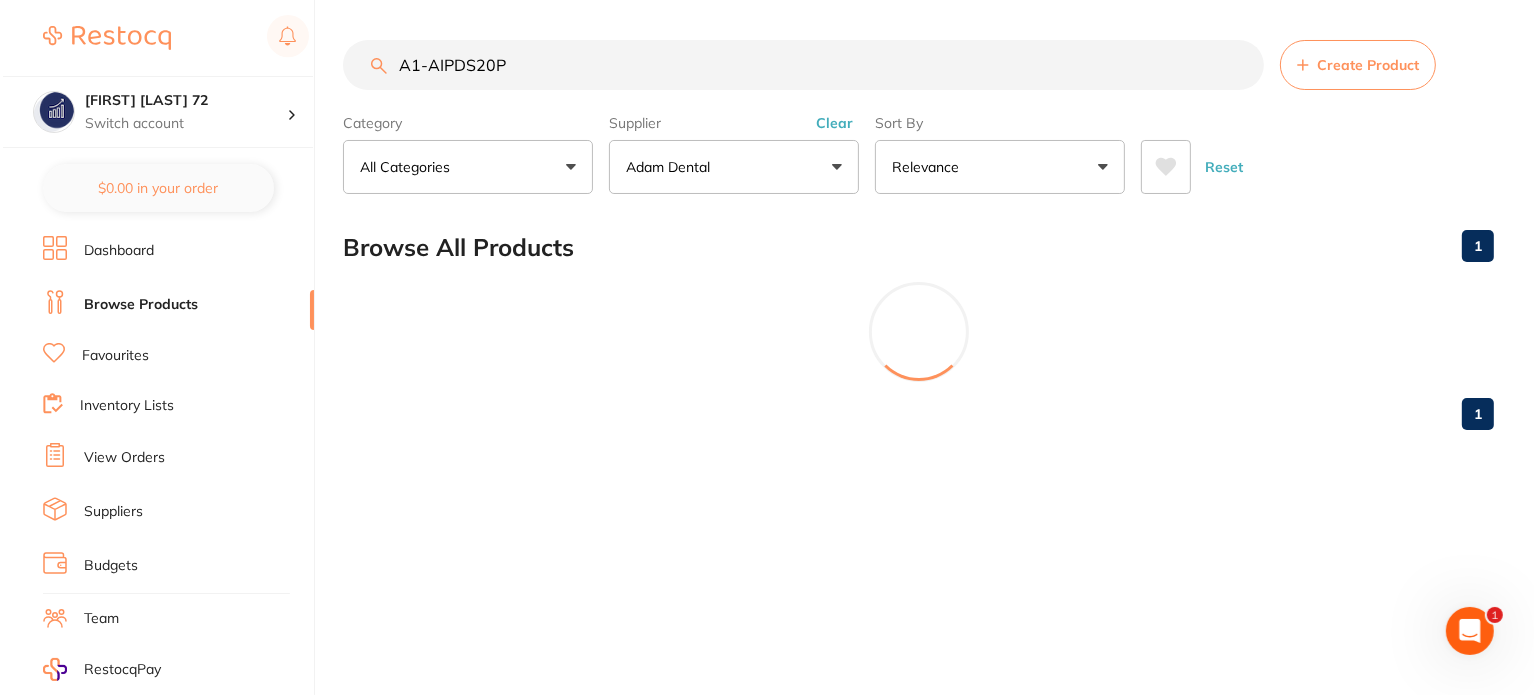 scroll, scrollTop: 0, scrollLeft: 0, axis: both 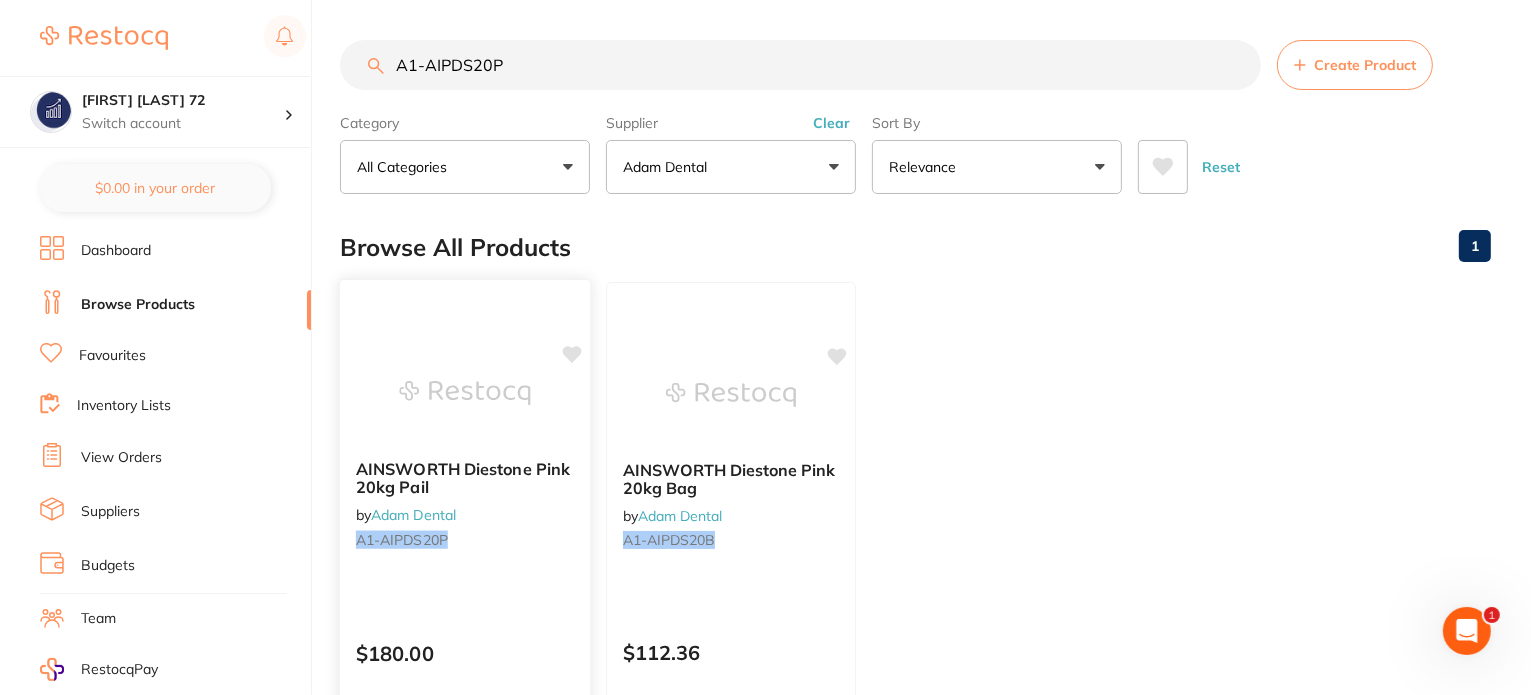 type on "A1-AIPDS20P" 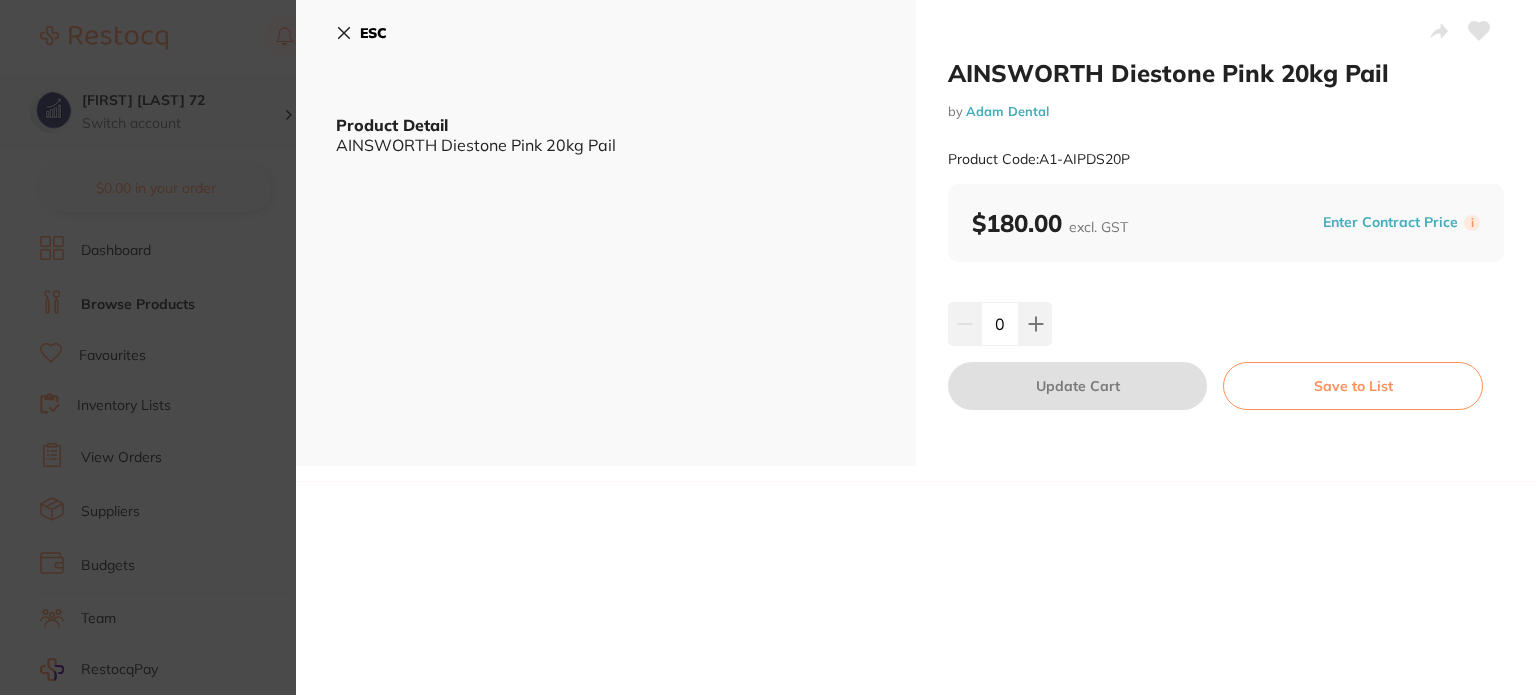 click on "AINSWORTH Diestone Pink 20kg Pail by Adam Dental Product Code: A1-AIPDS20P ESC Product Detail AINSWORTH Diestone Pink 20kg Pail AINSWORTH Diestone Pink 20kg Pail by Adam Dental Product Code: A1-AIPDS20P $180.00 excl. GST Enter Contract Price i 0 Update Cart Save to List Update RRP Set your pre negotiated price for this item. Item Agreed RRP (excl. GST) AINSWORTH Diestone Pink 20kg Pail $180.00 Update RRP ✕" at bounding box center [768, 347] 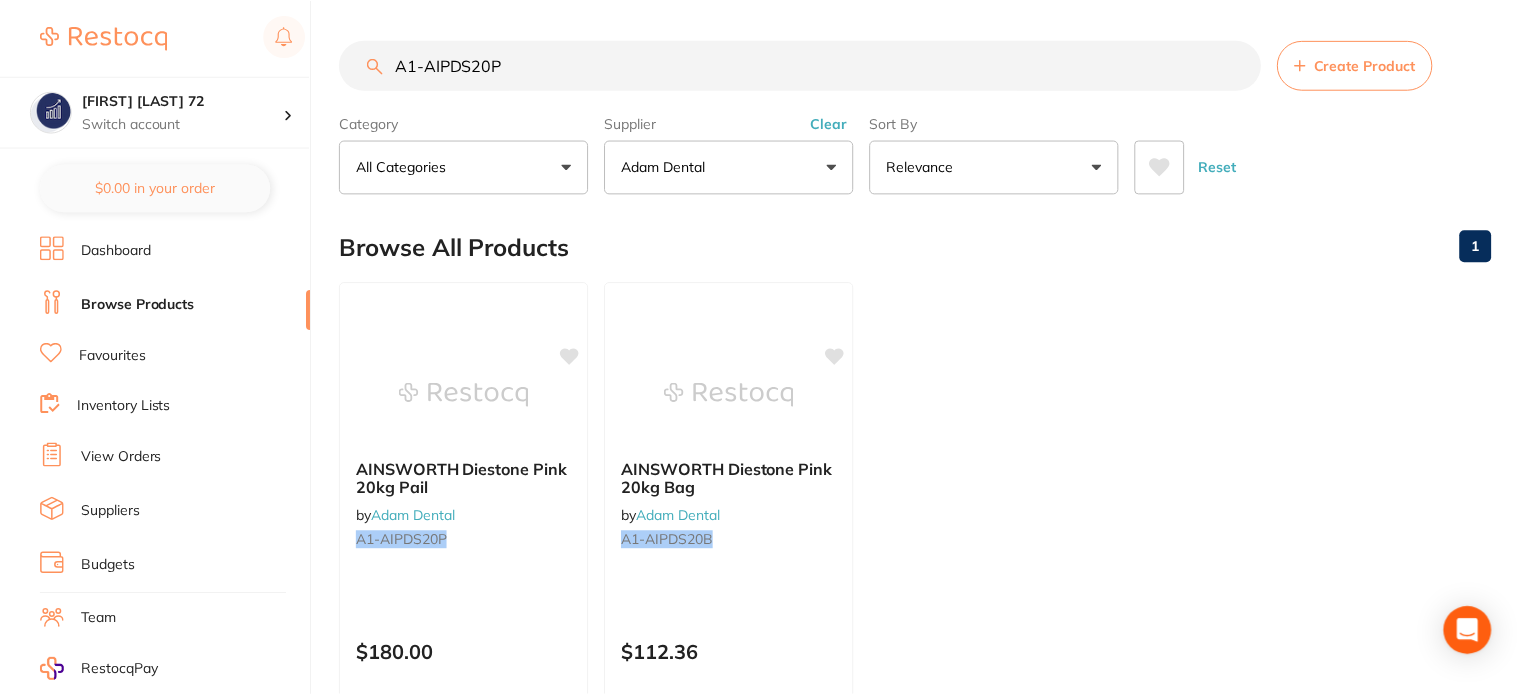 scroll, scrollTop: 2, scrollLeft: 0, axis: vertical 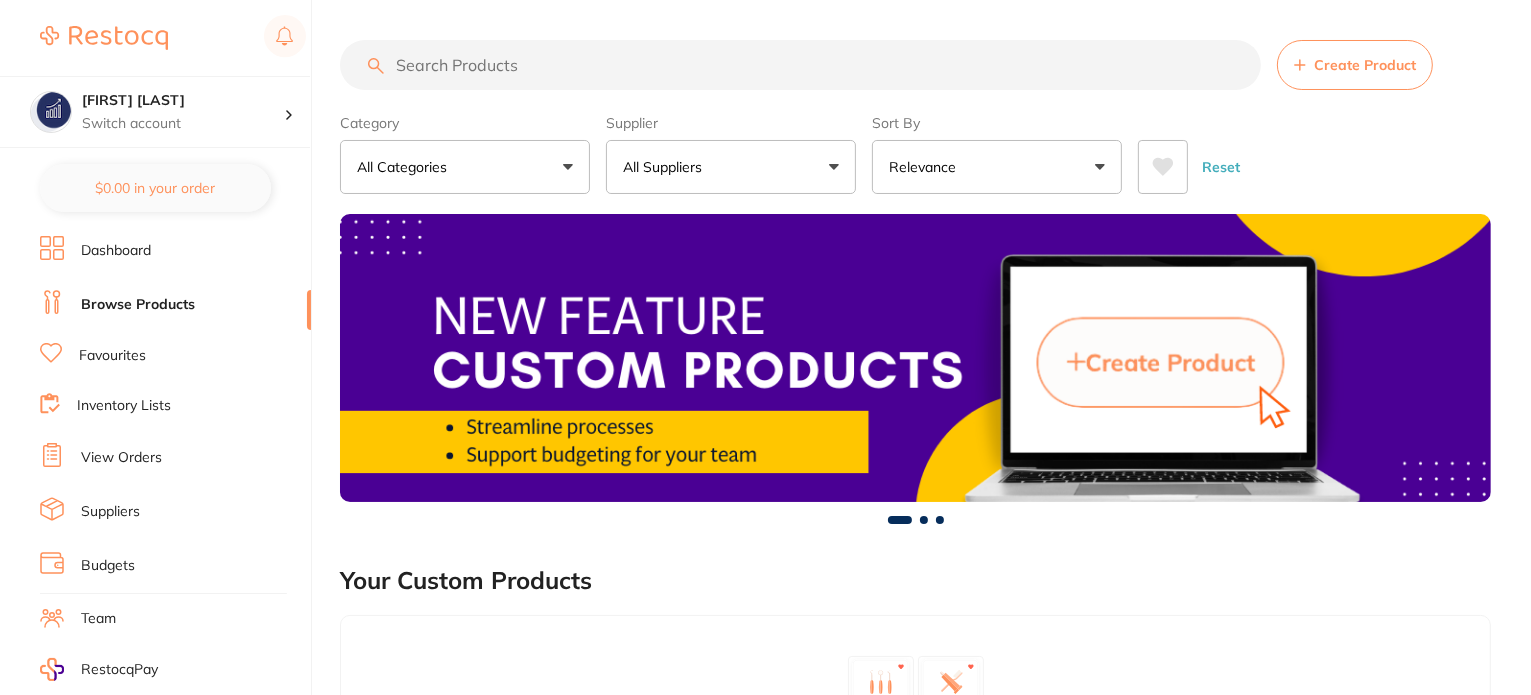 click on "All Suppliers" at bounding box center [666, 167] 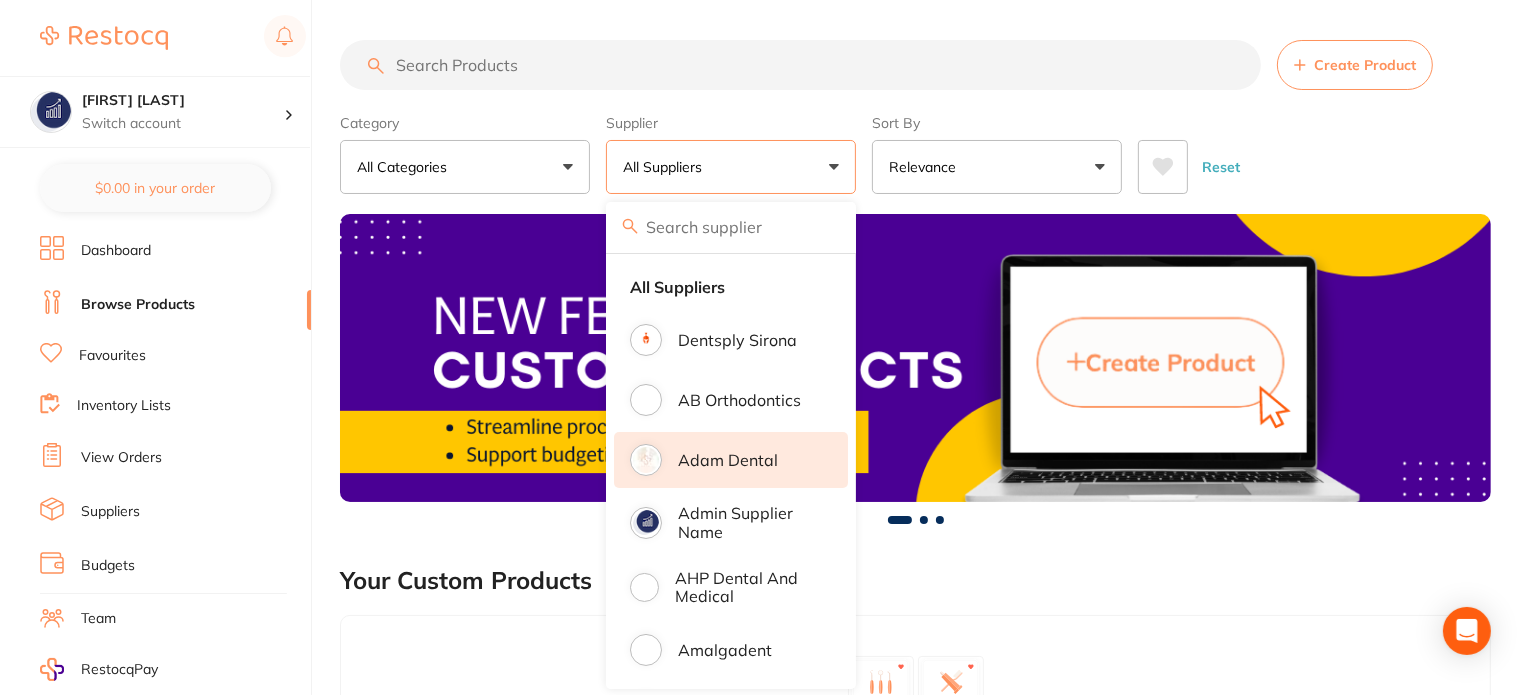 click on "Adam Dental" at bounding box center [728, 460] 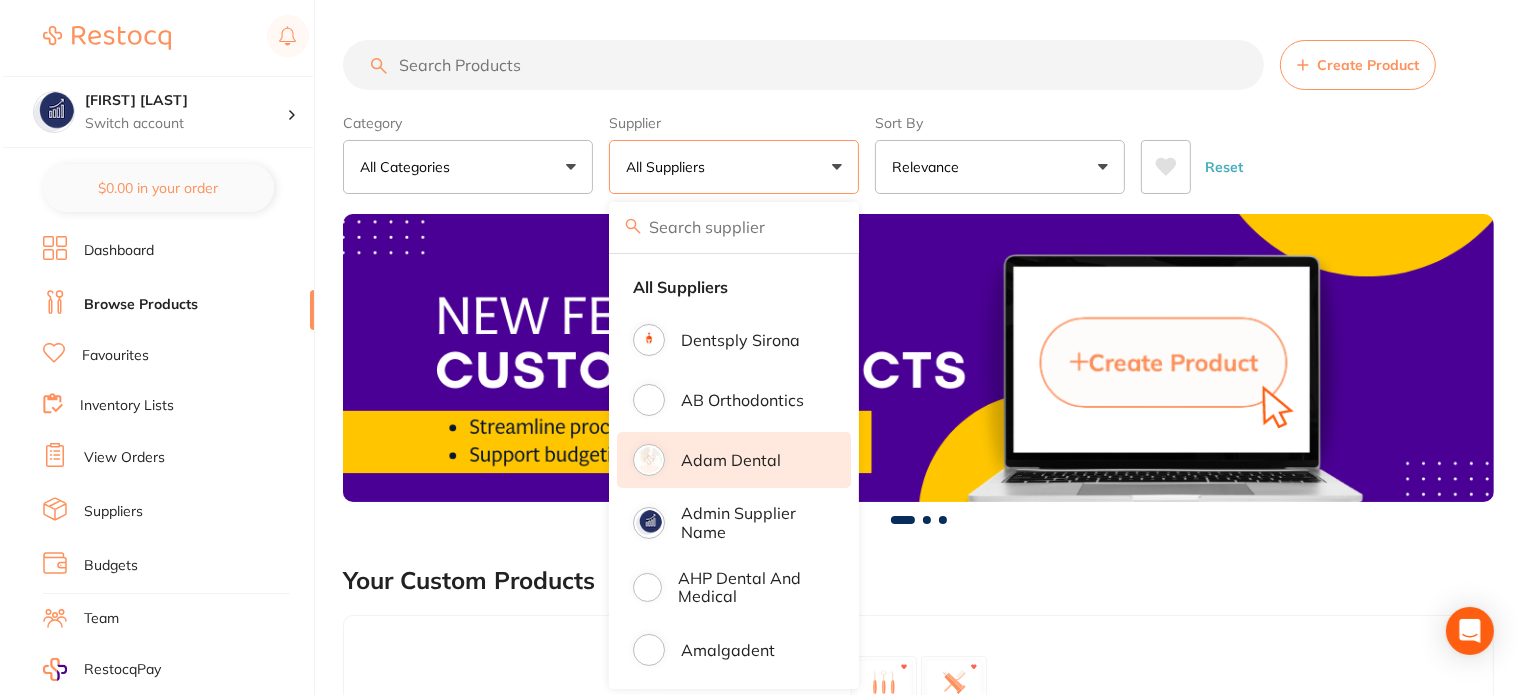 scroll, scrollTop: 200, scrollLeft: 0, axis: vertical 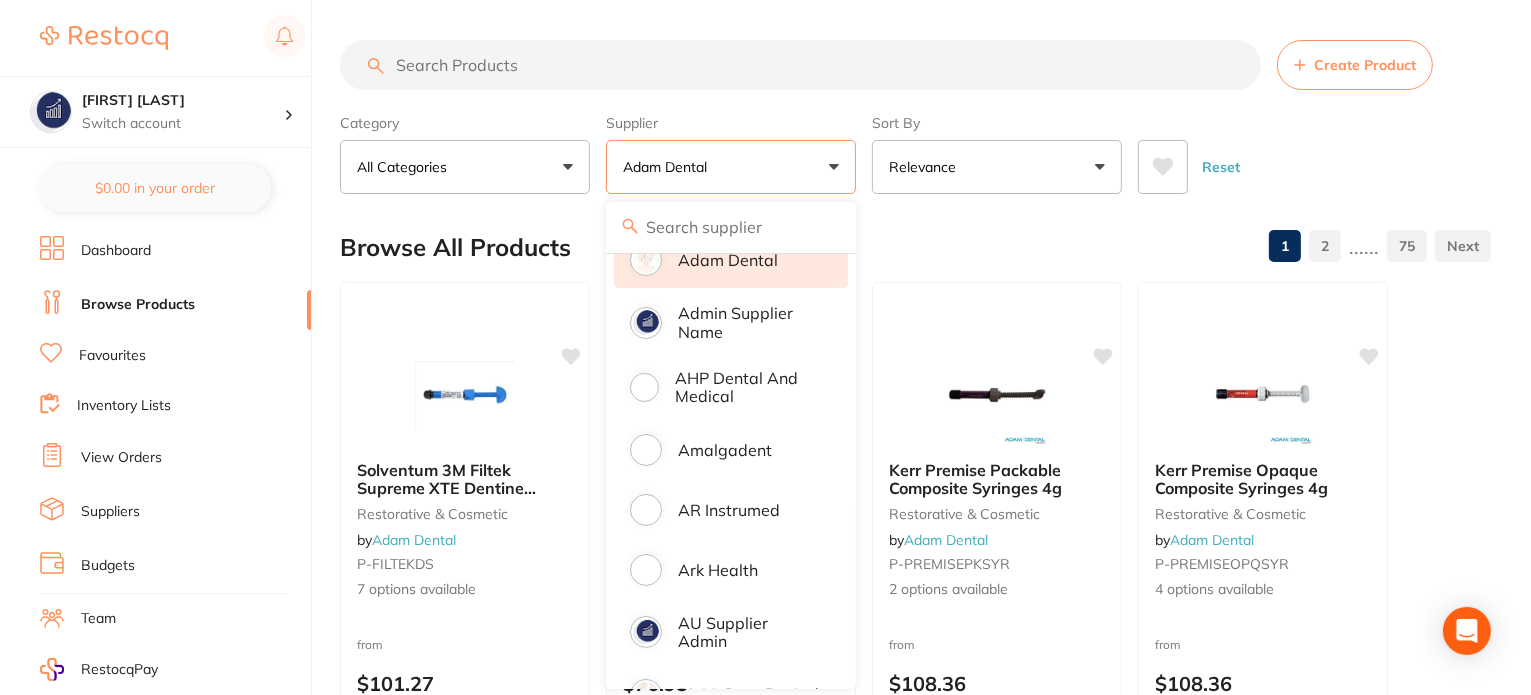 click on "75" at bounding box center [1407, 246] 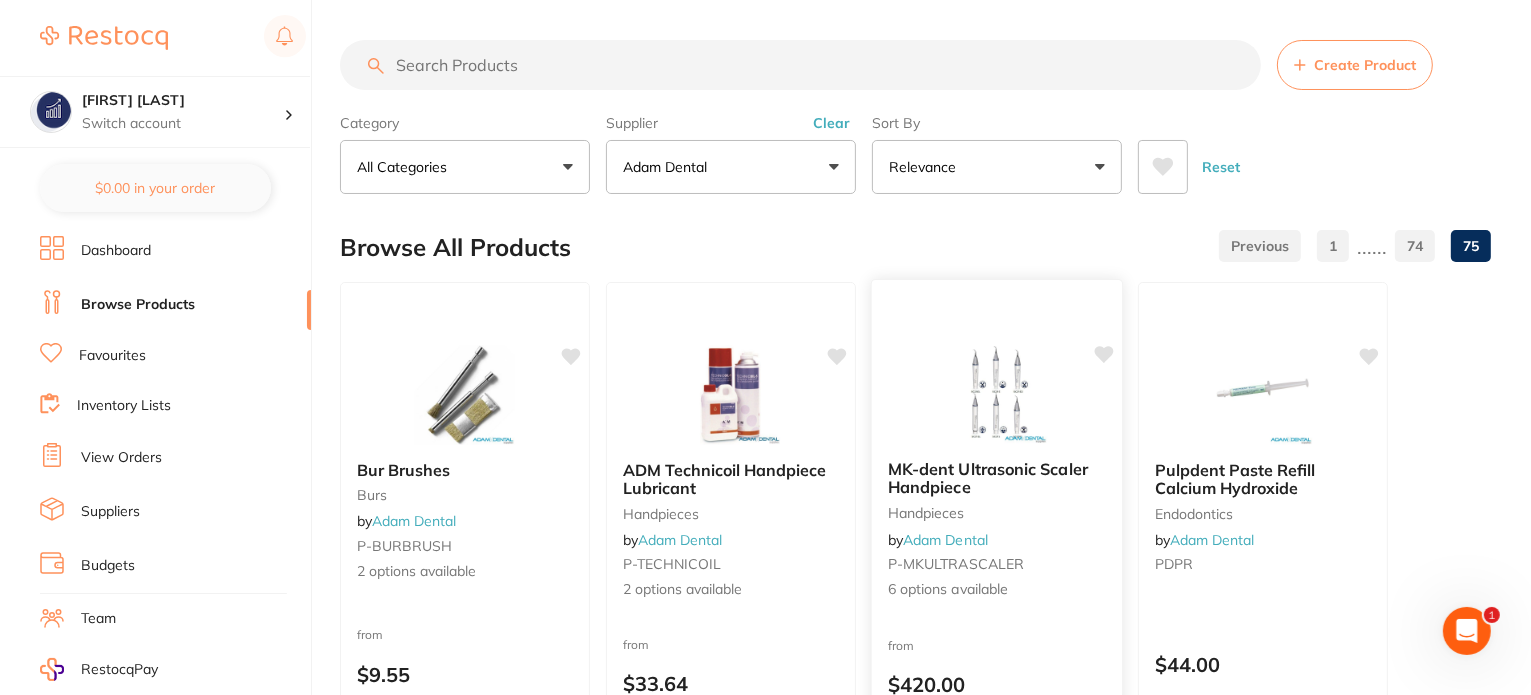 scroll, scrollTop: 0, scrollLeft: 0, axis: both 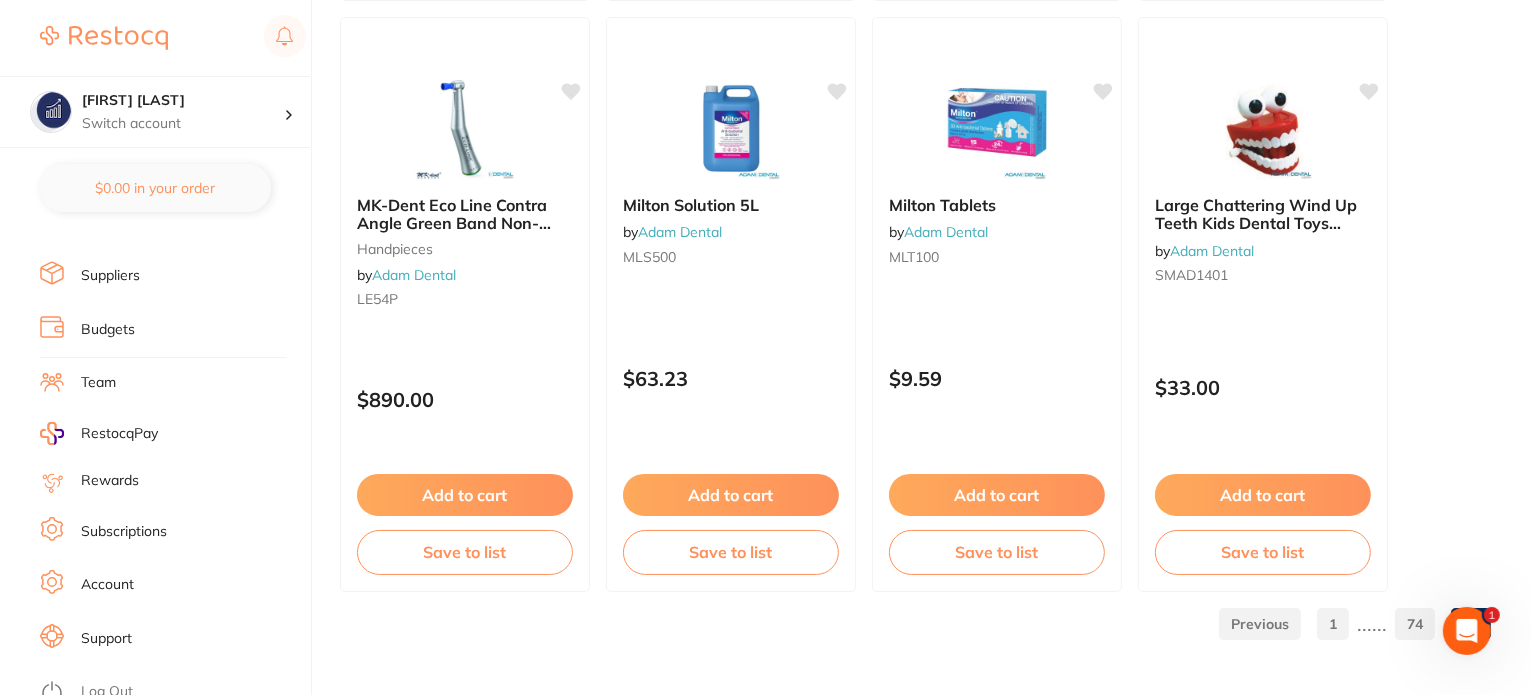 click on "Log Out" at bounding box center [107, 692] 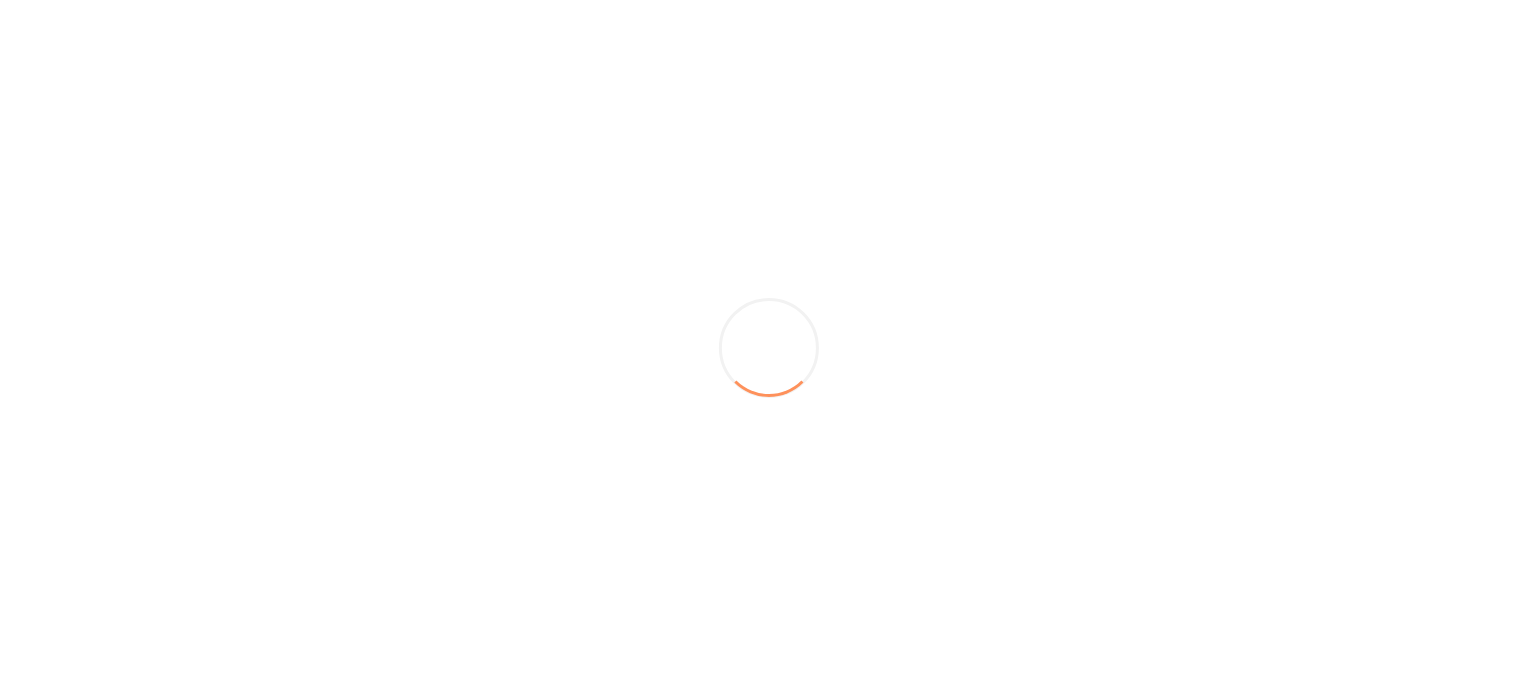 scroll, scrollTop: 0, scrollLeft: 0, axis: both 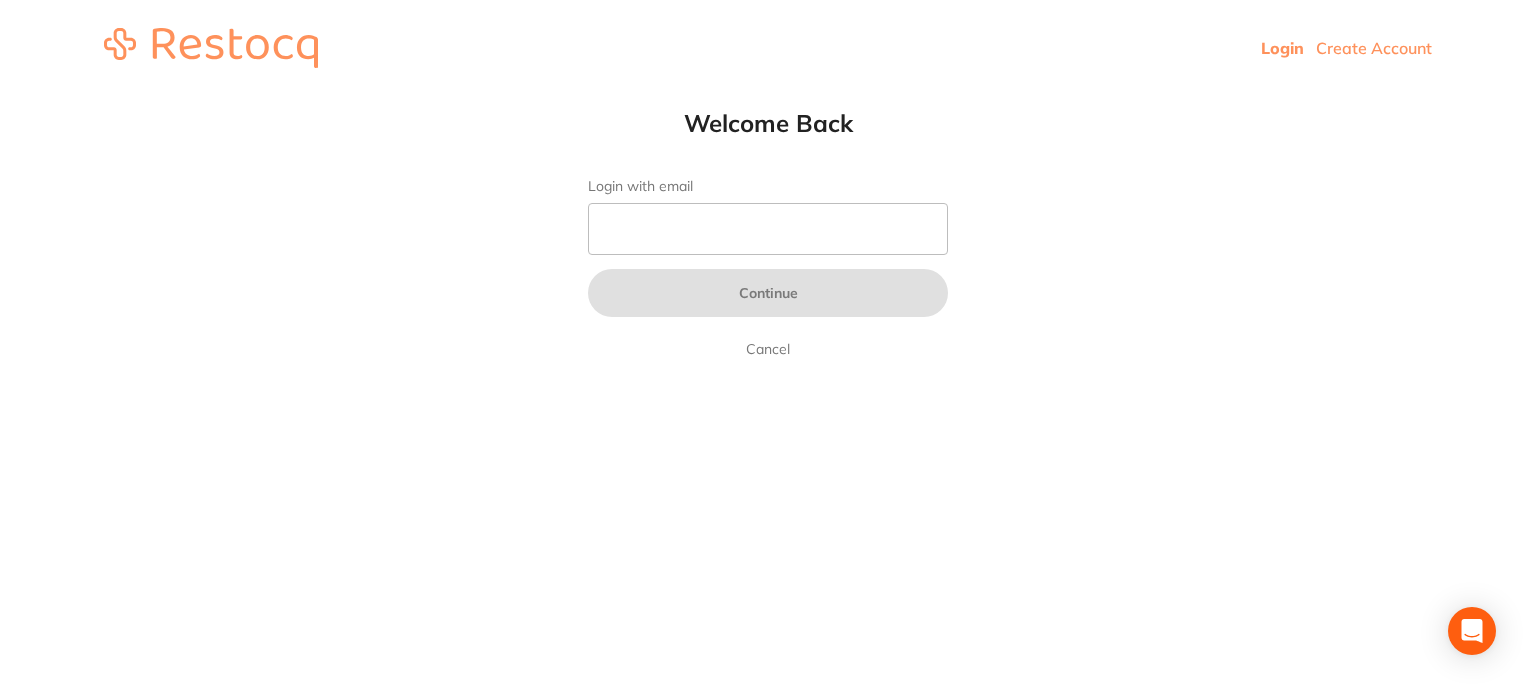 click on "Create Account" at bounding box center [1374, 48] 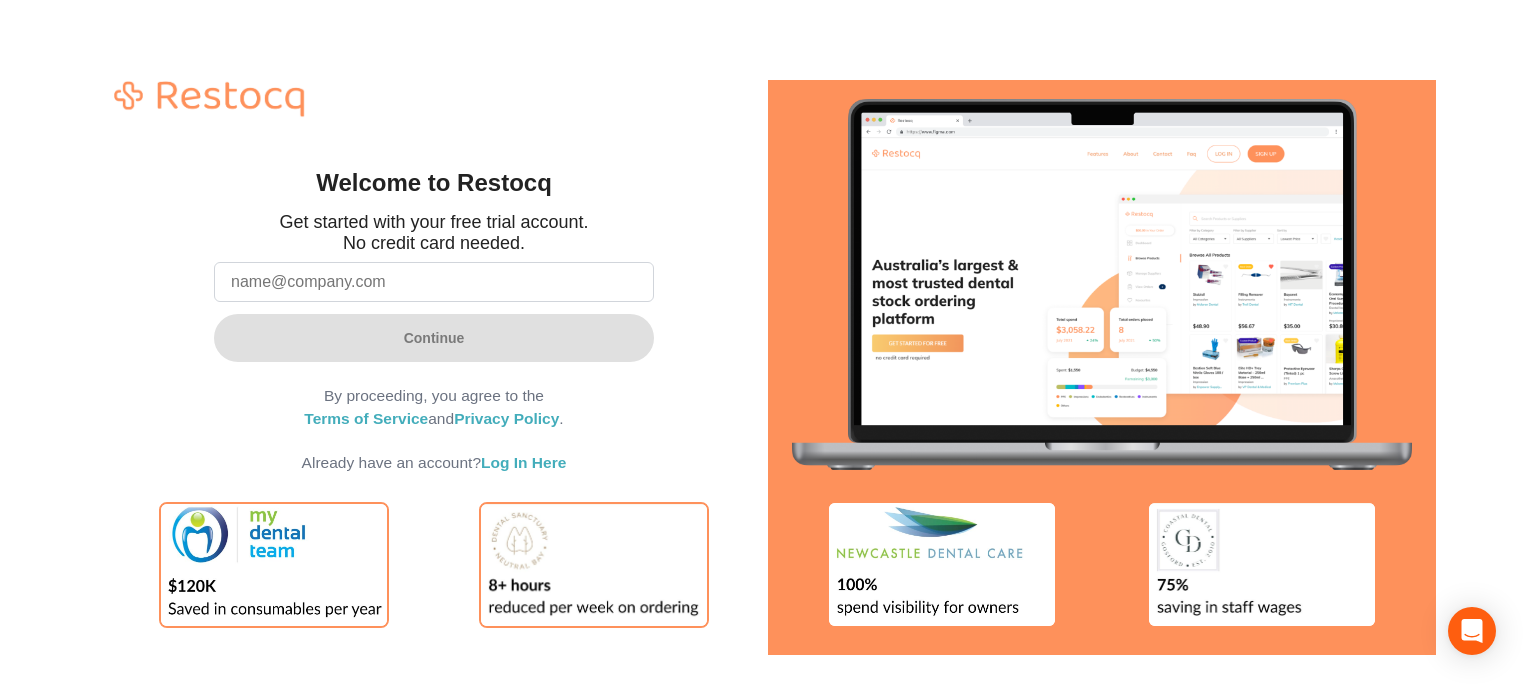 click at bounding box center (434, 282) 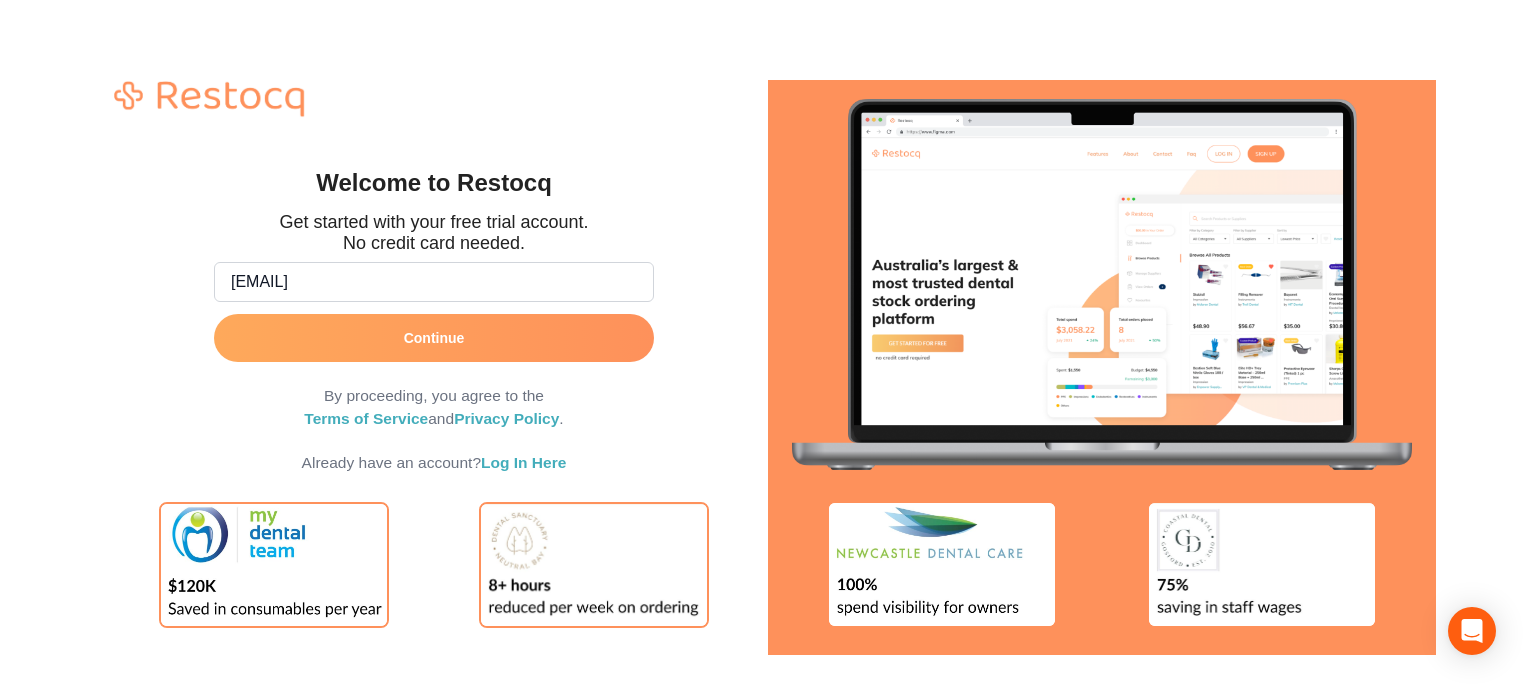 type on "[EMAIL]" 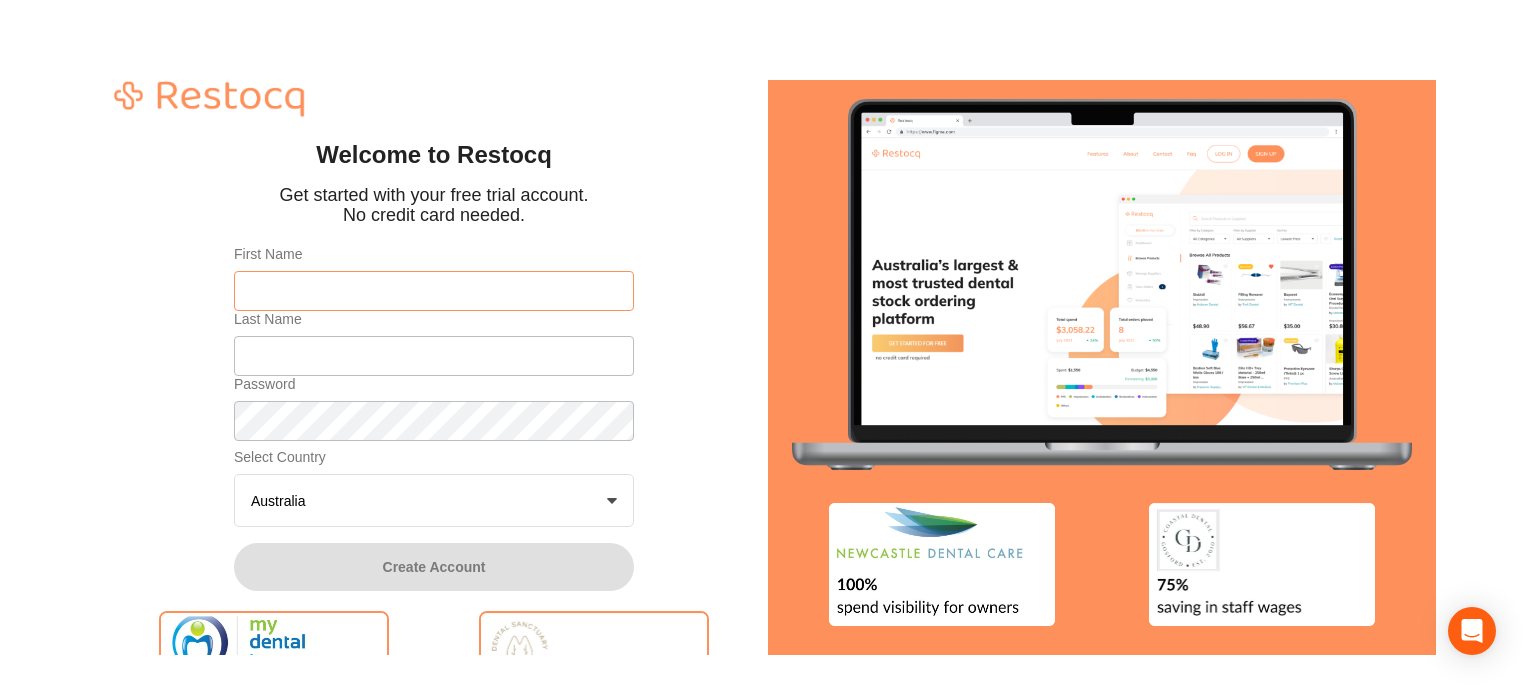 drag, startPoint x: 332, startPoint y: 281, endPoint x: 271, endPoint y: 298, distance: 63.324562 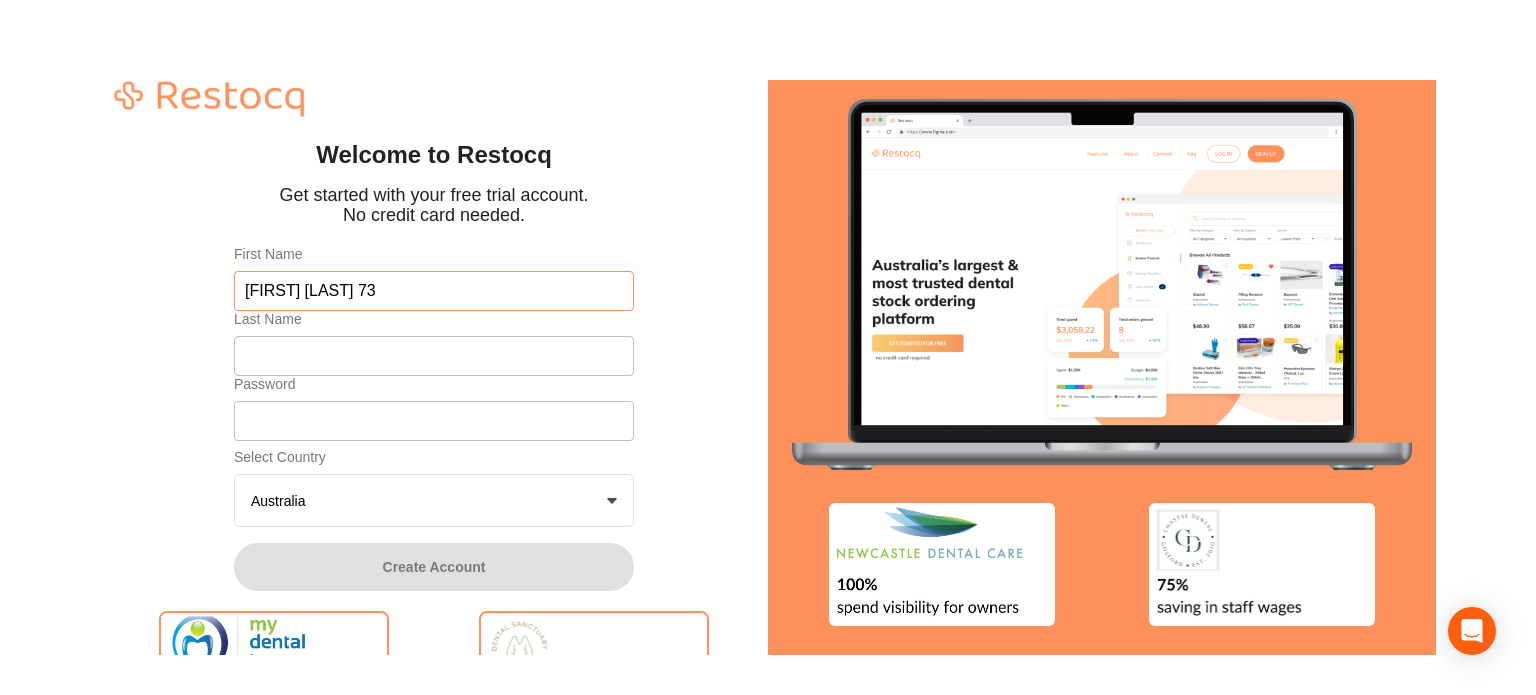 drag, startPoint x: 372, startPoint y: 295, endPoint x: 289, endPoint y: 291, distance: 83.09633 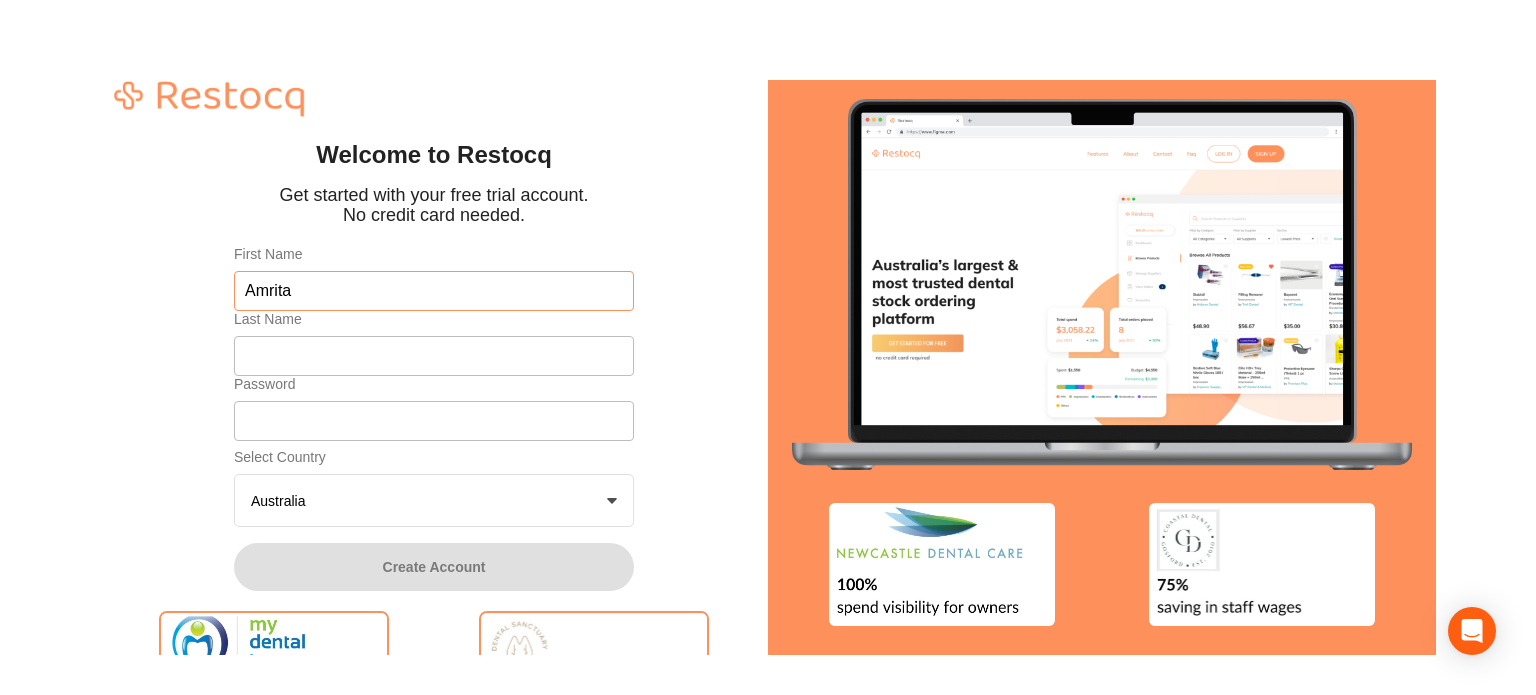 type on "Amrita" 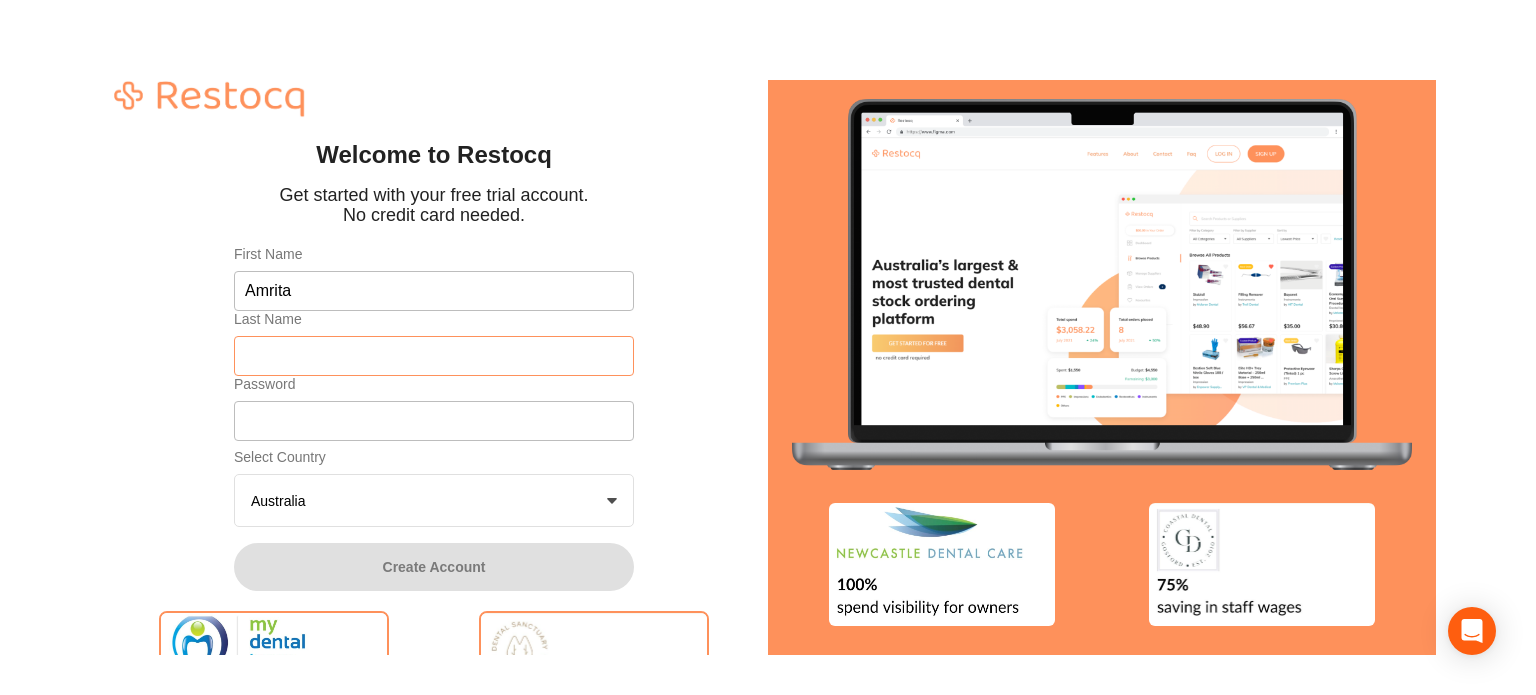 drag, startPoint x: 281, startPoint y: 351, endPoint x: 267, endPoint y: 355, distance: 14.56022 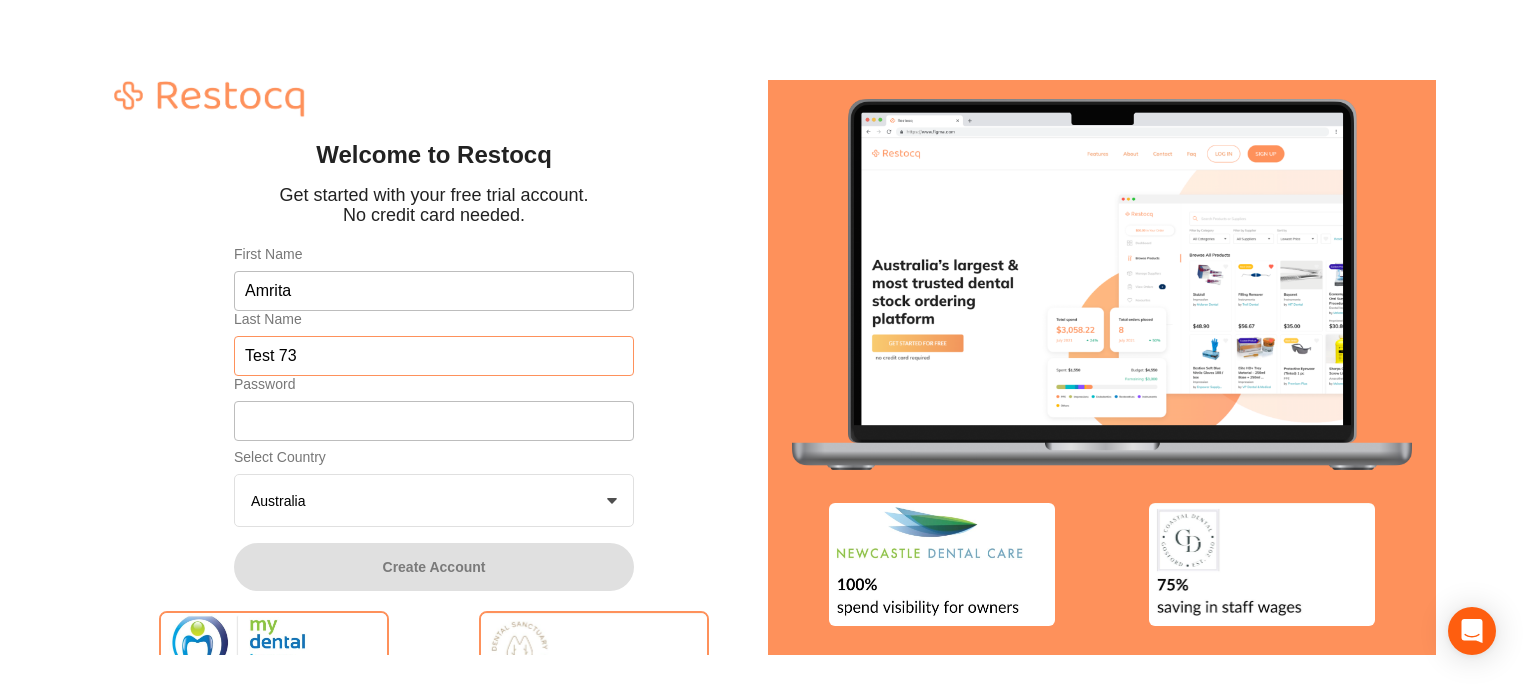 type on "Test 73" 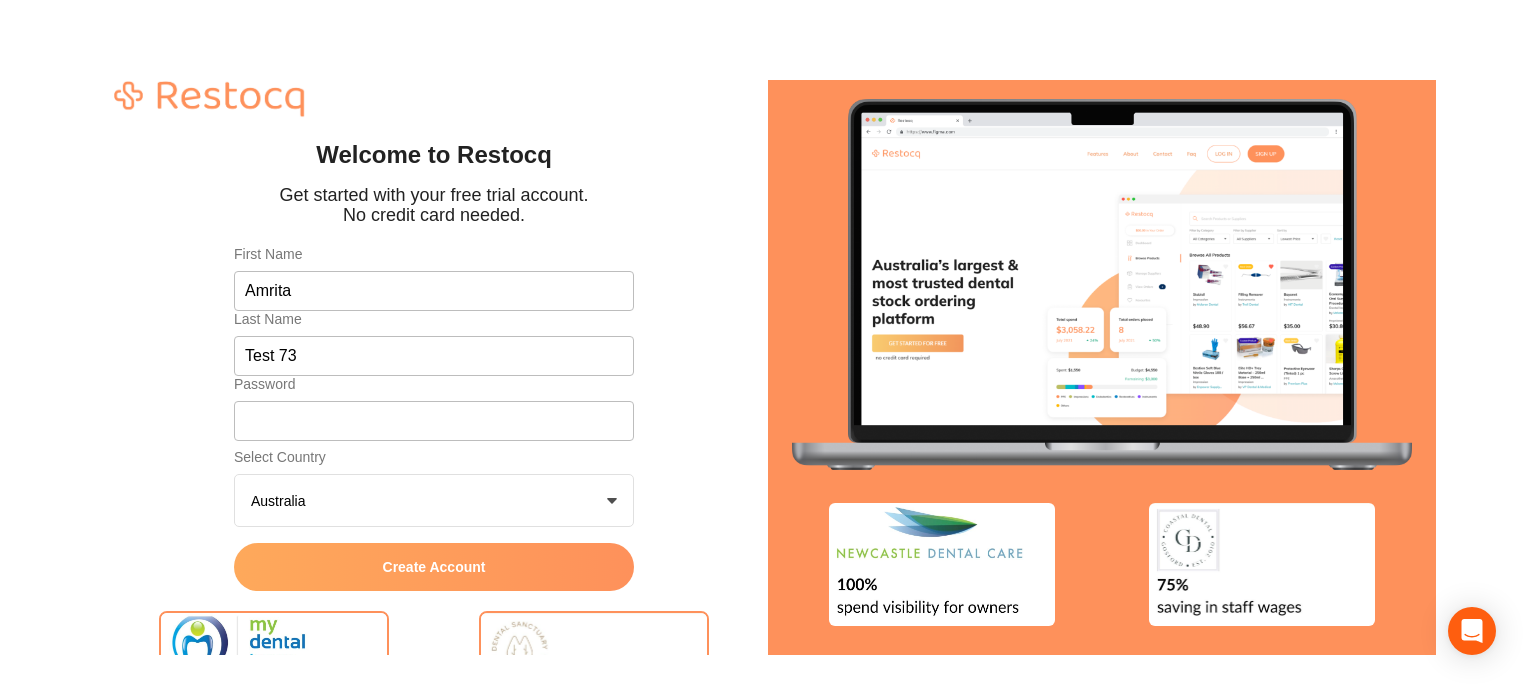 click on "Create Account" 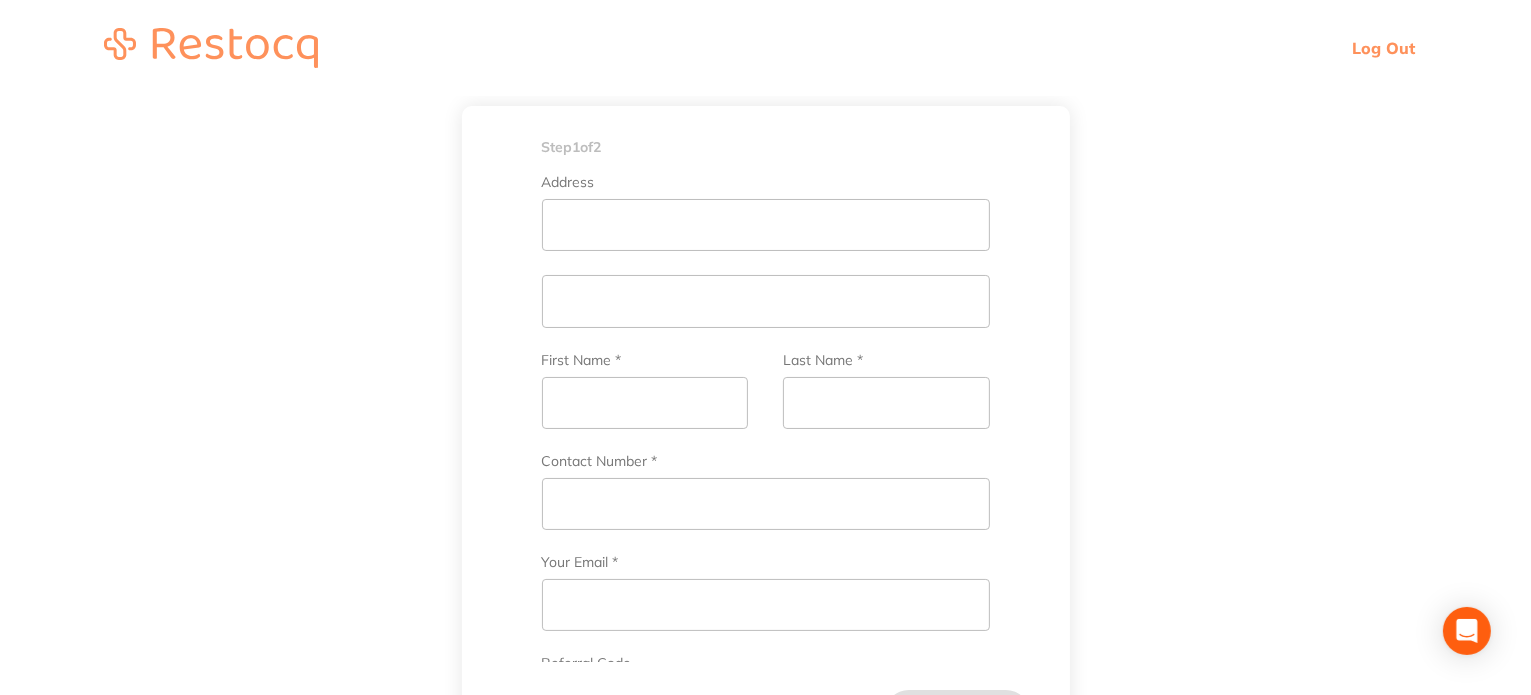 scroll, scrollTop: 500, scrollLeft: 0, axis: vertical 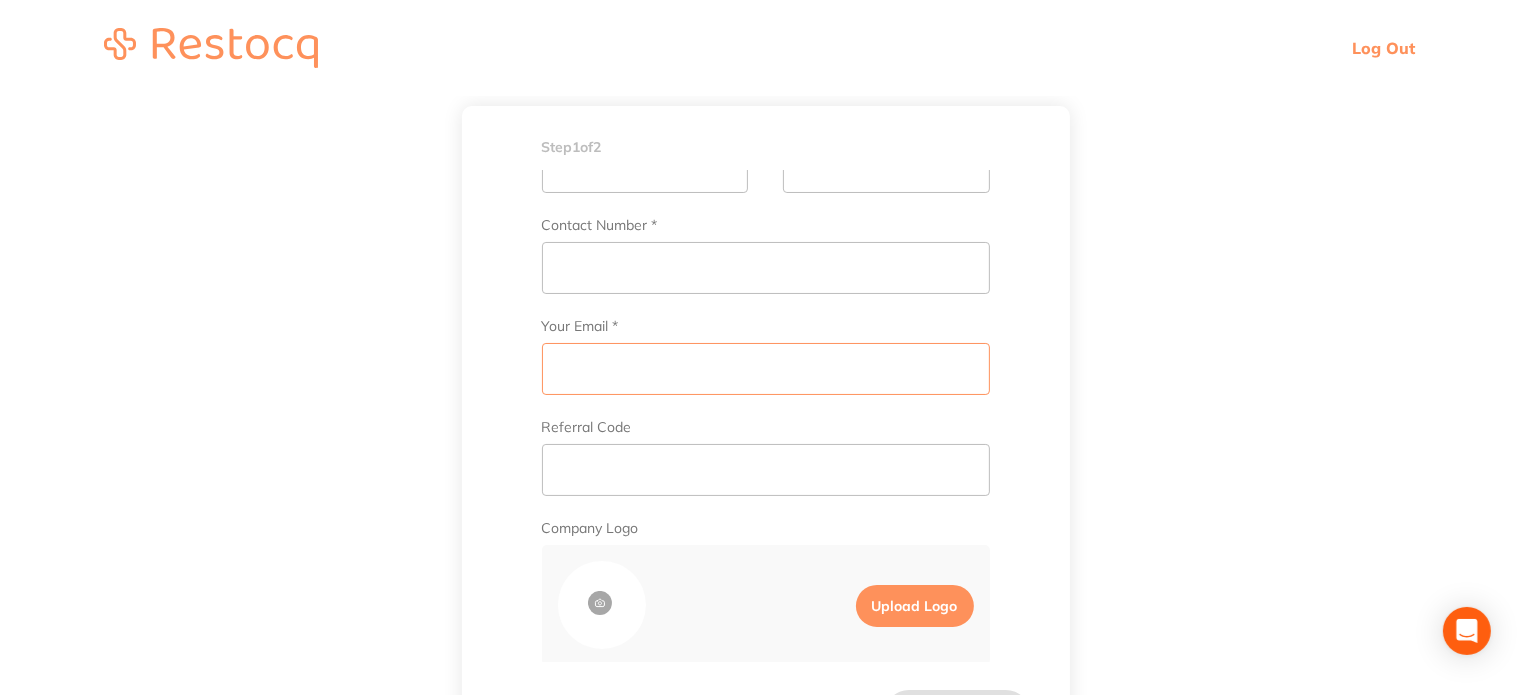 click on "Your Email *" at bounding box center (766, 369) 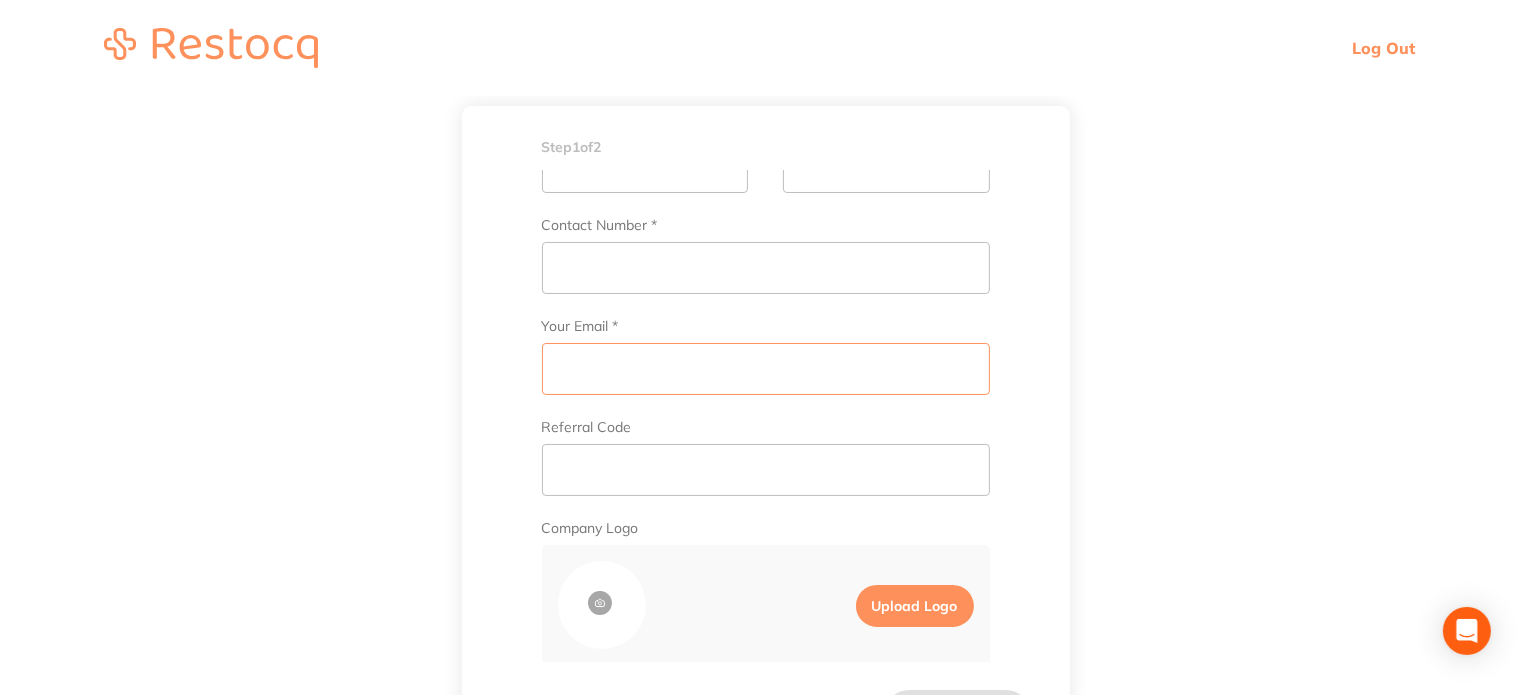 click on "Your Email *" at bounding box center [766, 369] 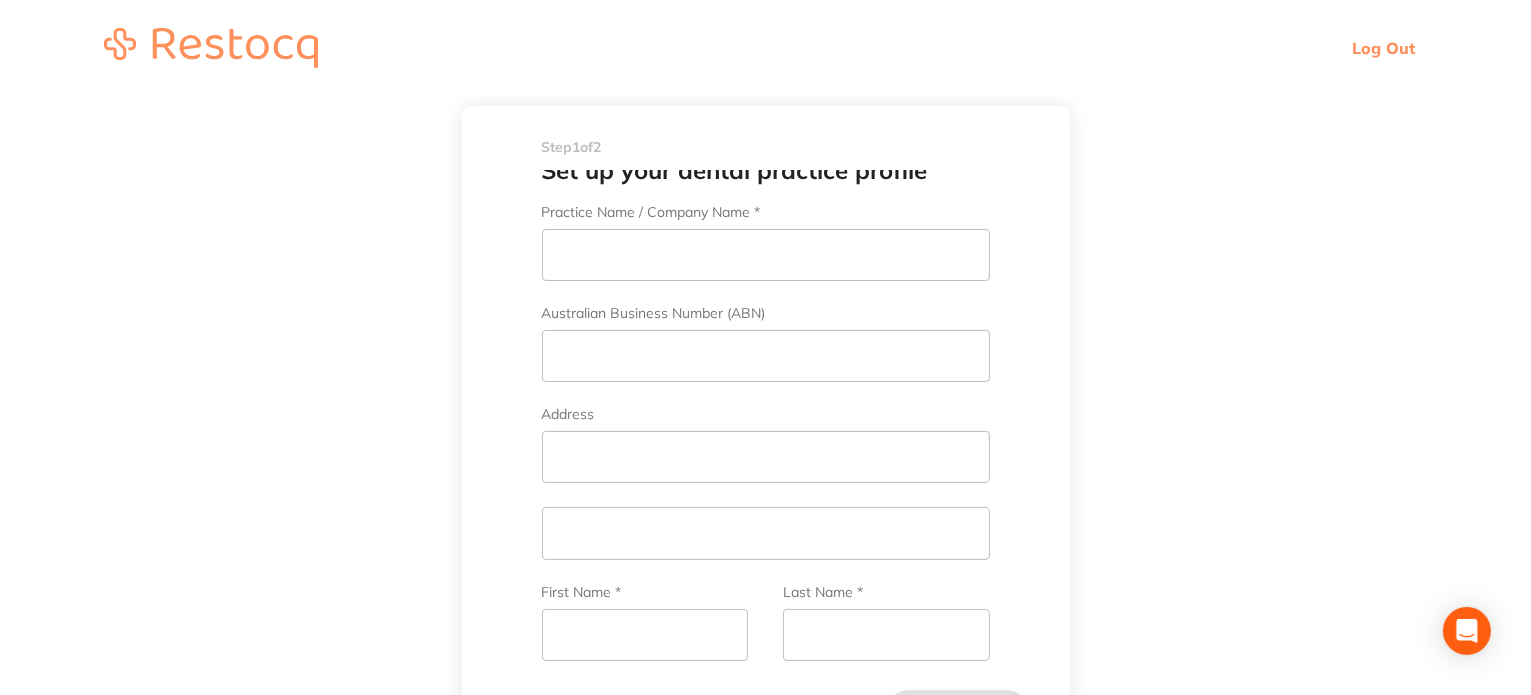 scroll, scrollTop: 0, scrollLeft: 0, axis: both 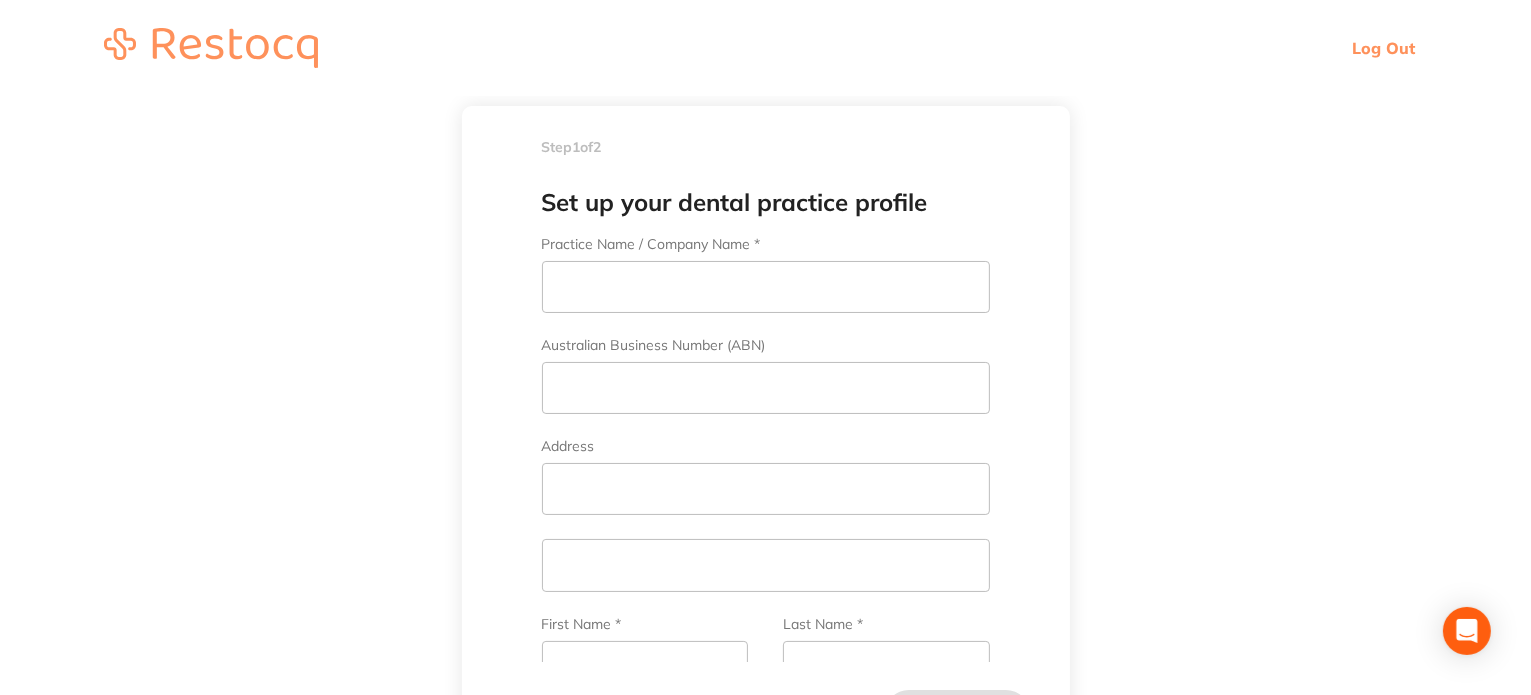 type on "[EMAIL]" 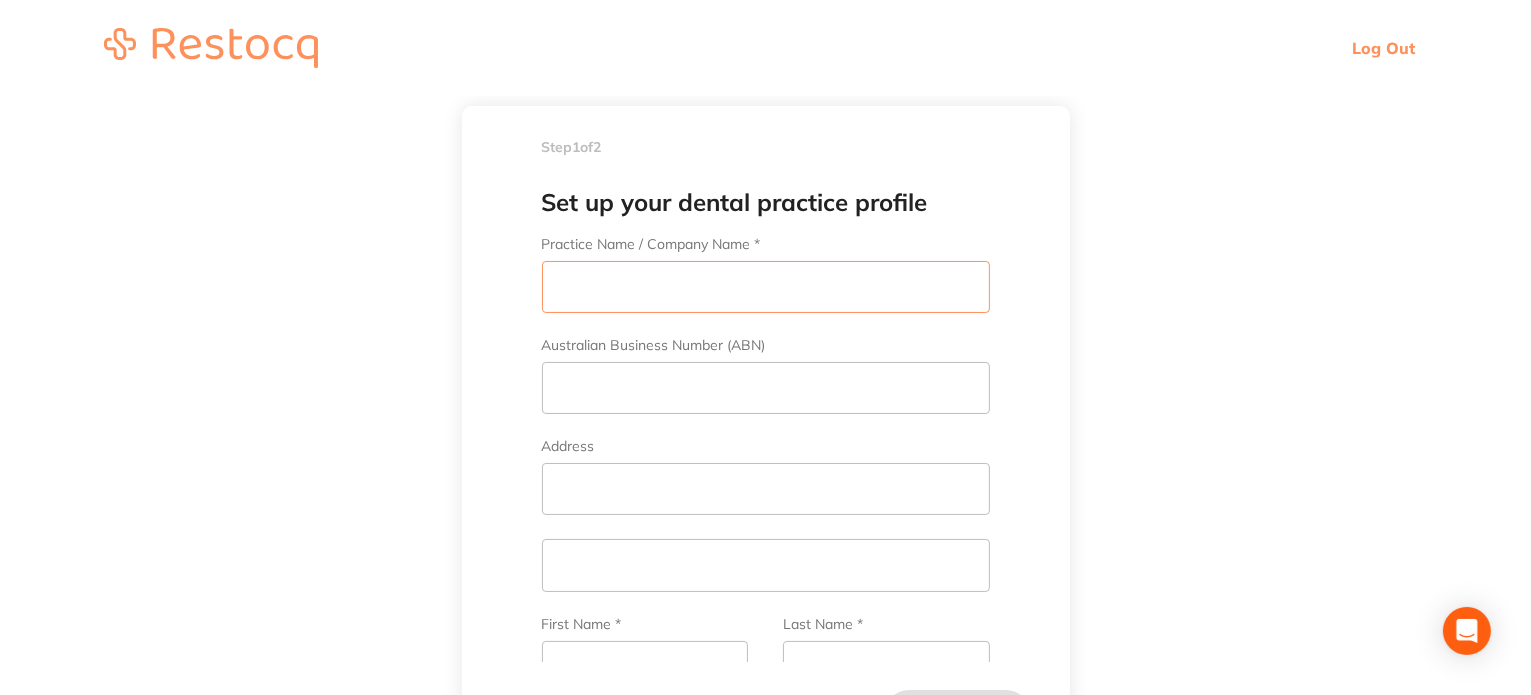 click on "Practice Name / Company Name *" at bounding box center [766, 287] 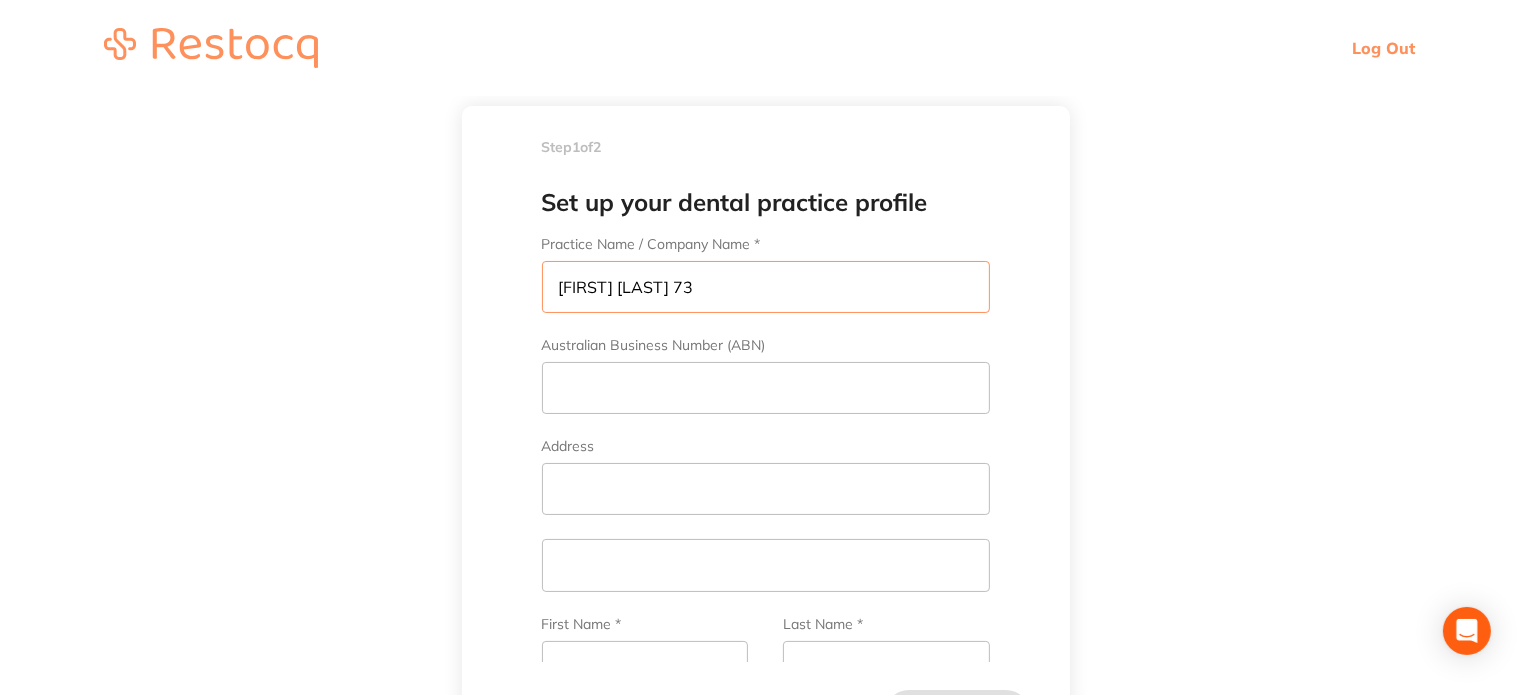 drag, startPoint x: 731, startPoint y: 295, endPoint x: 407, endPoint y: 273, distance: 324.74606 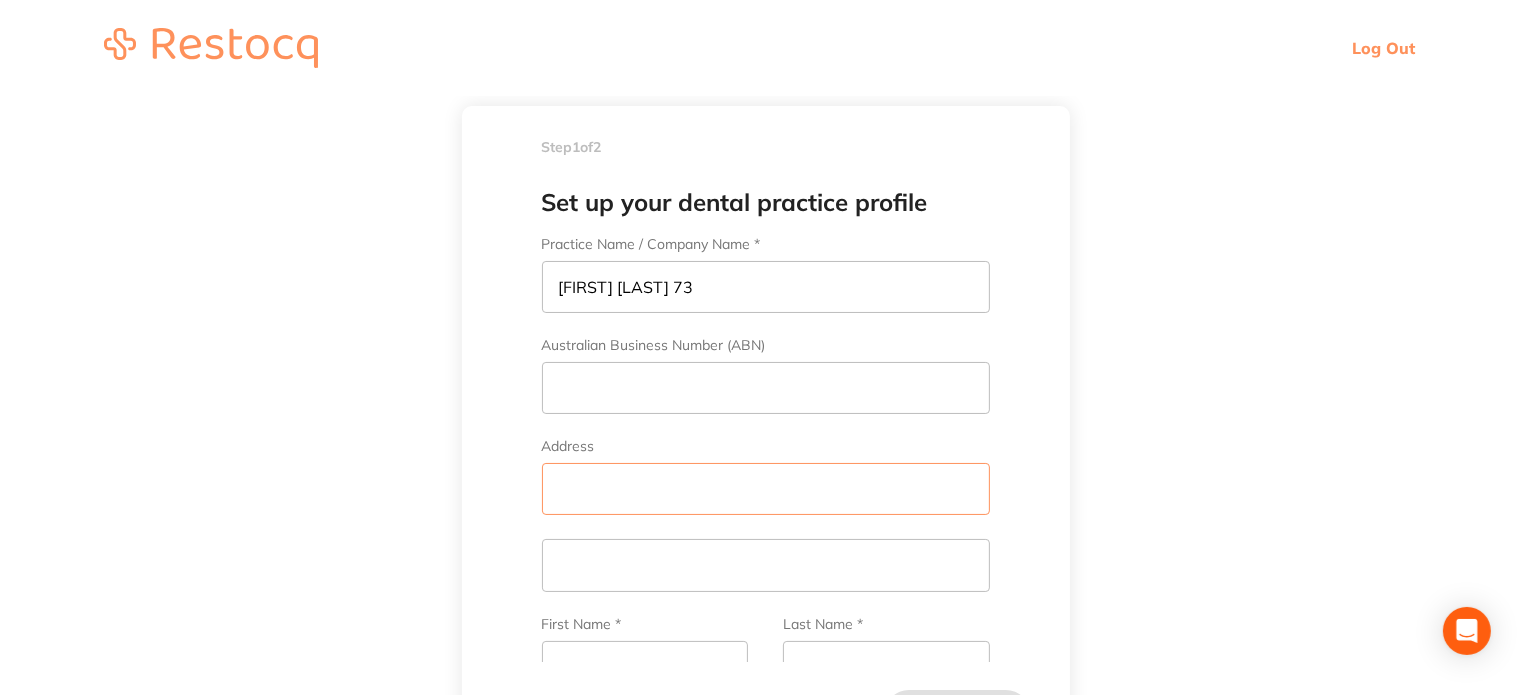 drag, startPoint x: 628, startPoint y: 487, endPoint x: 618, endPoint y: 512, distance: 26.925823 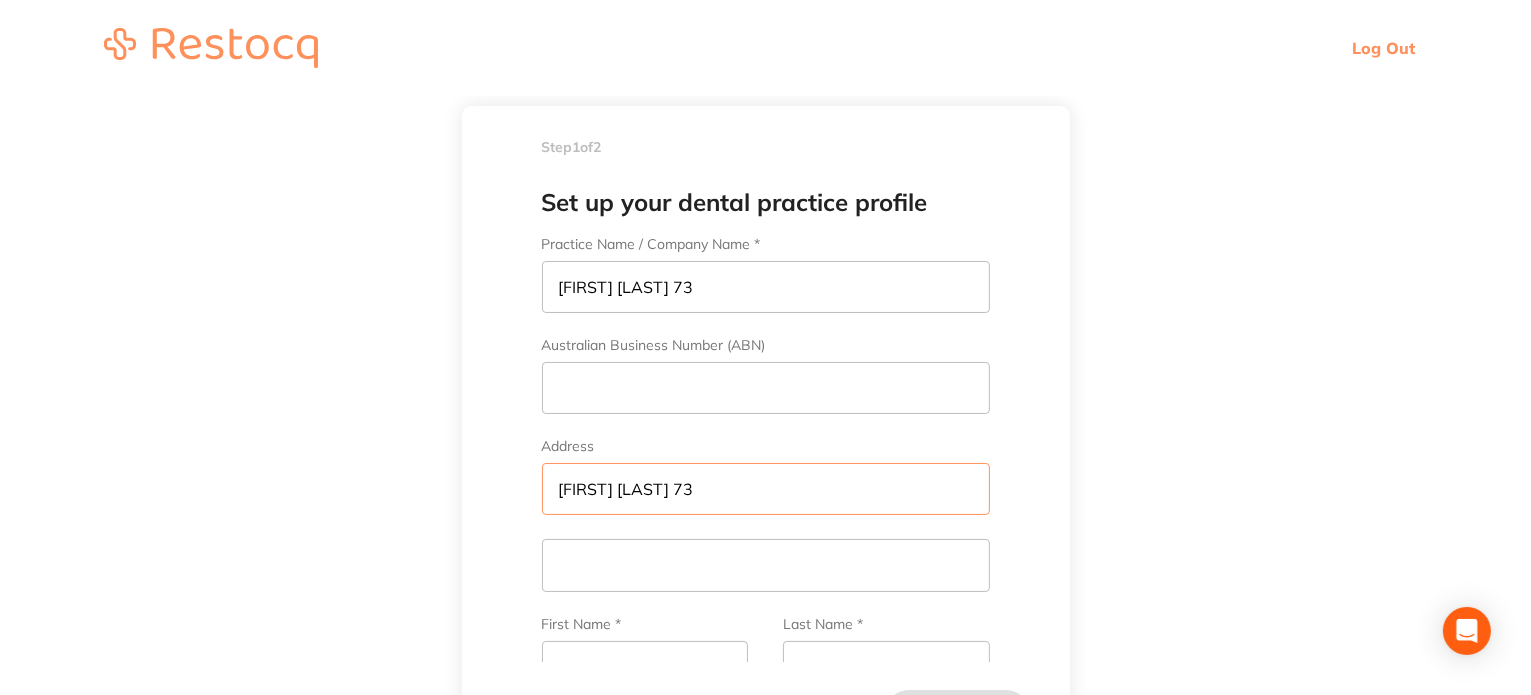 type on "[NAME]" 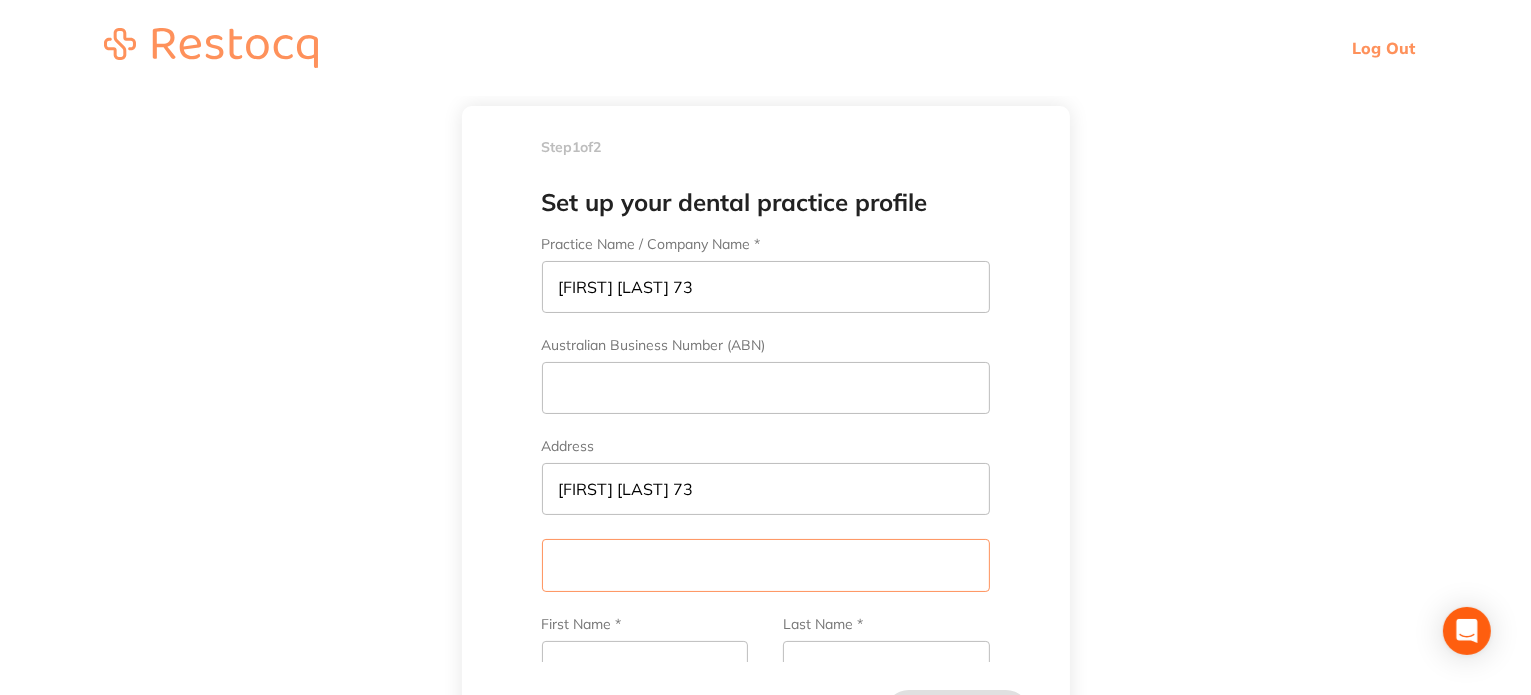 click at bounding box center (766, 565) 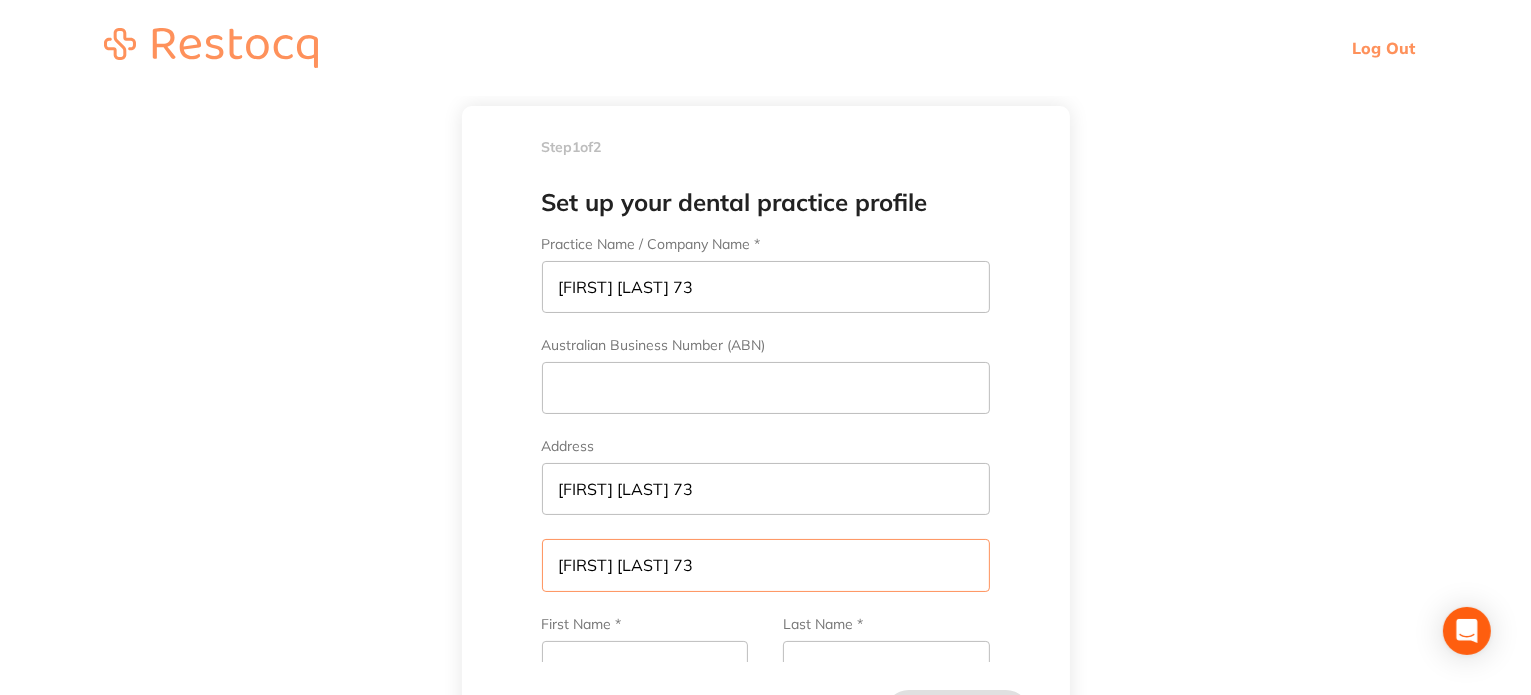scroll, scrollTop: 0, scrollLeft: 0, axis: both 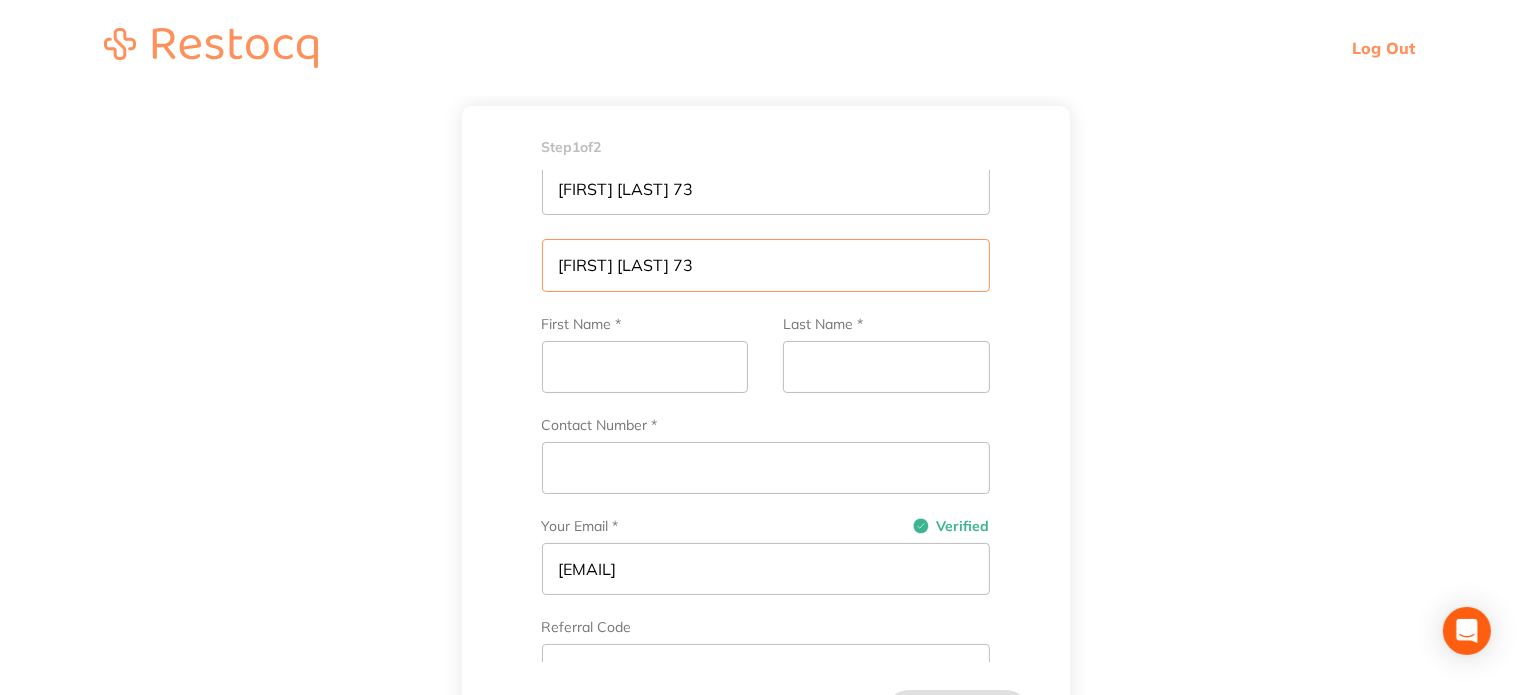 type on "[NAME]" 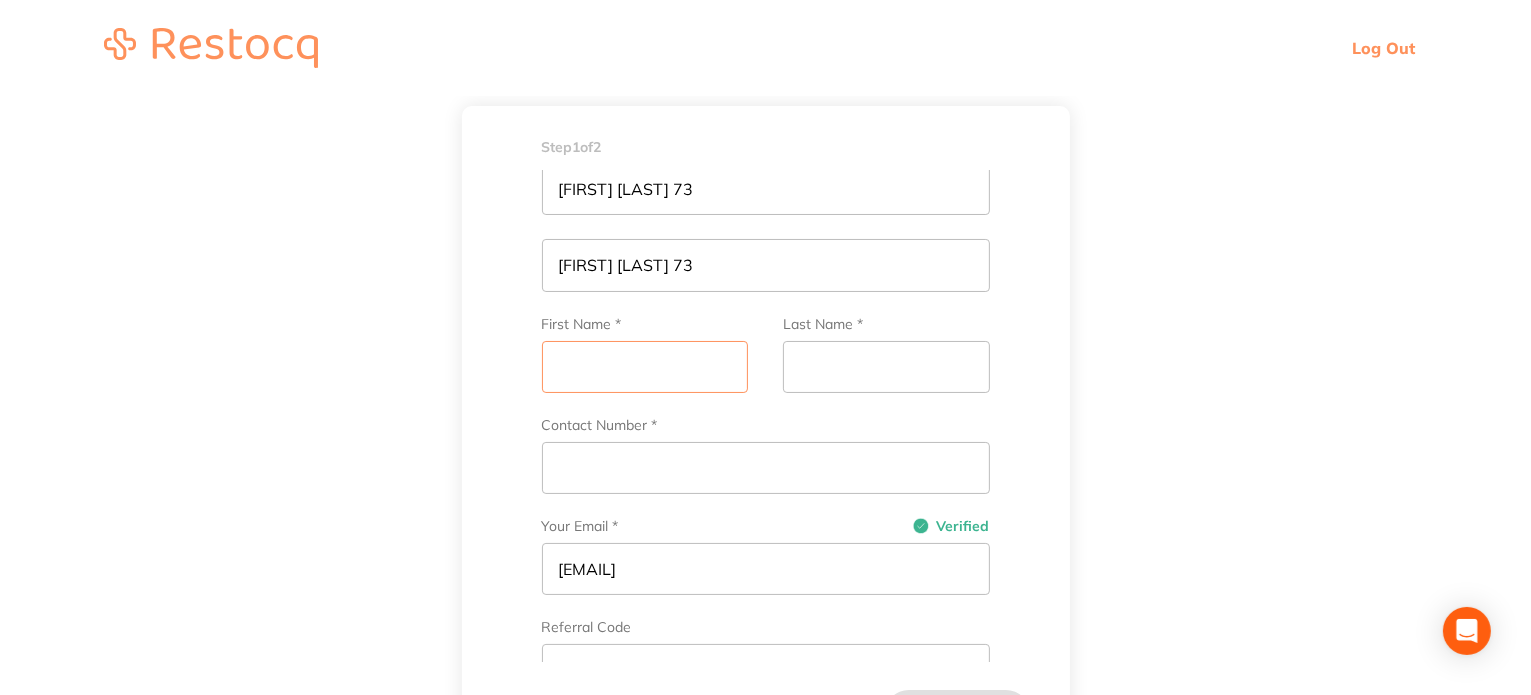 click on "First Name *" at bounding box center [645, 367] 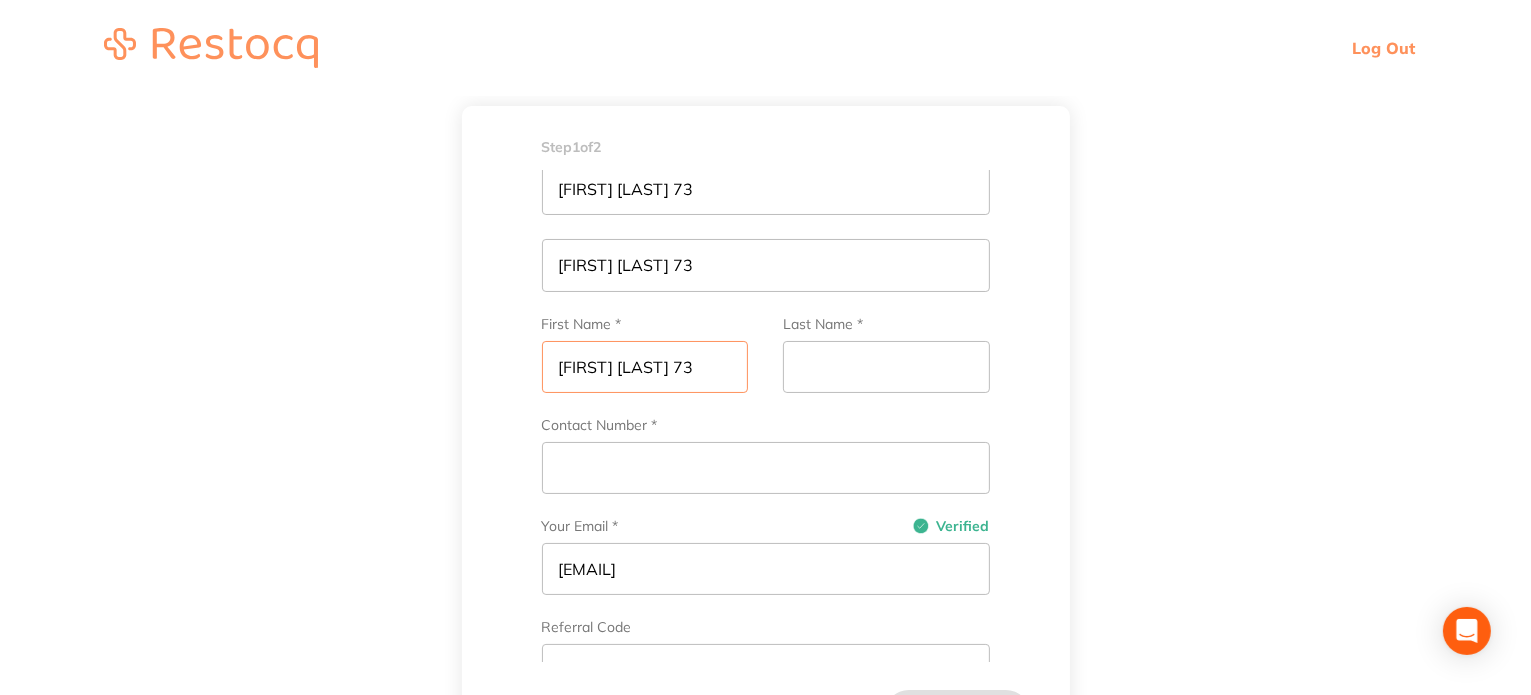 type on "[NAME]" 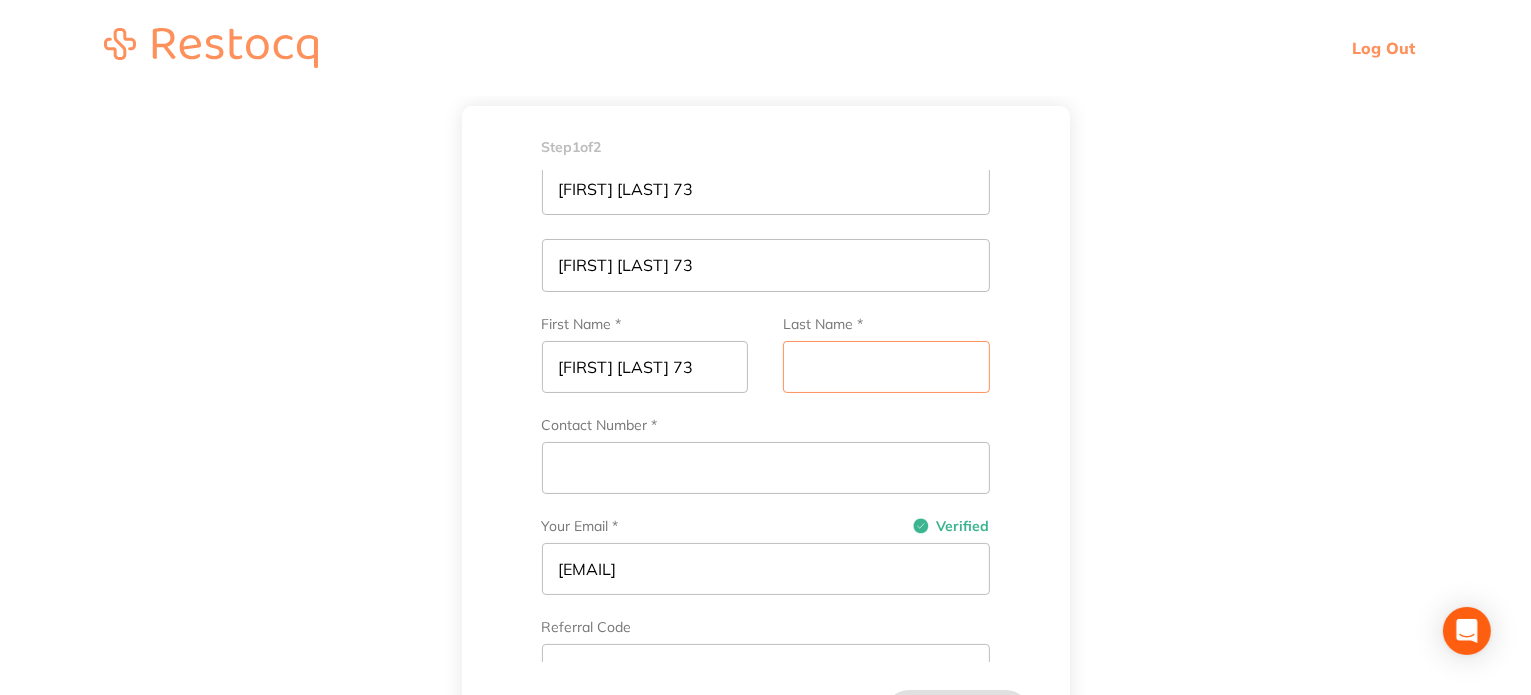 click on "Last Name *" at bounding box center (886, 367) 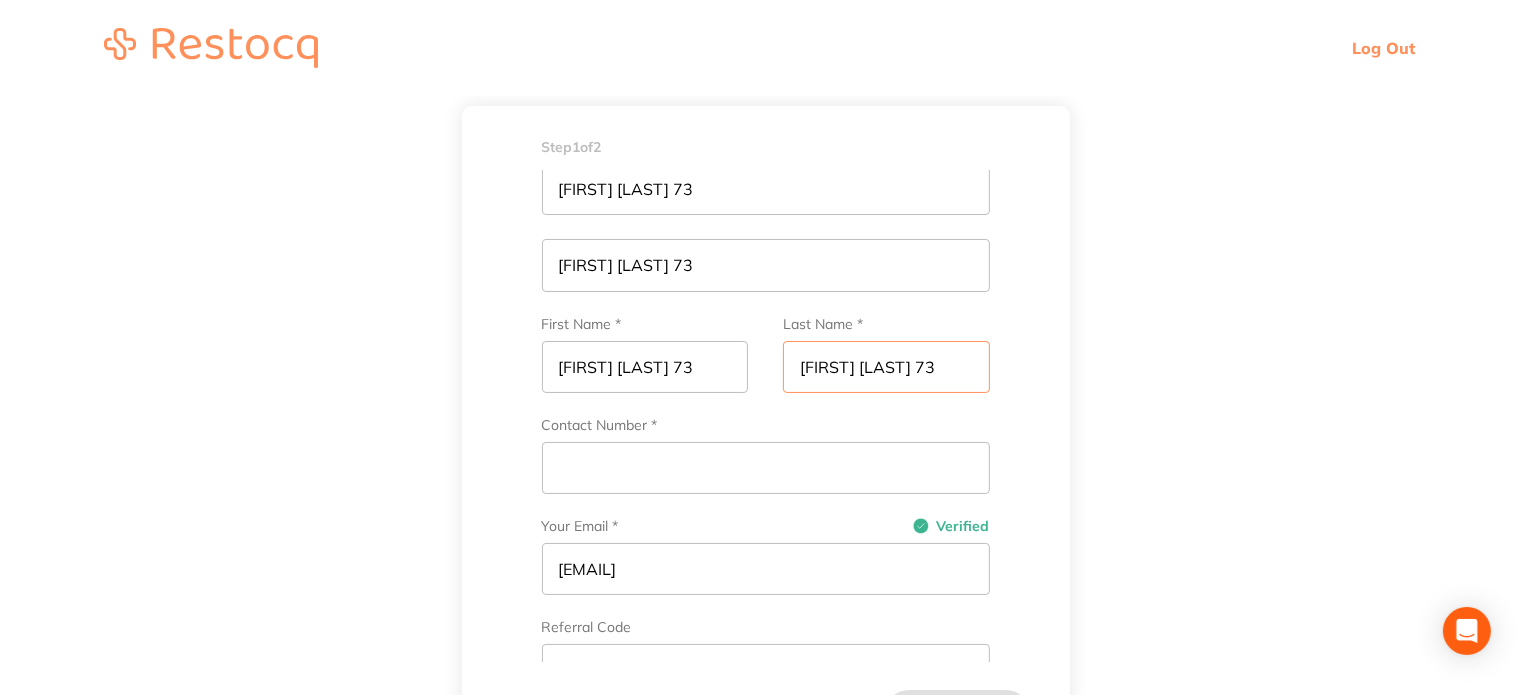 type on "Amrita Test 73" 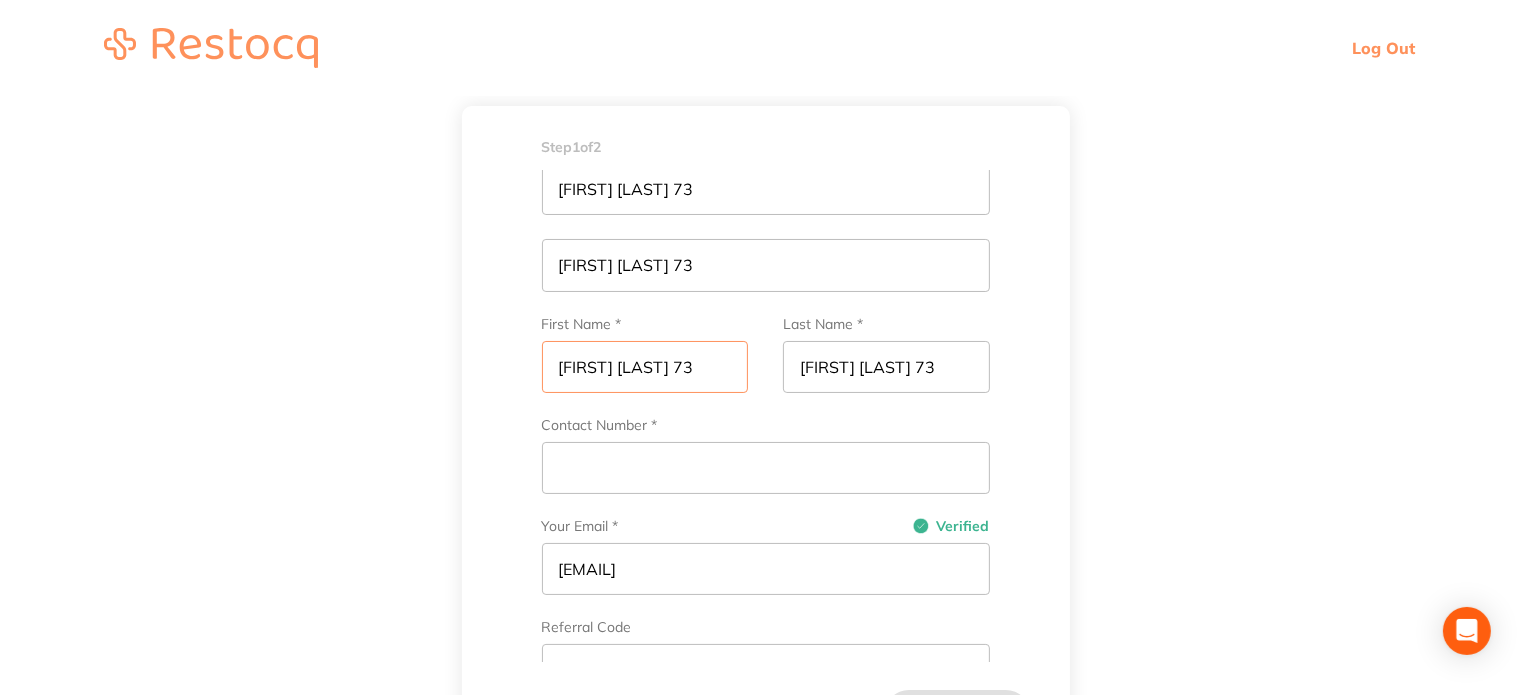 scroll, scrollTop: 0, scrollLeft: 0, axis: both 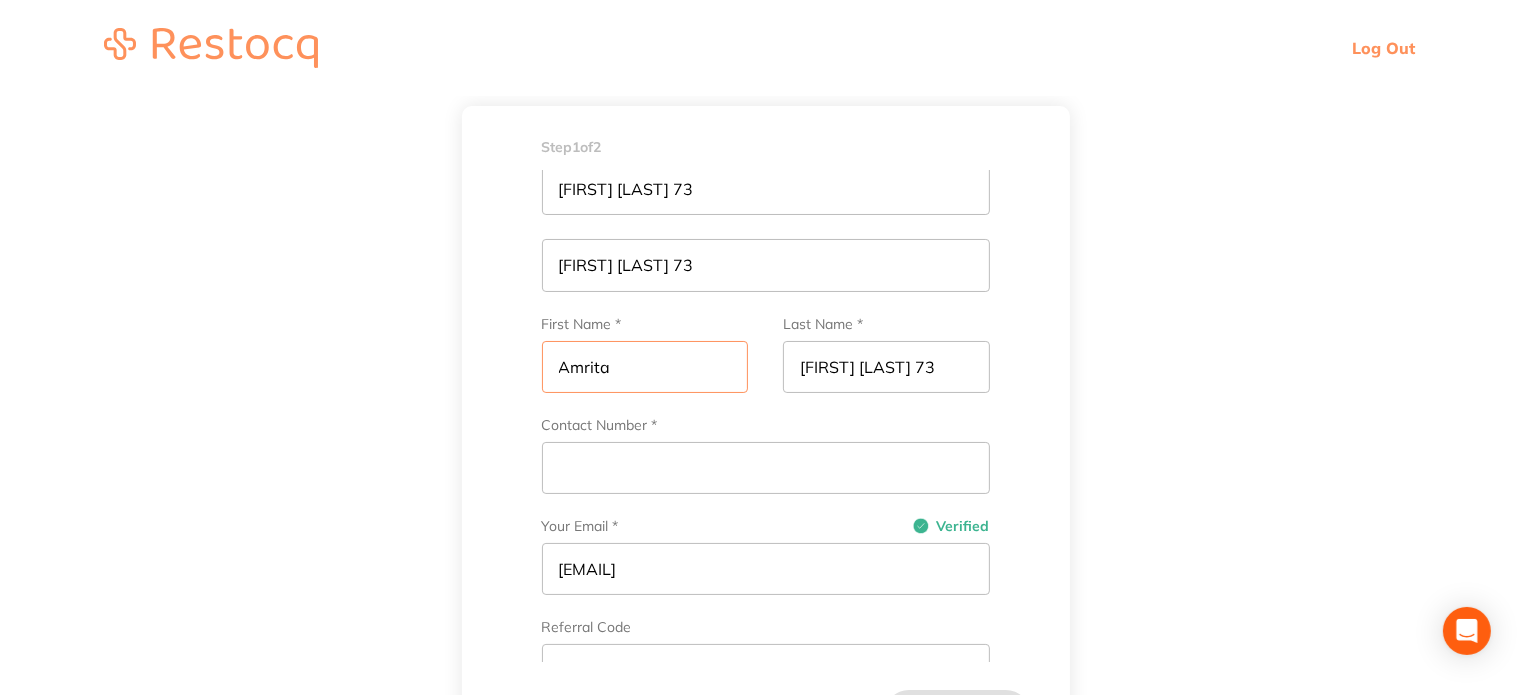 type on "Amrita" 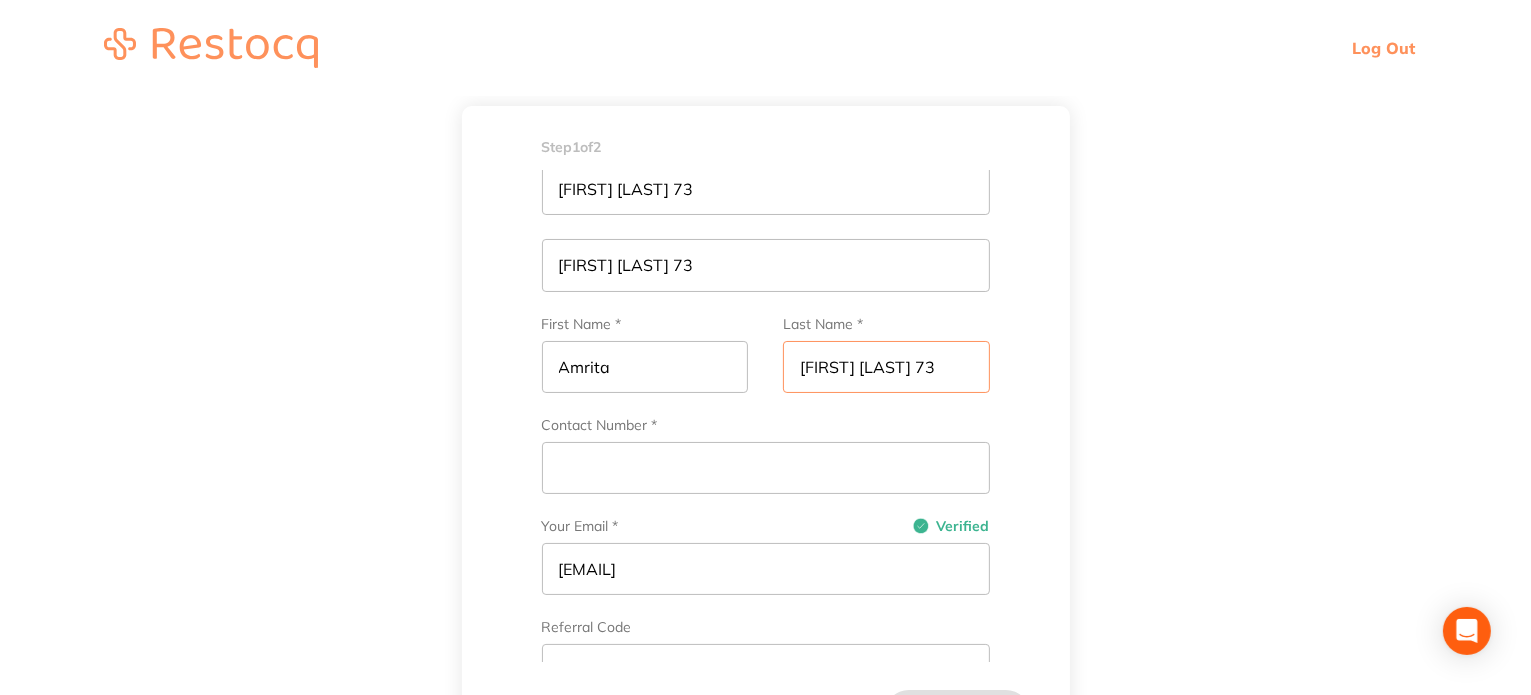 click on "Amrita Test 73" at bounding box center [886, 367] 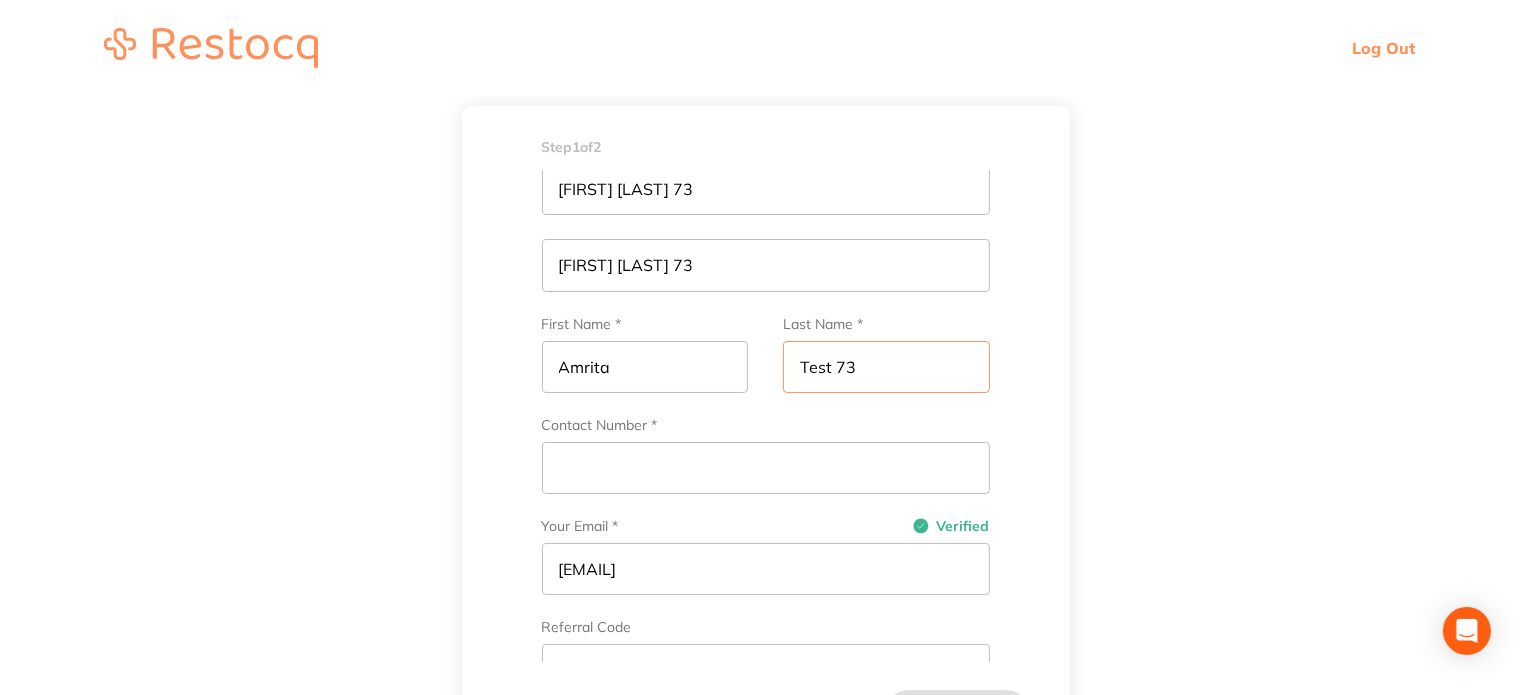 type on "Test 73" 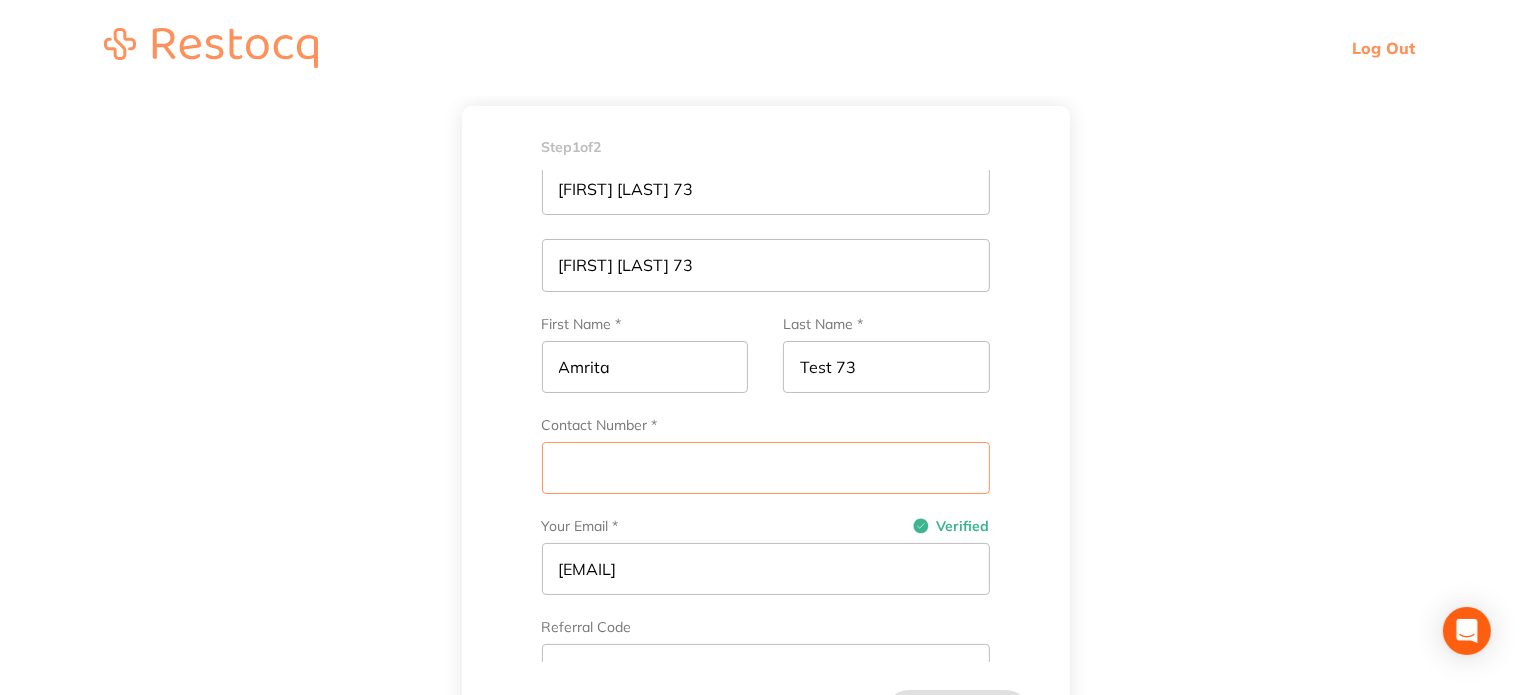 click on "Contact Number *" at bounding box center (766, 468) 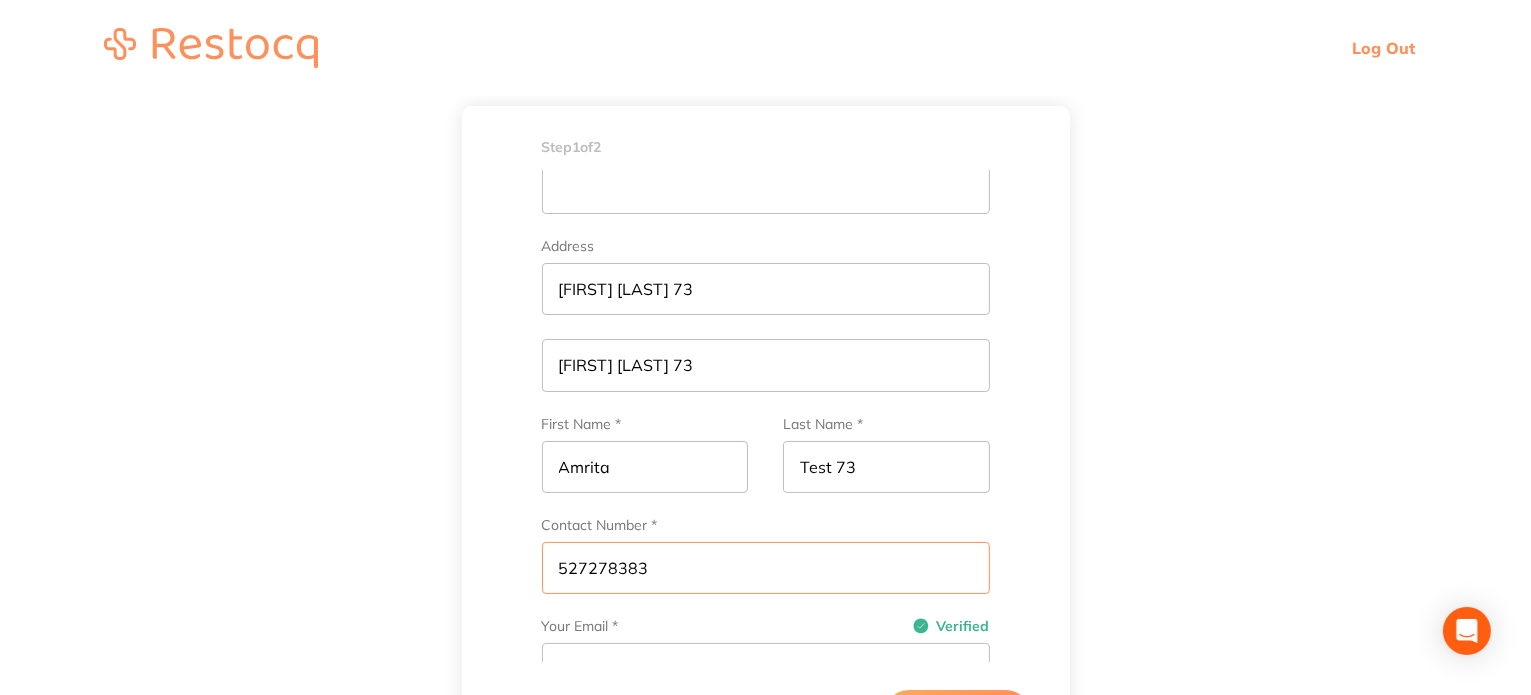 scroll, scrollTop: 0, scrollLeft: 0, axis: both 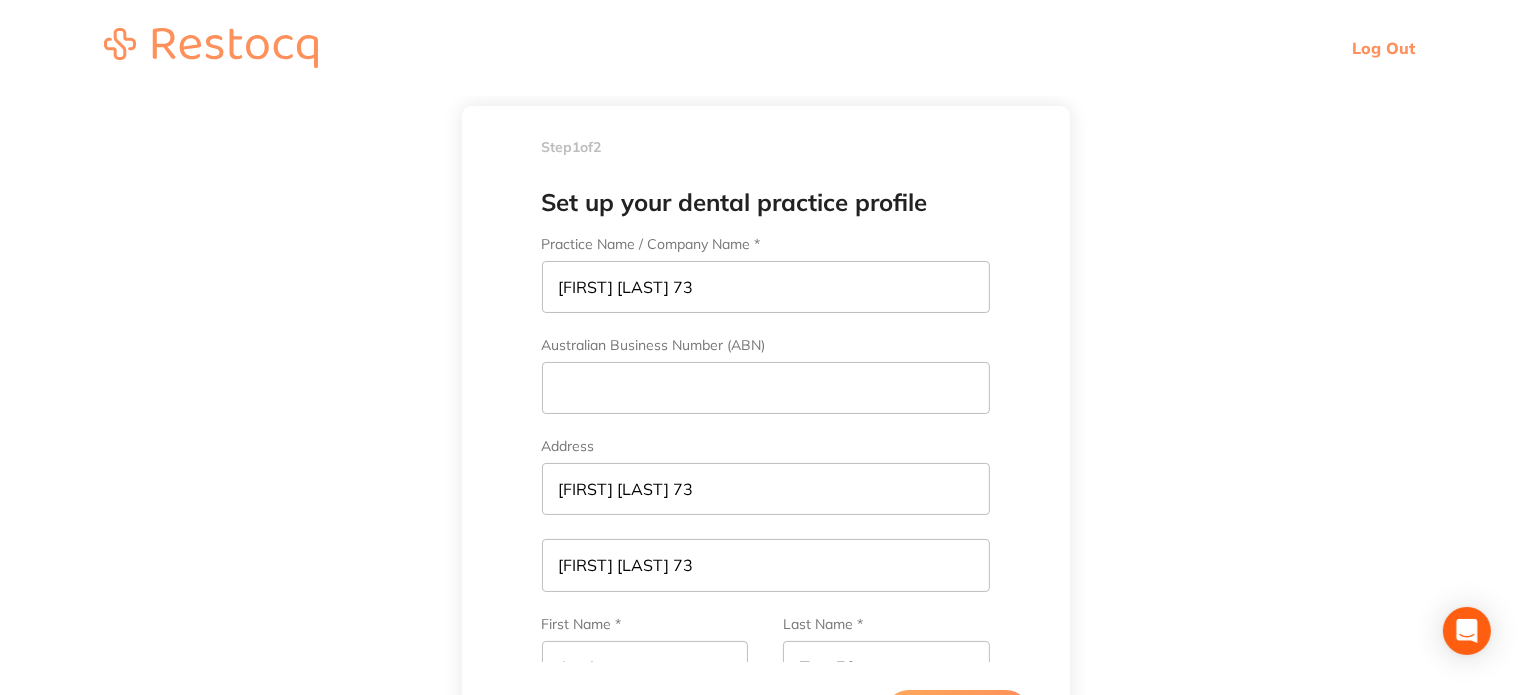 type on "527278383" 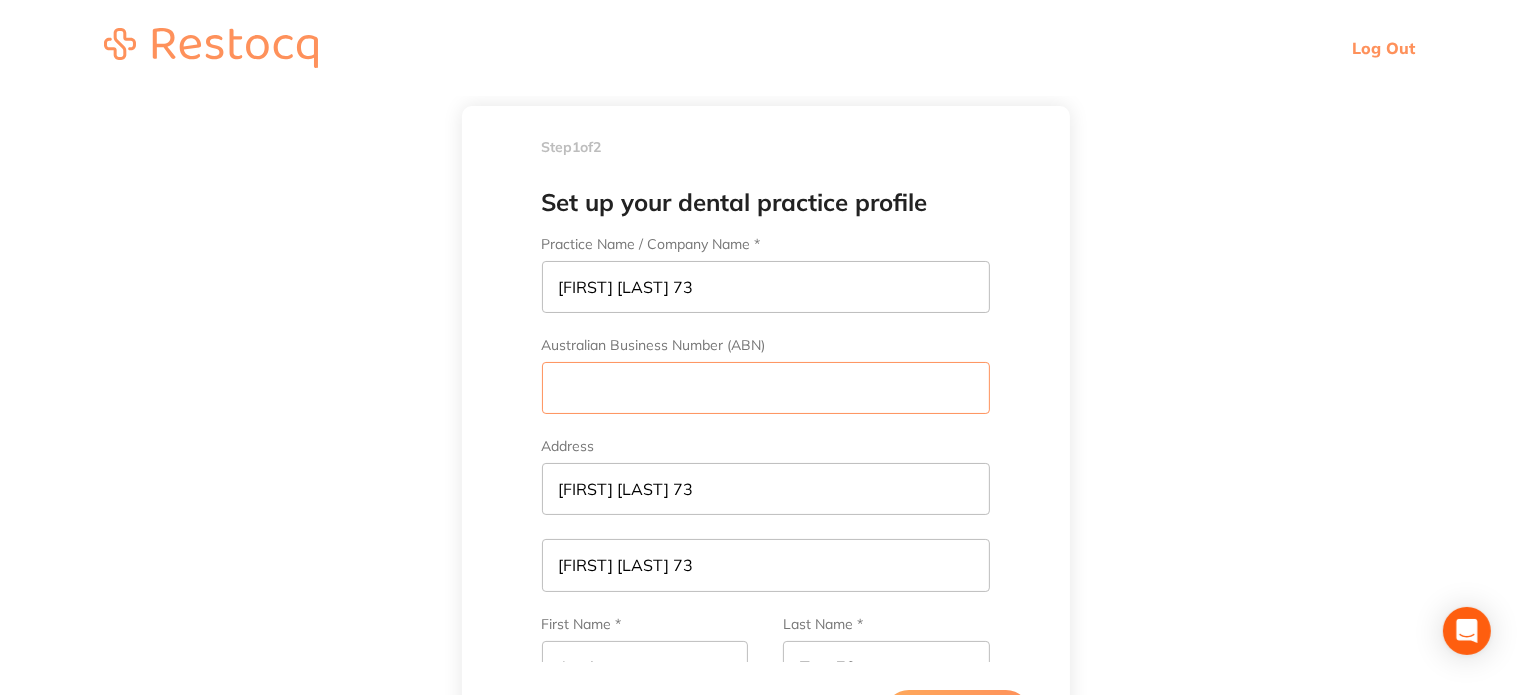 click on "Australian Business Number (ABN)" at bounding box center (766, 388) 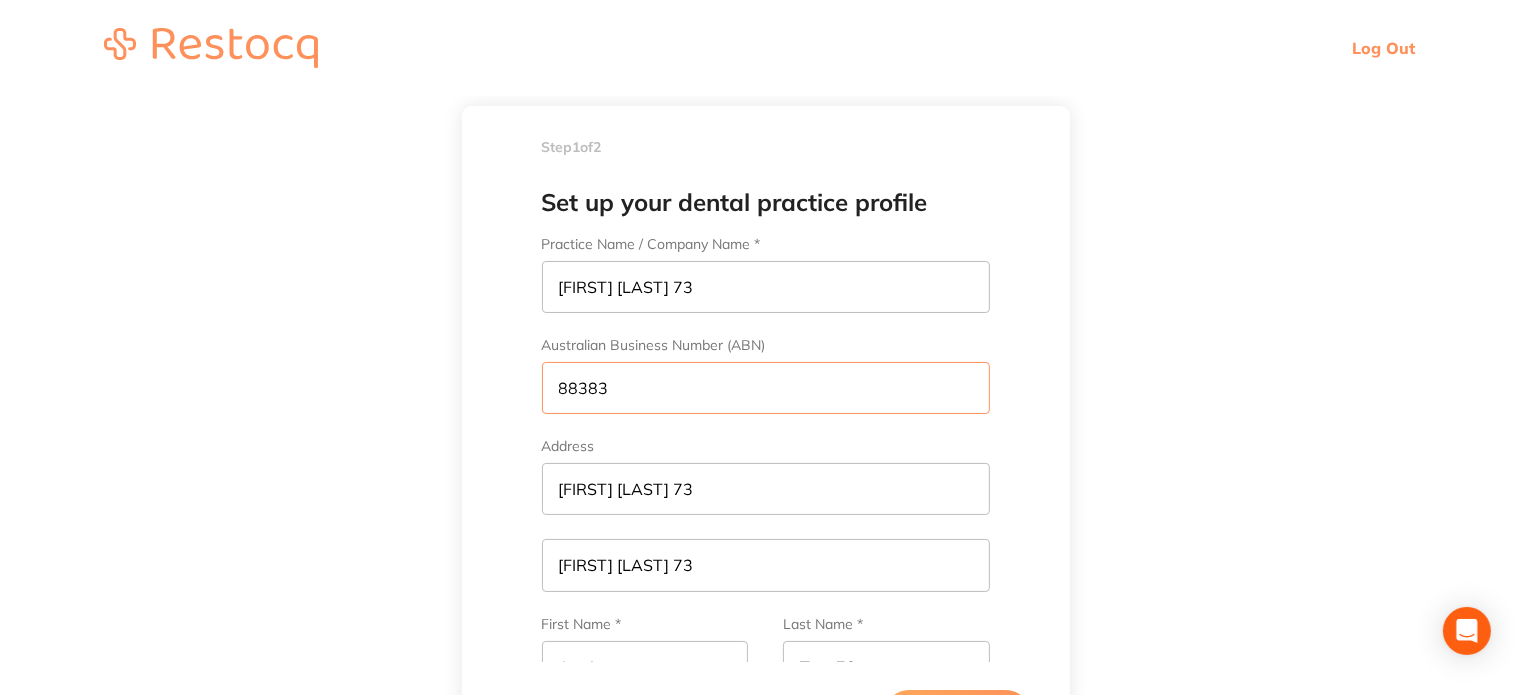 scroll, scrollTop: 0, scrollLeft: 0, axis: both 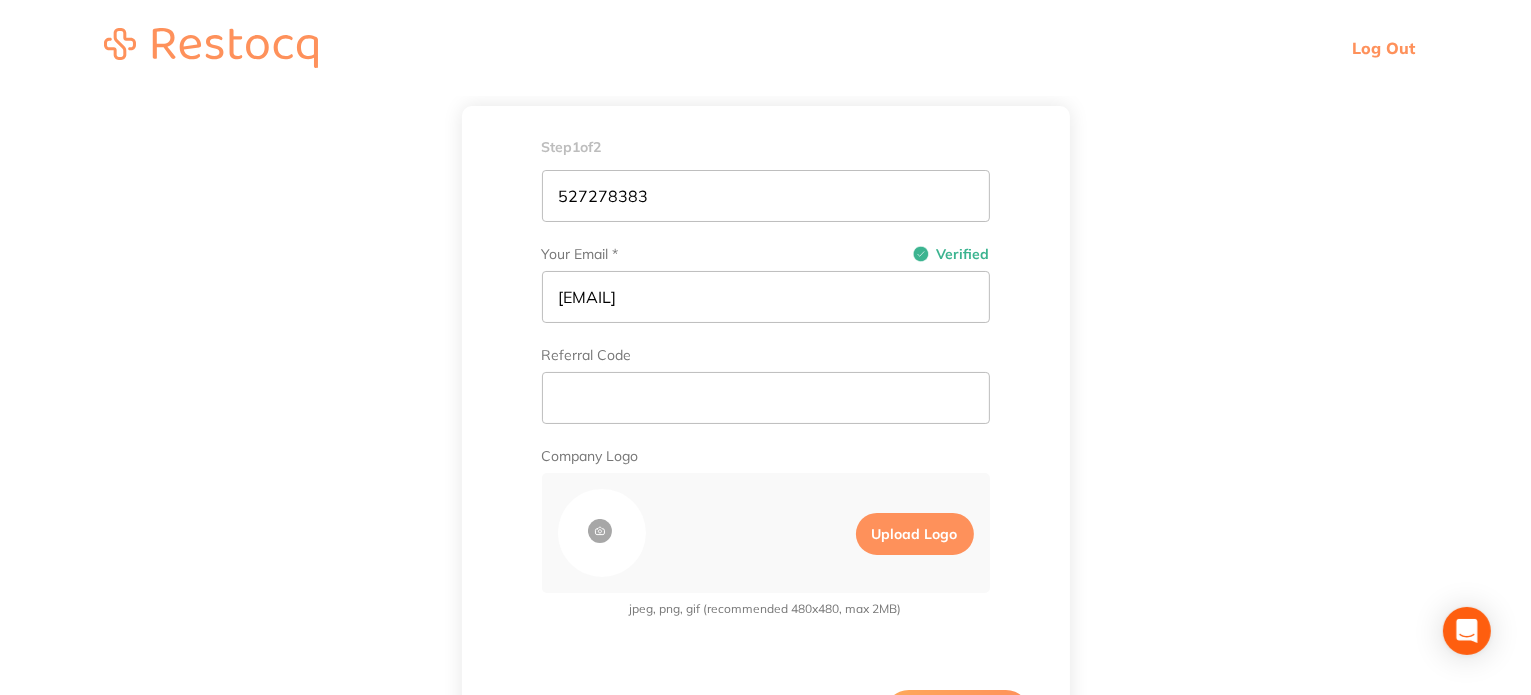 type on "883833" 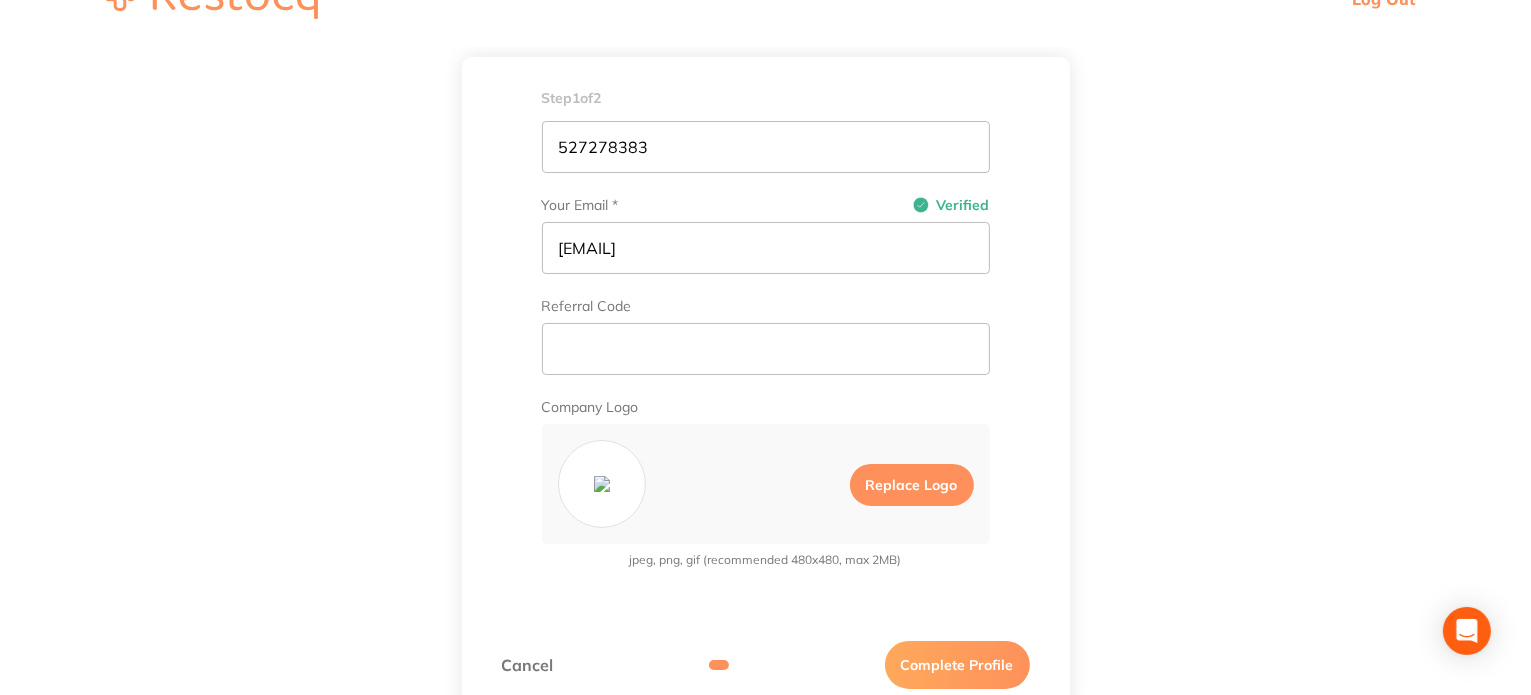 scroll, scrollTop: 76, scrollLeft: 0, axis: vertical 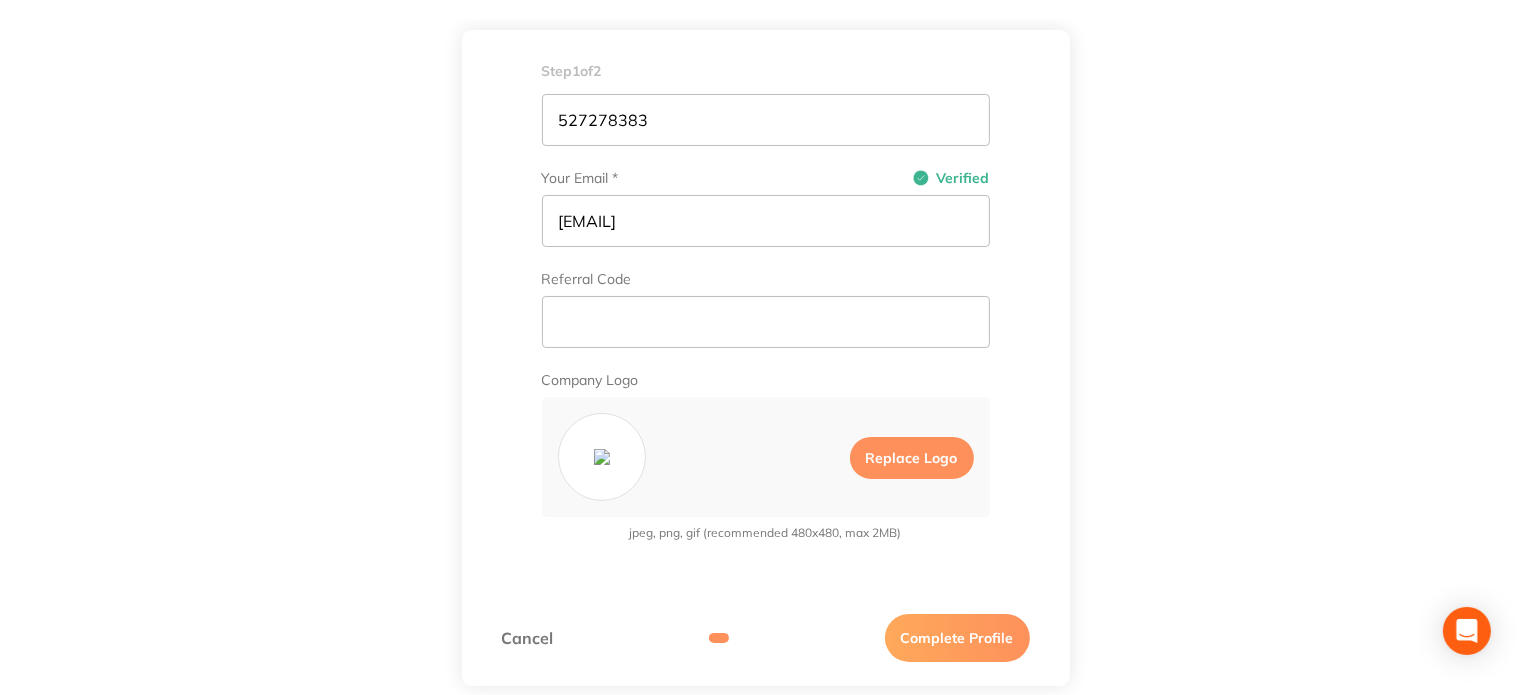 click on "Complete Profile" at bounding box center [957, 638] 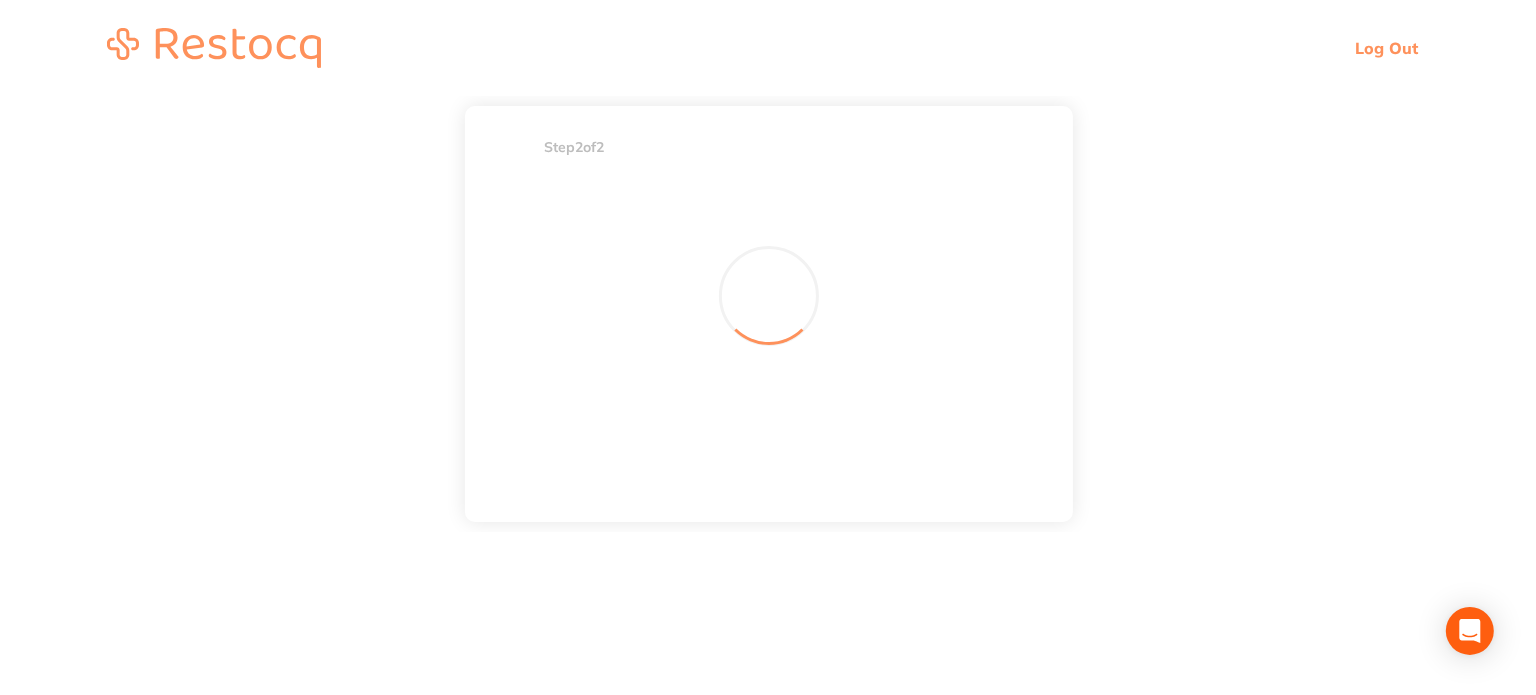scroll, scrollTop: 0, scrollLeft: 0, axis: both 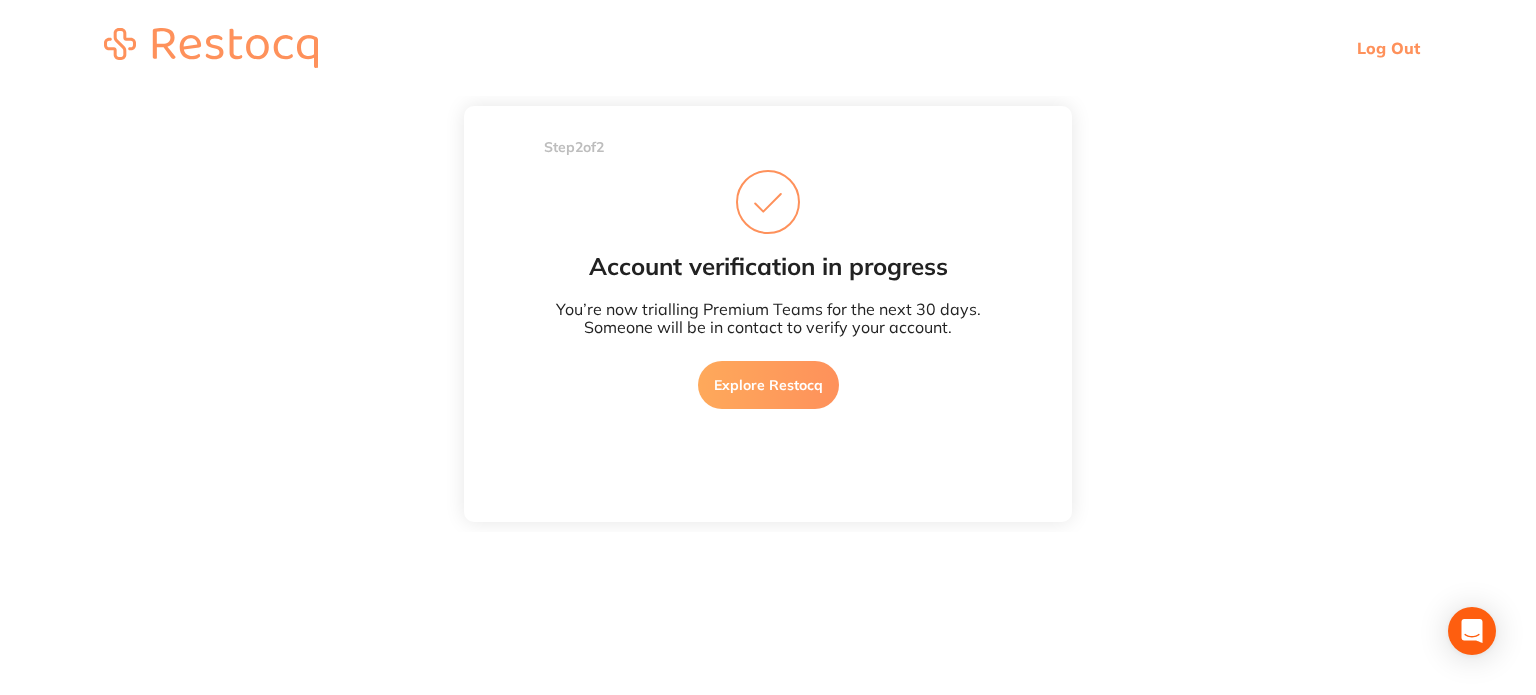 click on "Explore Restocq" at bounding box center [768, 385] 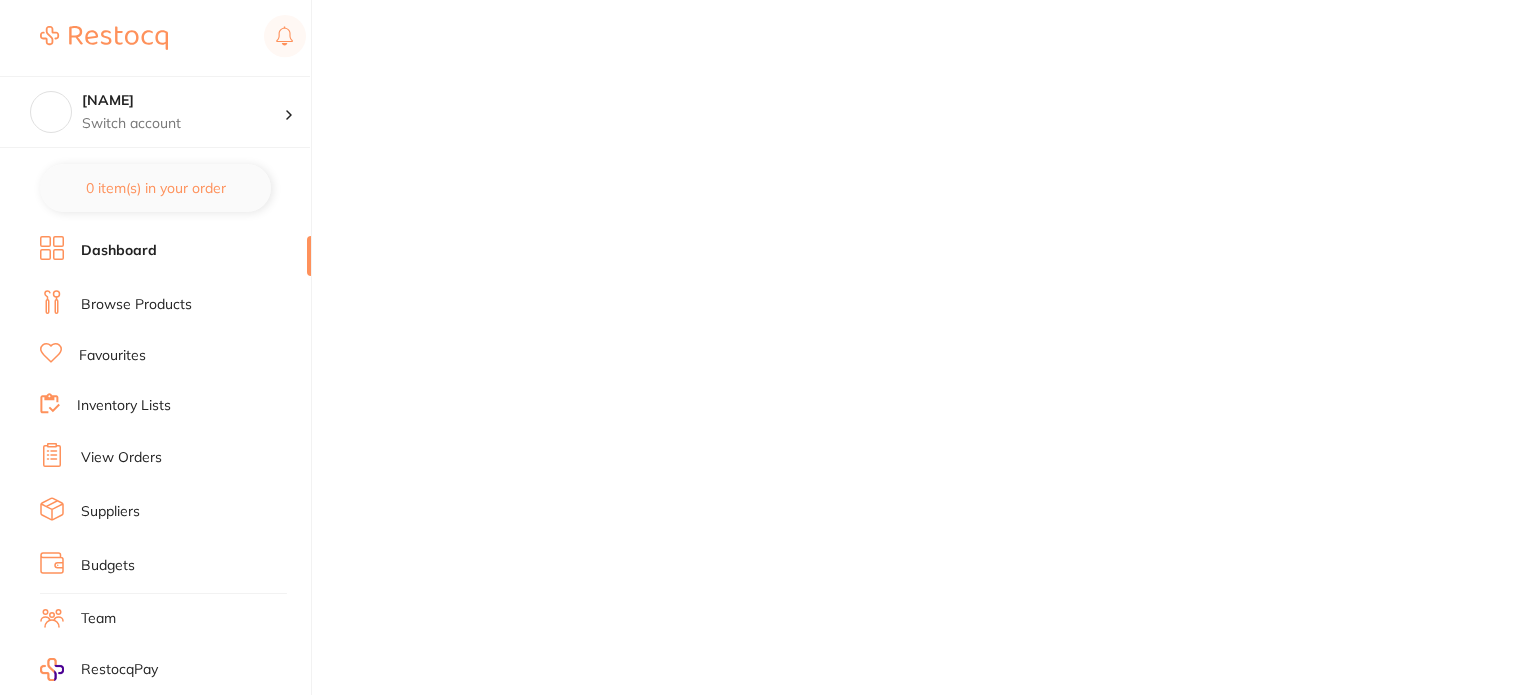scroll, scrollTop: 0, scrollLeft: 0, axis: both 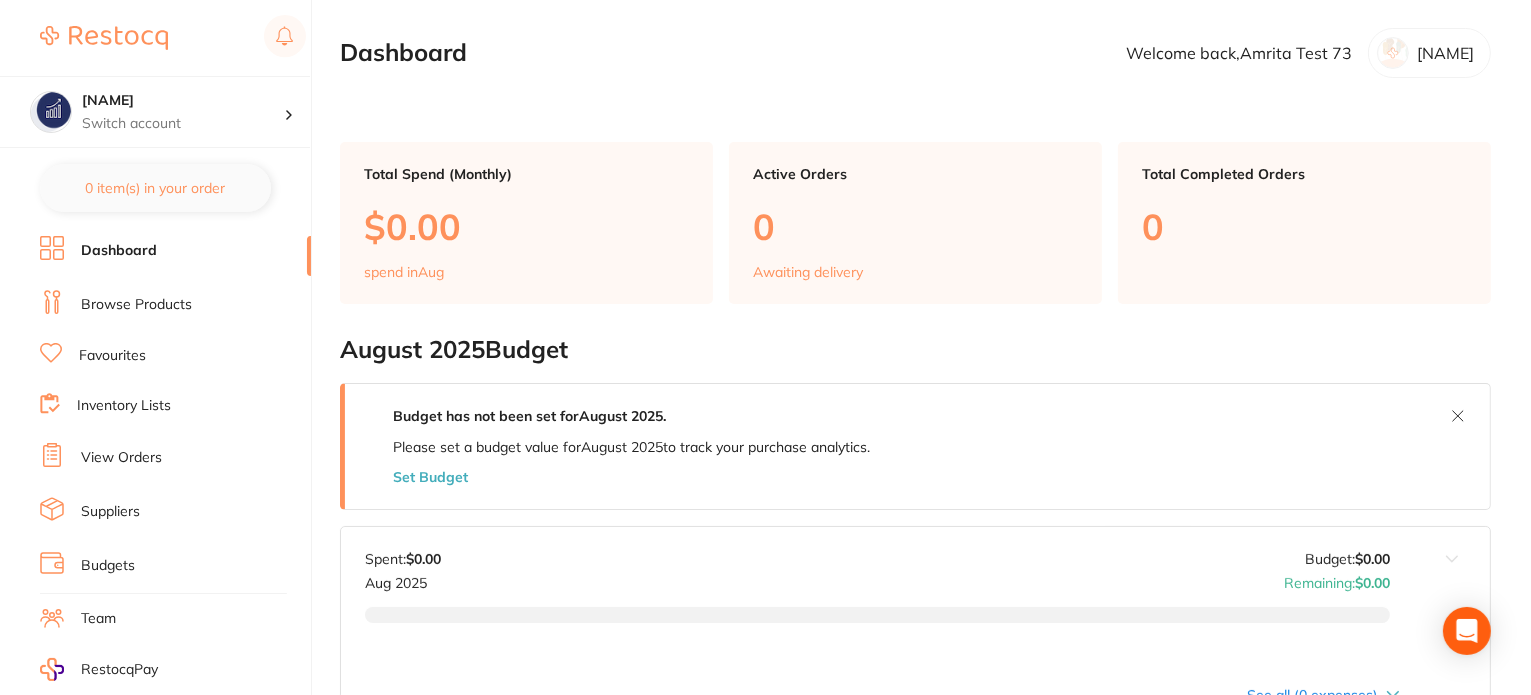 click on "Browse Products" at bounding box center [175, 305] 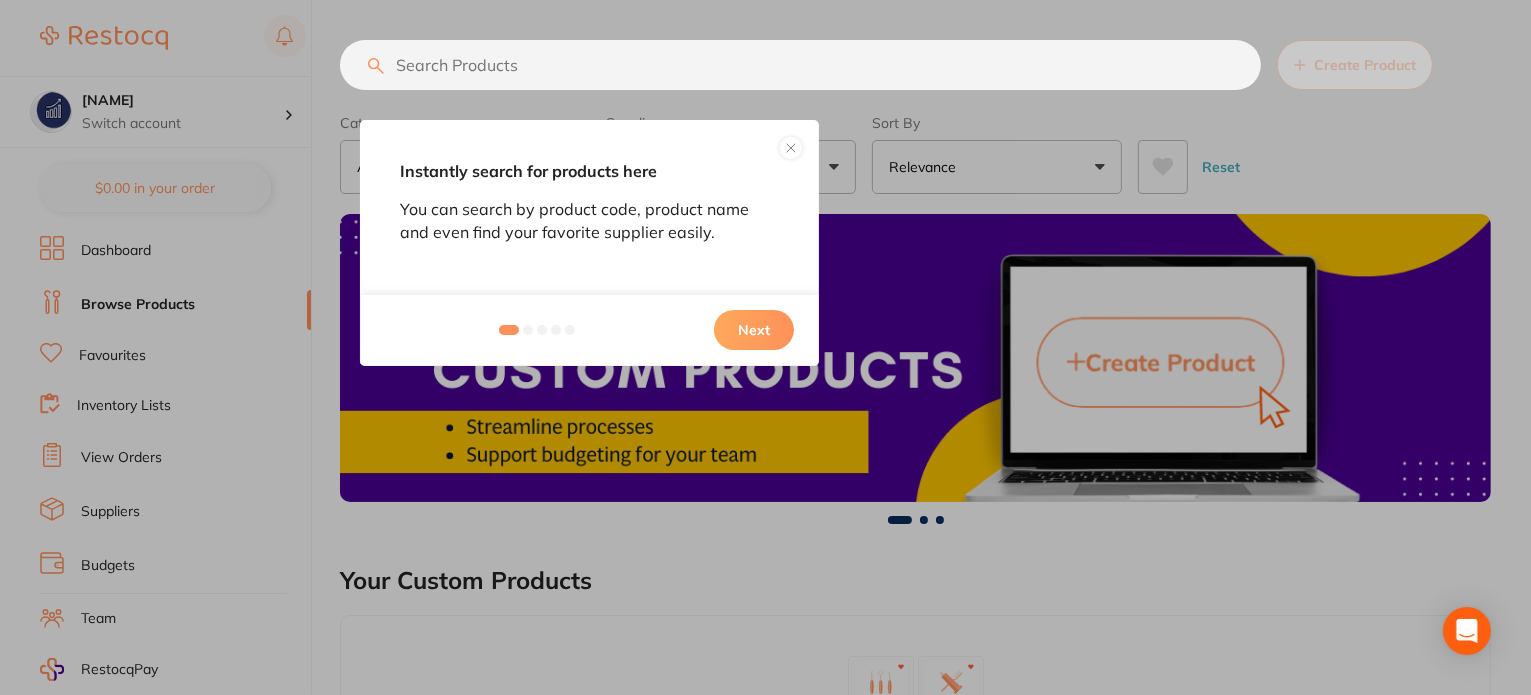 click on "Next" at bounding box center [754, 330] 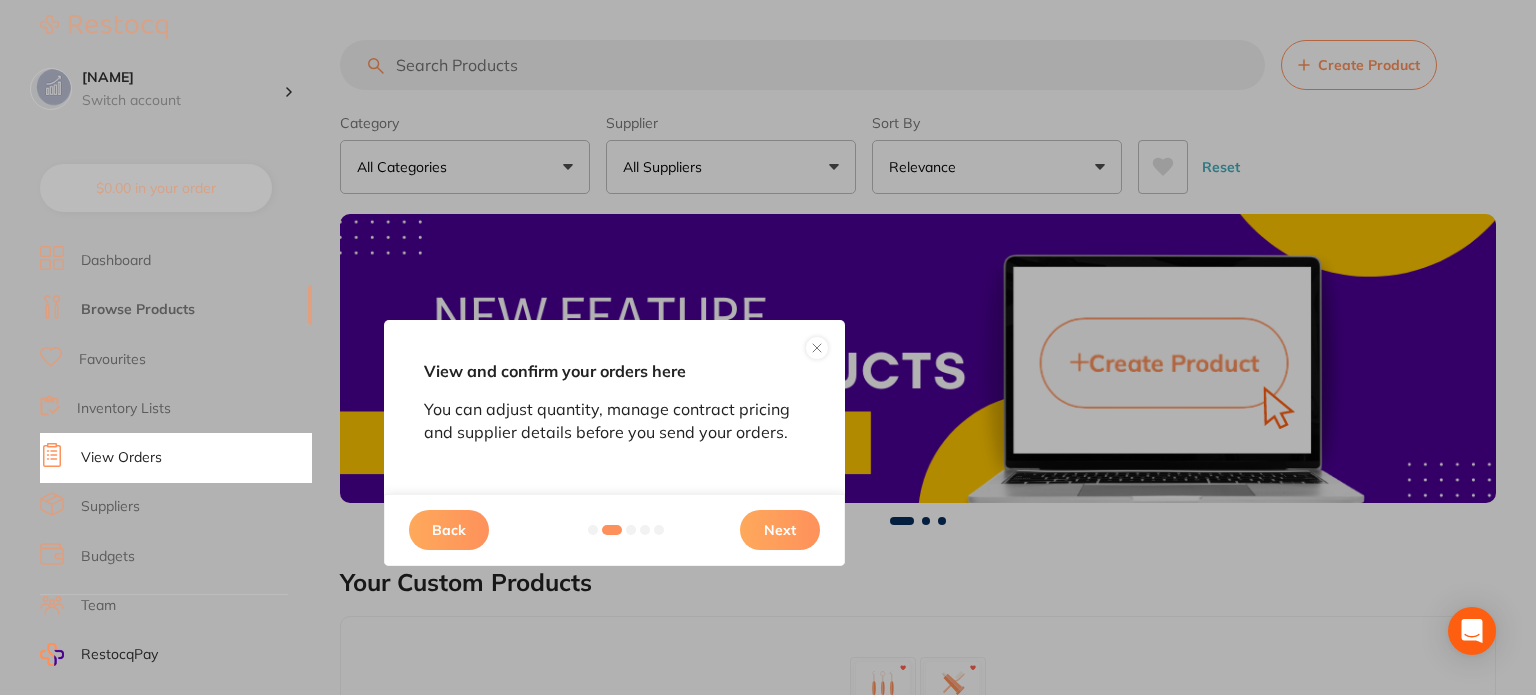 click on "Next" at bounding box center [780, 530] 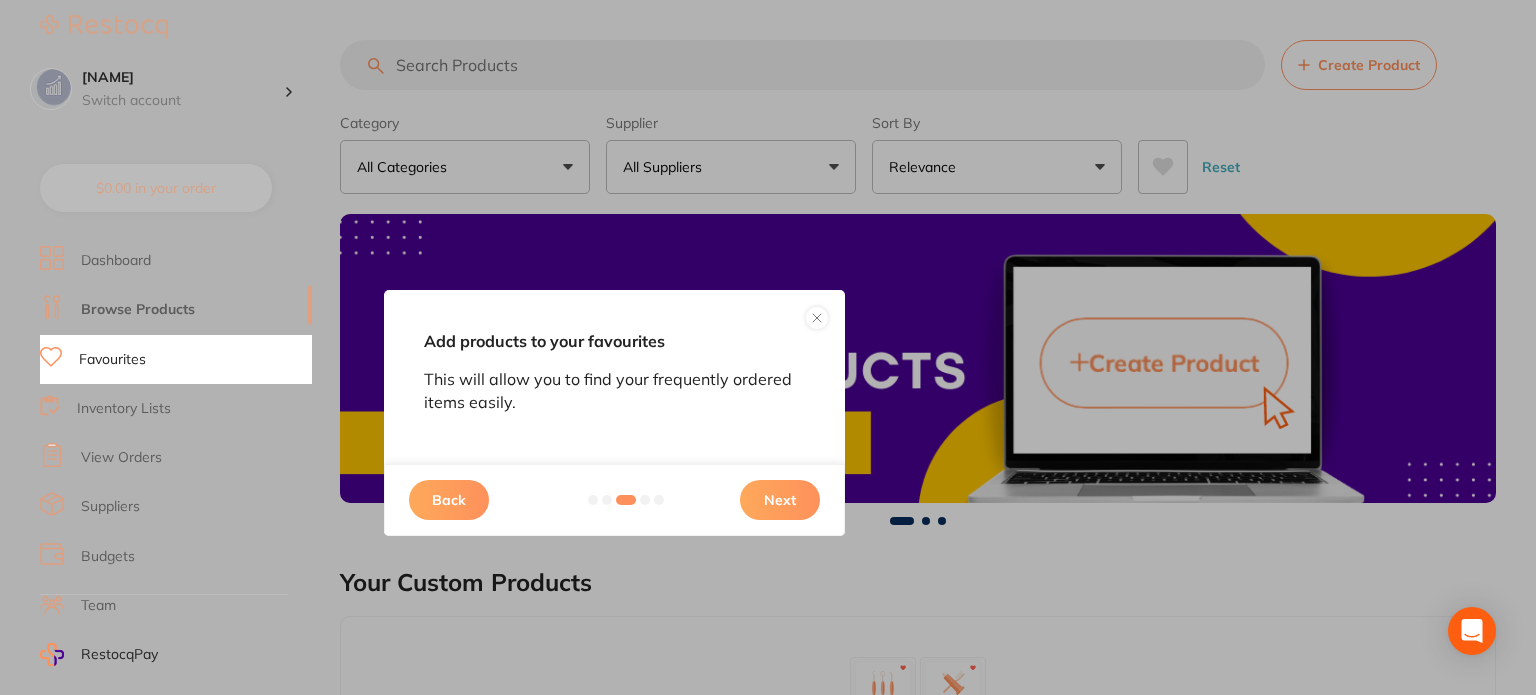 click on "Next" at bounding box center [780, 500] 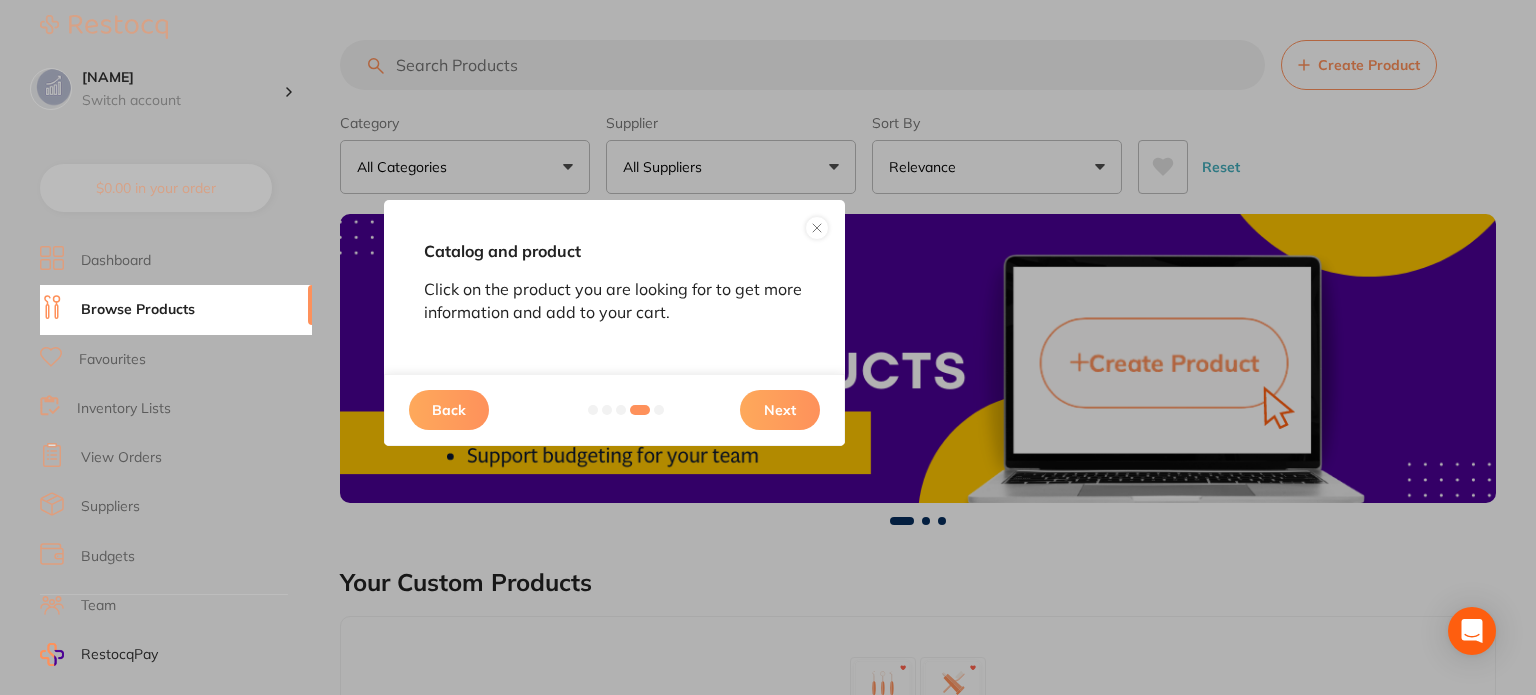 click on "Next" at bounding box center [780, 410] 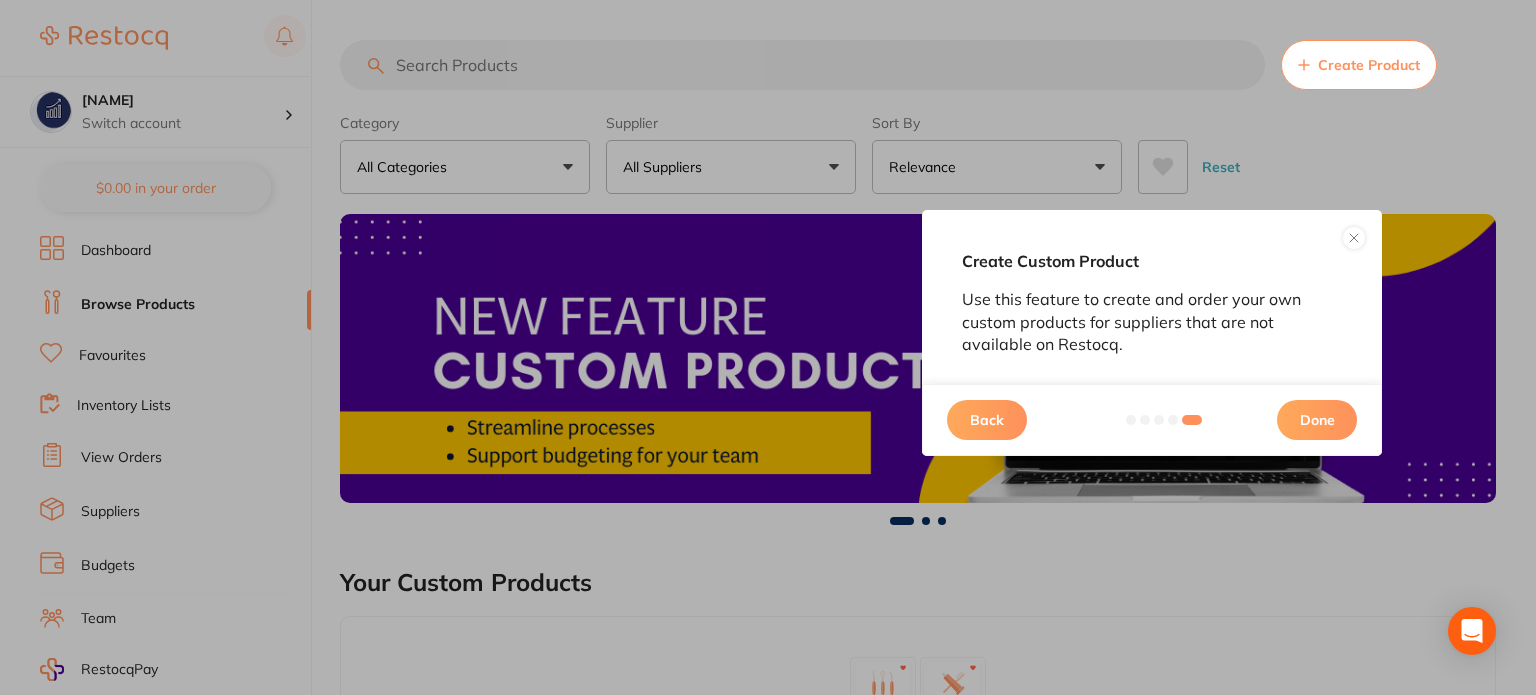 click on "Done" at bounding box center (1317, 420) 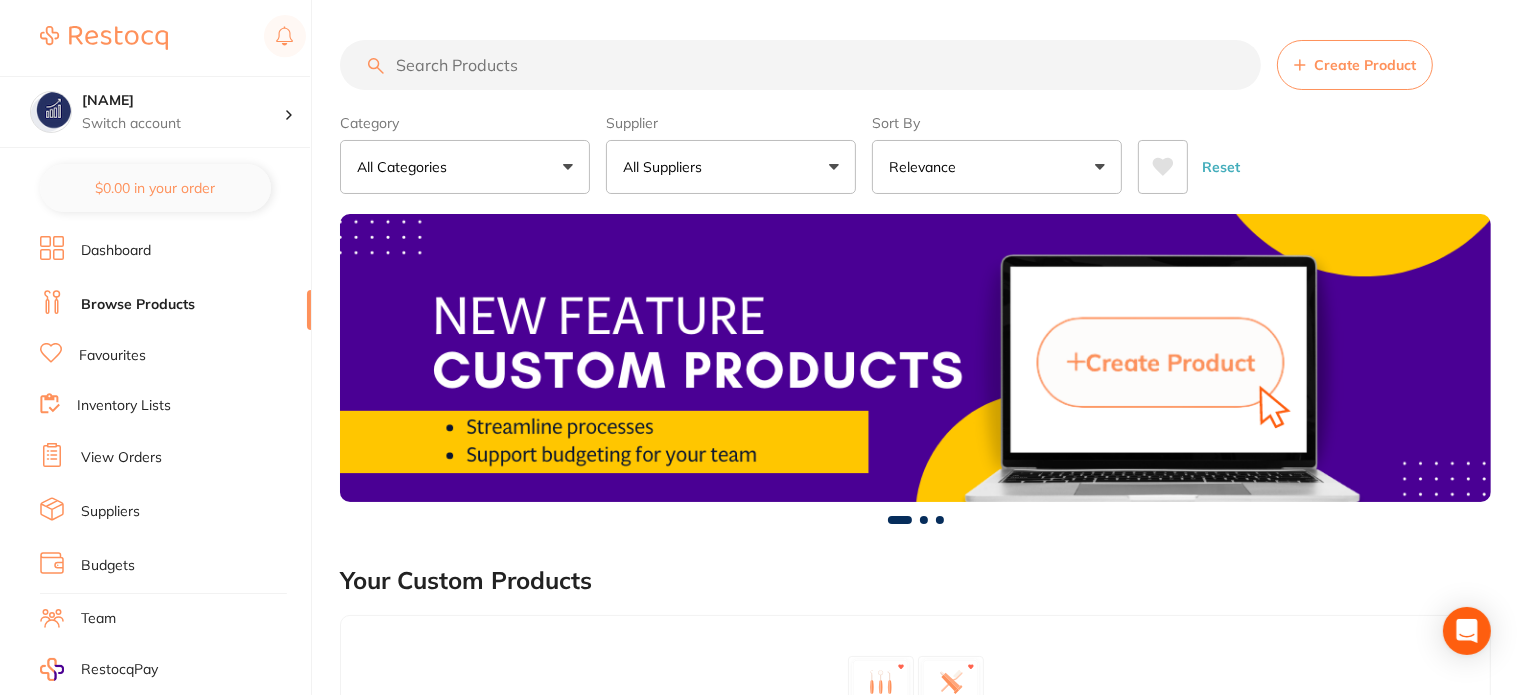 click on "All Suppliers" at bounding box center (731, 167) 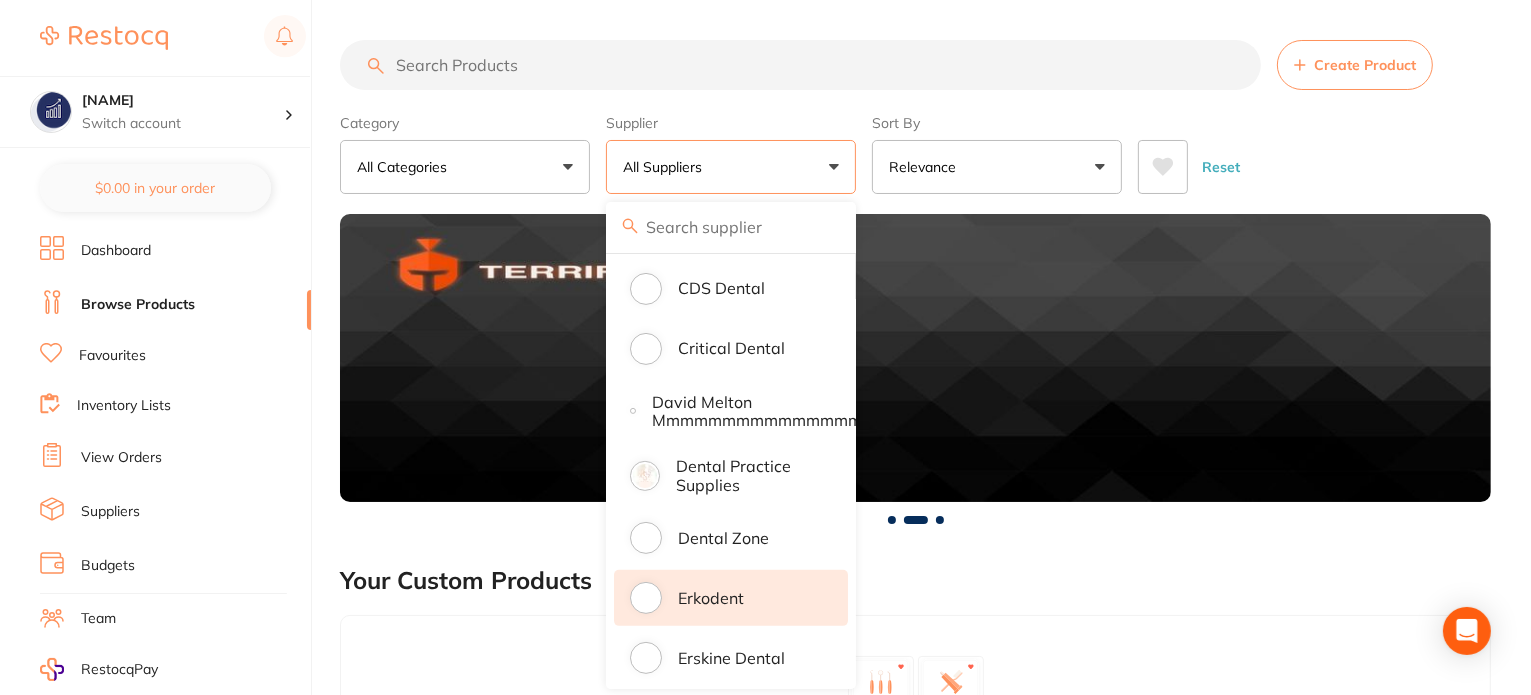 scroll, scrollTop: 1100, scrollLeft: 0, axis: vertical 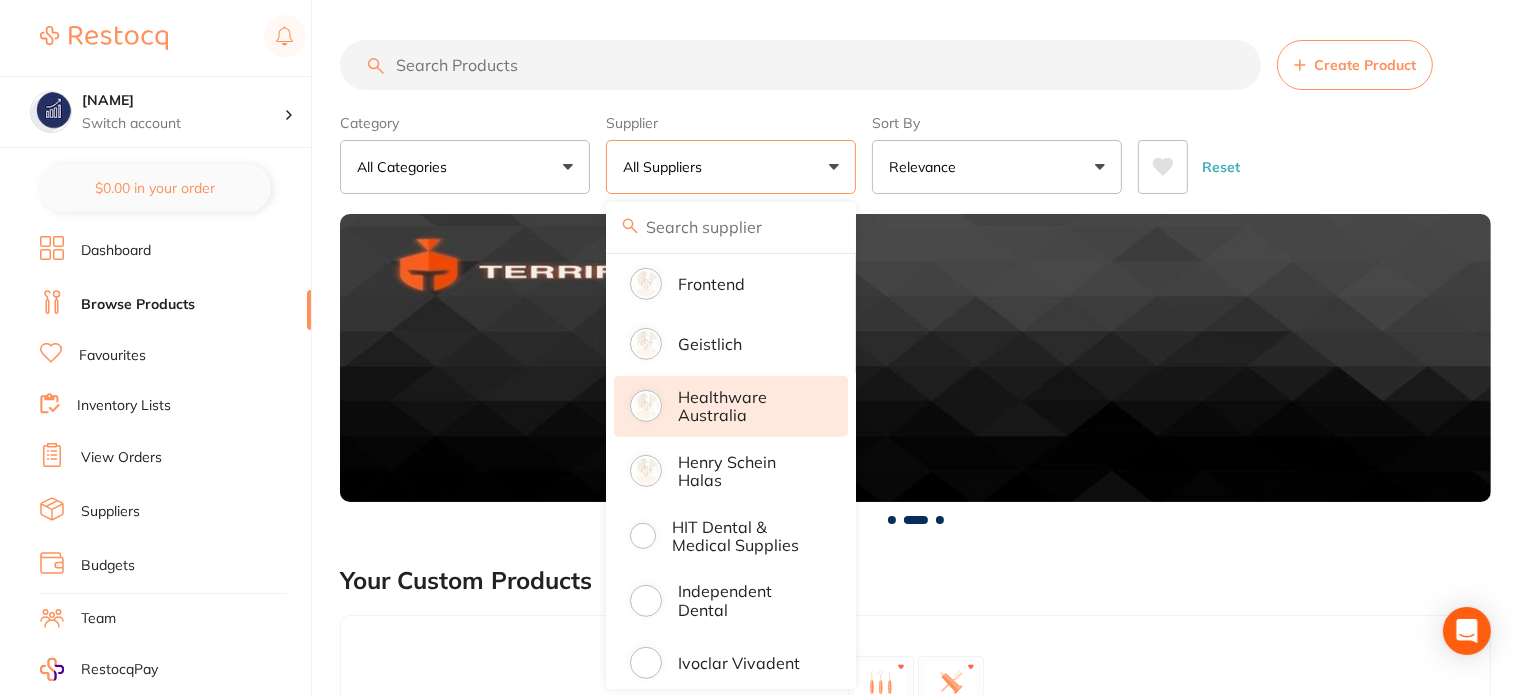 drag, startPoint x: 724, startPoint y: 444, endPoint x: 734, endPoint y: 423, distance: 23.259407 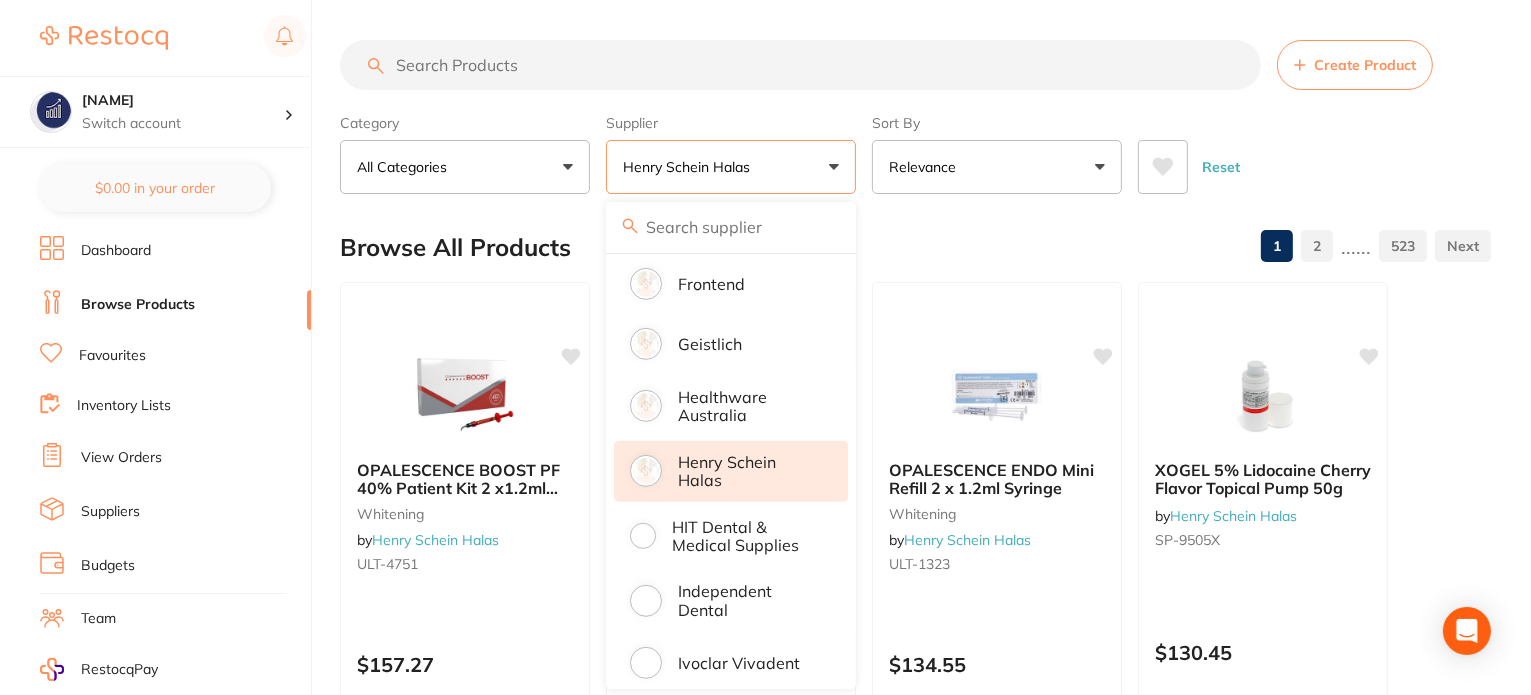 click on "Supplier" at bounding box center (731, 123) 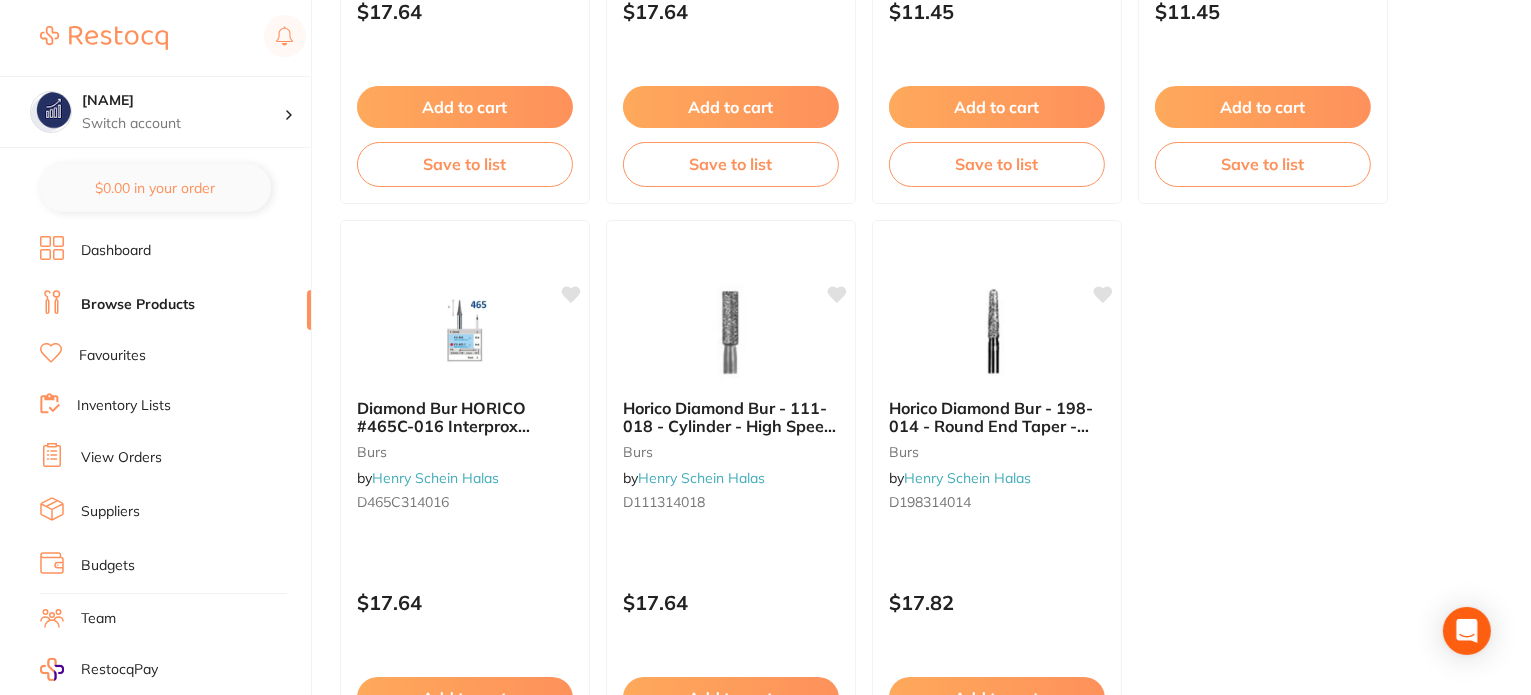 scroll, scrollTop: 4200, scrollLeft: 0, axis: vertical 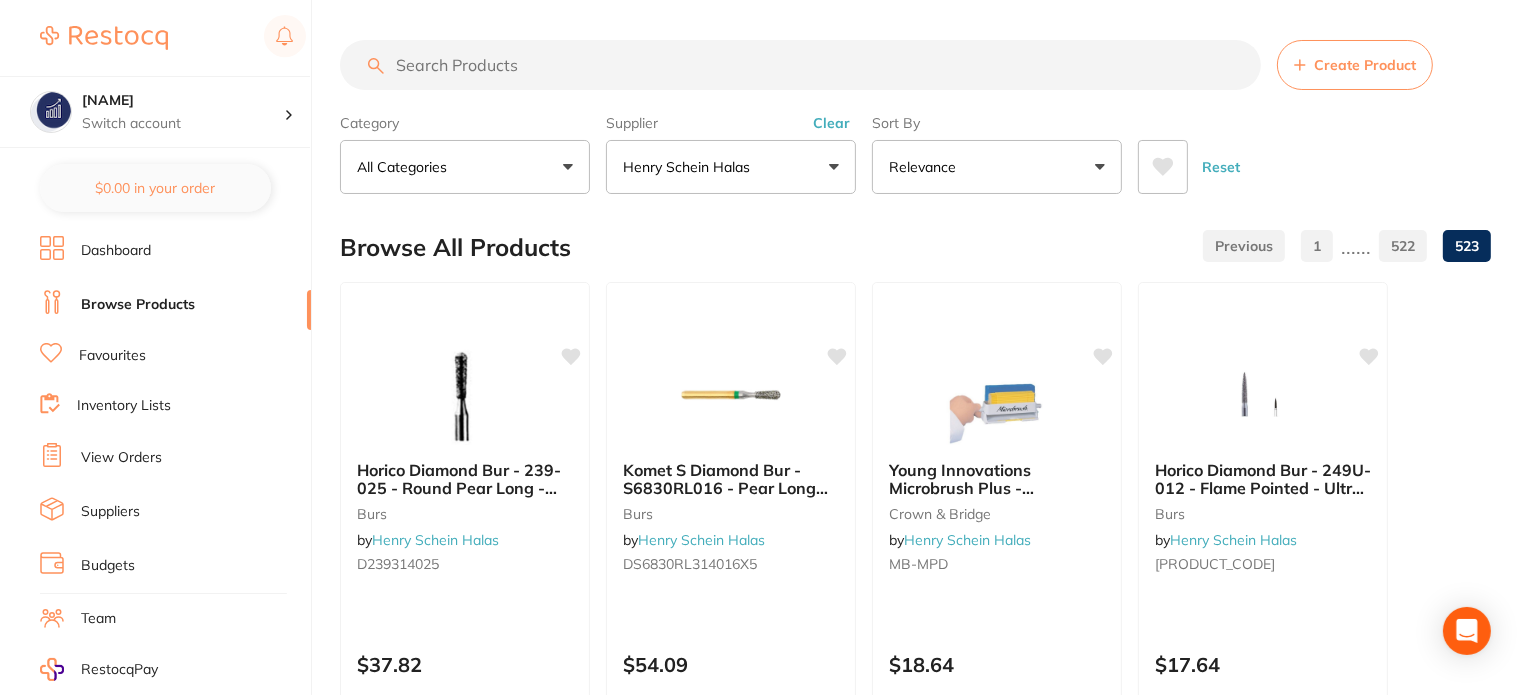 click at bounding box center [800, 65] 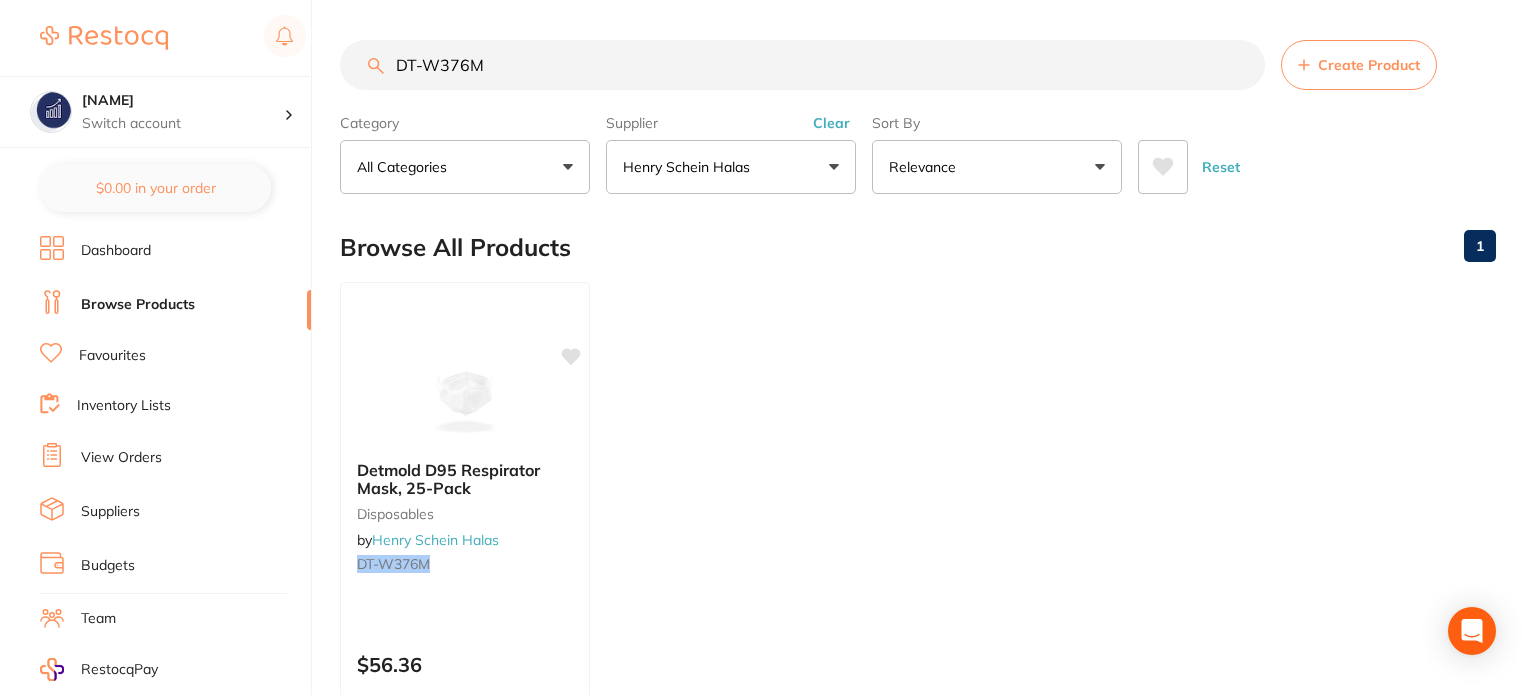 scroll, scrollTop: 0, scrollLeft: 0, axis: both 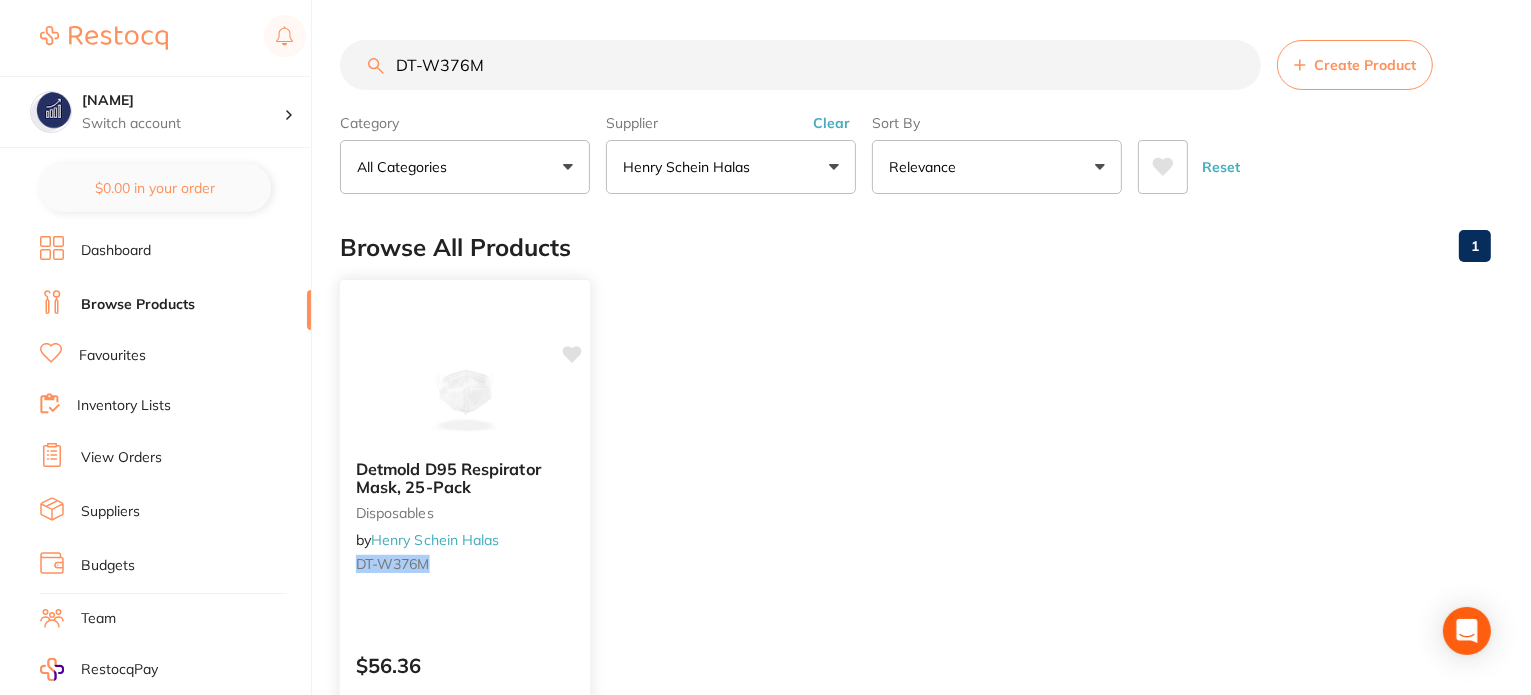 type on "DT-W376M" 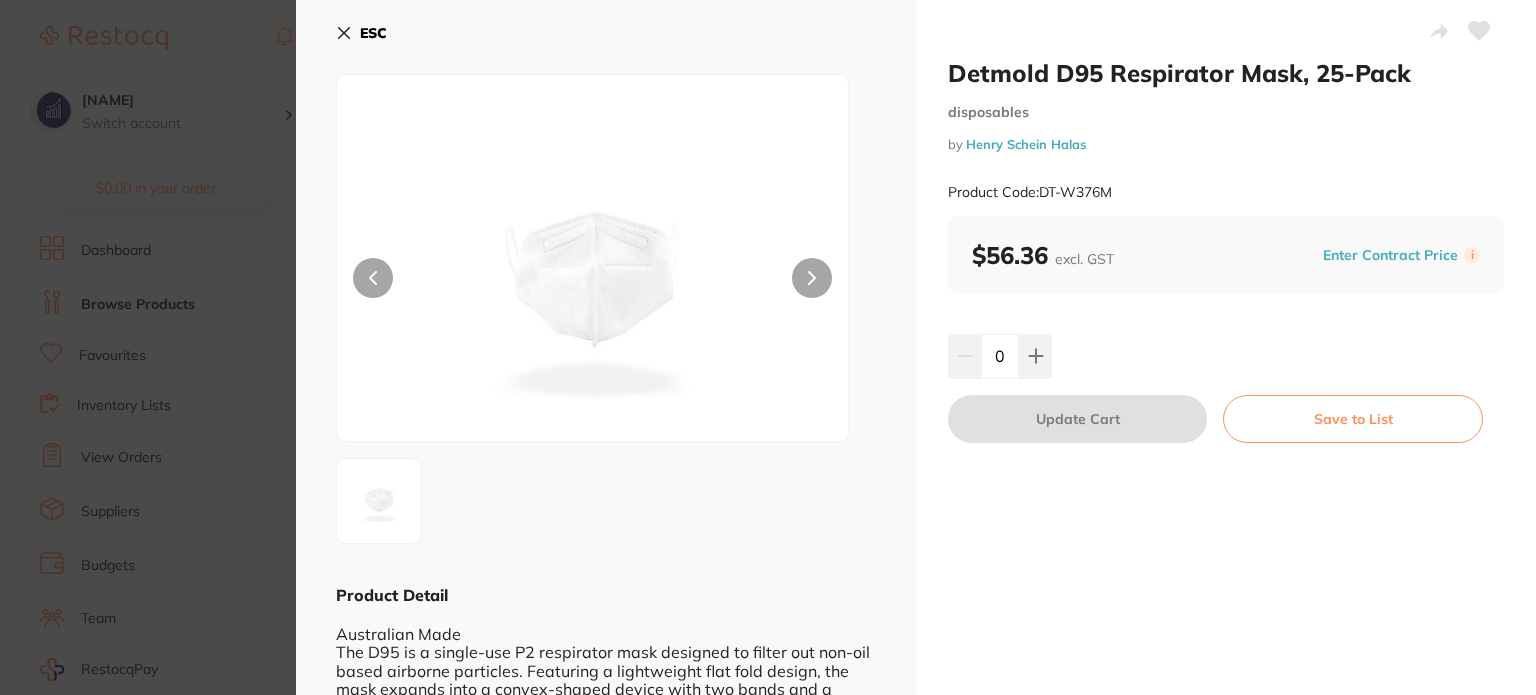 click on "Detmold D95 Respirator Mask, 25-Pack disposables by   Henry Schein Halas Product Code:  DT-W376M ESC         Product Detail
Australian Made
The D95 is a single-use P2 respirator mask designed to filter out non-oil based airborne particles. Featuring a lightweight flat fold design, the mask expands into a convex-shaped device with two bands and a FitClipTM to hold the mask in place.
• Designed and tested to meet performance requirements of a P2 Class Respirator specified by AS/NZS 1716:2012 Respiratory Protective Devices
• Non-sterile & Latex Free
Securing Respirators with the D95 Band & FitClip™ Combination
The D95 P2 Respirator is designed to achieve a comfortable and adequate seal by joining the mask’s two bands with the FitClip™. Available in two sizes, the FitClip™ allows flexibility in the adequate fitting of respirators. The FitClip™ offers a secure hold point on one end, and an open end for ease of attaching and removing the second mask band.
Detmold D95 Respirator Mask, 25-Pack" at bounding box center [768, 347] 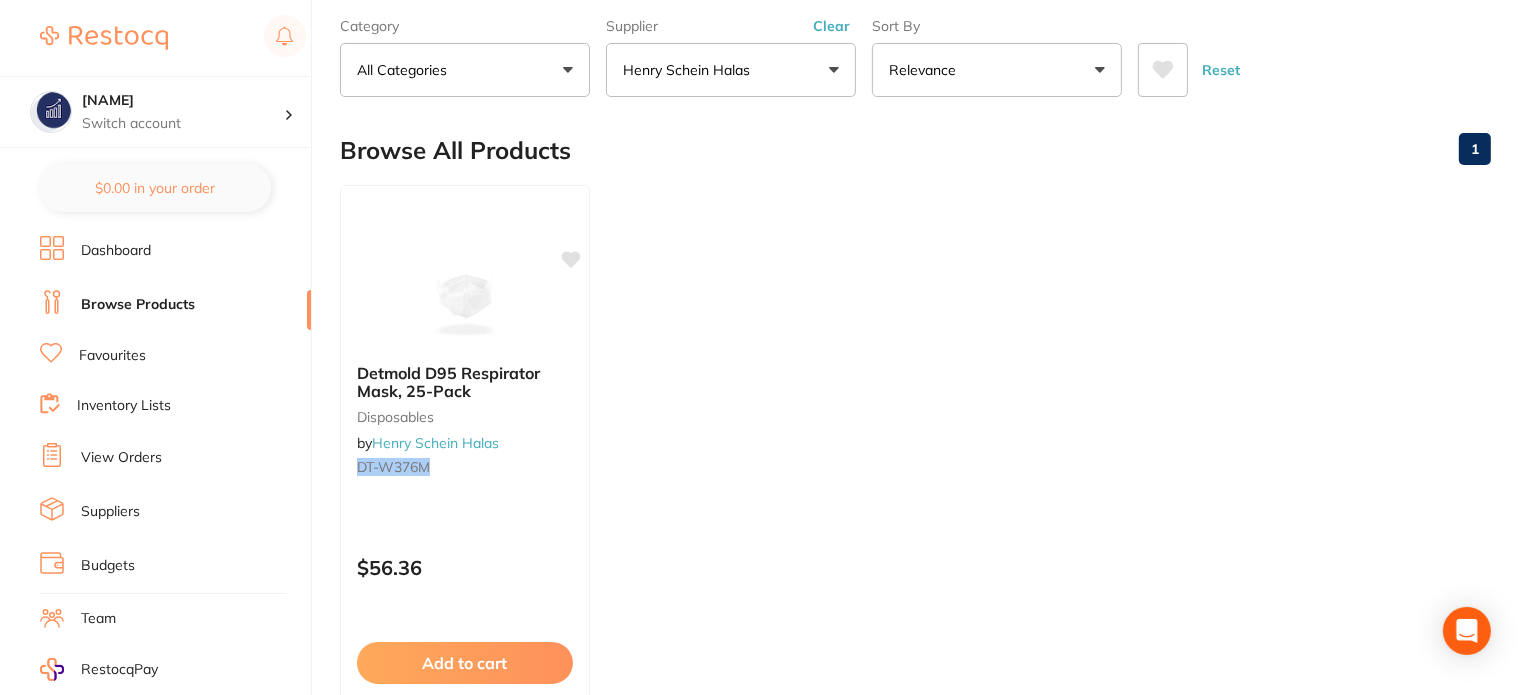 scroll, scrollTop: 0, scrollLeft: 0, axis: both 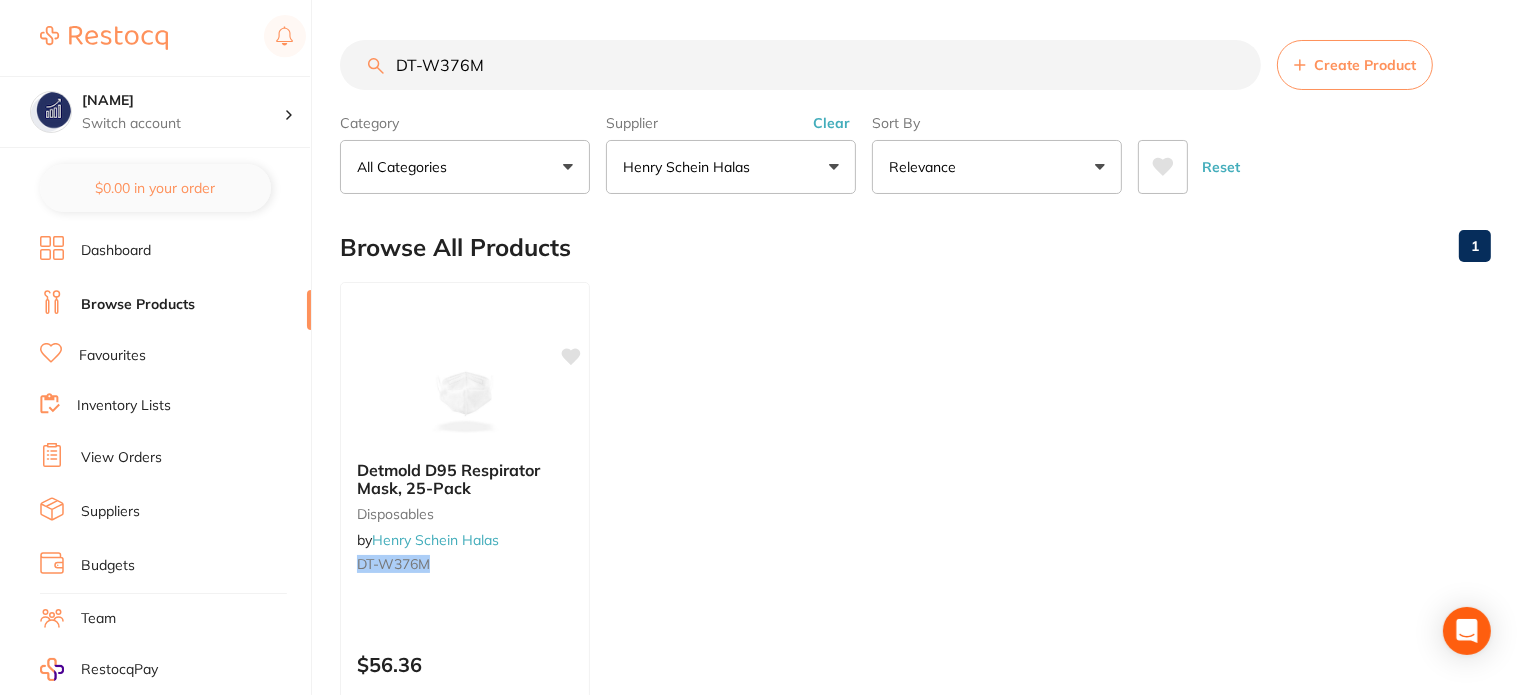 drag, startPoint x: 468, startPoint y: 67, endPoint x: 376, endPoint y: 67, distance: 92 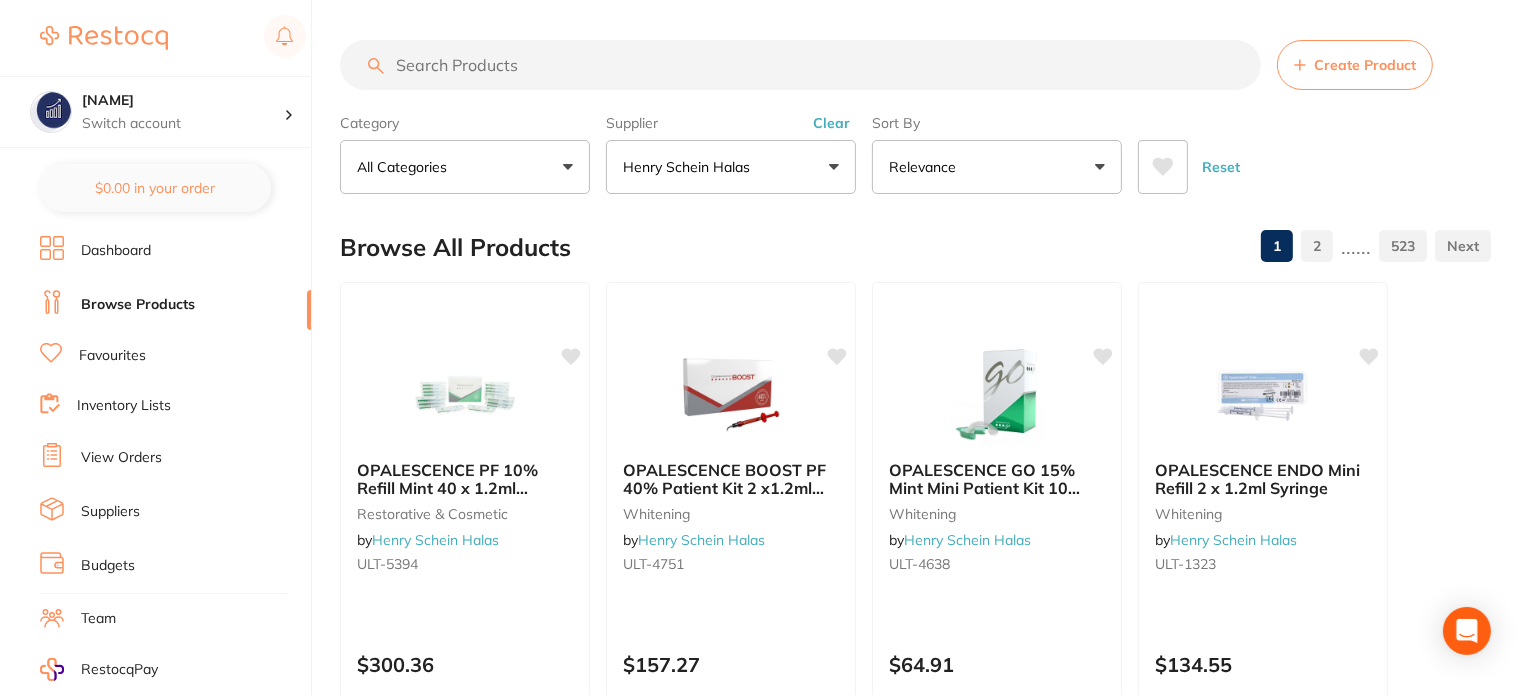 click at bounding box center (800, 65) 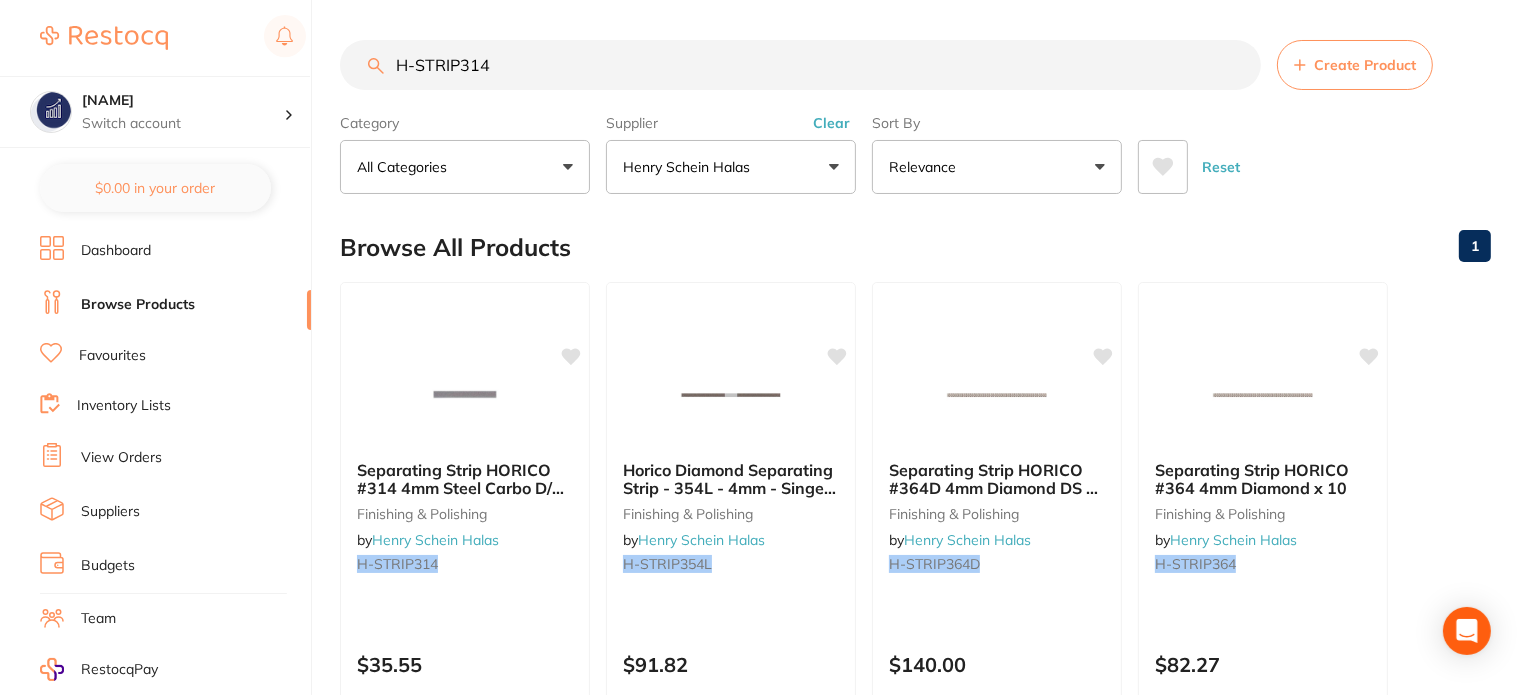 drag, startPoint x: 515, startPoint y: 60, endPoint x: 348, endPoint y: 57, distance: 167.02695 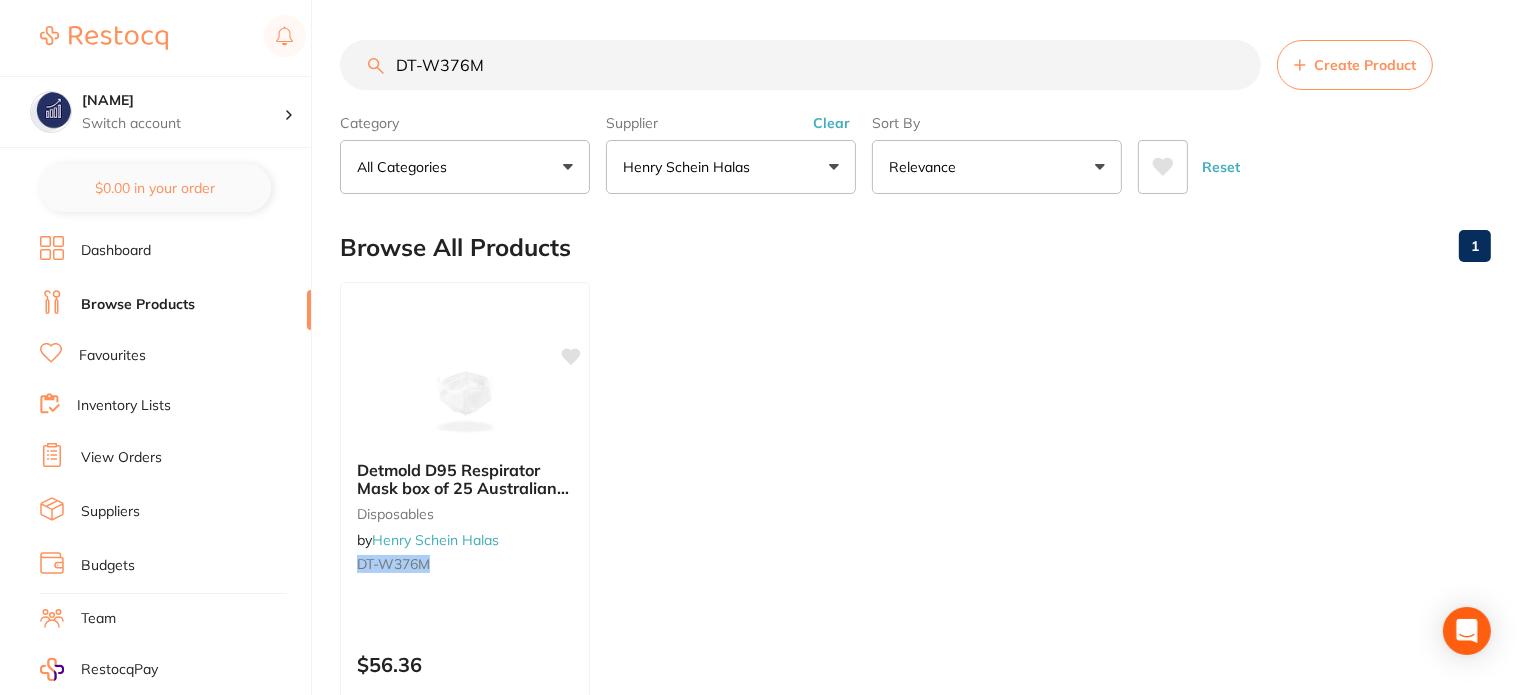 scroll, scrollTop: 0, scrollLeft: 0, axis: both 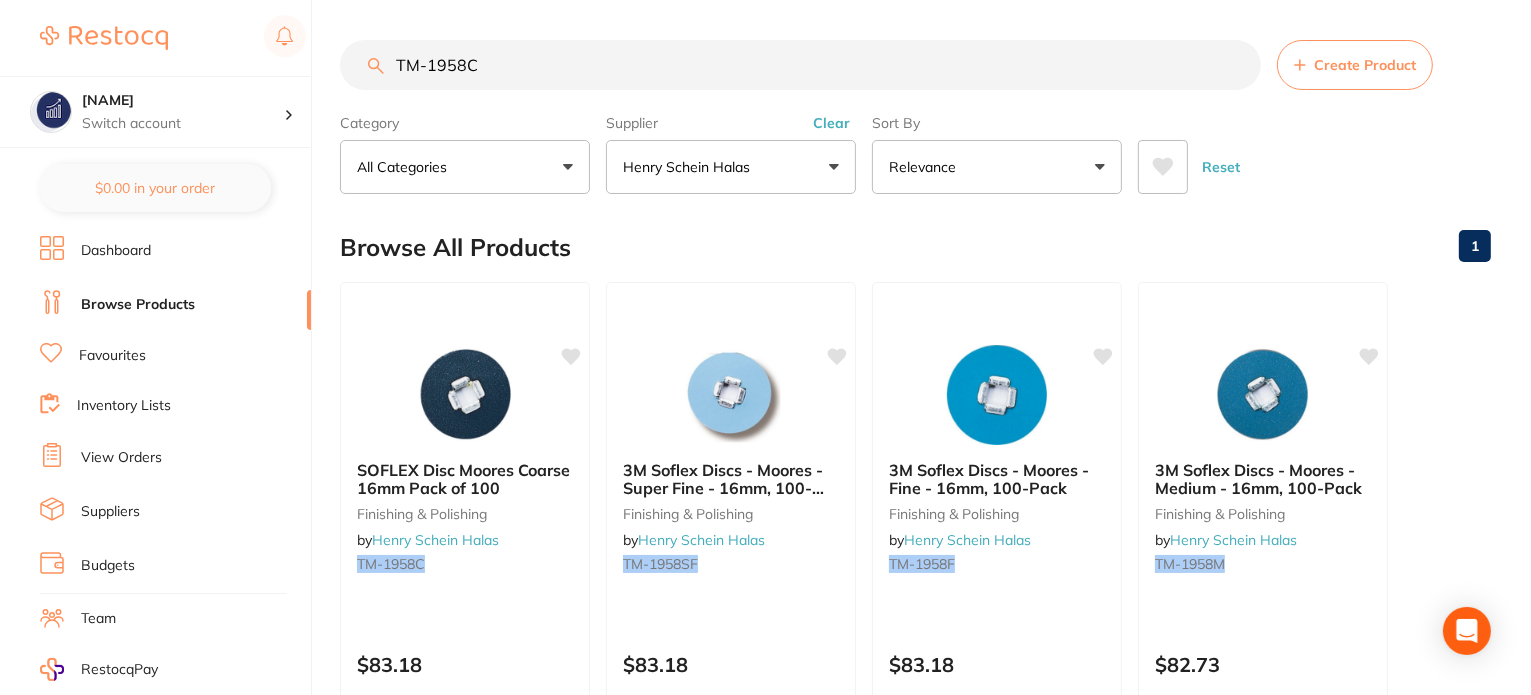 type on "TM-1958C" 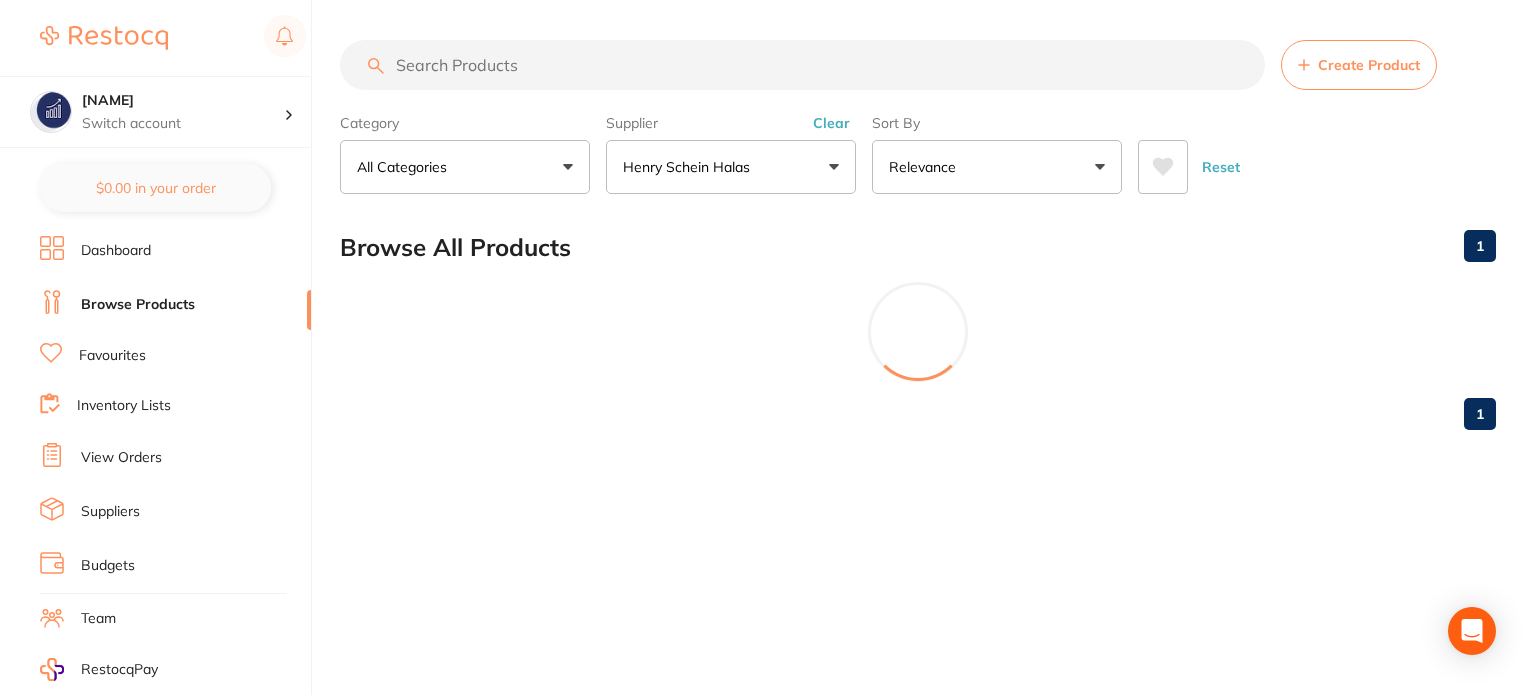 type 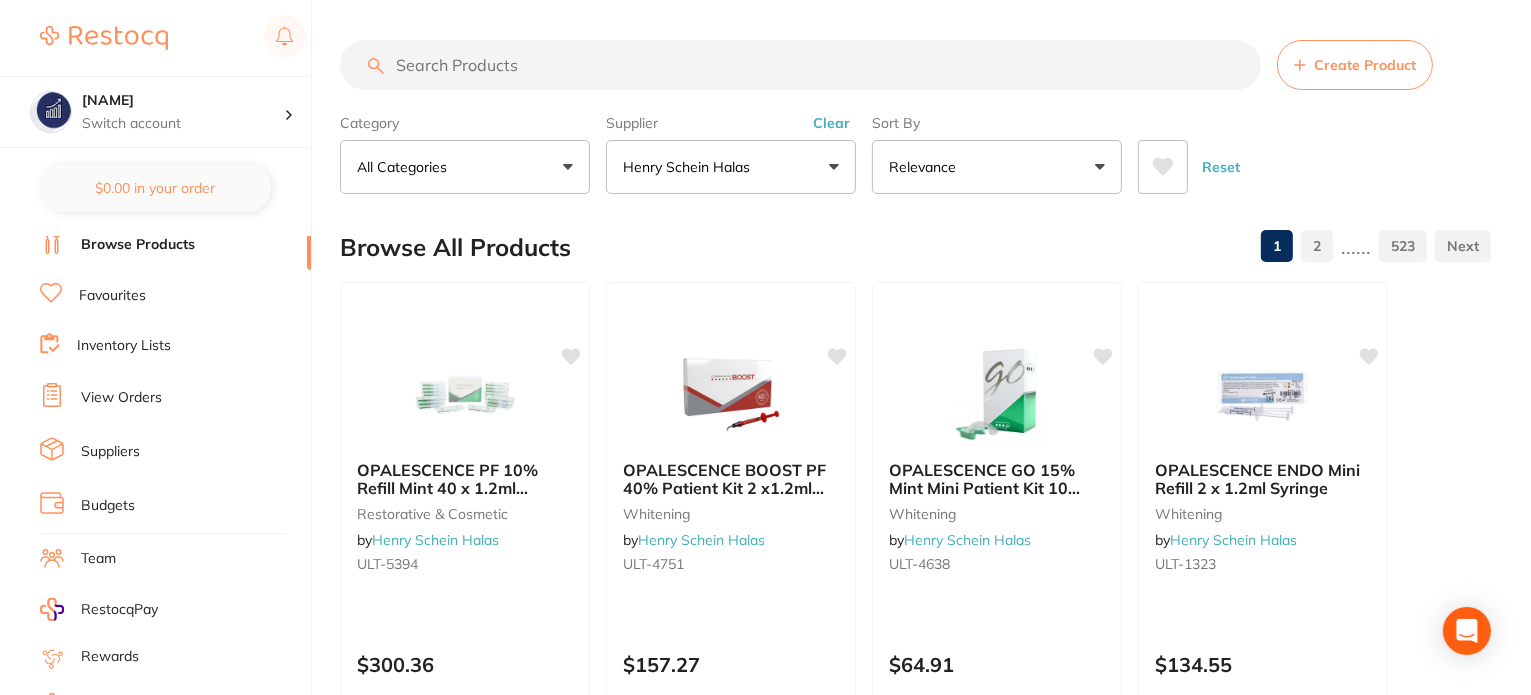scroll, scrollTop: 236, scrollLeft: 0, axis: vertical 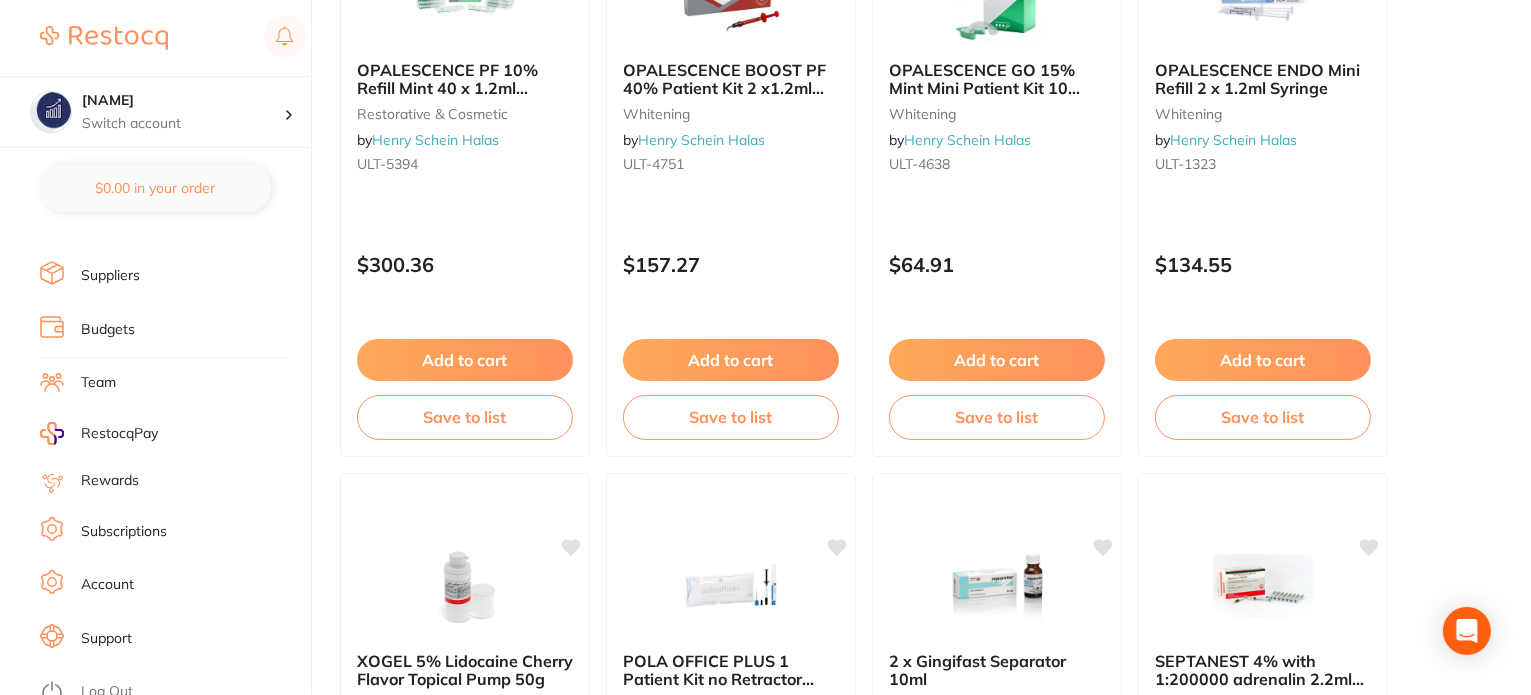 click on "Log Out" at bounding box center (107, 692) 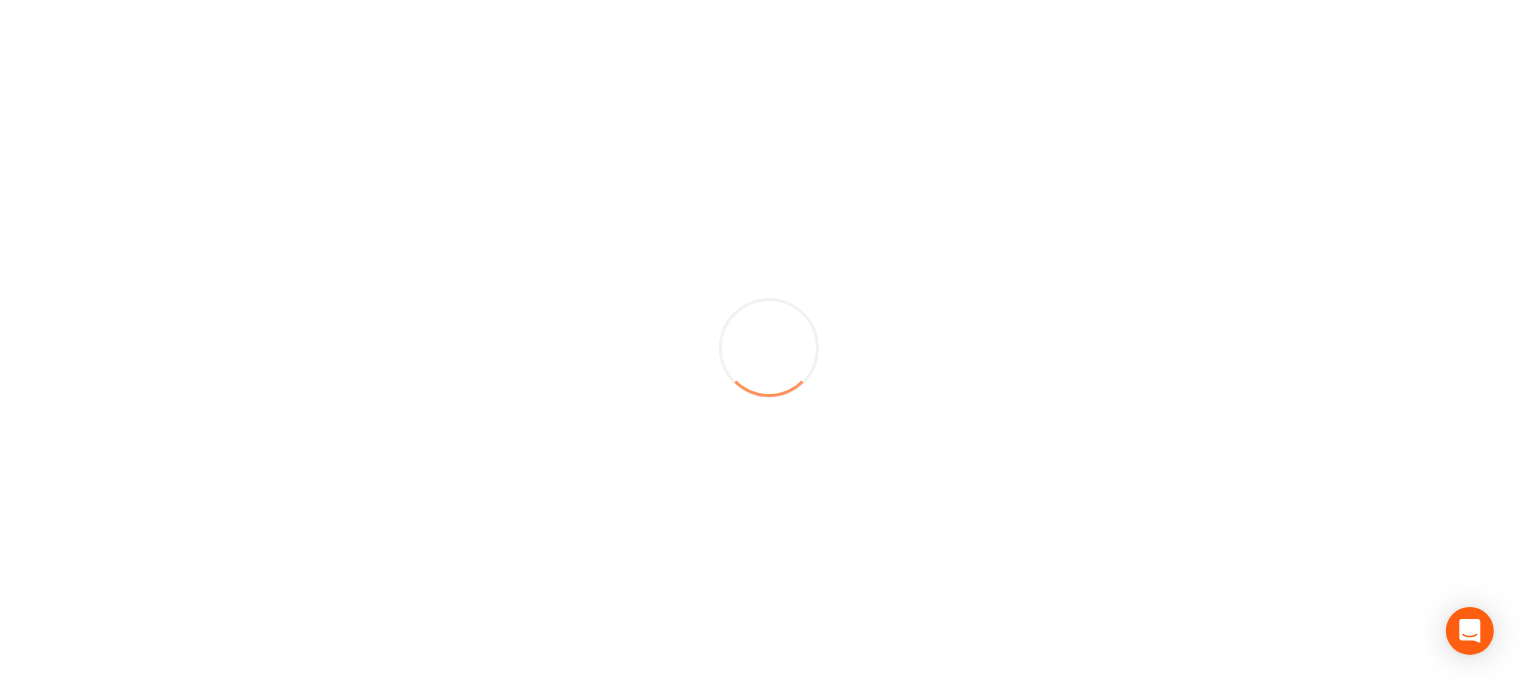 scroll, scrollTop: 0, scrollLeft: 0, axis: both 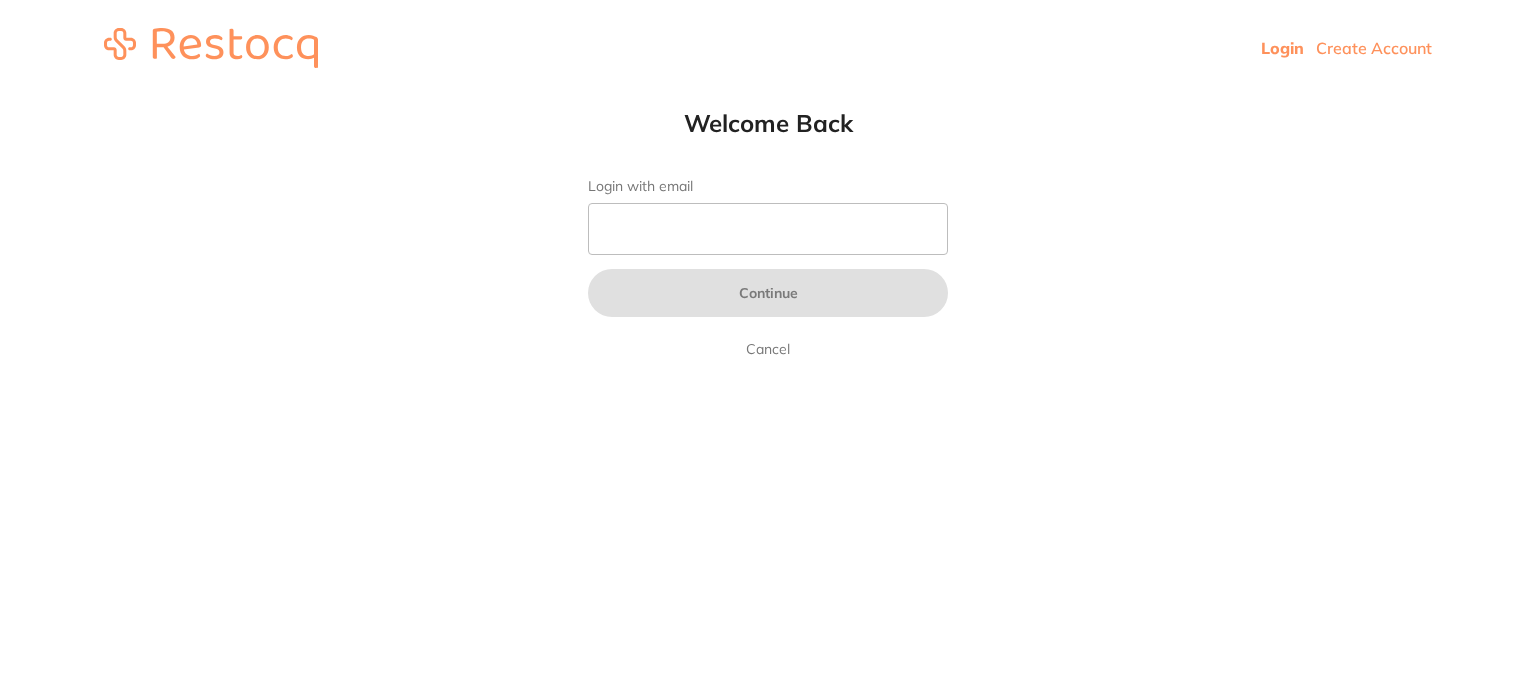 click on "Create Account" at bounding box center [1374, 48] 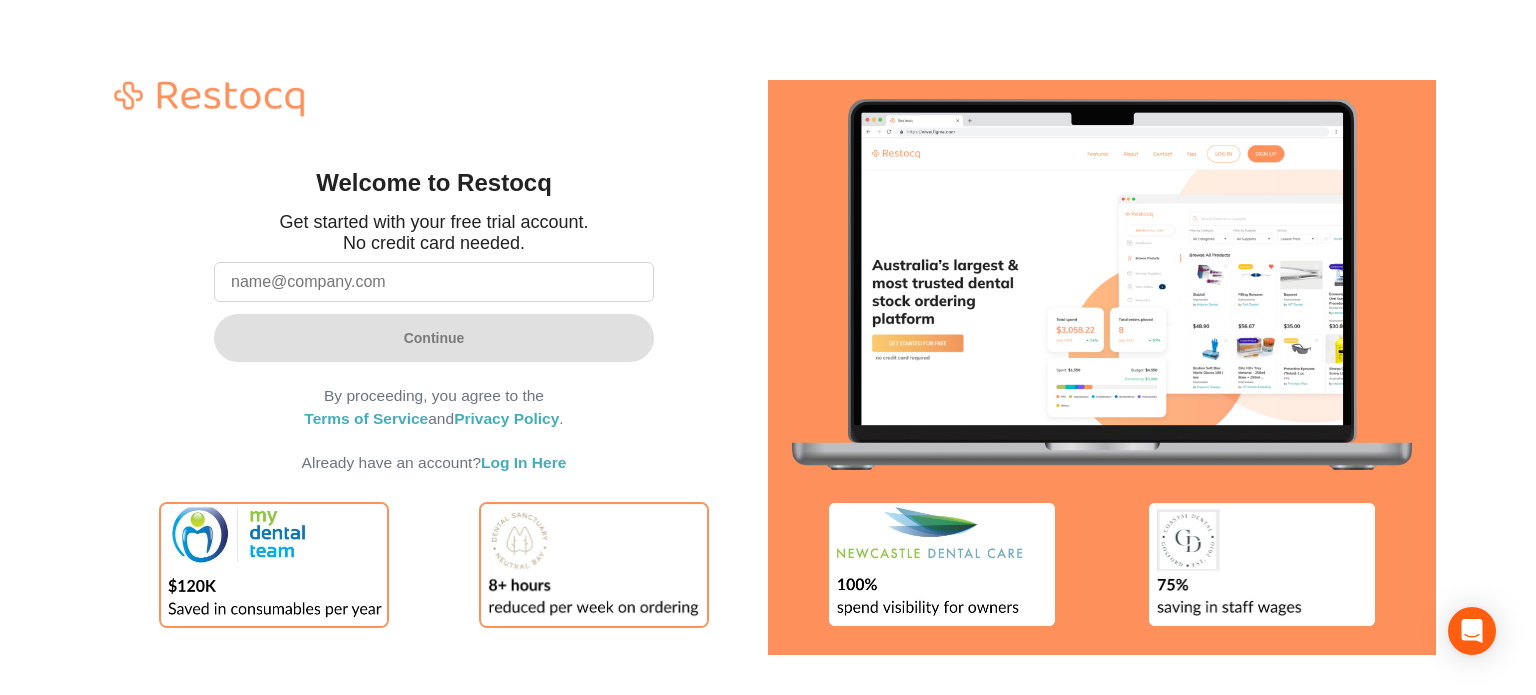 click at bounding box center (434, 282) 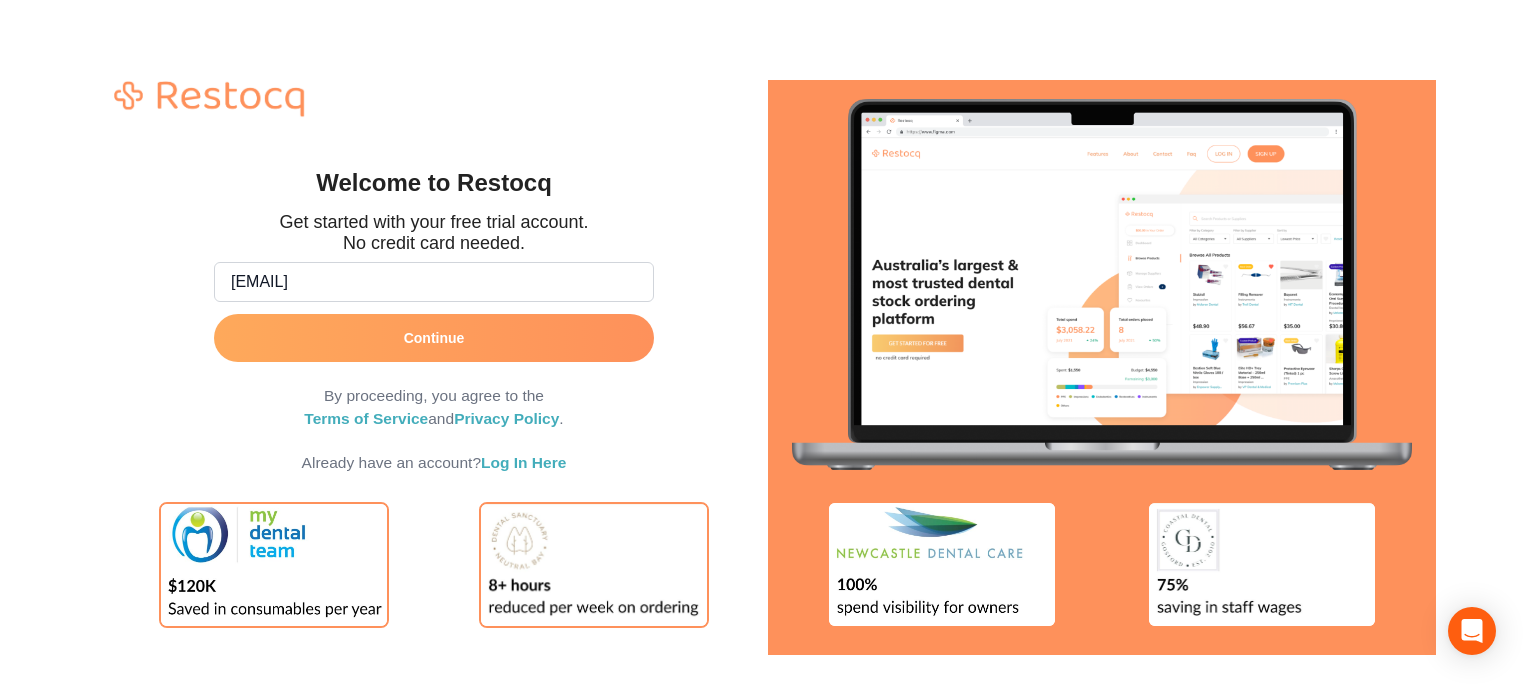 type on "[EMAIL]" 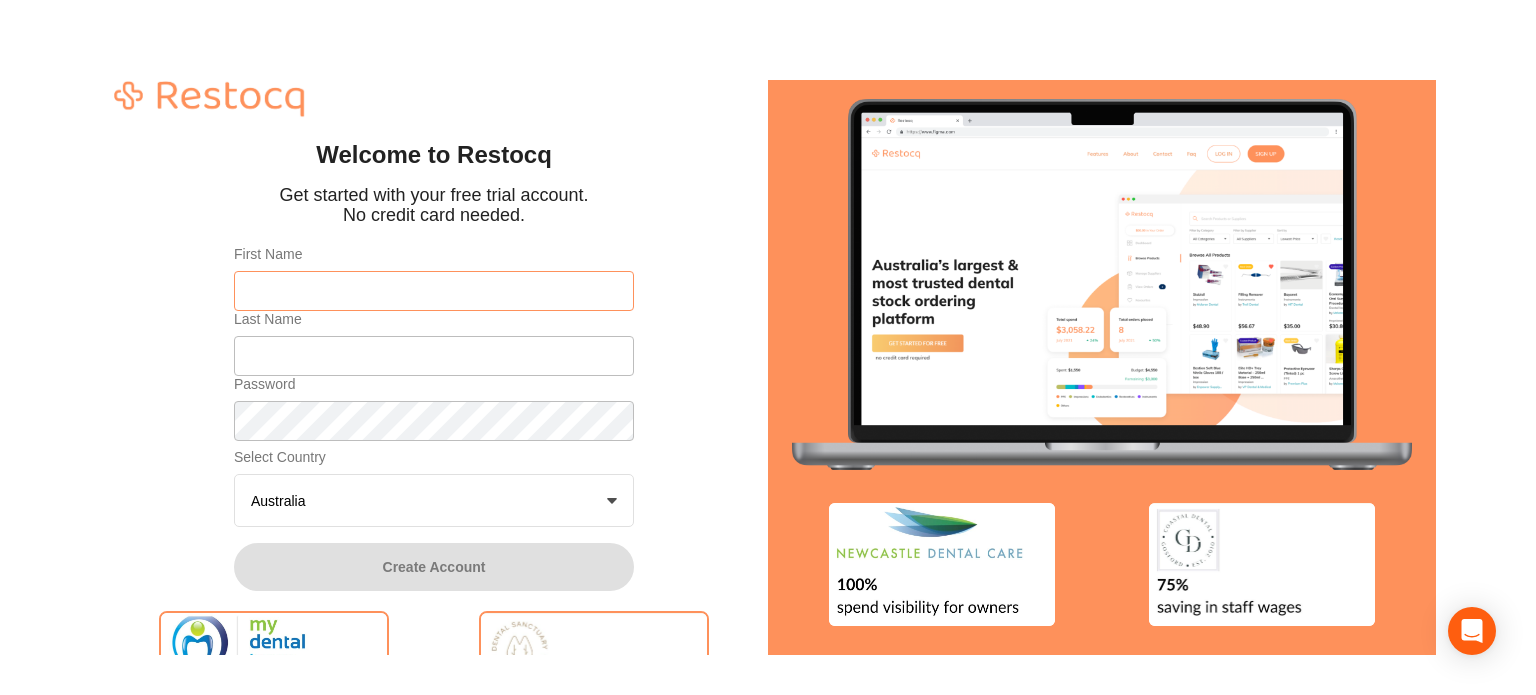 click on "First Name" at bounding box center (434, 291) 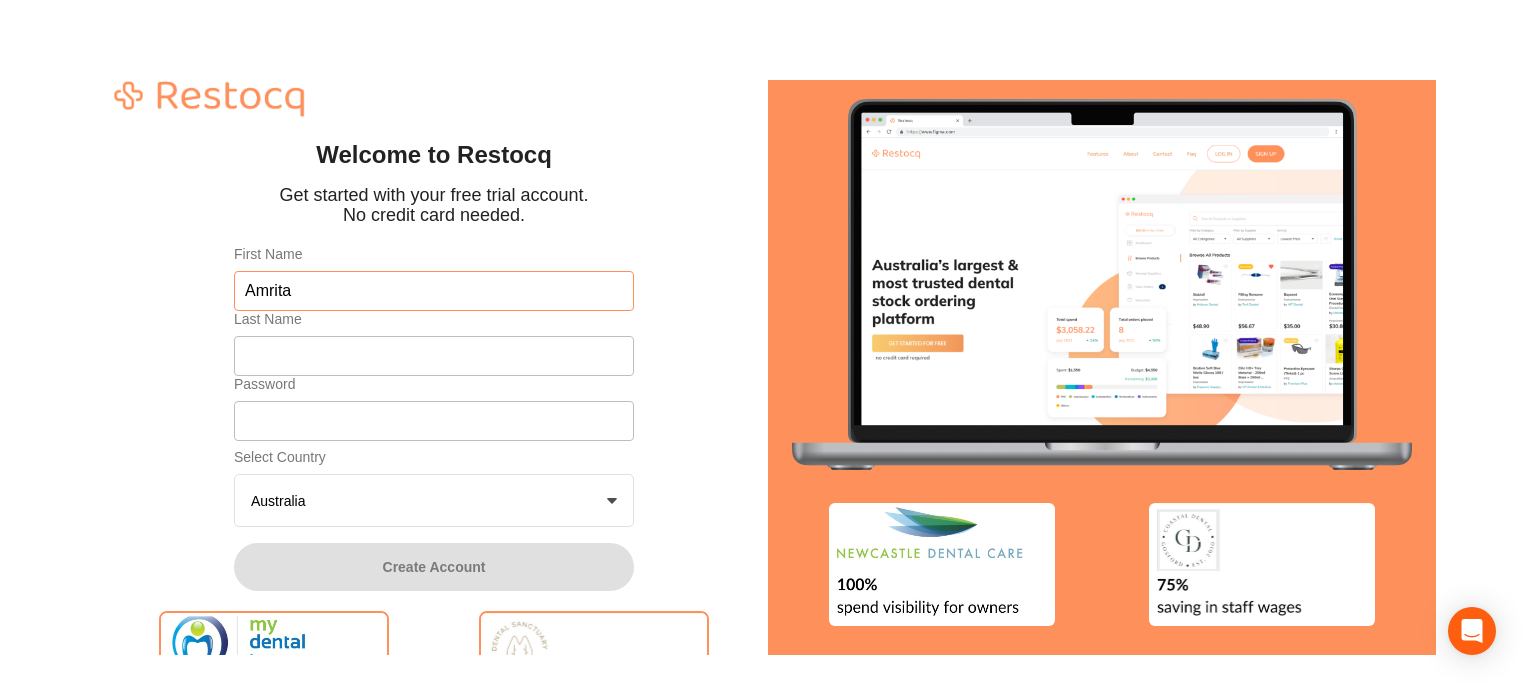 type on "Amrita" 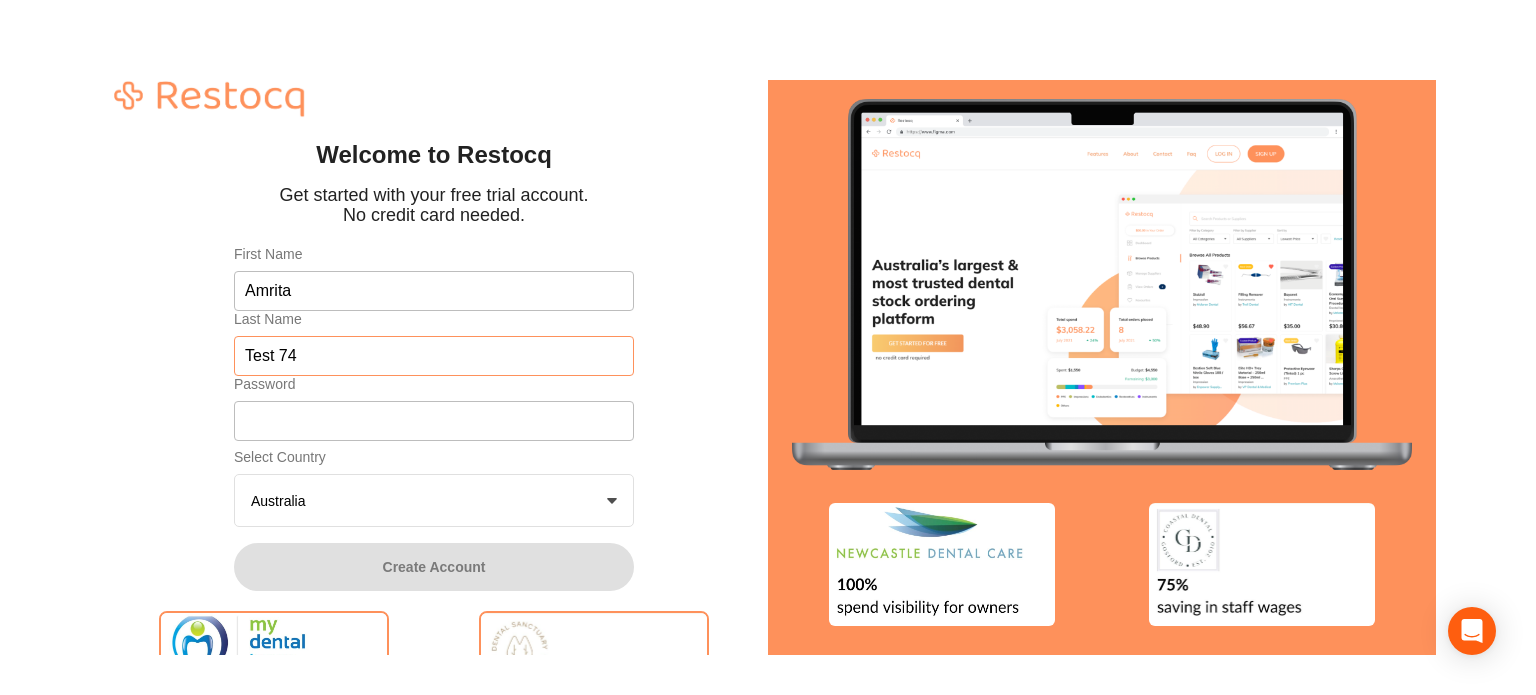 type on "Test 74" 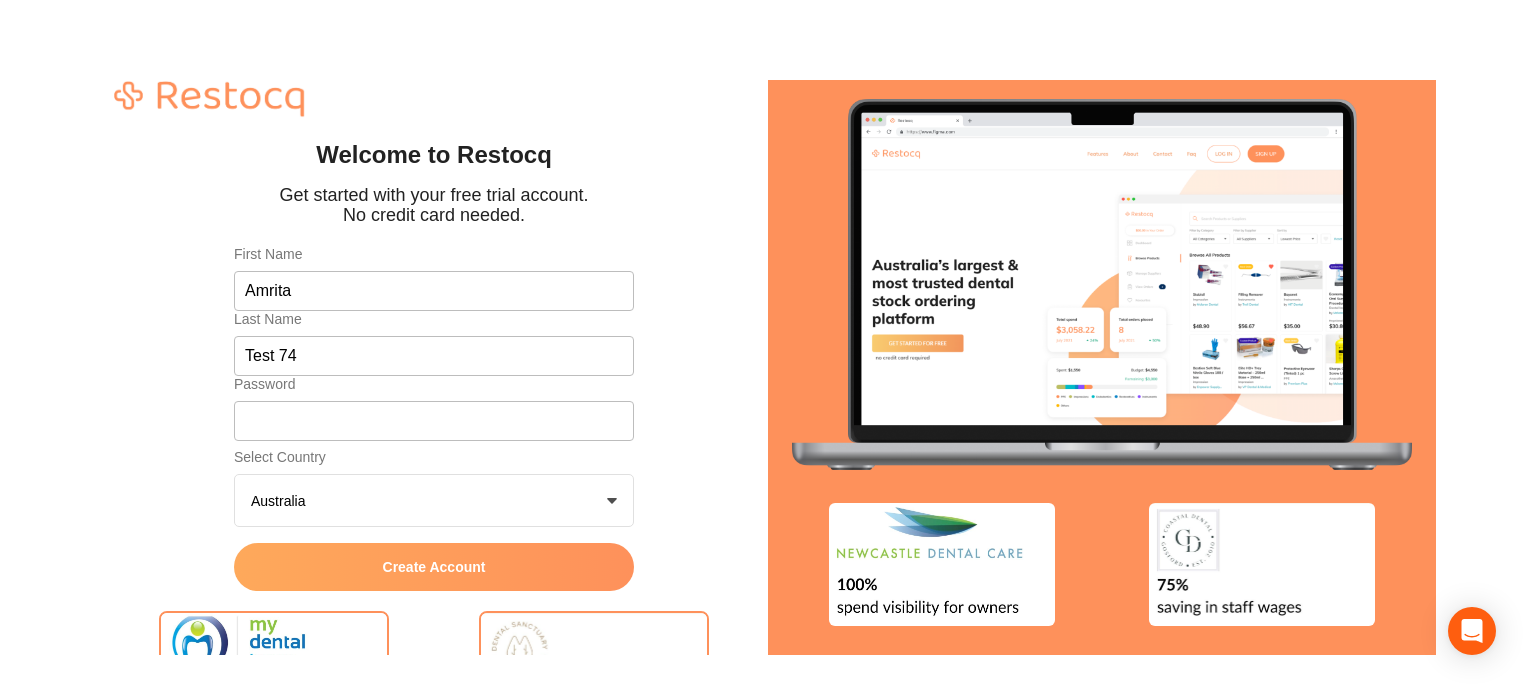 click on "Create Account" 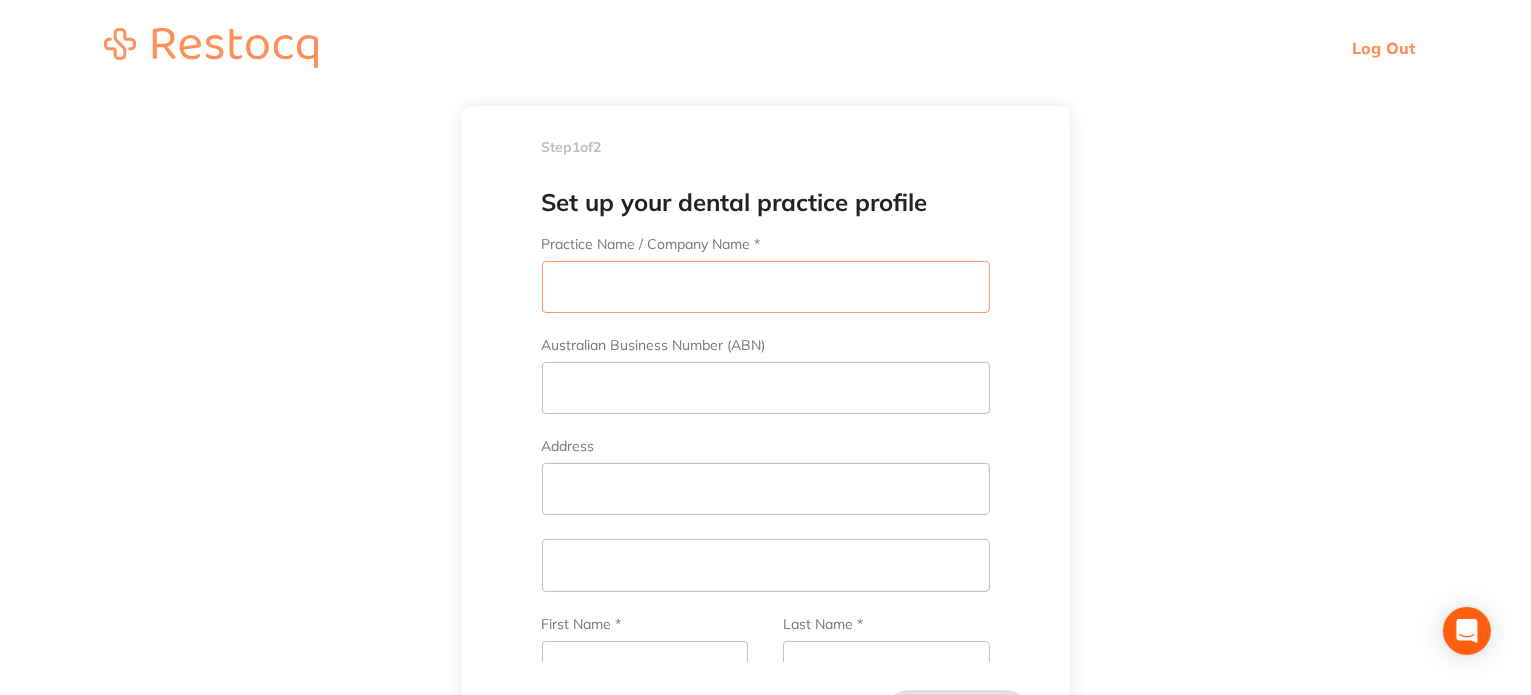 click on "Practice Name / Company Name *" at bounding box center [766, 287] 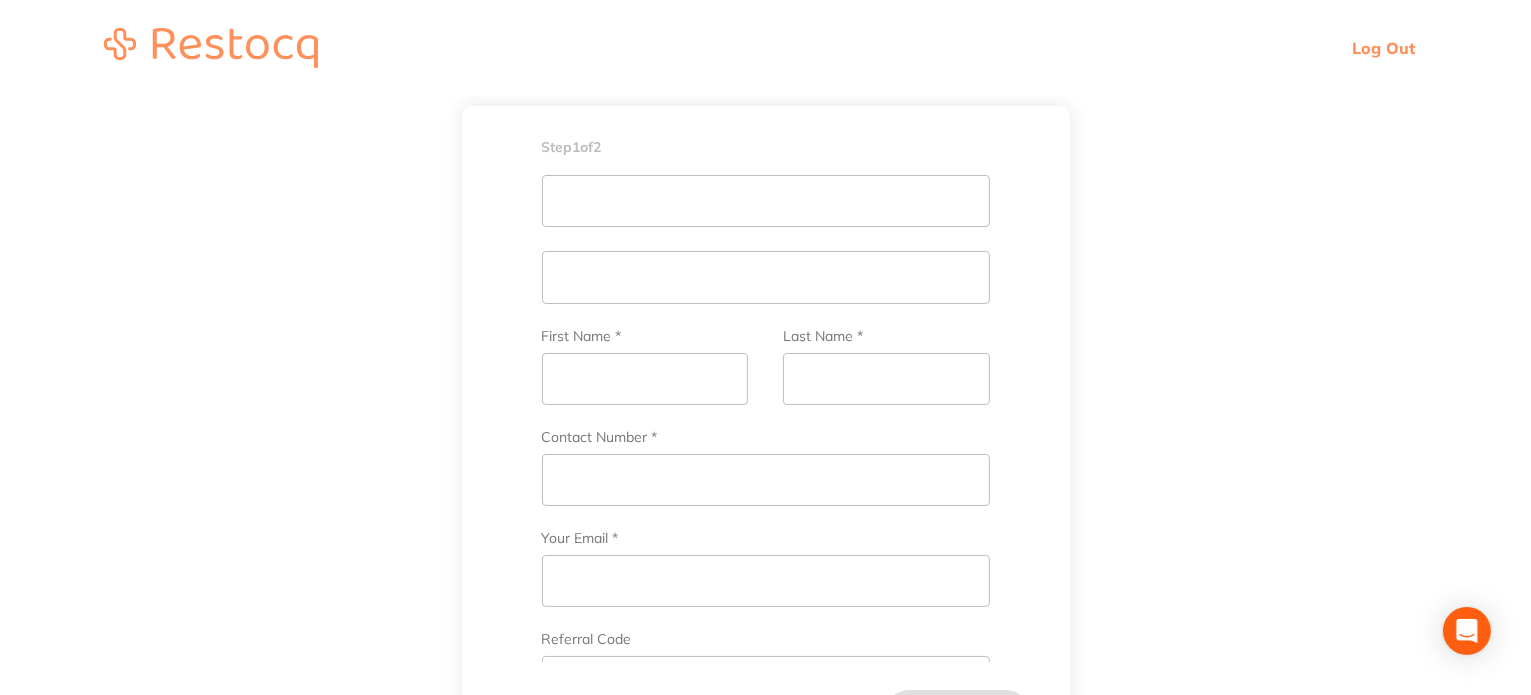 scroll, scrollTop: 400, scrollLeft: 0, axis: vertical 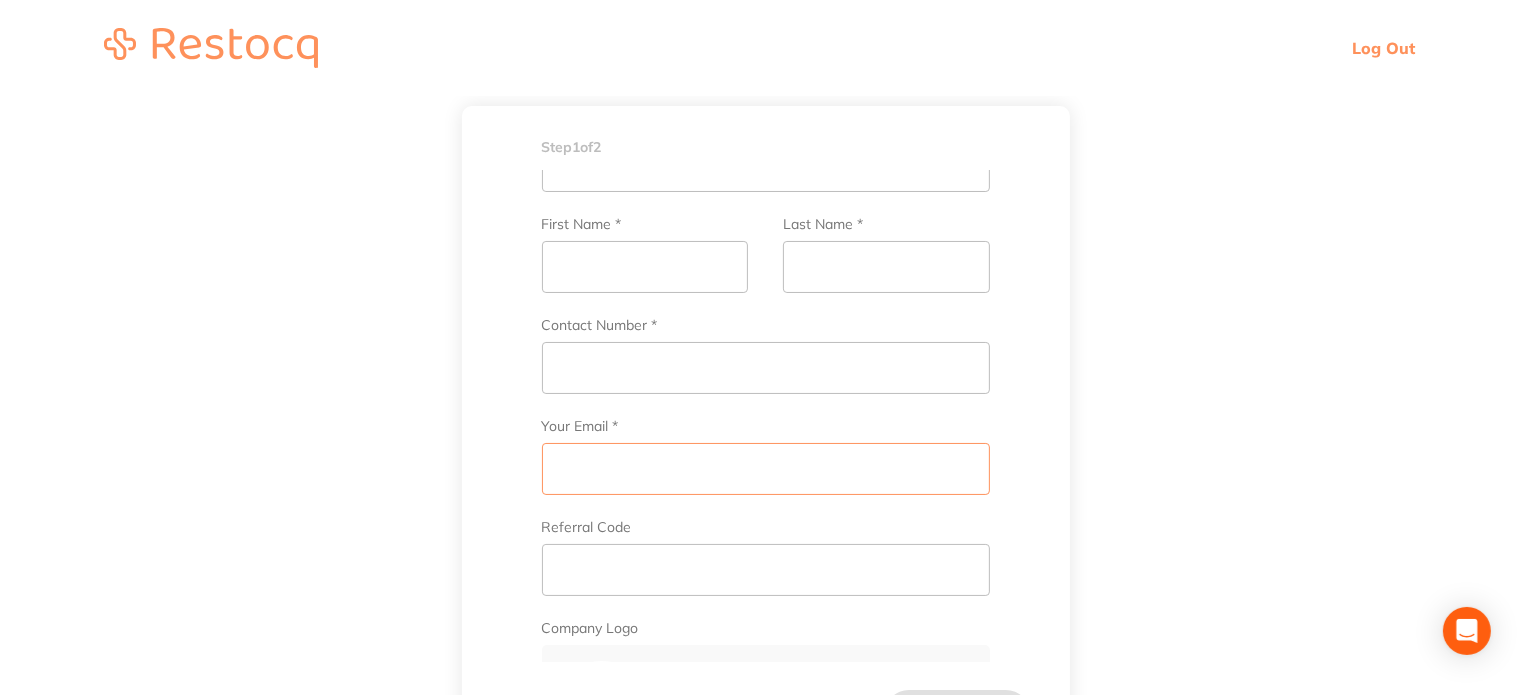 click on "Your Email *" at bounding box center (766, 469) 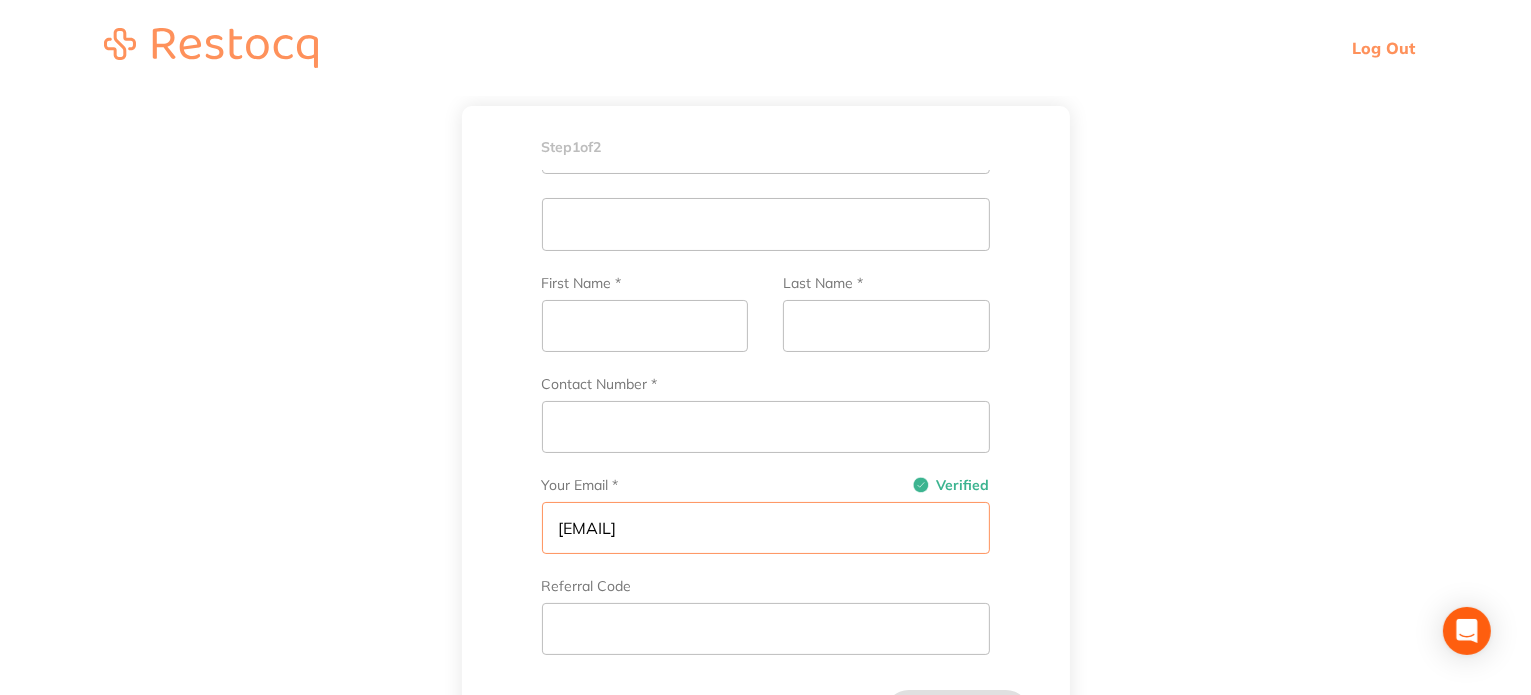 scroll, scrollTop: 0, scrollLeft: 0, axis: both 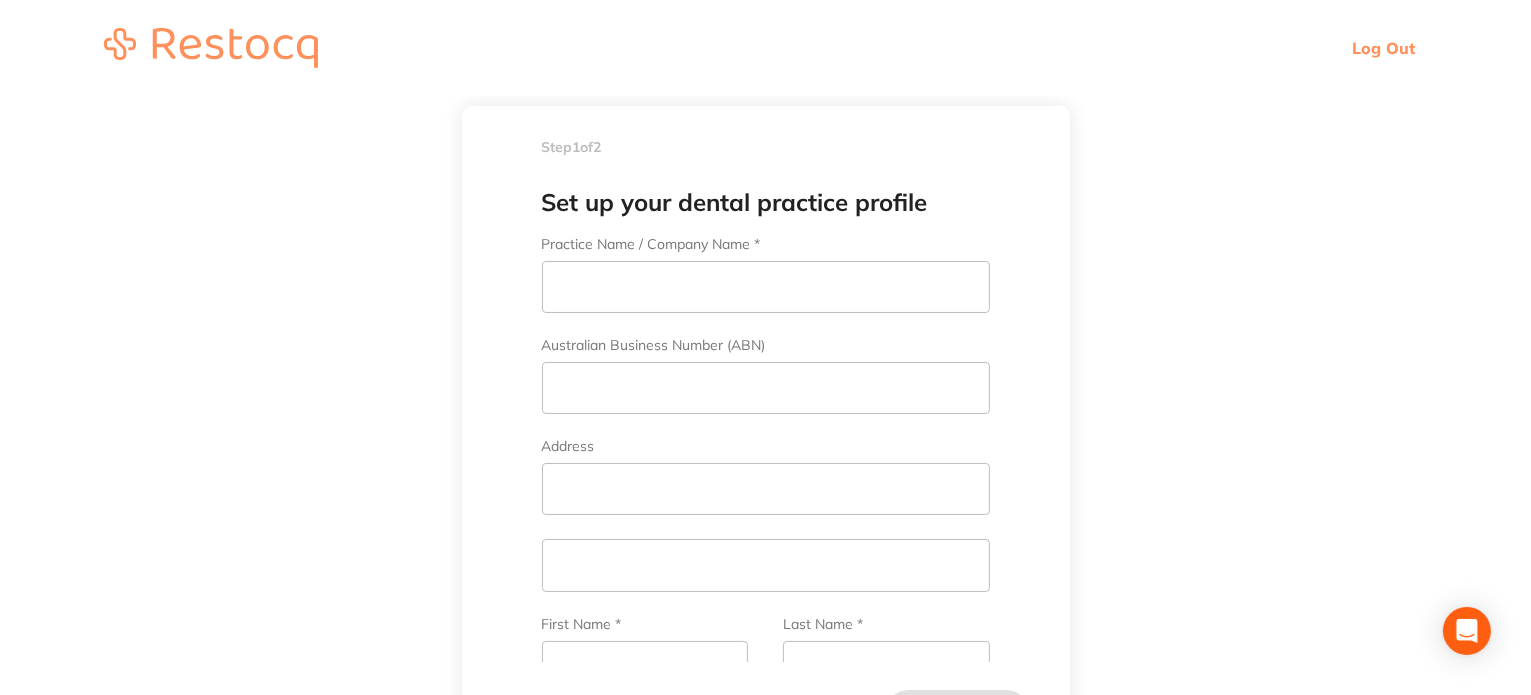 type on "[EMAIL]" 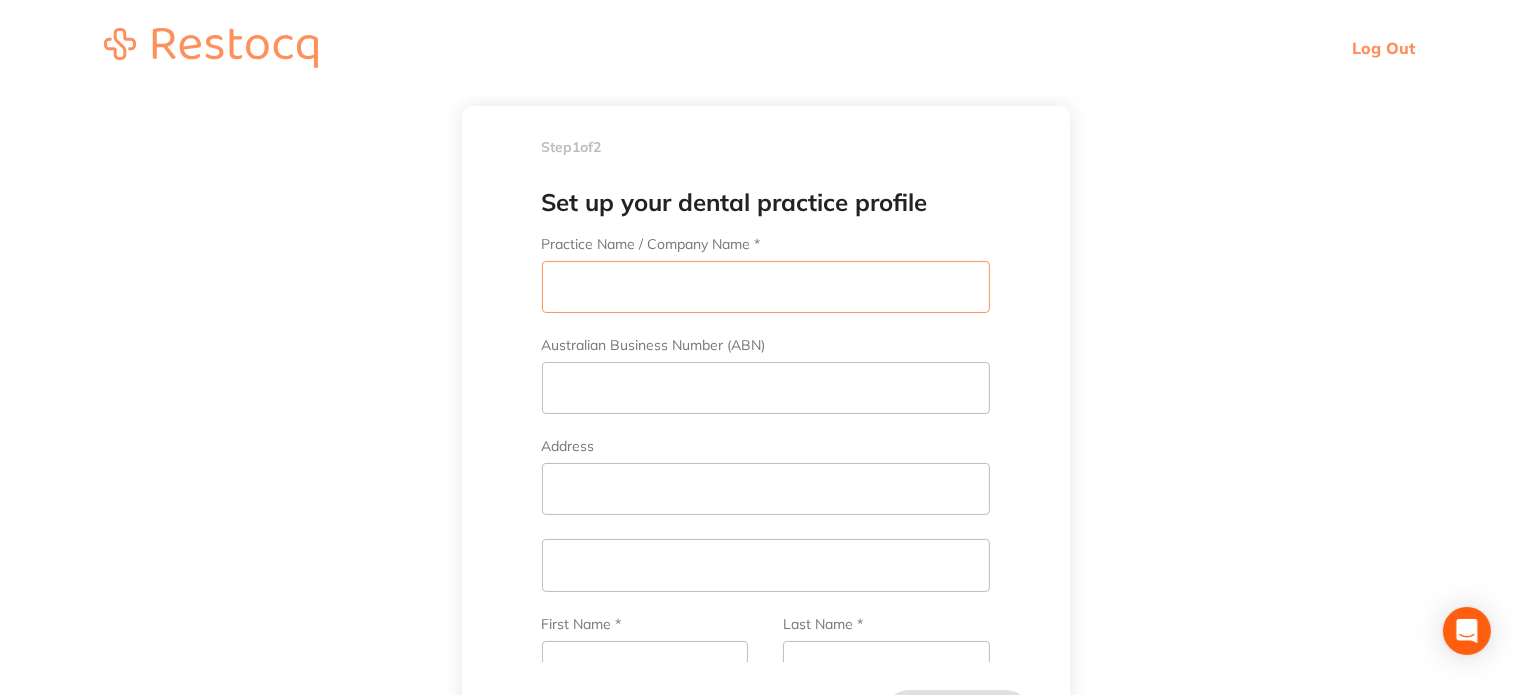 click on "Practice Name / Company Name *" at bounding box center (766, 287) 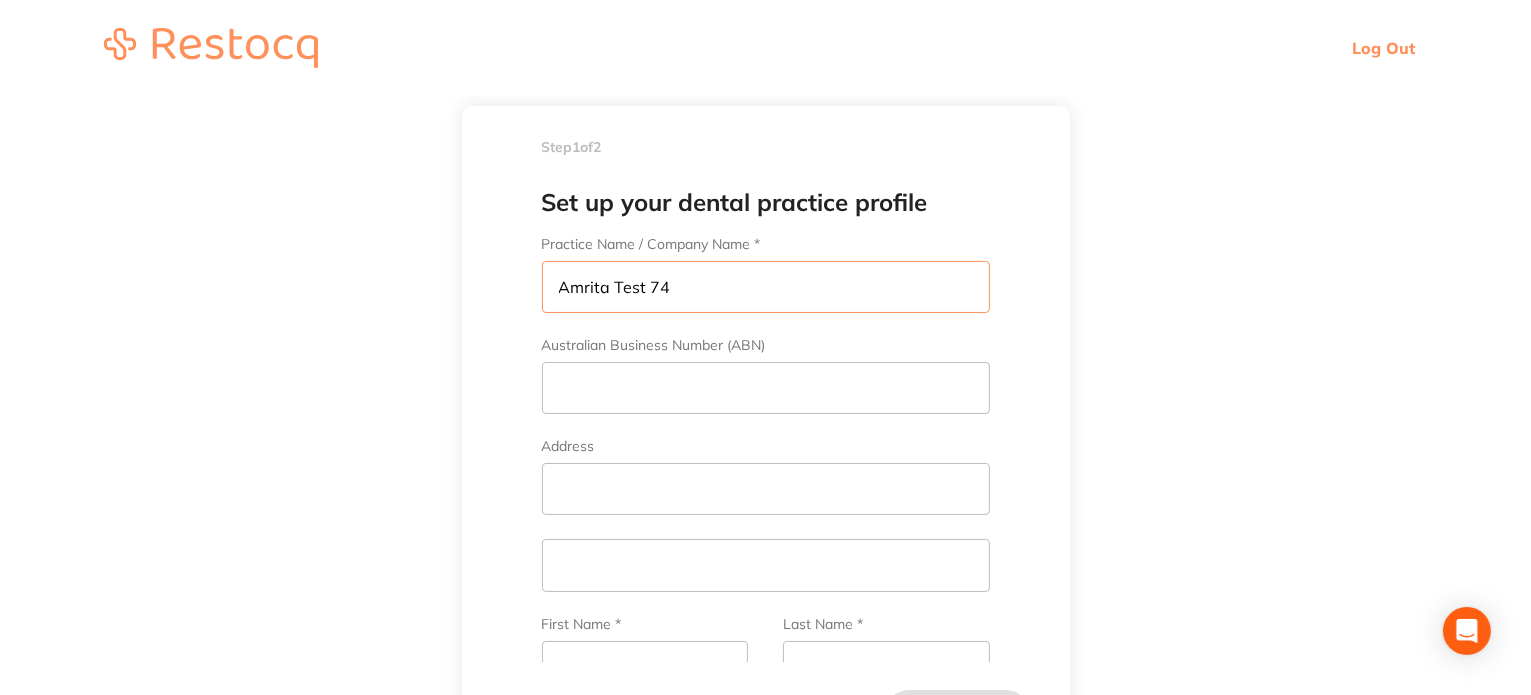 scroll, scrollTop: 0, scrollLeft: 0, axis: both 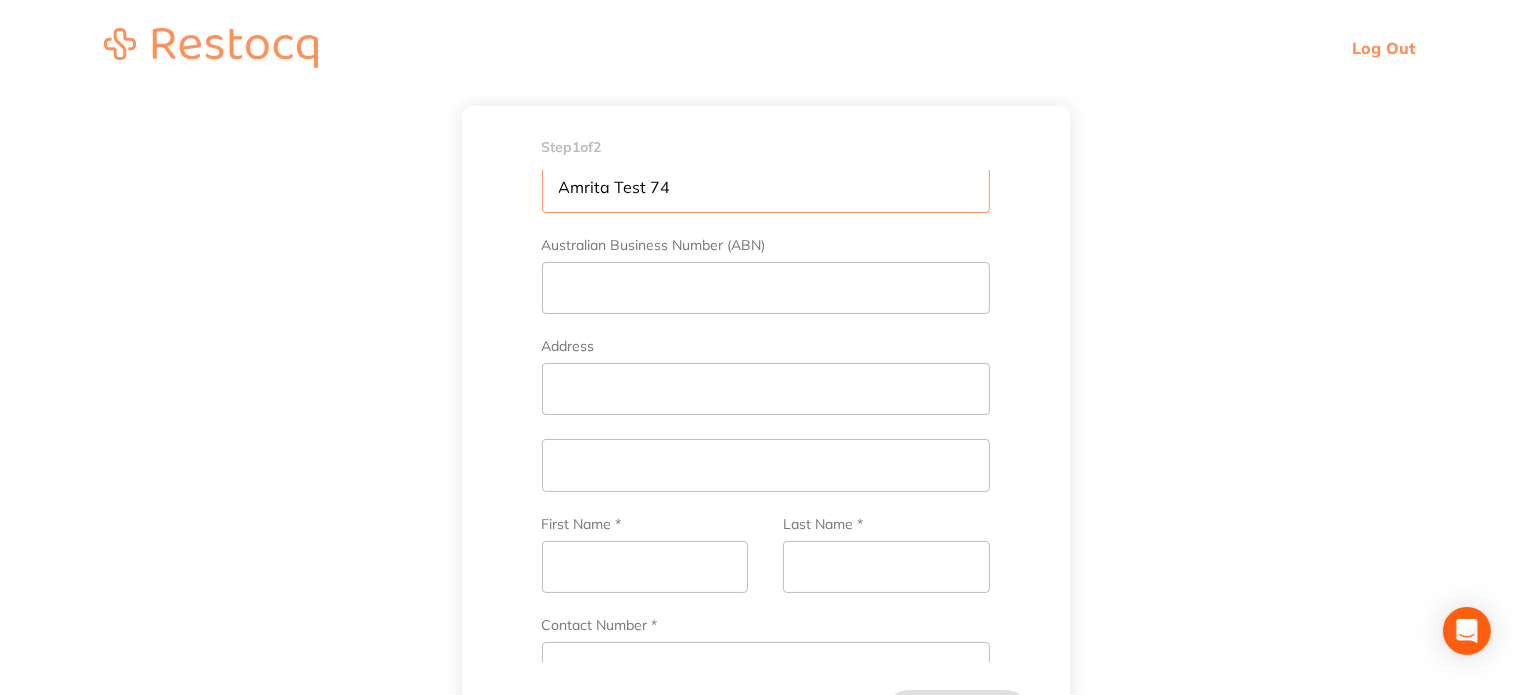 type on "Amrita Test 74" 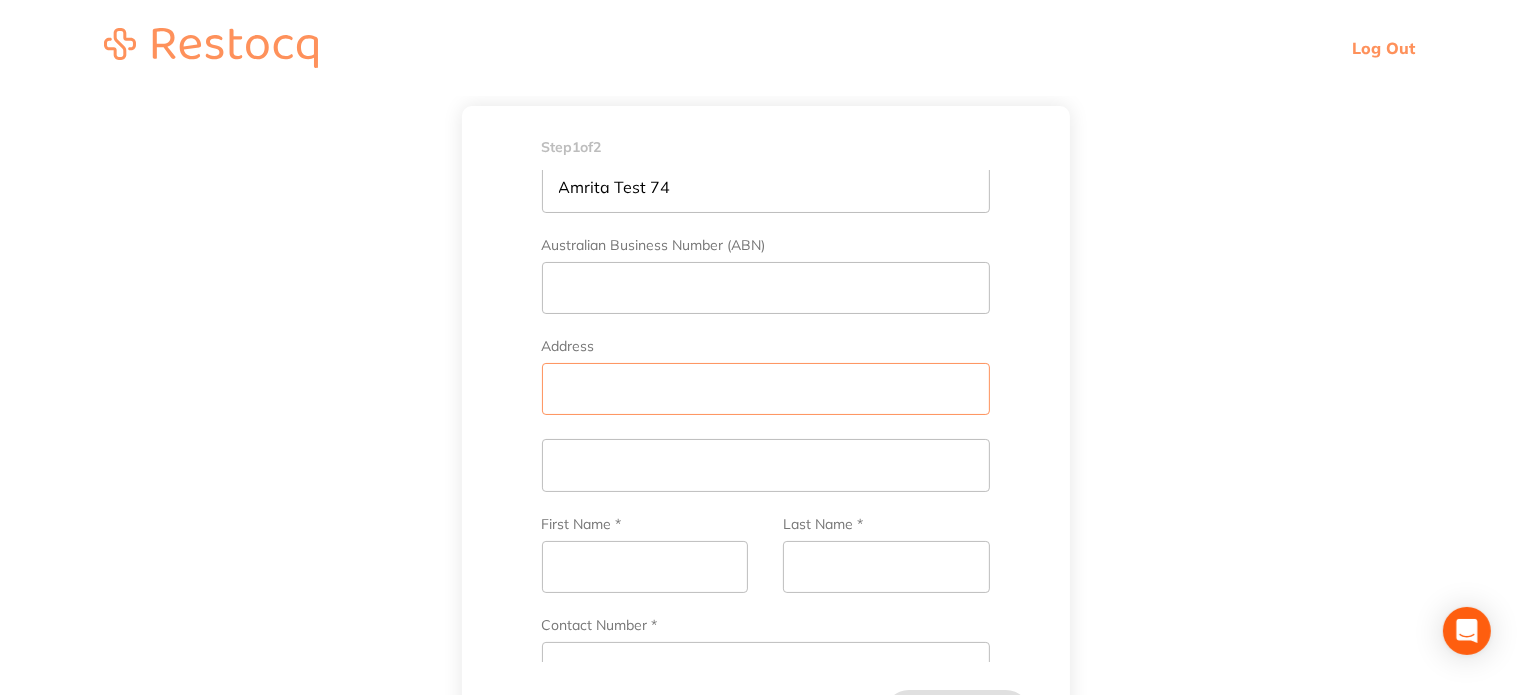 click on "Address" at bounding box center (766, 389) 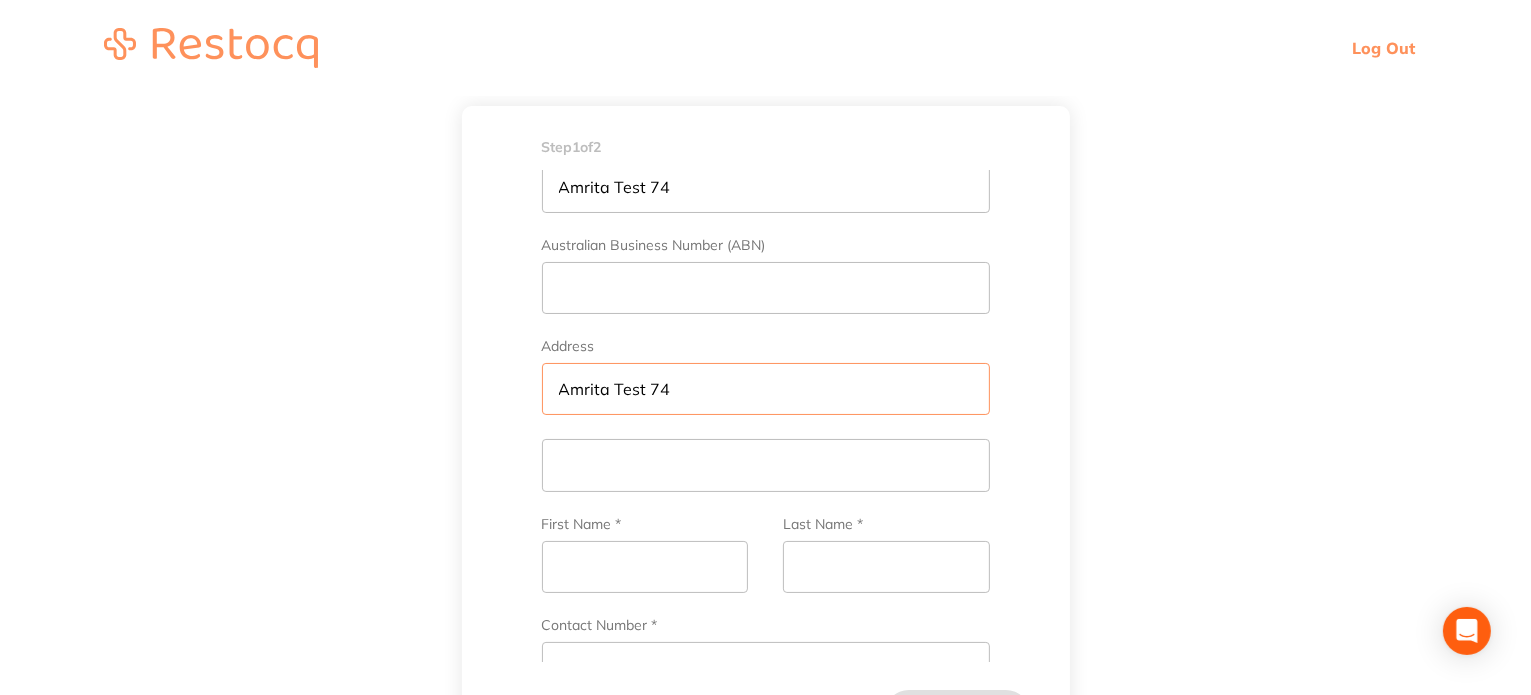 type on "Amrita Test 74" 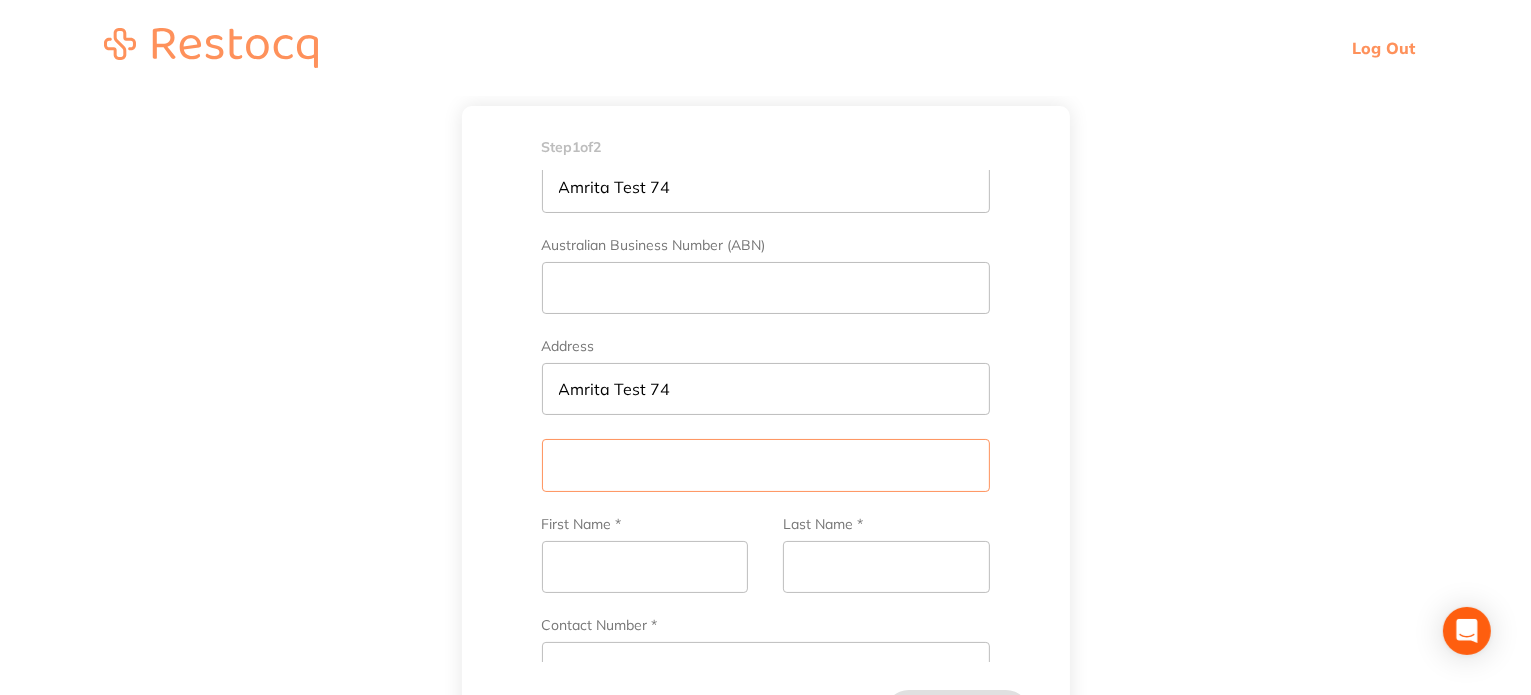 click at bounding box center [766, 465] 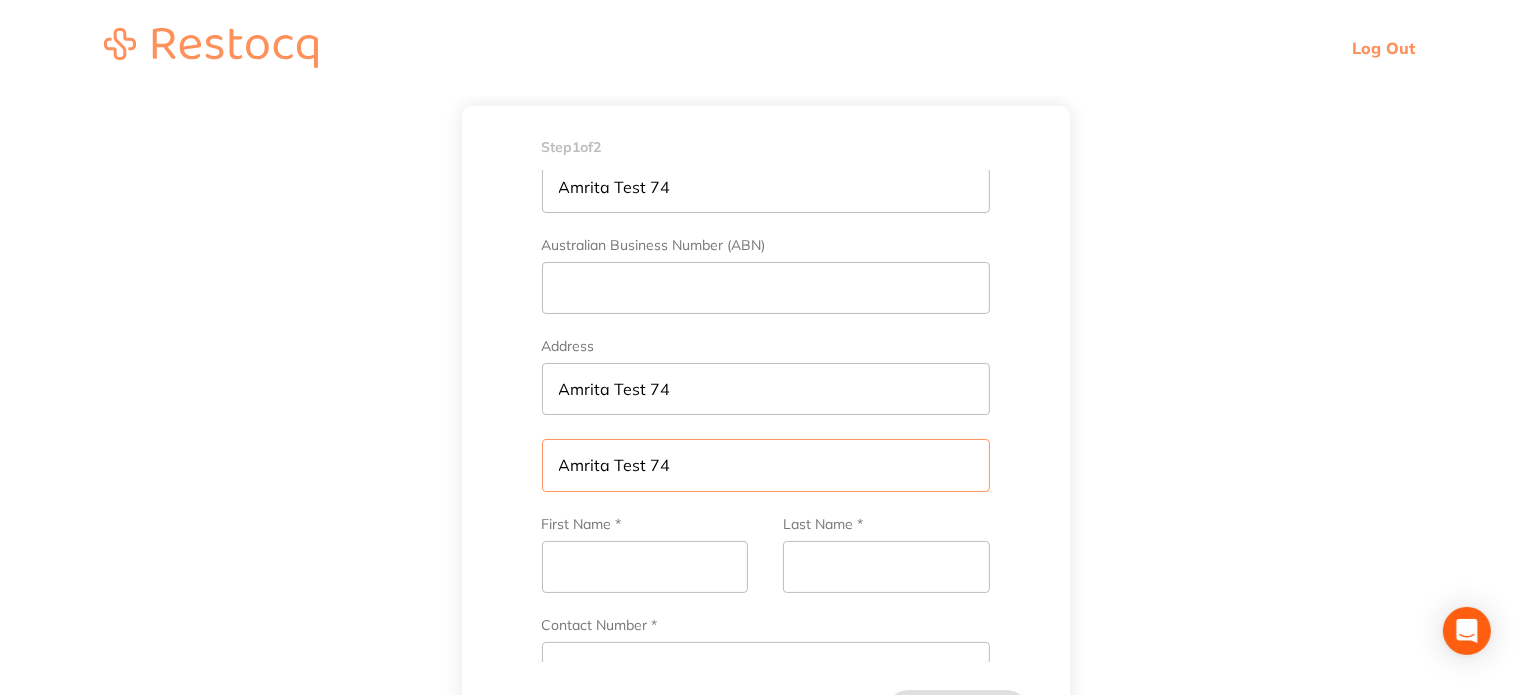 scroll, scrollTop: 0, scrollLeft: 0, axis: both 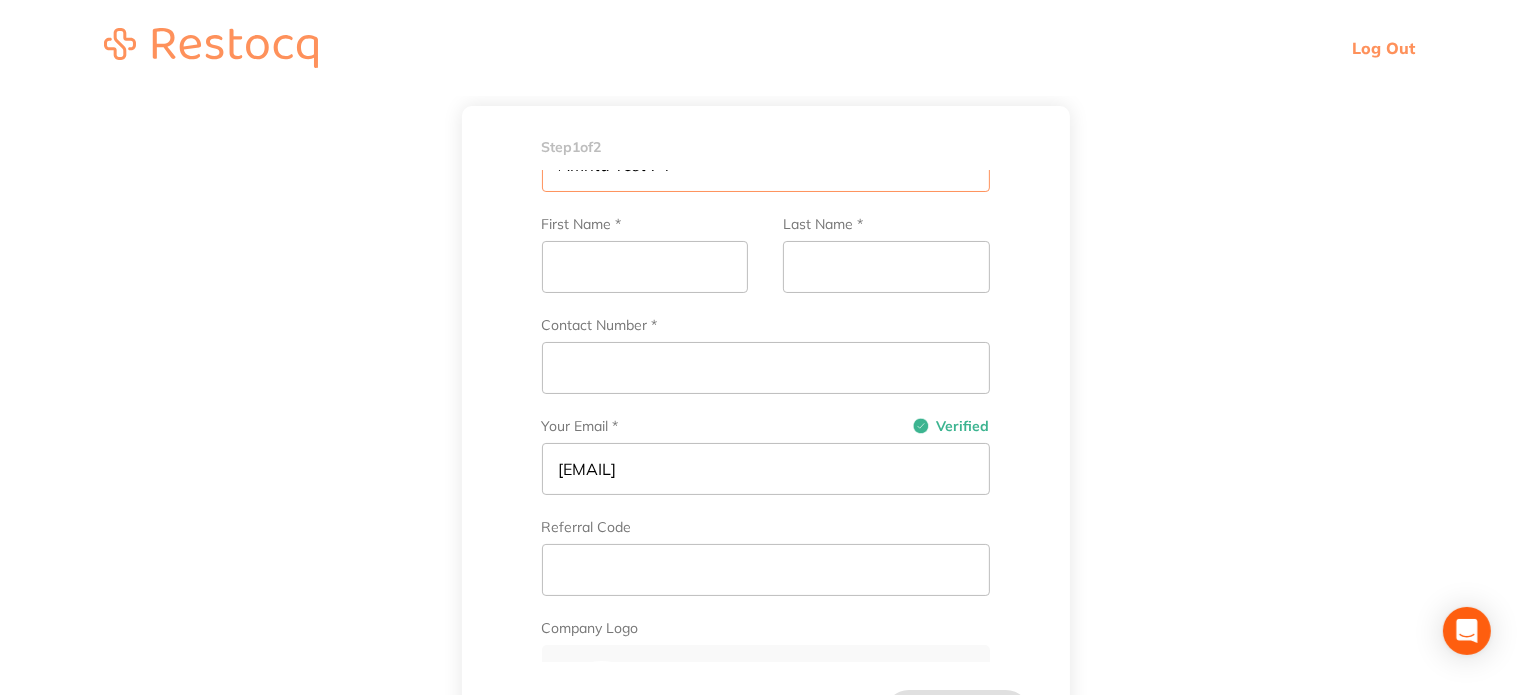 type on "Amrita Test 74" 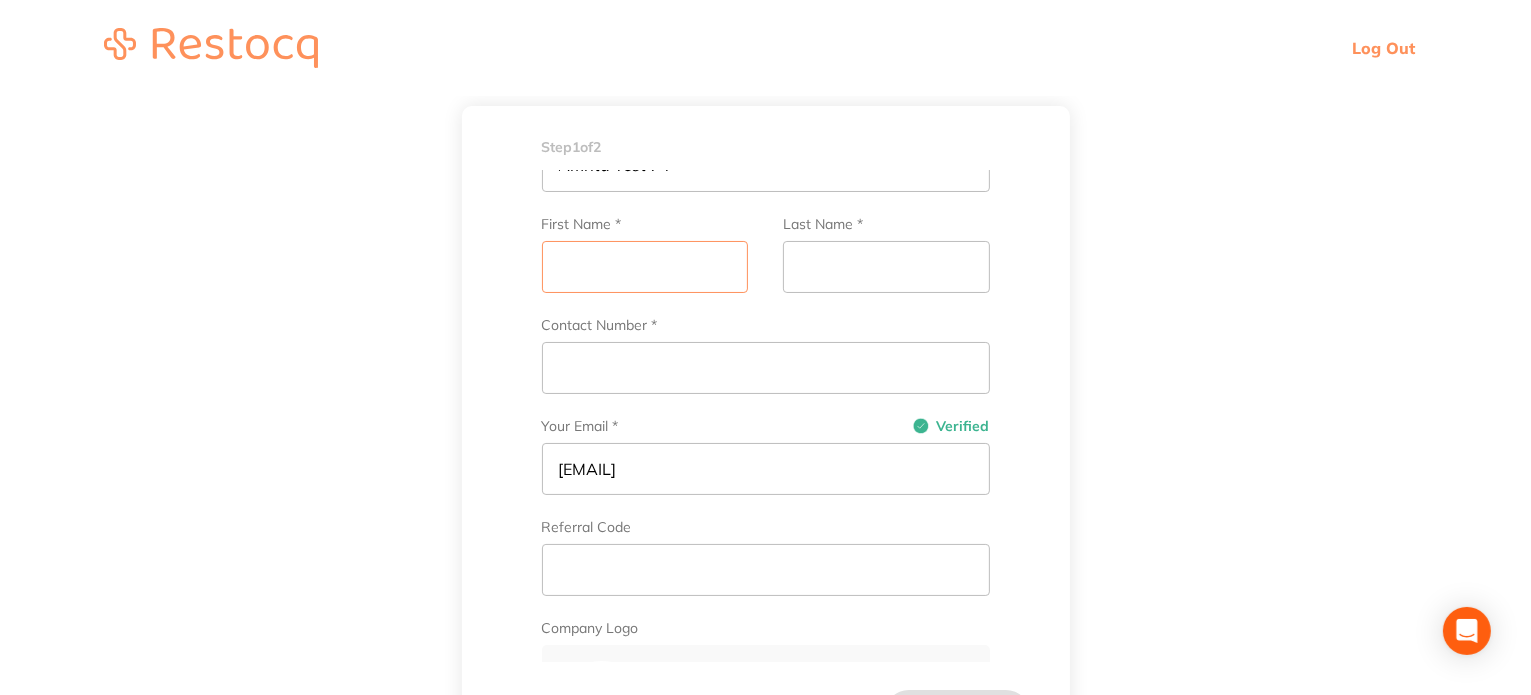 click on "First Name *" at bounding box center [645, 267] 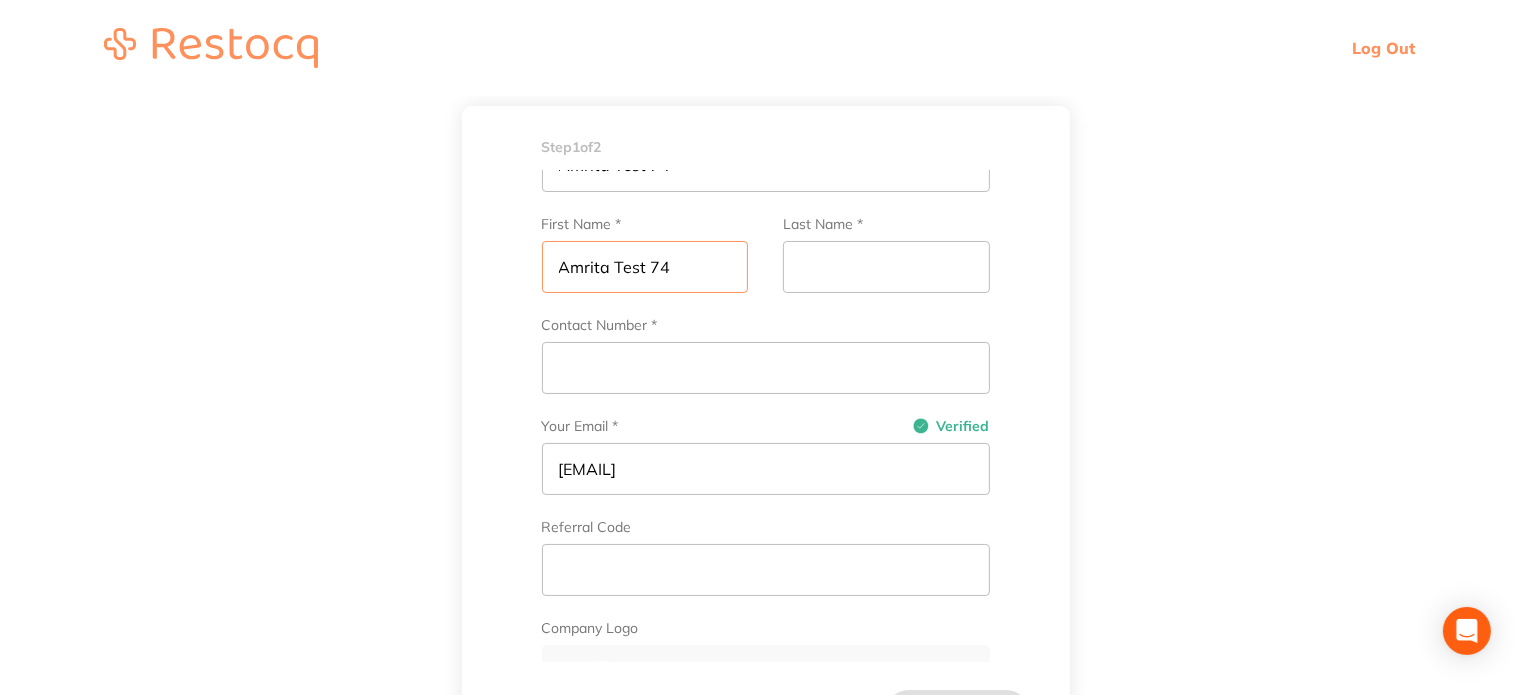 type on "Amrita Test 74" 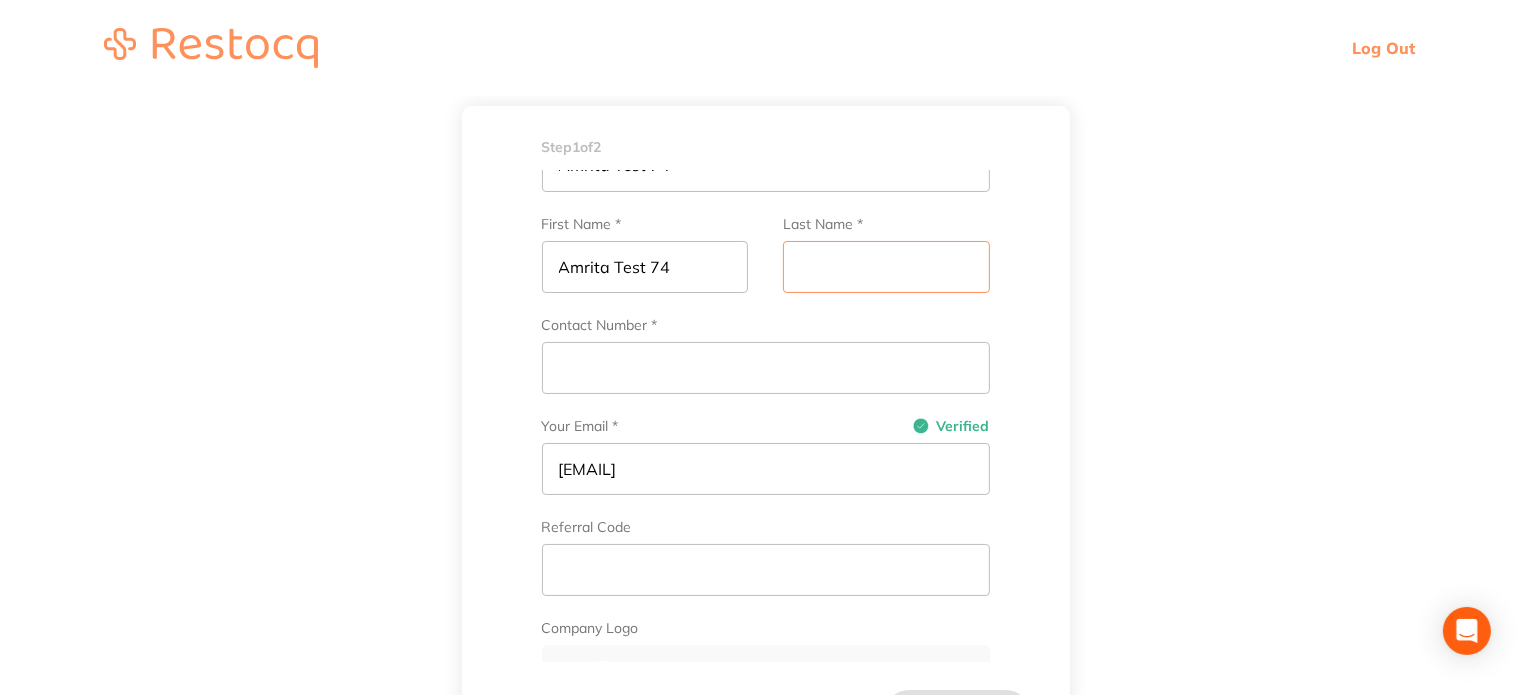 click on "Last Name *" at bounding box center [886, 267] 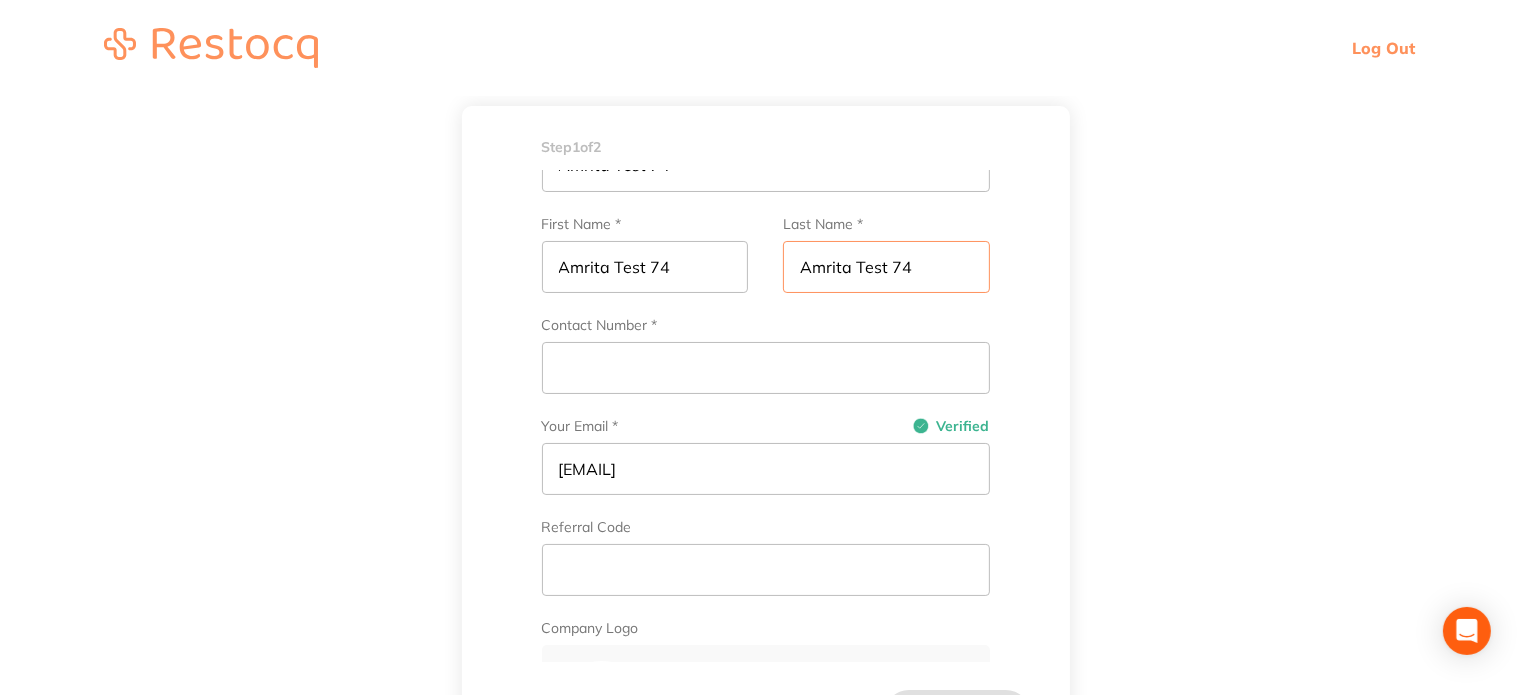 type on "Amrita Test 74" 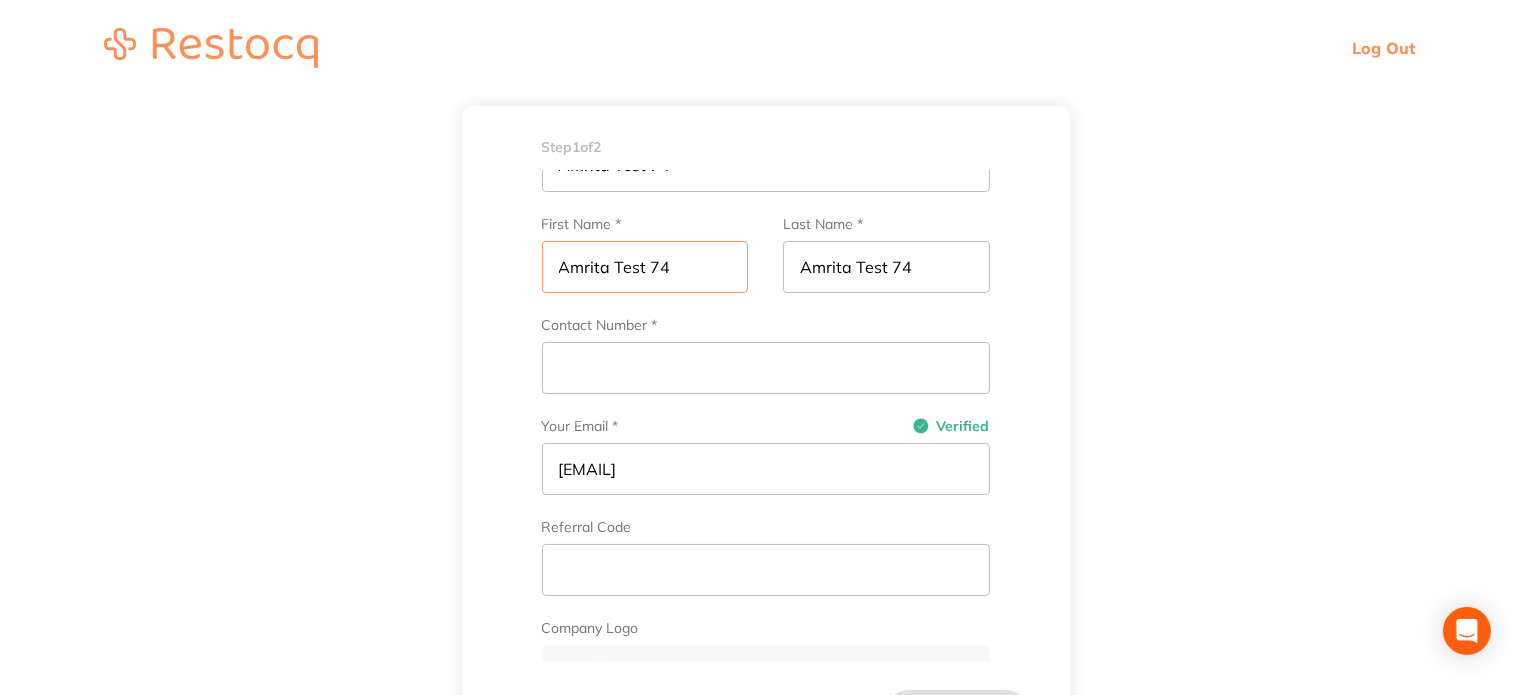 scroll, scrollTop: 0, scrollLeft: 0, axis: both 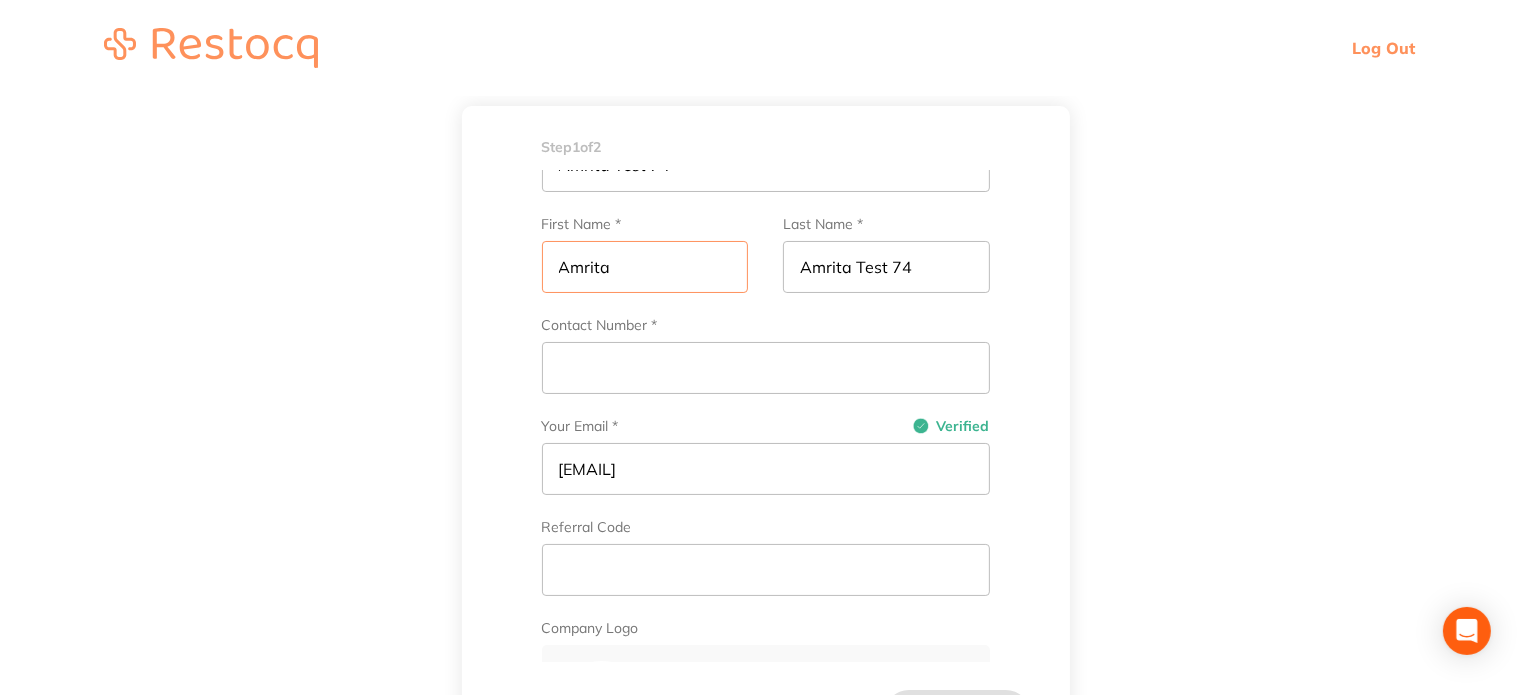 type on "Amrita" 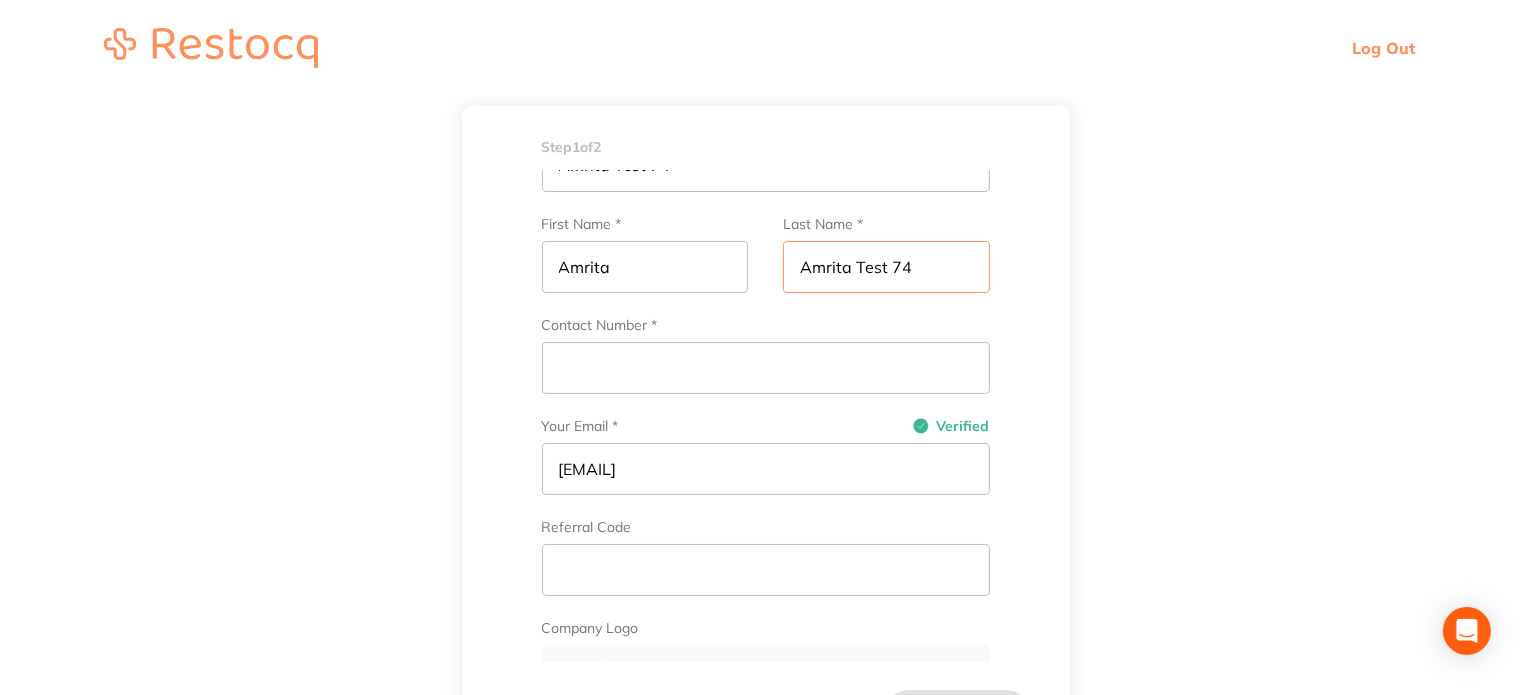 click on "Amrita Test 74" at bounding box center [886, 267] 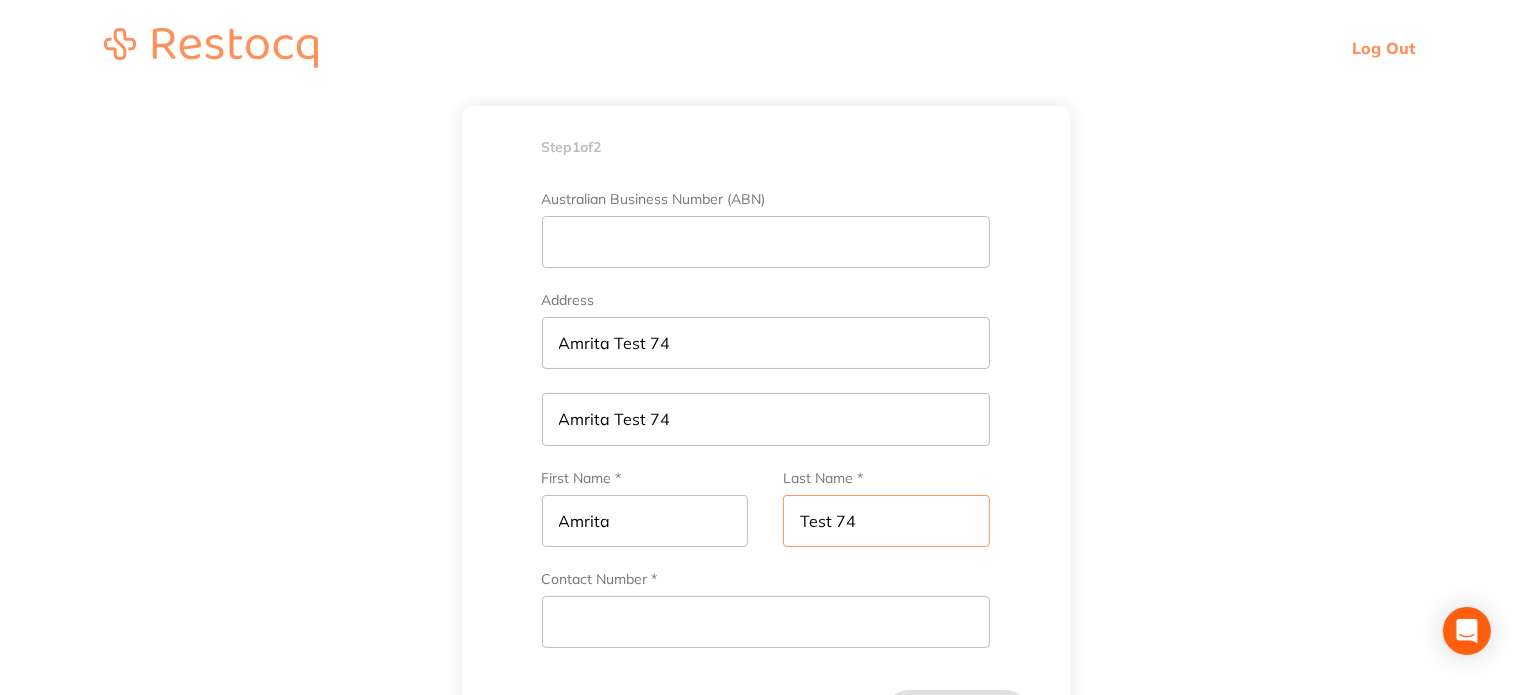 scroll, scrollTop: 0, scrollLeft: 0, axis: both 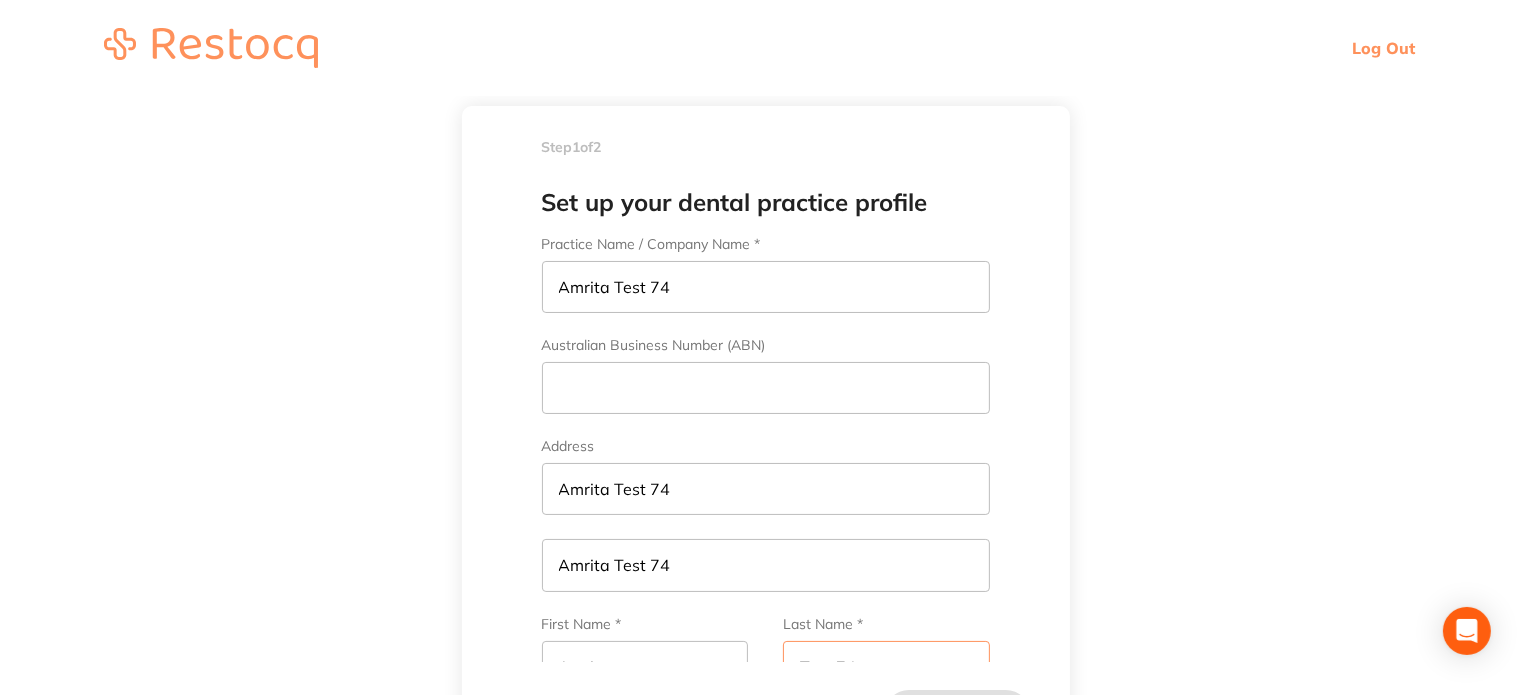 type on "Test 74" 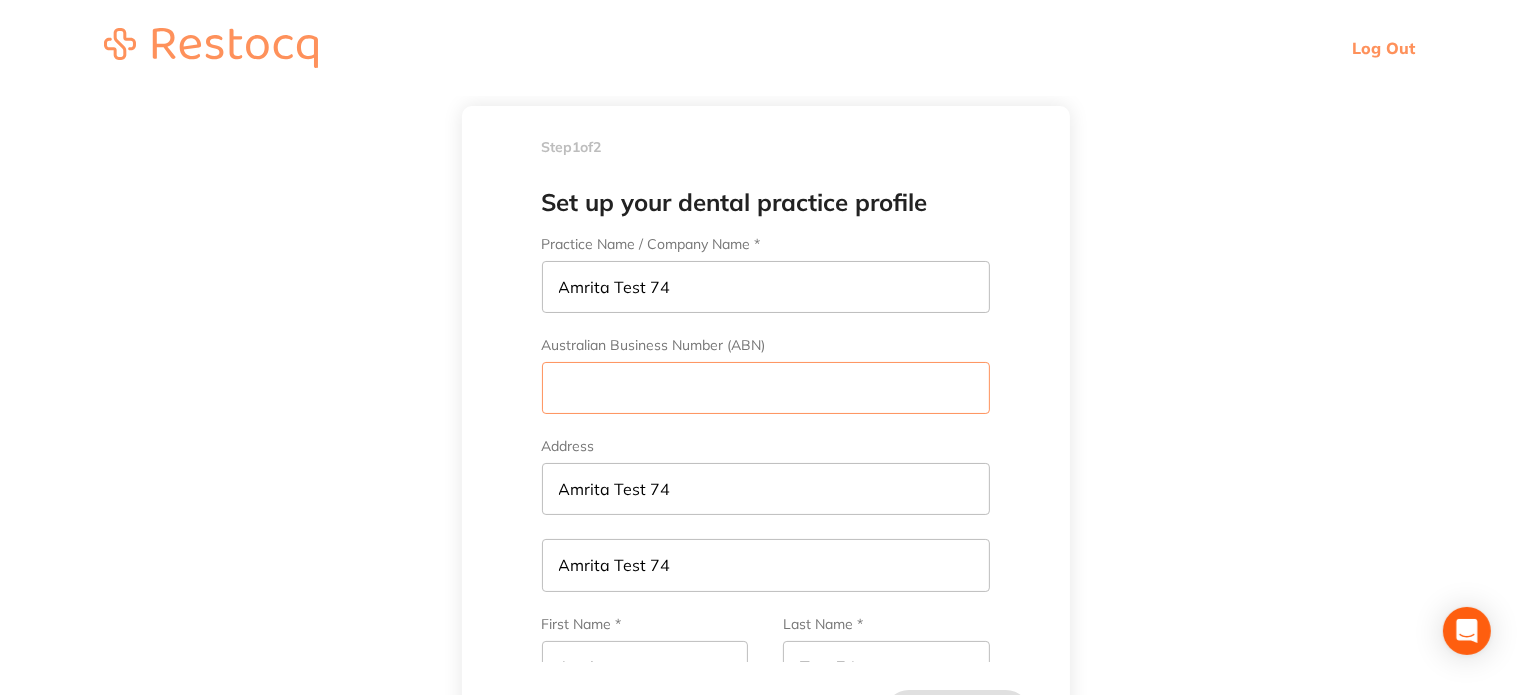 click on "Australian Business Number (ABN)" at bounding box center (766, 388) 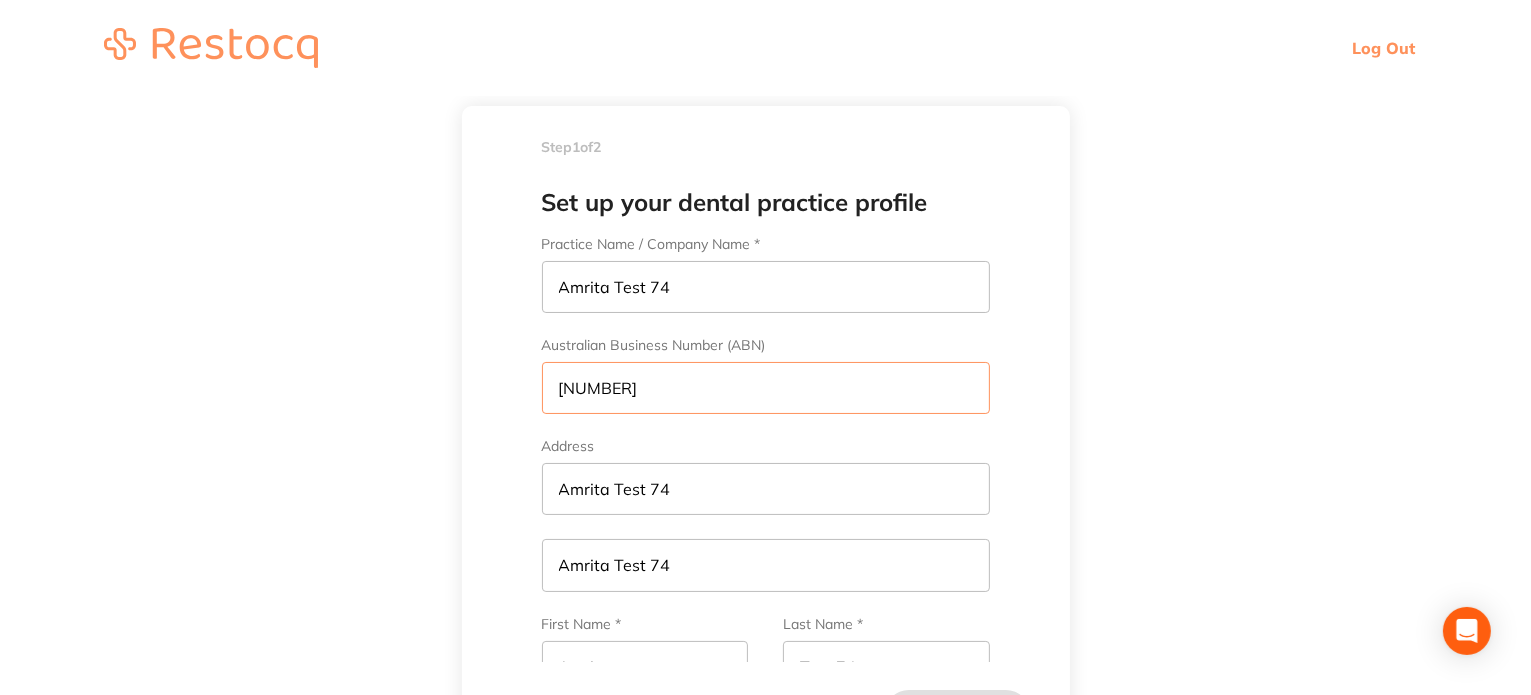scroll, scrollTop: 300, scrollLeft: 0, axis: vertical 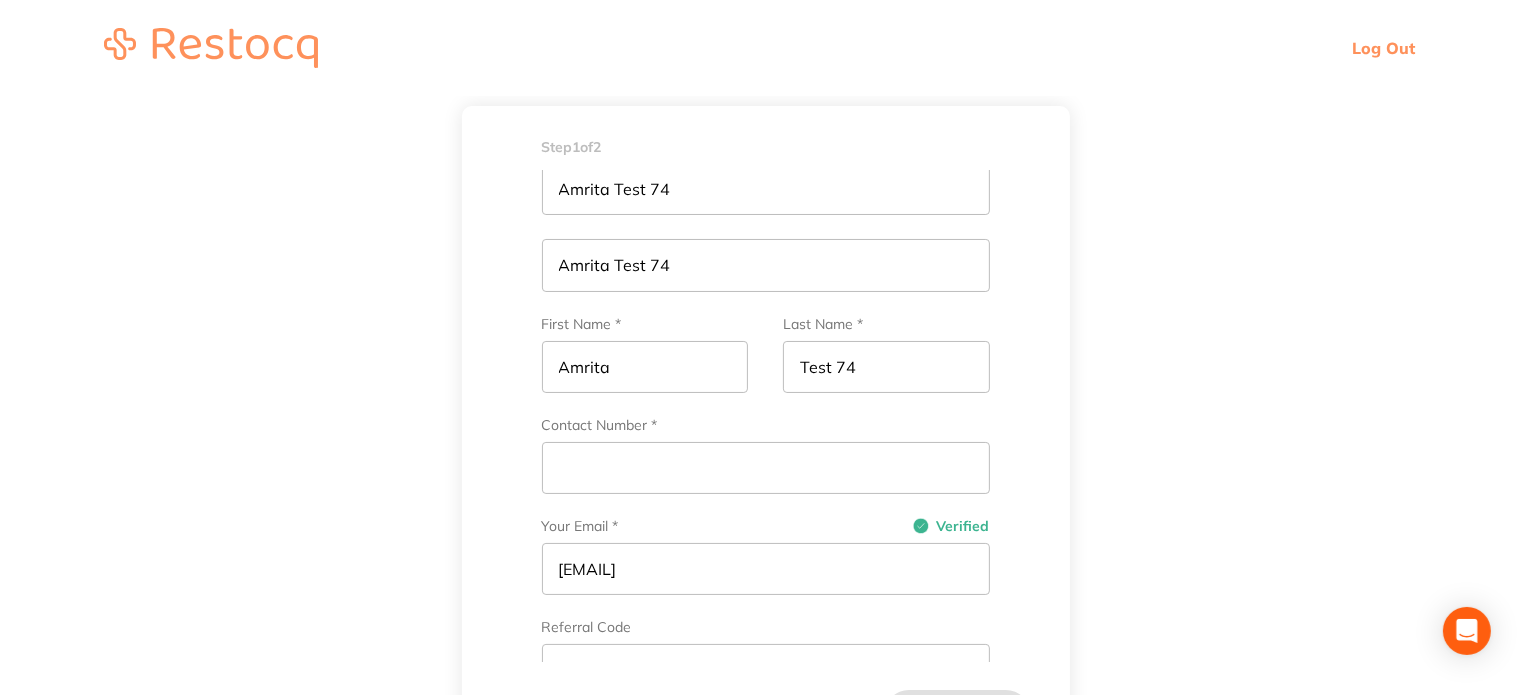 type on "[NUMBER]" 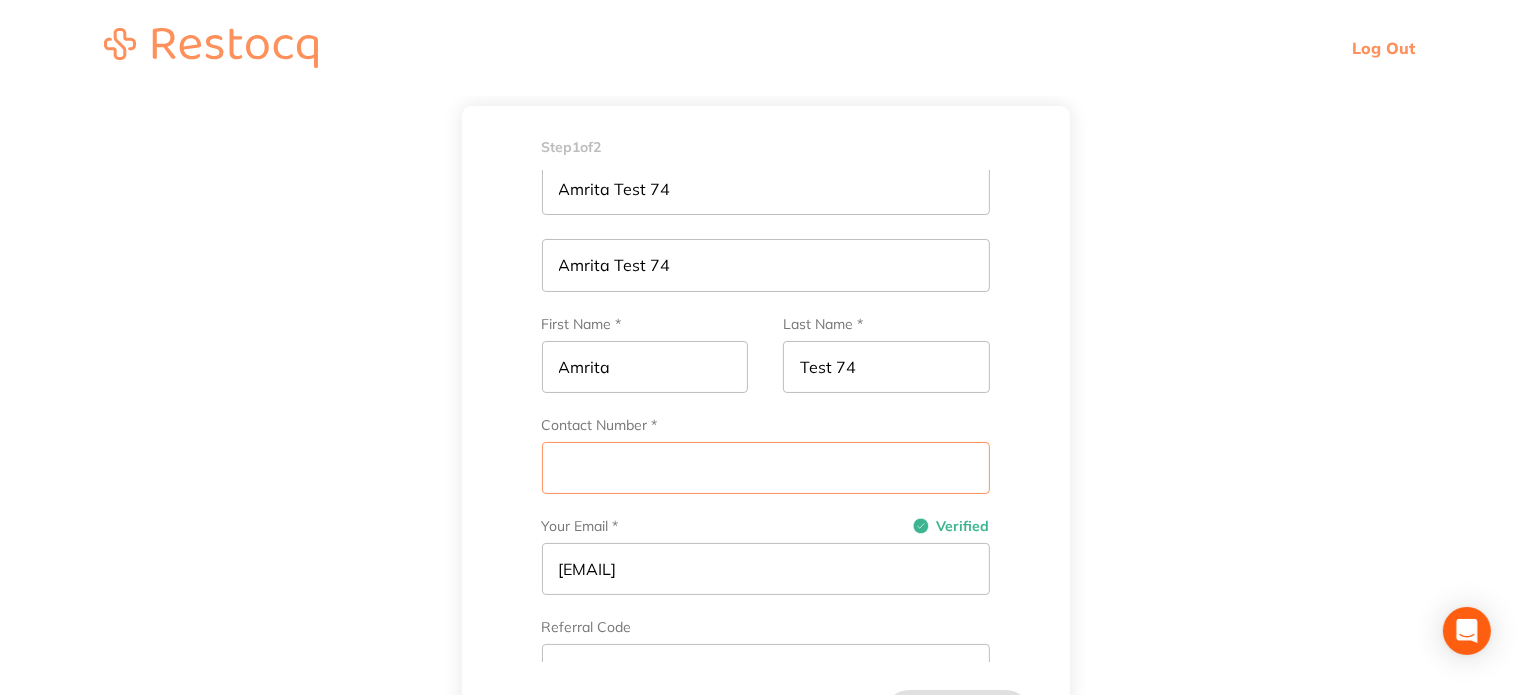 click on "Contact Number *" at bounding box center [766, 468] 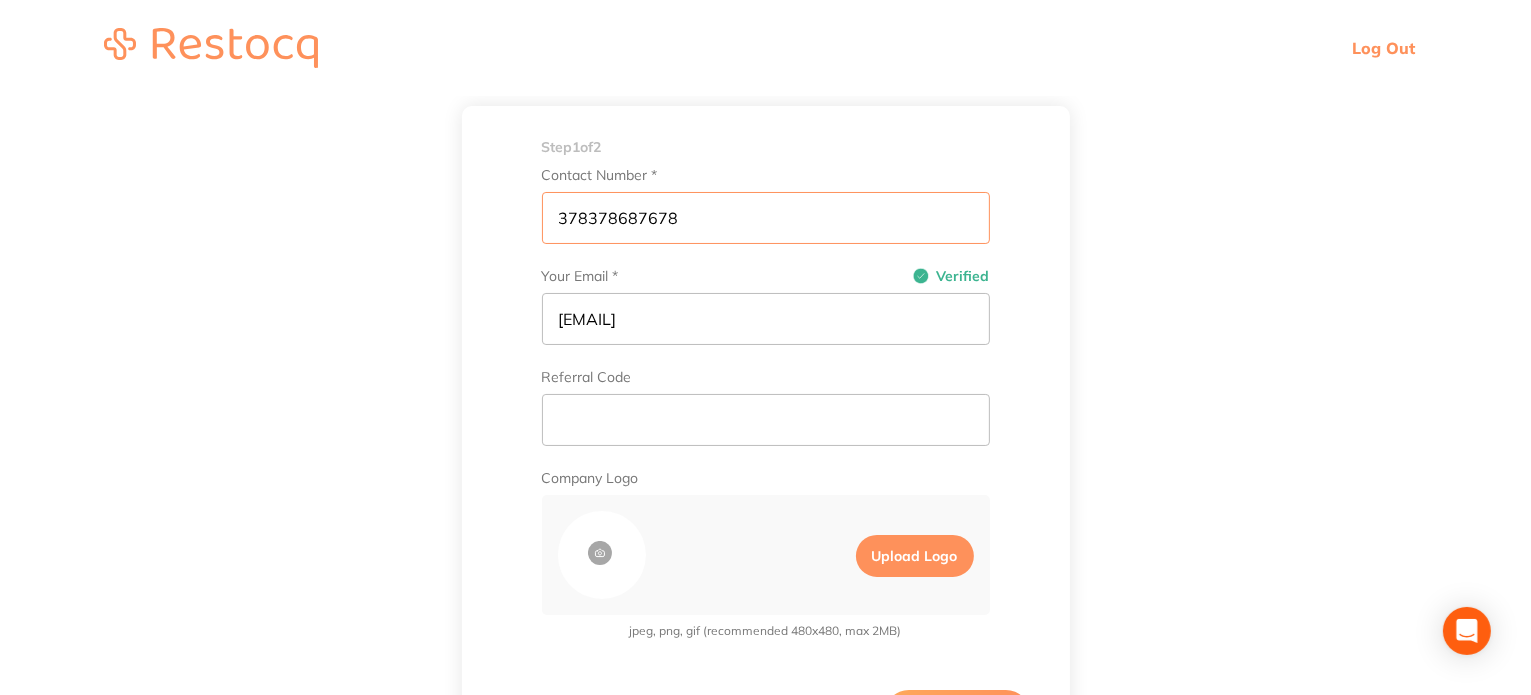 scroll, scrollTop: 572, scrollLeft: 0, axis: vertical 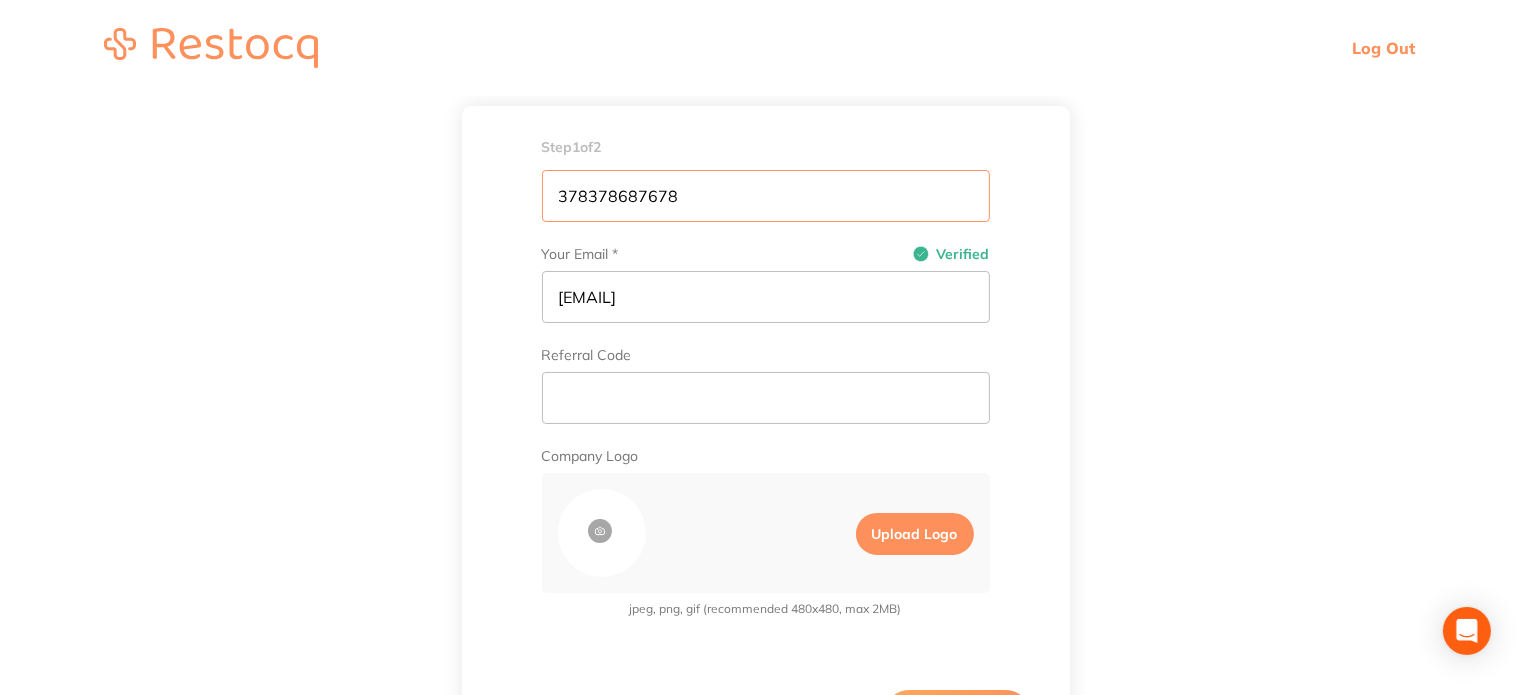 type on "378378687678" 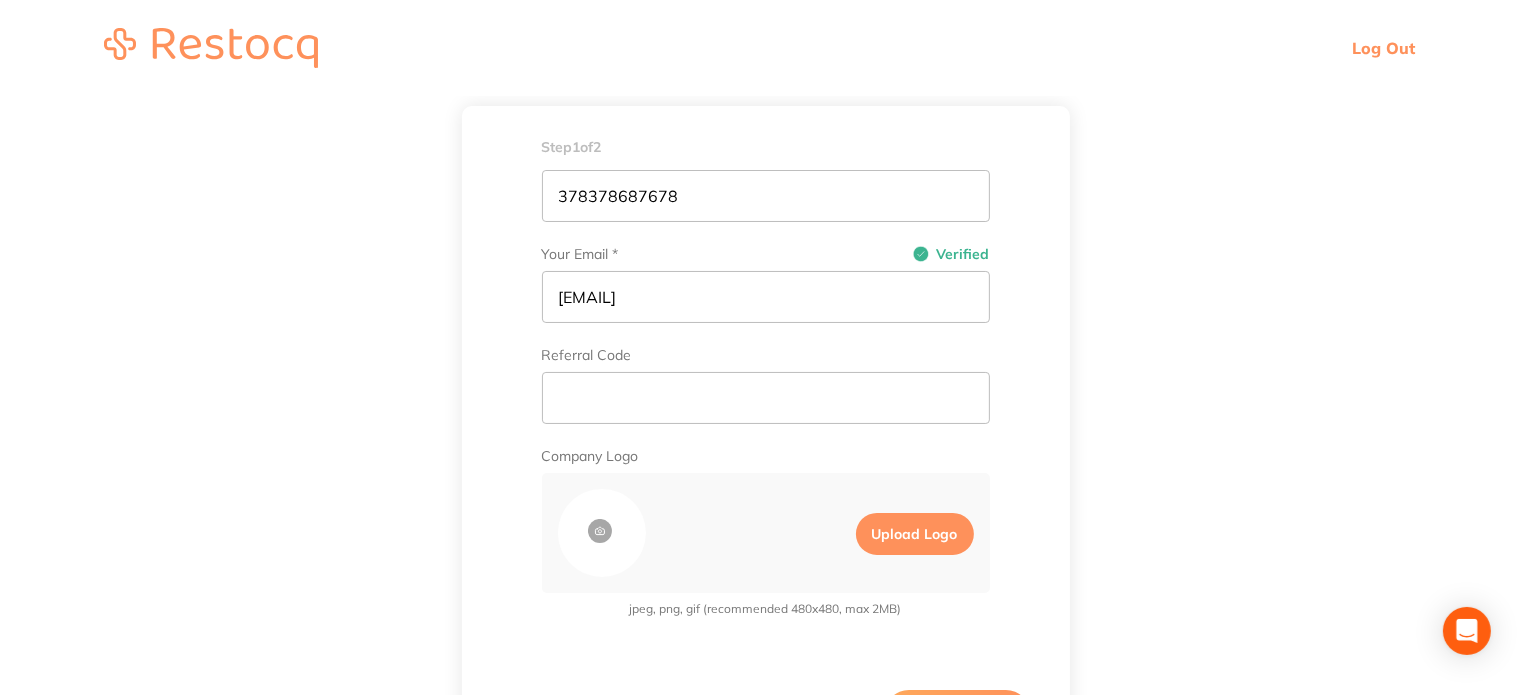 click on "Upload Logo" at bounding box center [915, 534] 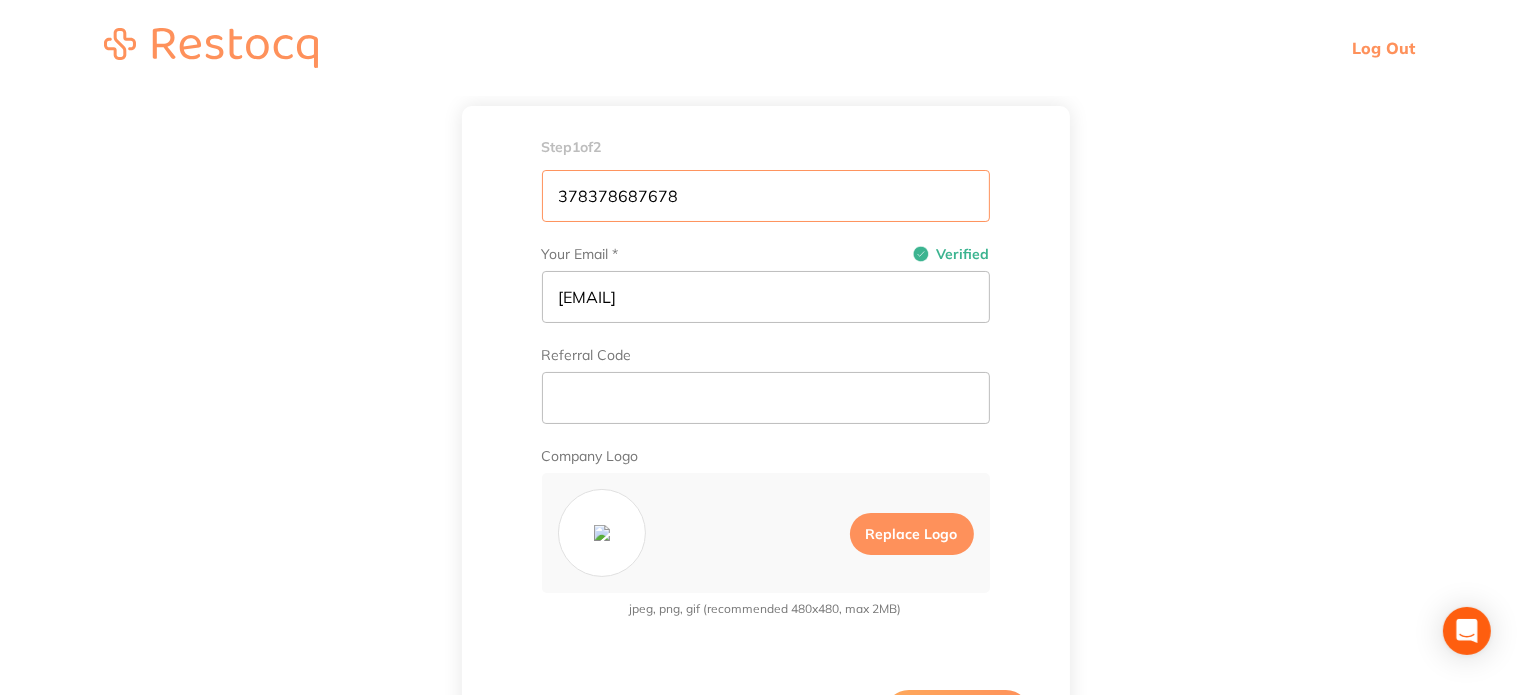 scroll, scrollTop: 572, scrollLeft: 0, axis: vertical 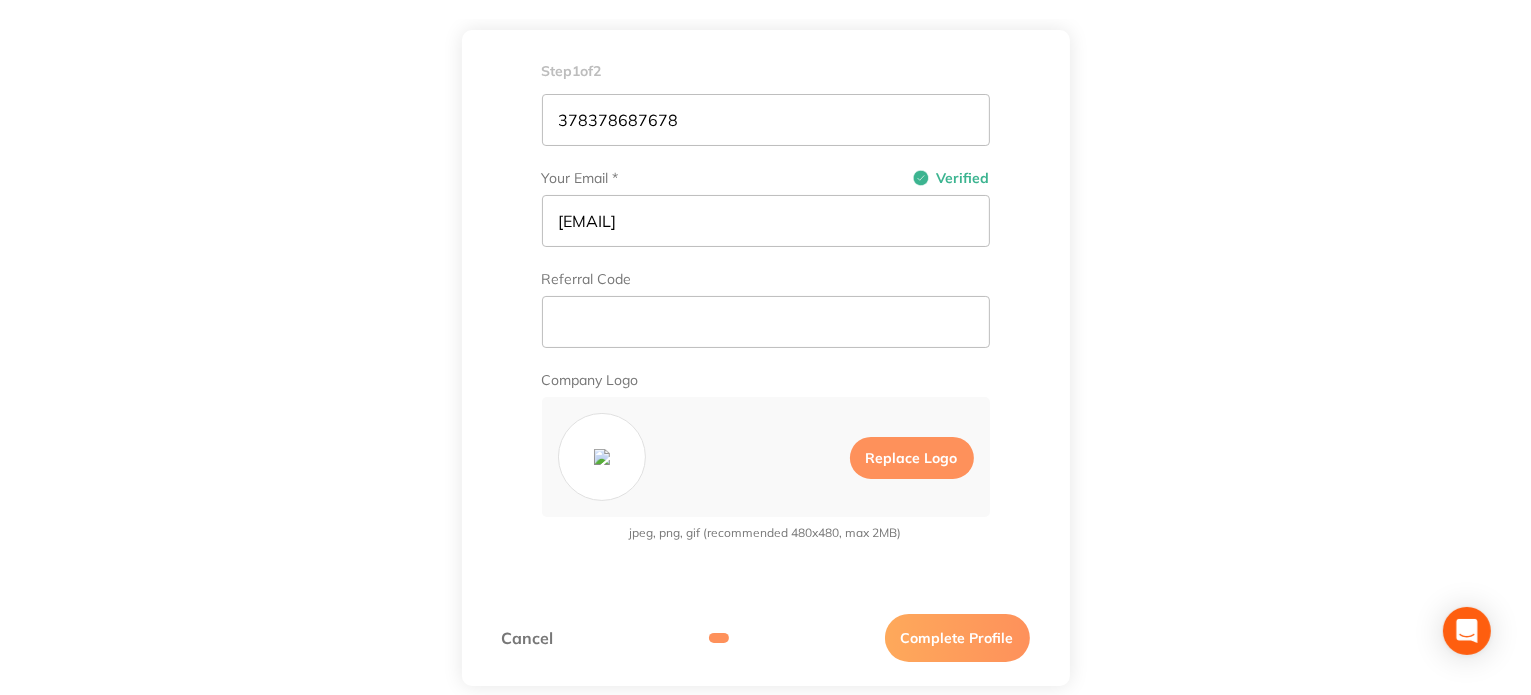 click on "Complete Profile" at bounding box center [957, 638] 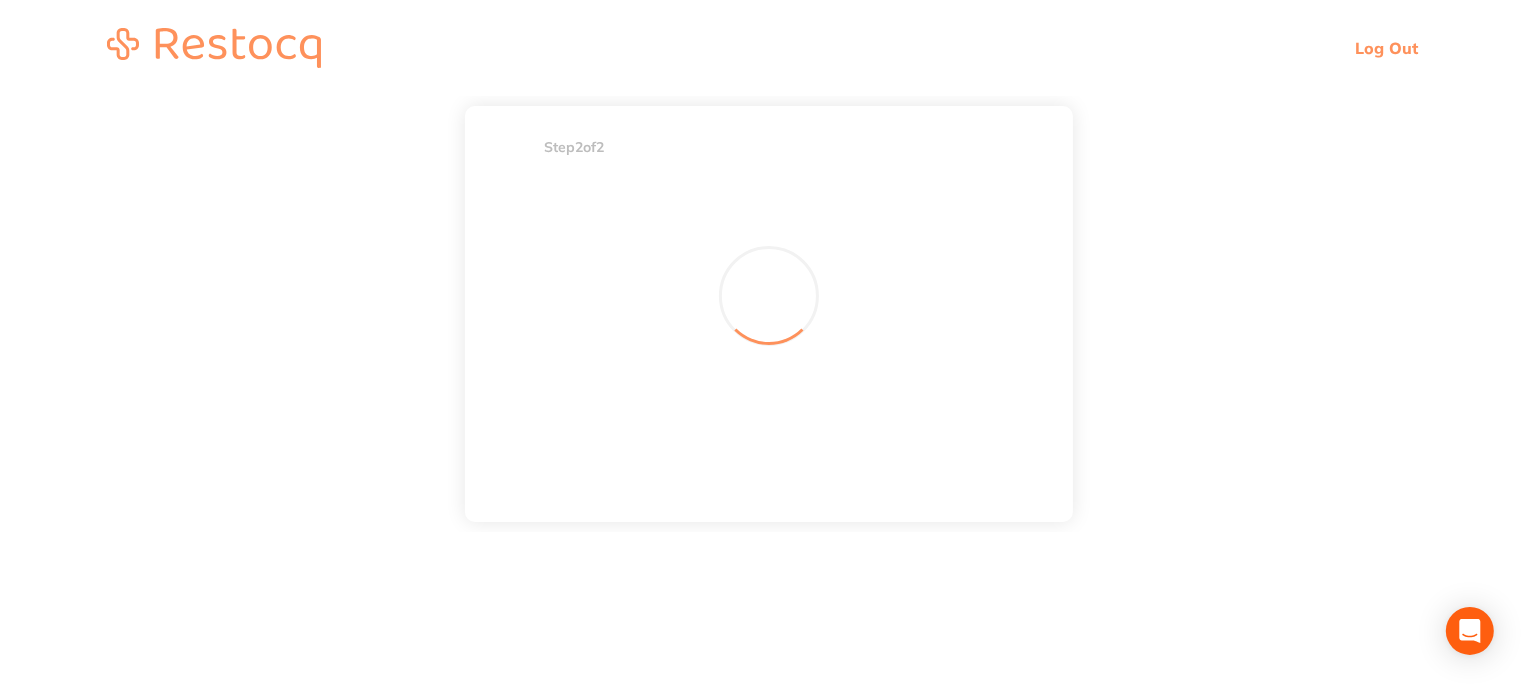scroll, scrollTop: 0, scrollLeft: 0, axis: both 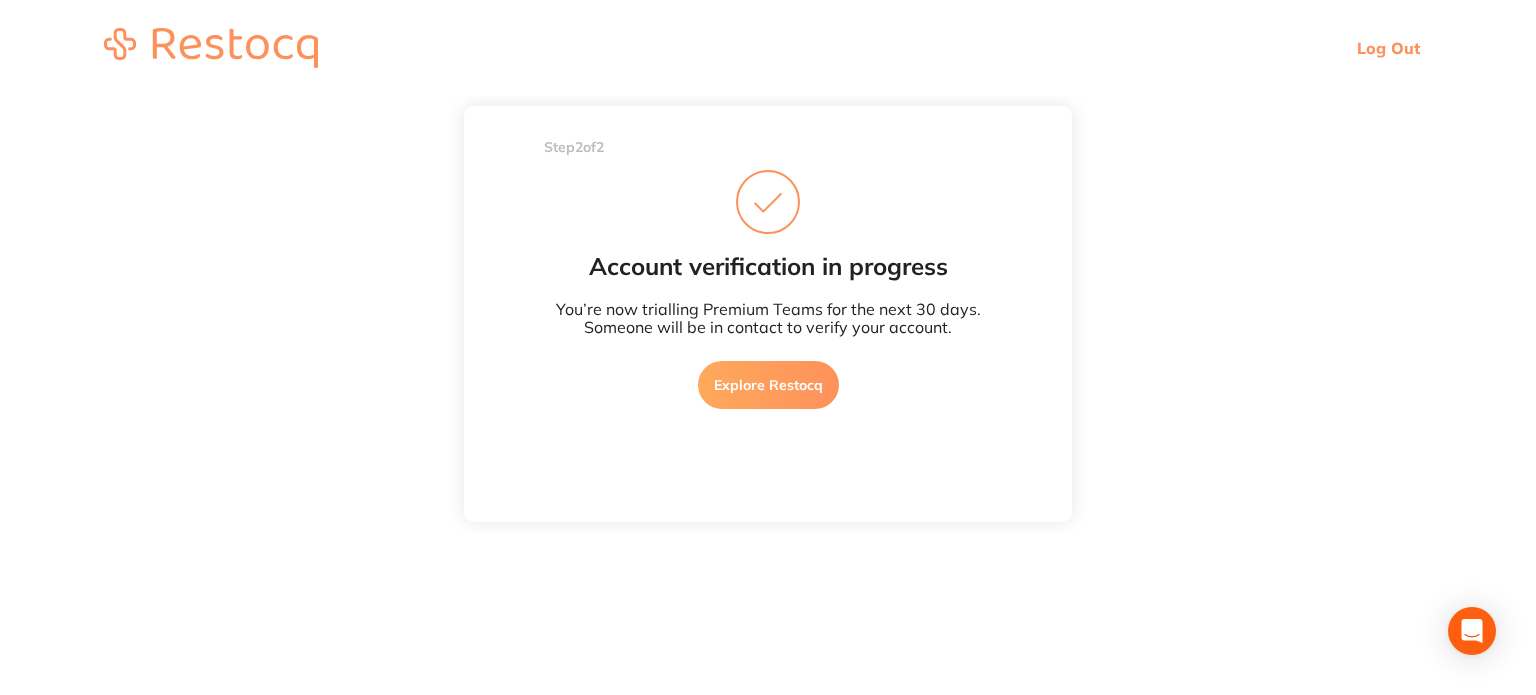 click on "Explore Restocq" at bounding box center (768, 385) 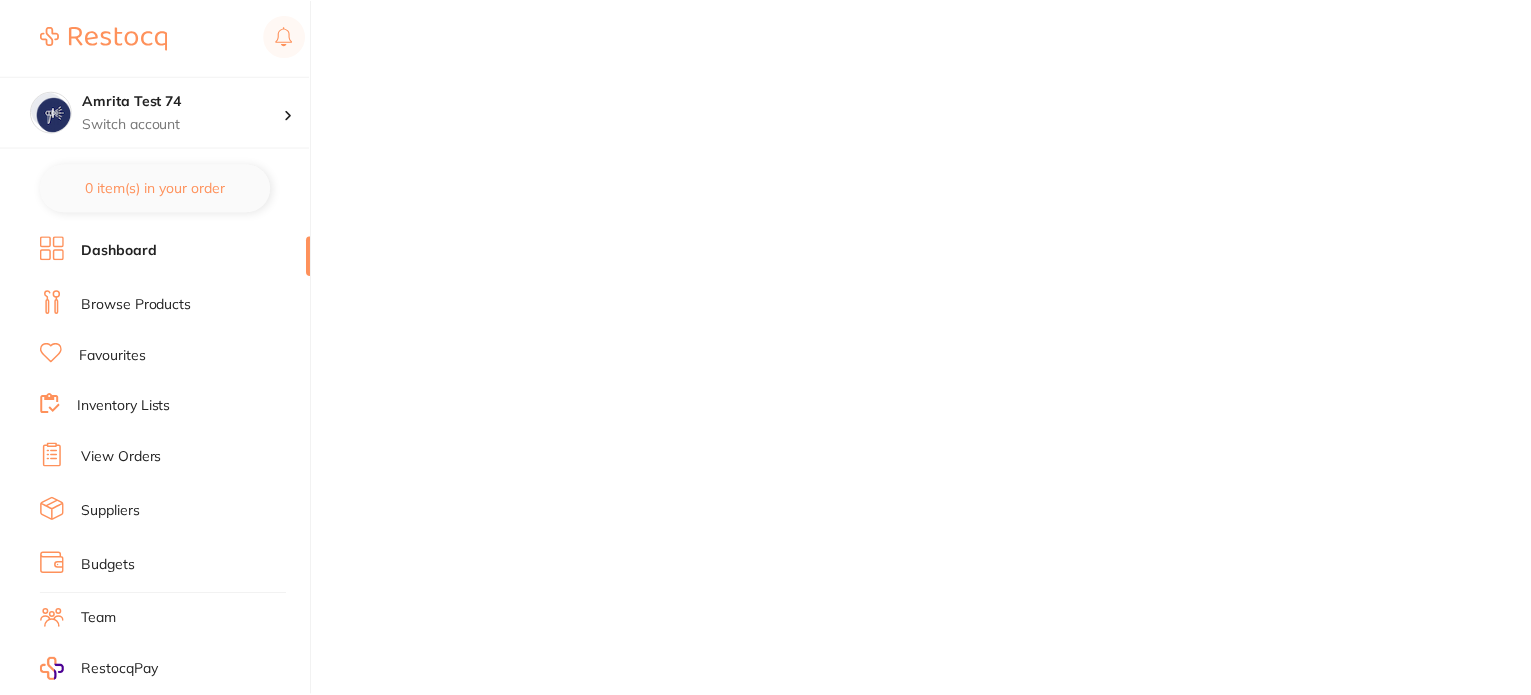 scroll, scrollTop: 0, scrollLeft: 0, axis: both 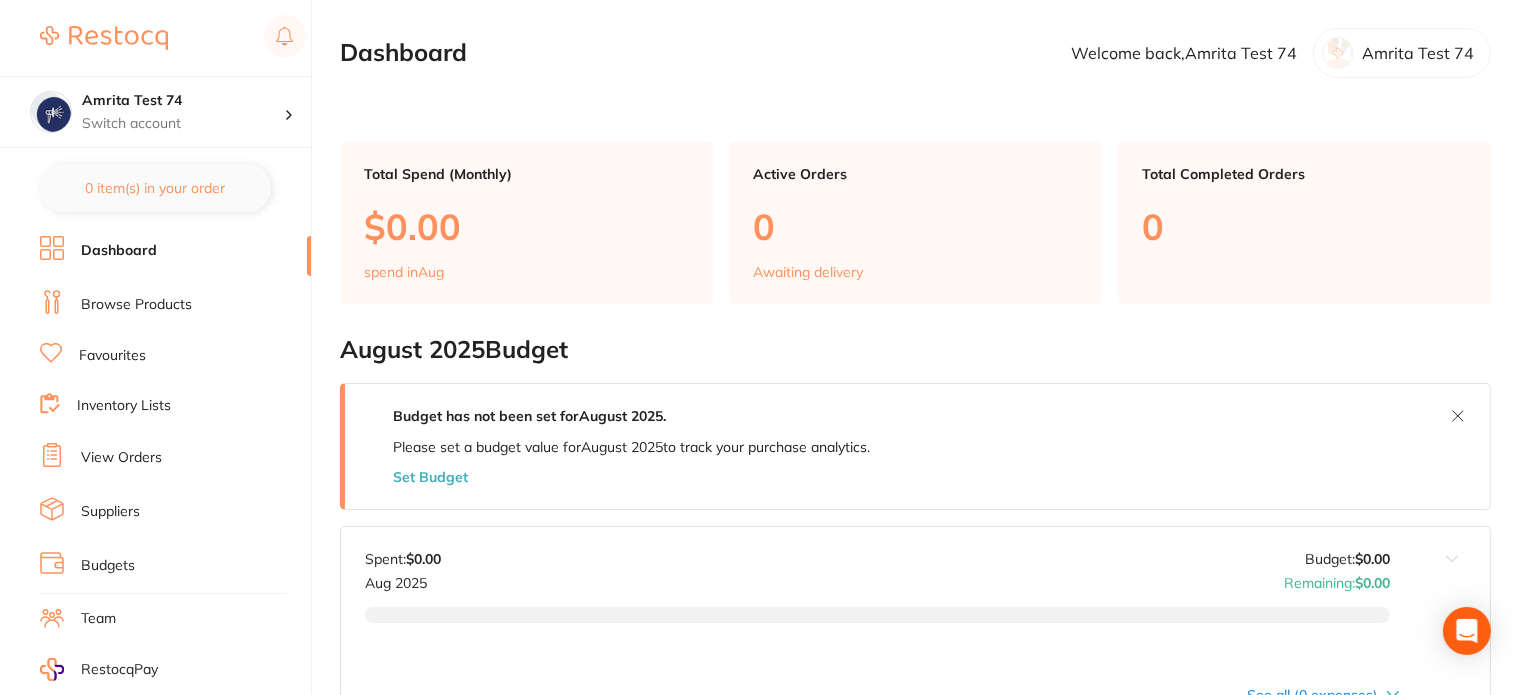 click on "Browse Products" at bounding box center (175, 305) 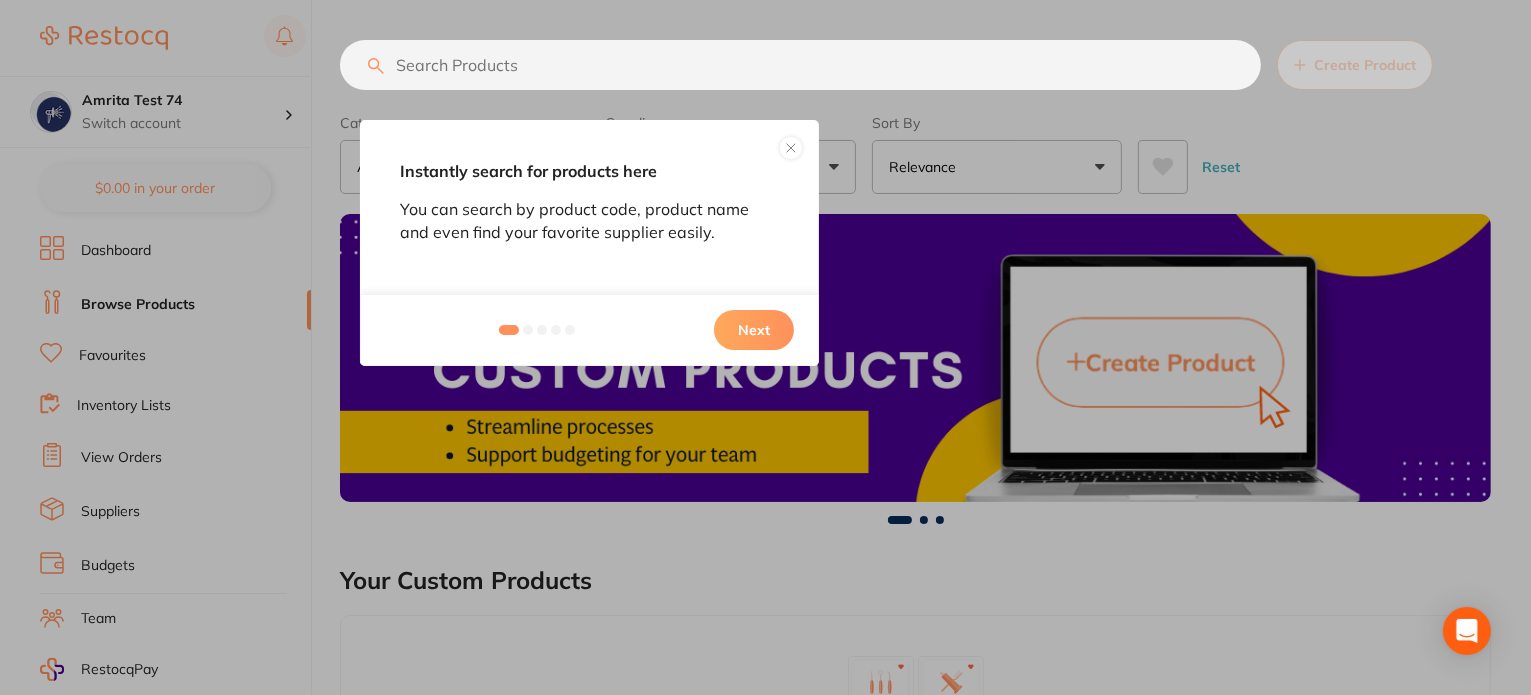 click on "Next" at bounding box center [754, 330] 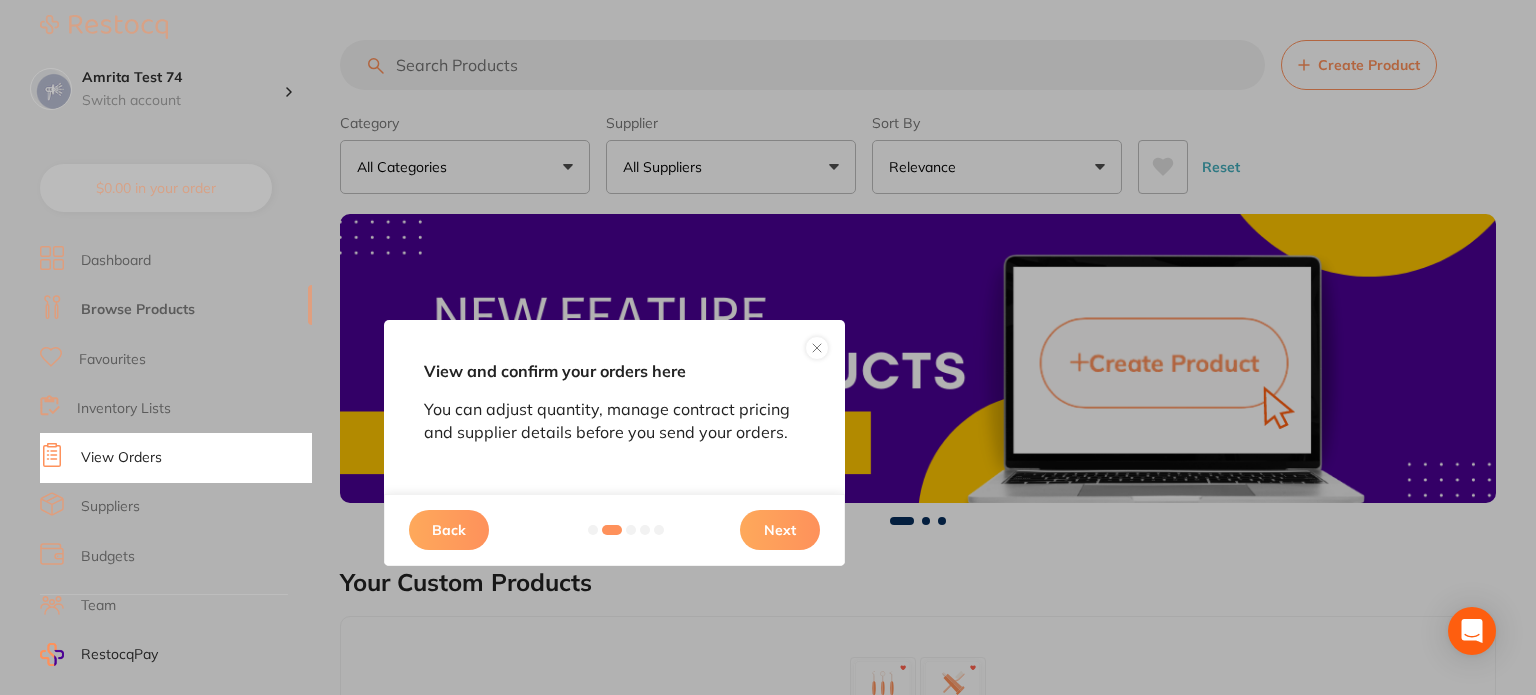click on "Next" at bounding box center [780, 530] 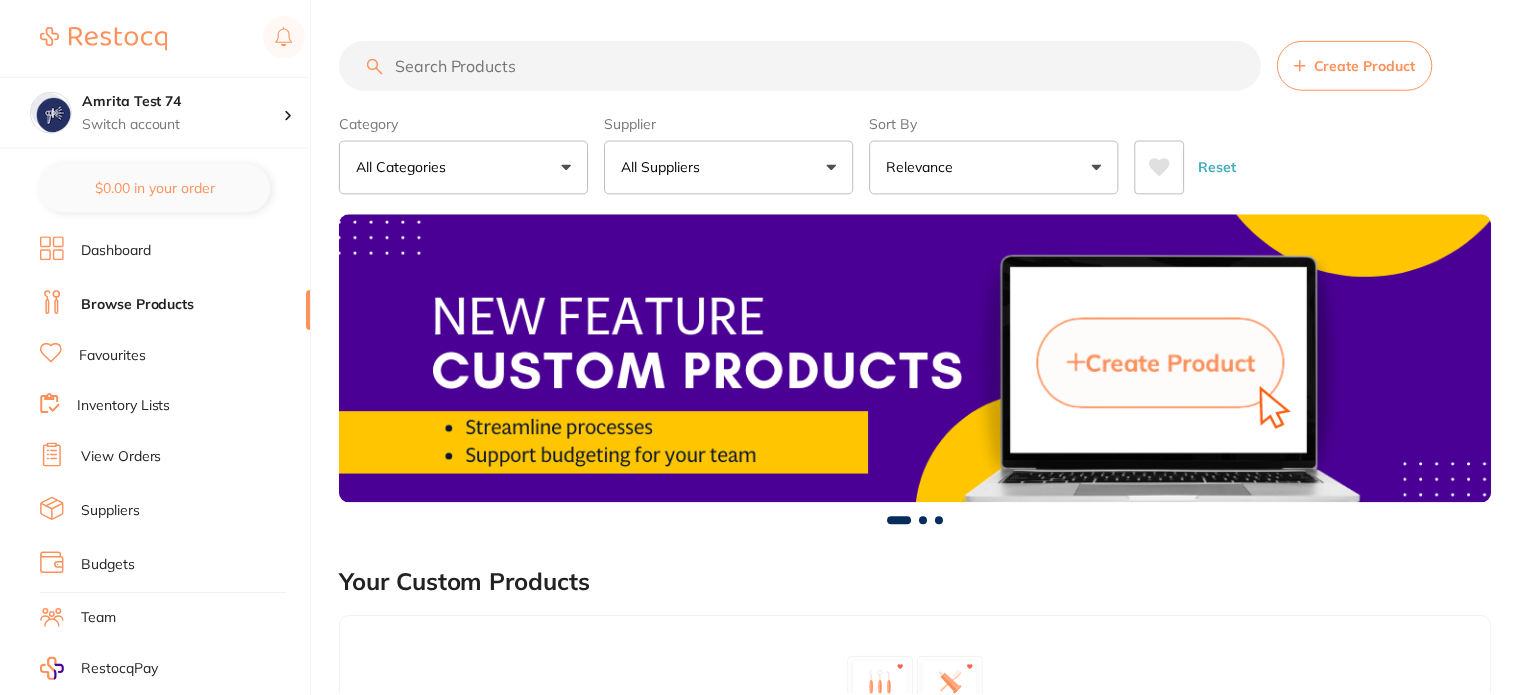 scroll, scrollTop: 0, scrollLeft: 0, axis: both 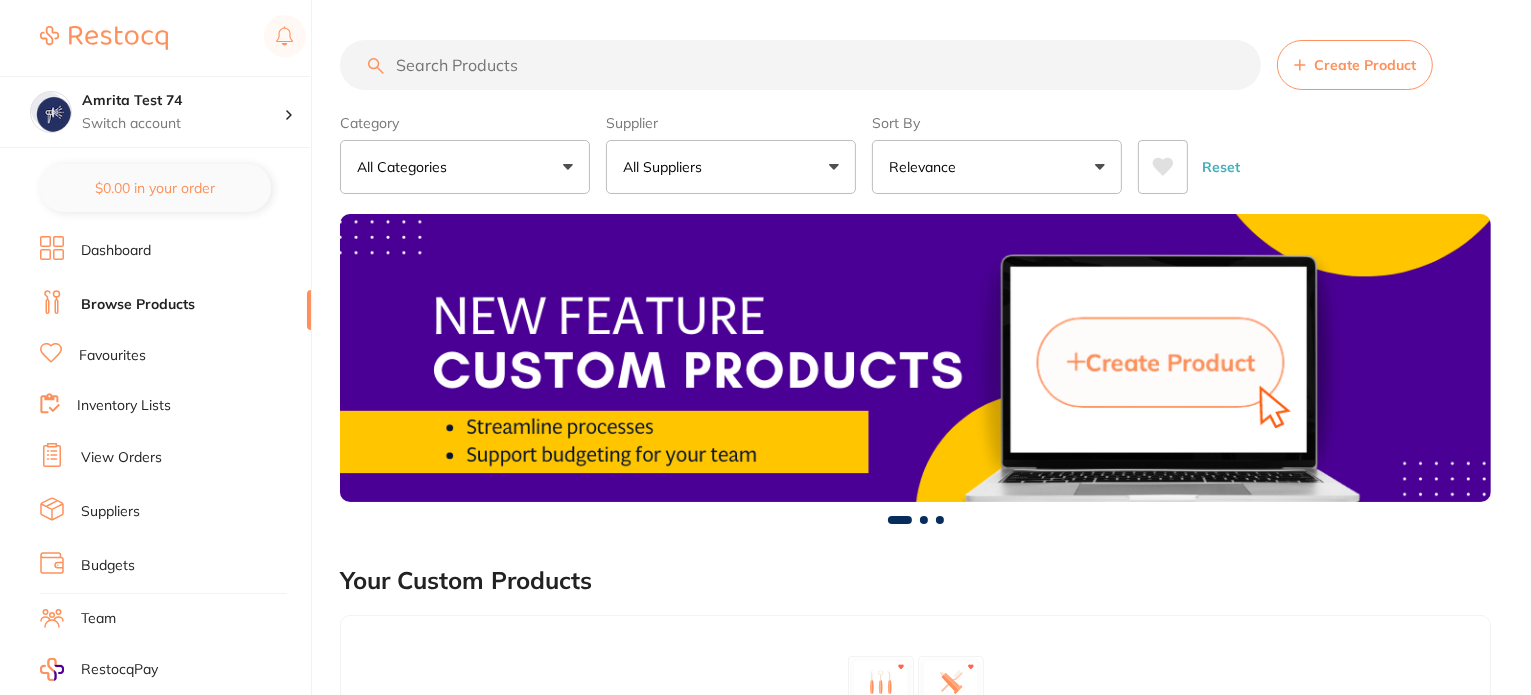 click on "All Suppliers" at bounding box center (731, 167) 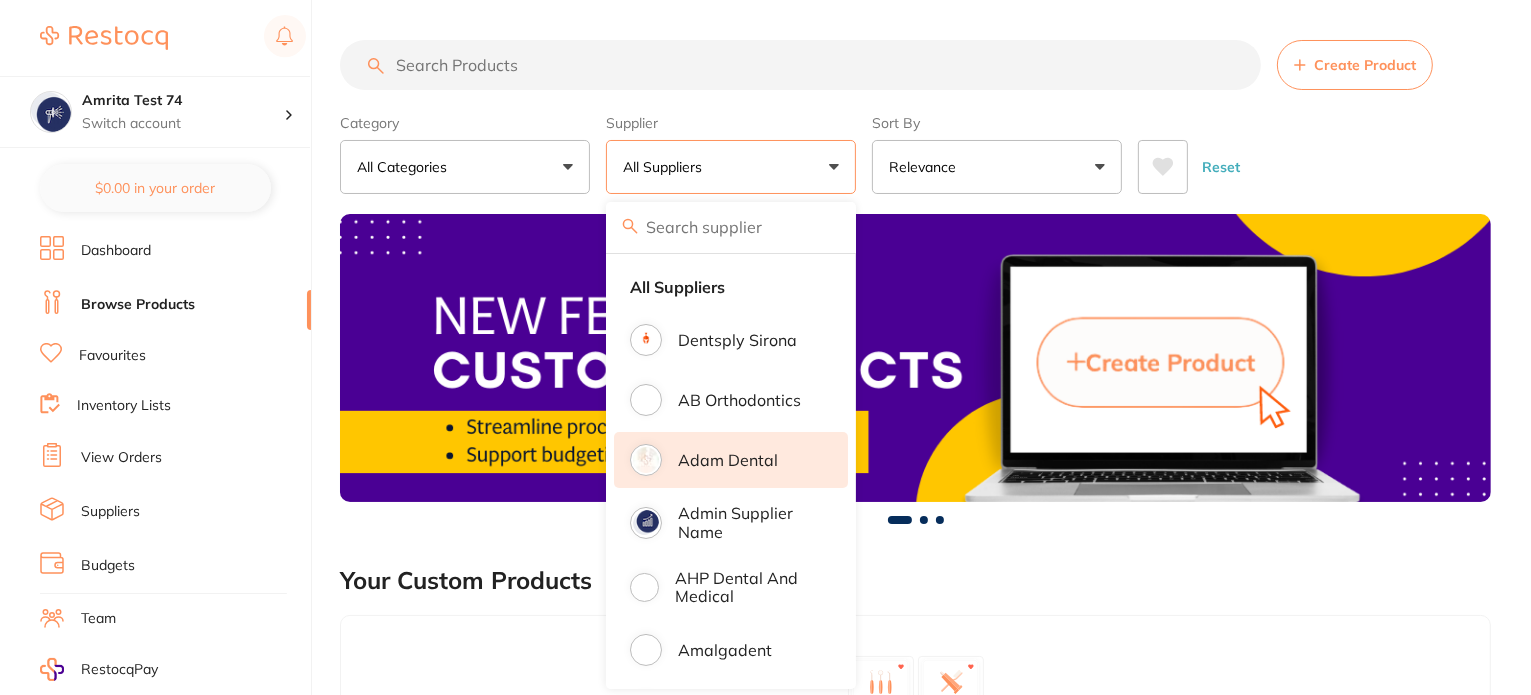 scroll, scrollTop: 0, scrollLeft: 0, axis: both 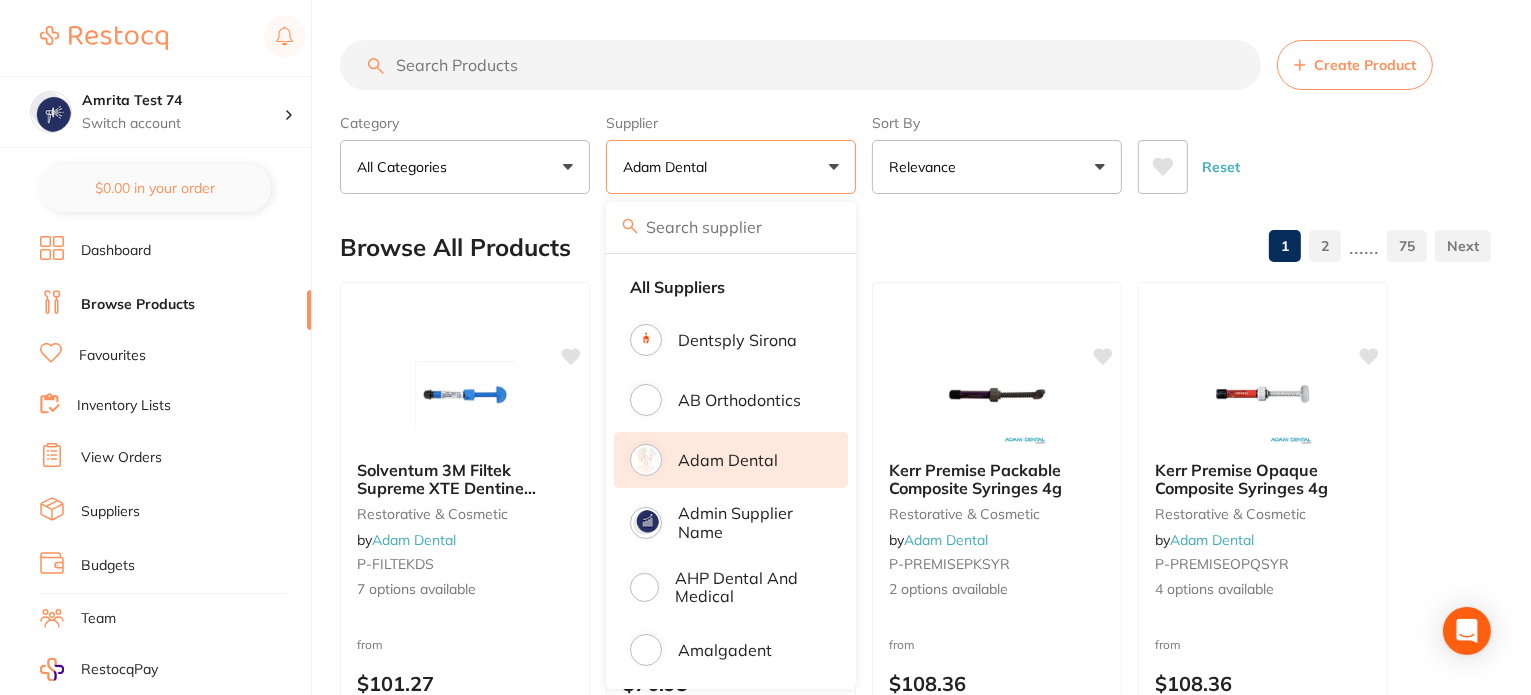 click on "Supplier" at bounding box center (731, 123) 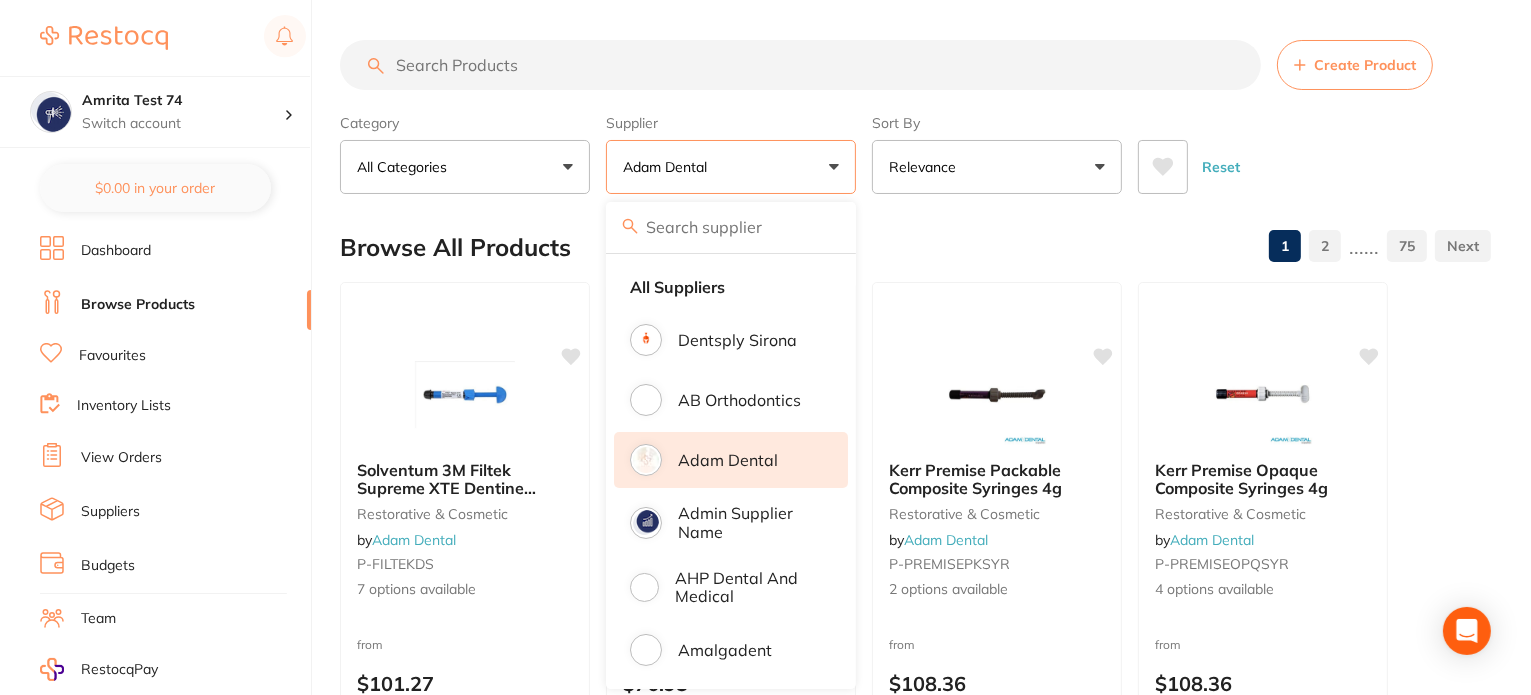 click on "75" at bounding box center [1407, 246] 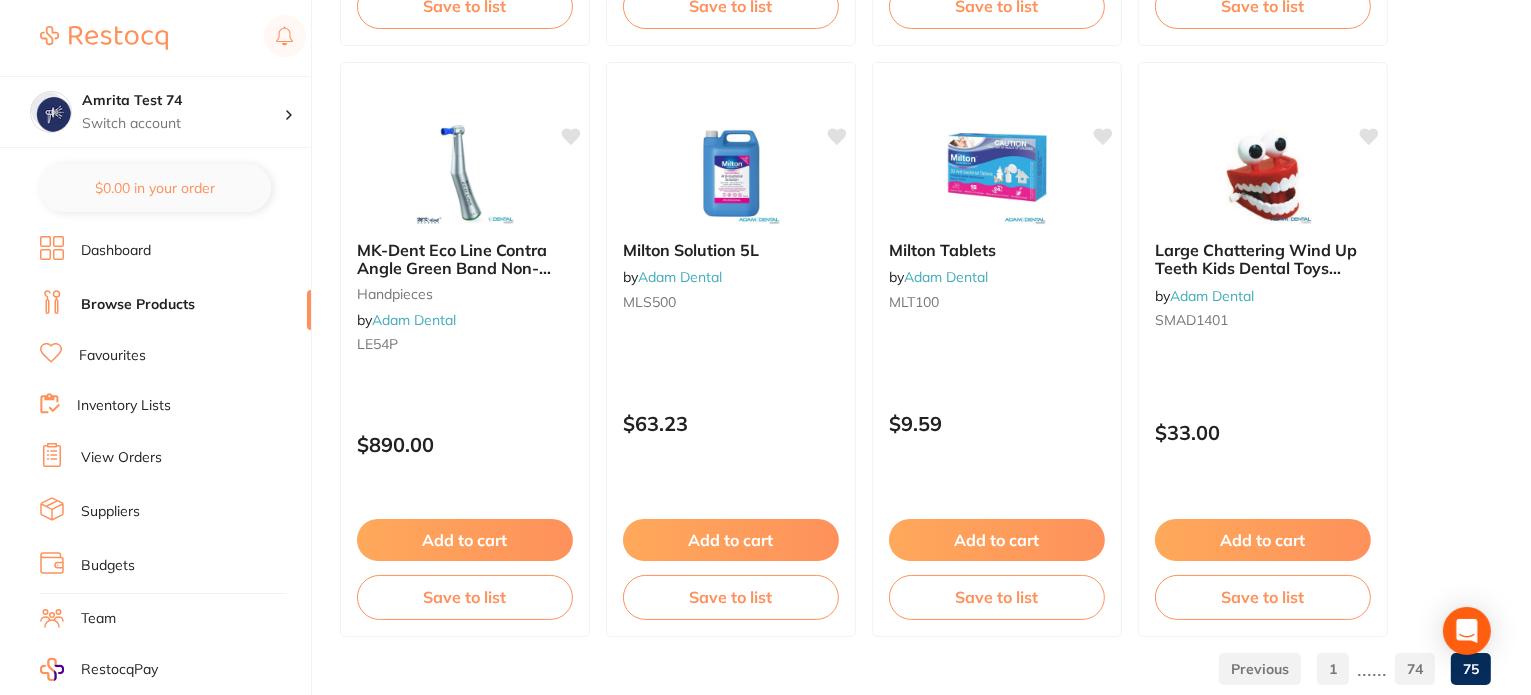 scroll, scrollTop: 4993, scrollLeft: 0, axis: vertical 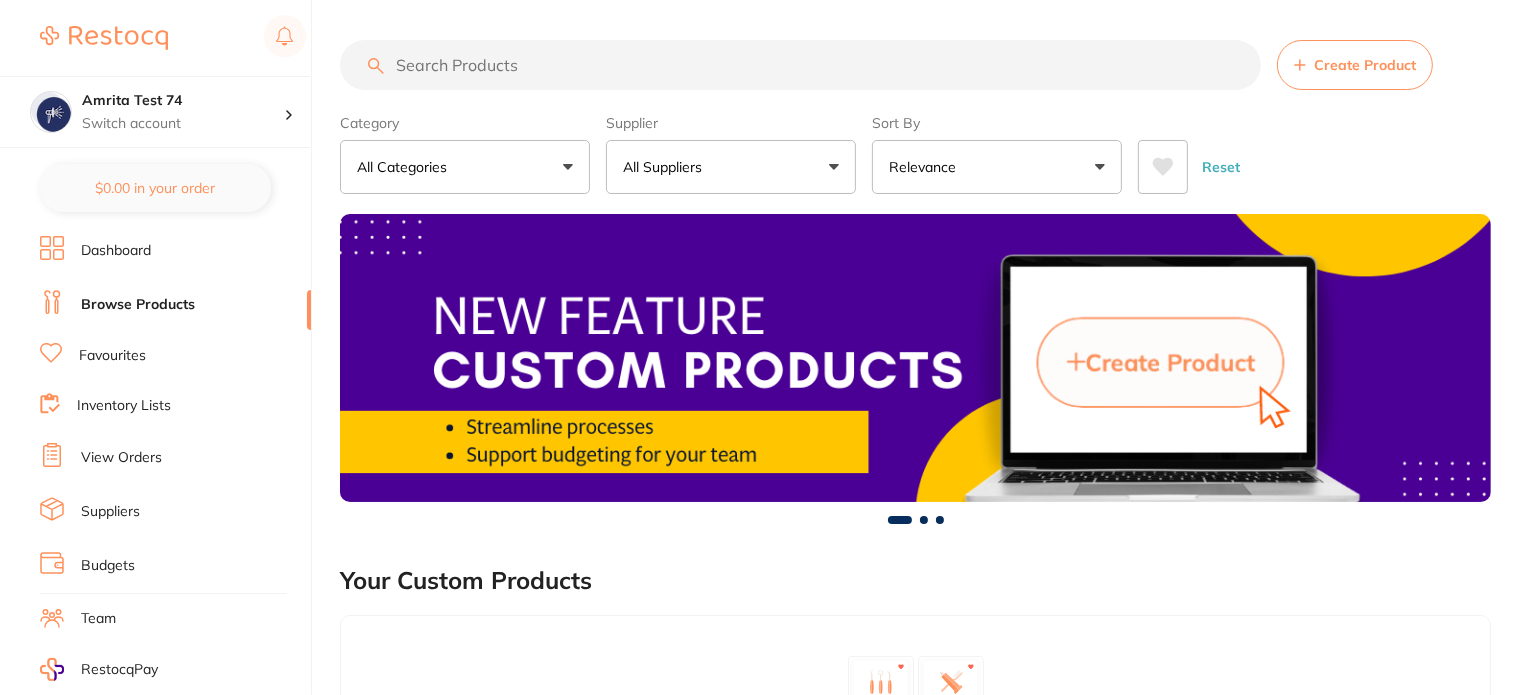click on "All Suppliers" at bounding box center (666, 167) 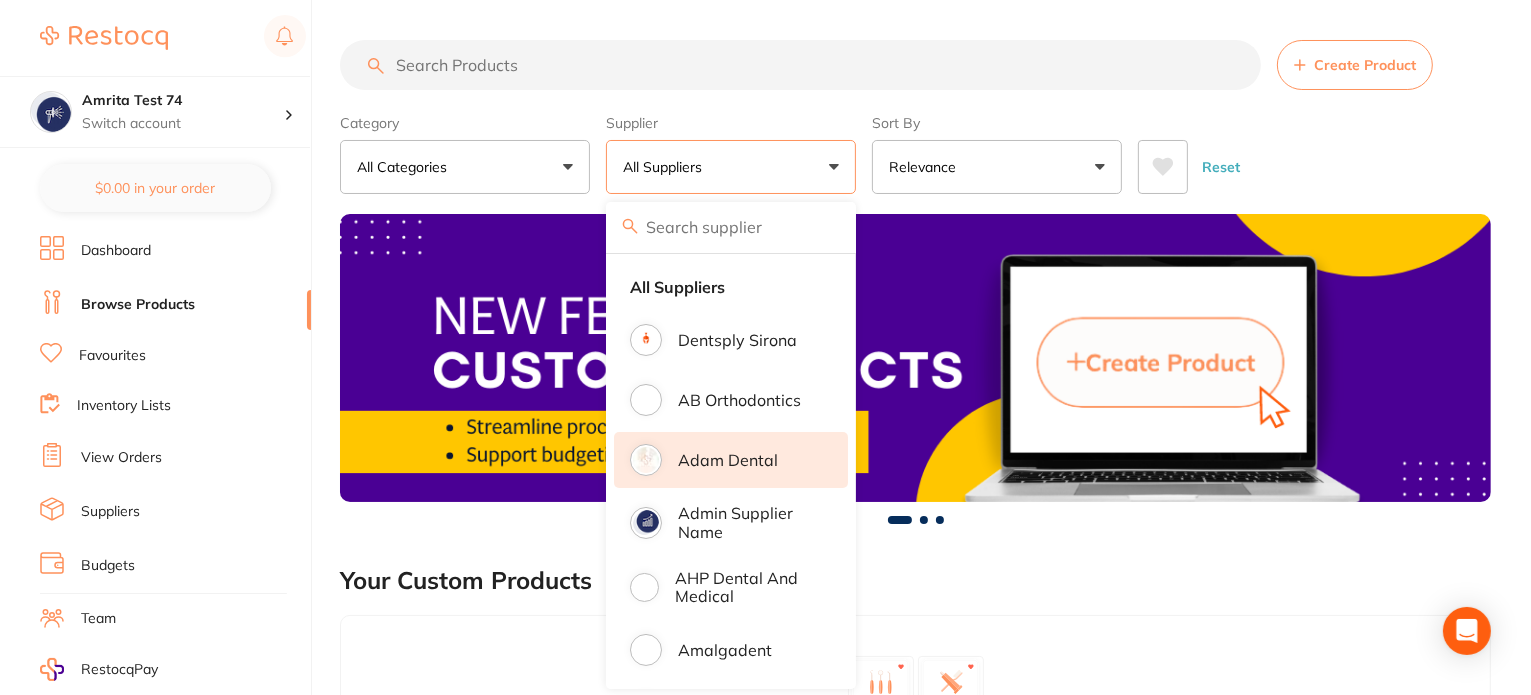 scroll, scrollTop: 0, scrollLeft: 0, axis: both 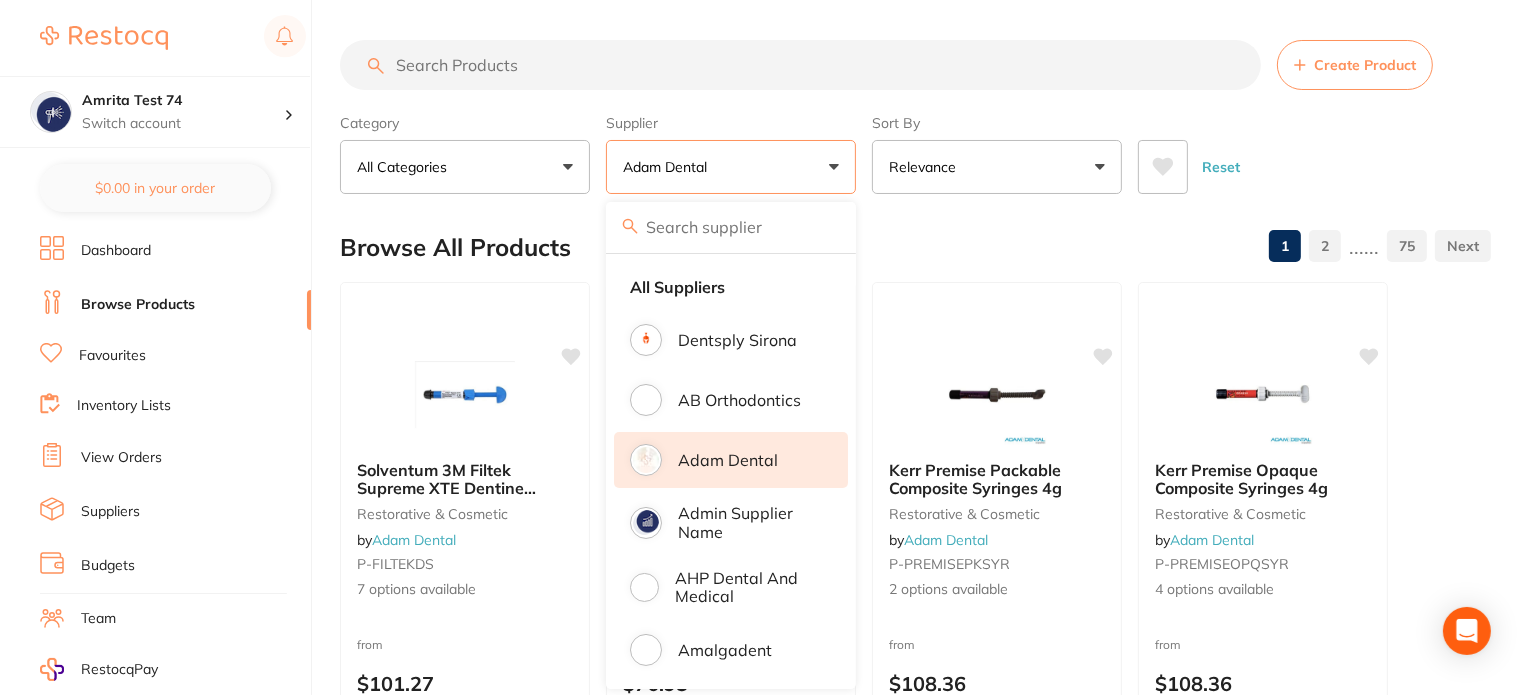 click on "Category All Categories All Categories anaesthetic articulating burs crown & bridge disposables endodontics equipment finishing & polishing handpieces impression infection control instruments laboratory oral surgery orthodontics photography preventative restorative & cosmetic rubber dam whitening xrays/imaging Clear Category   false    All Categories Category All Categories anaesthetic articulating burs crown & bridge disposables endodontics equipment finishing & polishing handpieces impression infection control instruments laboratory oral surgery orthodontics photography preventative restorative & cosmetic rubber dam whitening xrays/imaging Supplier Adam Dental All Suppliers Dentsply Sirona AB Orthodontics Adam Dental Admin supplier name AHP Dental and Medical Amalgadent AR Instrumed Ark Health AU Supplier Admin BioMeDent Pty Ltd CDS Dental Critical Dental David Melton mmmmmmmmmmmmmmmmmmmmmmmmmmmmm Dental Practice Supplies Dental Zone Erkodent Erskine Dental frontend Geistlich Healthware Australia MDS Dental" at bounding box center (915, 150) 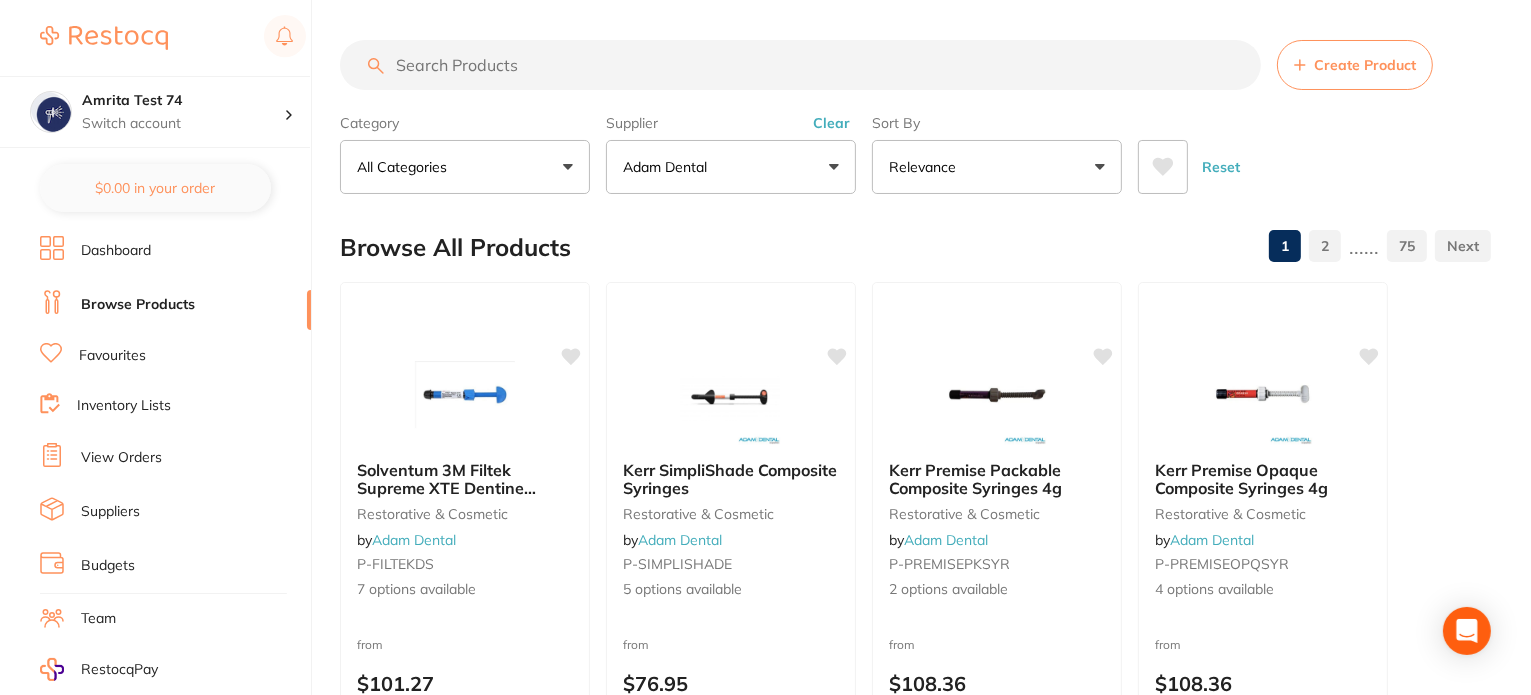 click on "75" at bounding box center [1407, 246] 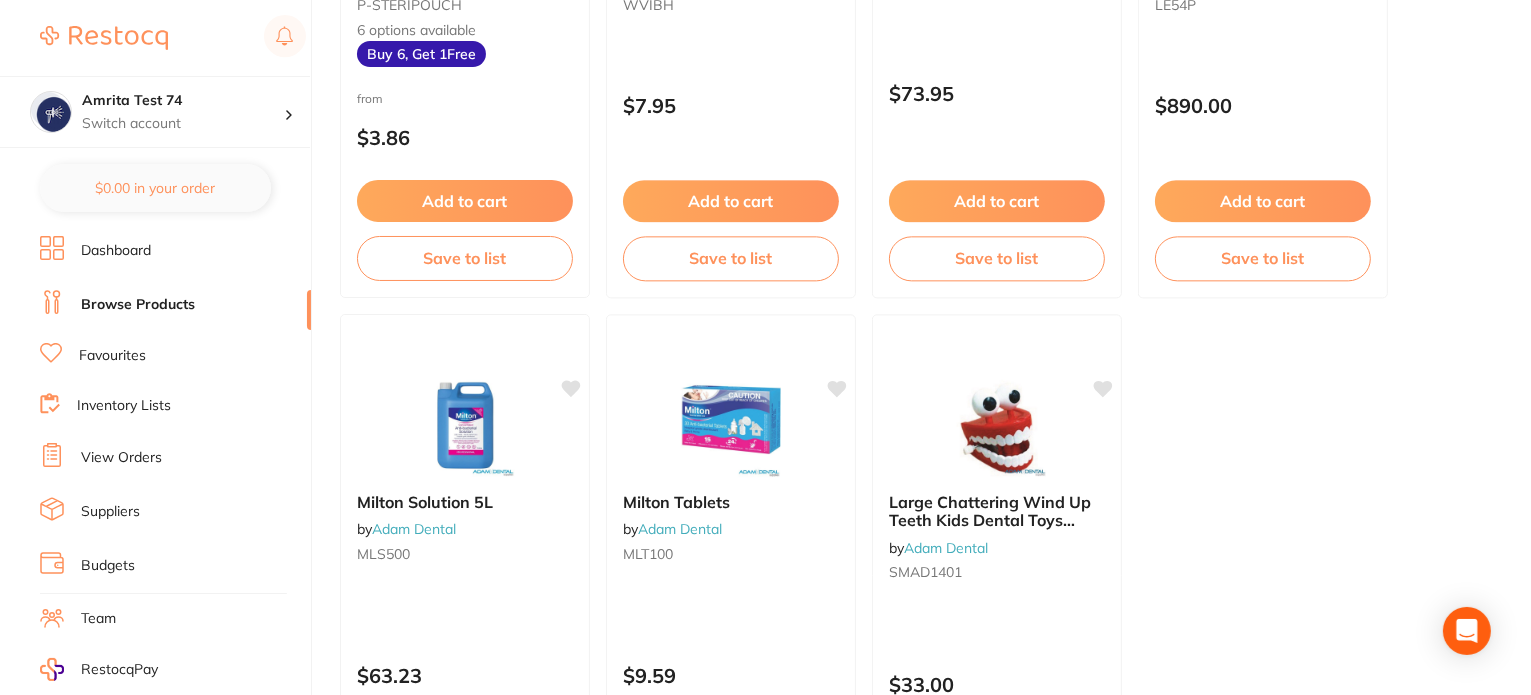 scroll, scrollTop: 4800, scrollLeft: 0, axis: vertical 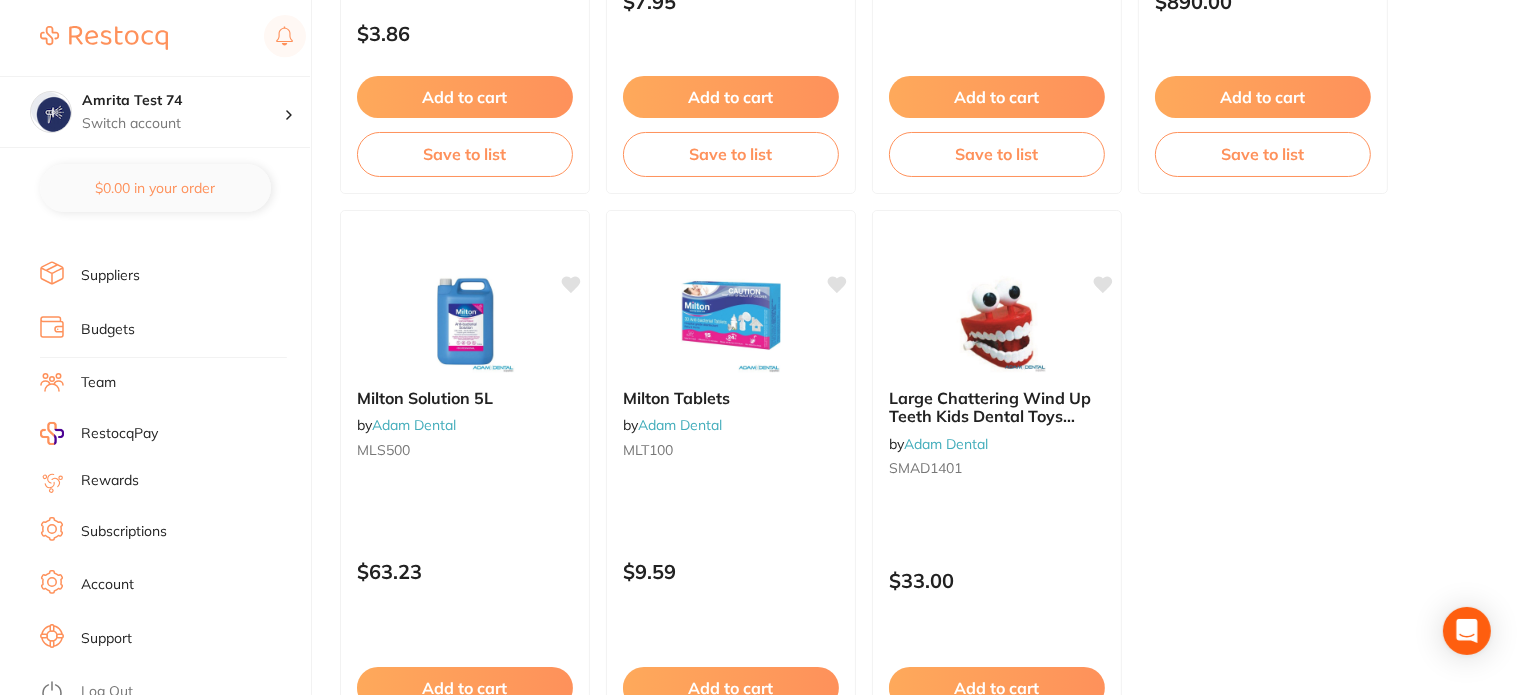 click on "Log Out" at bounding box center [107, 692] 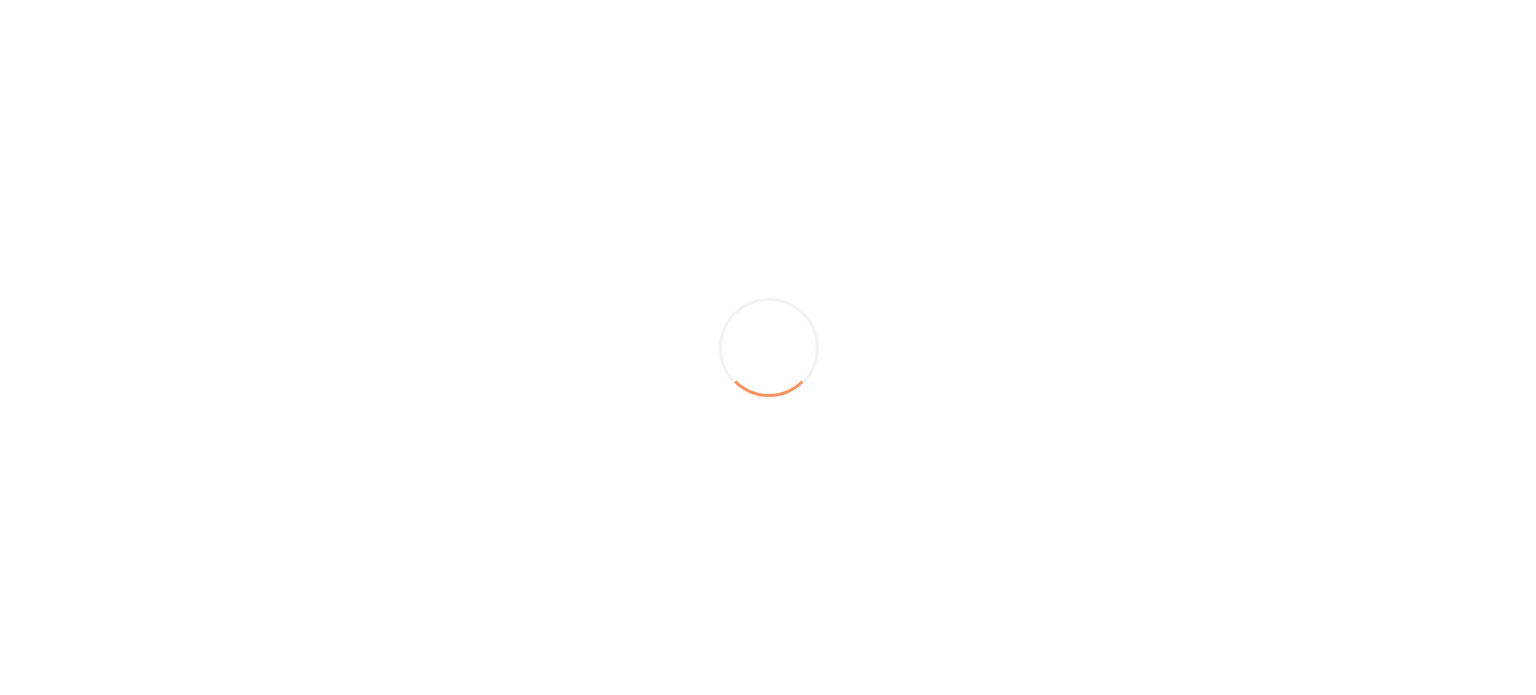 scroll, scrollTop: 0, scrollLeft: 0, axis: both 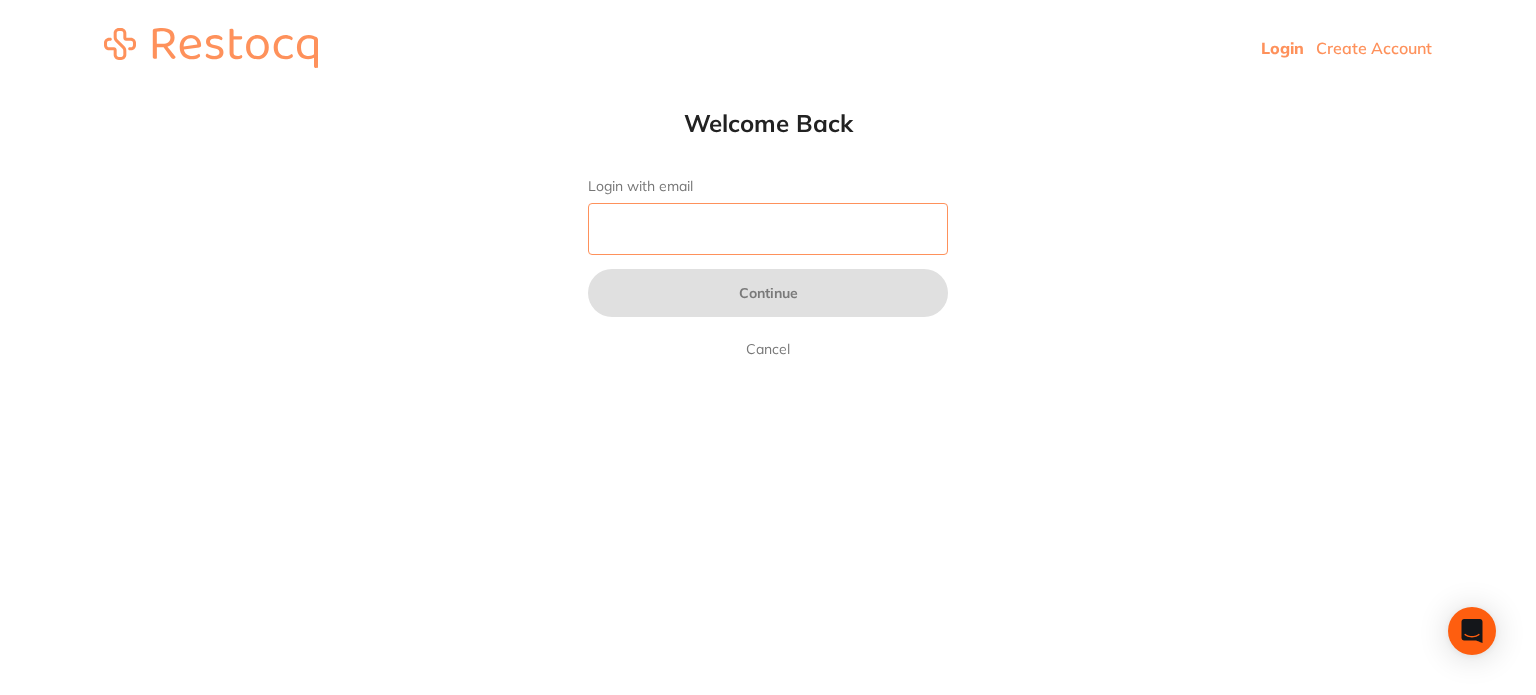 click on "Login with email" at bounding box center (768, 229) 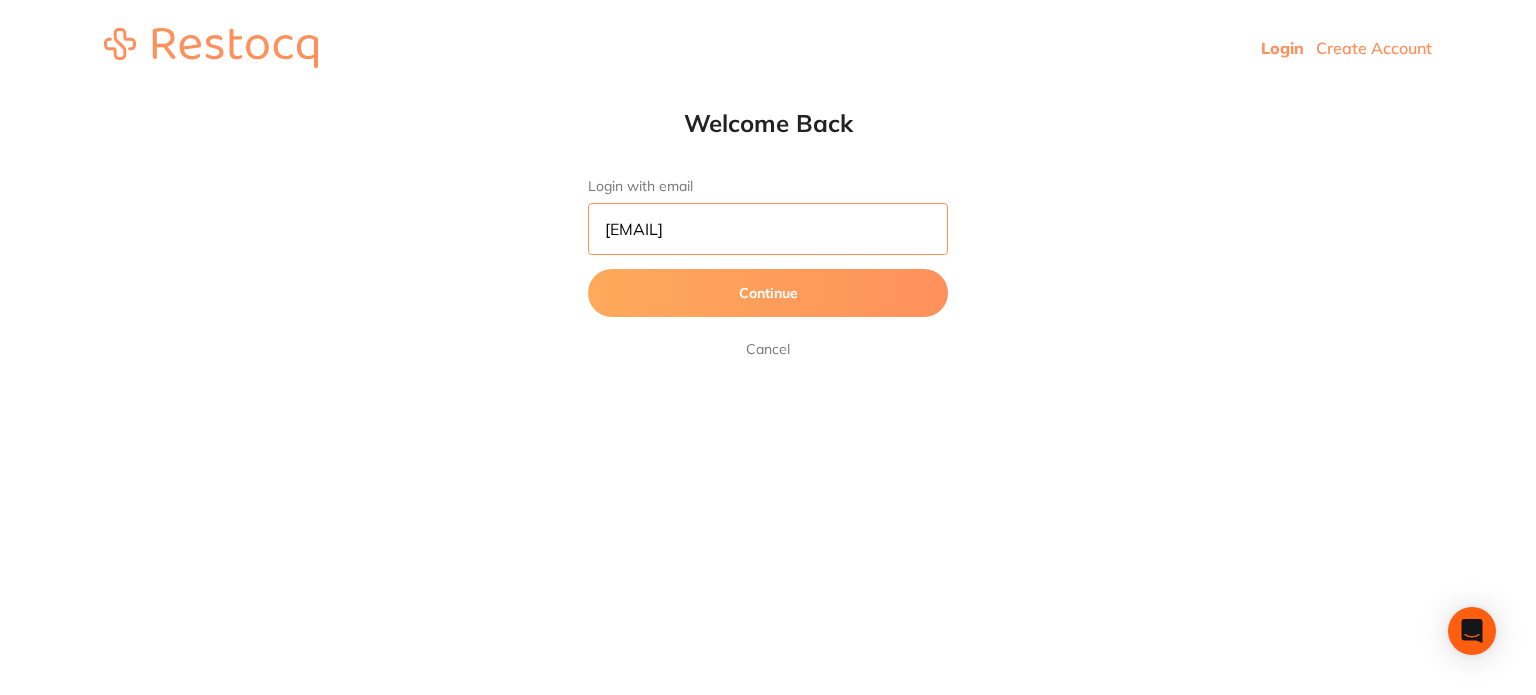 type on "[EMAIL]" 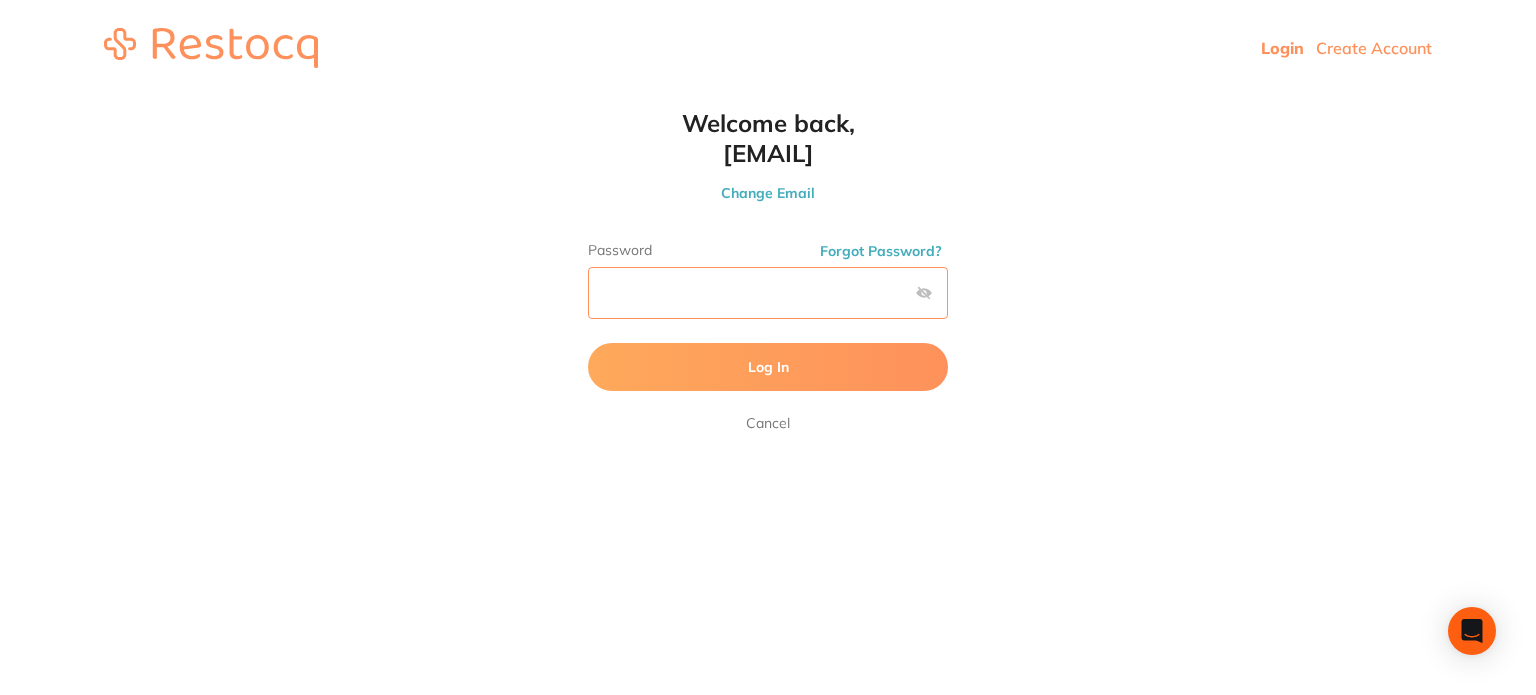 click on "Log In" at bounding box center (768, 367) 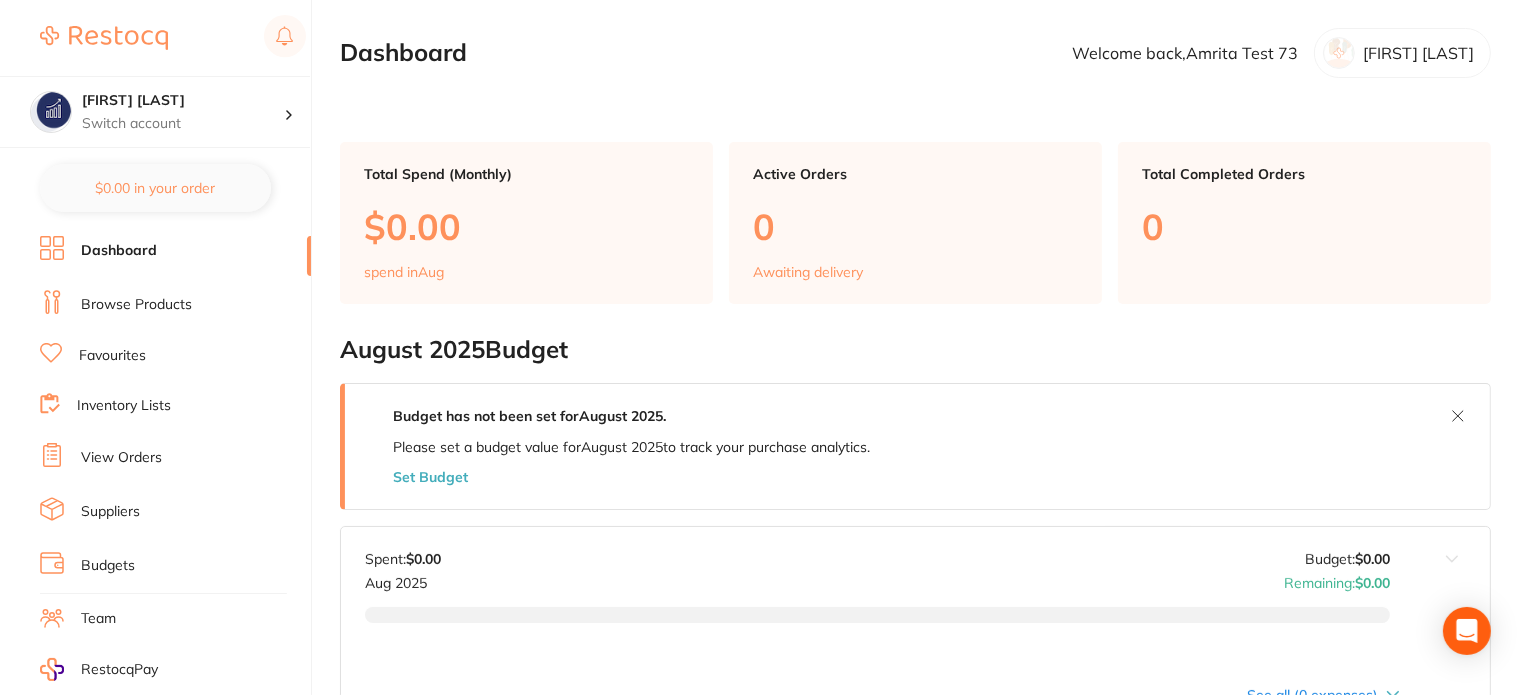 click on "Browse Products" at bounding box center (136, 305) 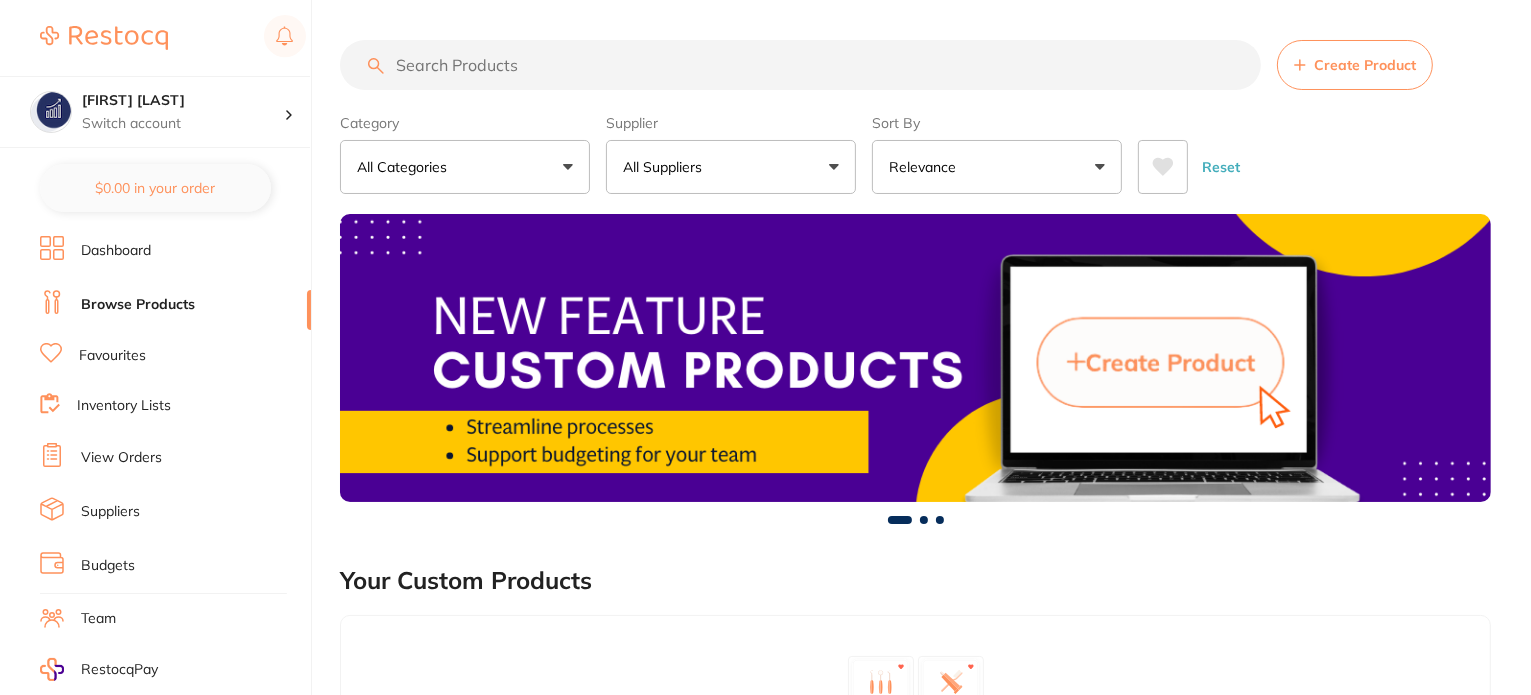 click on "All Suppliers" at bounding box center (731, 167) 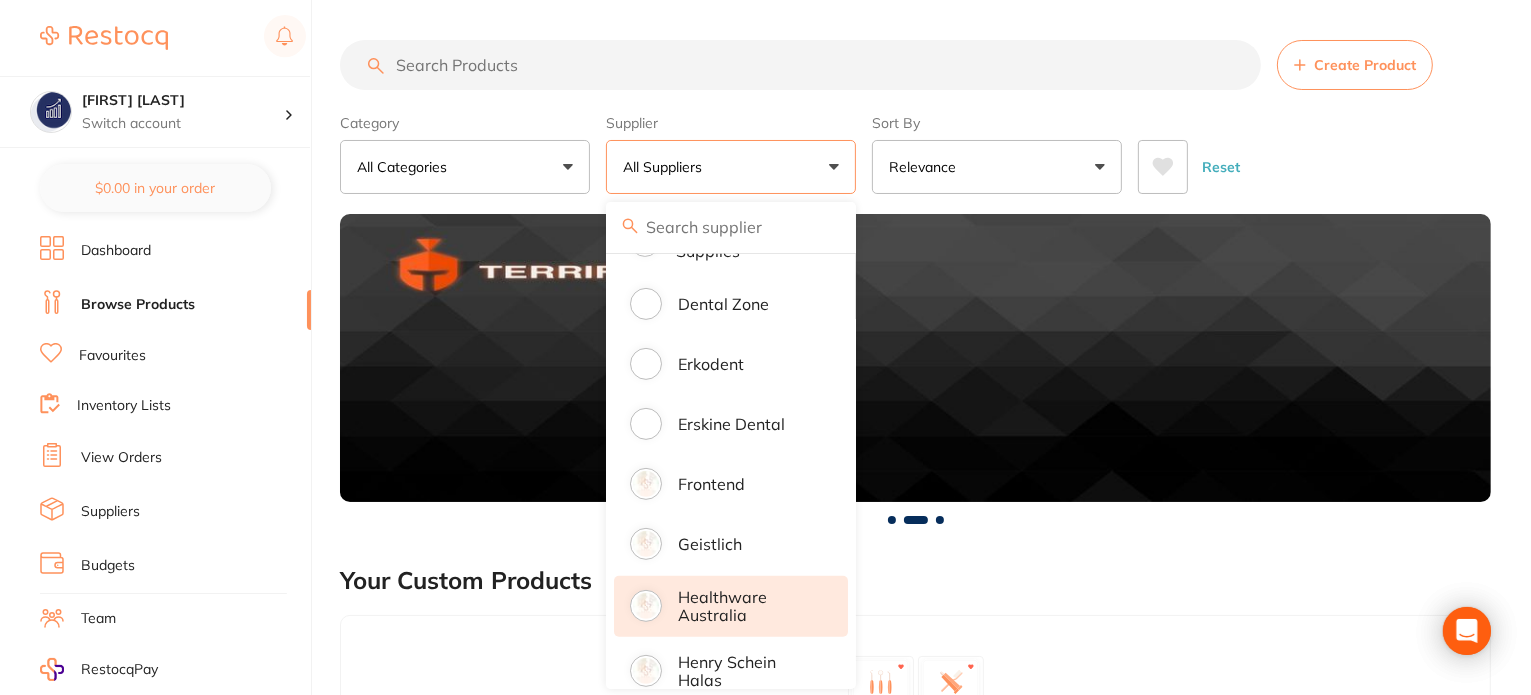 scroll, scrollTop: 1300, scrollLeft: 0, axis: vertical 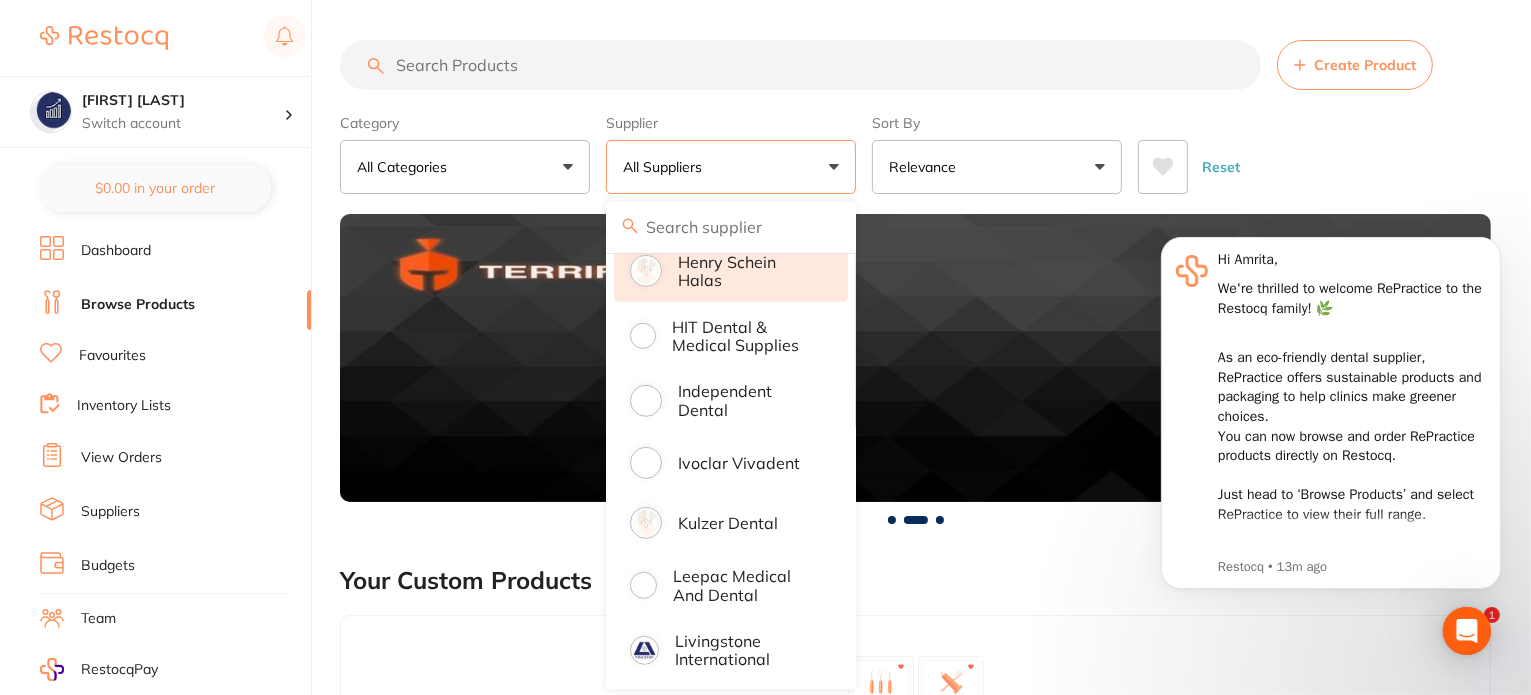 click on "Henry Schein Halas" at bounding box center [749, 271] 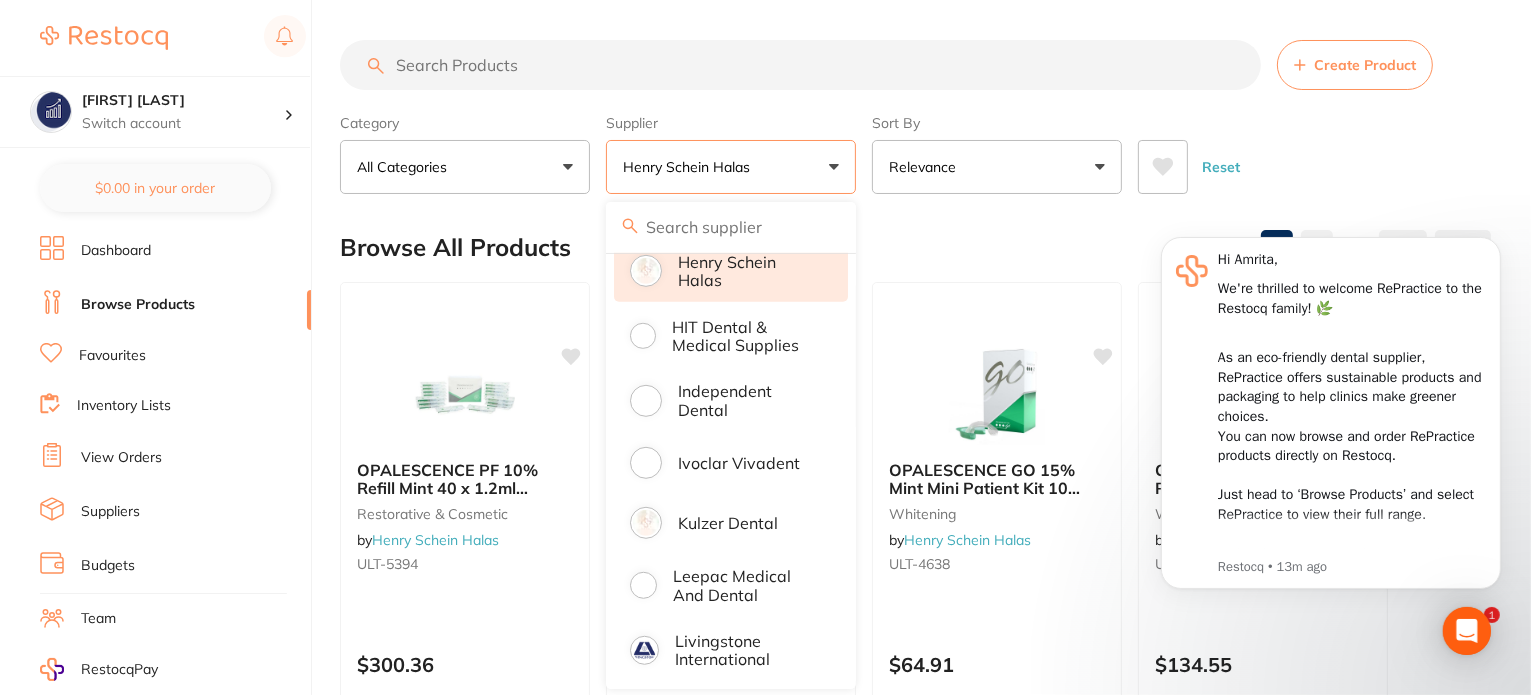 click on "Category All Categories All Categories 3D Printing anaesthetic articulating burs CAD/CAM crown & bridge disposables education endodontics equipment finishing & polishing handpieces impression infection control instruments laboratory oral surgery orthodontics preventative restorative & cosmetic rubber dam whitening xrays/imaging Clear Category   false    All Categories Category All Categories 3D Printing anaesthetic articulating burs CAD/CAM crown & bridge disposables education endodontics equipment finishing & polishing handpieces impression infection control instruments laboratory oral surgery orthodontics preventative restorative & cosmetic rubber dam whitening xrays/imaging Supplier Henry Schein Halas All Suppliers Dentsply Sirona AB Orthodontics Adam Dental Admin supplier name AHP Dental and Medical Amalgadent AR Instrumed Ark Health AU Supplier Admin BioMeDent Pty Ltd CDS Dental Critical Dental David Melton mmmmmmmmmmmmmmmmmmmmmmmmmmmmm Dental Practice Supplies Dental Zone Erkodent Erskine Dental Ozdent" at bounding box center [915, 150] 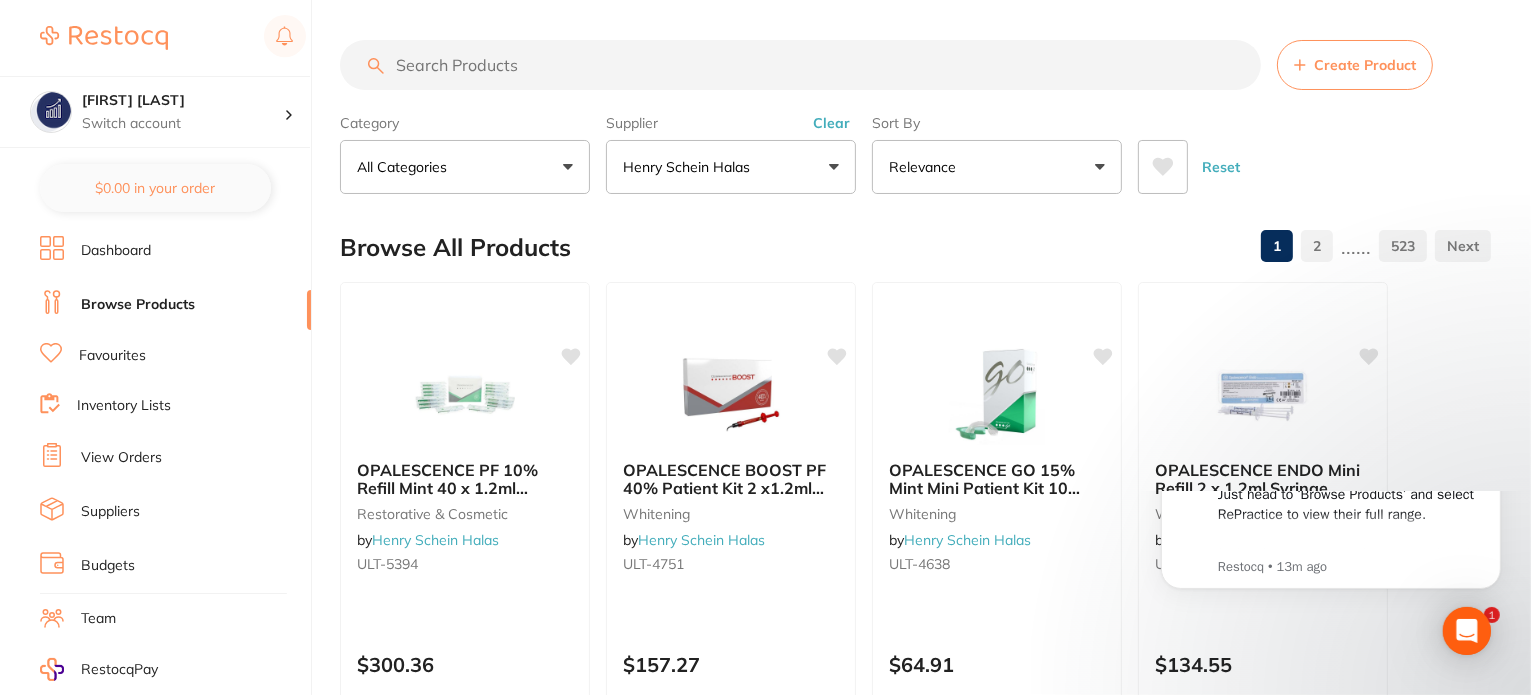 scroll, scrollTop: 0, scrollLeft: 0, axis: both 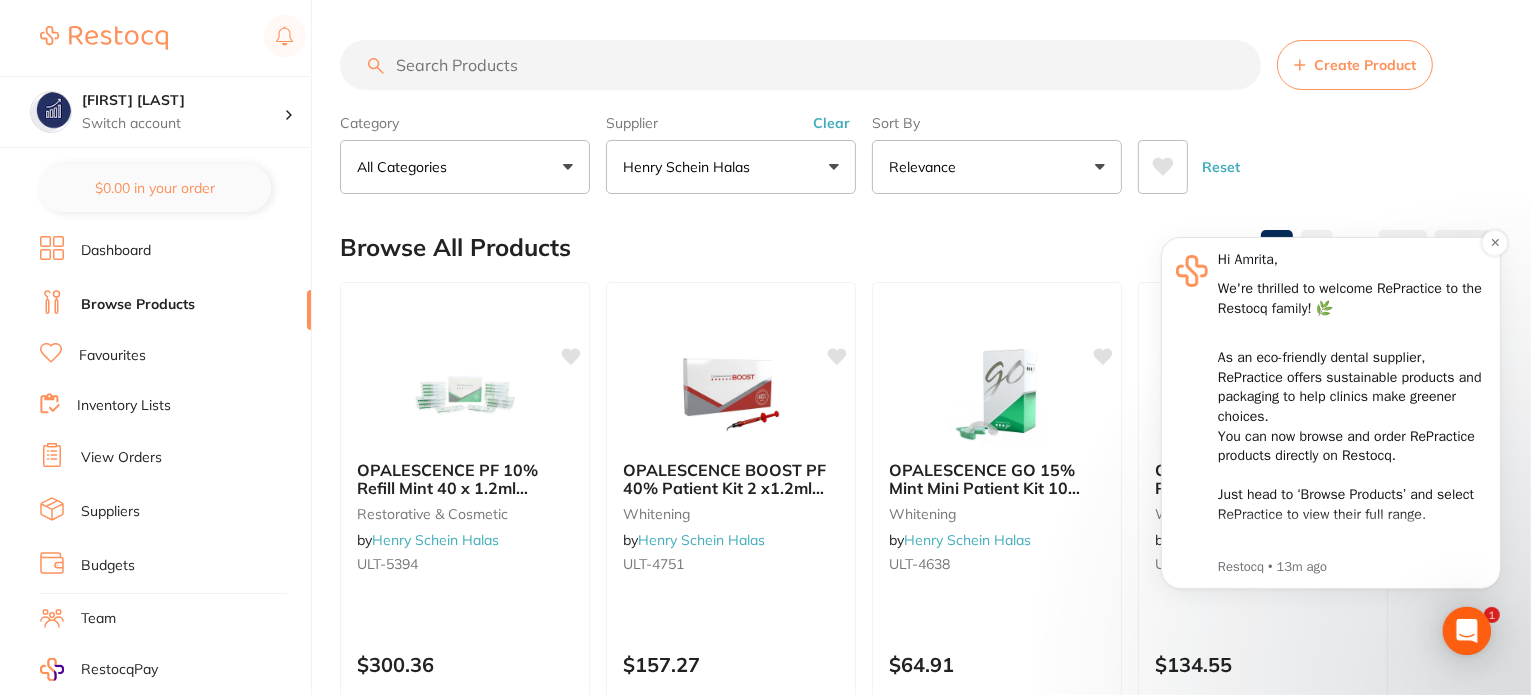 click on "Hi [FIRST], We're thrilled to welcome RePractice to the Restocq family! 🌿 As an eco-friendly dental supplier, RePractice offers sustainable products and packaging to help clinics make greener choices. You can now browse and order RePractice products directly on Restocq. Just head to ‘Browse Products’ and select RePractice to view their full range. Let’s take a step toward a greener dental industry—one order at a time. Restocq • 13m ago" at bounding box center (1330, 412) 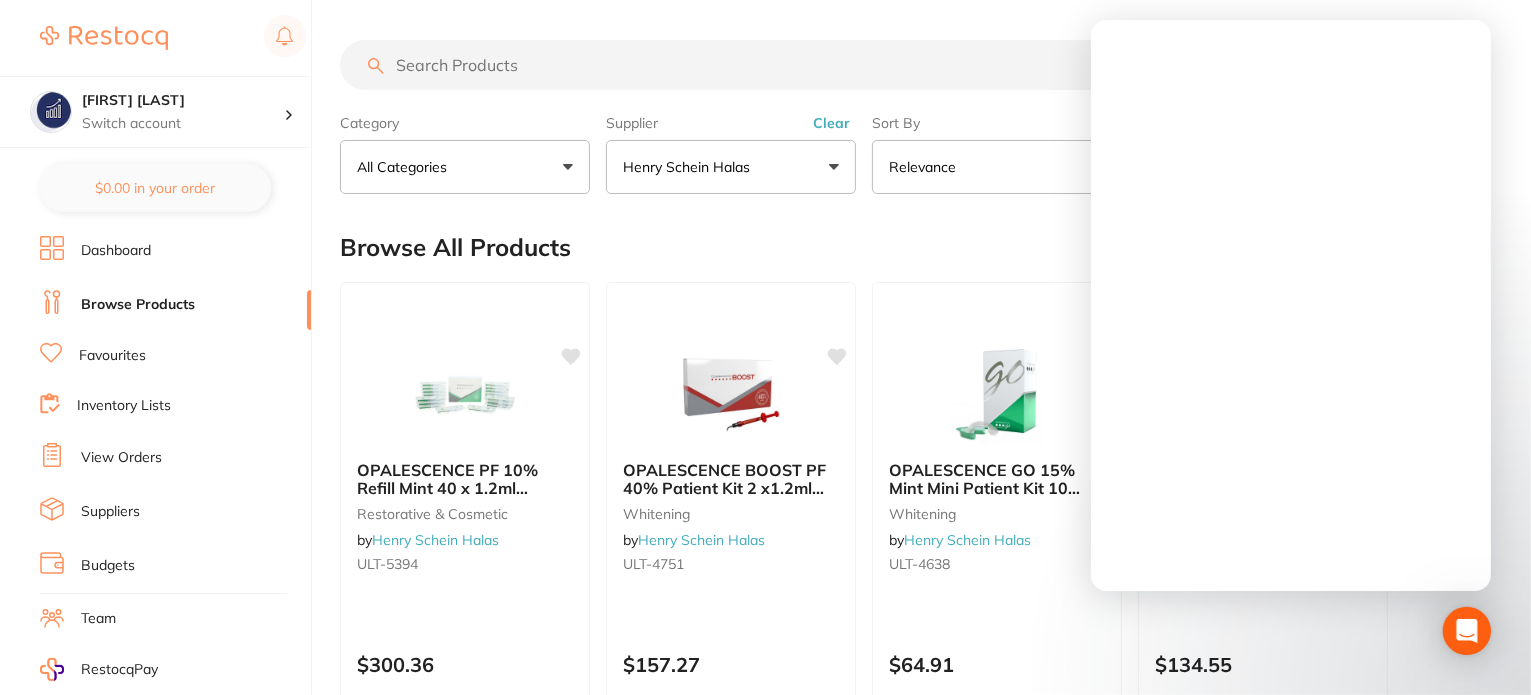 scroll, scrollTop: 0, scrollLeft: 0, axis: both 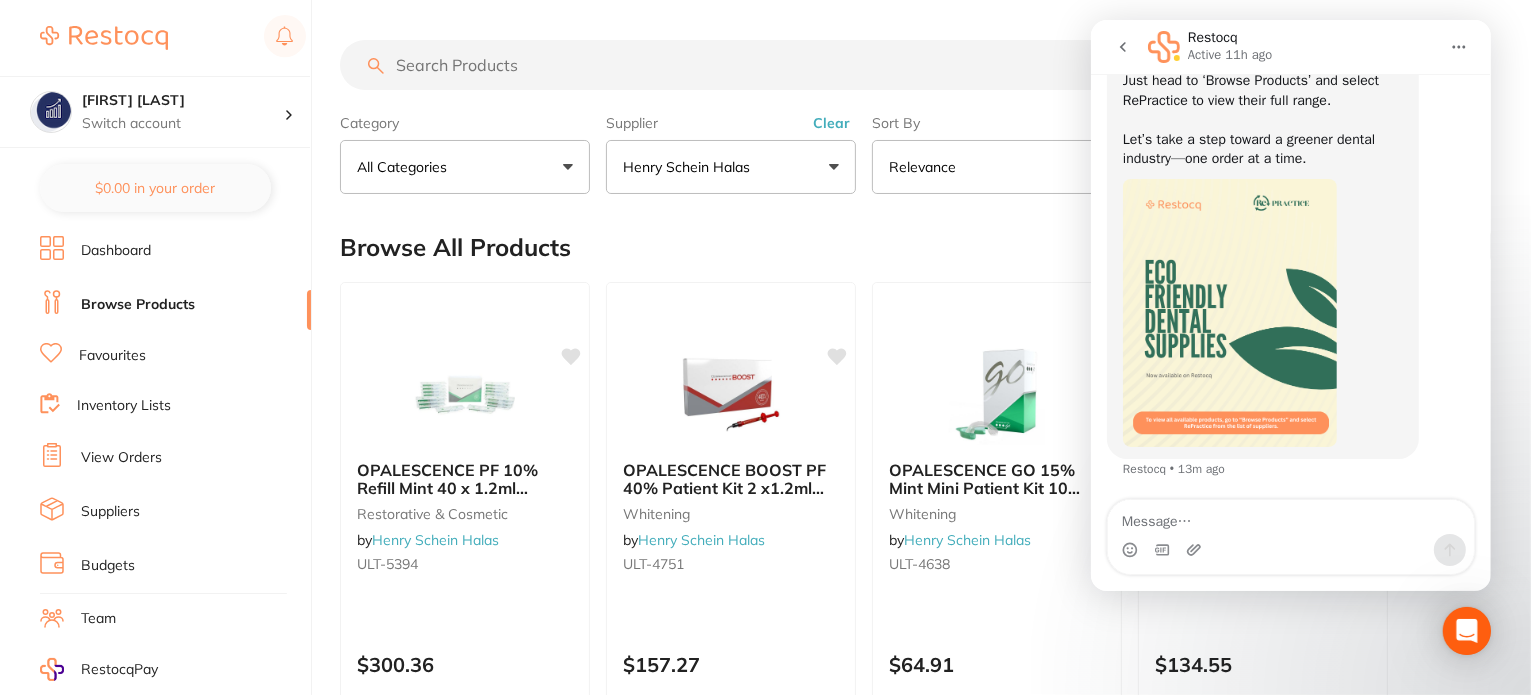 click 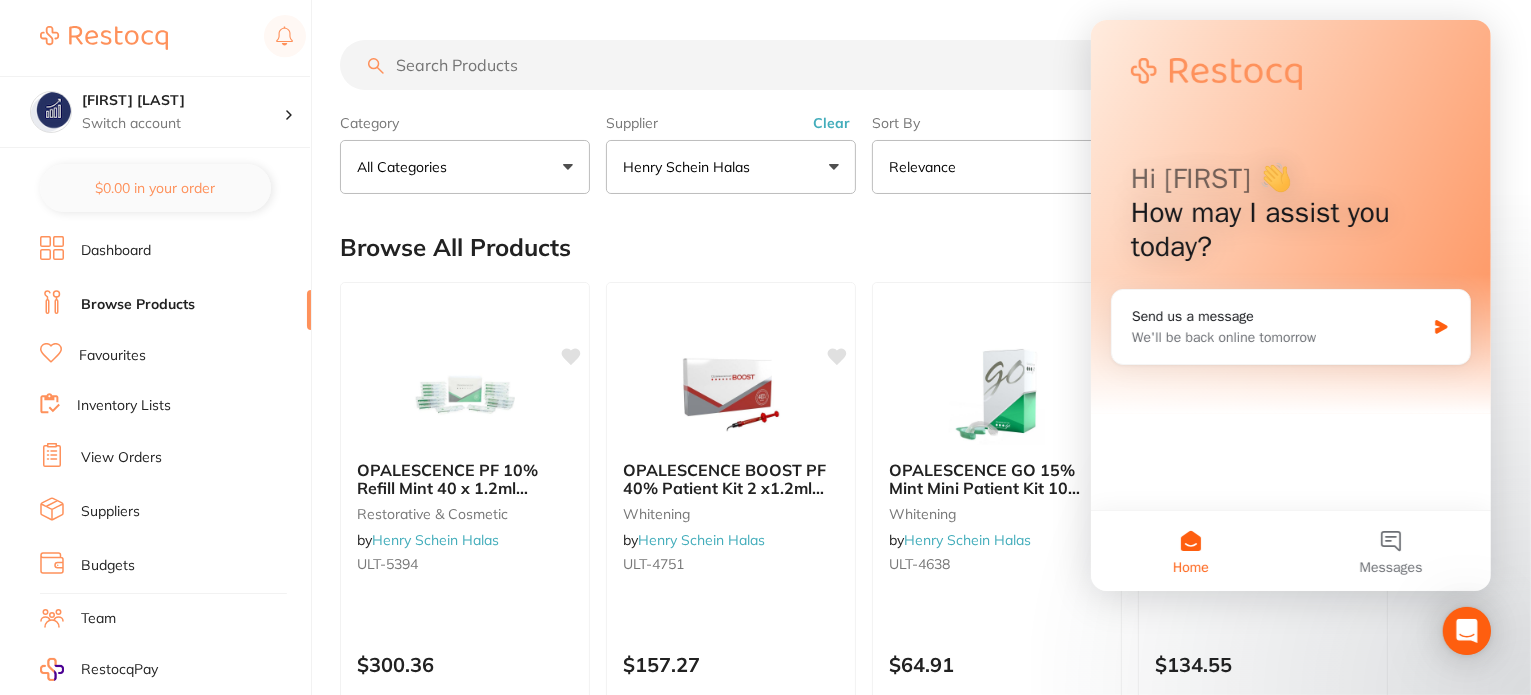 click on "Create Product Category All Categories All Categories 3D Printing anaesthetic articulating burs CAD/CAM crown & bridge disposables education endodontics equipment finishing & polishing handpieces impression infection control instruments laboratory oral surgery orthodontics preventative restorative & cosmetic rubber dam whitening xrays/imaging Clear Category   false    All Categories Category All Categories 3D Printing anaesthetic articulating burs CAD/CAM crown & bridge disposables education endodontics equipment finishing & polishing handpieces impression infection control instruments laboratory oral surgery orthodontics preventative restorative & cosmetic rubber dam whitening xrays/imaging Supplier Henry Schein Halas All Suppliers Dentsply Sirona AB Orthodontics Adam Dental Admin supplier name AHP Dental and Medical Amalgadent AR Instrumed Ark Health AU Supplier Admin BioMeDent Pty Ltd CDS Dental Critical Dental David Melton mmmmmmmmmmmmmmmmmmmmmmmmmmmmm Dental Practice Supplies Dental Zone Erkodent" at bounding box center [935, 4322] 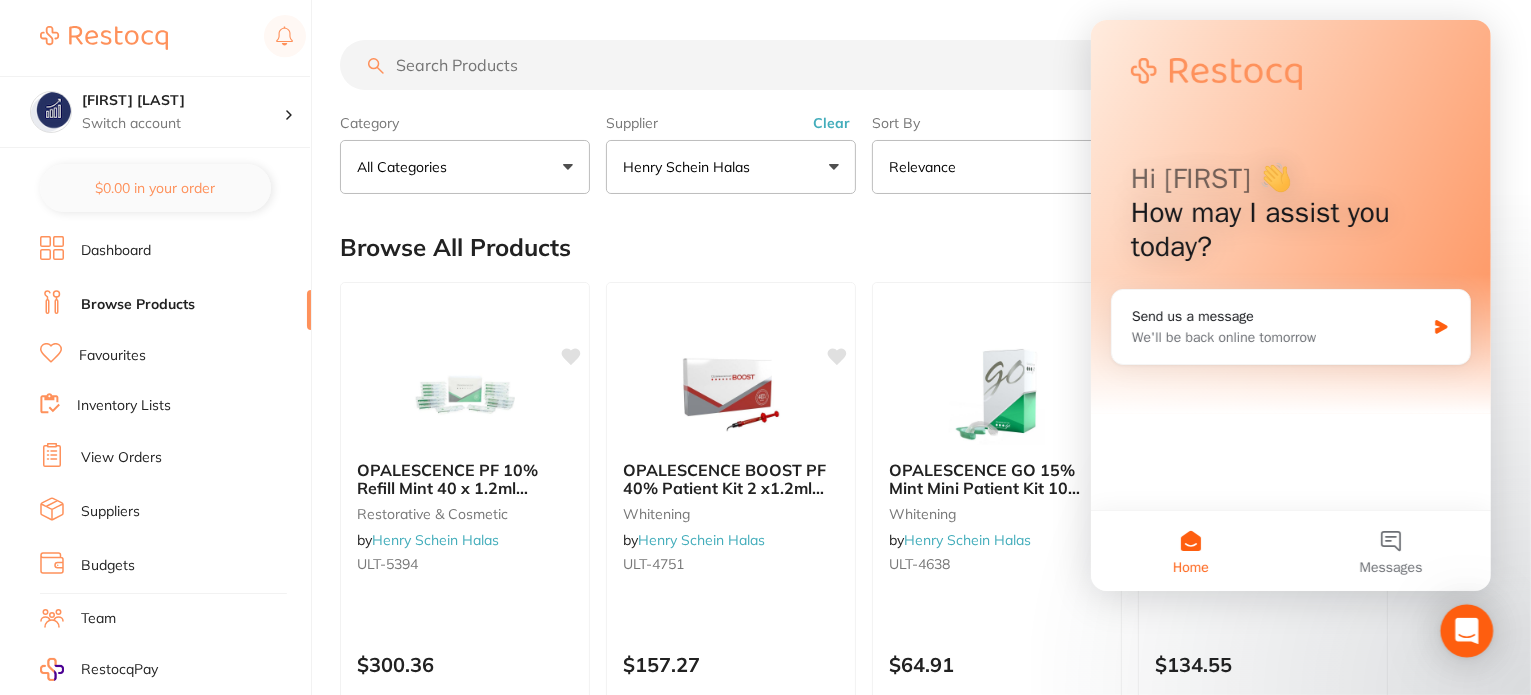 click at bounding box center [1467, 631] 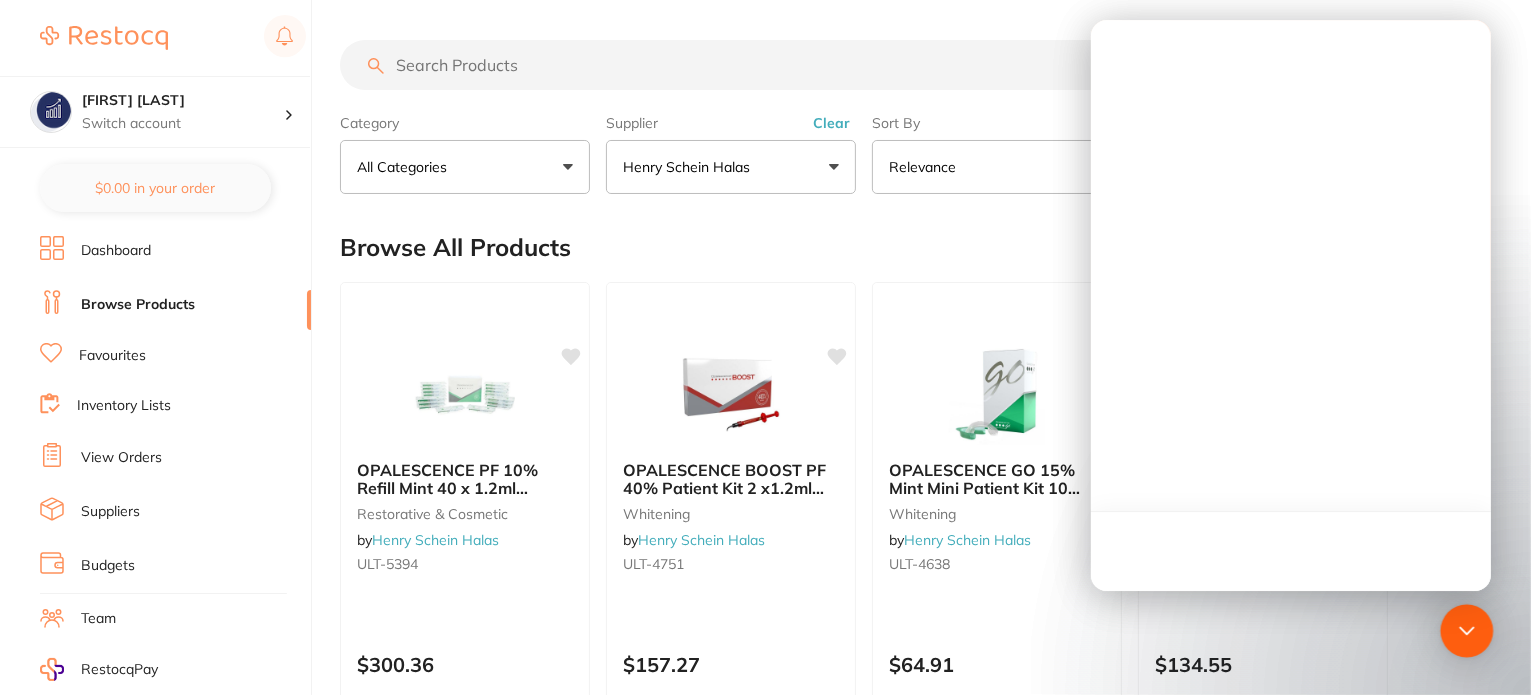click at bounding box center [1467, 631] 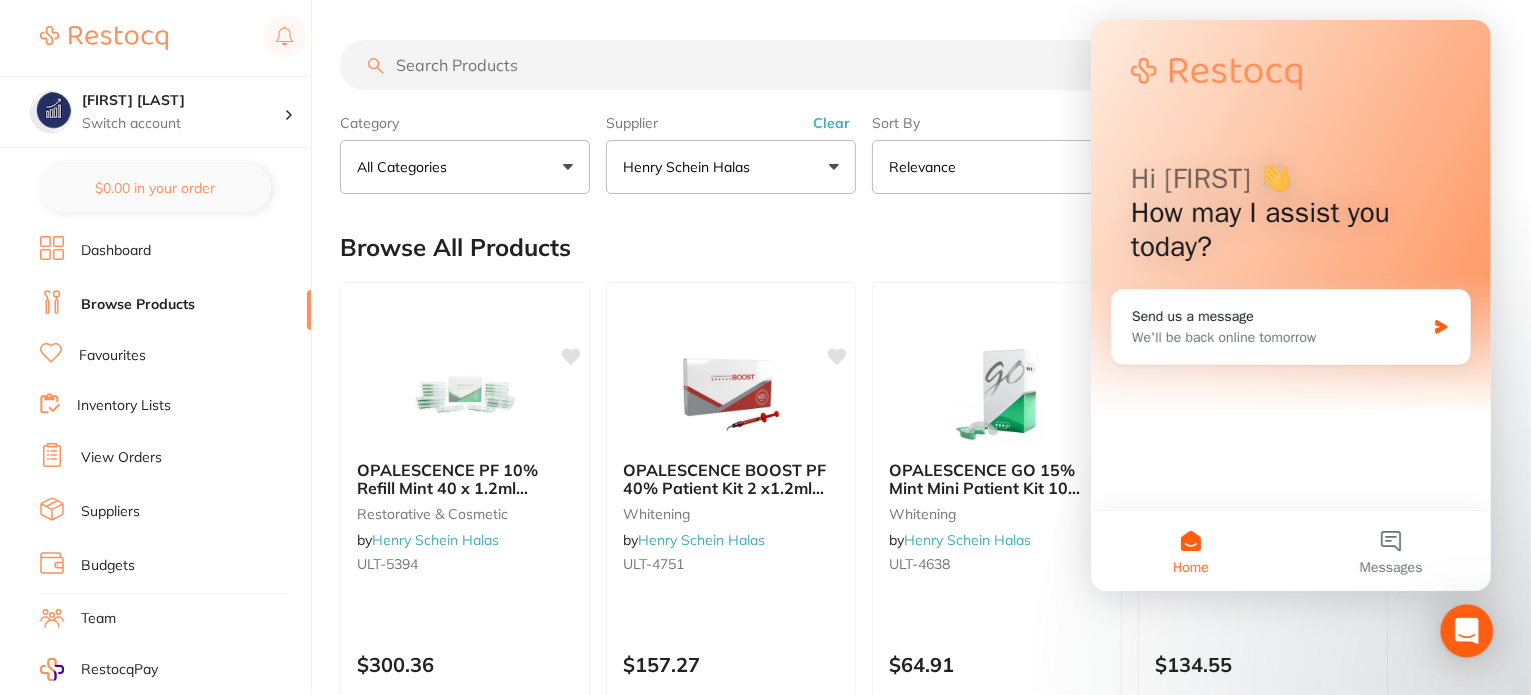 click 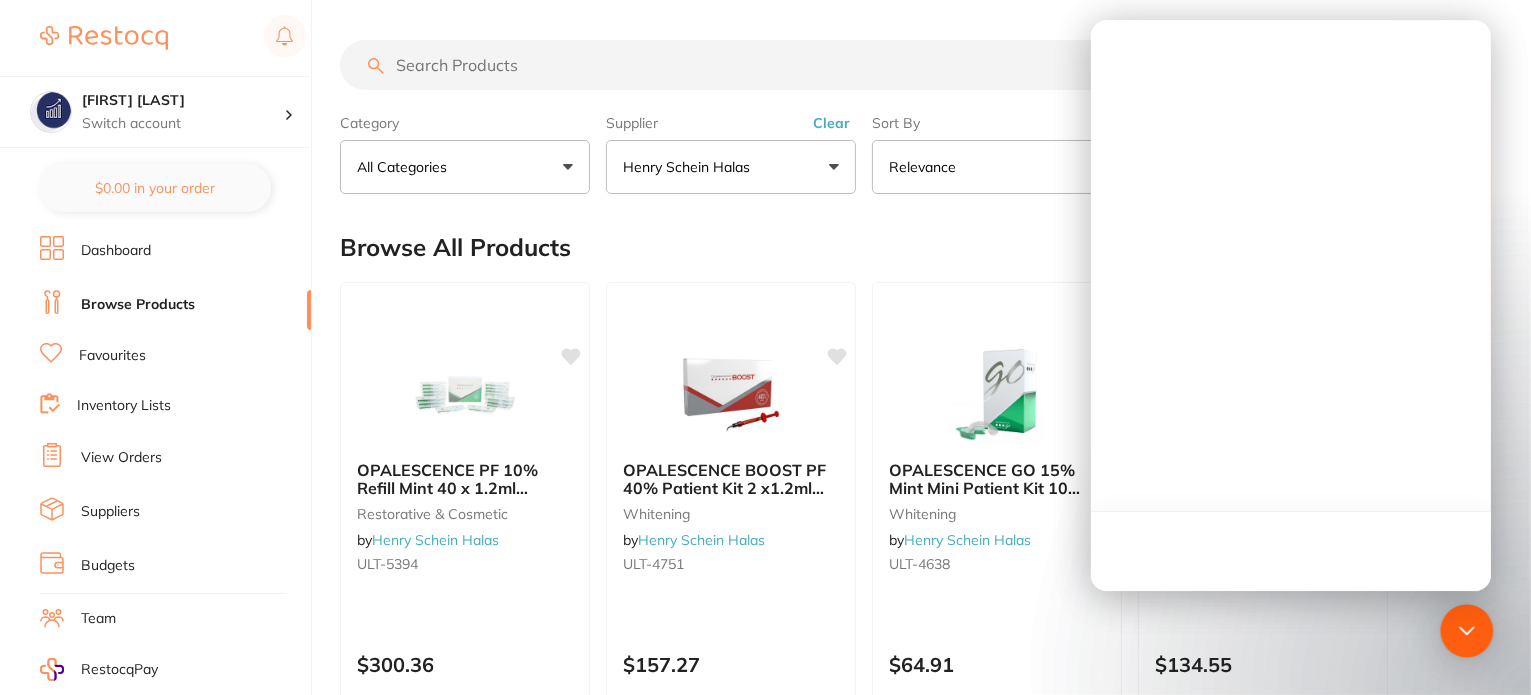 click 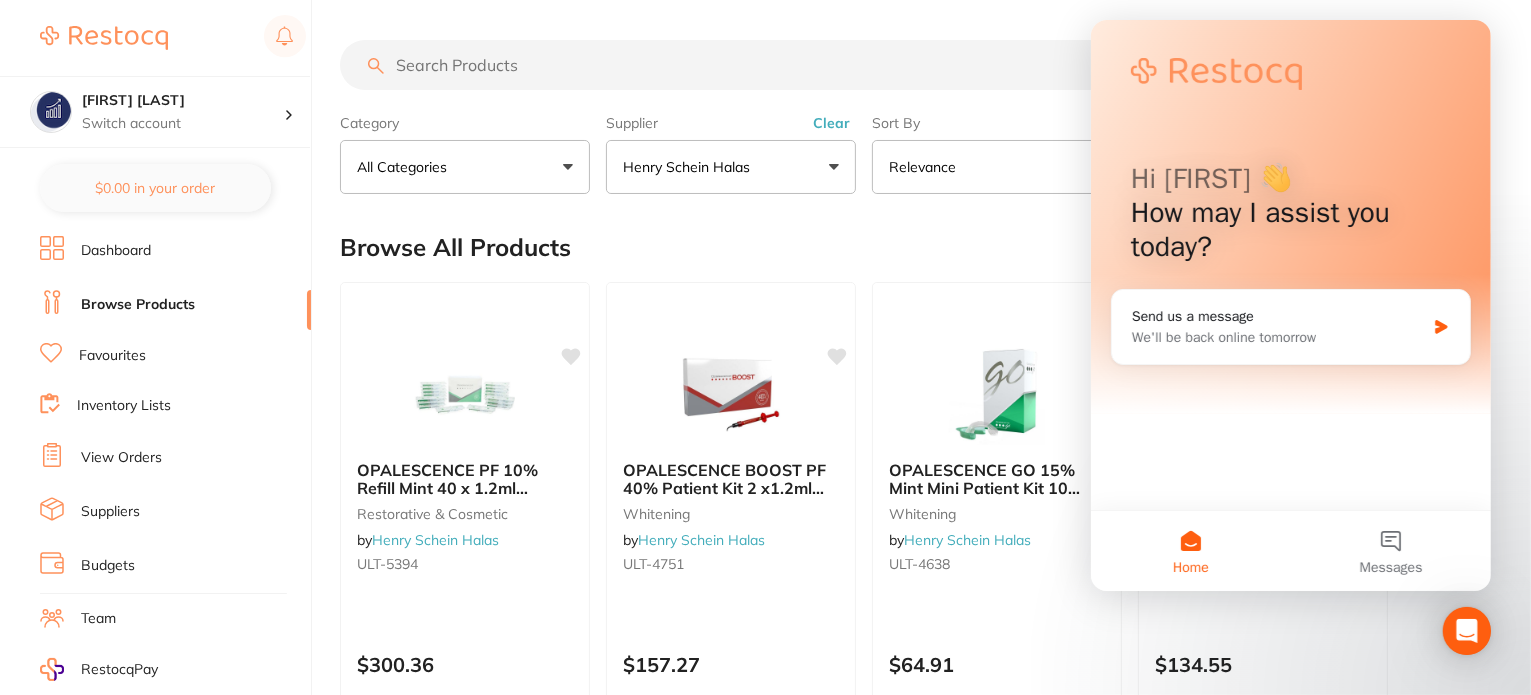click on "Browse All Products 1 2 ...... 523" at bounding box center [915, 247] 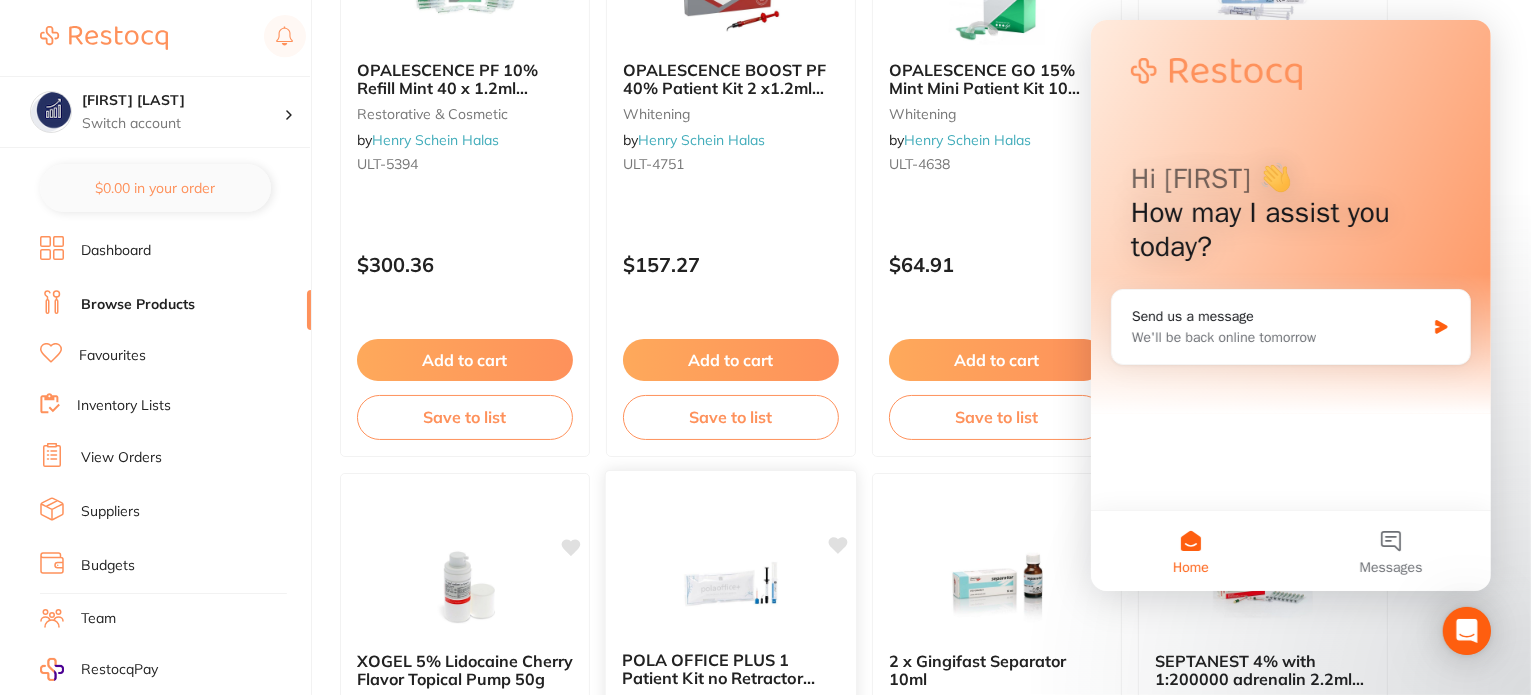 scroll, scrollTop: 900, scrollLeft: 0, axis: vertical 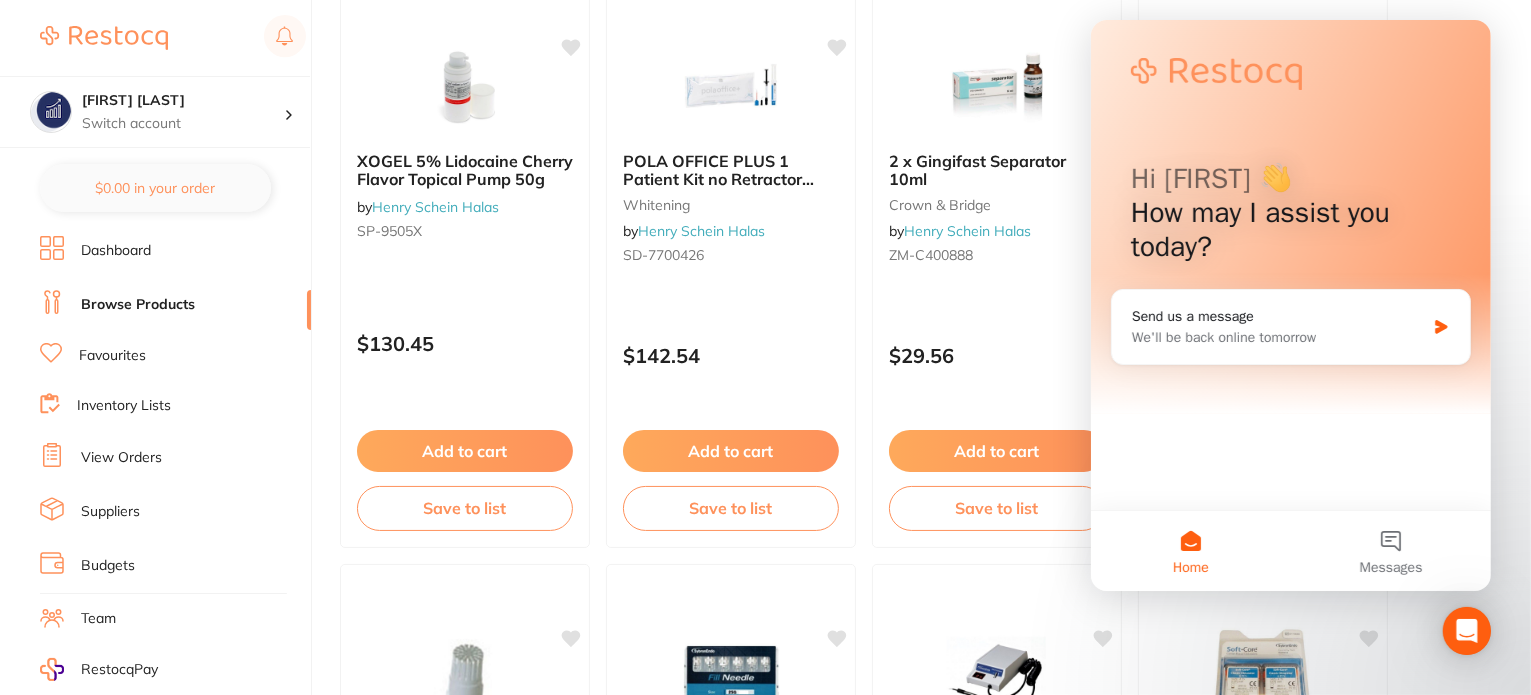 click on "Dashboard" at bounding box center (116, 251) 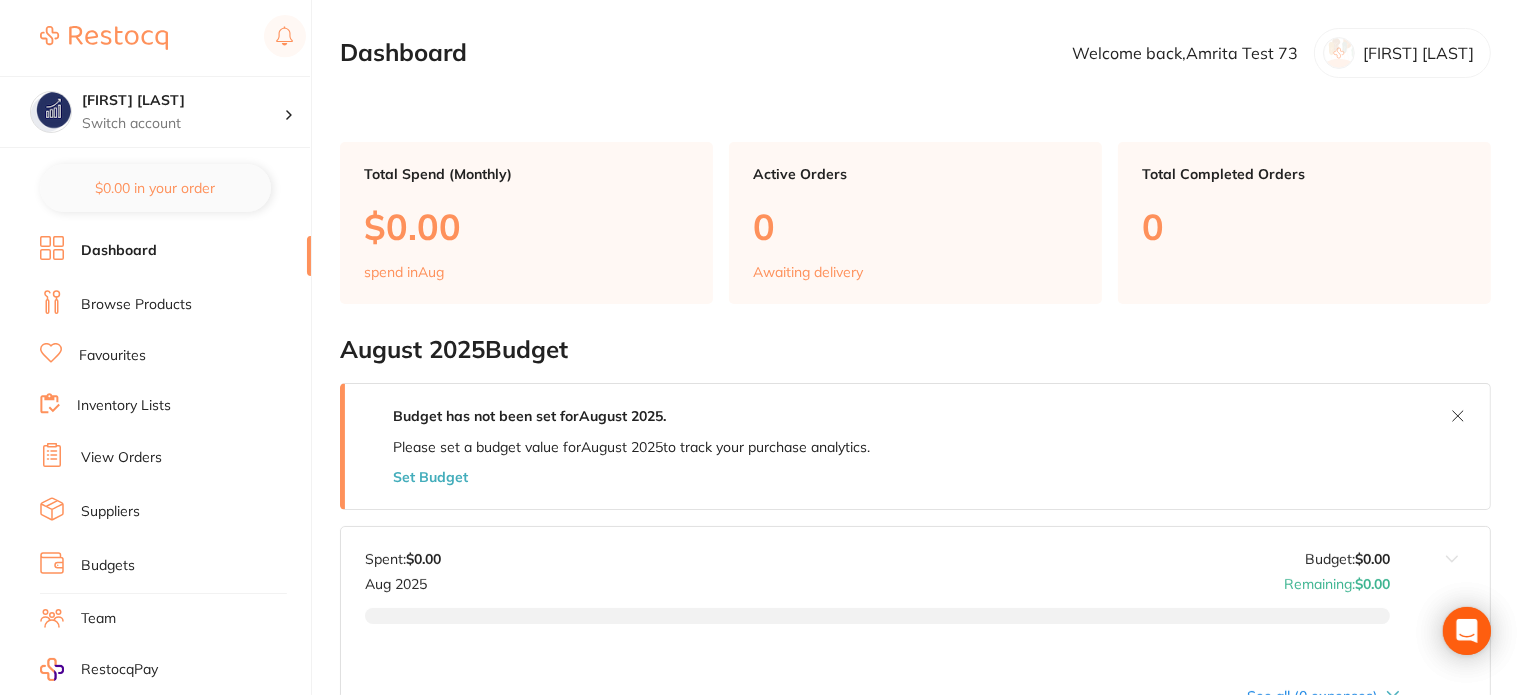 click on "Dashboard Browse Products Favourites Inventory Lists View Orders Suppliers Budgets Team RestocqPay Rewards Subscriptions Account Support Log Out" at bounding box center (175, 581) 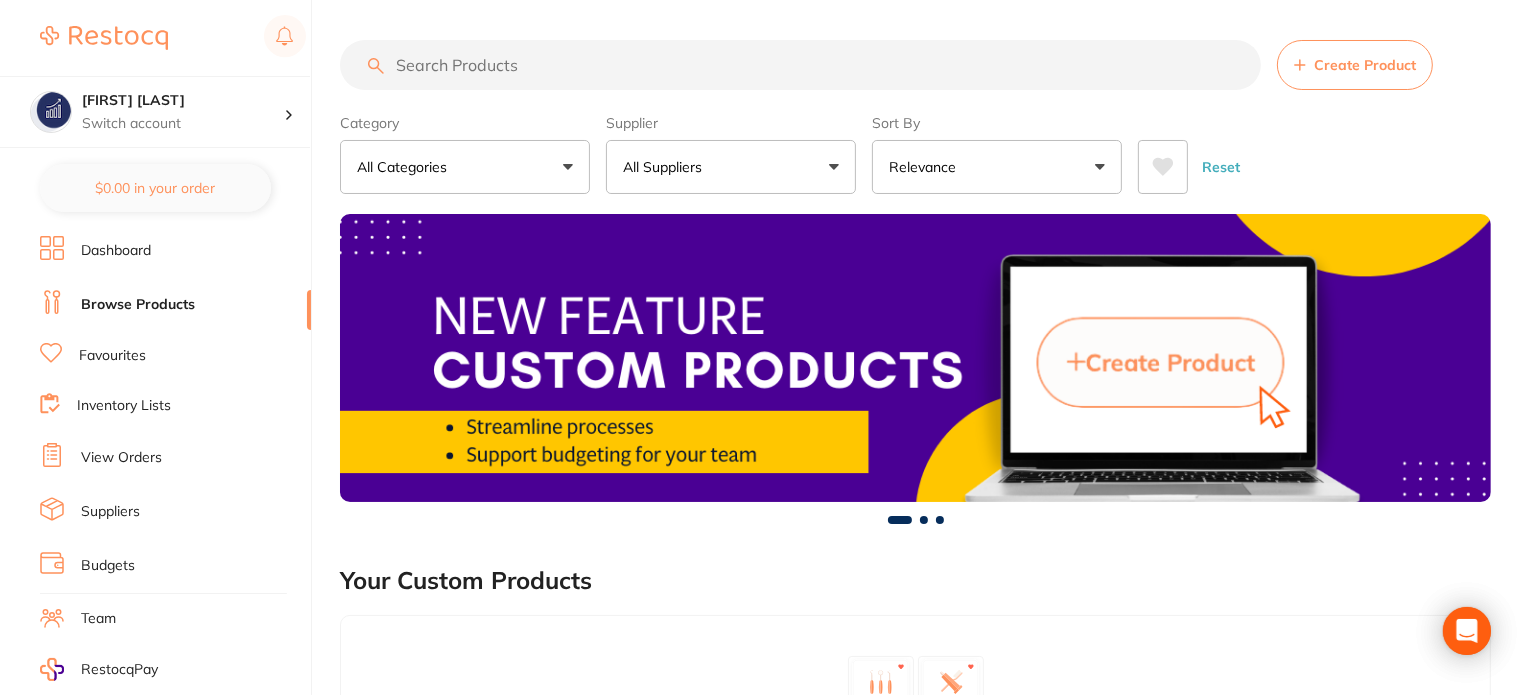 click on "All Suppliers" at bounding box center [666, 167] 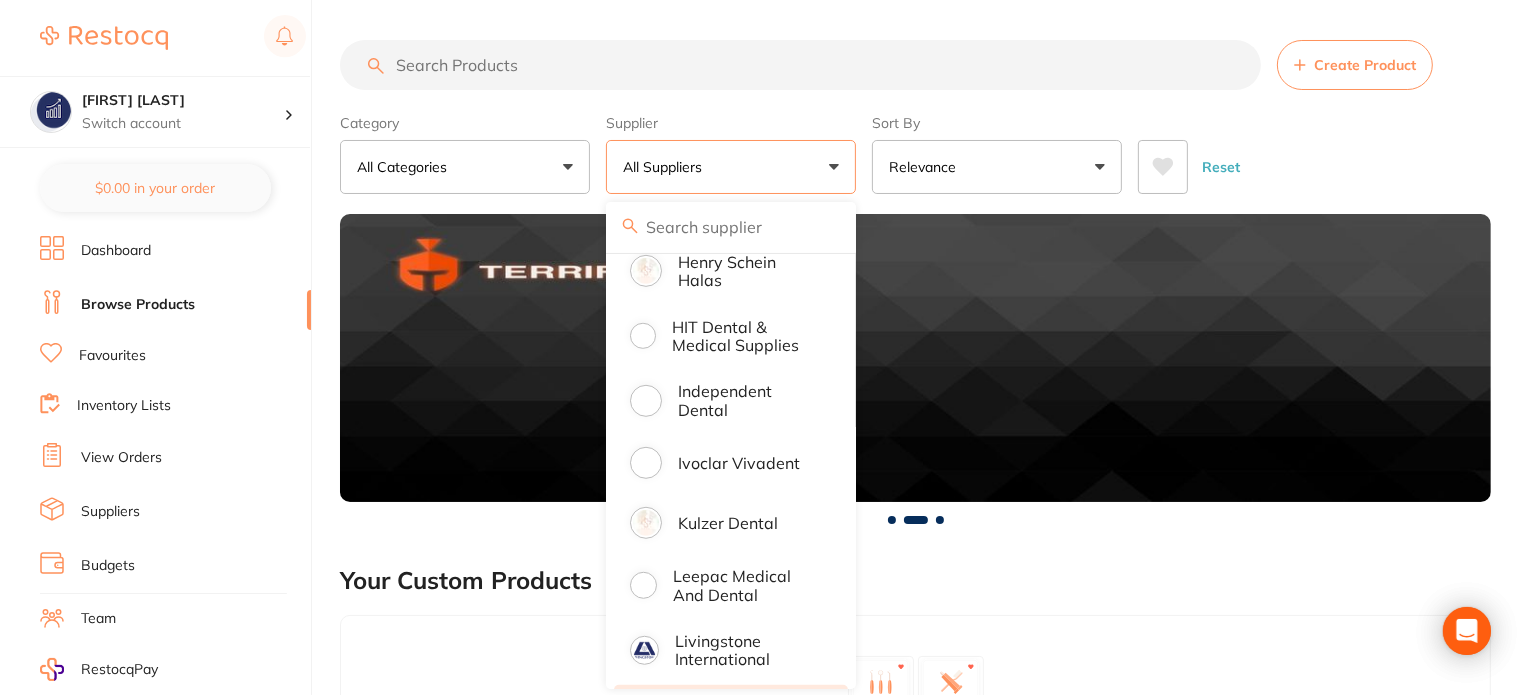 scroll, scrollTop: 1200, scrollLeft: 0, axis: vertical 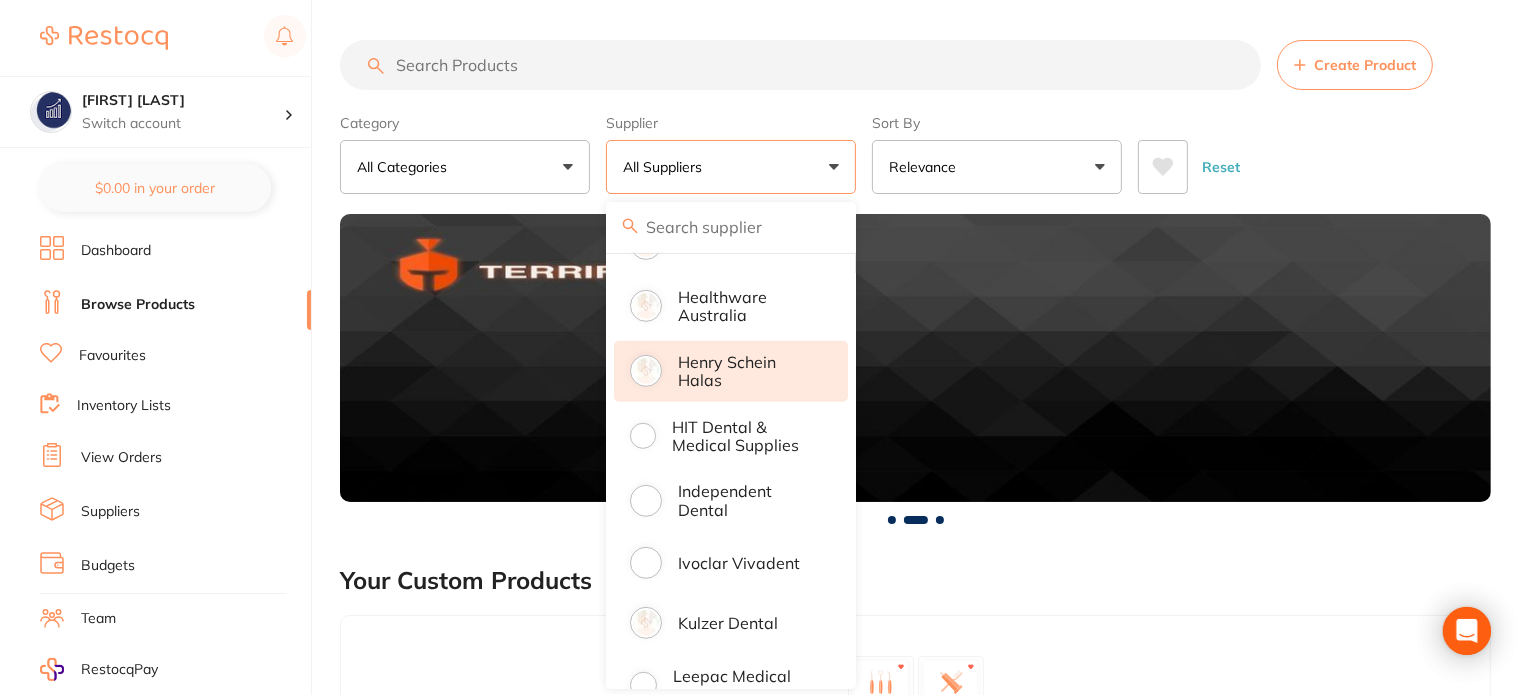 click on "Henry Schein Halas" at bounding box center (749, 371) 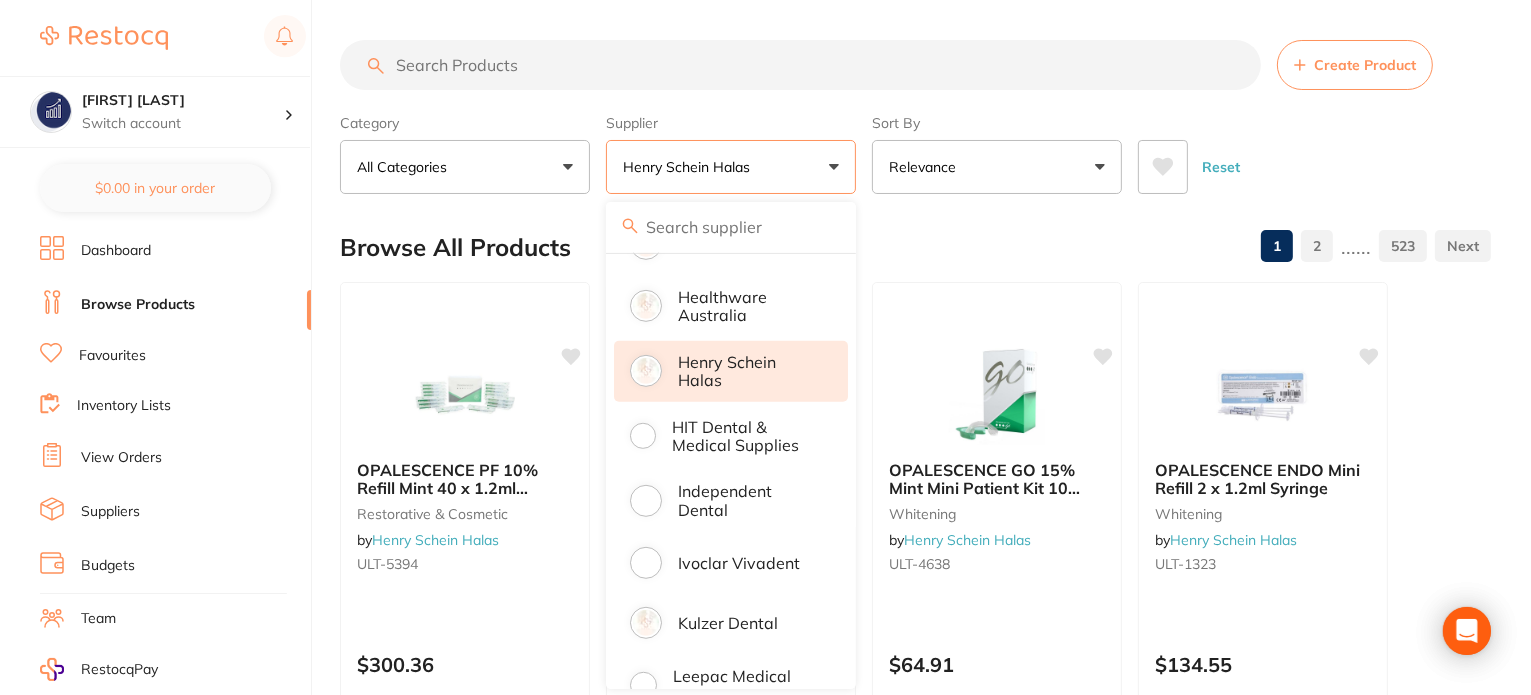 click on "Category All Categories All Categories 3D Printing anaesthetic articulating burs CAD/CAM crown & bridge disposables education endodontics equipment finishing & polishing handpieces impression infection control instruments laboratory oral surgery orthodontics preventative restorative & cosmetic rubber dam whitening xrays/imaging Clear Category   false    All Categories Category All Categories 3D Printing anaesthetic articulating burs CAD/CAM crown & bridge disposables education endodontics equipment finishing & polishing handpieces impression infection control instruments laboratory oral surgery orthodontics preventative restorative & cosmetic rubber dam whitening xrays/imaging Supplier Henry Schein Halas All Suppliers Dentsply Sirona AB Orthodontics Adam Dental Admin supplier name AHP Dental and Medical Amalgadent AR Instrumed Ark Health AU Supplier Admin BioMeDent Pty Ltd CDS Dental Critical Dental David Melton mmmmmmmmmmmmmmmmmmmmmmmmmmmmm Dental Practice Supplies Dental Zone Erkodent Erskine Dental Ozdent" at bounding box center (915, 150) 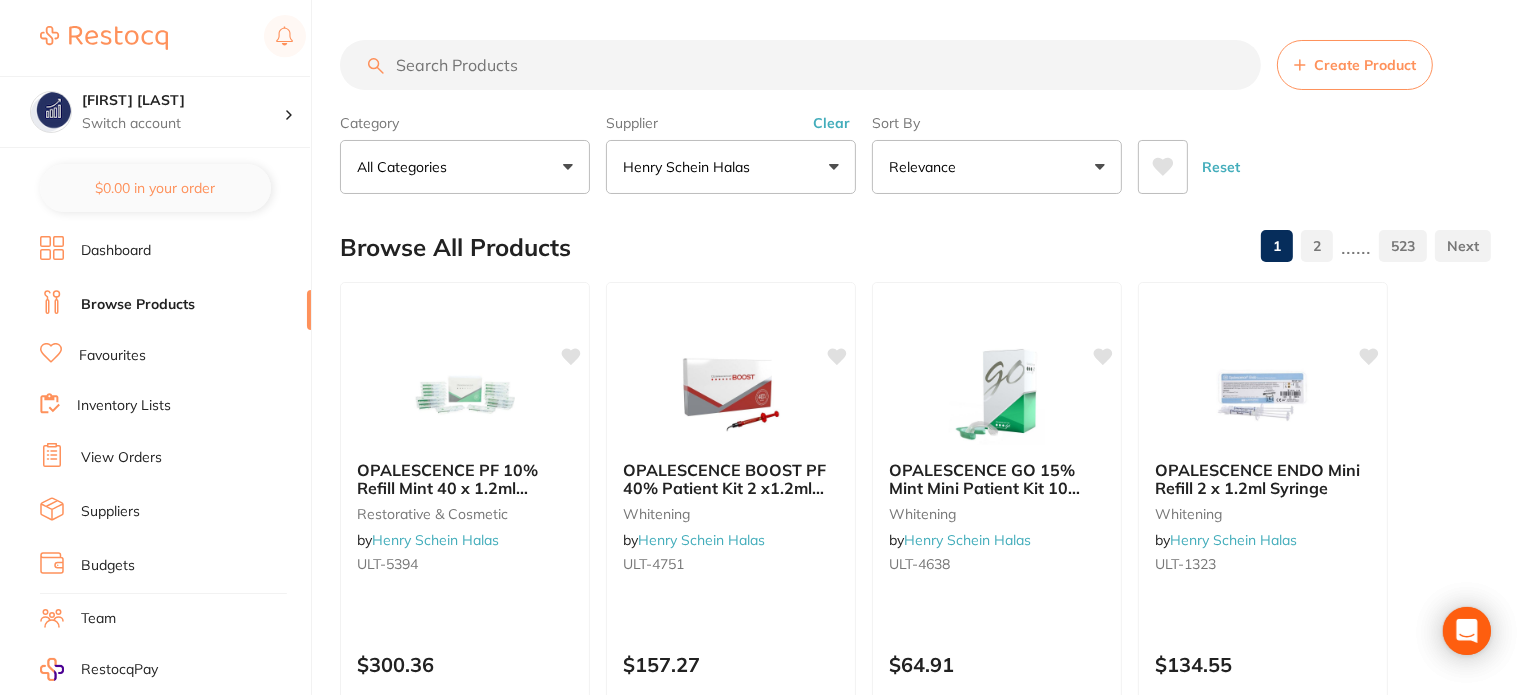 click on "523" at bounding box center (1403, 246) 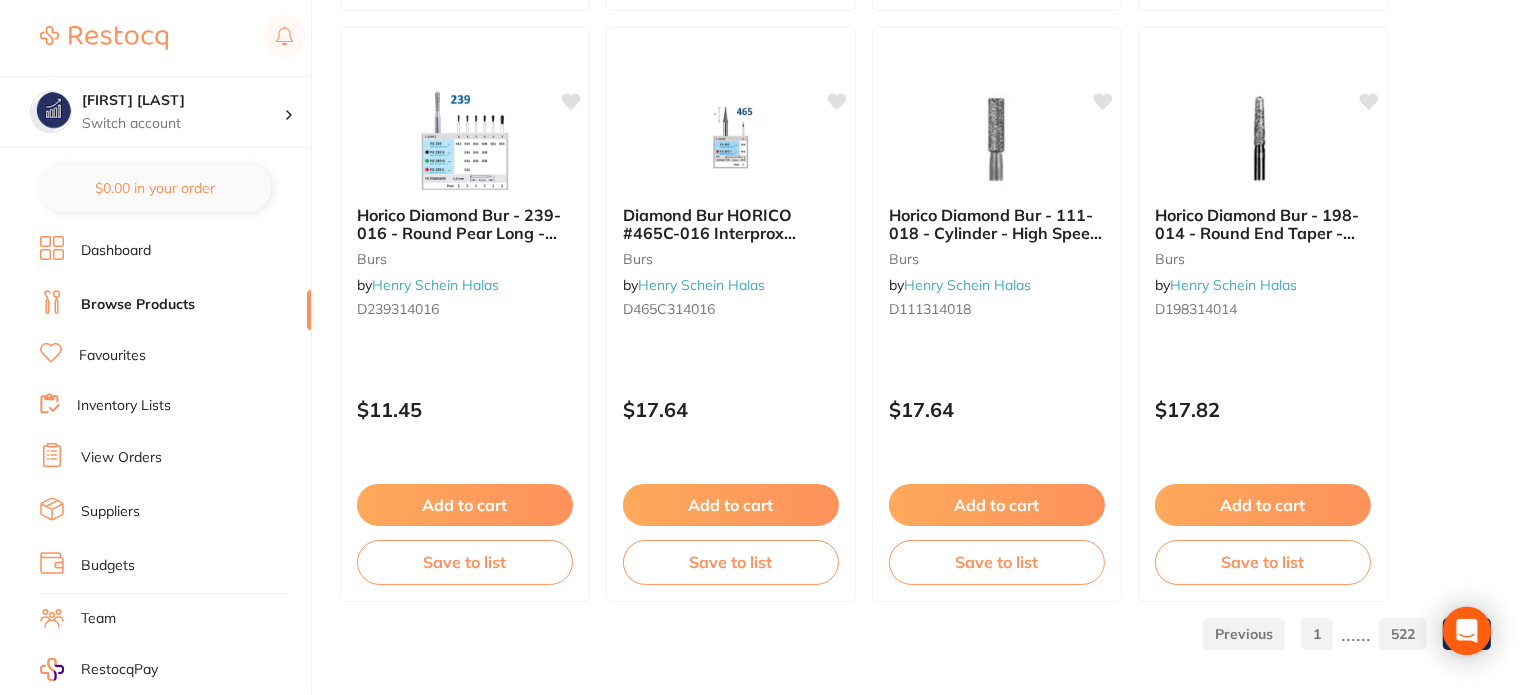 scroll, scrollTop: 4402, scrollLeft: 0, axis: vertical 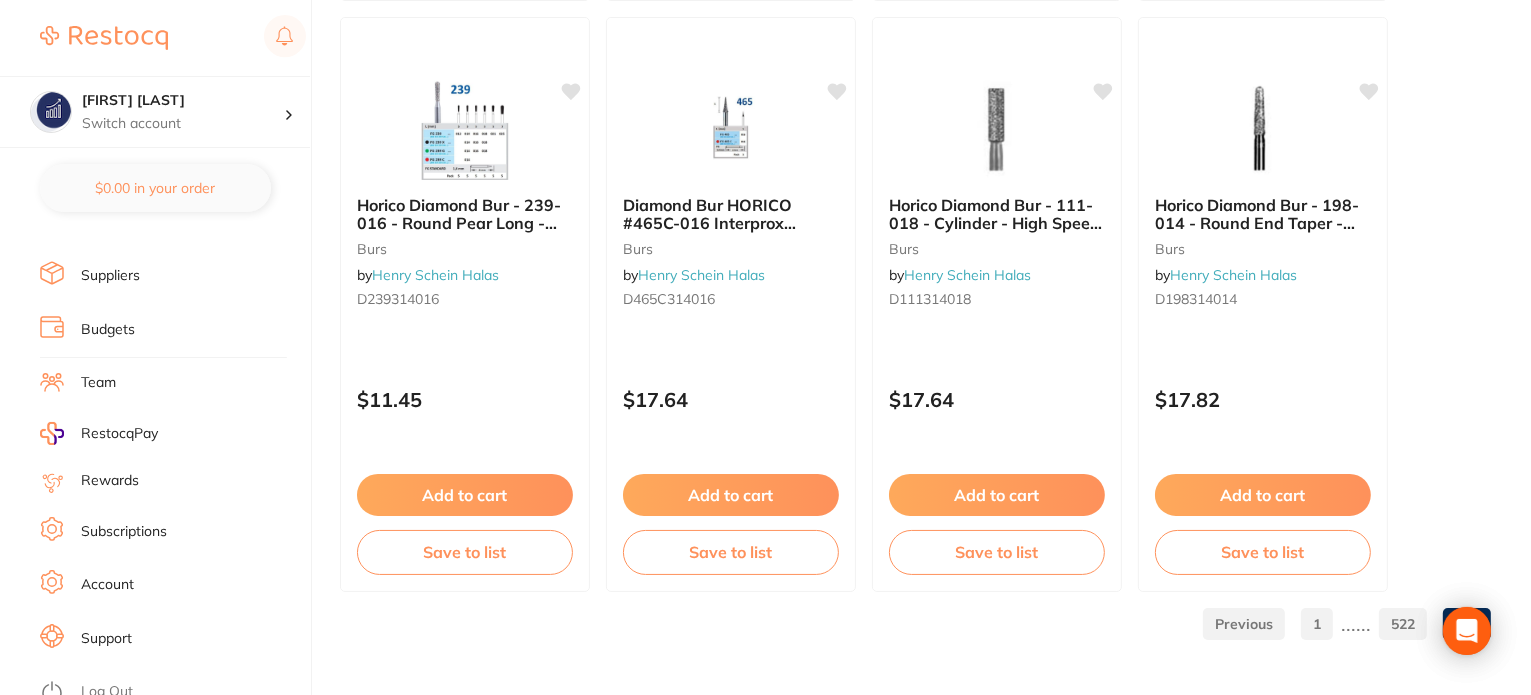 click on "Log Out" at bounding box center (107, 692) 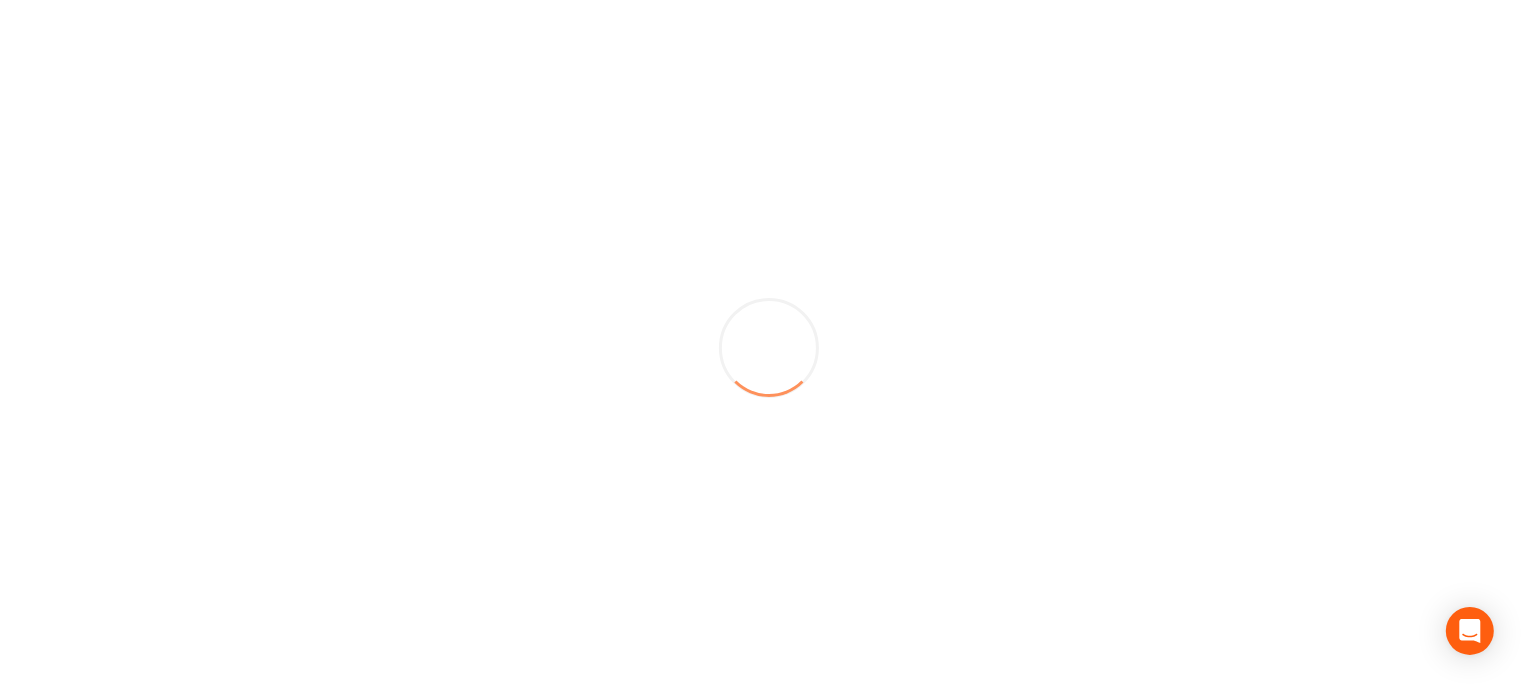 scroll, scrollTop: 0, scrollLeft: 0, axis: both 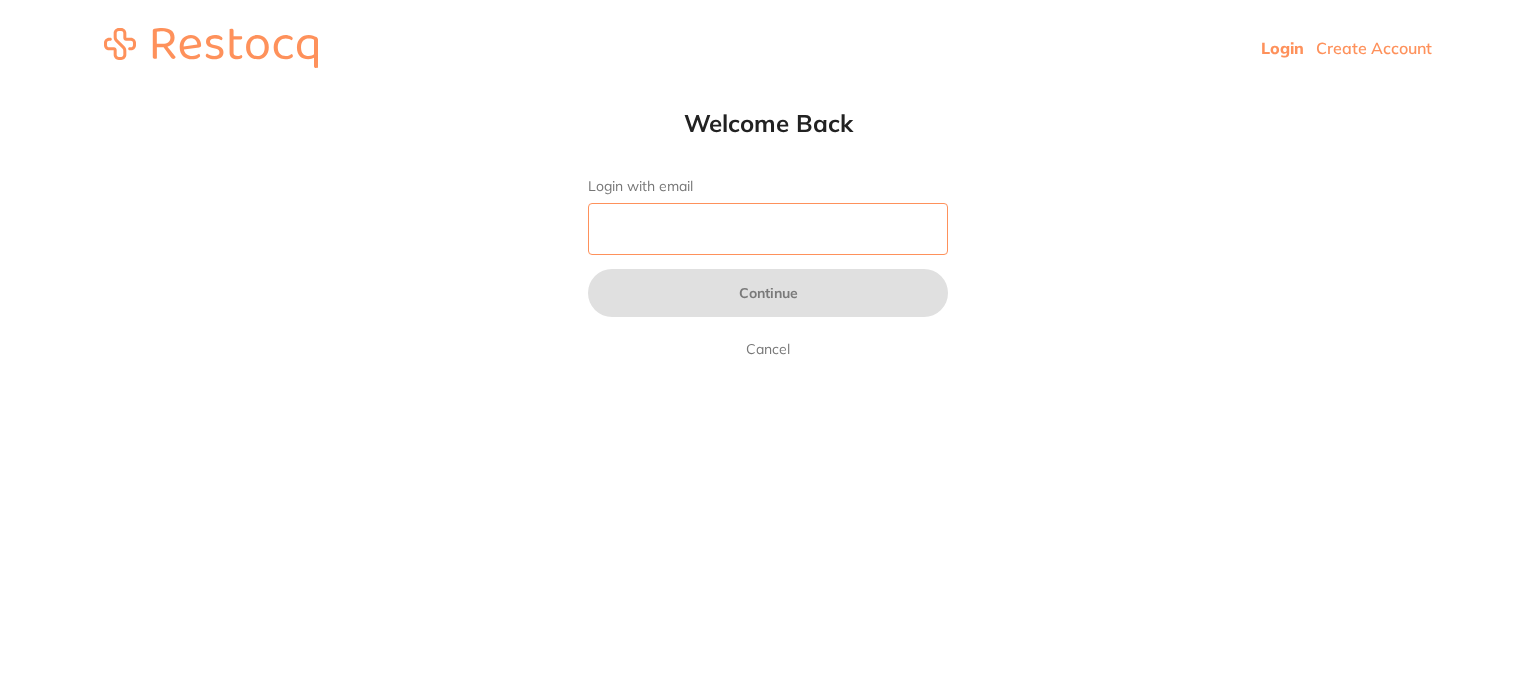 click on "Login with email" at bounding box center [768, 229] 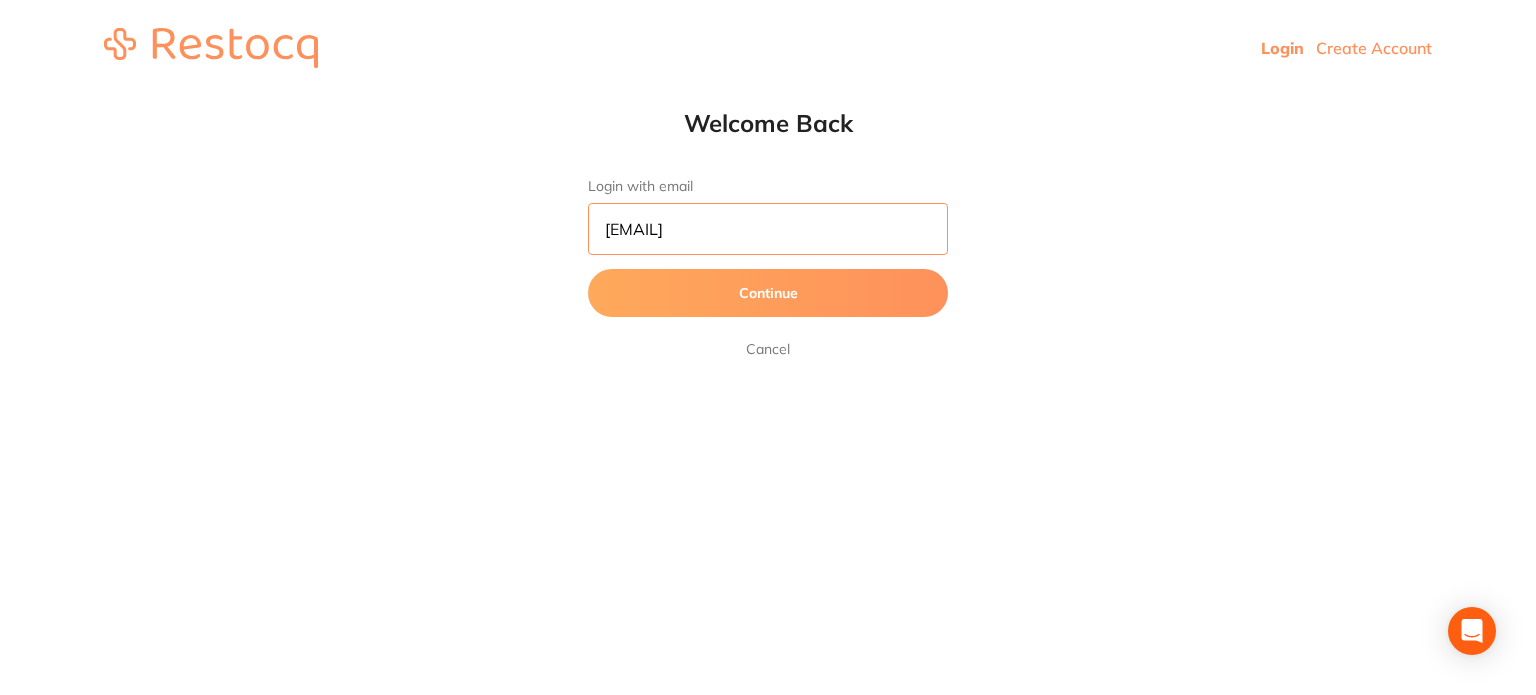 type on "[EMAIL]" 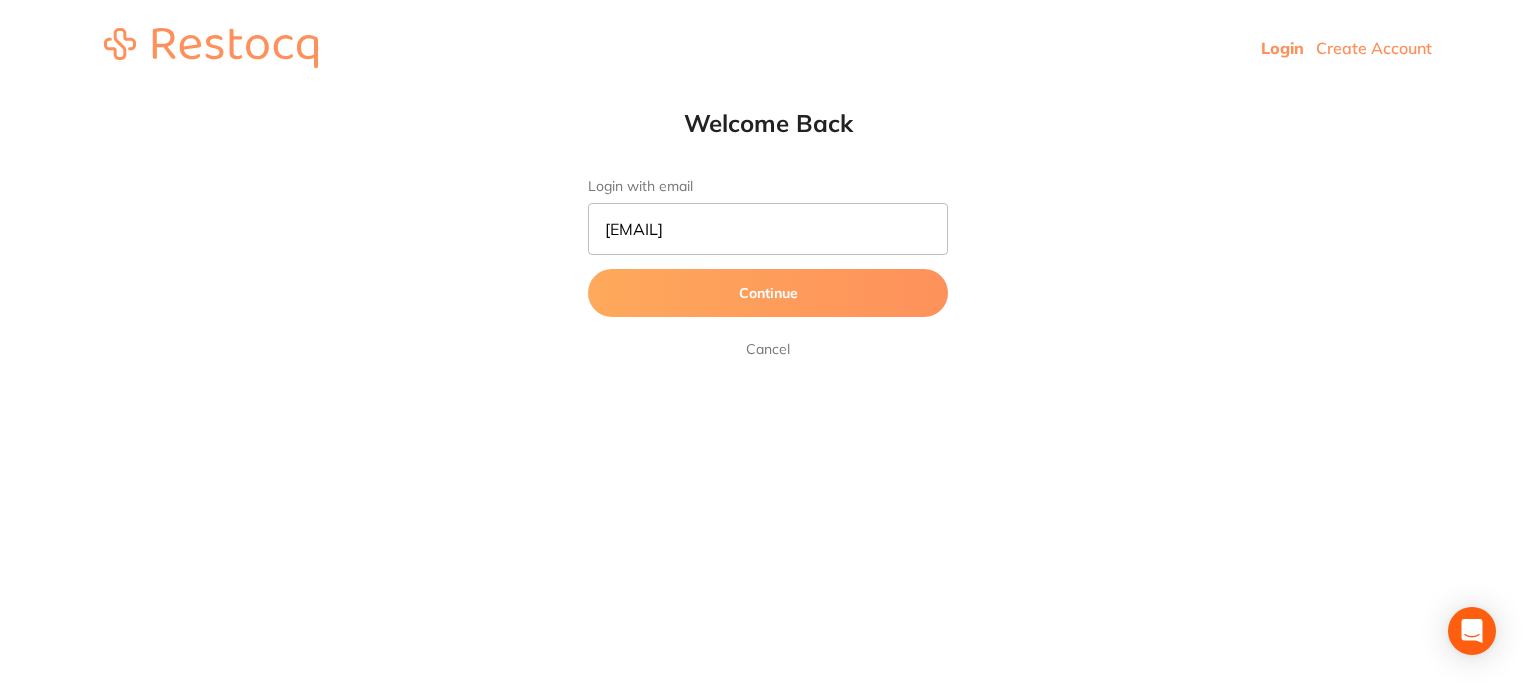 click on "Continue" at bounding box center (768, 293) 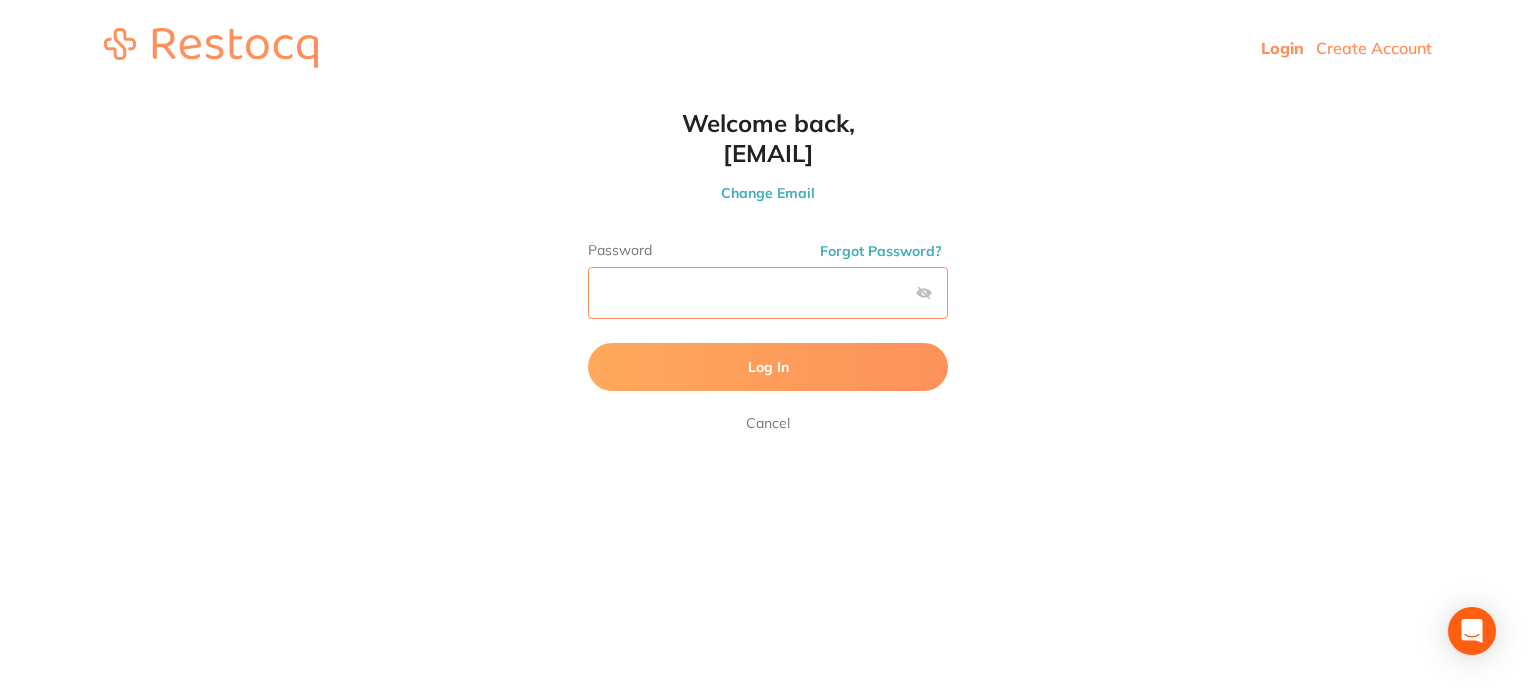 click on "Log In" at bounding box center (768, 367) 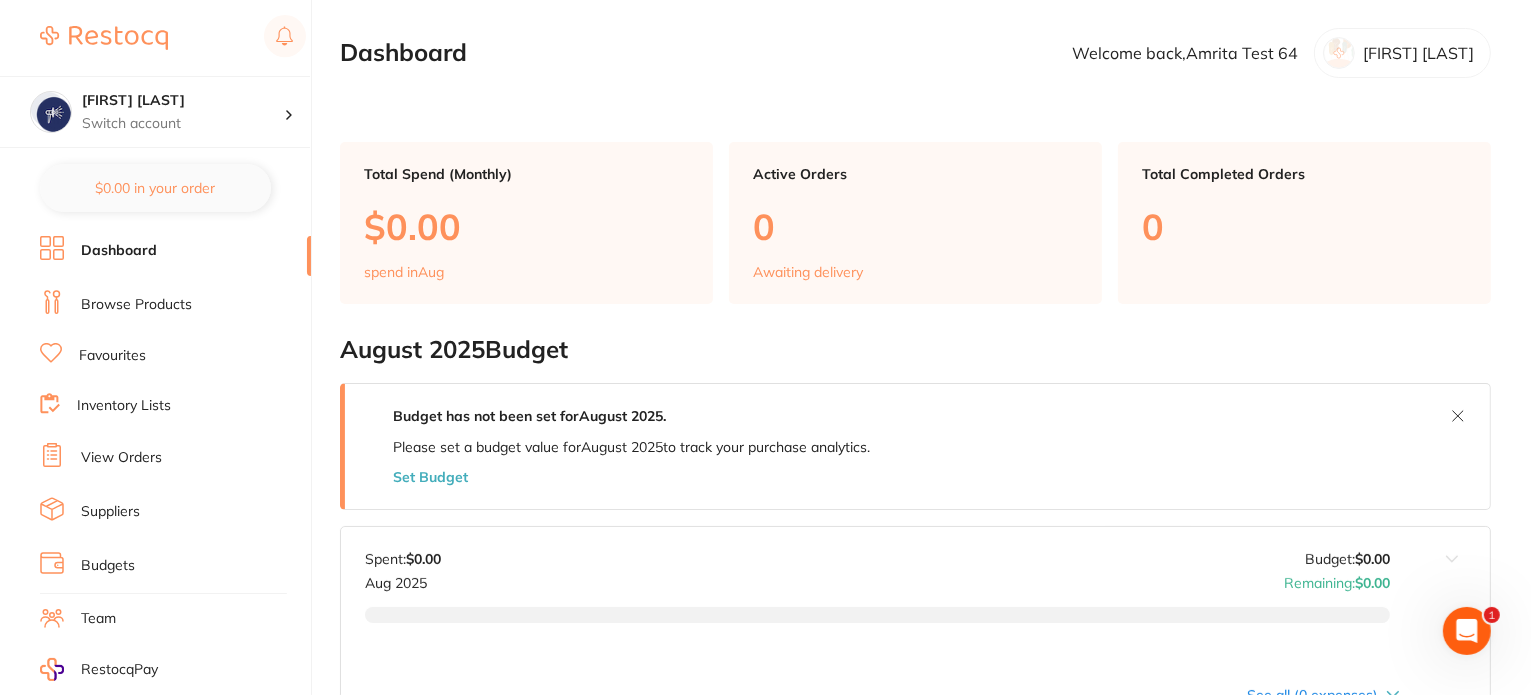 scroll, scrollTop: 0, scrollLeft: 0, axis: both 